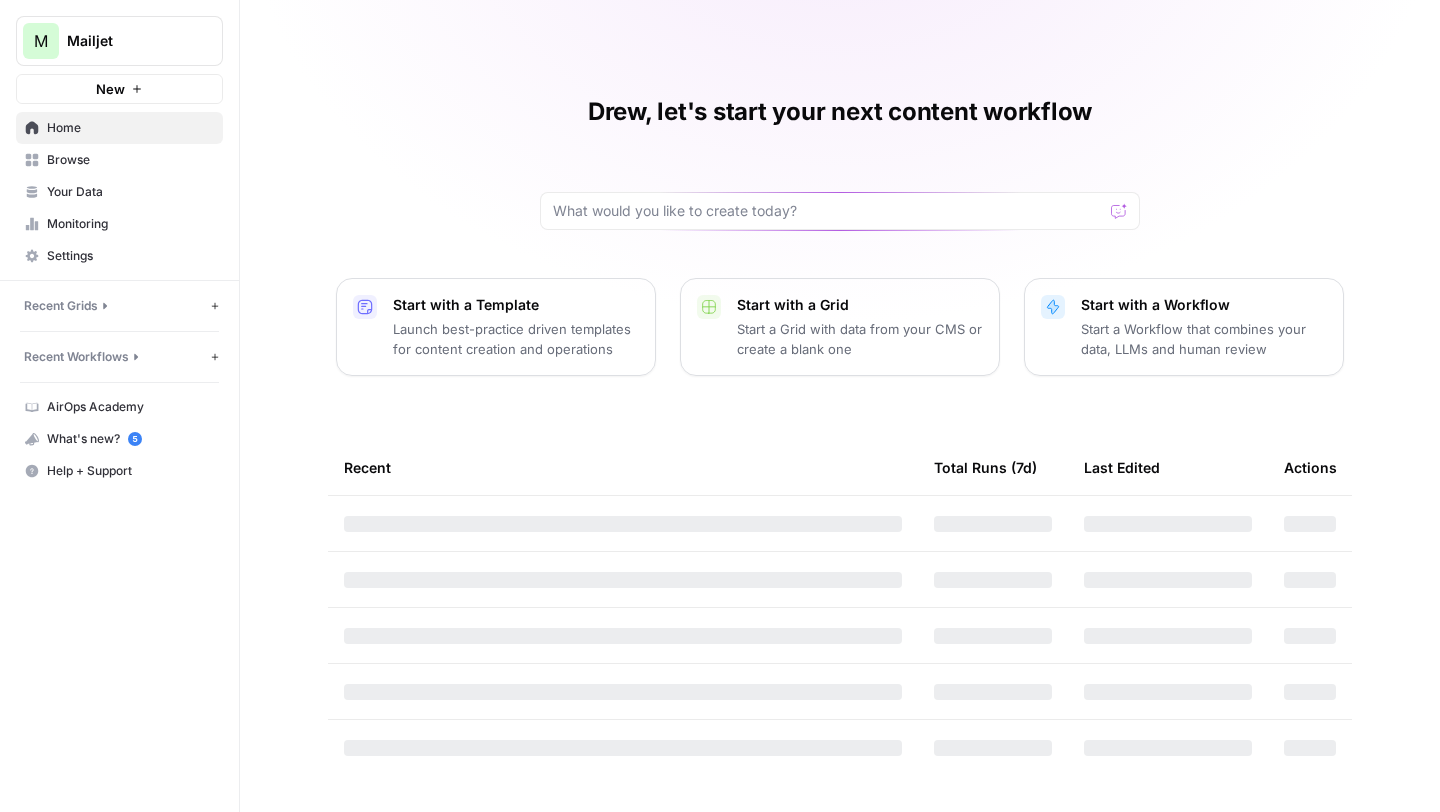 scroll, scrollTop: 0, scrollLeft: 0, axis: both 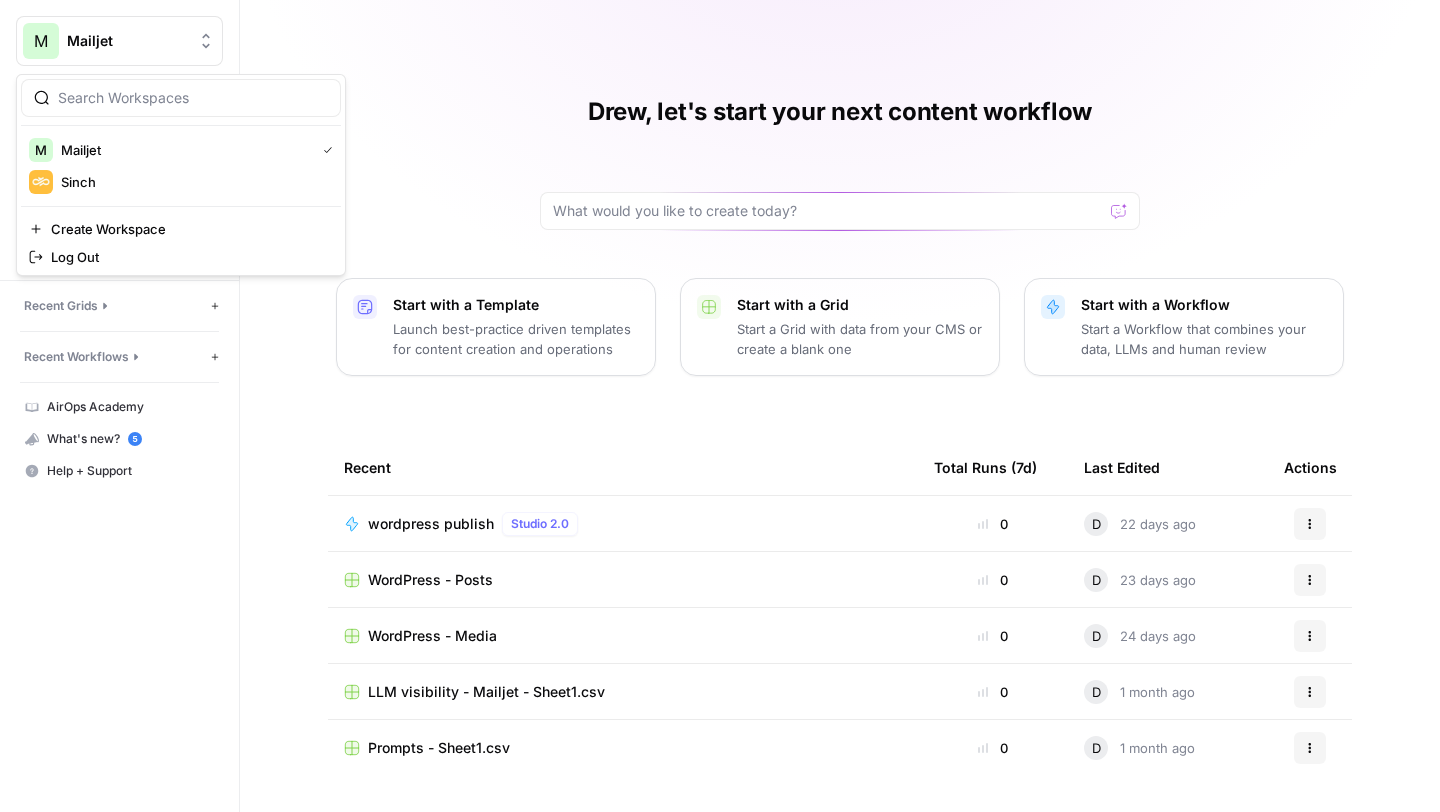 click on "Mailjet" at bounding box center [127, 41] 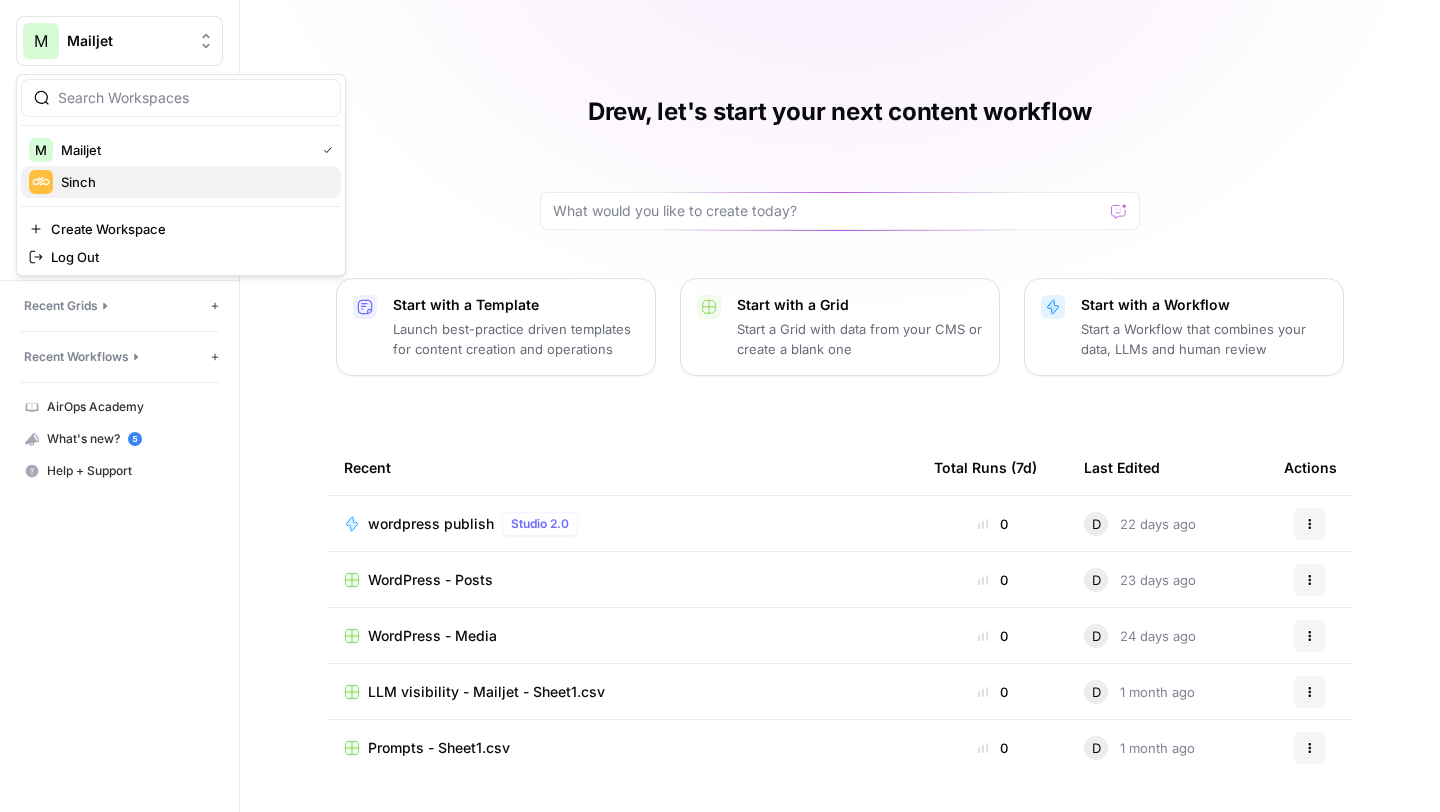 click on "Sinch" at bounding box center (193, 182) 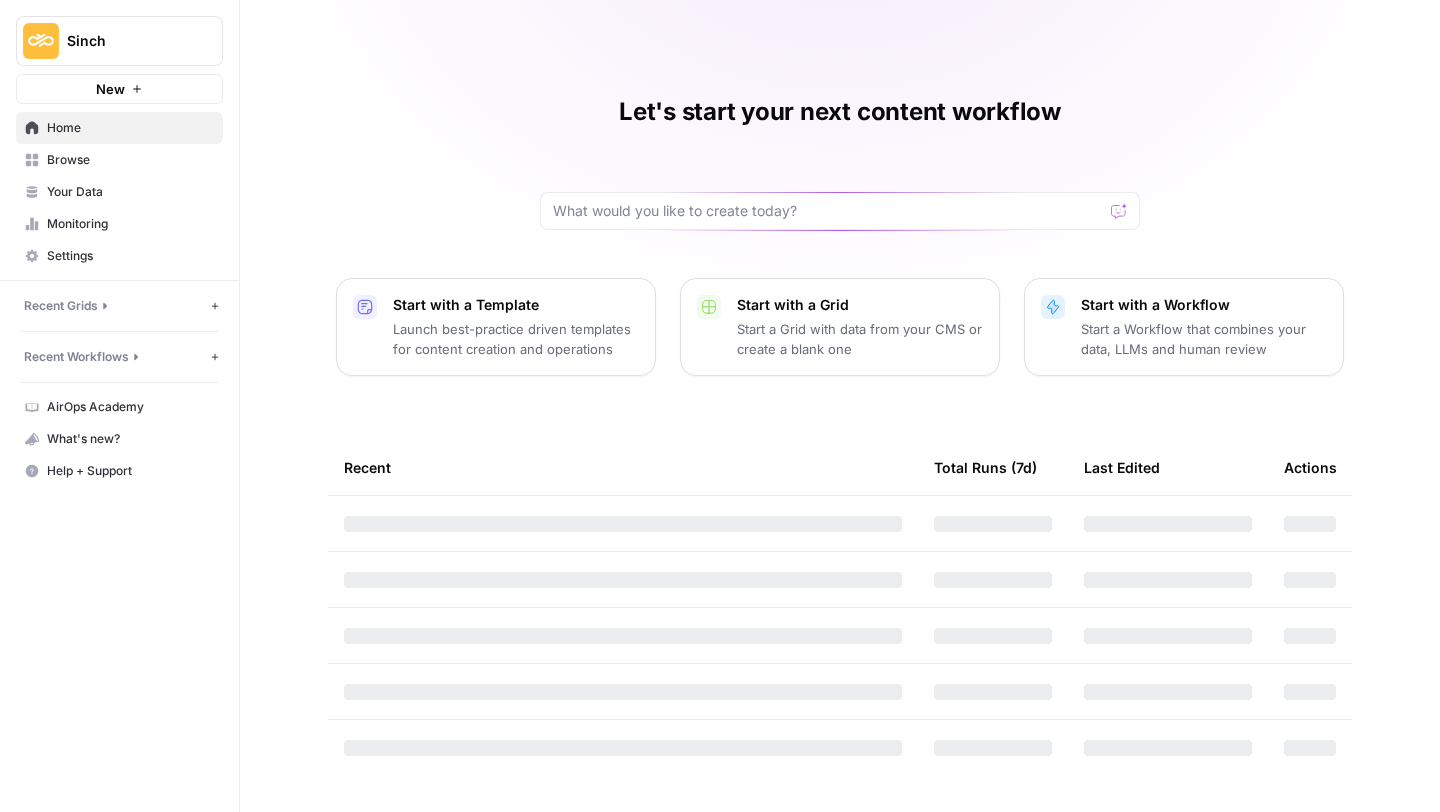 scroll, scrollTop: 0, scrollLeft: 0, axis: both 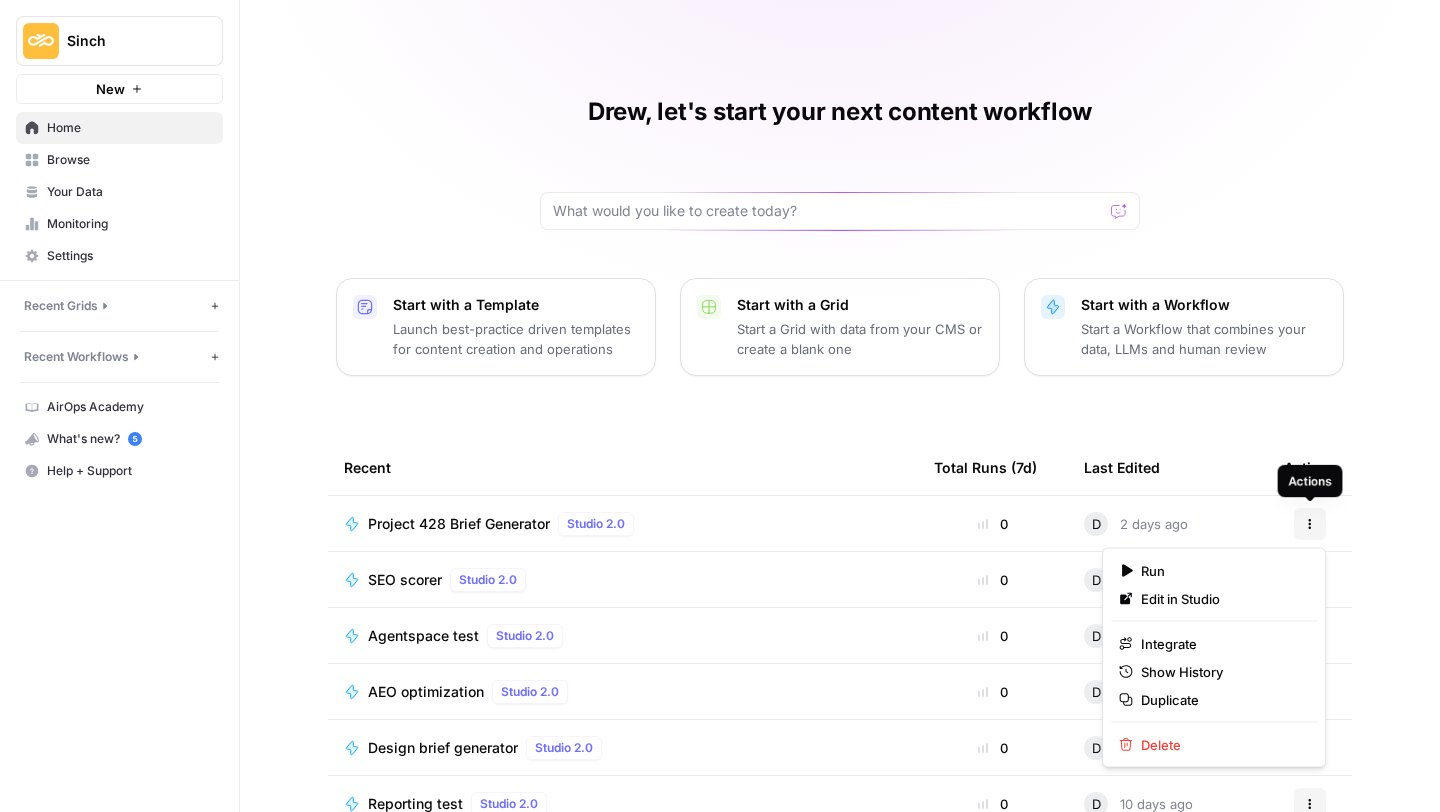 click on "Actions" at bounding box center (1310, 524) 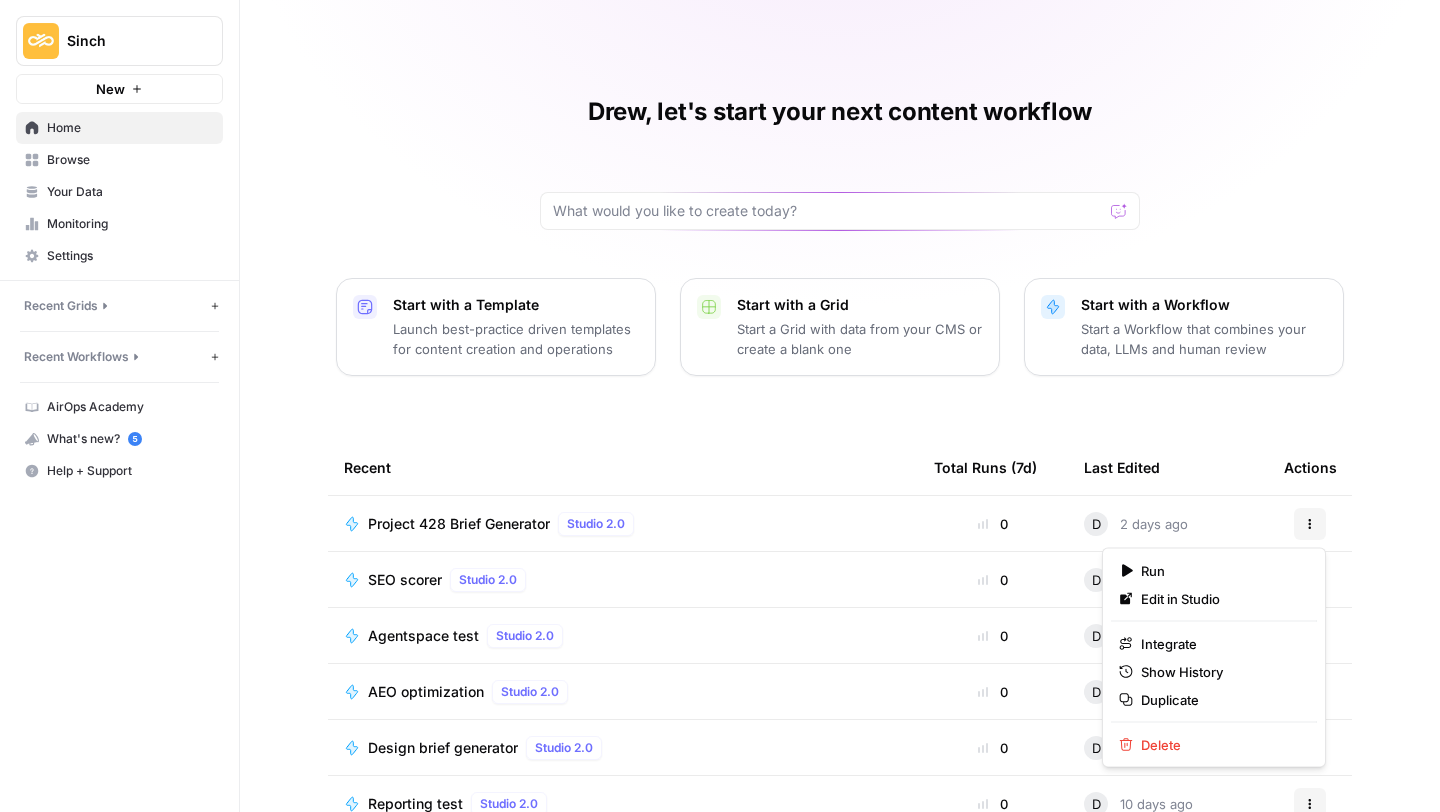 click on "Recent" at bounding box center [623, 467] 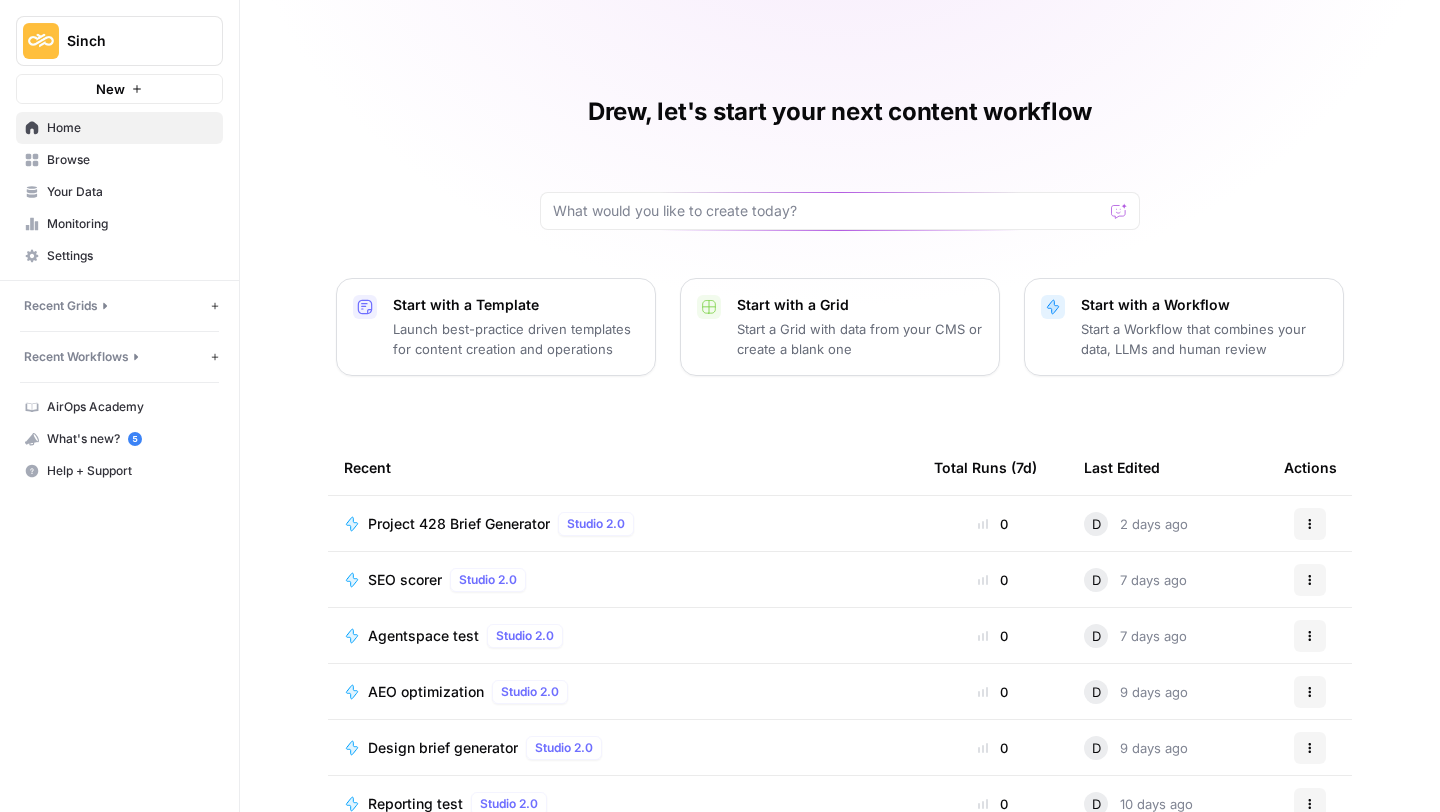 scroll, scrollTop: 108, scrollLeft: 0, axis: vertical 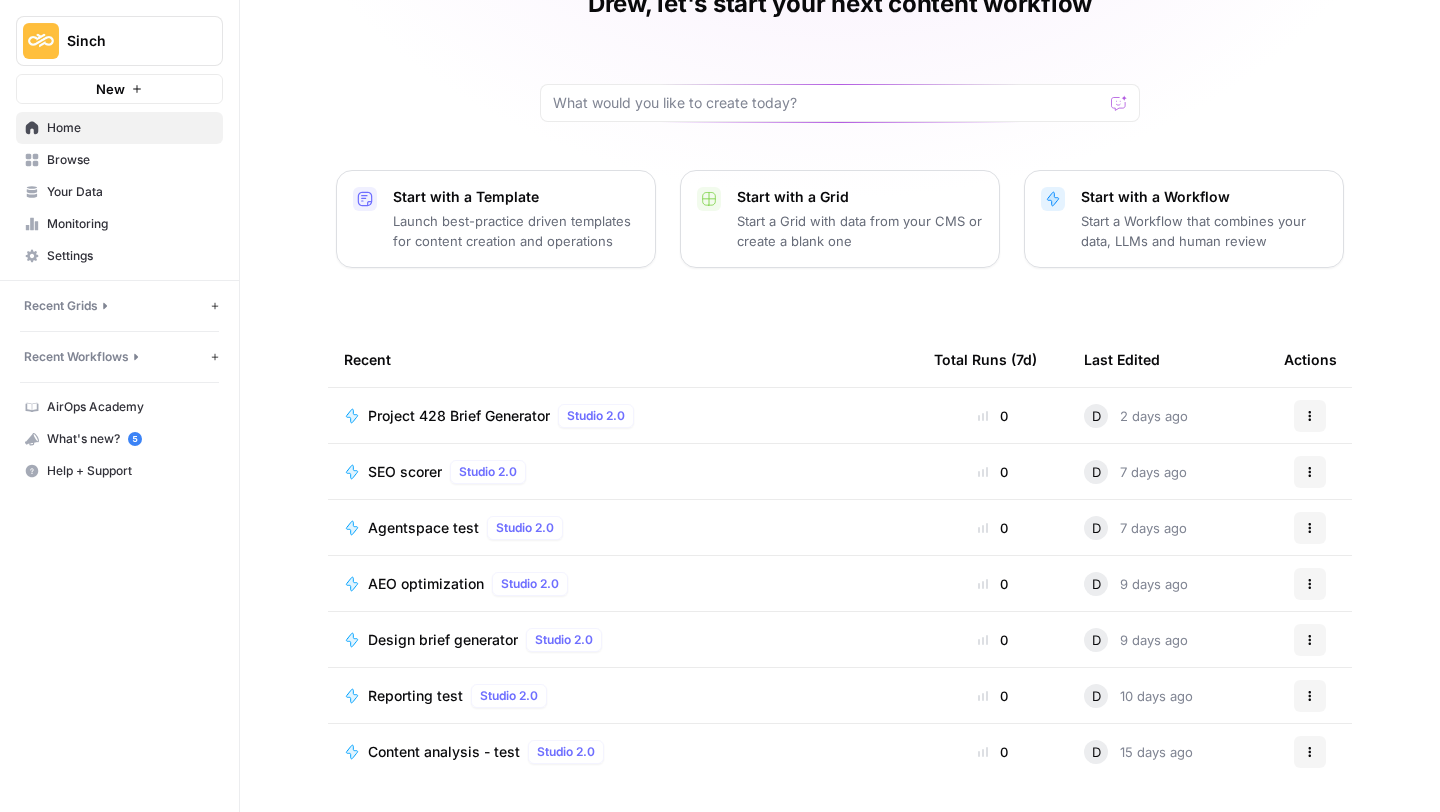 click on "Your Data" at bounding box center (130, 192) 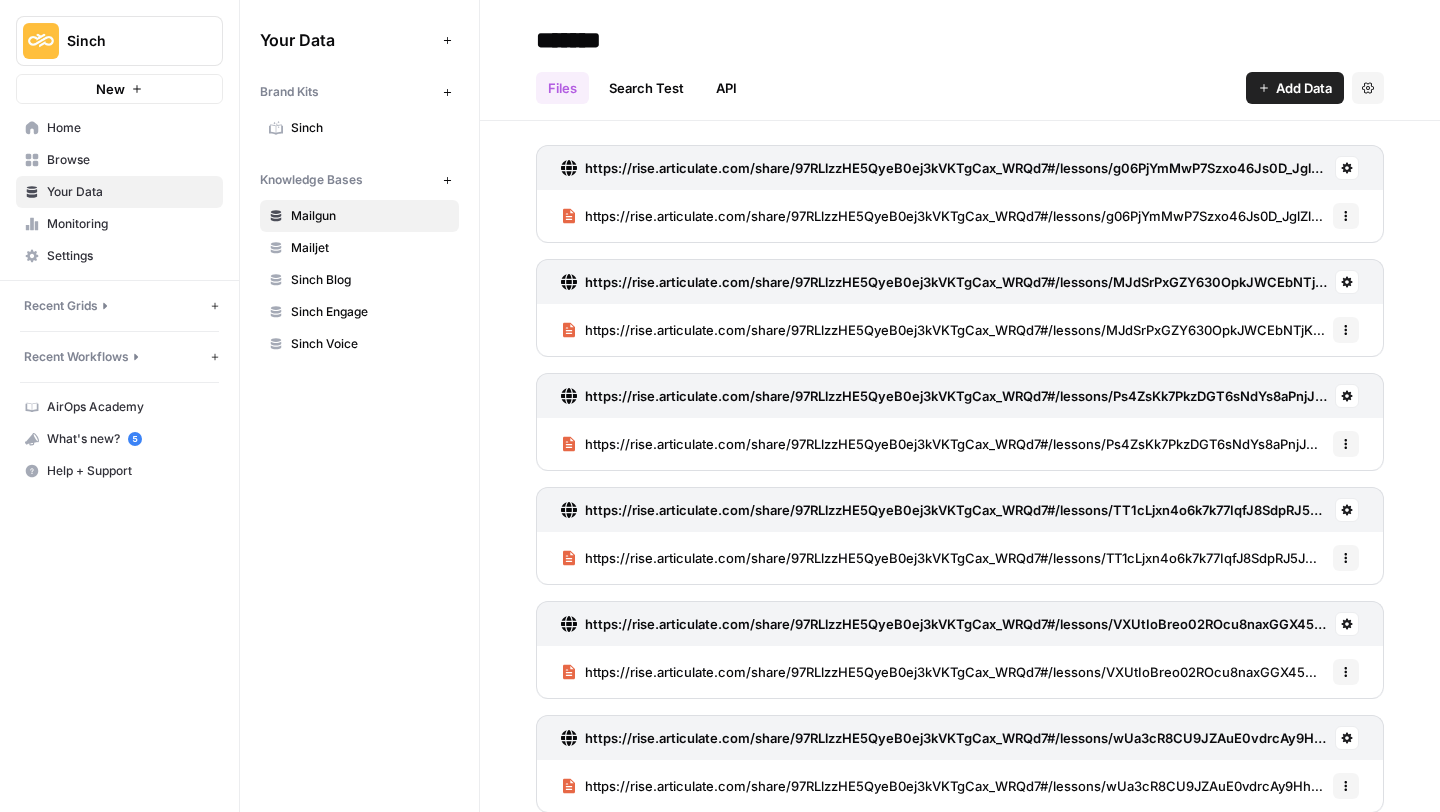 click on "Mailjet" at bounding box center (370, 248) 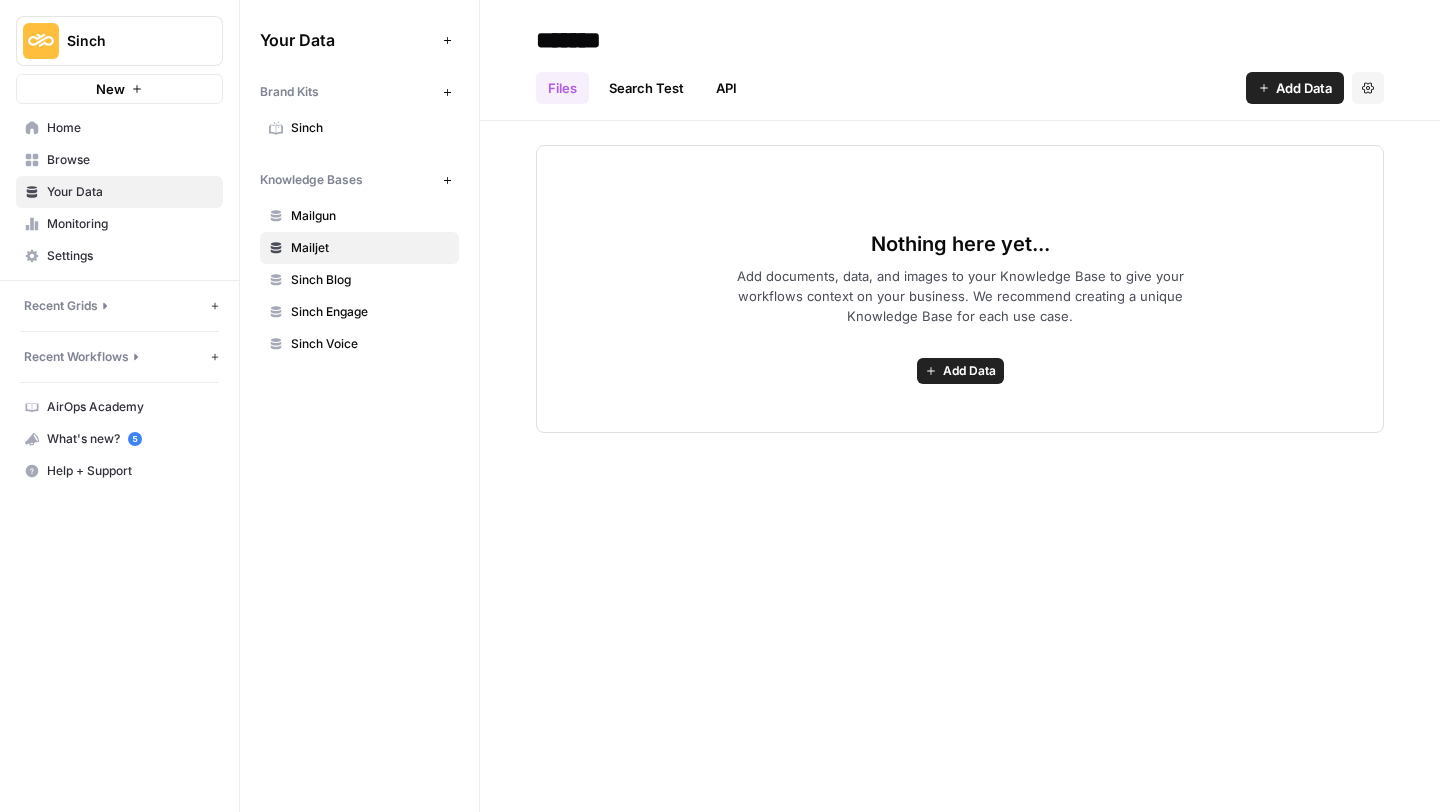 click on "Monitoring" at bounding box center (119, 224) 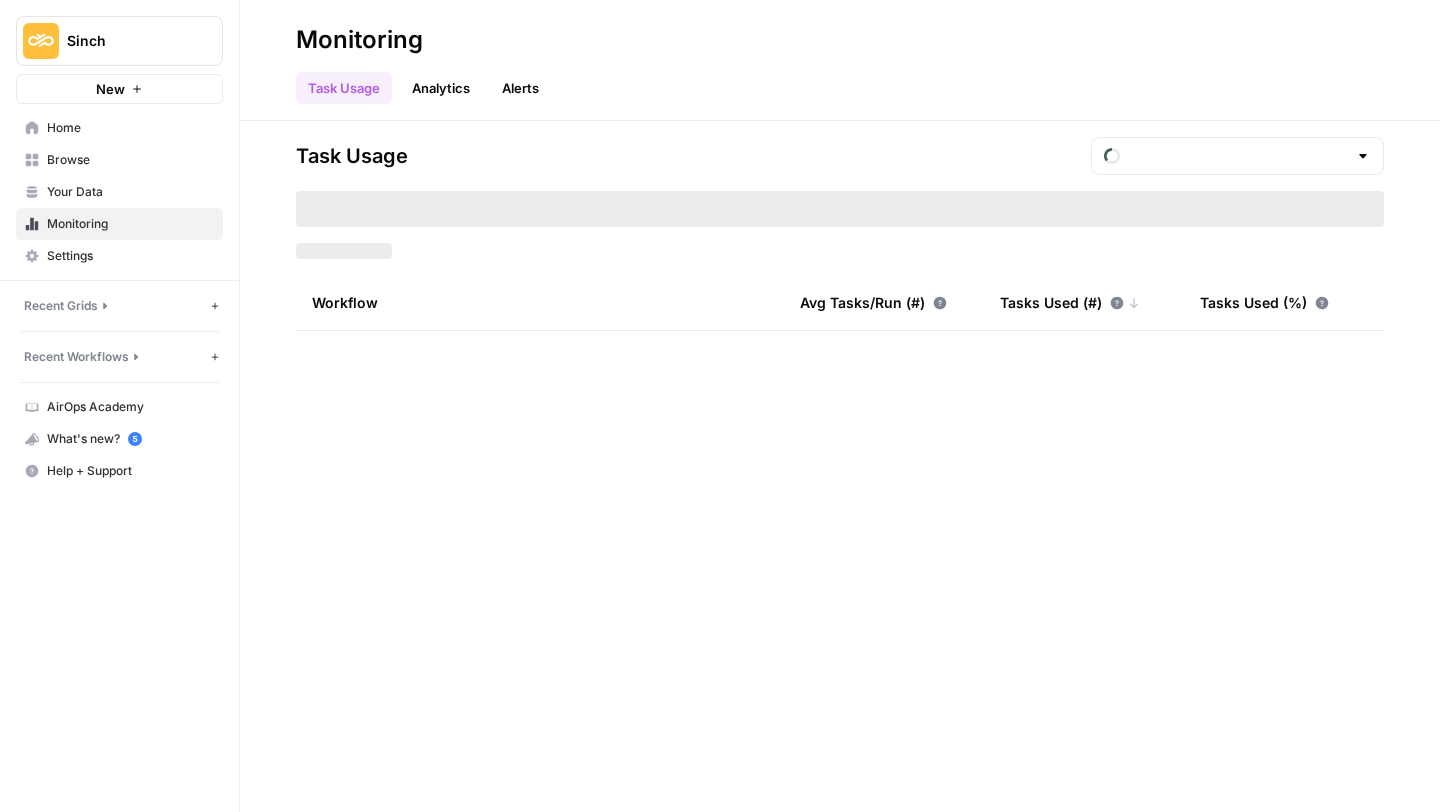 type on "July Included Tasks" 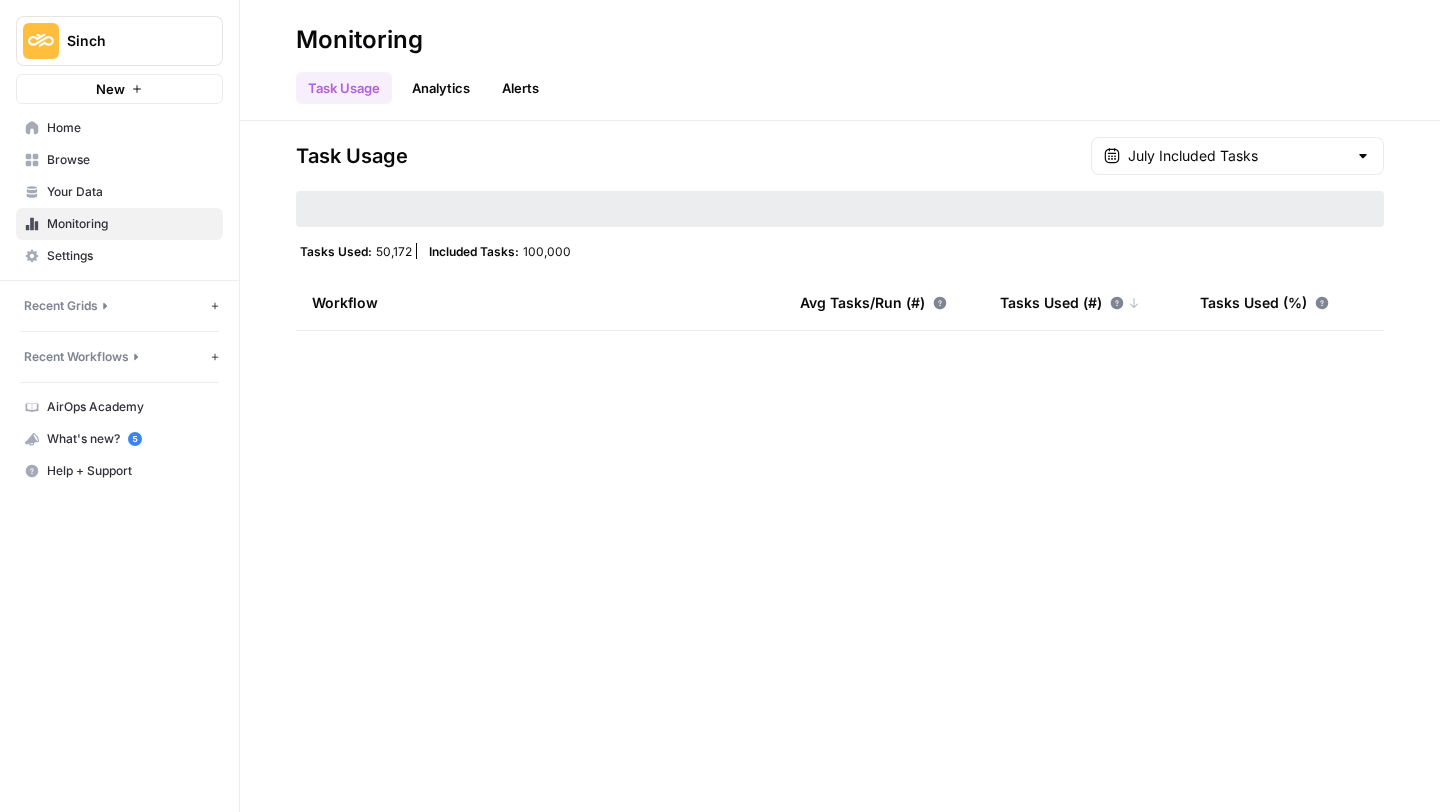 click on "Settings" at bounding box center (130, 256) 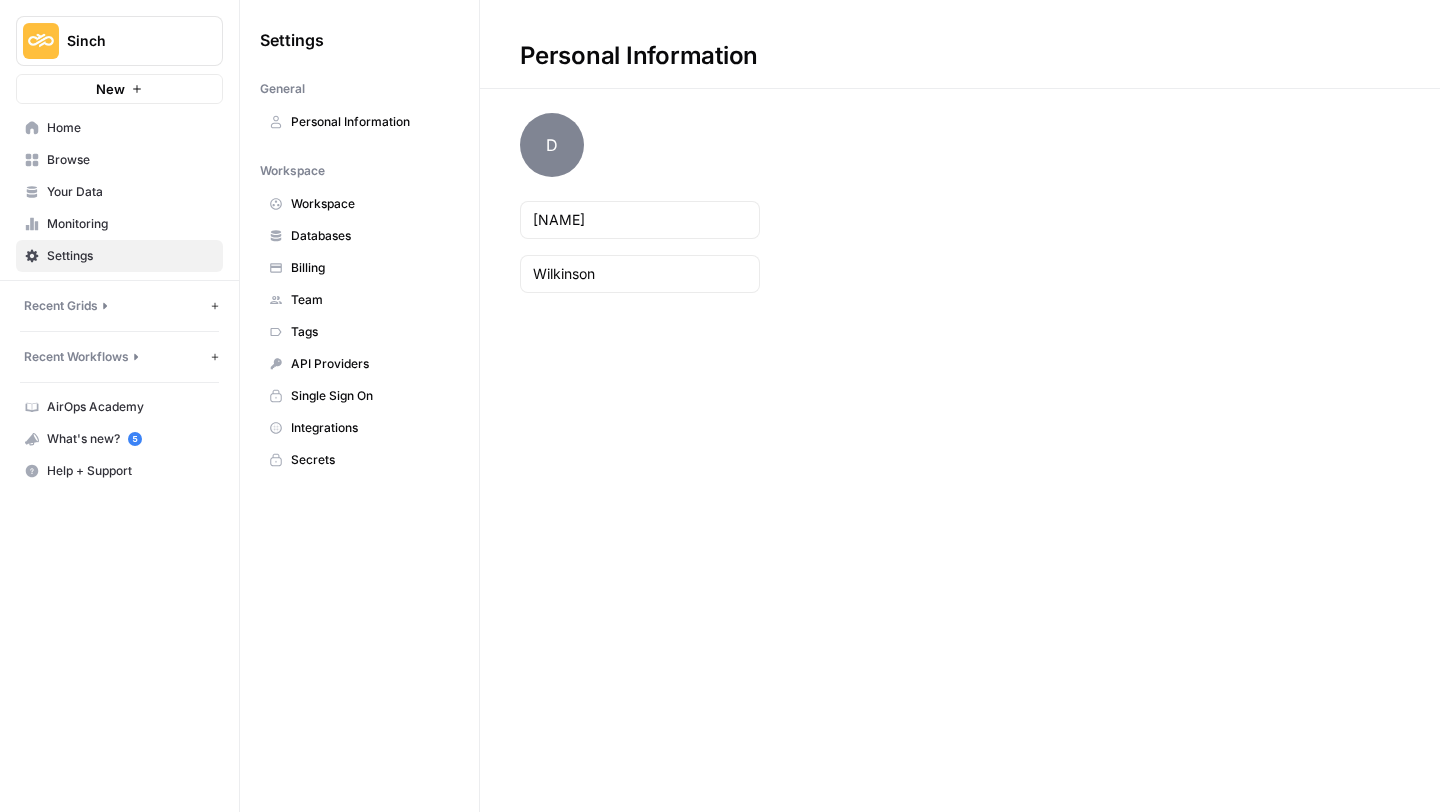 click on "Monitoring" at bounding box center (130, 224) 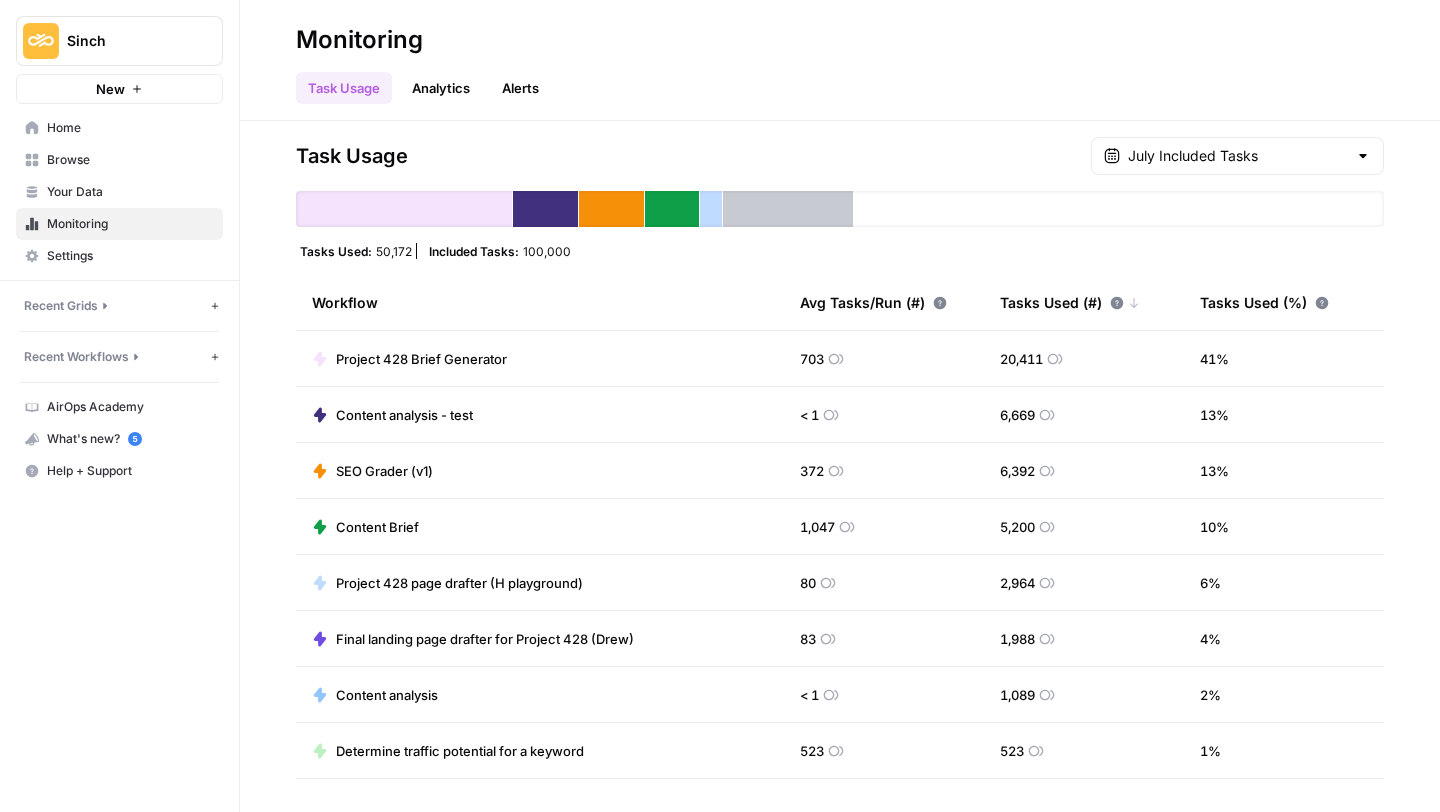 click on "Settings" at bounding box center (119, 256) 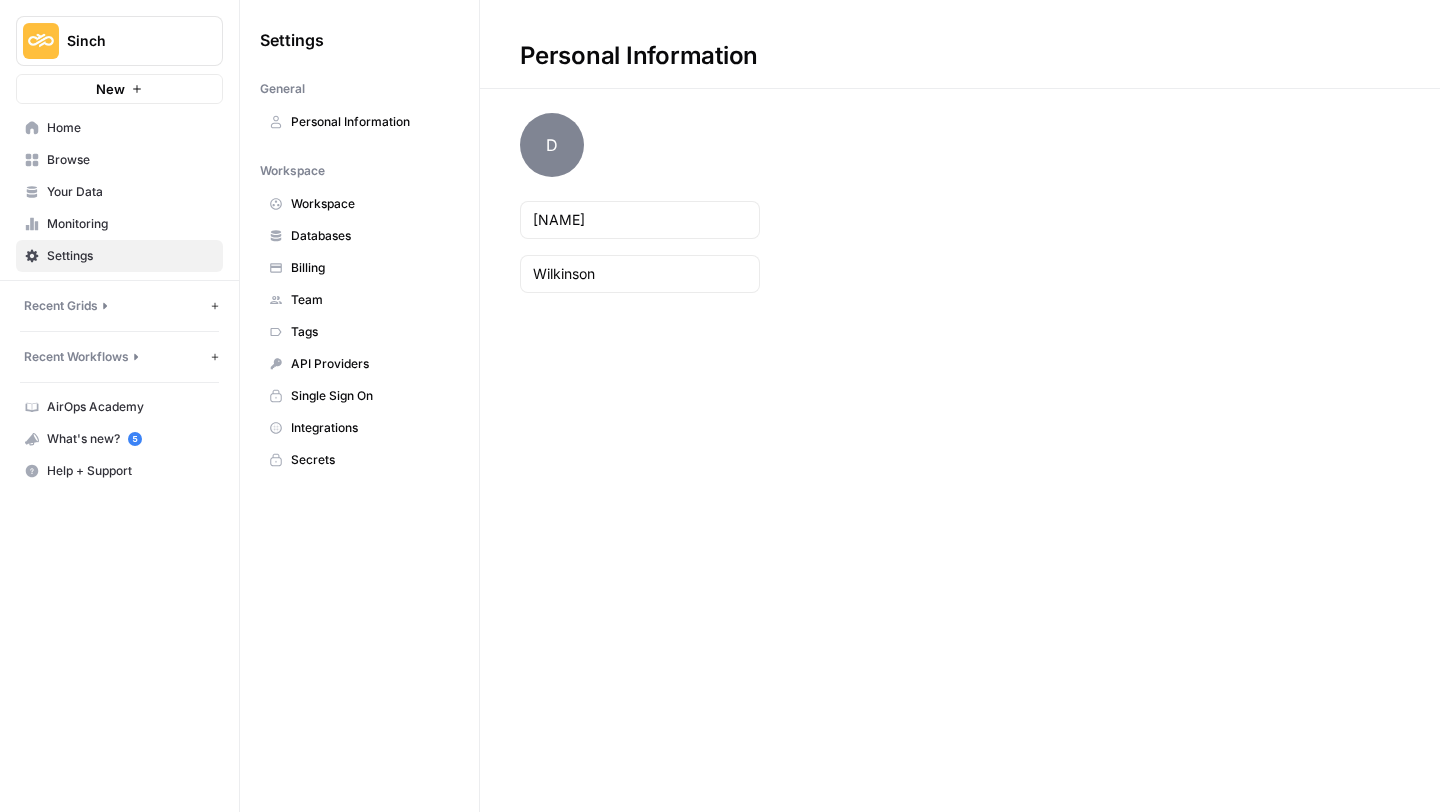 click on "Browse" at bounding box center (119, 160) 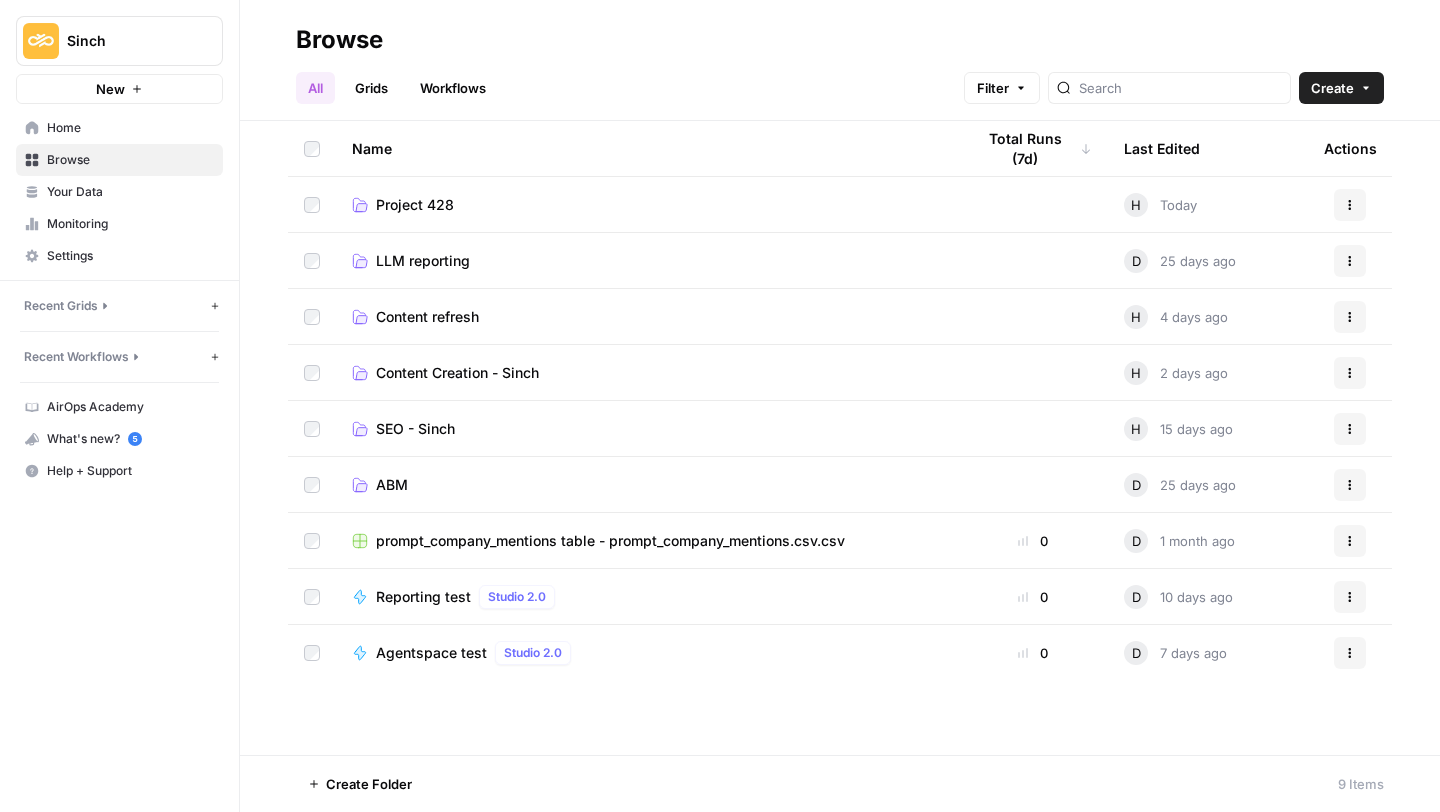 click on "Home" at bounding box center (119, 128) 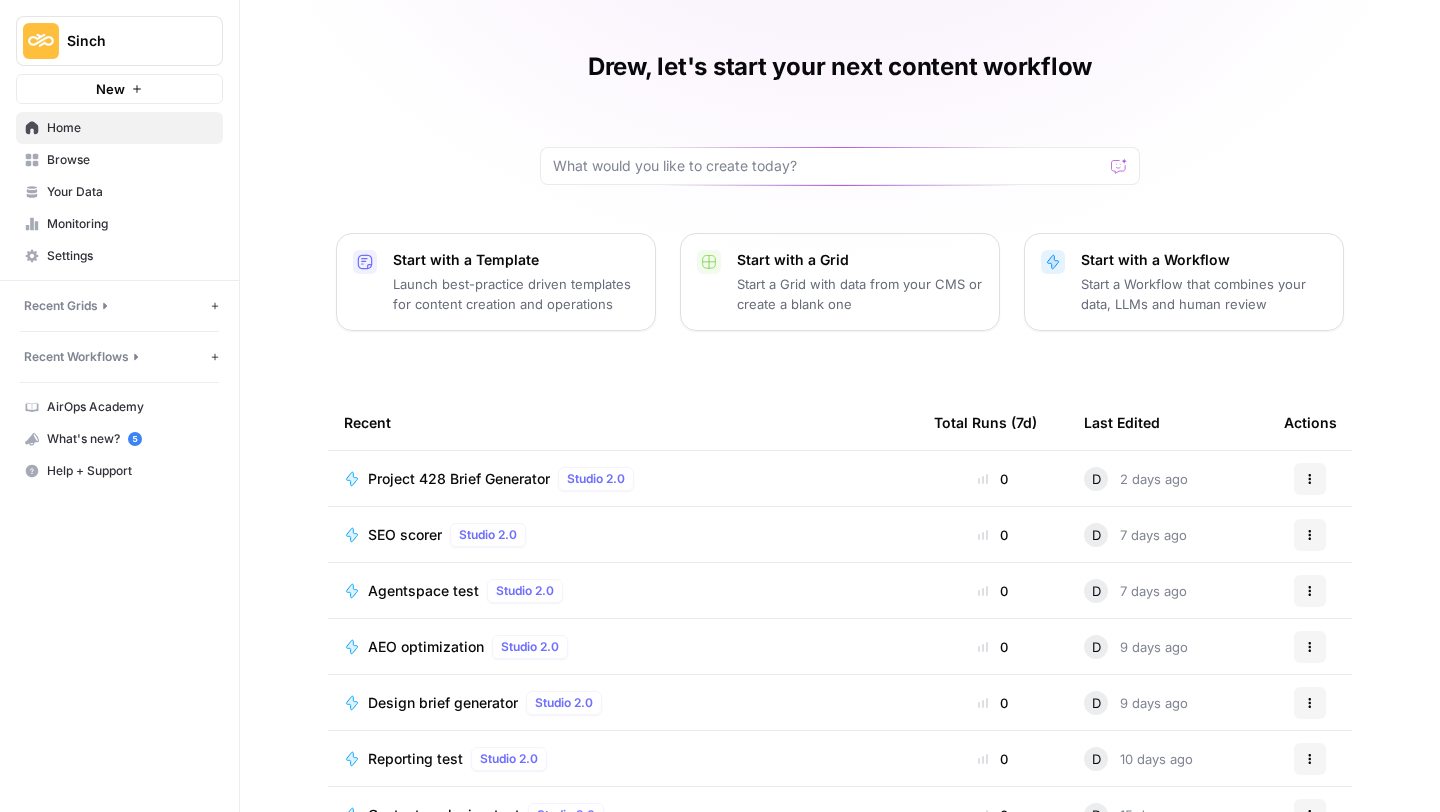 scroll, scrollTop: 108, scrollLeft: 0, axis: vertical 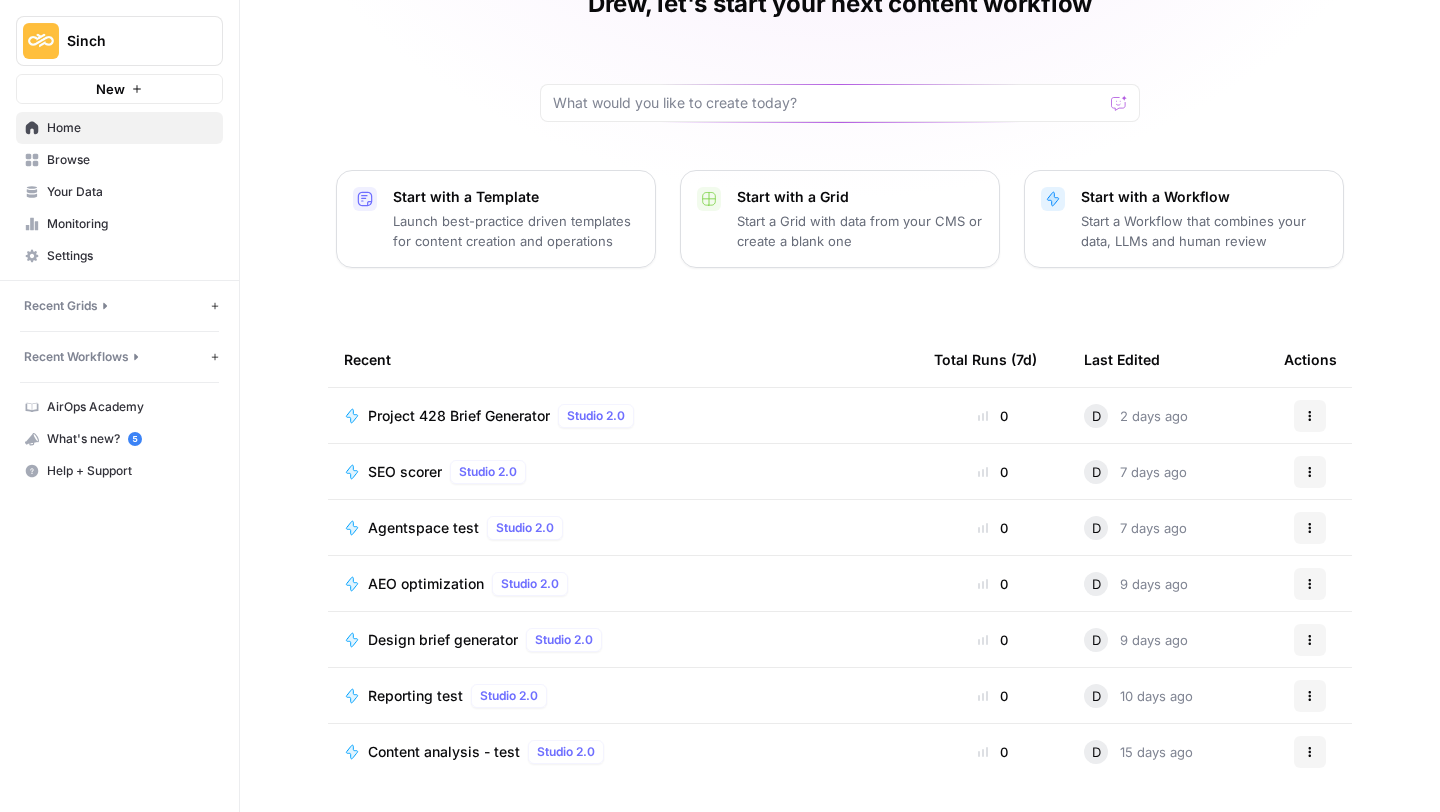 click on "Browse" at bounding box center (130, 160) 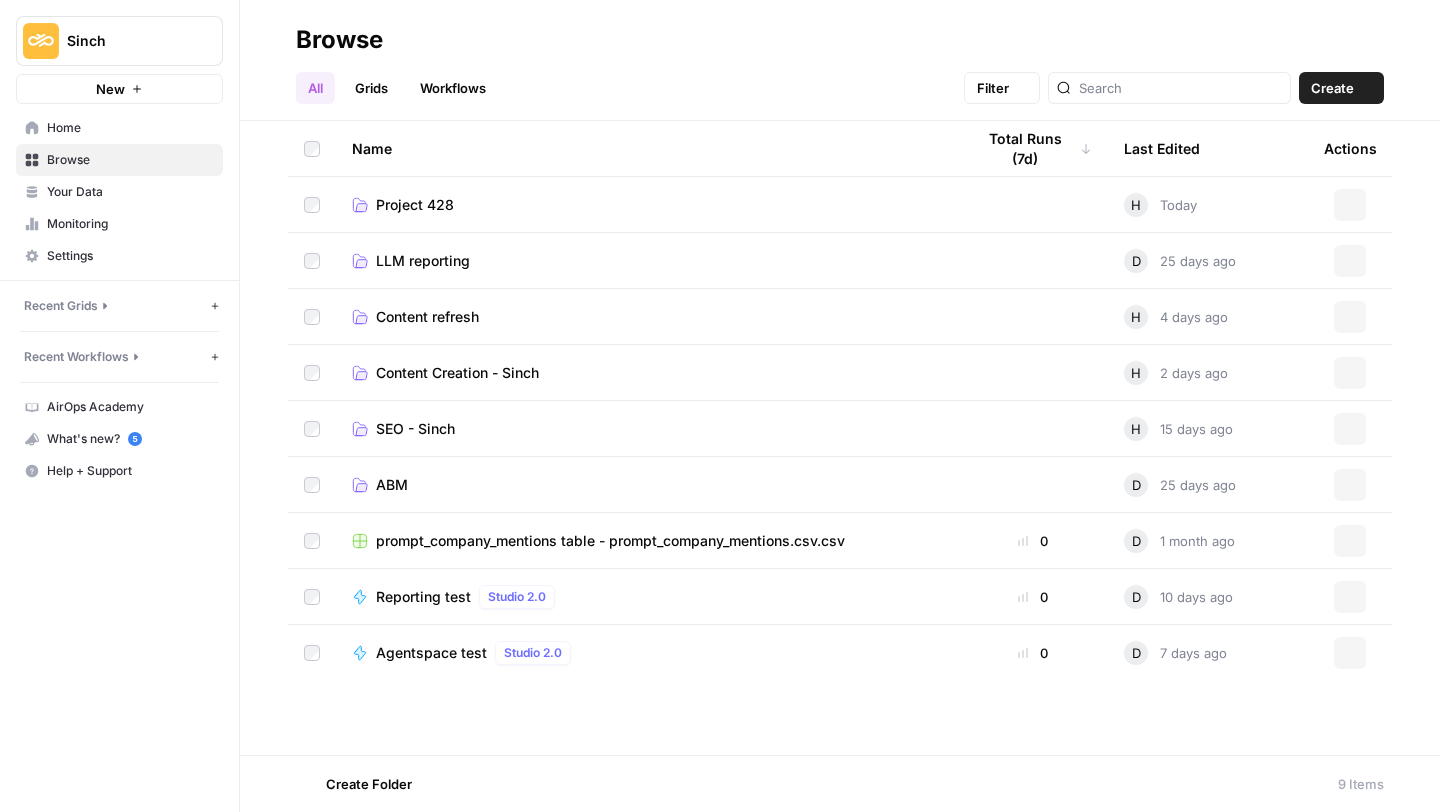 scroll, scrollTop: 0, scrollLeft: 0, axis: both 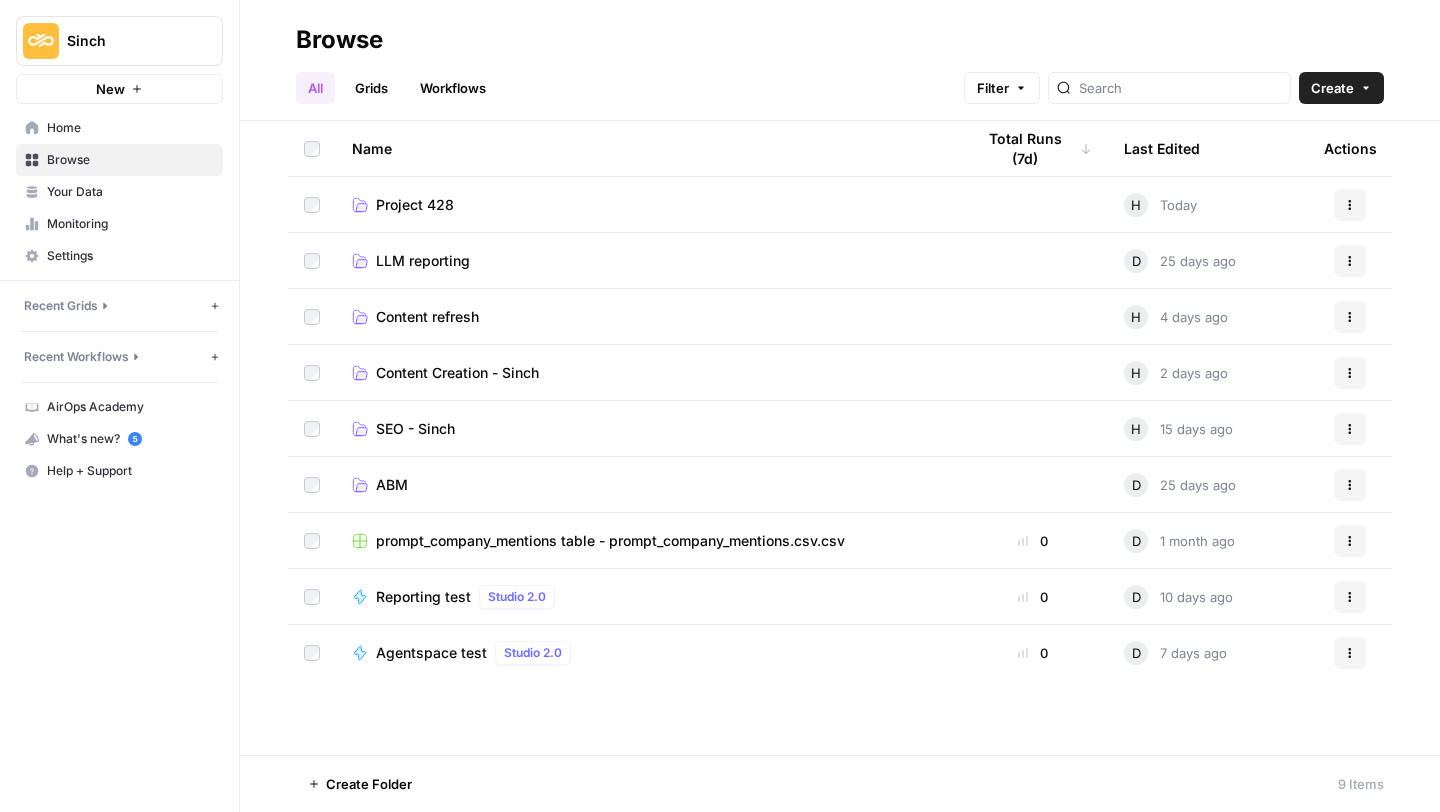click on "Project 428" at bounding box center (647, 204) 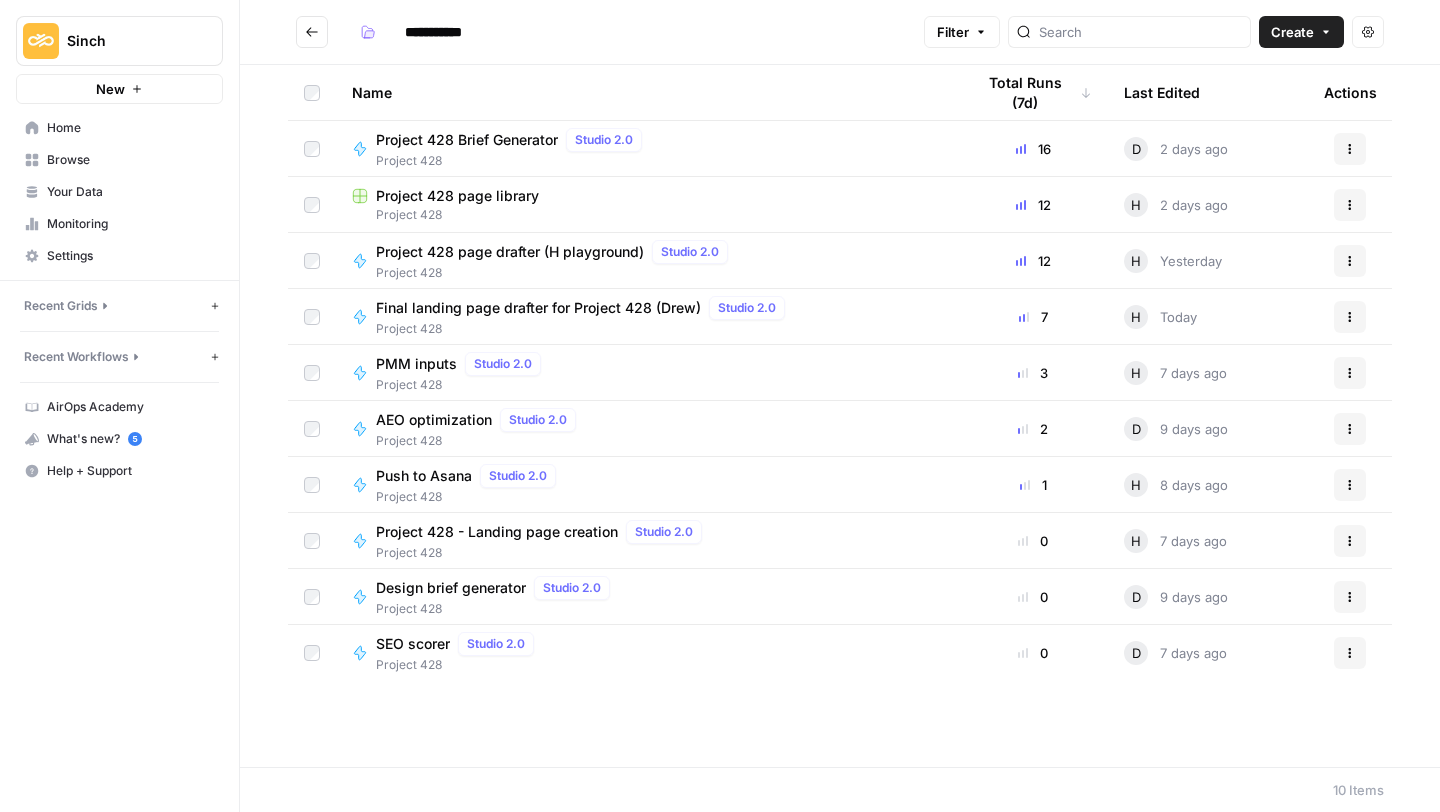 click on "Final landing page drafter for Project 428 (Drew)" at bounding box center (538, 308) 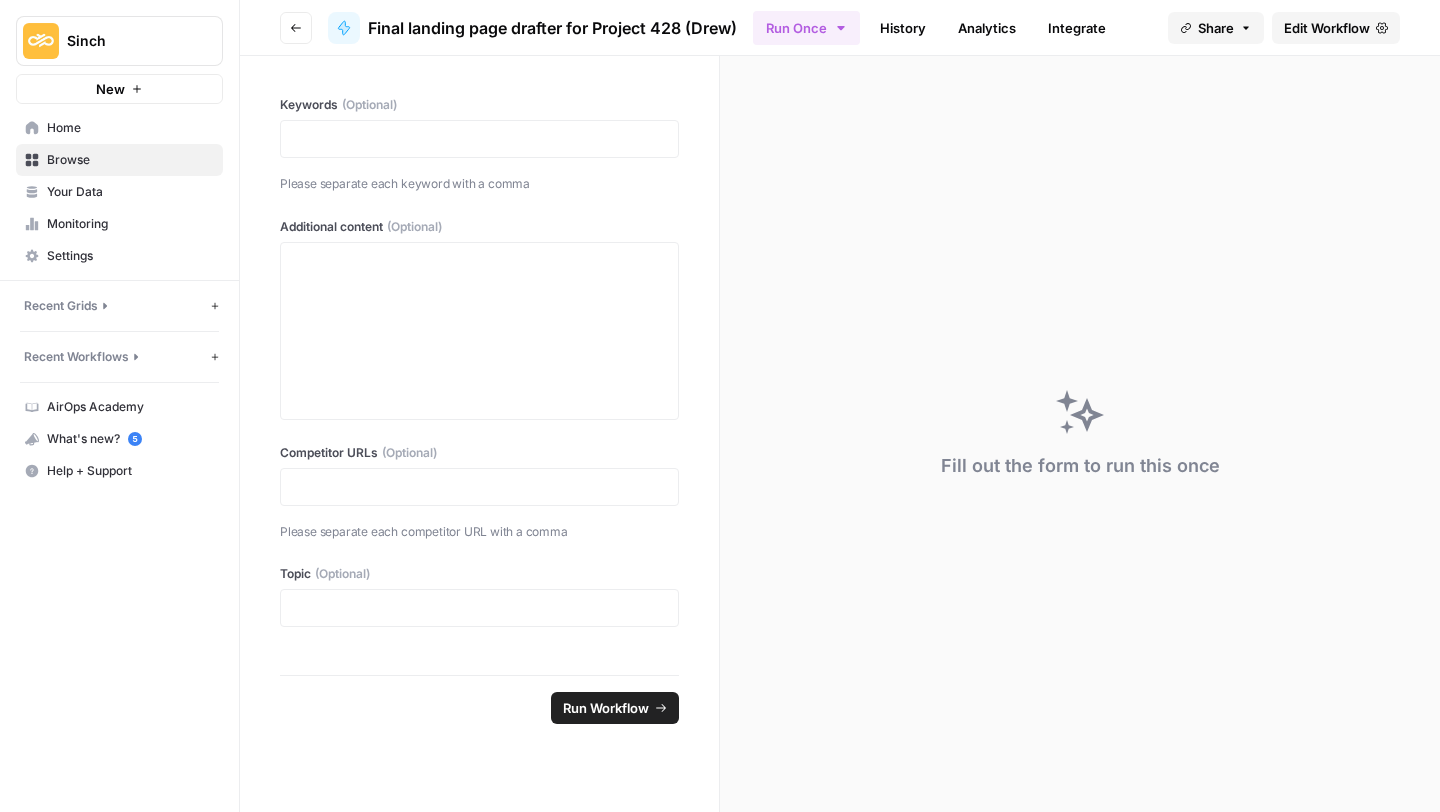 click on "Edit Workflow" at bounding box center [1327, 28] 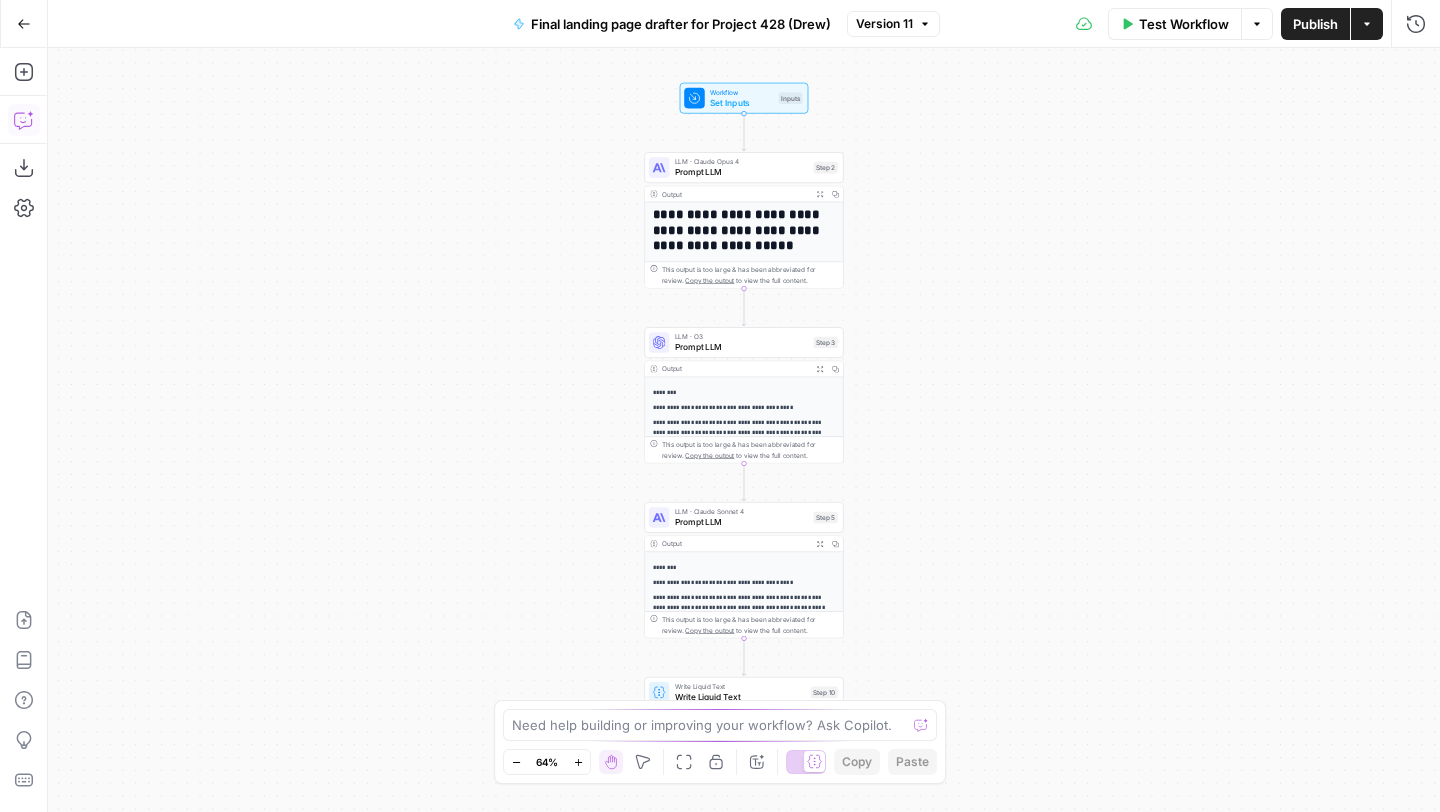 click on "Copilot" at bounding box center (24, 120) 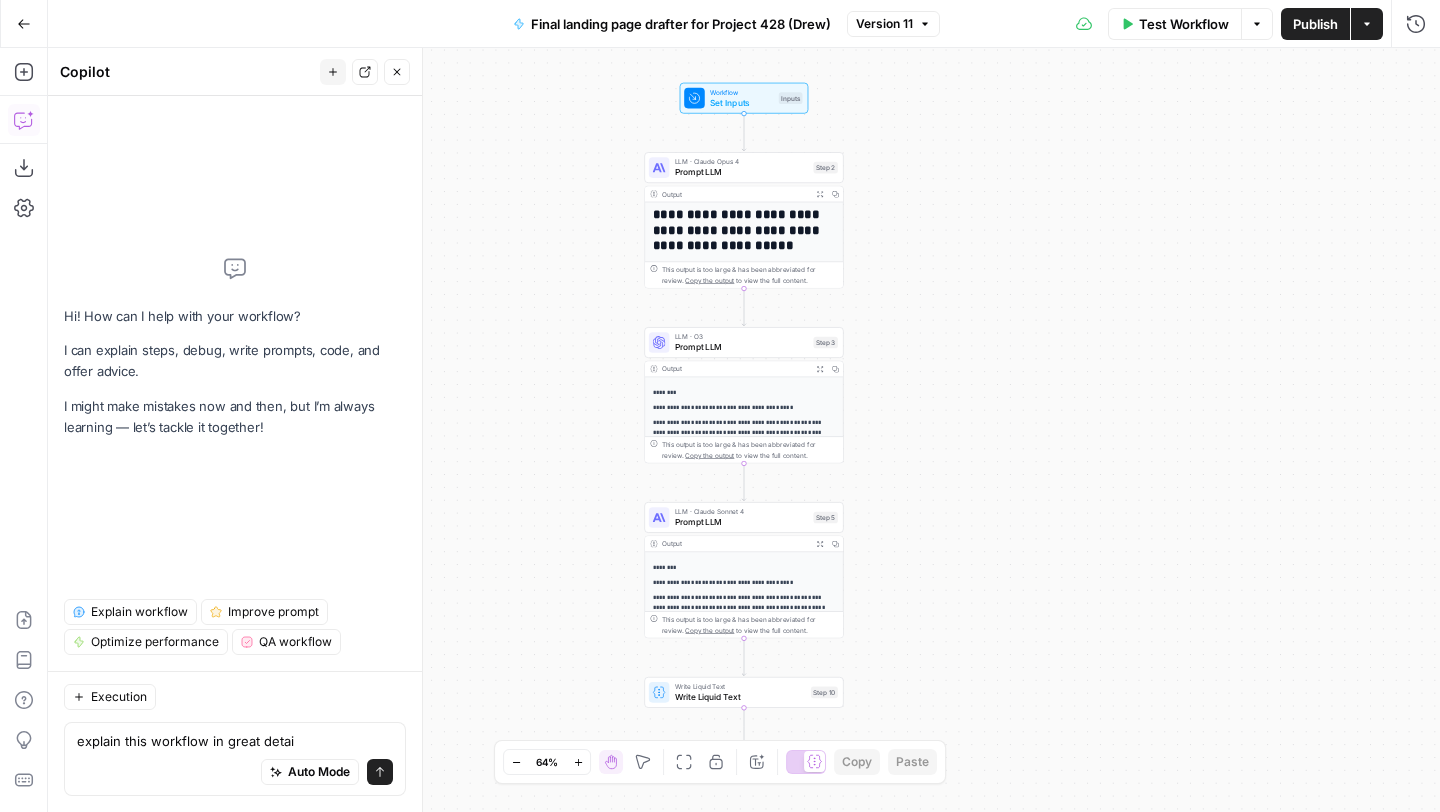 type on "explain this workflow in great detail" 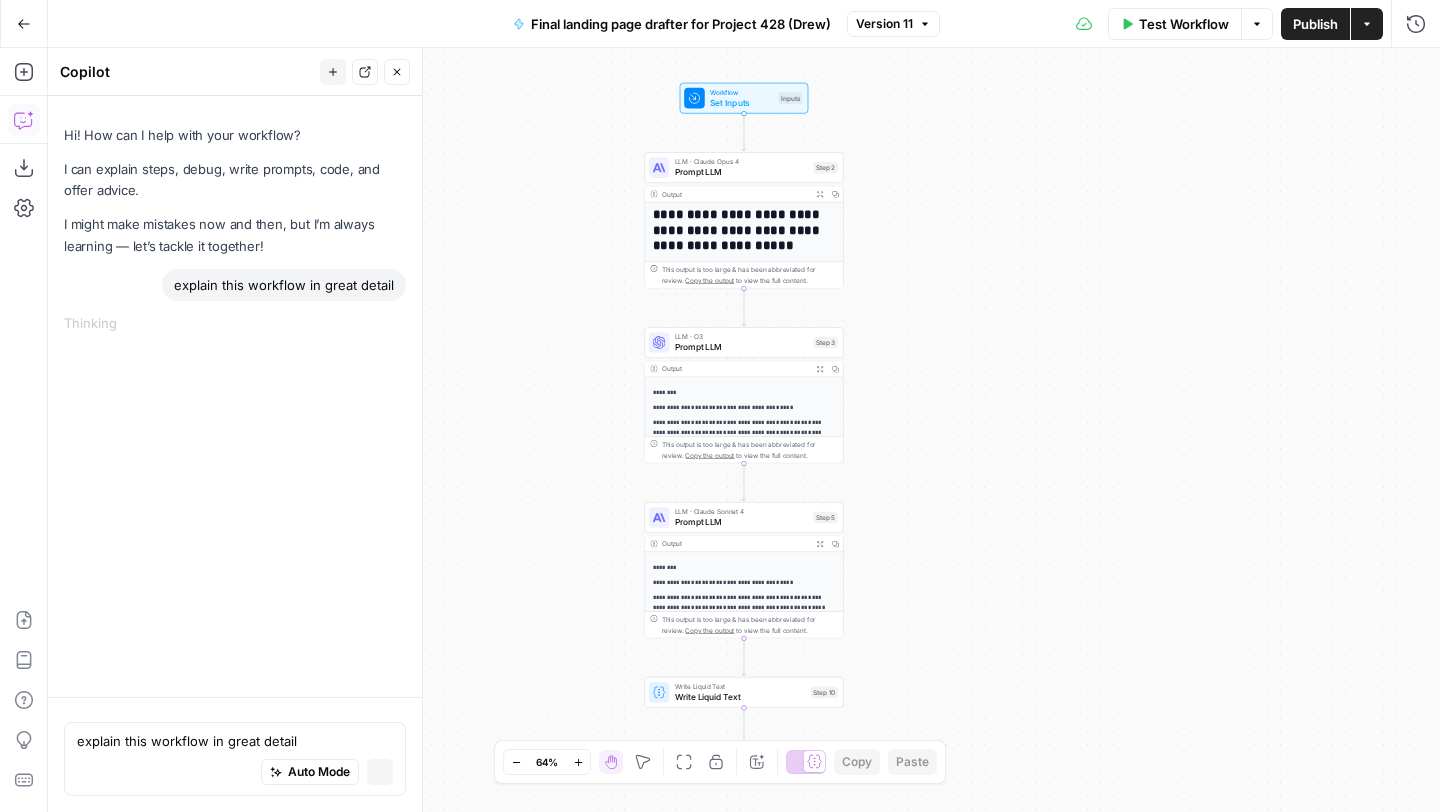 type 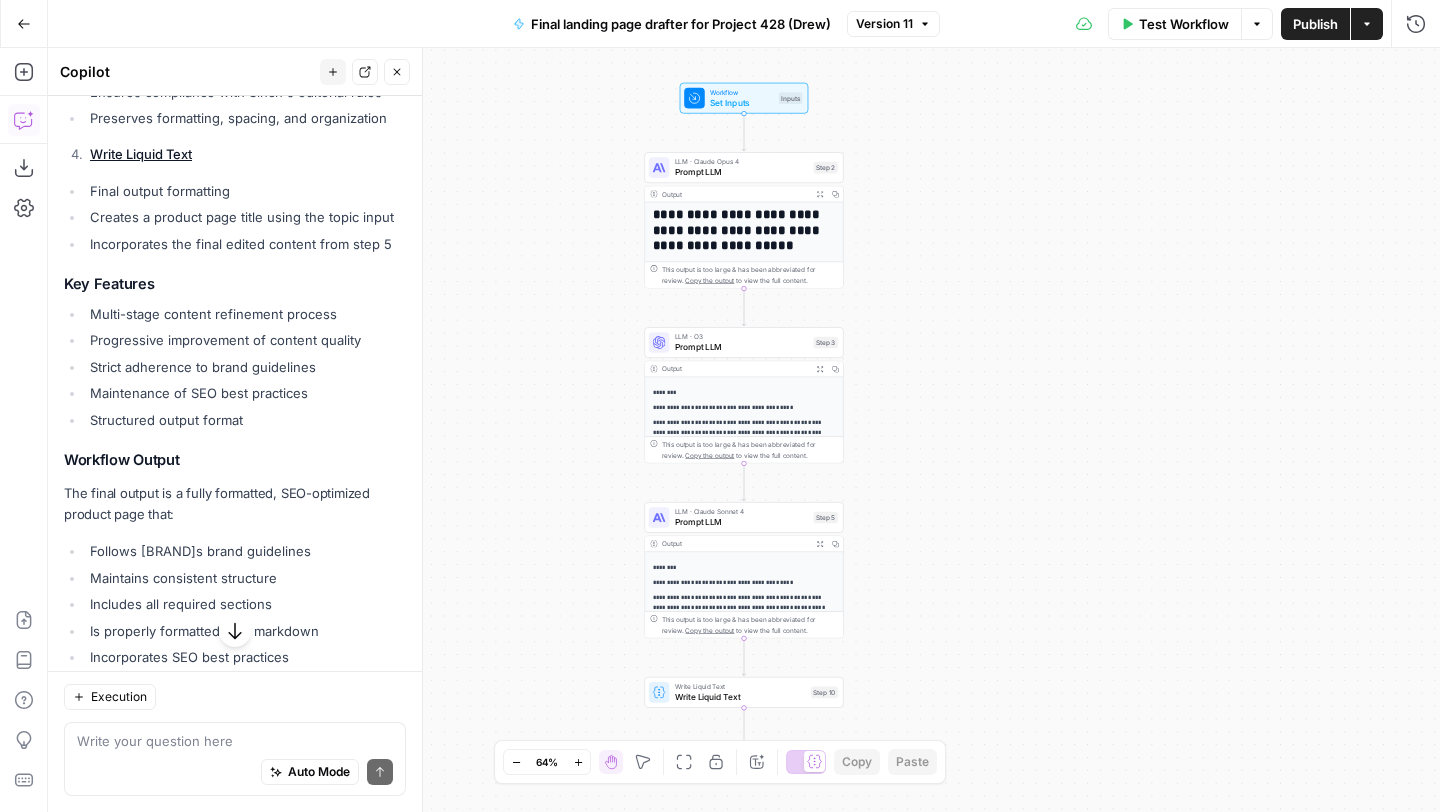 scroll, scrollTop: 1571, scrollLeft: 0, axis: vertical 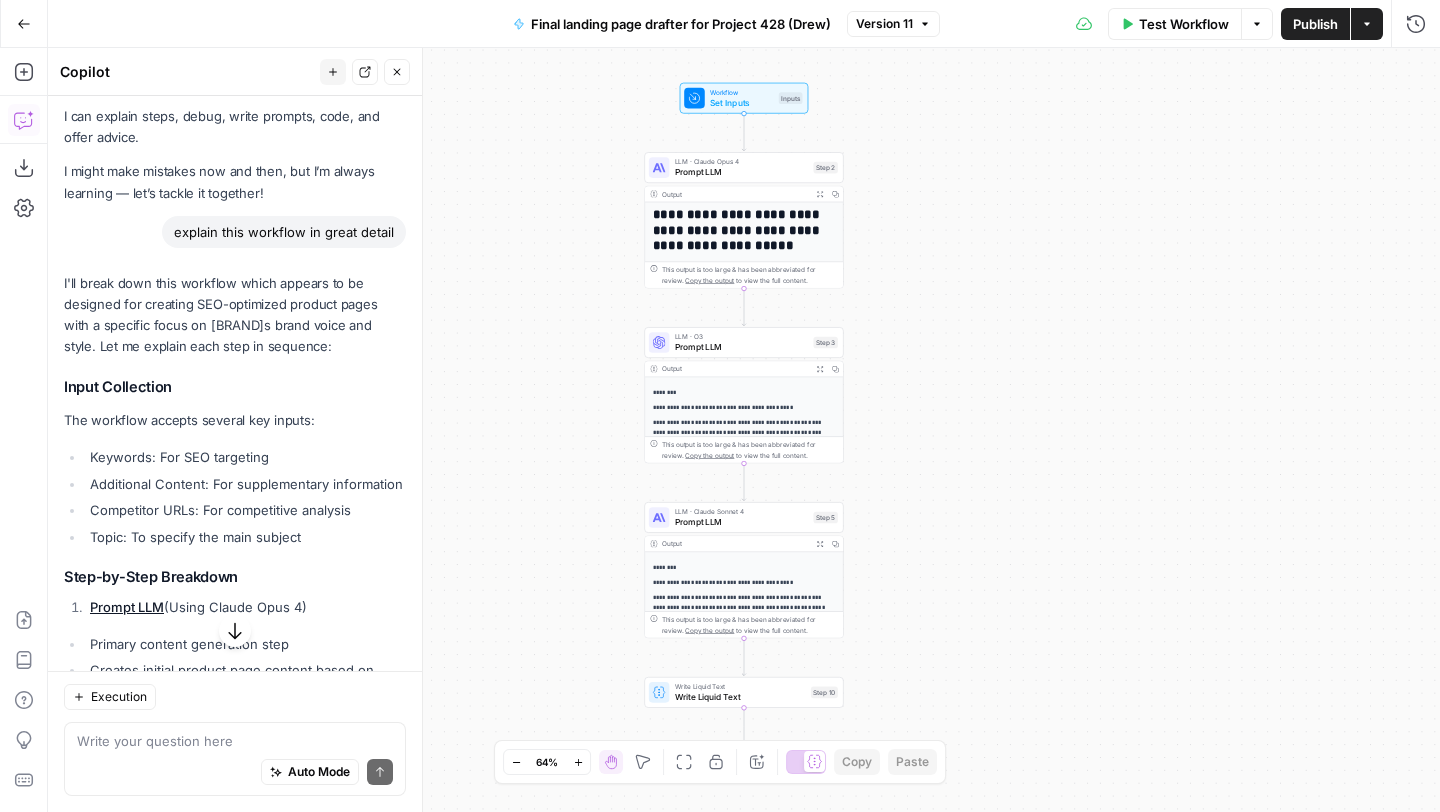 drag, startPoint x: 212, startPoint y: 370, endPoint x: 58, endPoint y: 390, distance: 155.29327 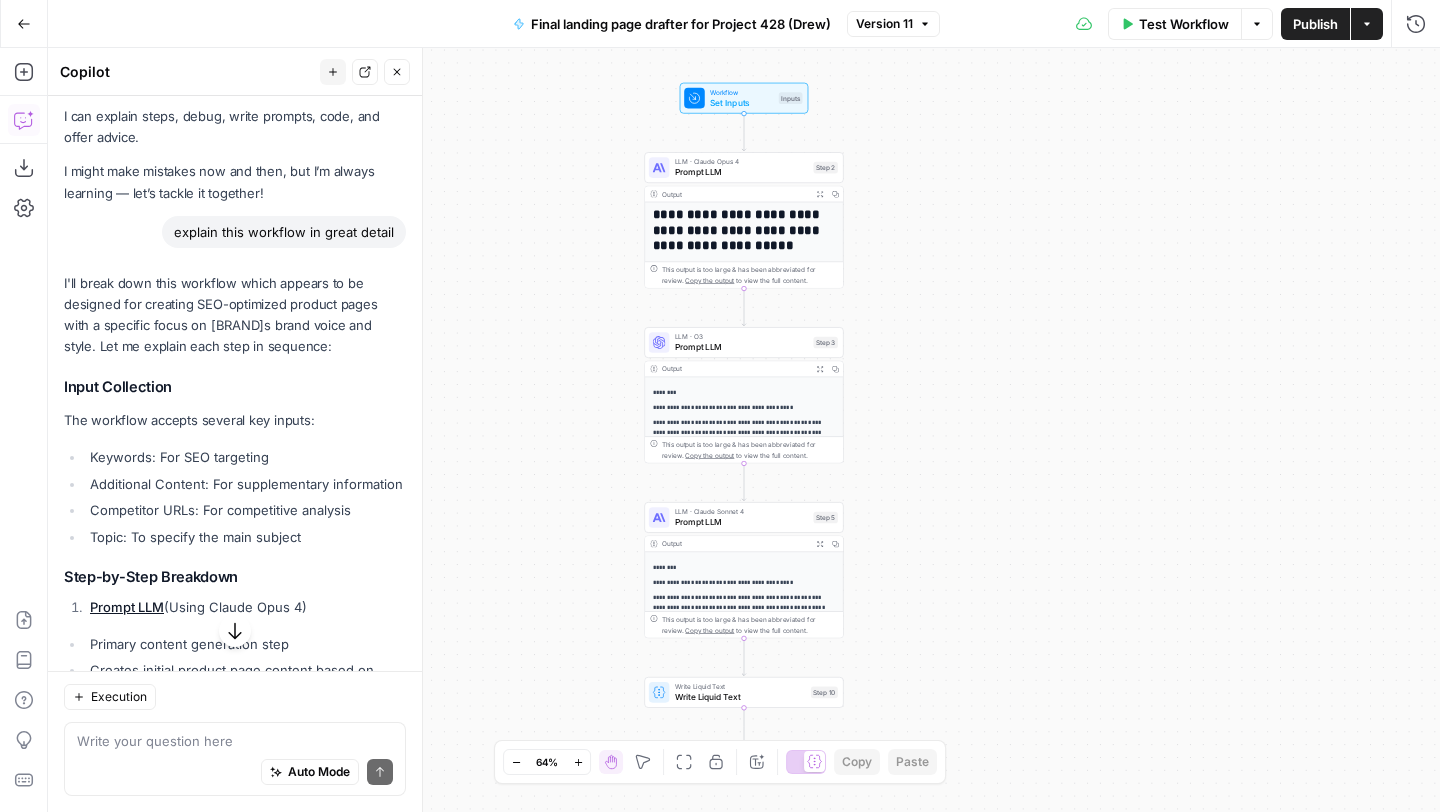 click on "Hi! How can I help with your workflow?
I can explain steps, debug, write prompts, code, and offer advice.
I might make mistakes now and then, but I’m always learning — let’s tackle it together! explain this workflow in great detail I'll break down this workflow which appears to be designed for creating SEO-optimized product pages with a specific focus on Sinch's brand voice and style. Let me explain each step in sequence:
Input Collection
The workflow accepts several key inputs:
Keywords: For SEO targeting
Additional Content: For supplementary information
Competitor URLs: For competitive analysis
Topic: To specify the main subject
Step-by-Step Breakdown
Prompt LLM  (Using Claude Opus 4)
Primary content generation step
Creates initial product page content based on provided keywords, competitor URLs, and additional content
Structures content with specific sections:
Header with primary keyword
"What is it?" section highlighting top benefits
Features summary" at bounding box center [235, 1116] 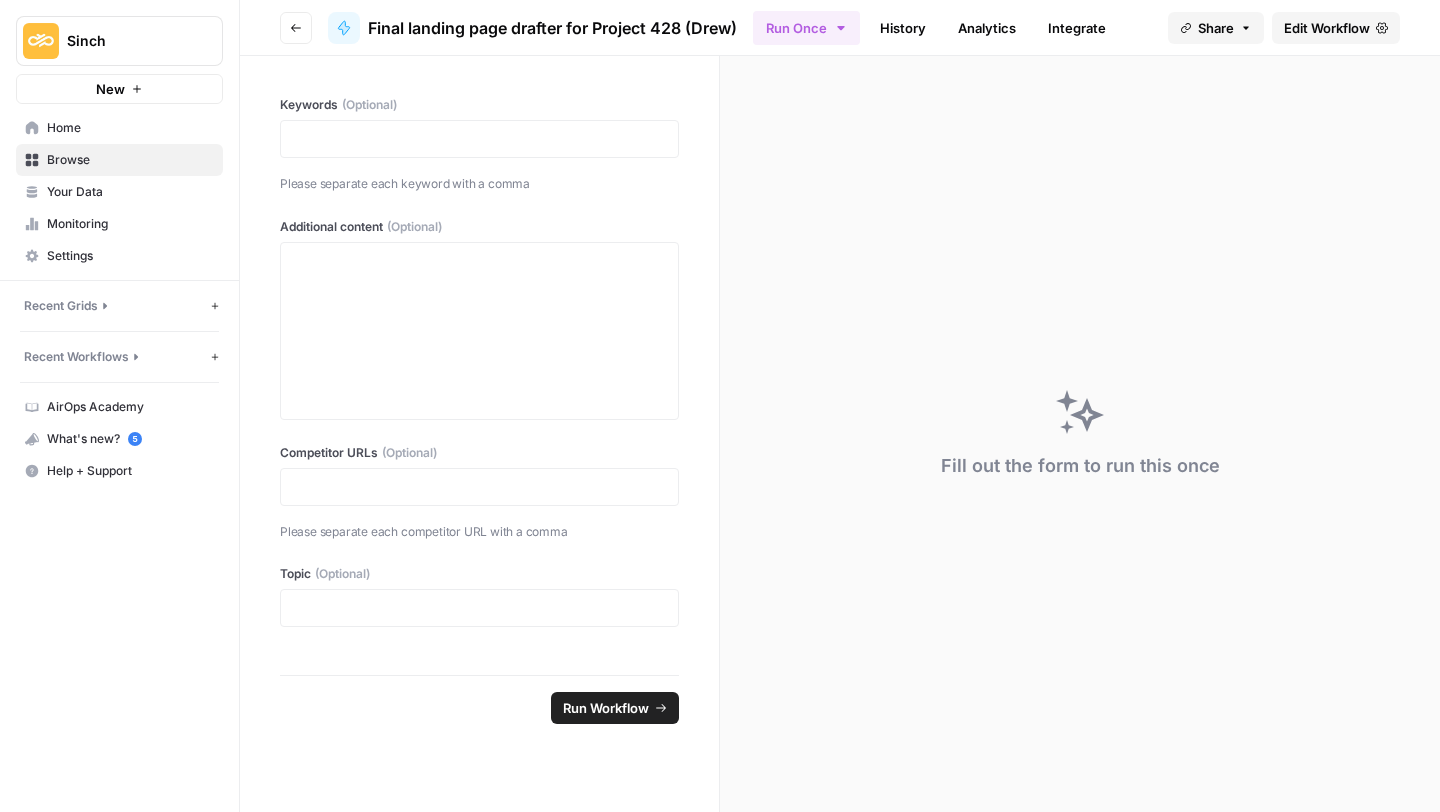 click at bounding box center (41, 41) 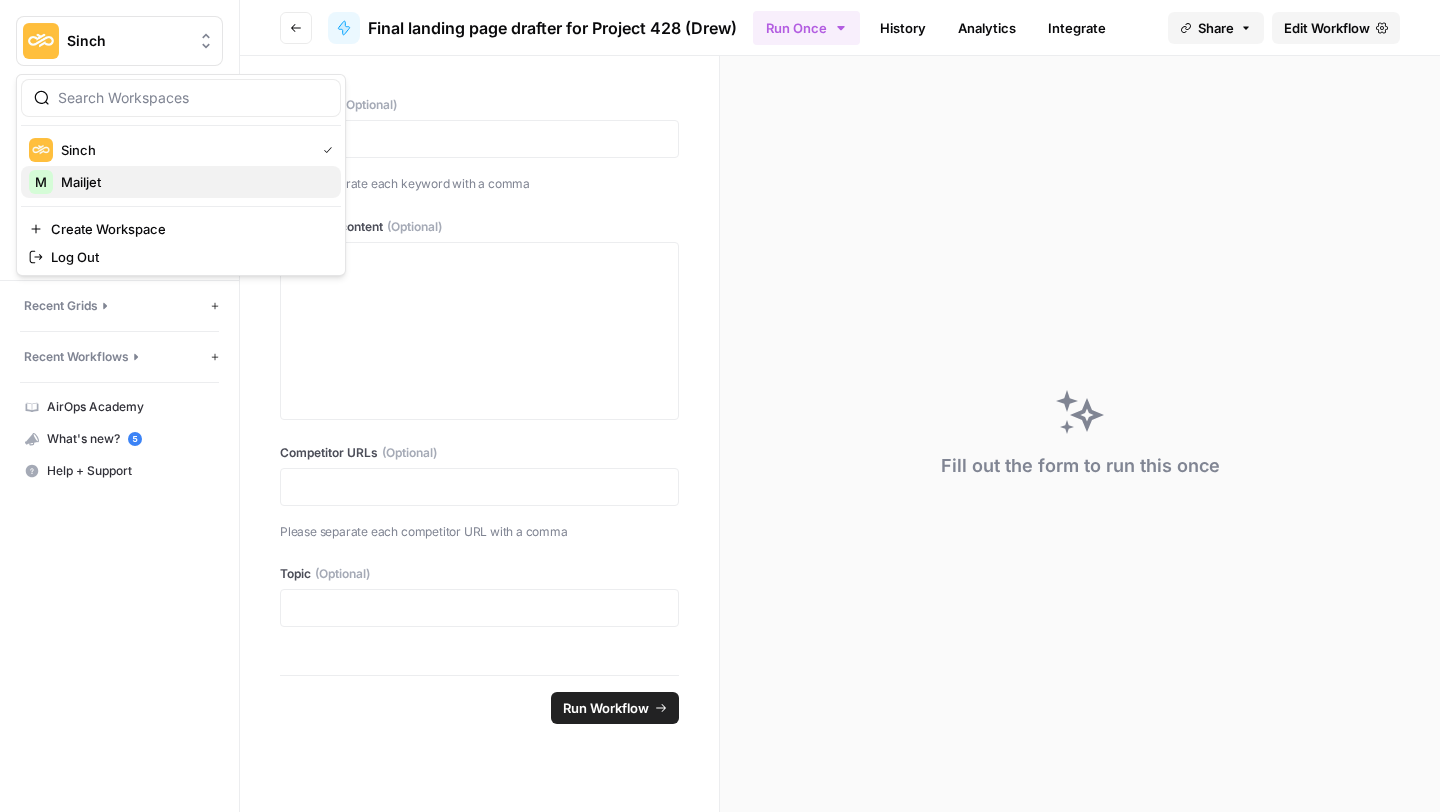 click on "M Mailjet" at bounding box center (181, 182) 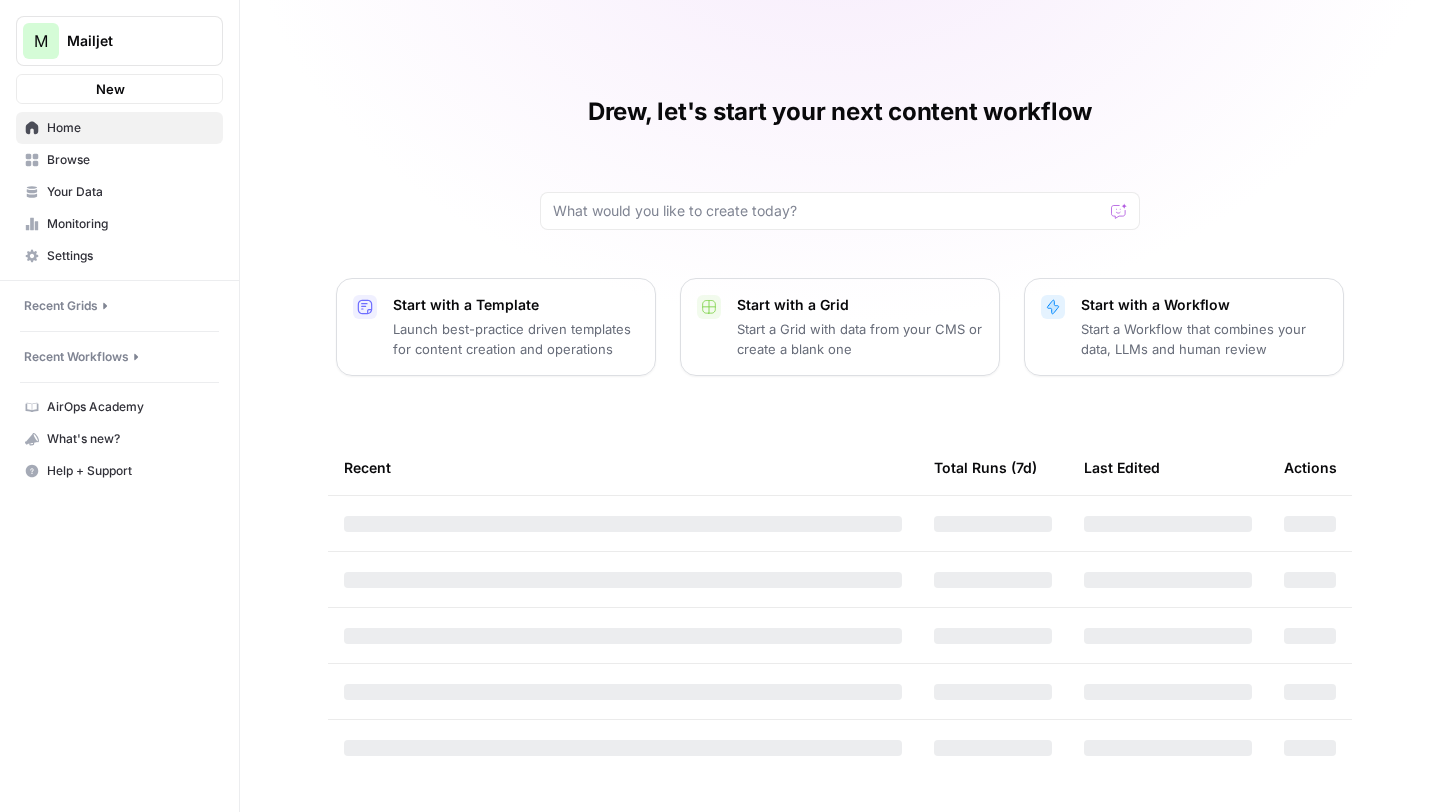 scroll, scrollTop: 0, scrollLeft: 0, axis: both 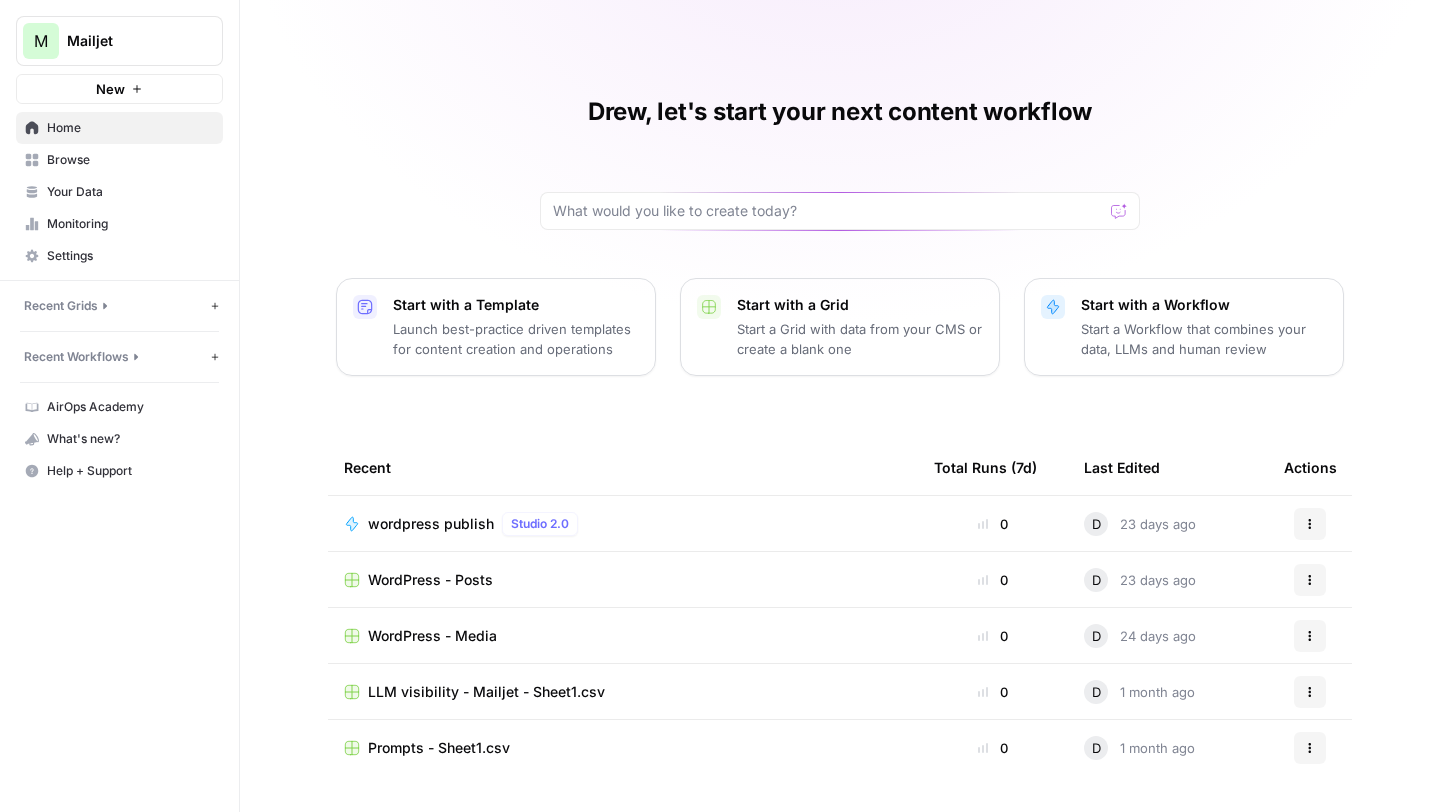 click on "Start a Workflow that combines your data, LLMs and human review" at bounding box center [1204, 339] 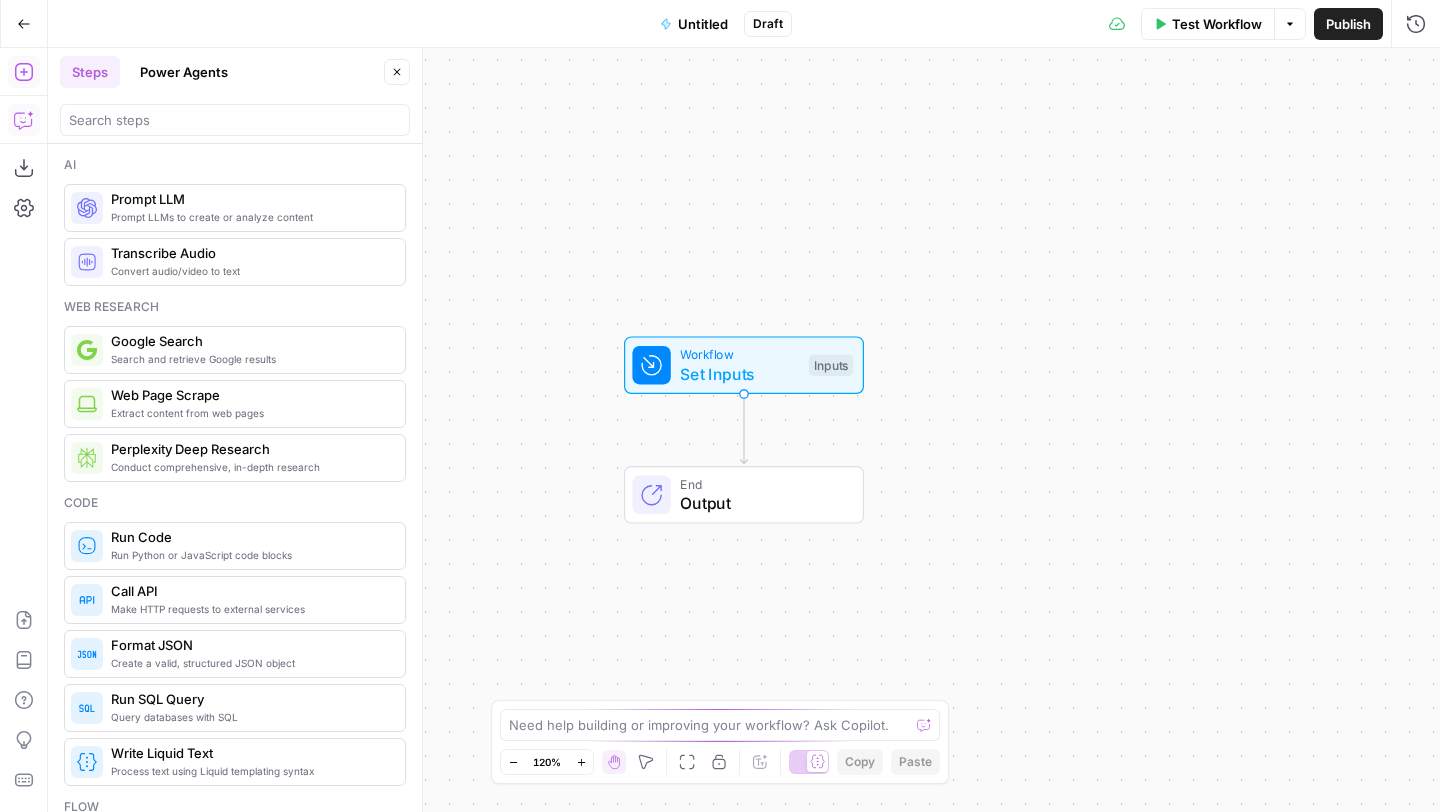 click on "Copilot" at bounding box center [24, 120] 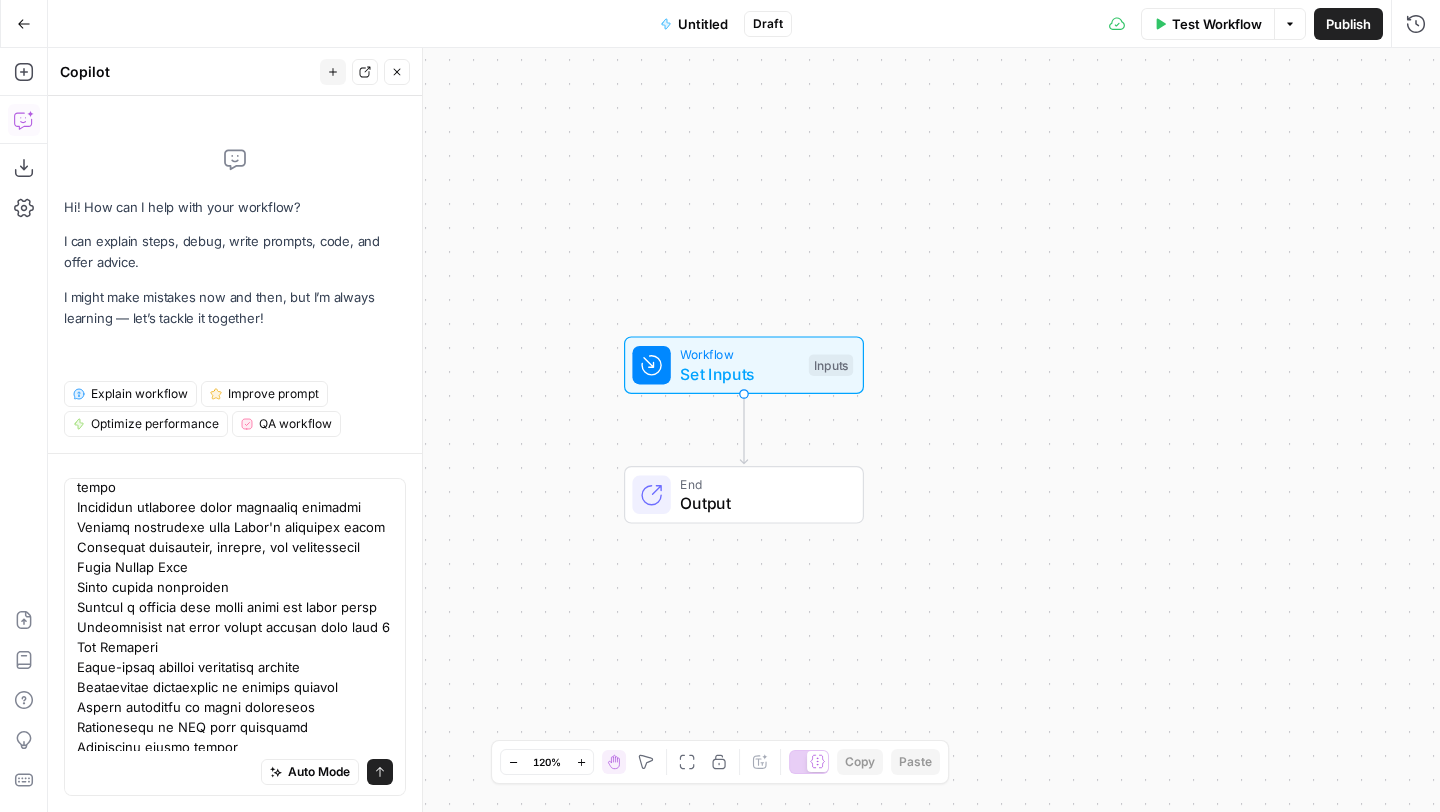 scroll, scrollTop: 0, scrollLeft: 0, axis: both 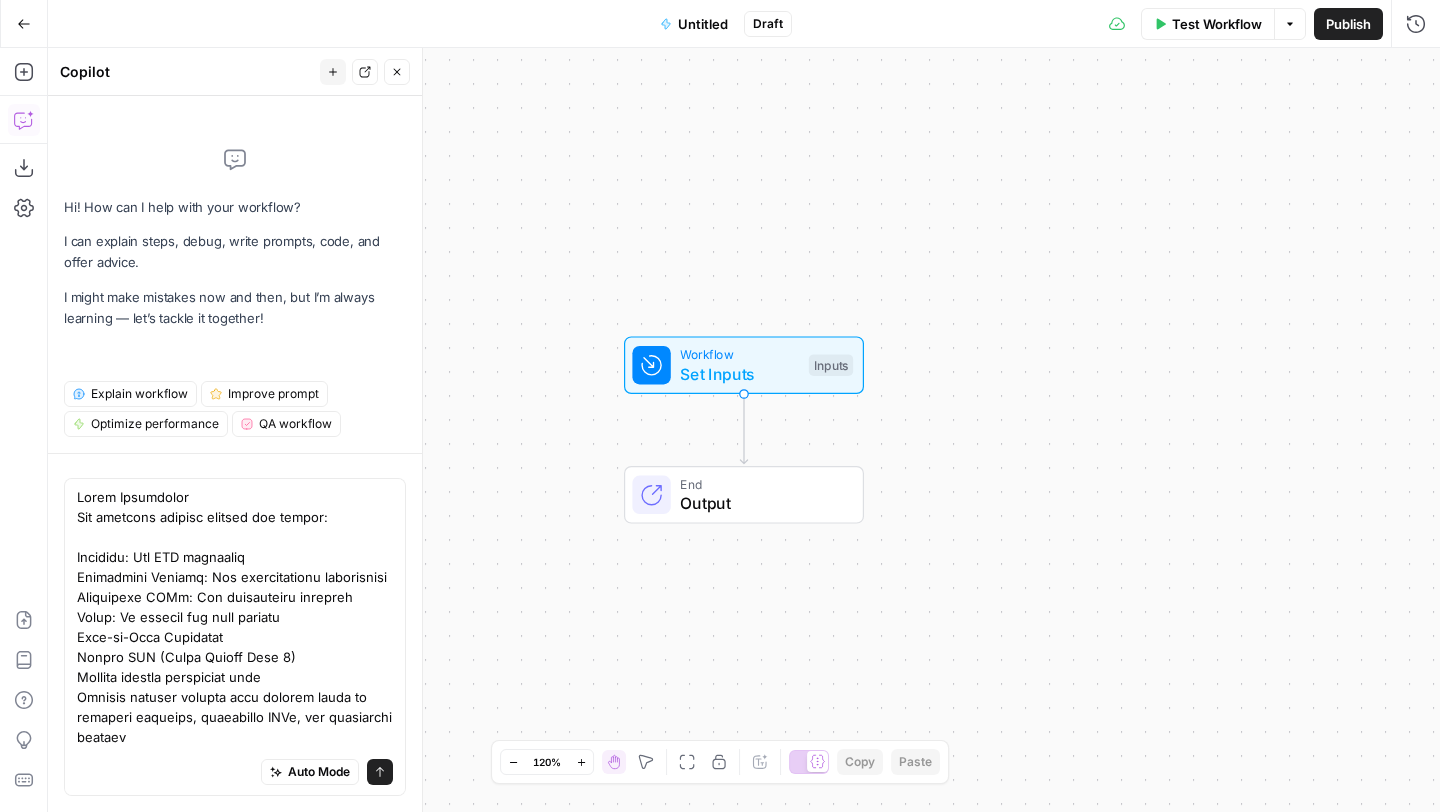 click on "Auto Mode Send" at bounding box center [235, 637] 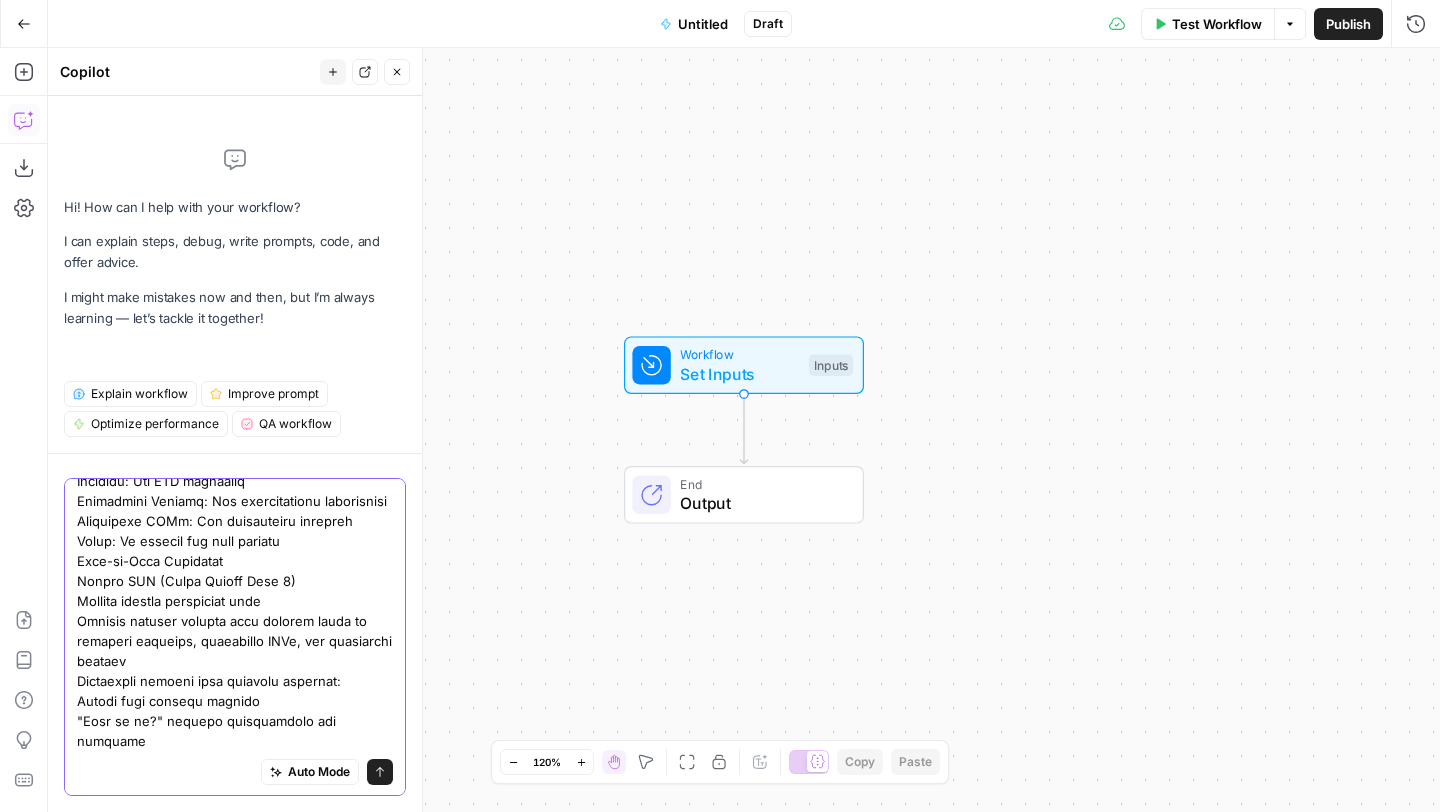 scroll, scrollTop: 0, scrollLeft: 0, axis: both 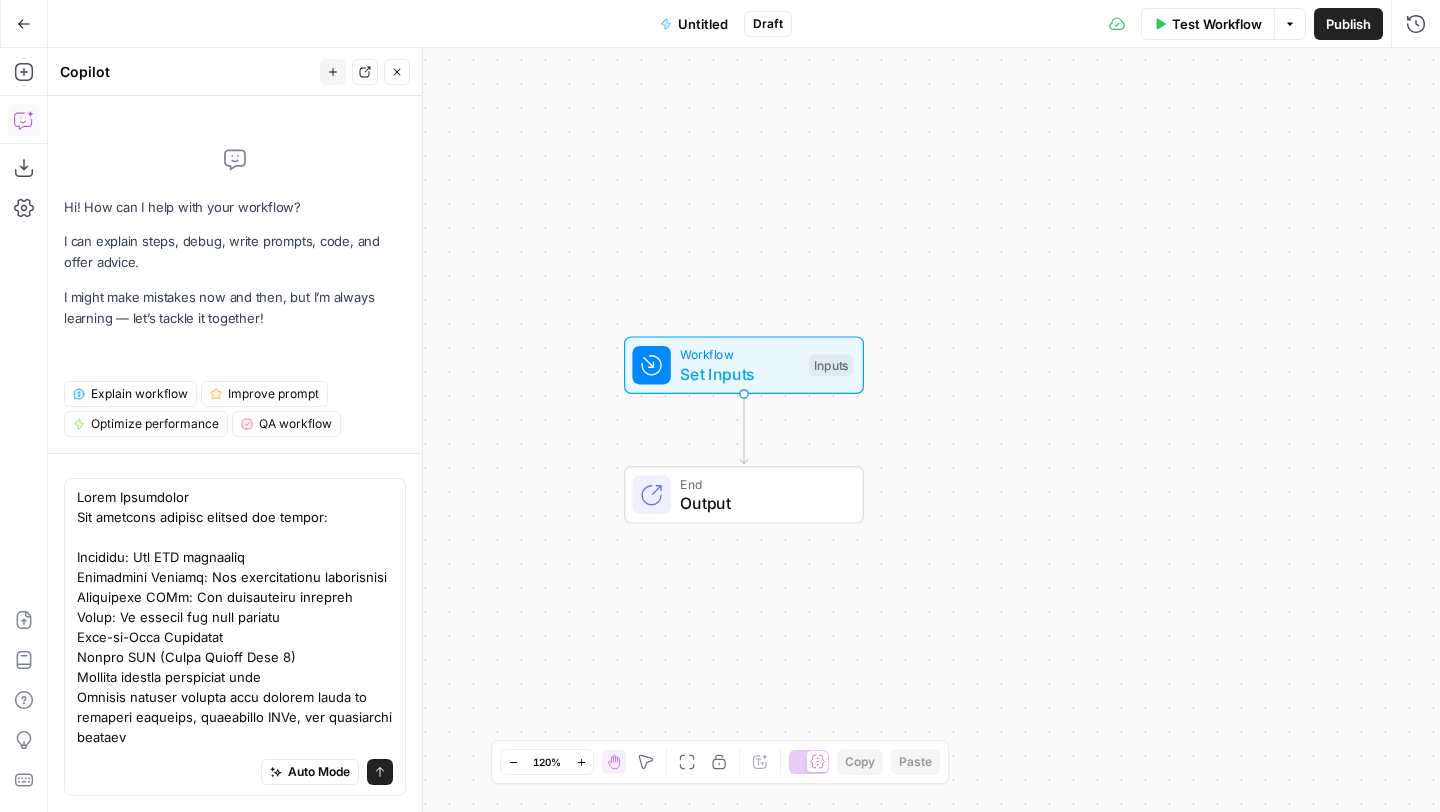 click on "Auto Mode Send" at bounding box center (235, 637) 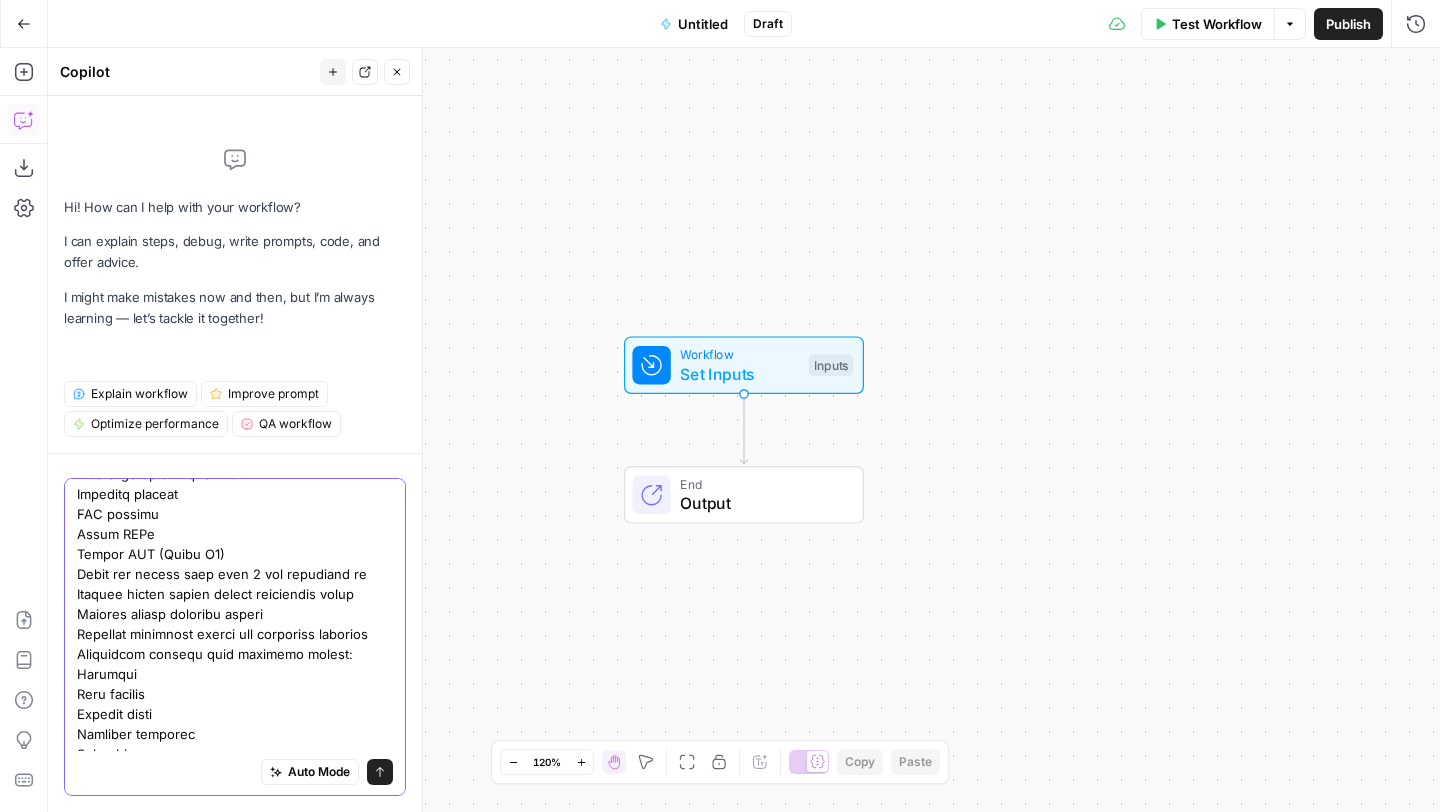 scroll, scrollTop: 0, scrollLeft: 0, axis: both 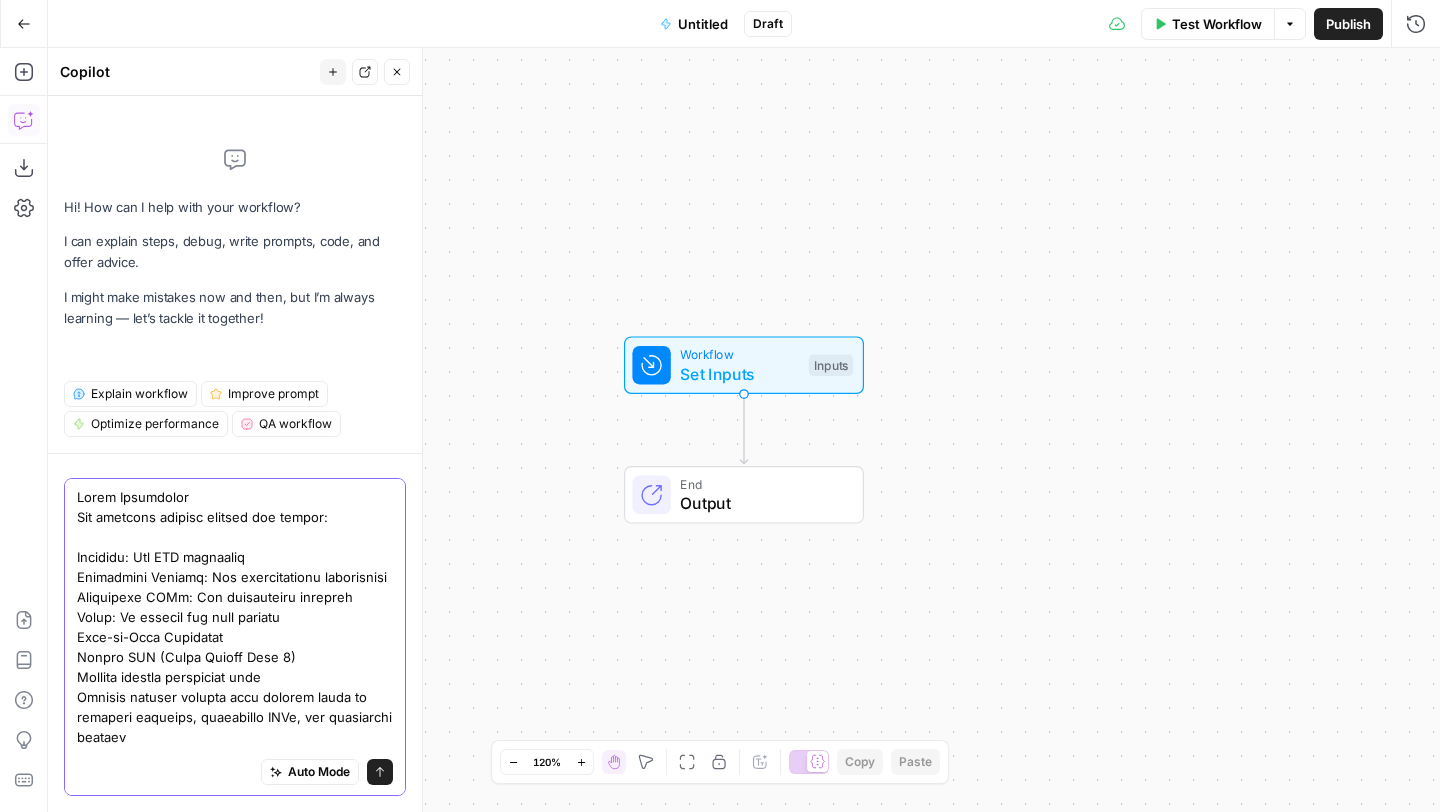click at bounding box center [235, 1037] 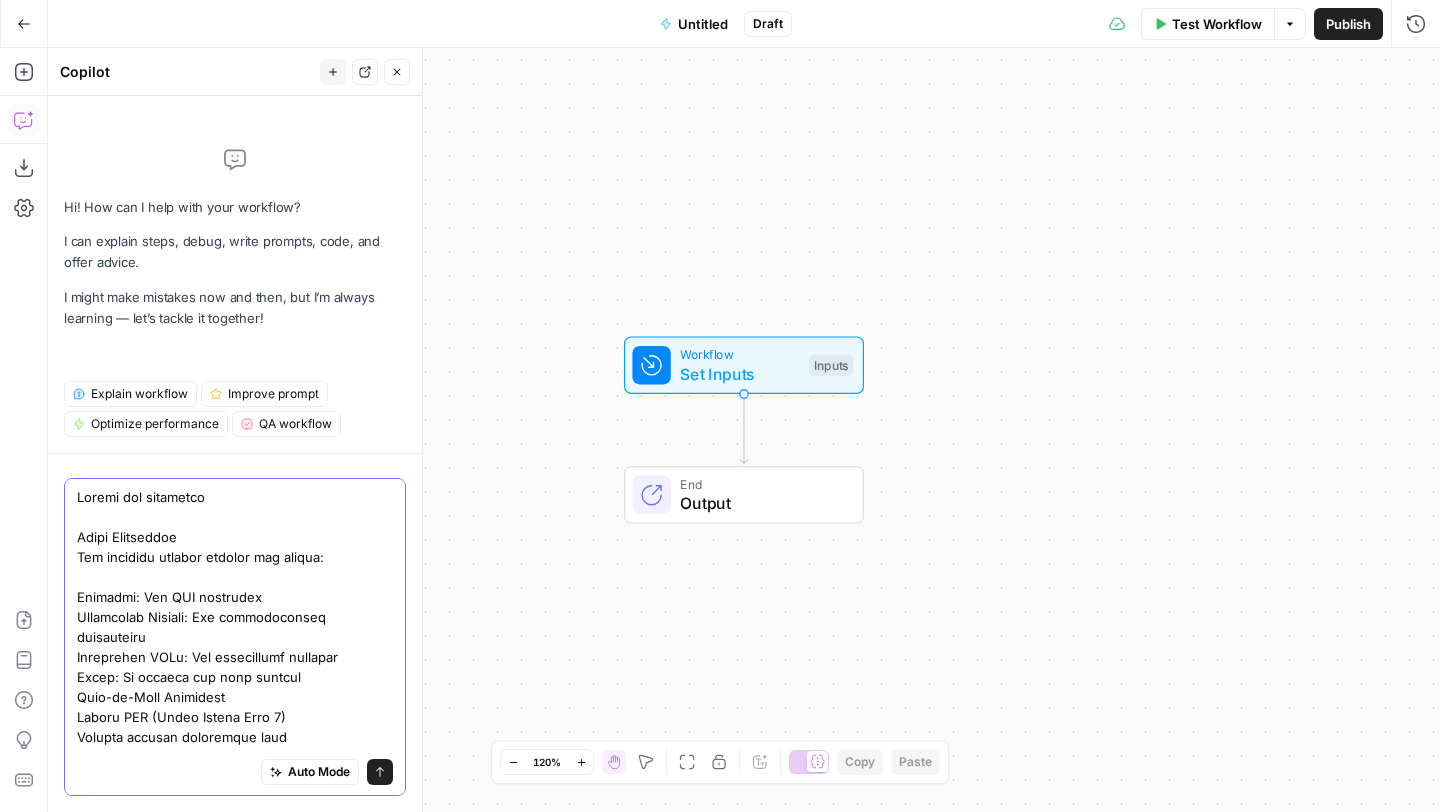 type on "Create the following:
Input Collection
The workflow accepts several key inputs:
Keywords: For SEO targeting
Additional Content: For supplementary information
Competitor URLs: For competitive analysis
Topic: To specify the main subject
Step-by-Step Breakdown
Prompt LLM (Using Claude Opus 4)
Primary content generation step
Creates initial product page content based on provided keywords, competitor URLs, and additional content
Structures content with specific sections:
Header with primary keyword
"What is it?" section highlighting top benefits
Benefits section with detailed outcomes
Use cases in groups of 4
Features summary
FAQ section
Final CTAs
Prompt LLM (Using O3)
Takes the output from step 2 and reformats it
Applies strict design system formatting rules
Ensures proper markdown syntax
Enforces character limits for different sections
Structures content into specific blocks:
Metadata
Hero section
Summary block
Benefits sections
Use cases
Features
FAQs
Prompt LLM (Using Claude Sonnet 4)
Final editing step
..." 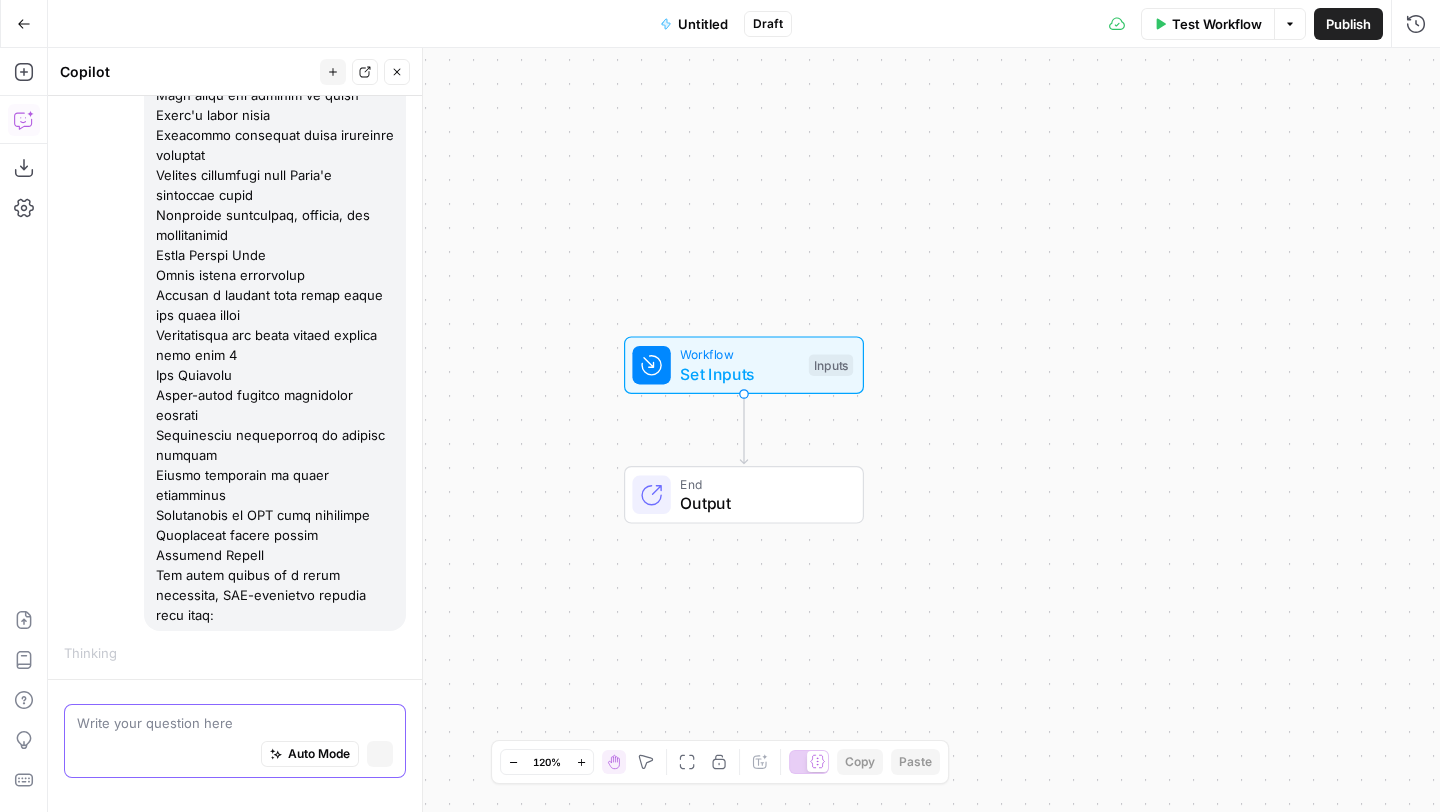 scroll, scrollTop: 1111, scrollLeft: 0, axis: vertical 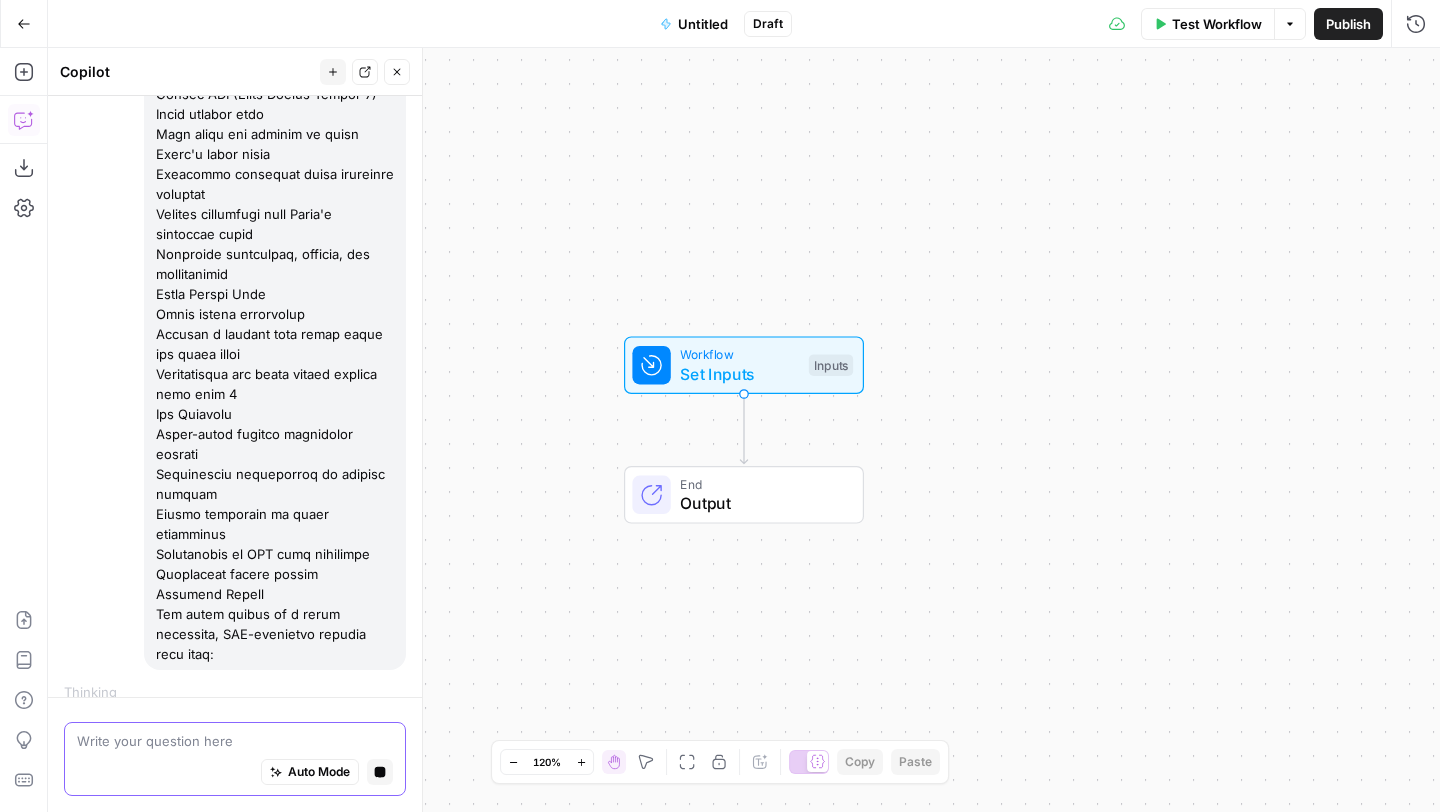 type 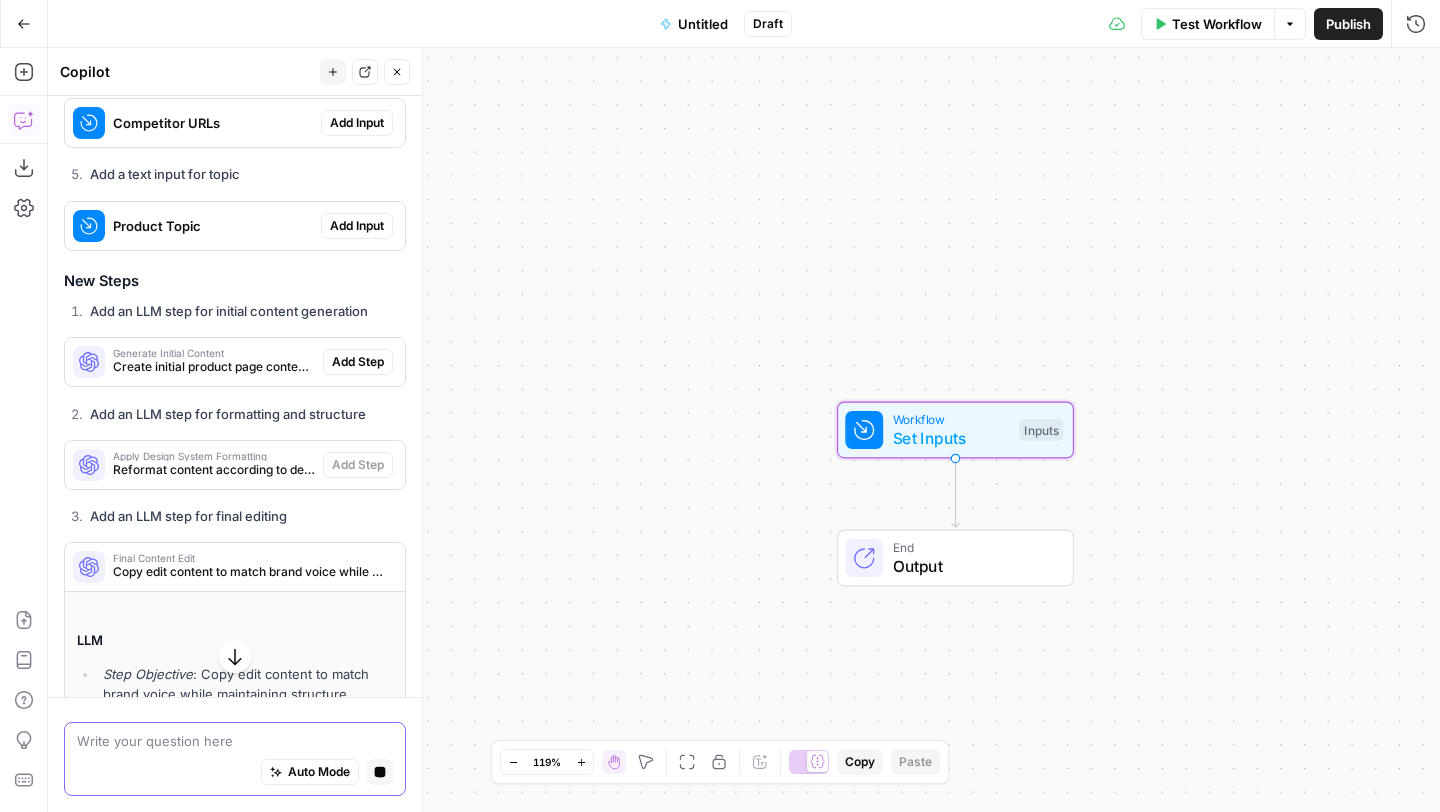 scroll, scrollTop: 2192, scrollLeft: 0, axis: vertical 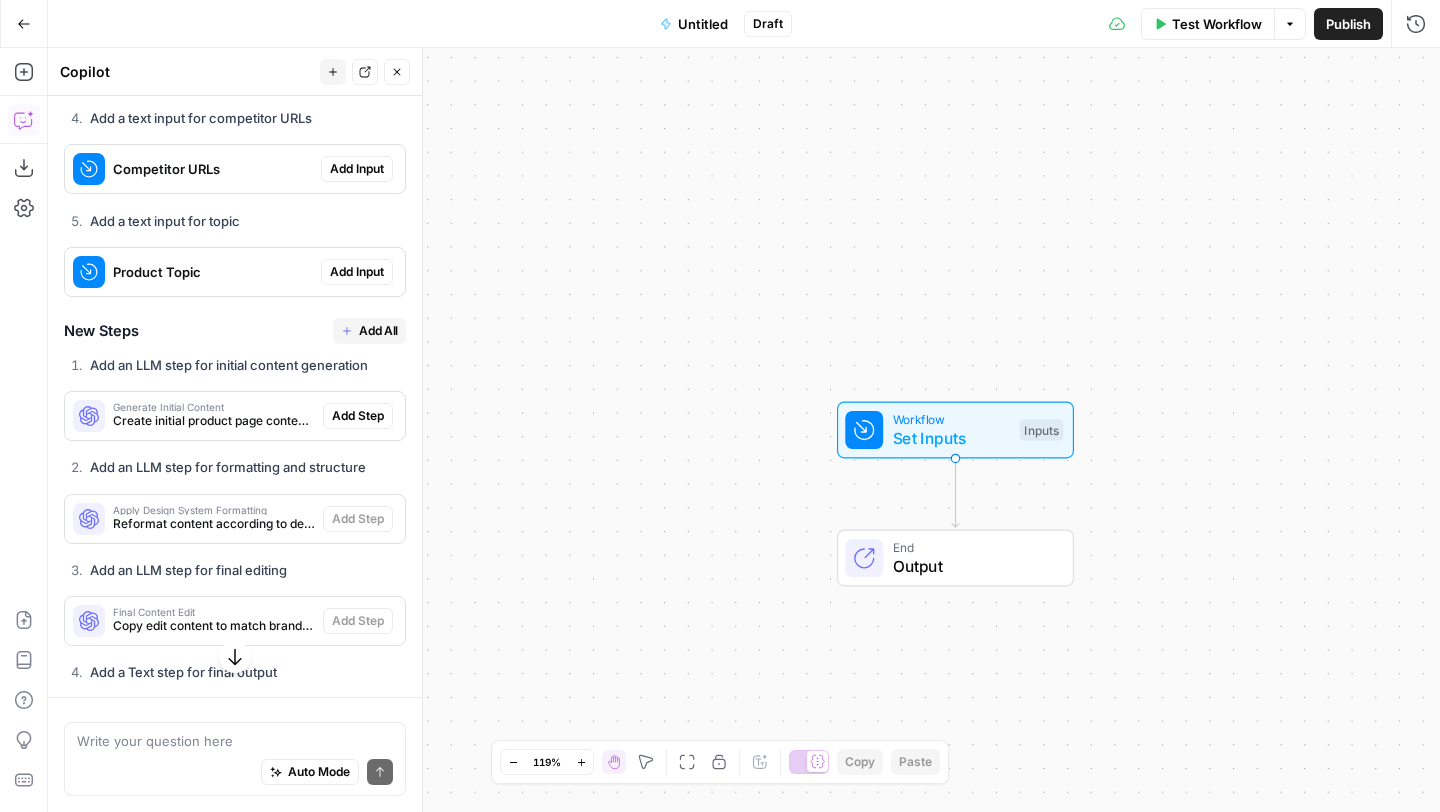 click on "Add All" at bounding box center [378, 331] 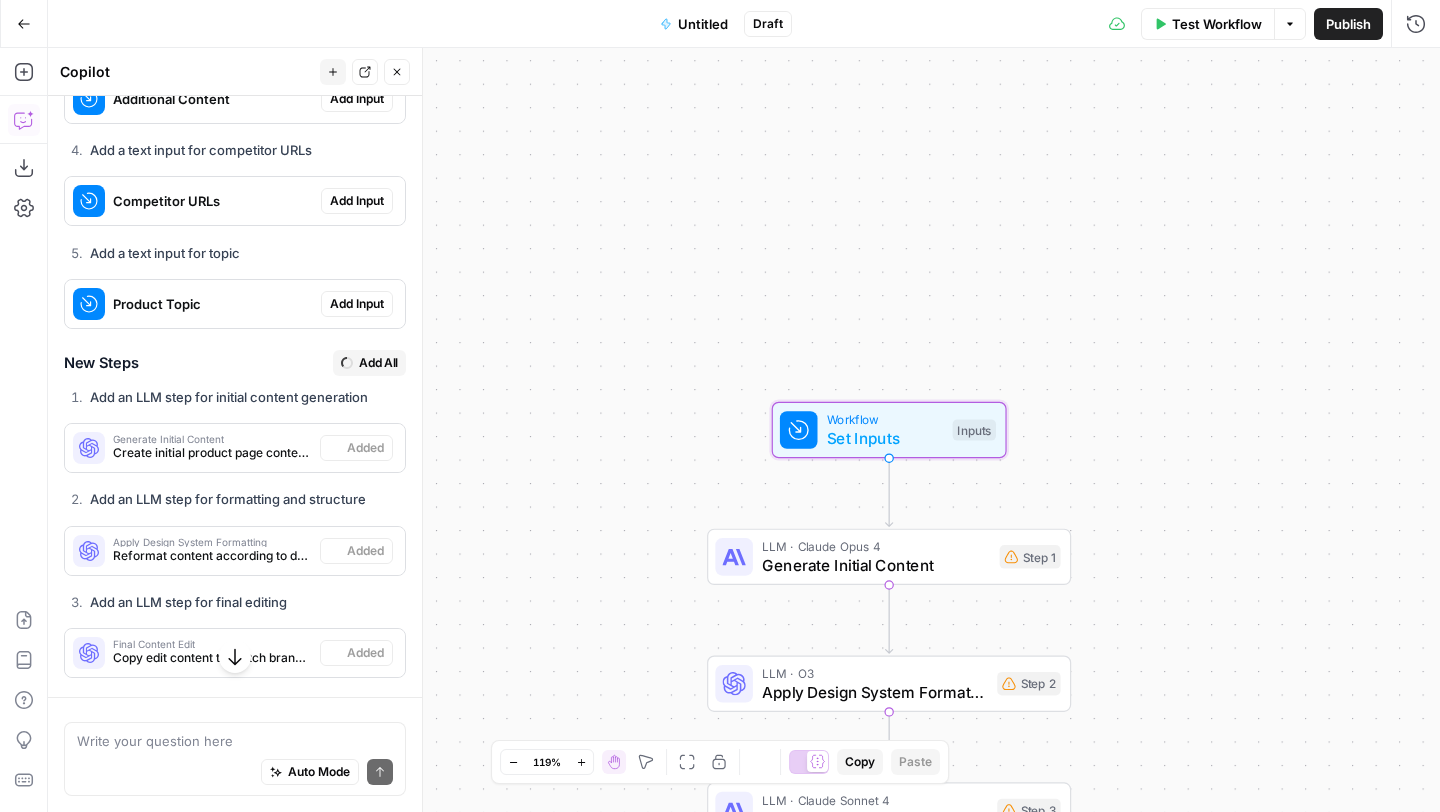 type on "Format Final Output" 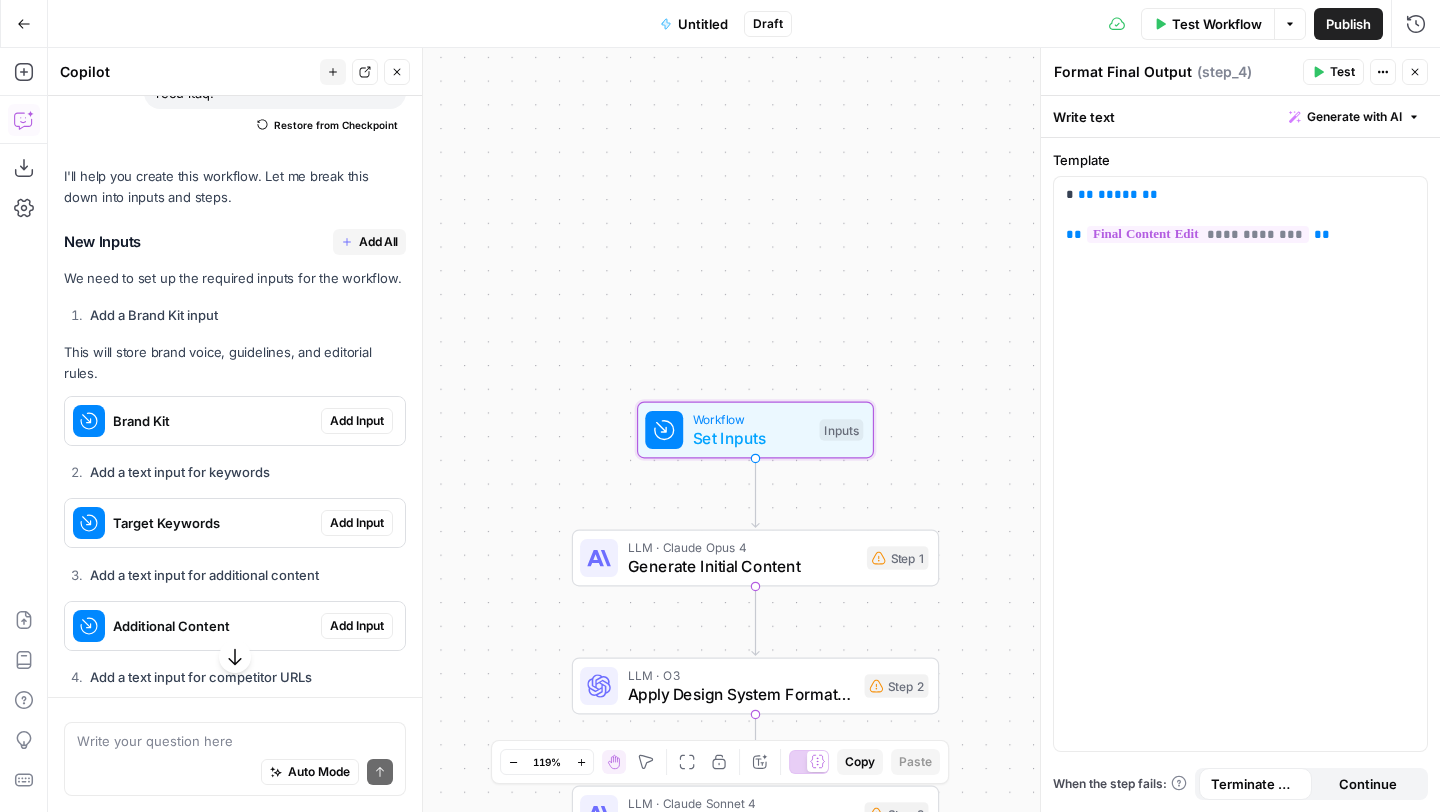 scroll, scrollTop: 1651, scrollLeft: 0, axis: vertical 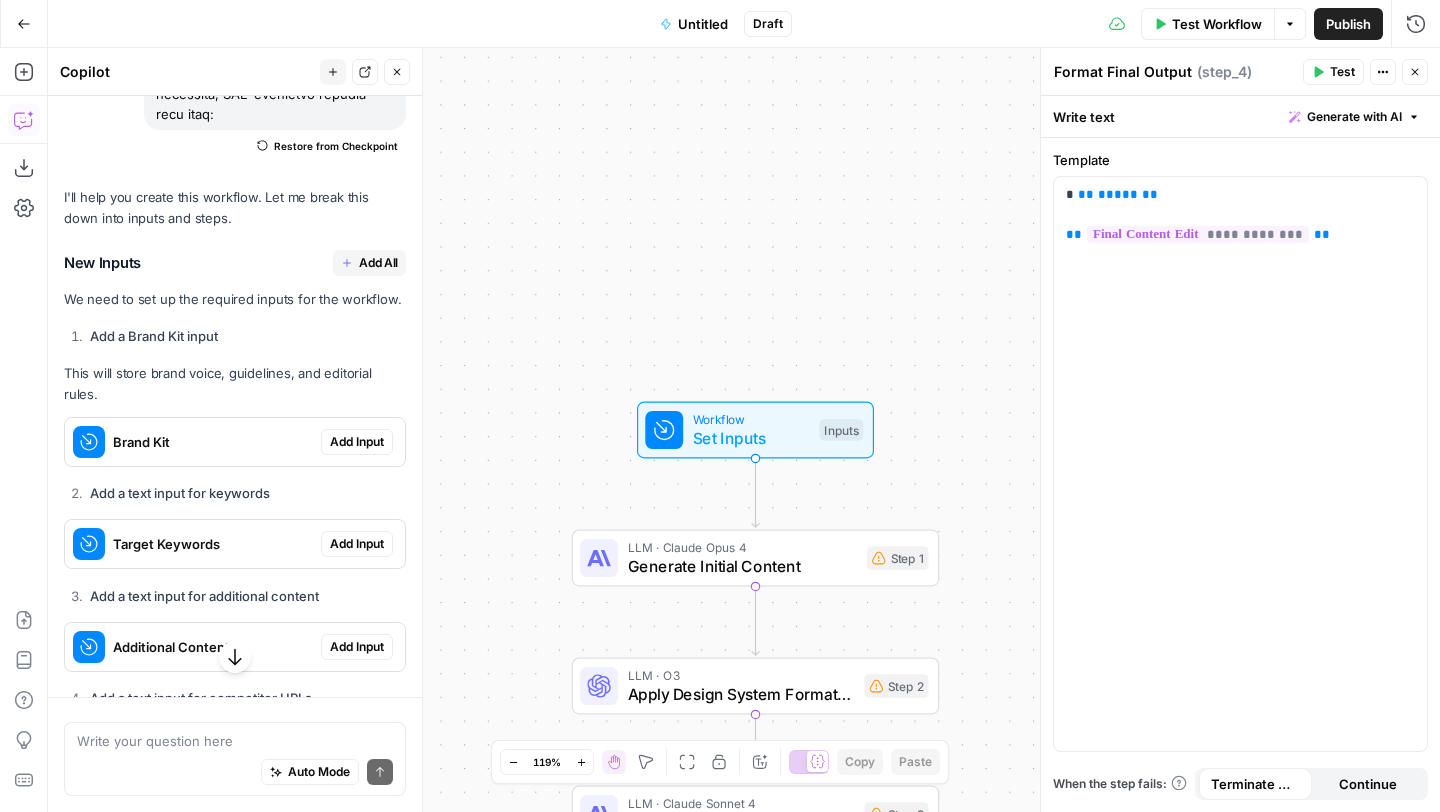 click on "Add All" at bounding box center (378, 263) 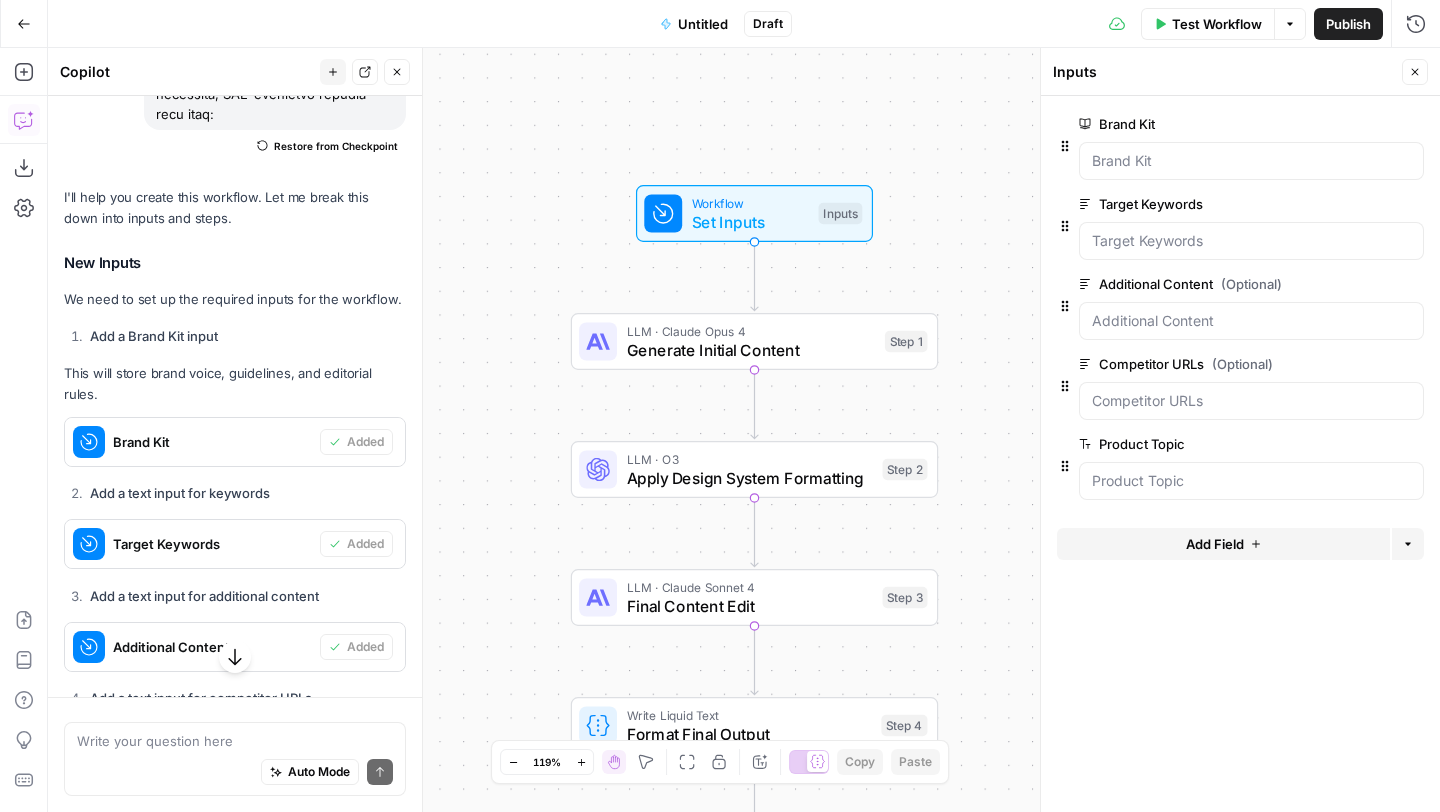 click on "LLM · Claude Opus 4 Generate Initial Content Step 1 Copy step Delete step Add Note Test" at bounding box center [754, 341] 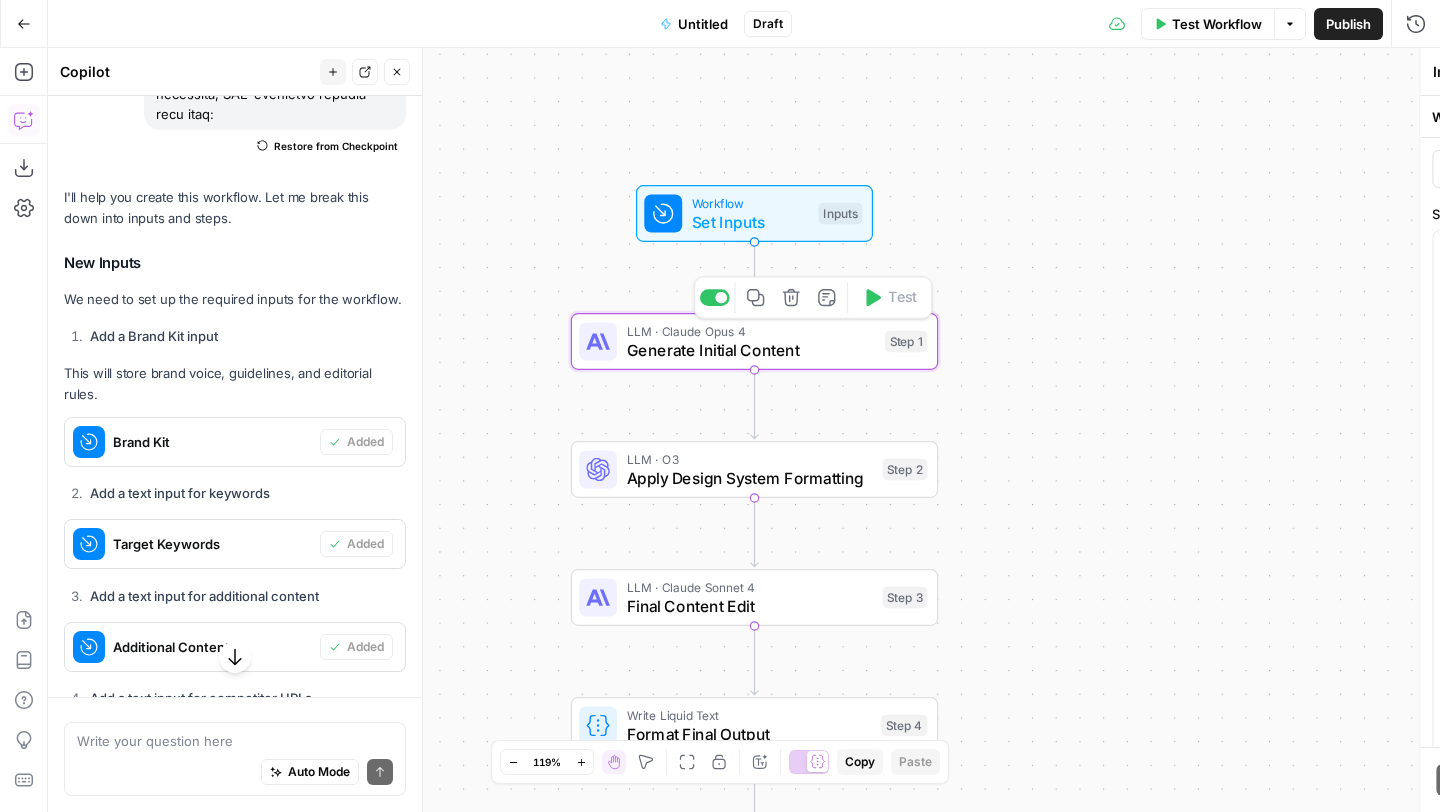 type on "Generate Initial Content" 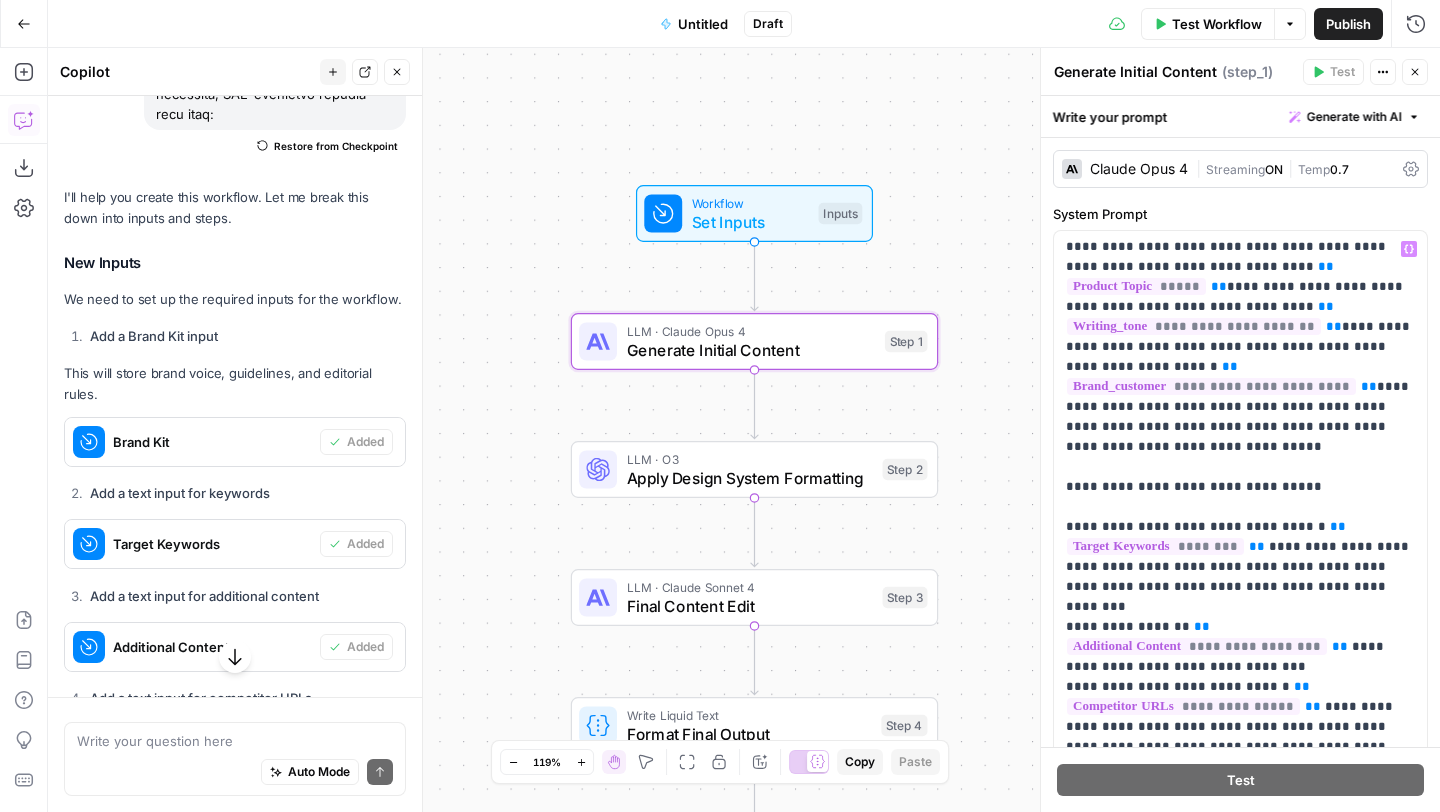 scroll, scrollTop: 35, scrollLeft: 0, axis: vertical 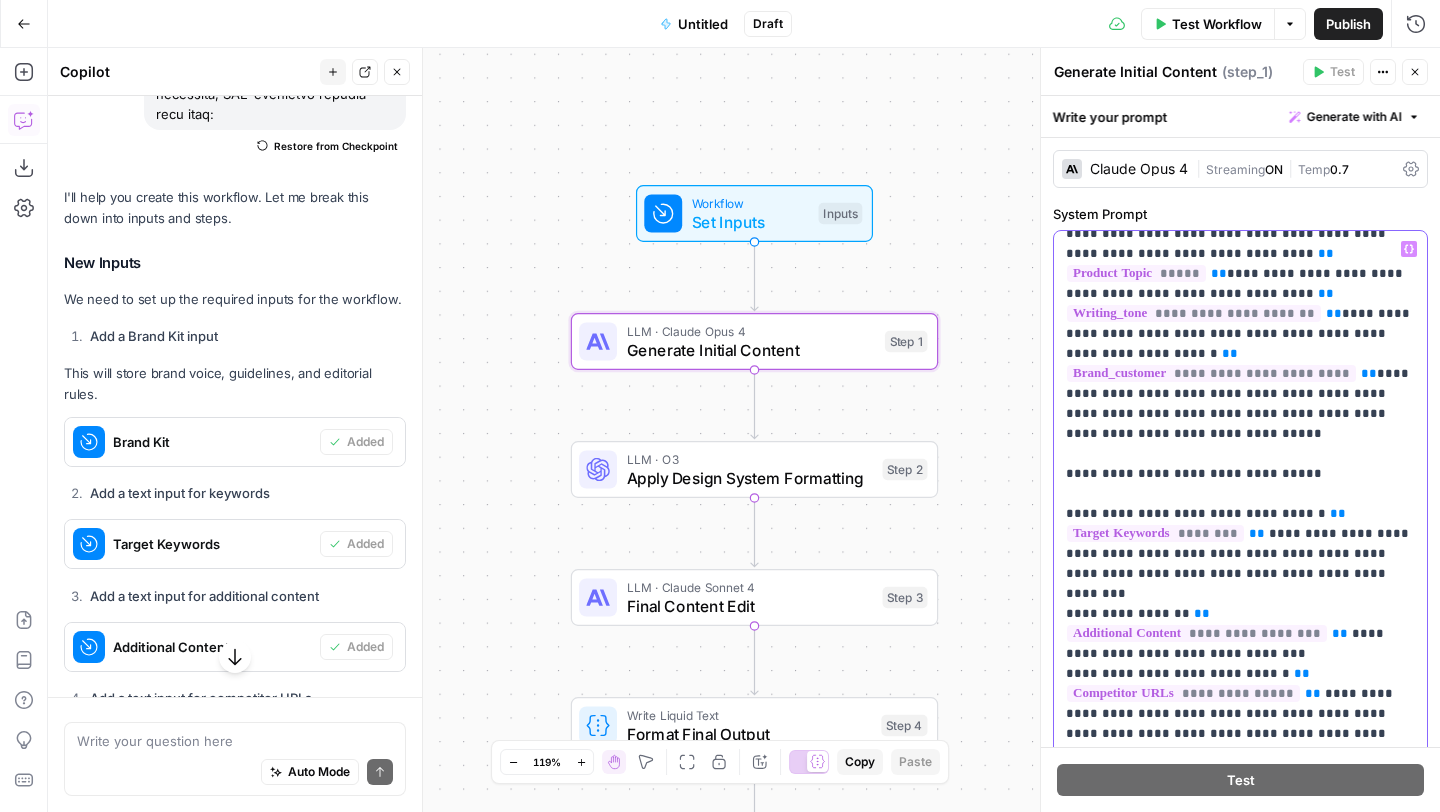 drag, startPoint x: 1320, startPoint y: 290, endPoint x: 1278, endPoint y: 276, distance: 44.27189 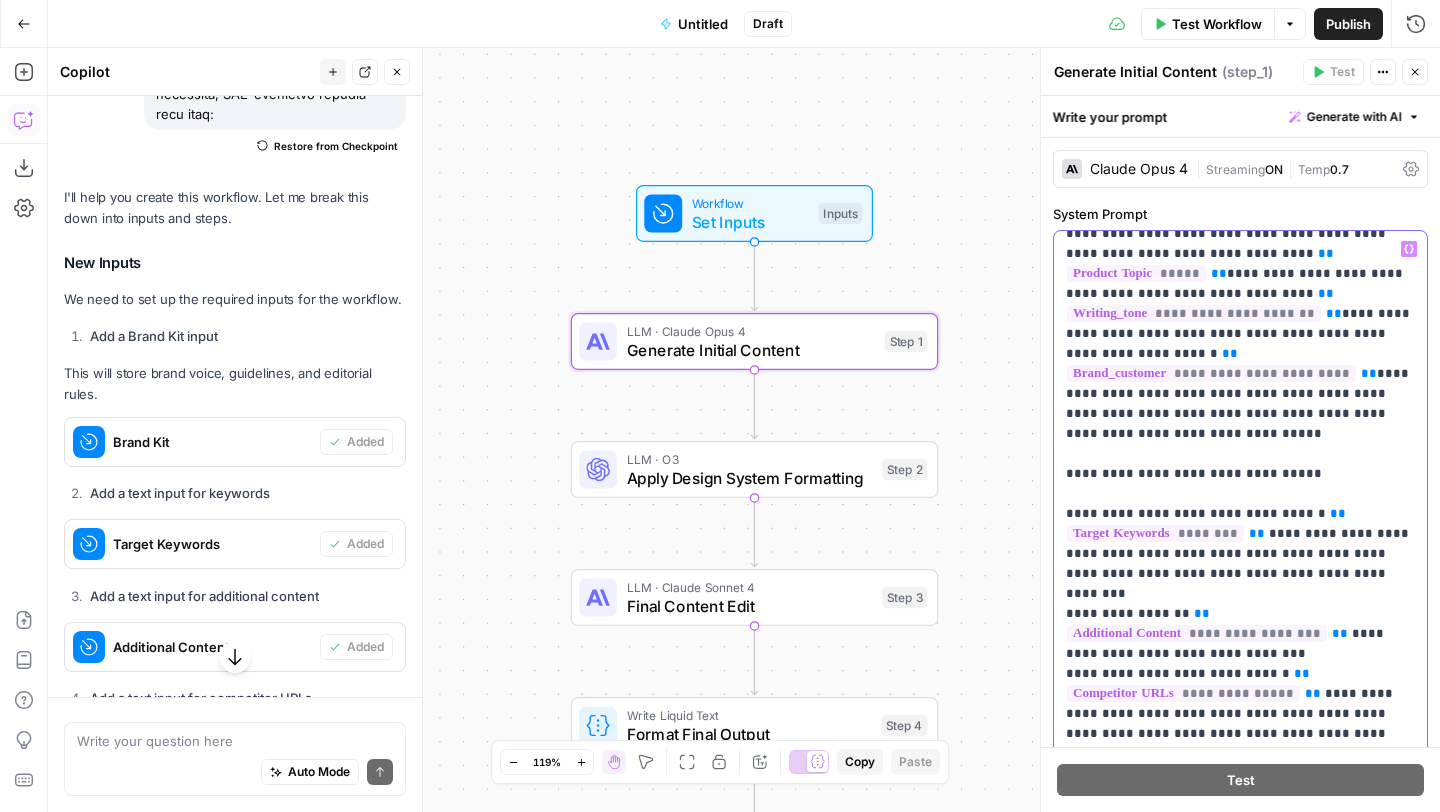 click on "**********" at bounding box center (1240, 1294) 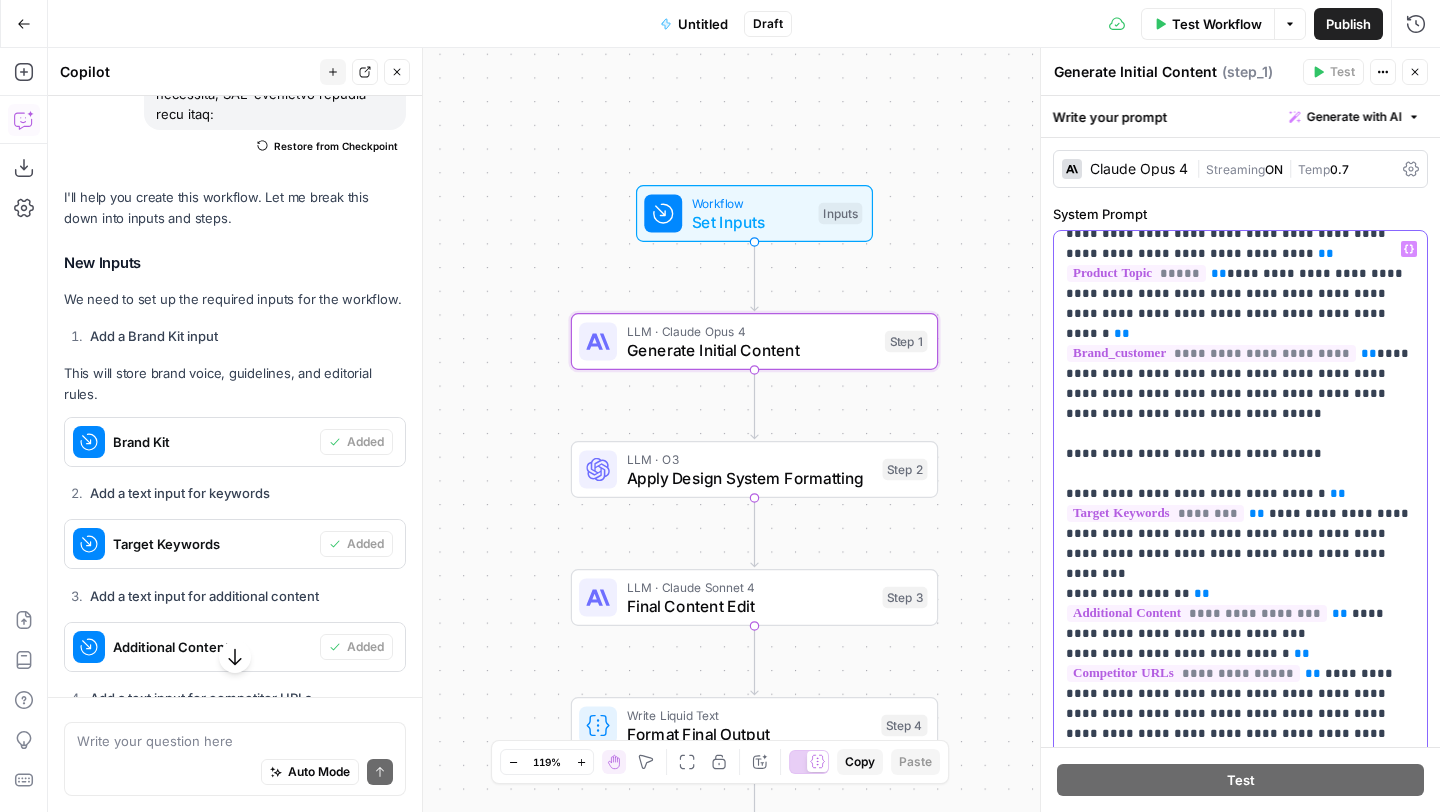 type 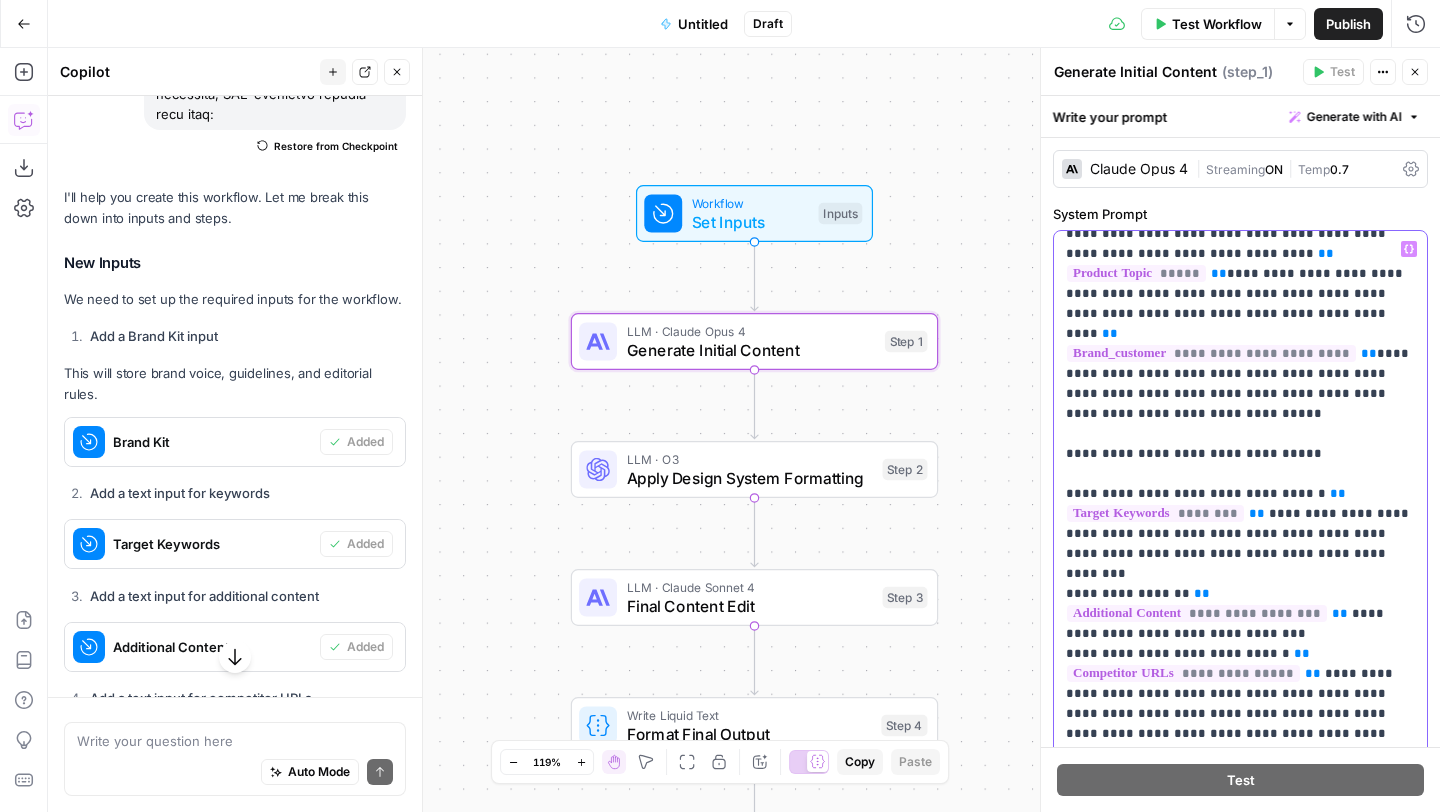 drag, startPoint x: 1399, startPoint y: 315, endPoint x: 1088, endPoint y: 311, distance: 311.02573 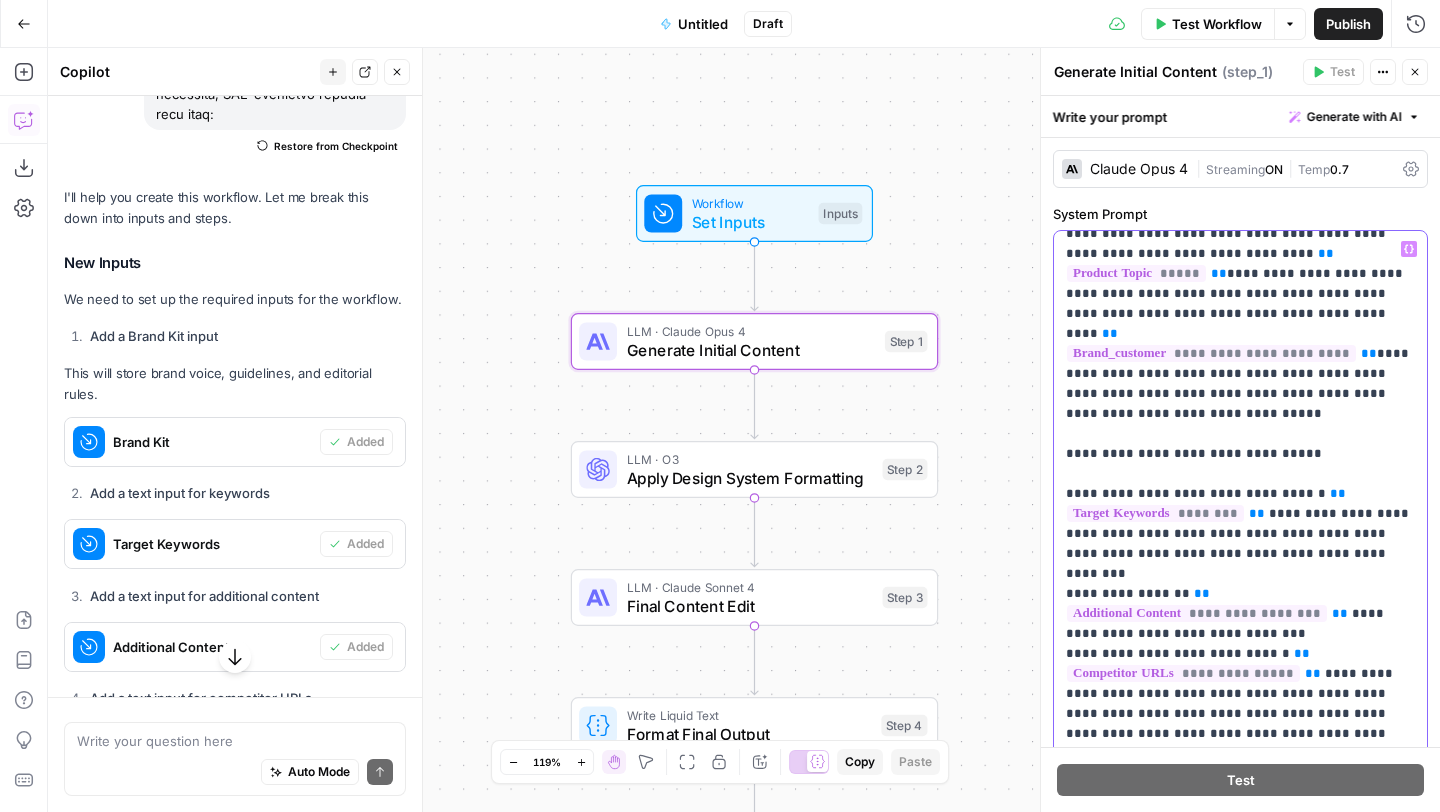 click on "**********" at bounding box center (1240, 1274) 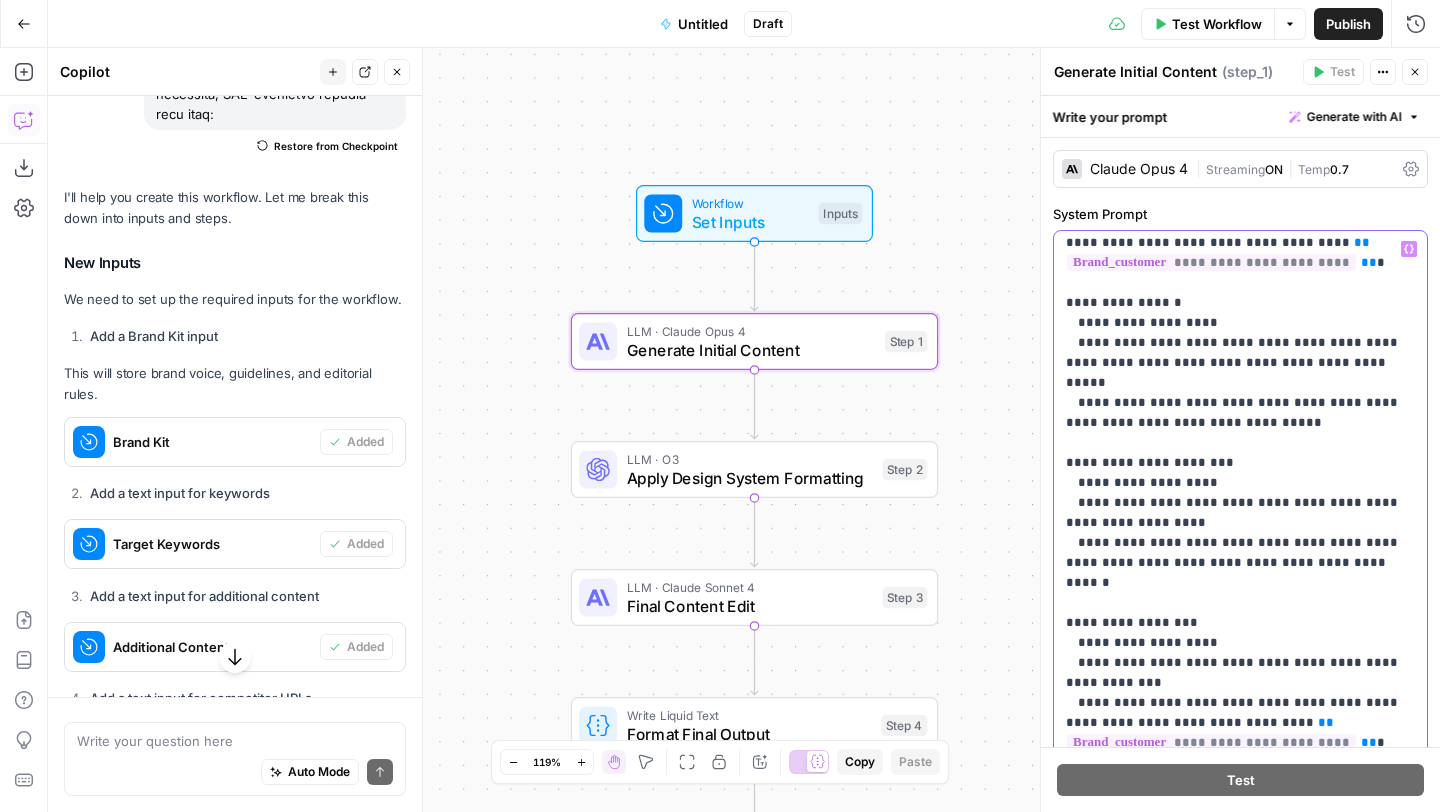 scroll, scrollTop: 1341, scrollLeft: 0, axis: vertical 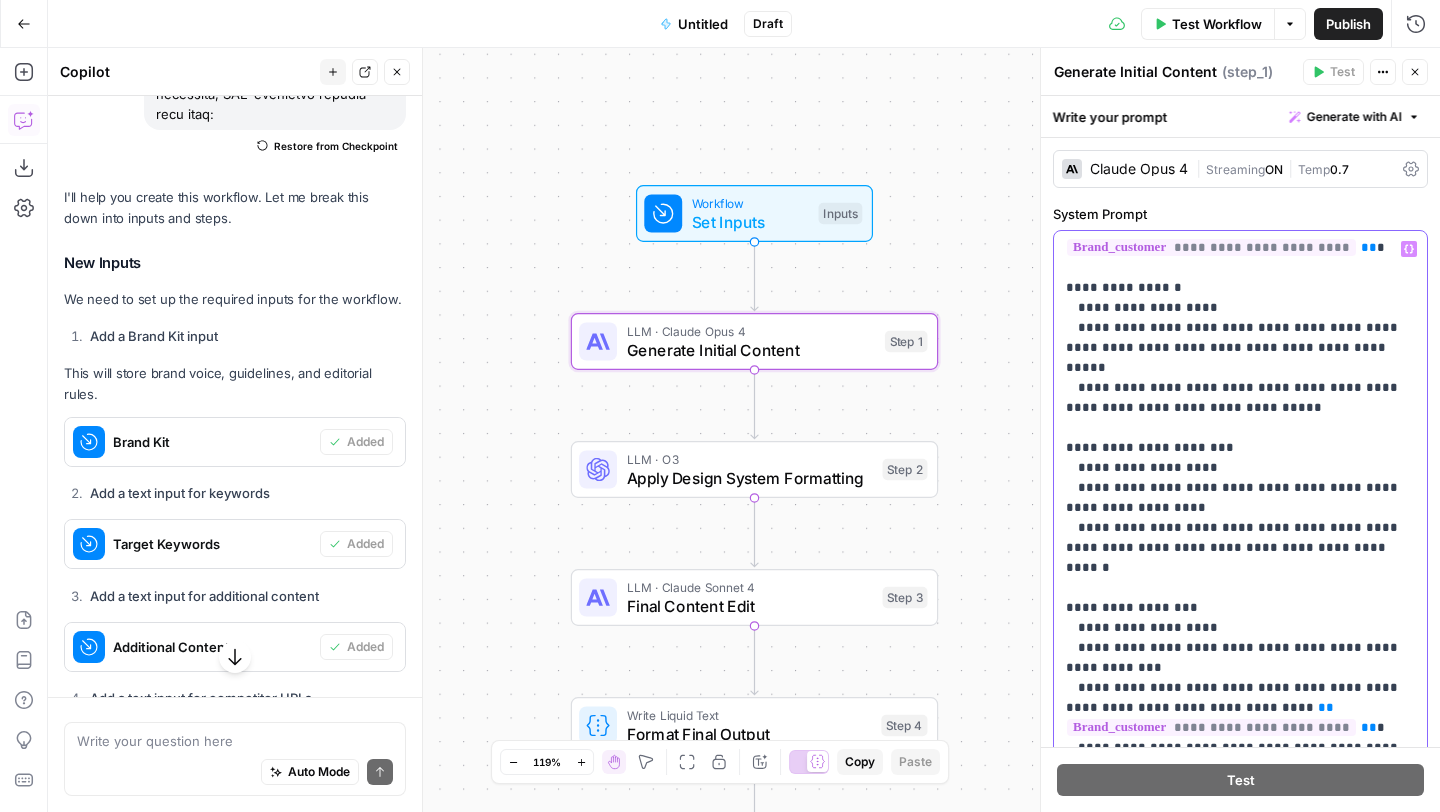 drag, startPoint x: 1365, startPoint y: 668, endPoint x: 1104, endPoint y: 662, distance: 261.06897 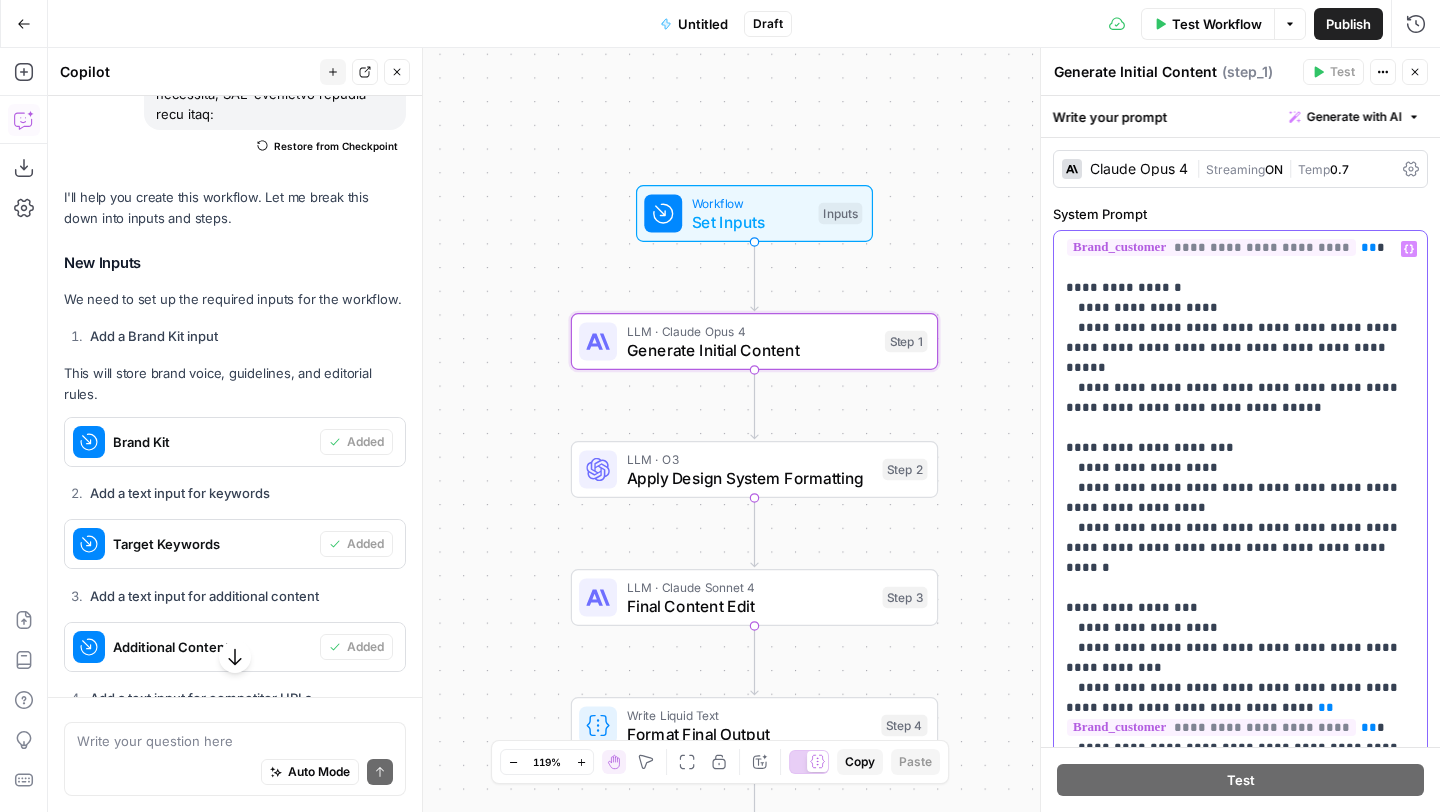 click on "**********" at bounding box center [1240, -32] 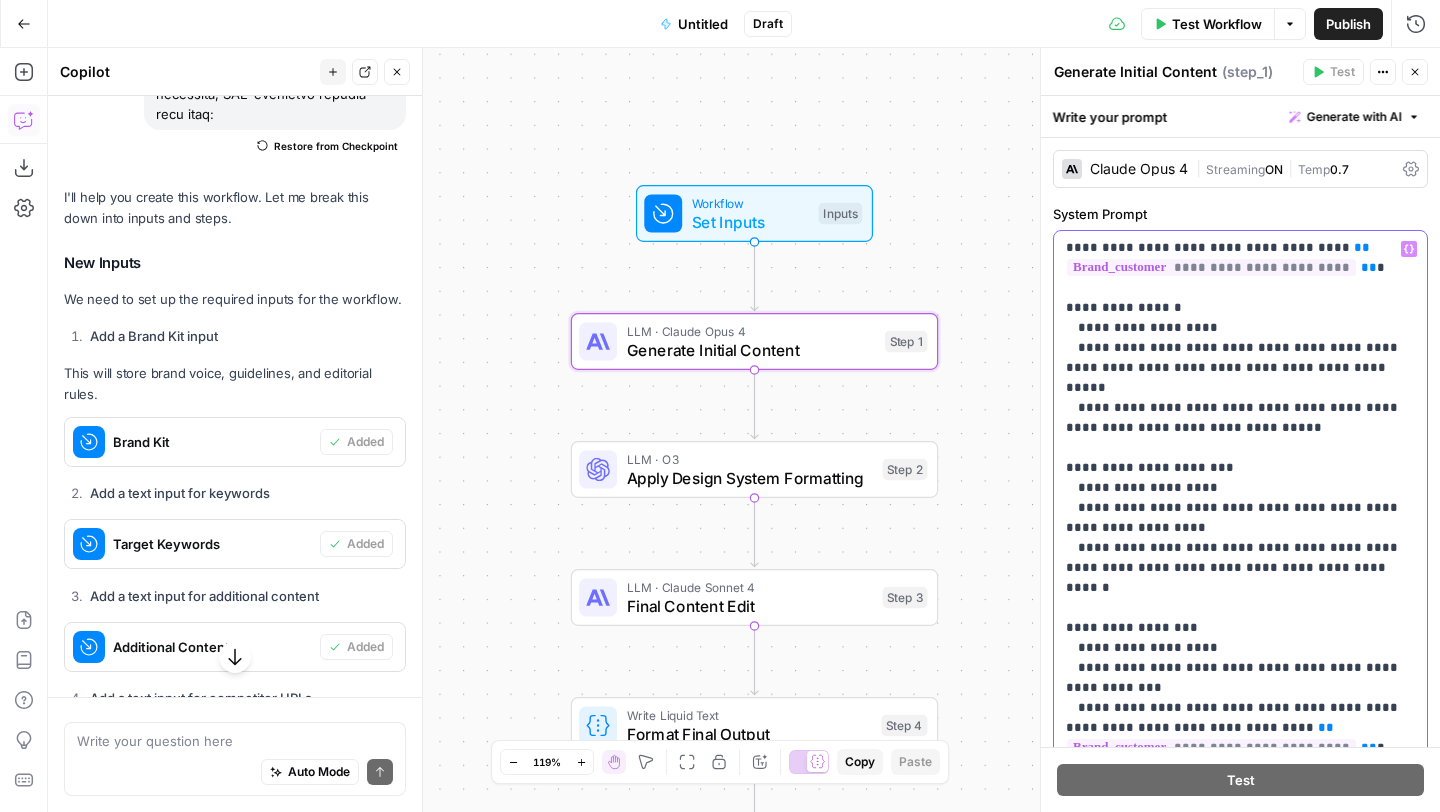 drag, startPoint x: 1373, startPoint y: 709, endPoint x: 1188, endPoint y: 690, distance: 185.97311 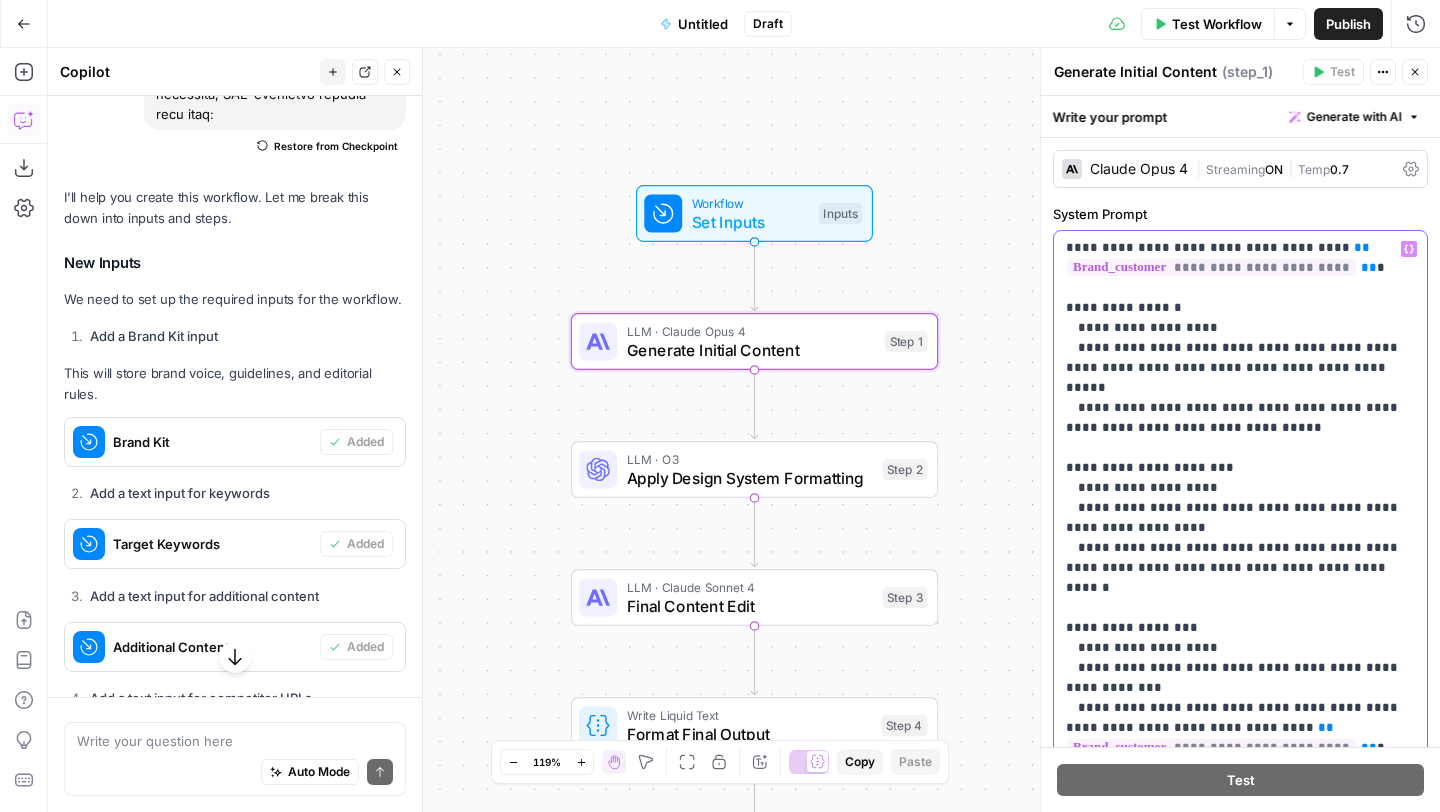 click on "**********" at bounding box center [1240, -22] 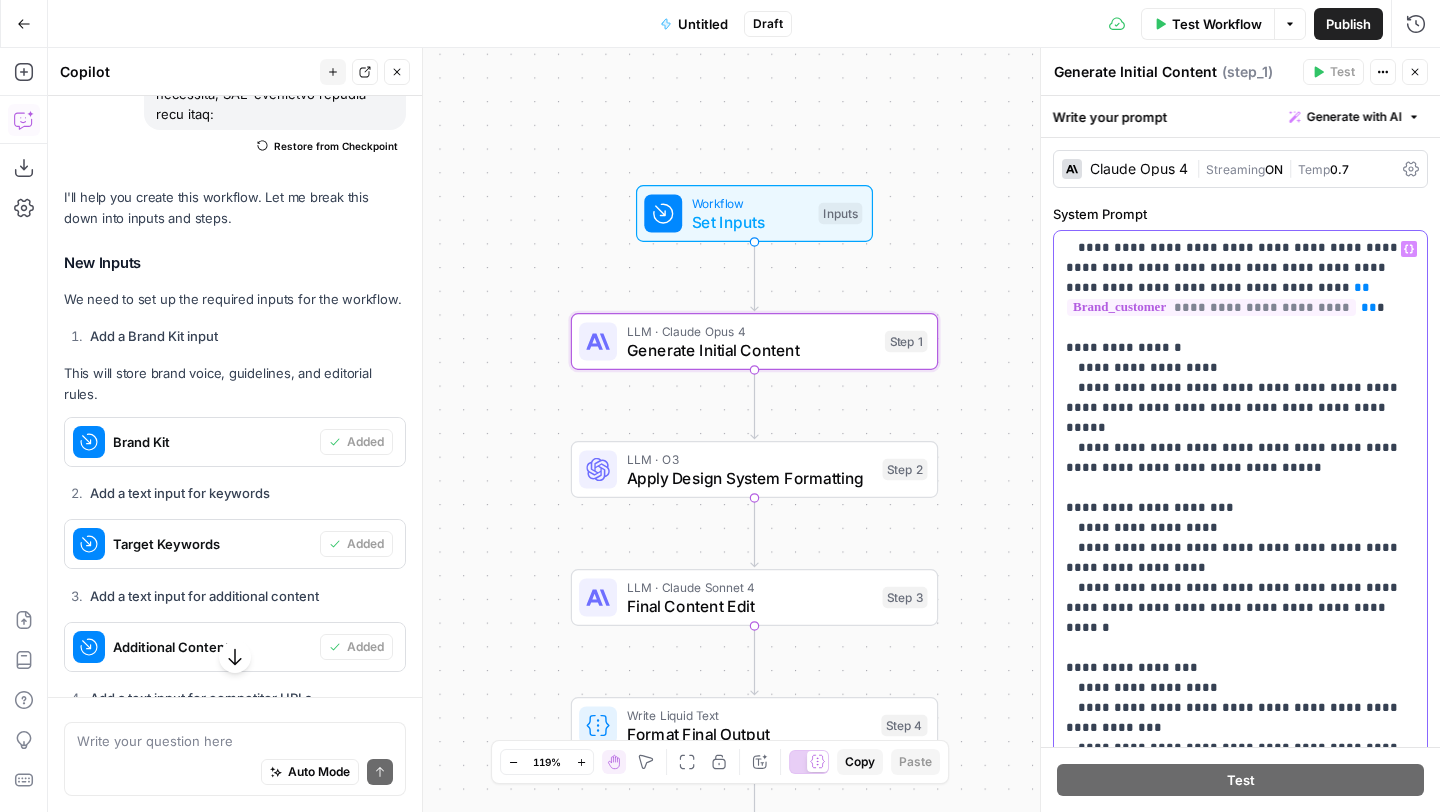 scroll, scrollTop: 1301, scrollLeft: 0, axis: vertical 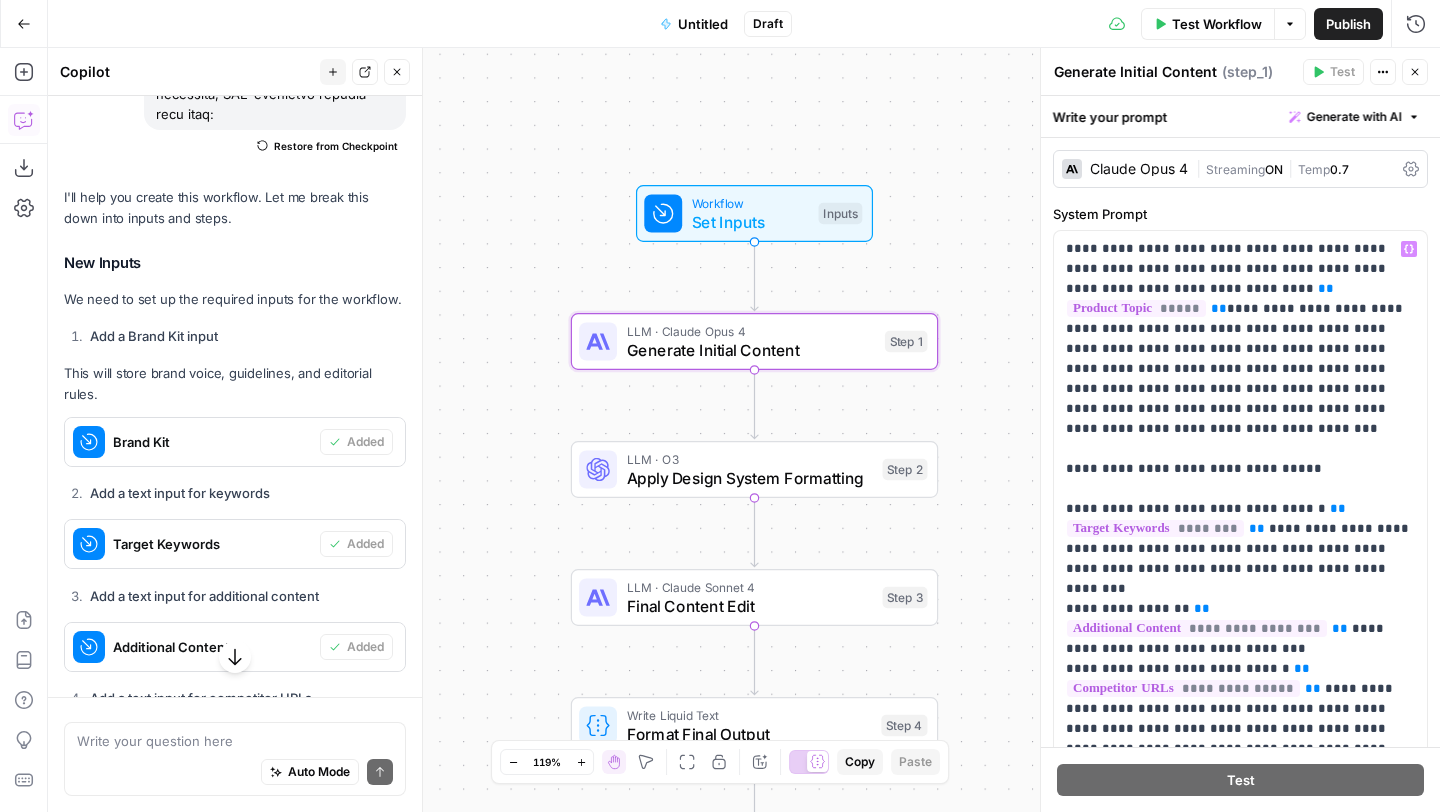 click 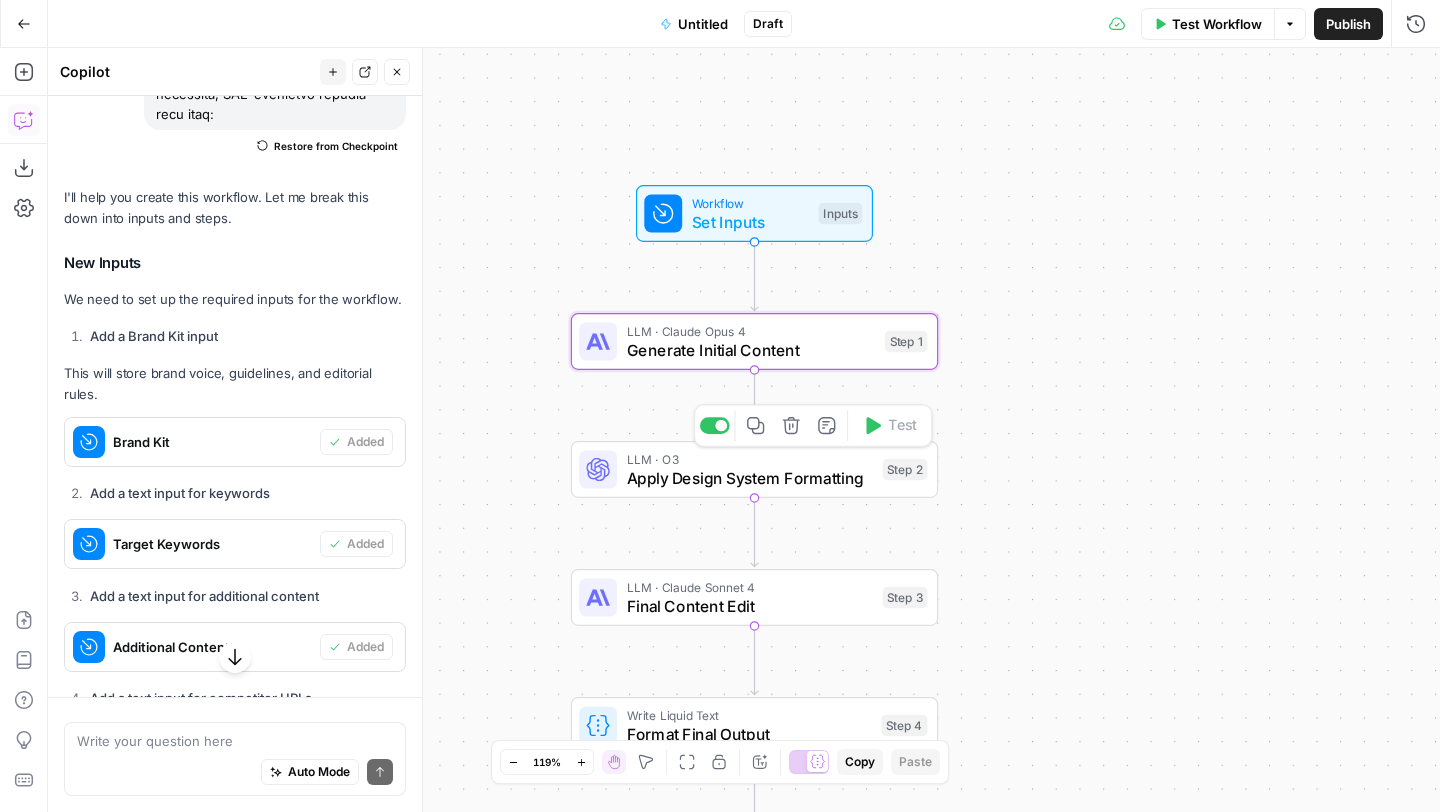 click on "Apply Design System Formatting" at bounding box center [750, 478] 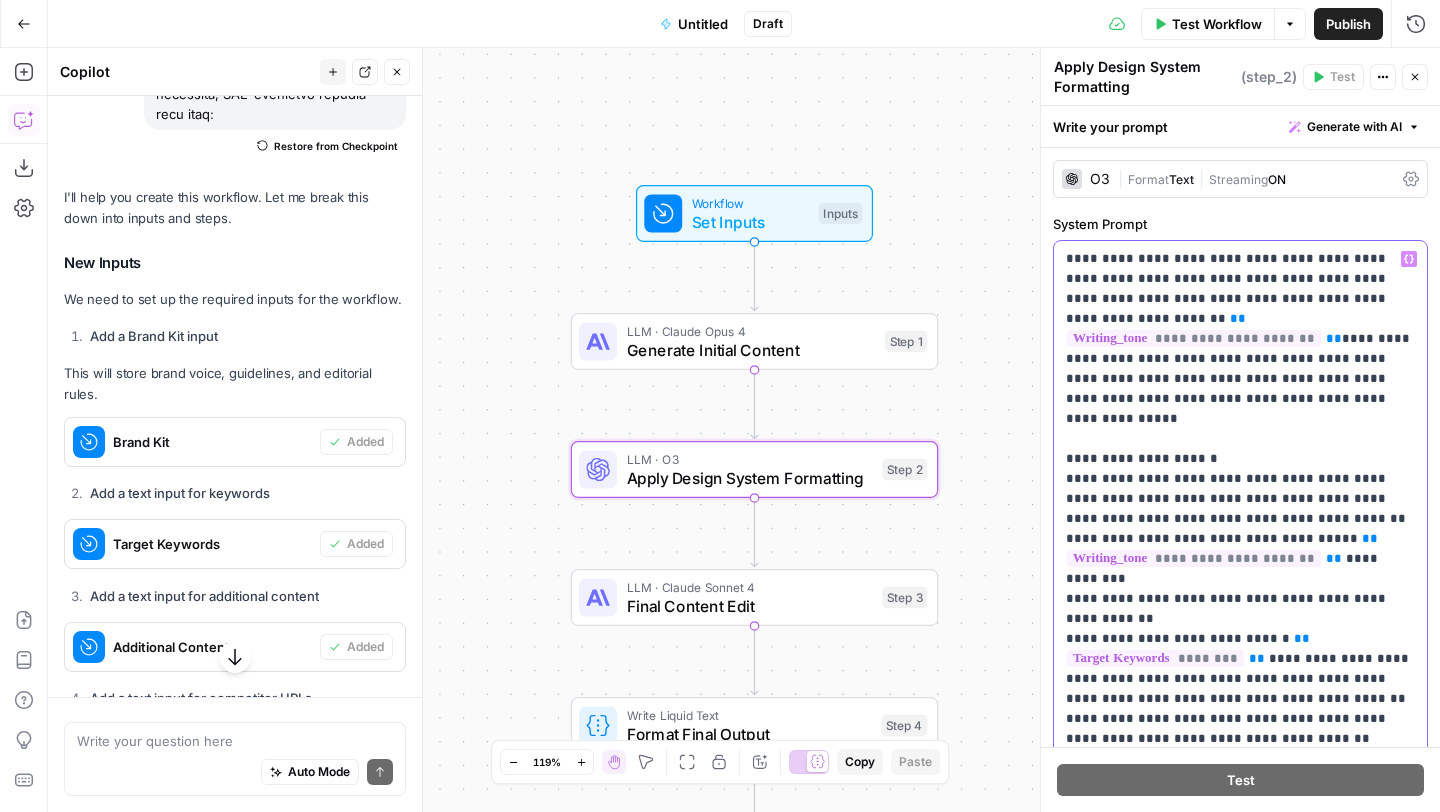 drag, startPoint x: 1323, startPoint y: 318, endPoint x: 1361, endPoint y: 297, distance: 43.416588 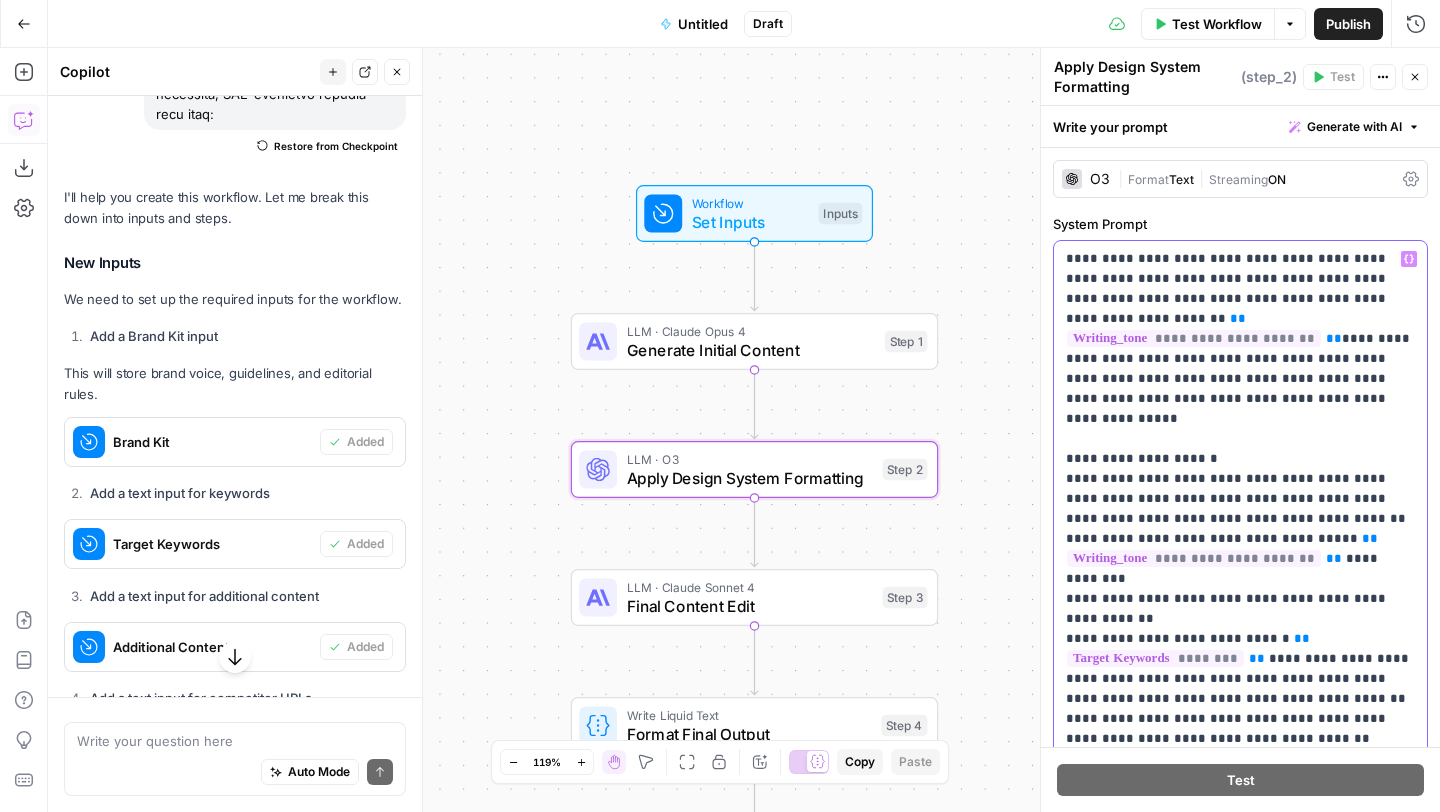 click on "**********" at bounding box center [1240, 1019] 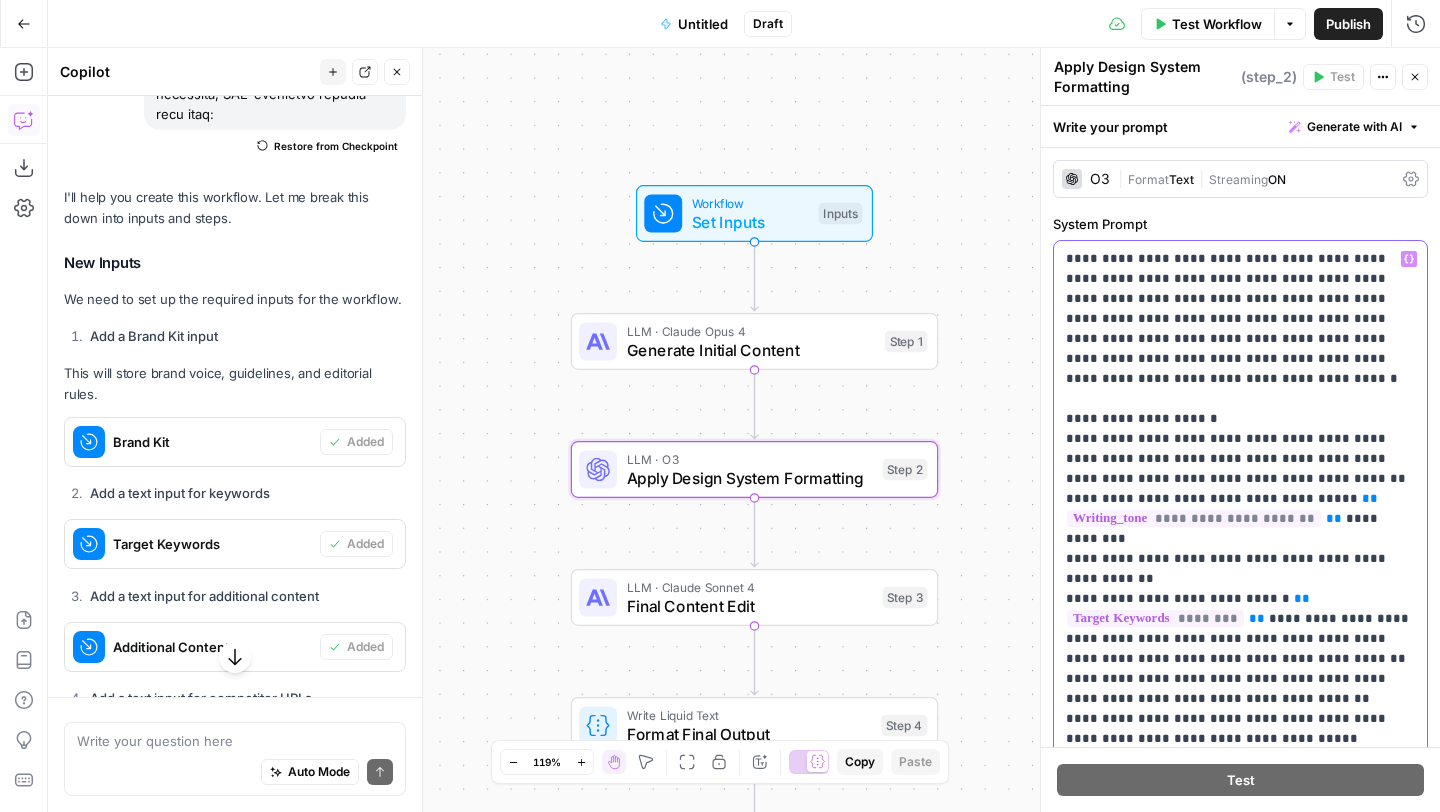 type 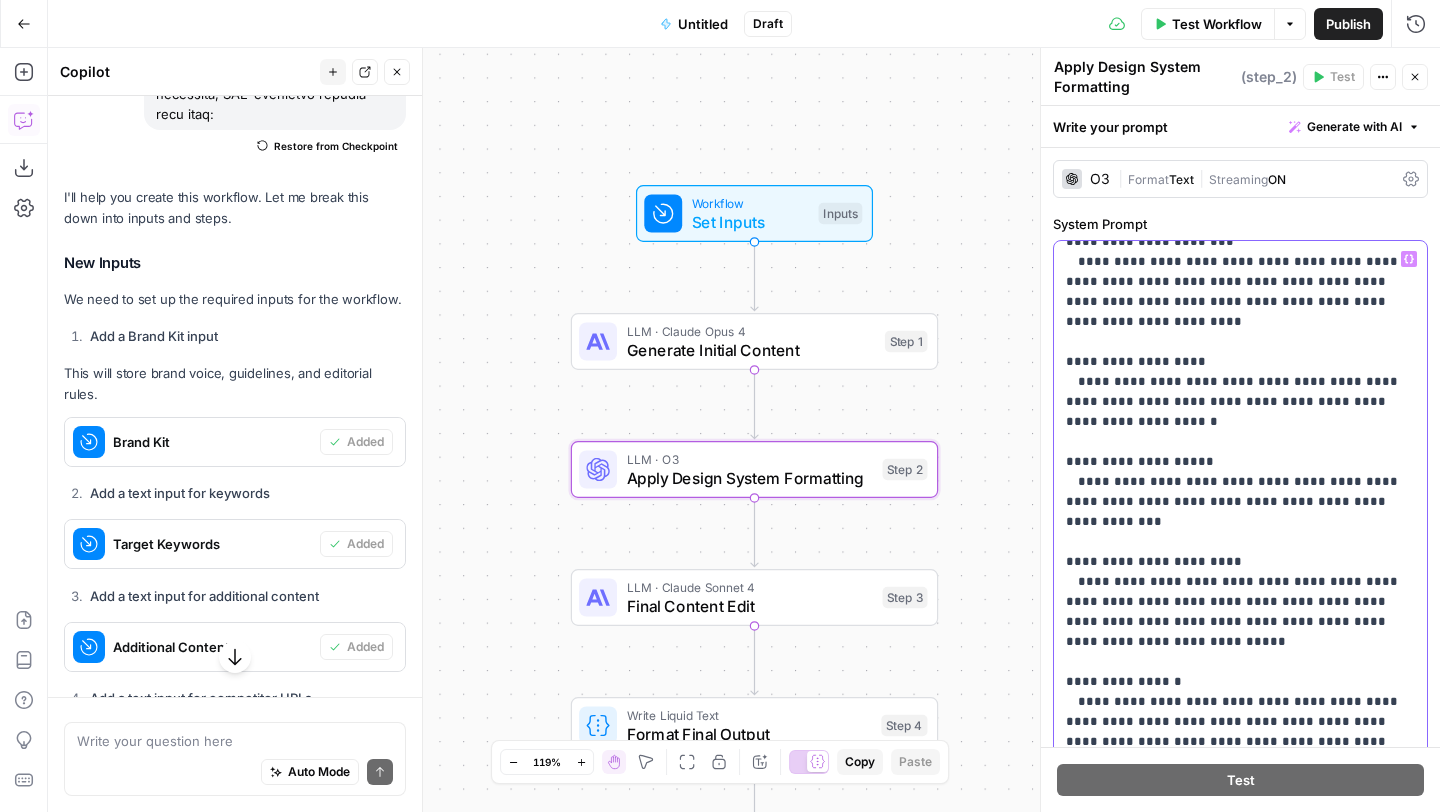 scroll, scrollTop: 721, scrollLeft: 0, axis: vertical 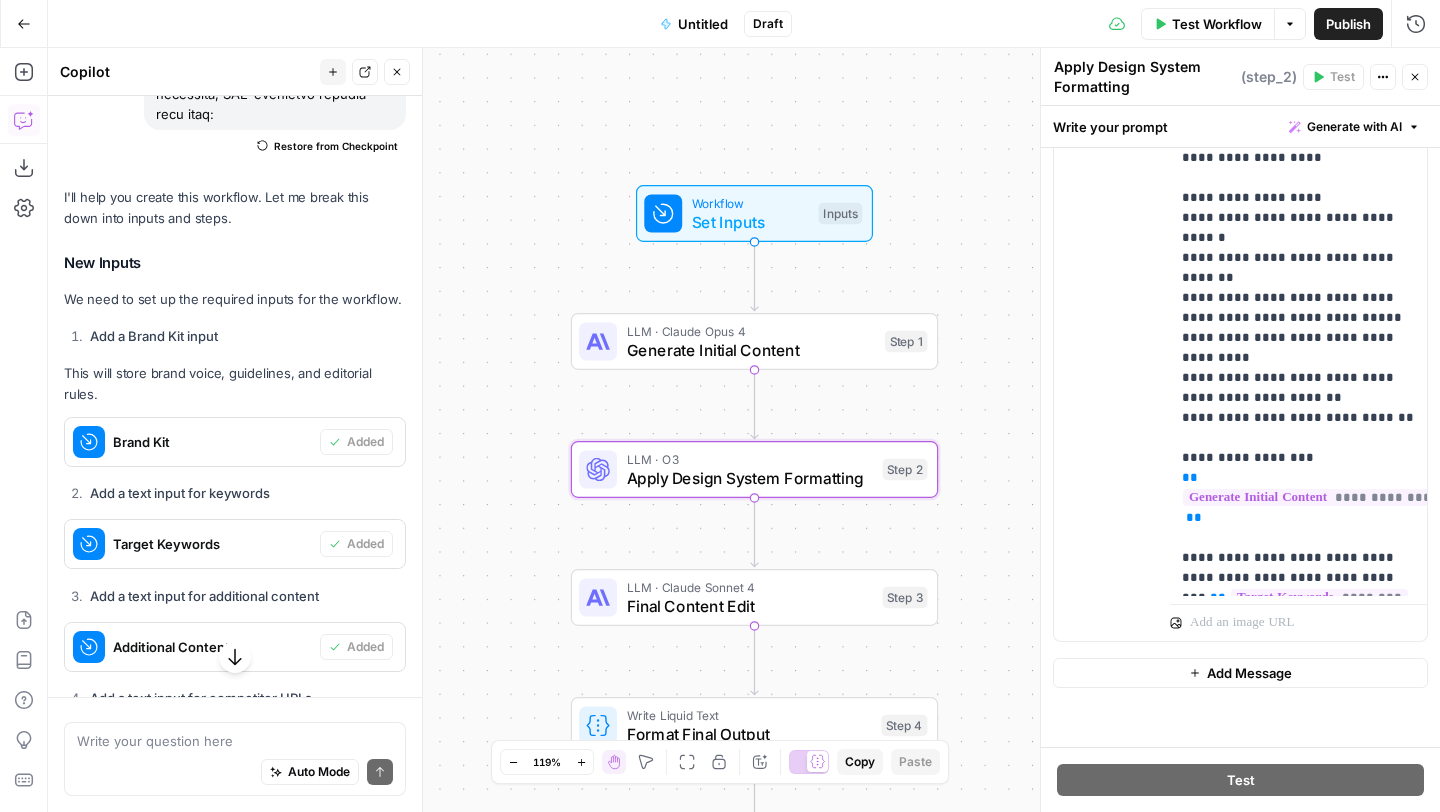 drag, startPoint x: 1080, startPoint y: 389, endPoint x: 1412, endPoint y: 811, distance: 536.9432 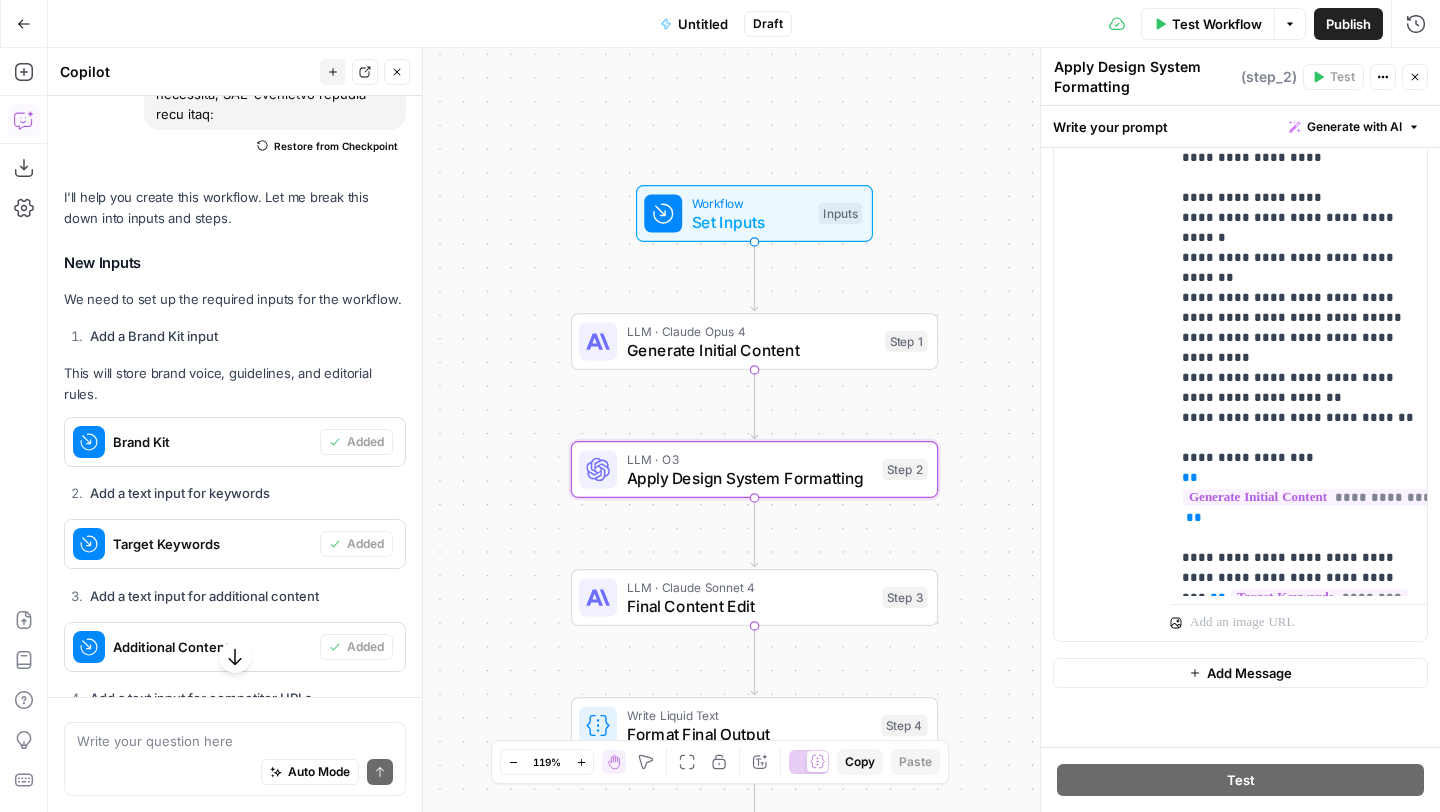 click on "**********" at bounding box center [1240, 459] 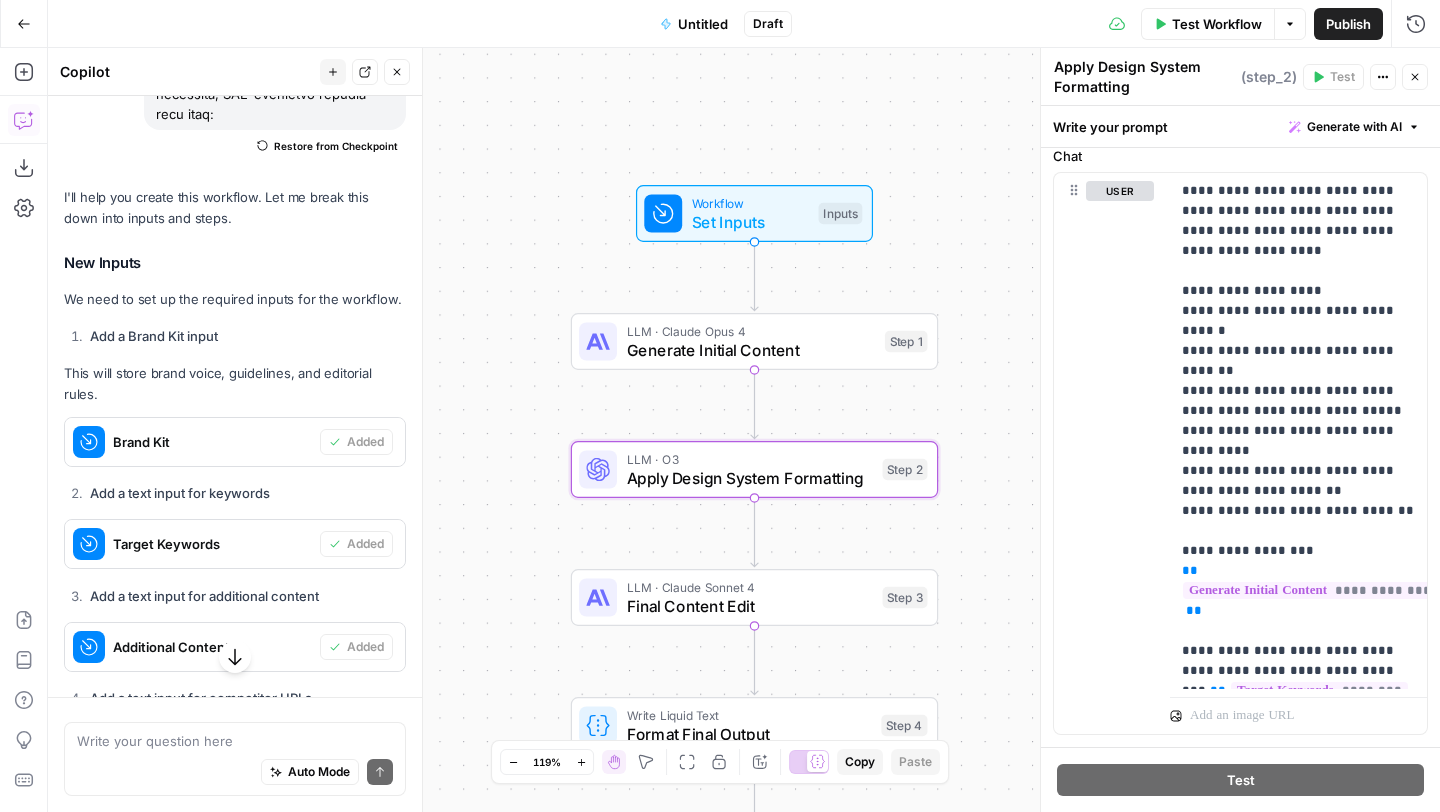 scroll, scrollTop: 238, scrollLeft: 0, axis: vertical 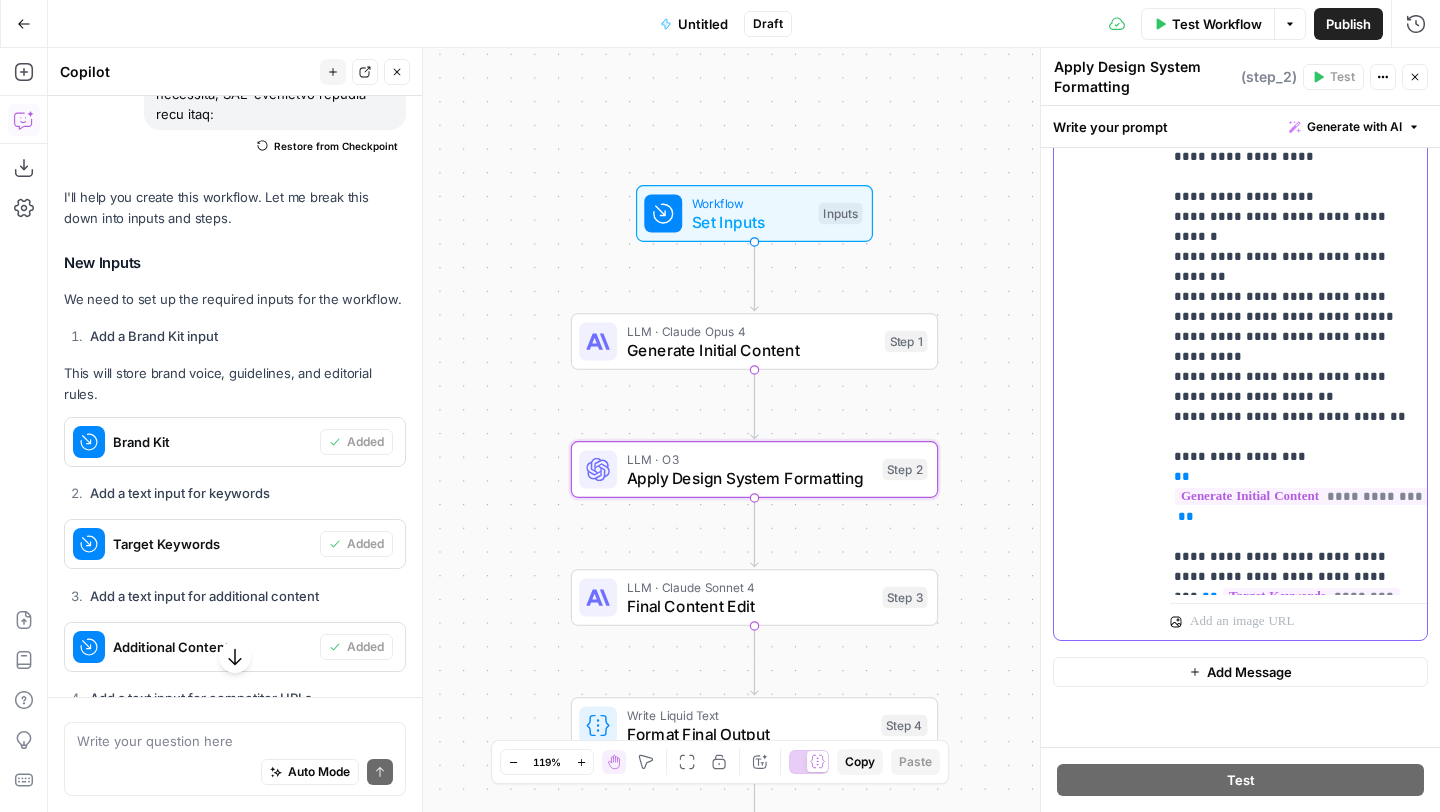 drag, startPoint x: 1182, startPoint y: 423, endPoint x: 1437, endPoint y: 810, distance: 463.45874 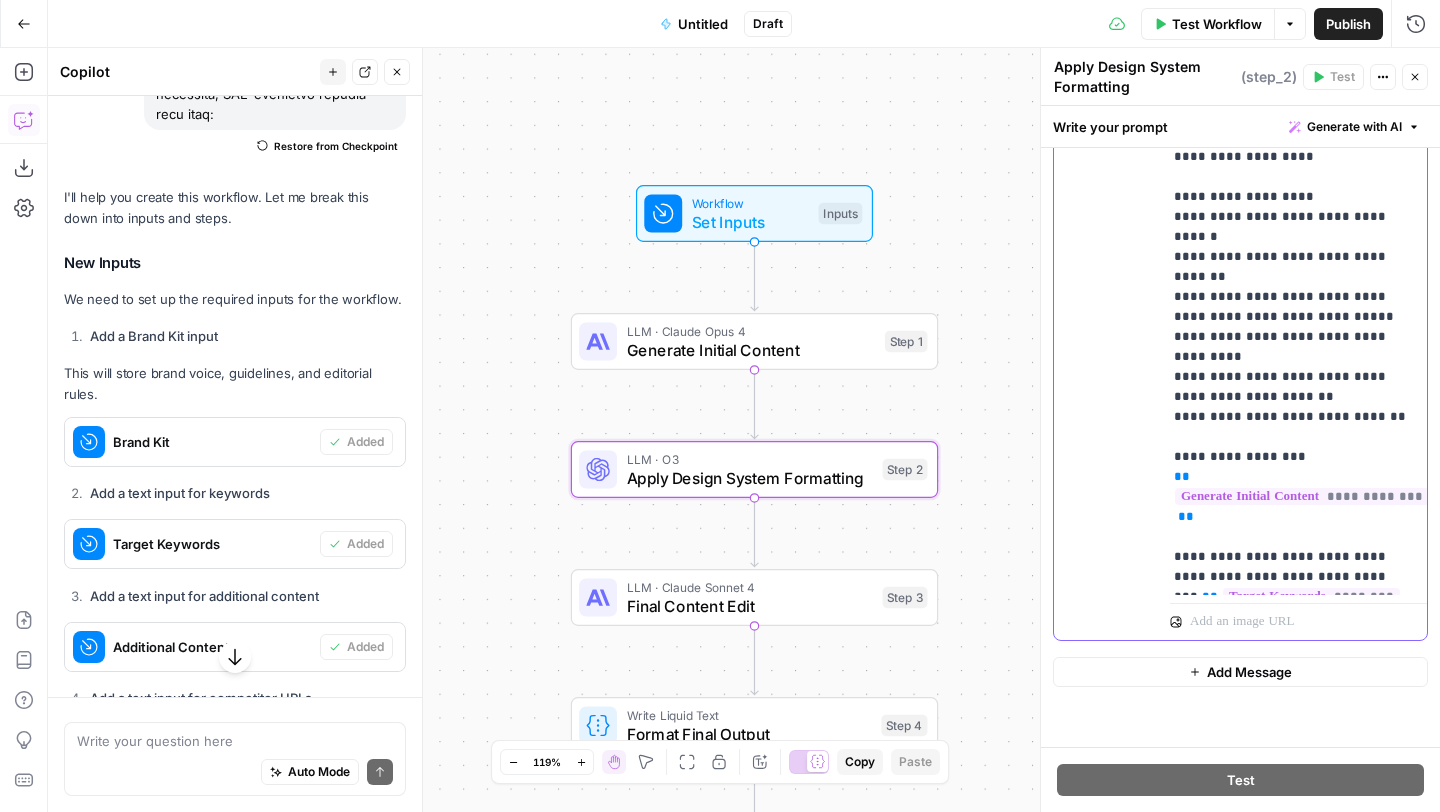 click on "**********" at bounding box center [1240, 459] 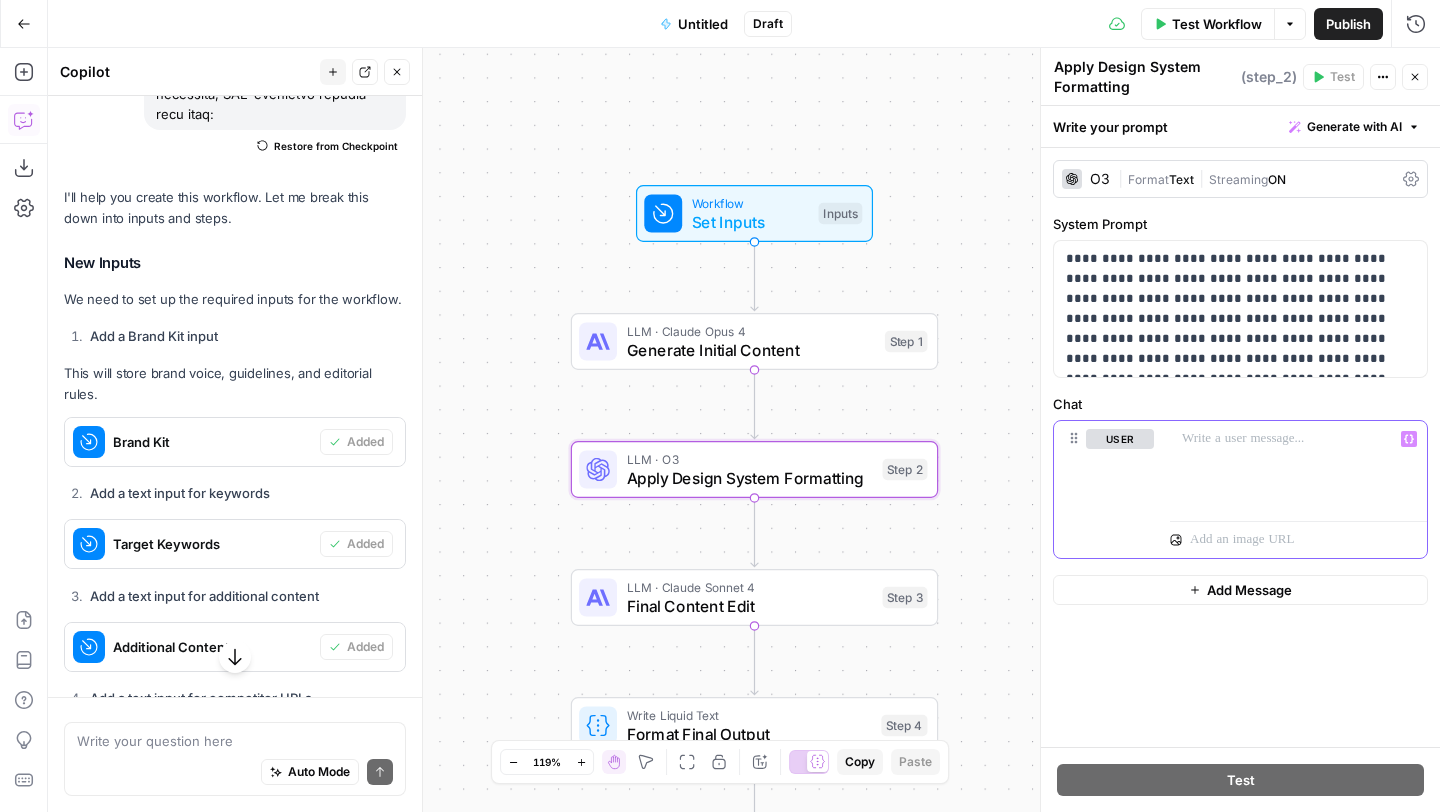 scroll, scrollTop: 0, scrollLeft: 0, axis: both 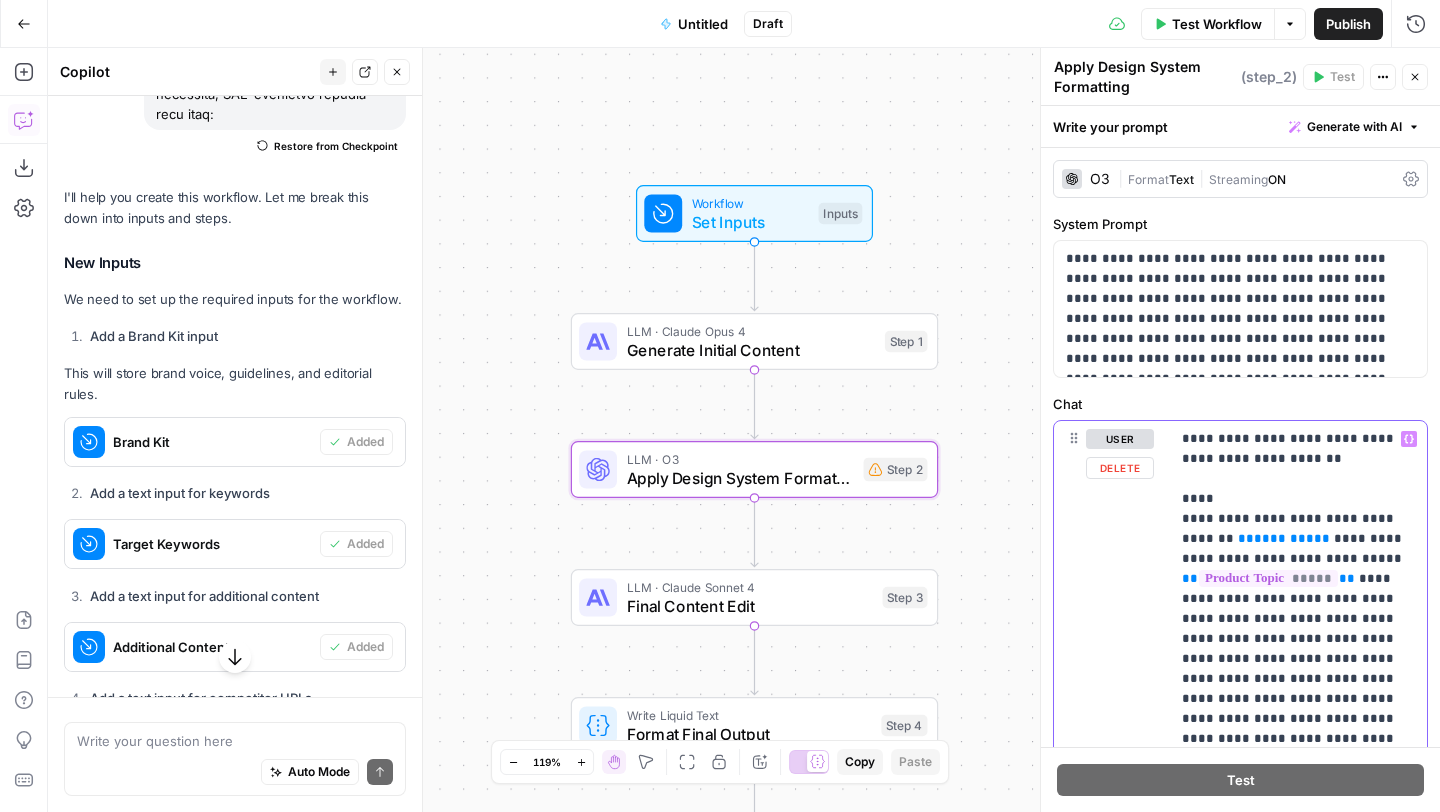 click on "**********" at bounding box center [1298, 3679] 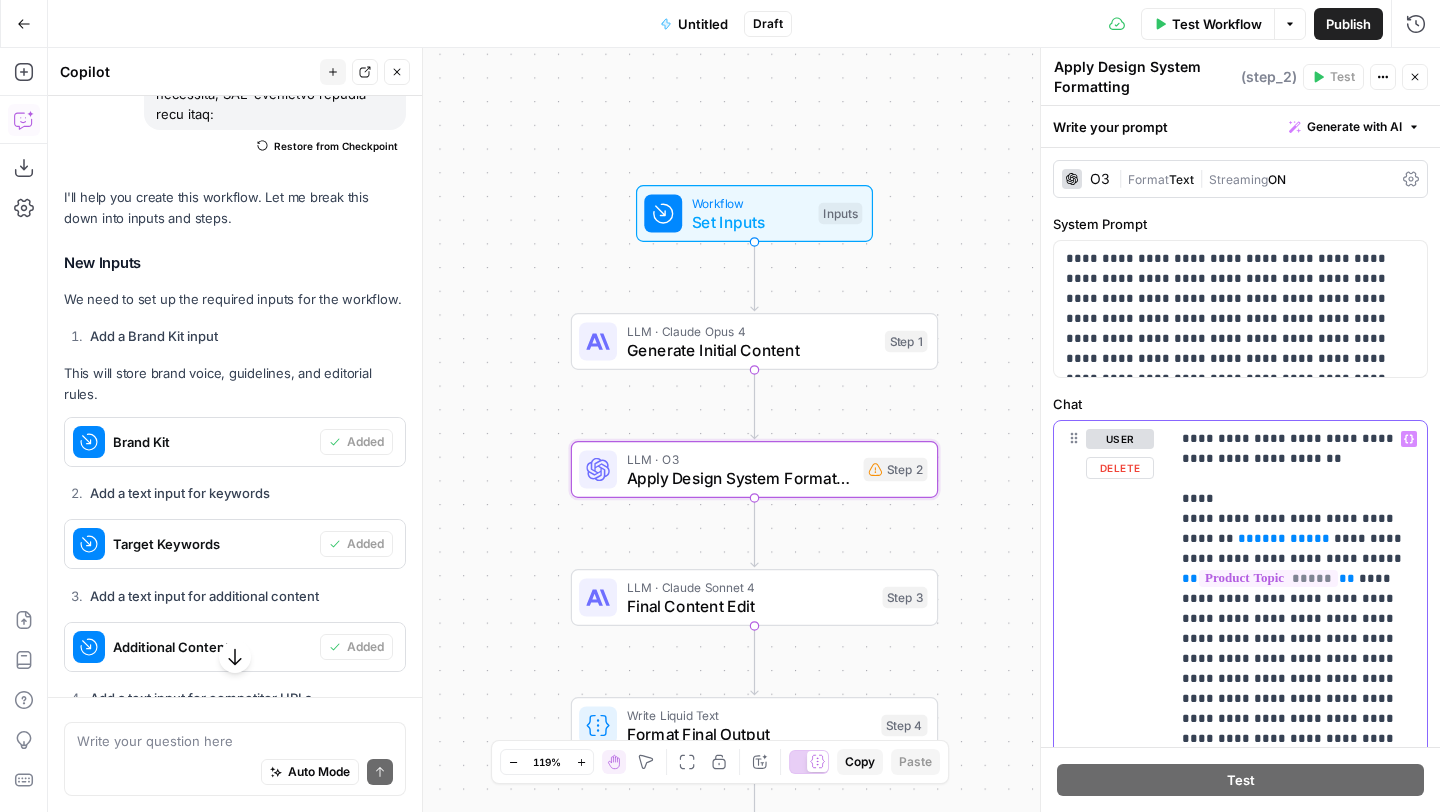 type 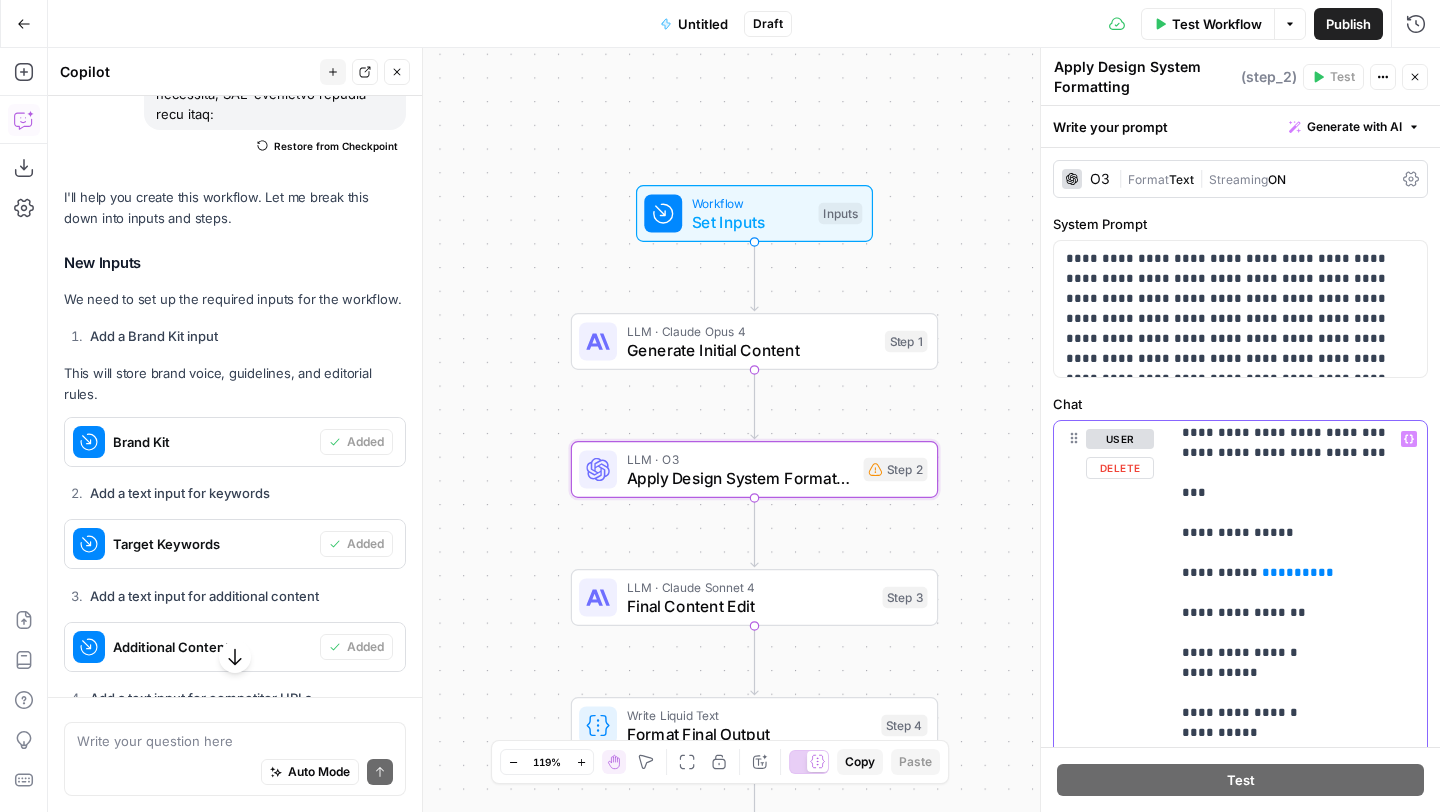 scroll, scrollTop: 5681, scrollLeft: 0, axis: vertical 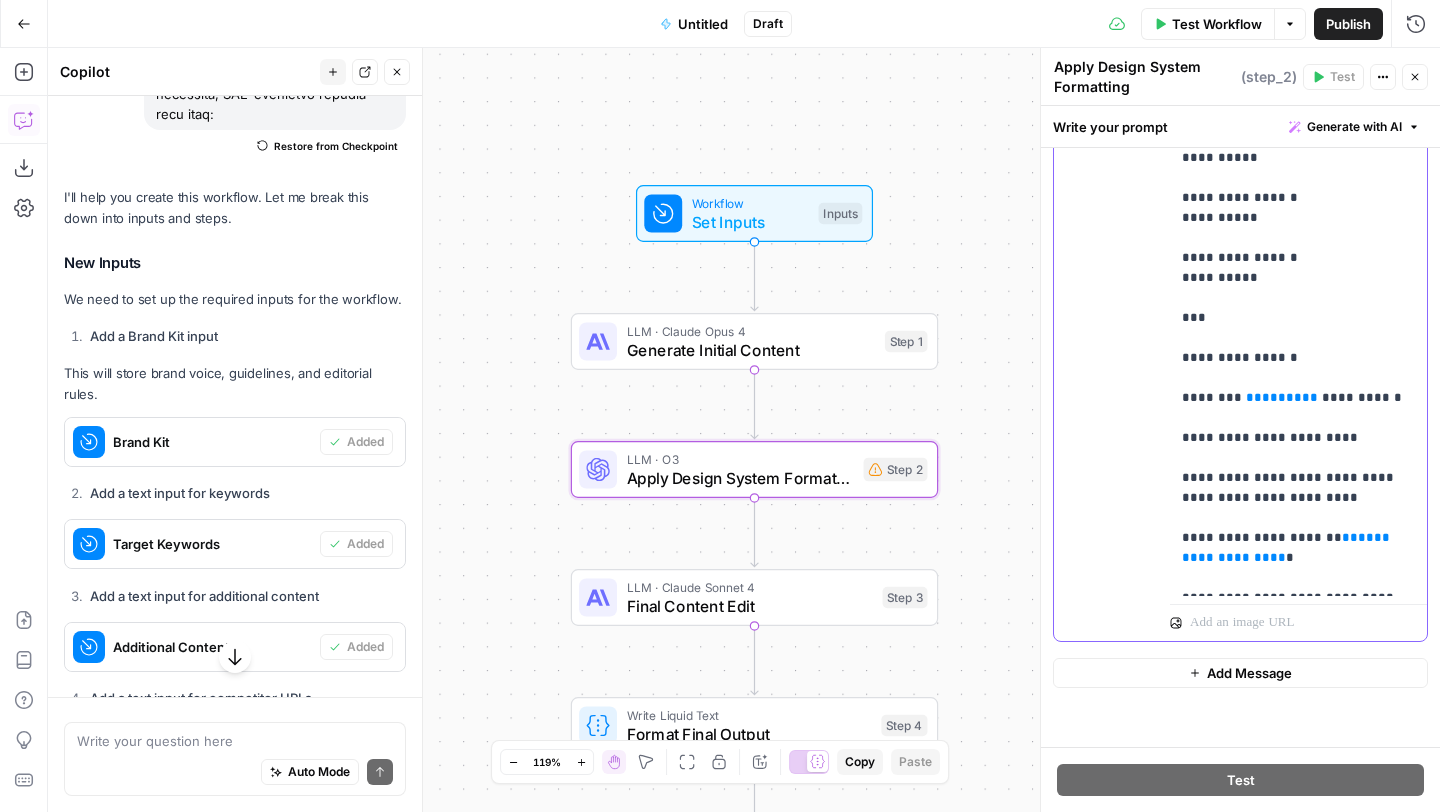 drag, startPoint x: 1295, startPoint y: 466, endPoint x: 1171, endPoint y: 464, distance: 124.01613 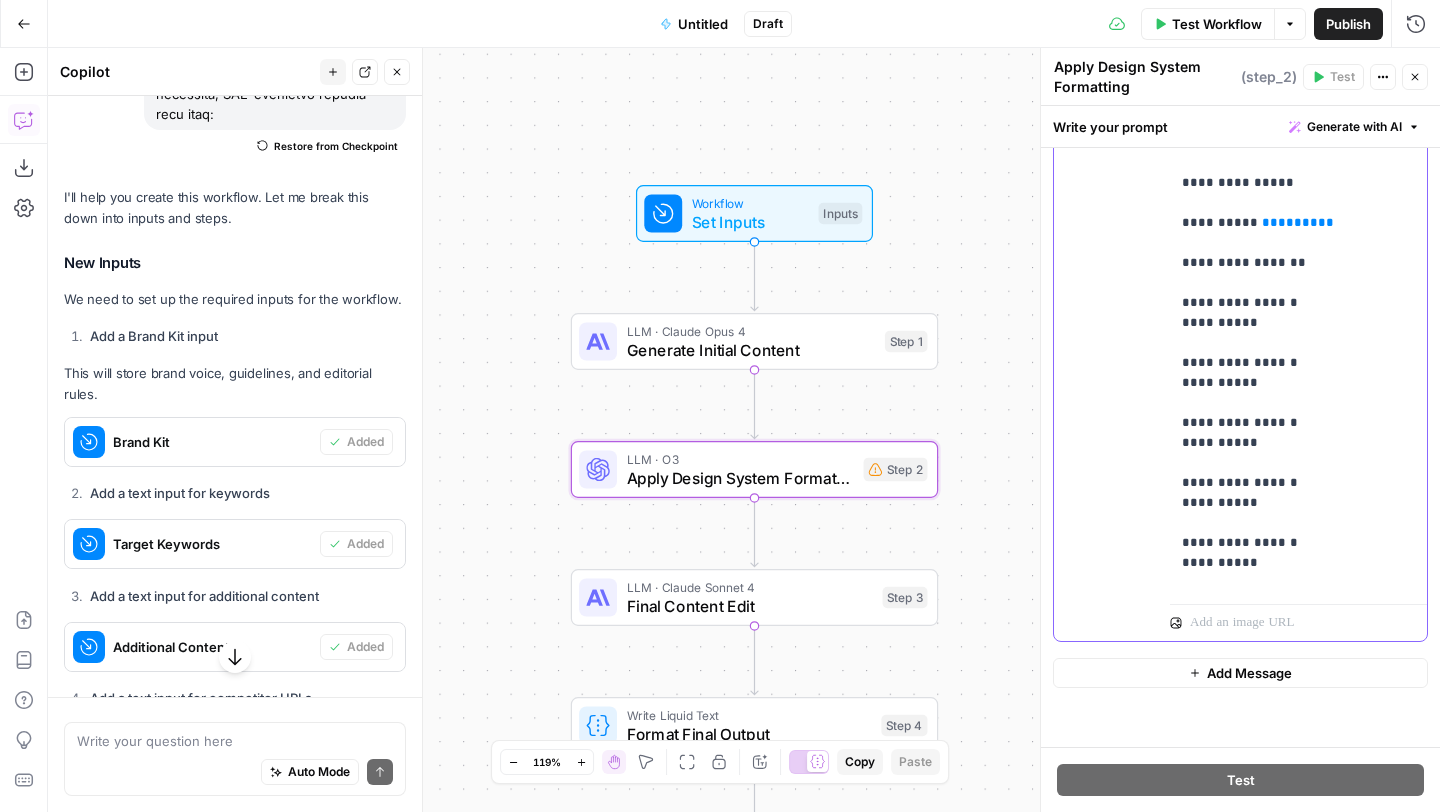 scroll, scrollTop: 5194, scrollLeft: 0, axis: vertical 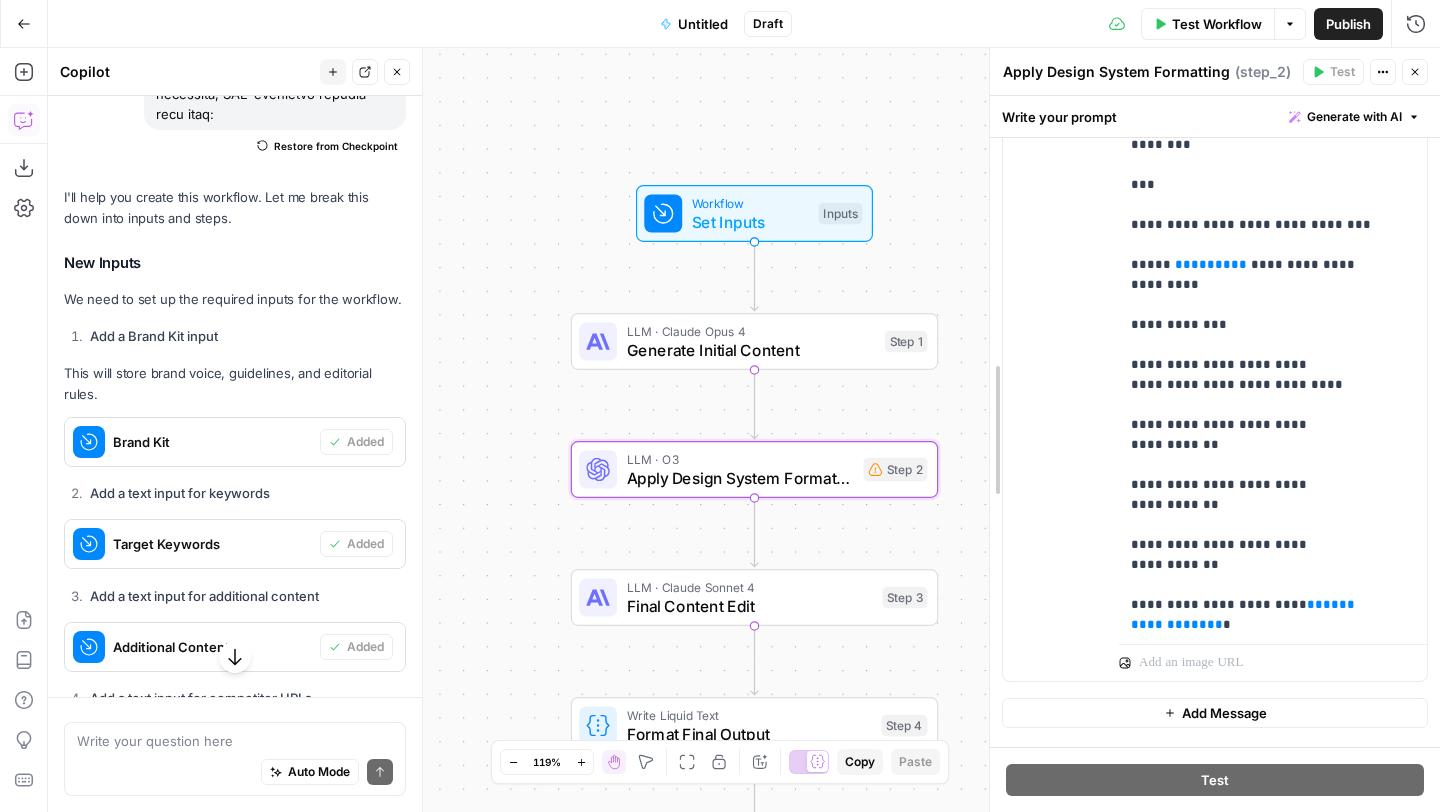 drag, startPoint x: 1035, startPoint y: 137, endPoint x: 791, endPoint y: 137, distance: 244 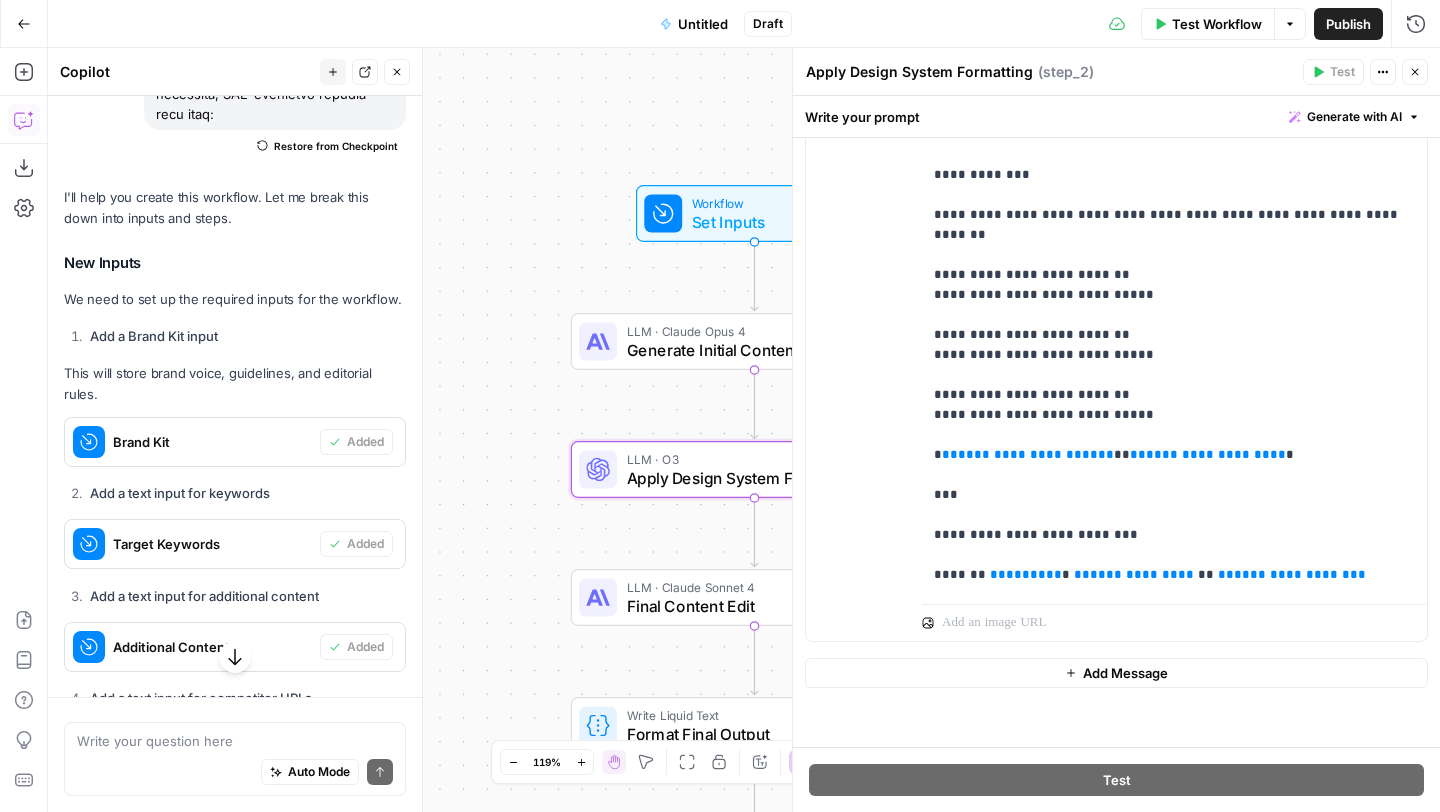 scroll, scrollTop: 548, scrollLeft: 0, axis: vertical 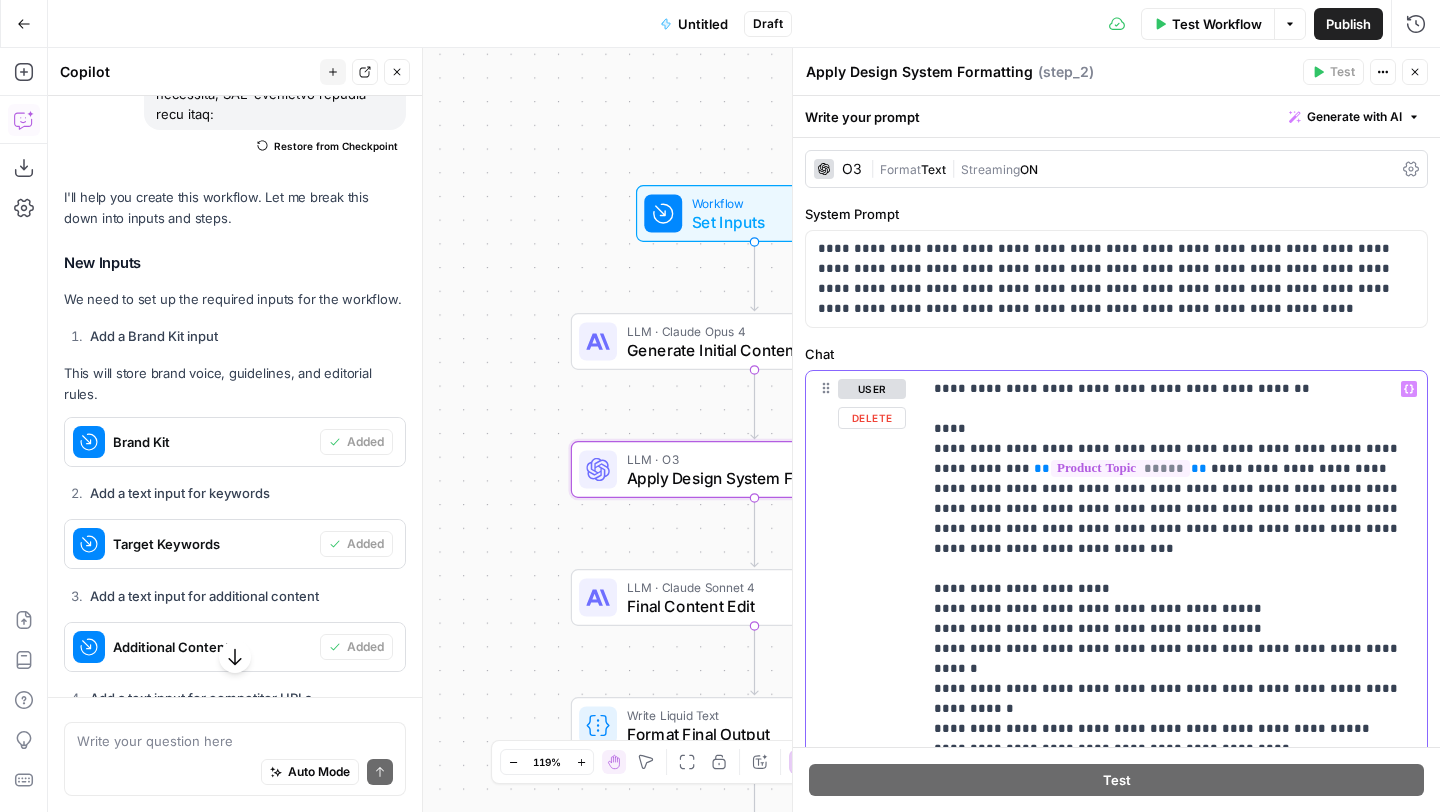 click 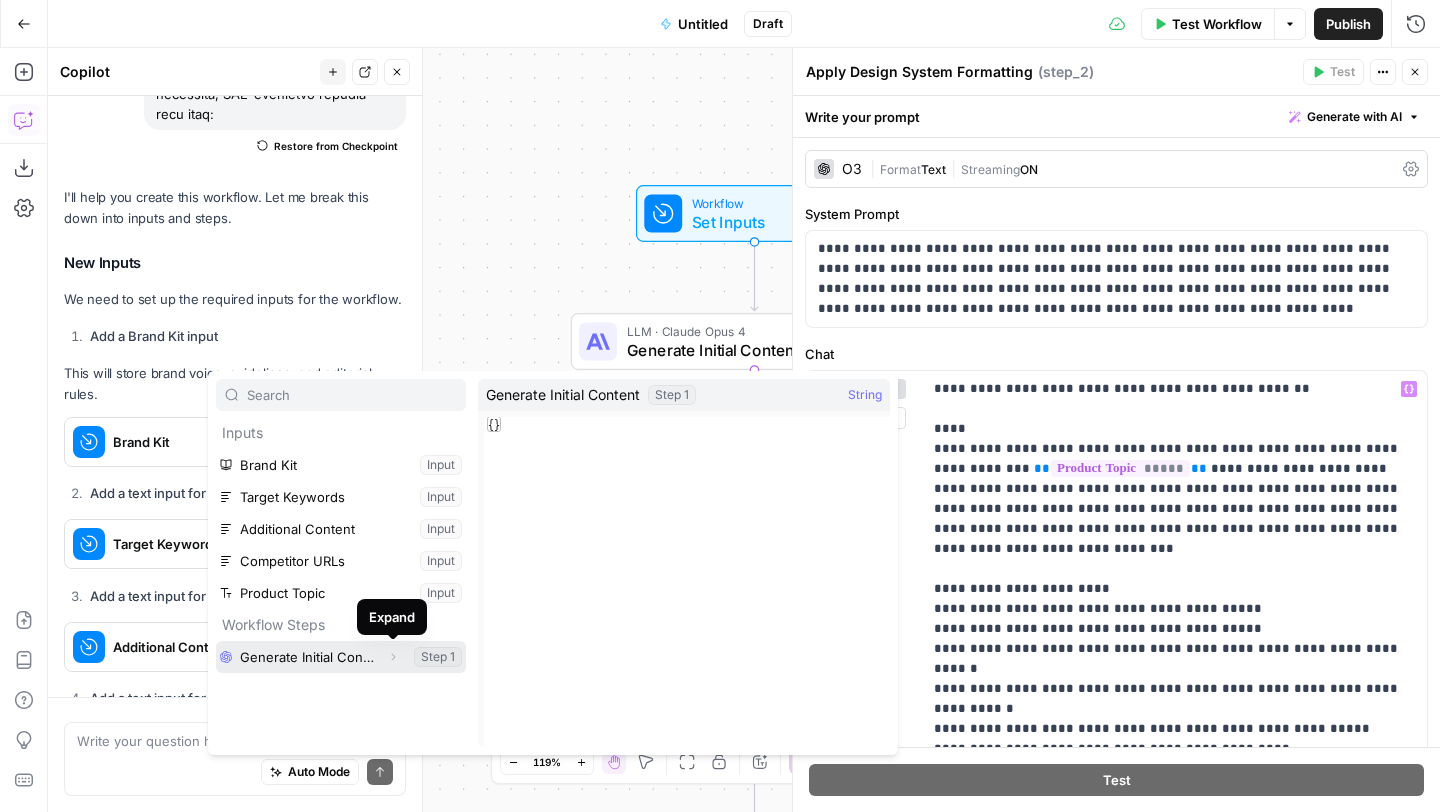 click 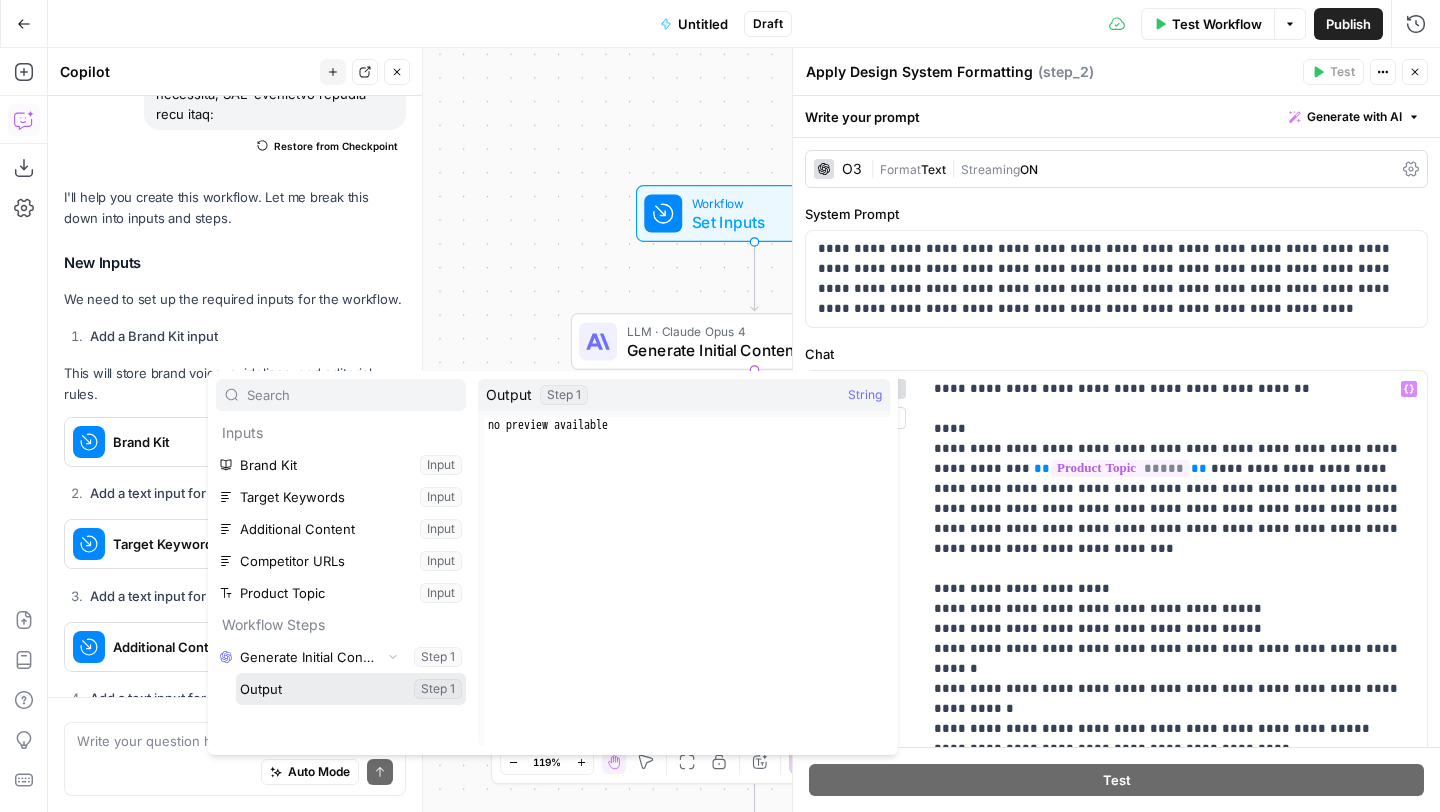 click at bounding box center [351, 689] 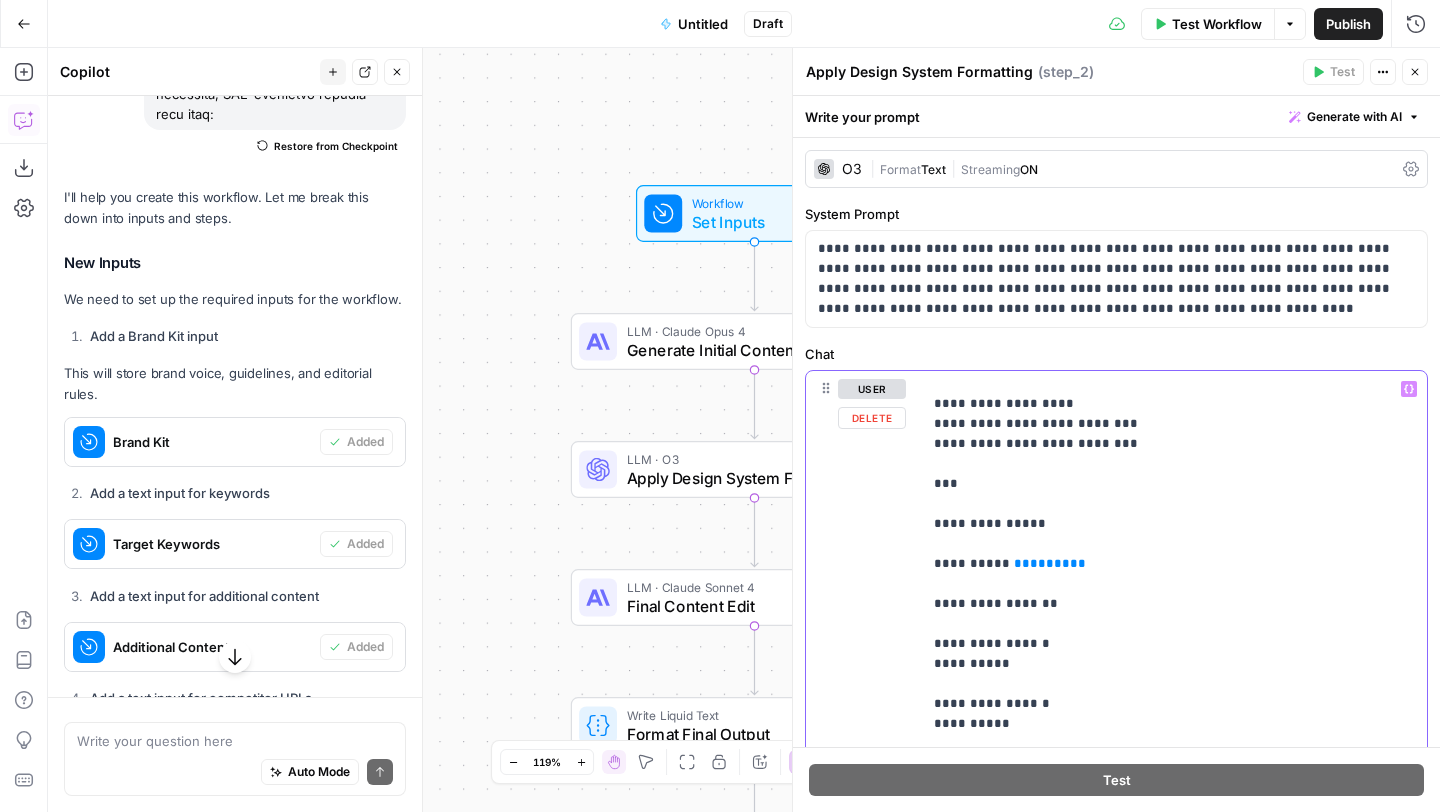 scroll, scrollTop: 4561, scrollLeft: 0, axis: vertical 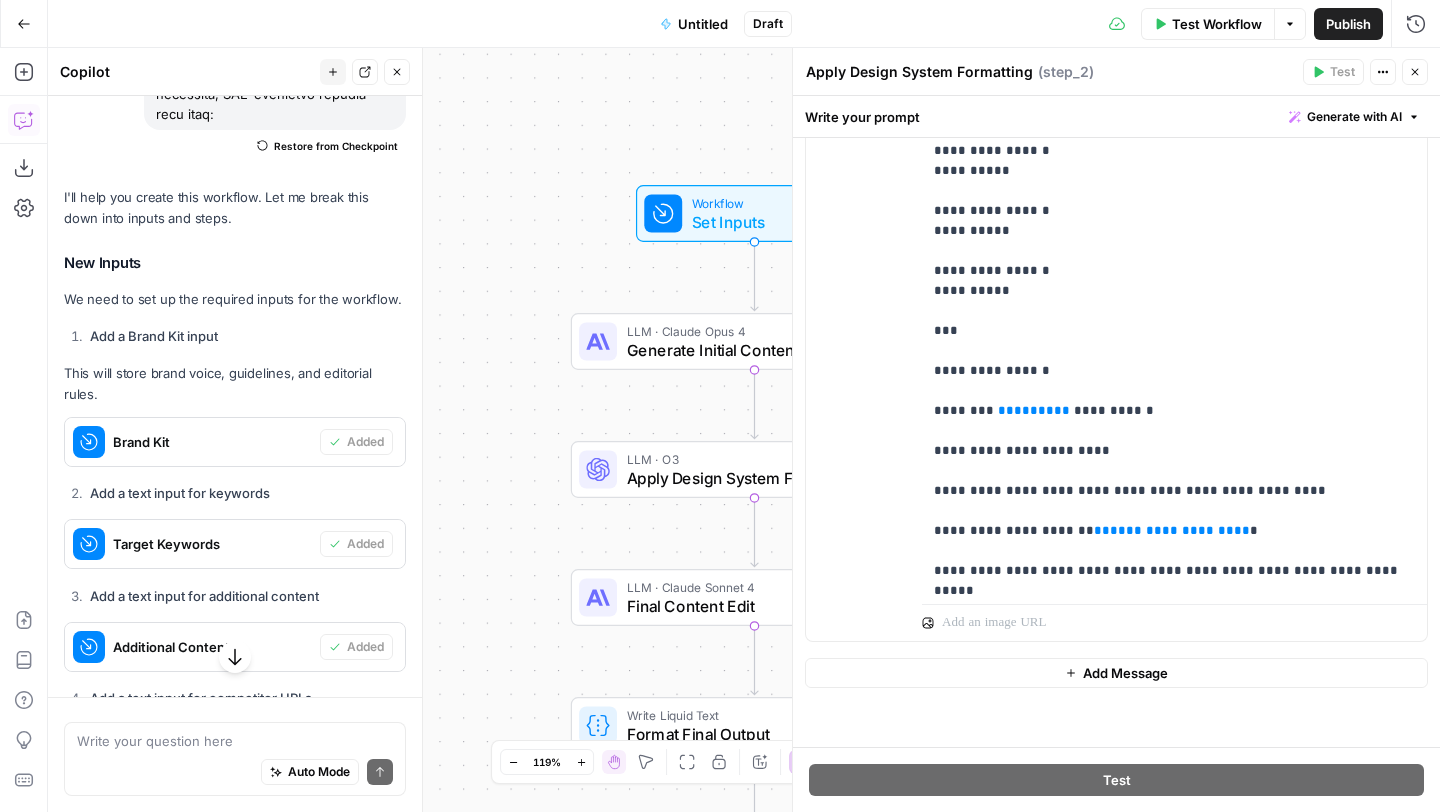 click 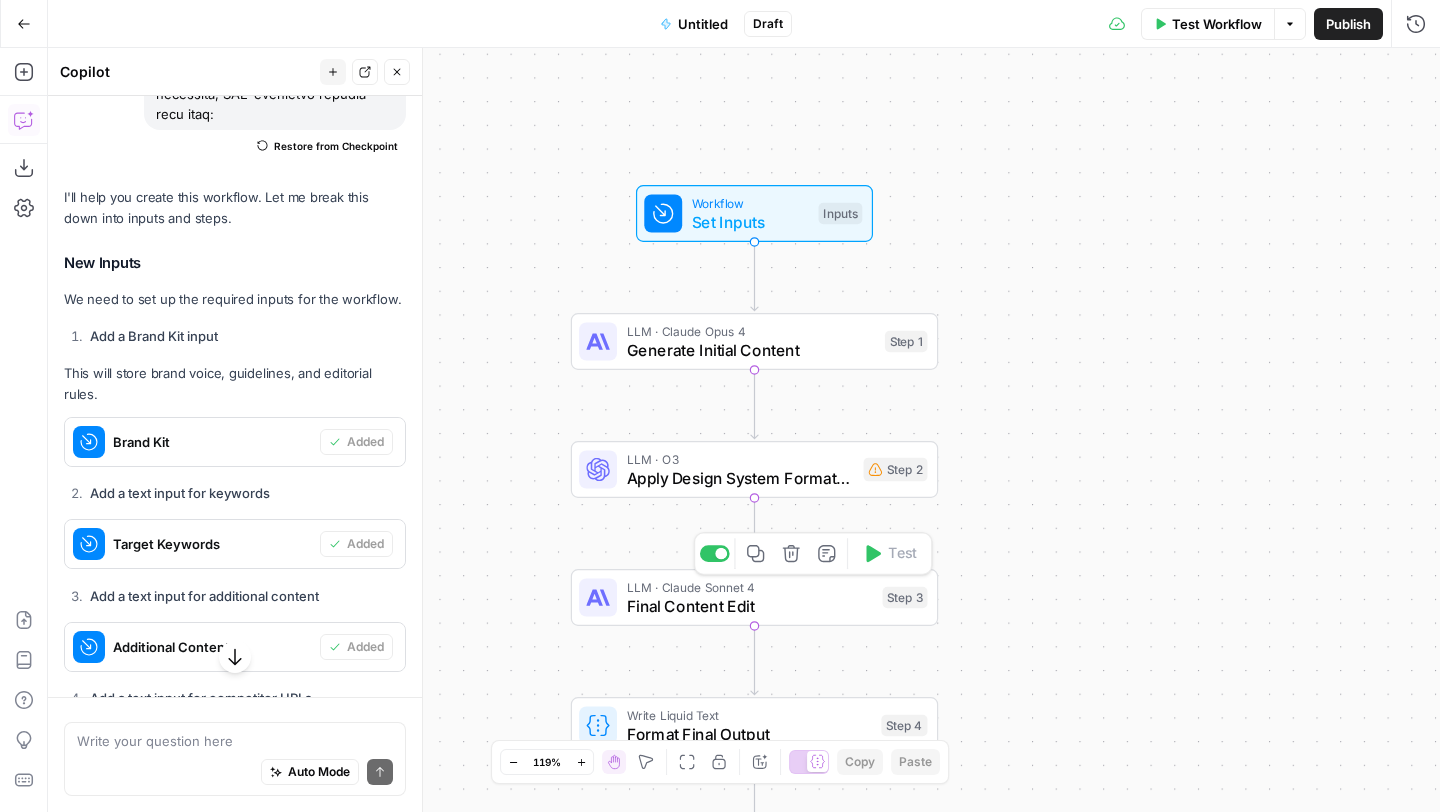 click on "LLM · Claude Sonnet 4 Final Content Edit Step 3 Copy step Delete step Add Note Test" at bounding box center (754, 597) 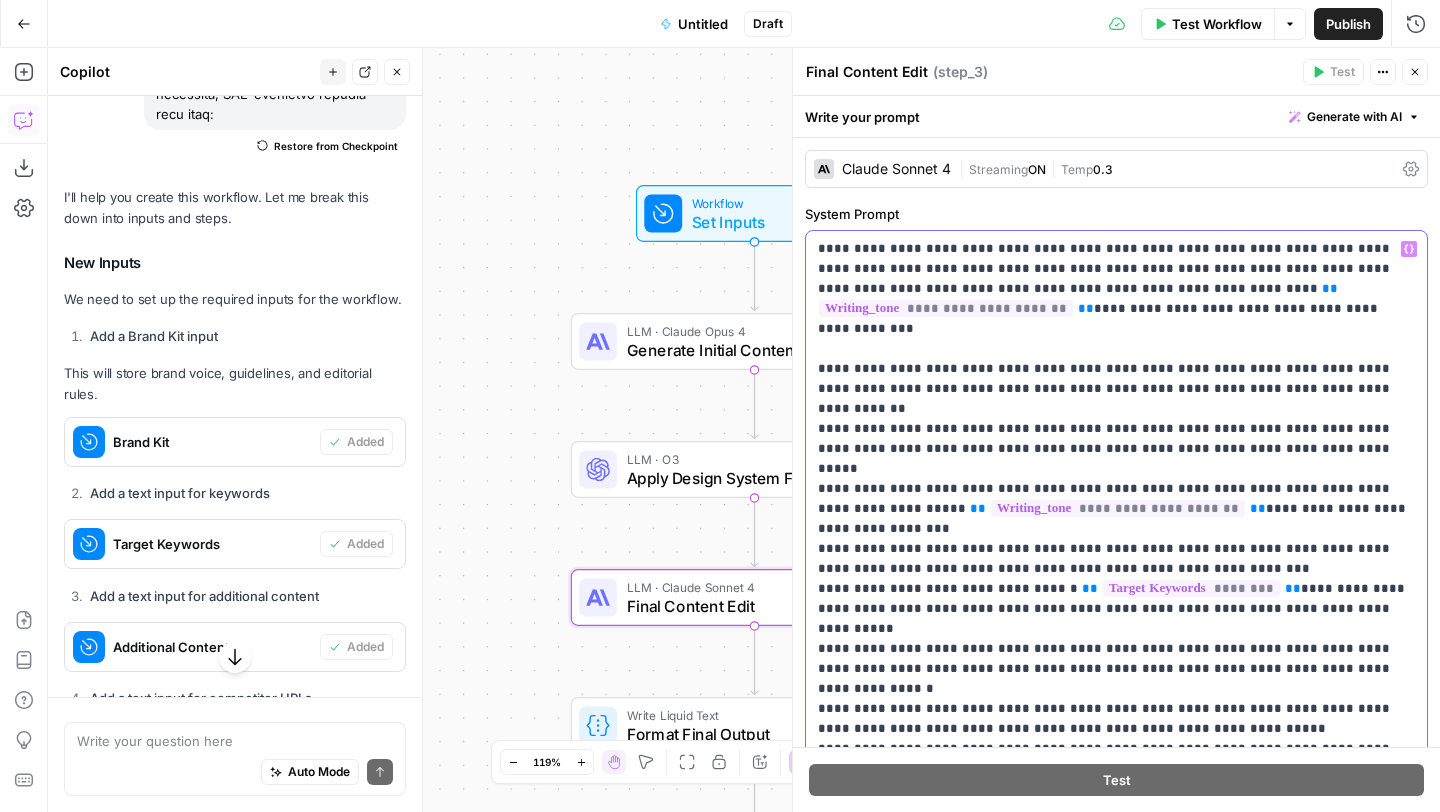 drag, startPoint x: 1164, startPoint y: 449, endPoint x: 900, endPoint y: 447, distance: 264.00757 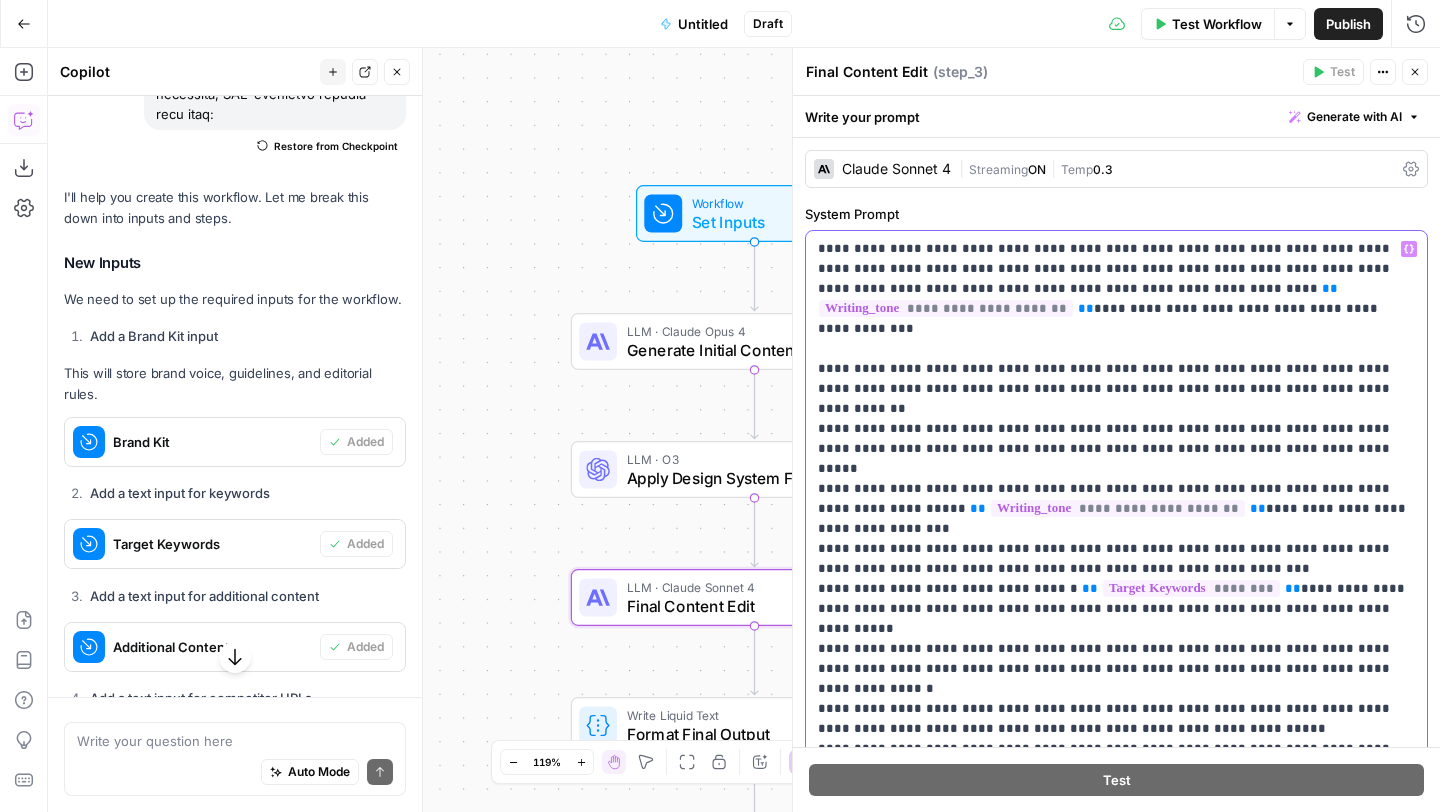 click on "**********" at bounding box center (1116, 529) 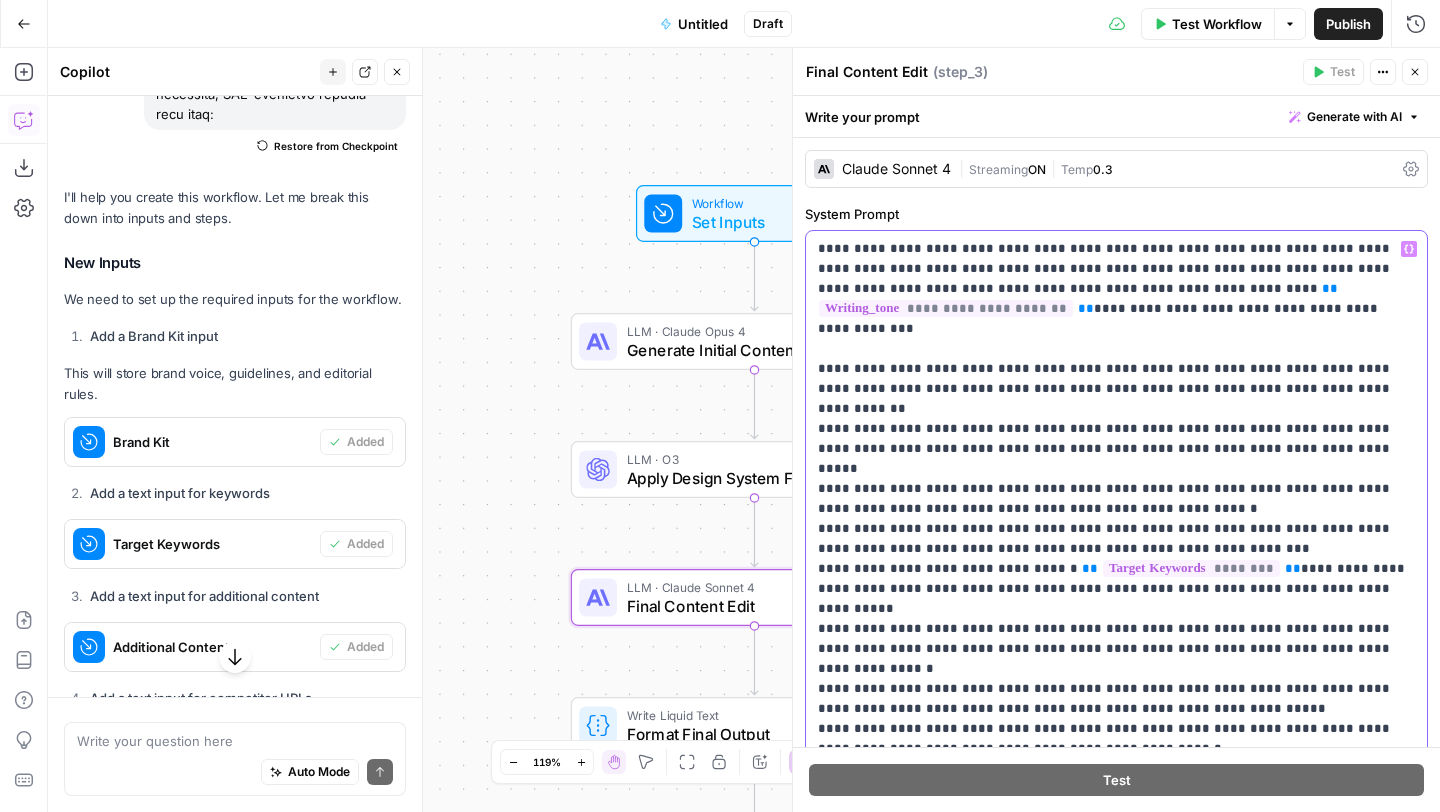 type 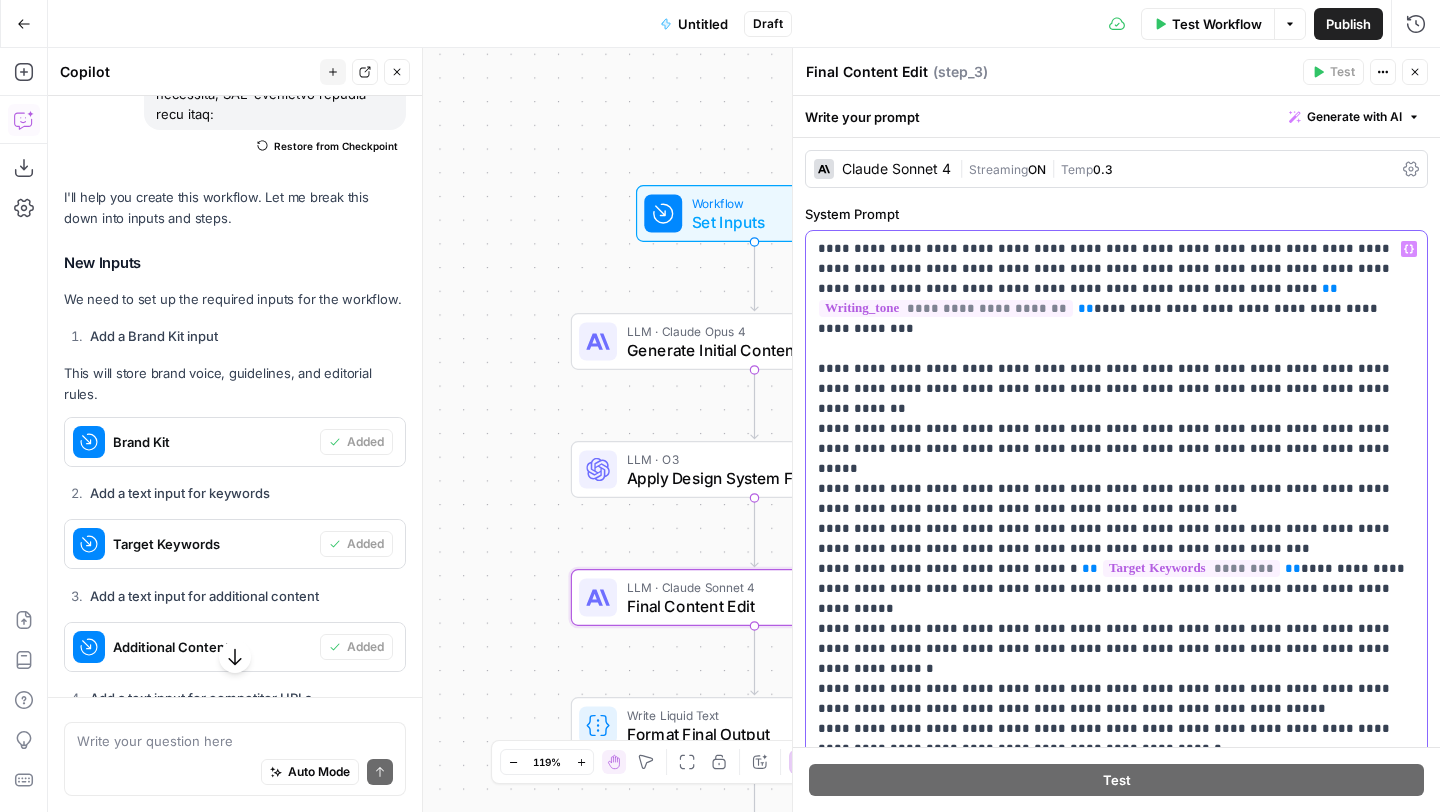 drag, startPoint x: 1251, startPoint y: 510, endPoint x: 1038, endPoint y: 506, distance: 213.03755 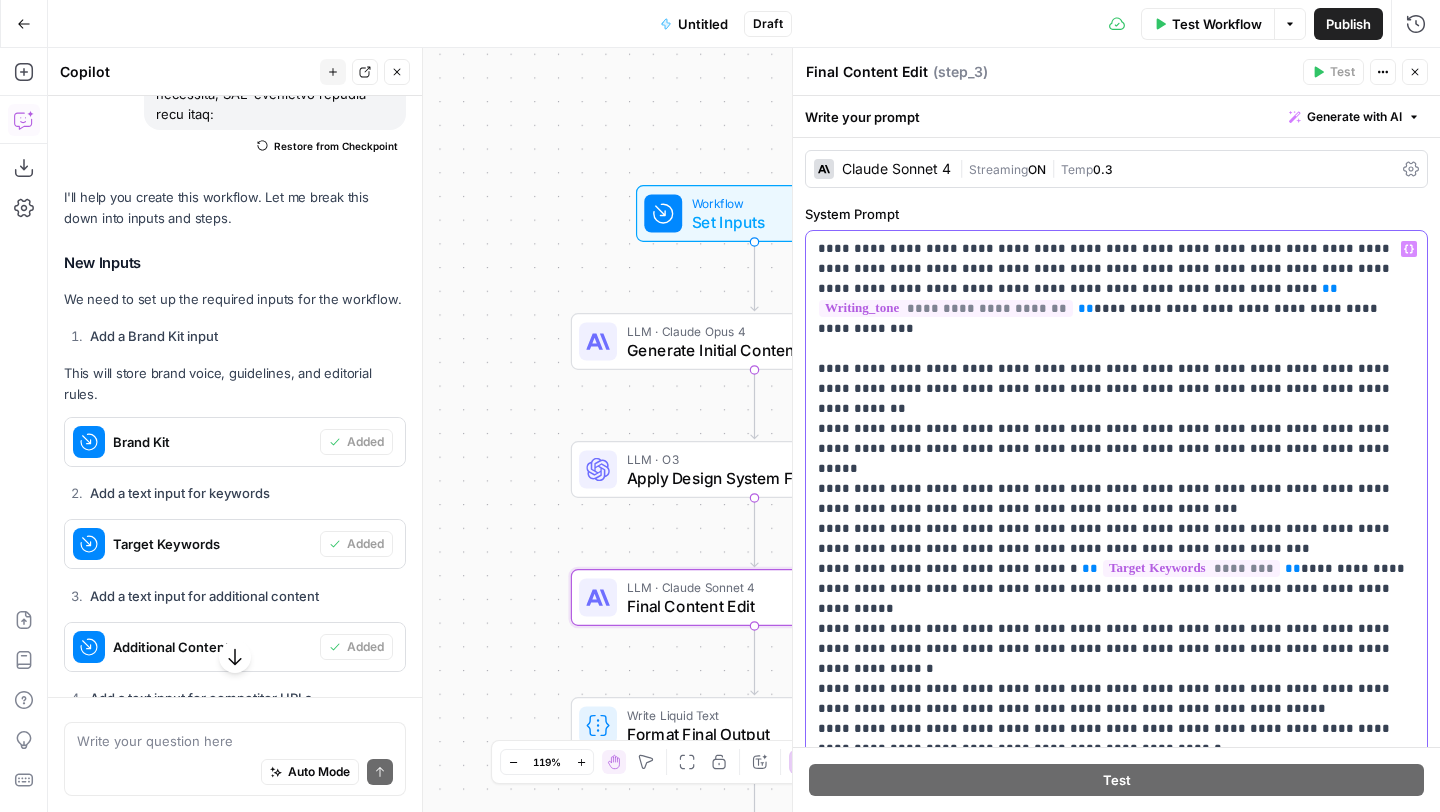click on "**********" at bounding box center (1116, 529) 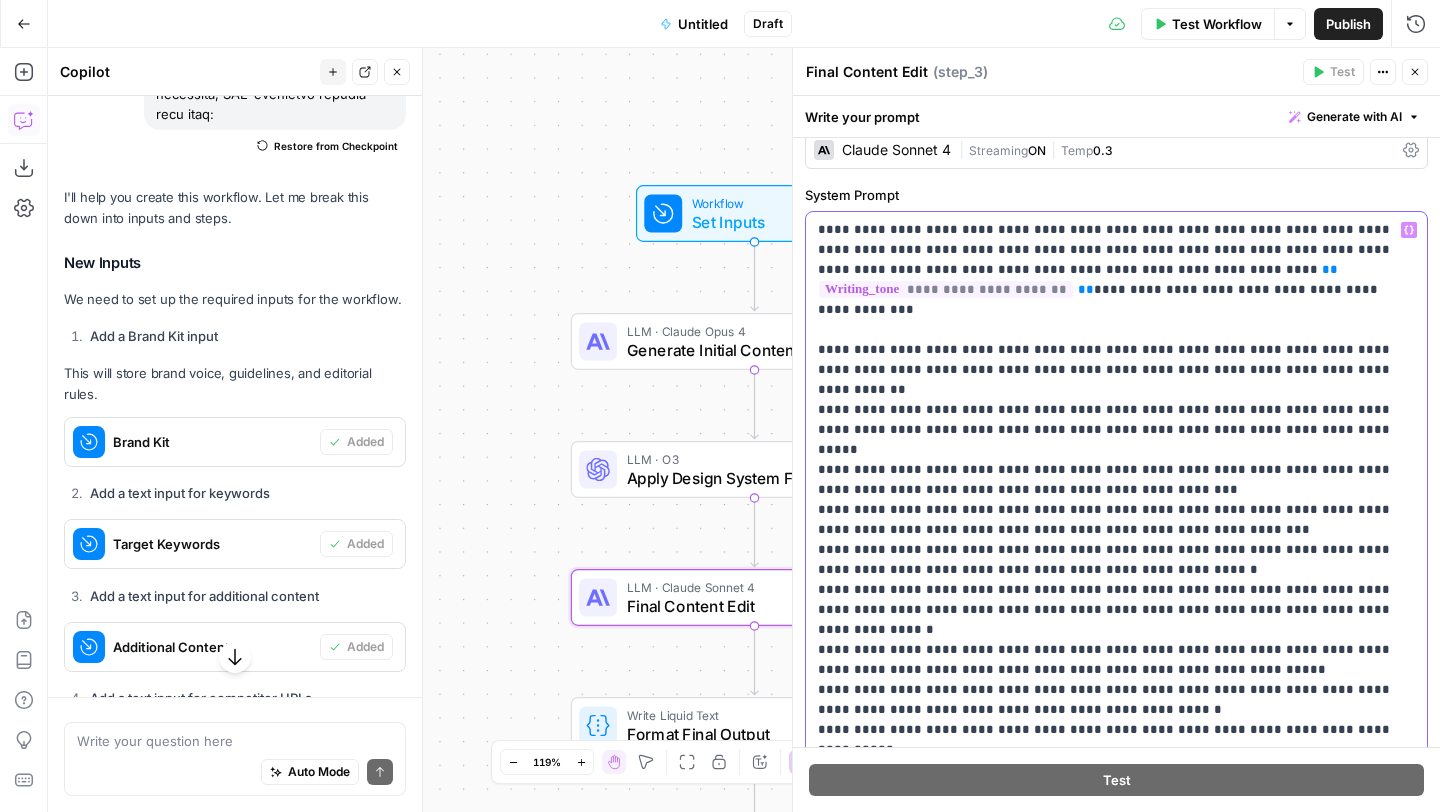 scroll, scrollTop: 0, scrollLeft: 0, axis: both 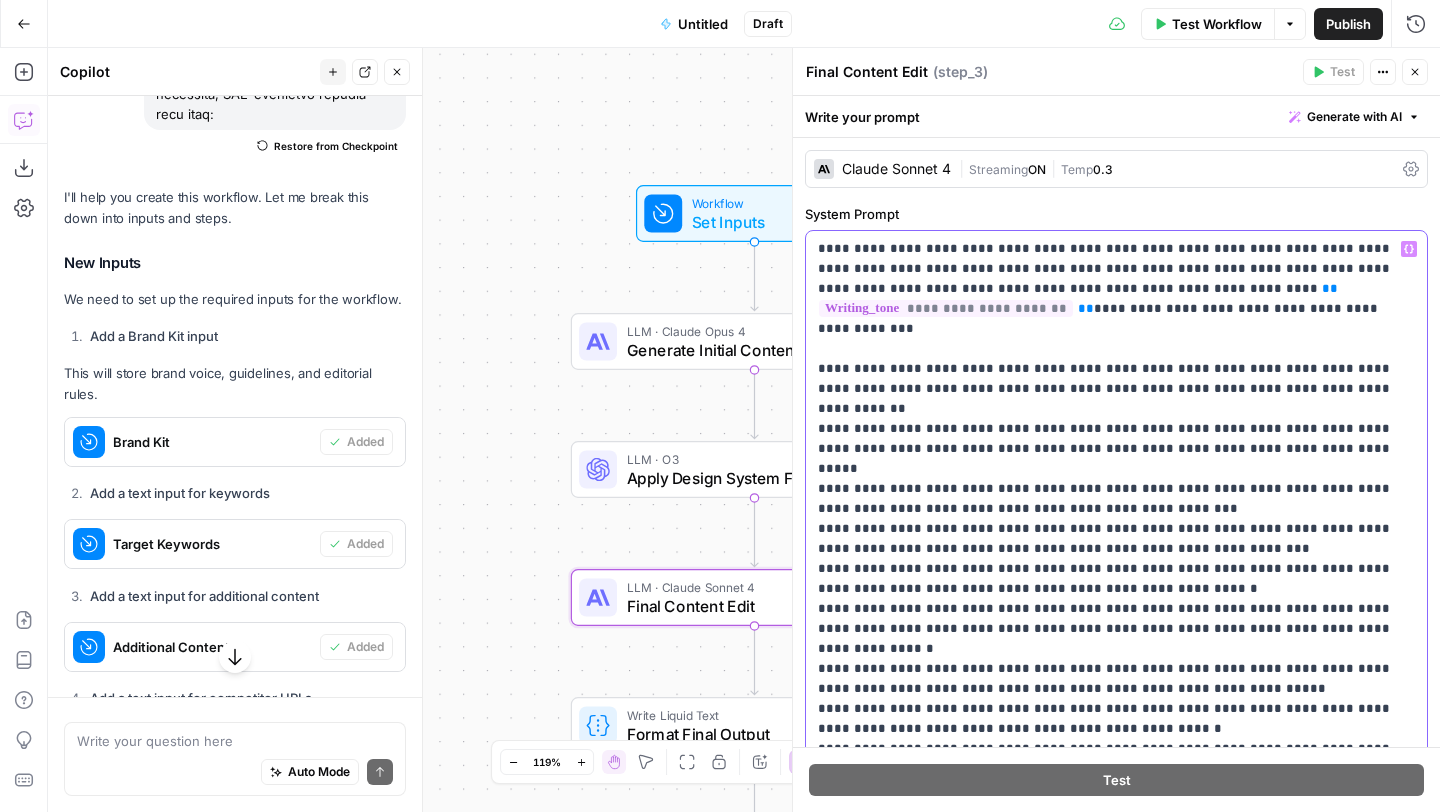 click on "**********" at bounding box center [1116, 529] 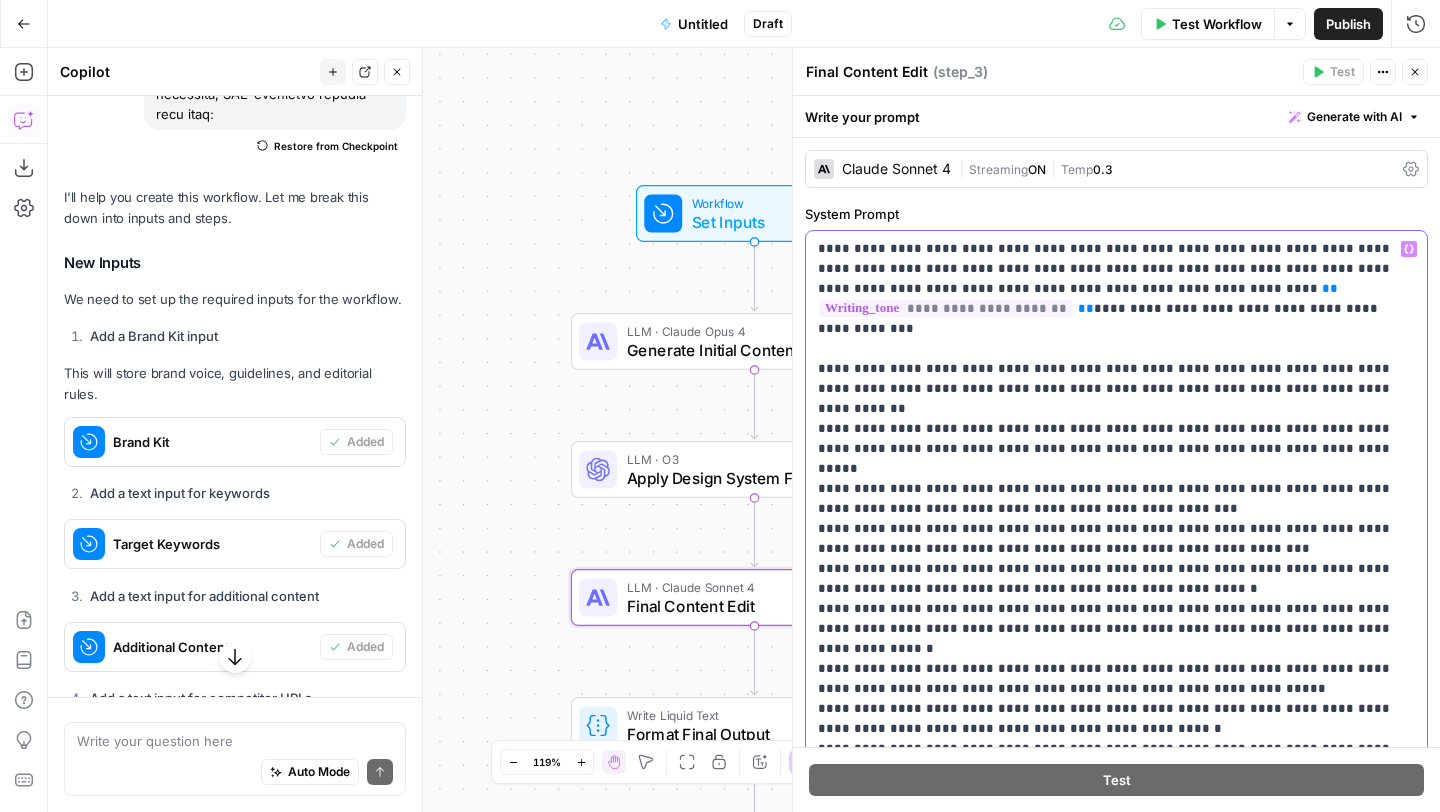 drag, startPoint x: 1082, startPoint y: 294, endPoint x: 1352, endPoint y: 293, distance: 270.00186 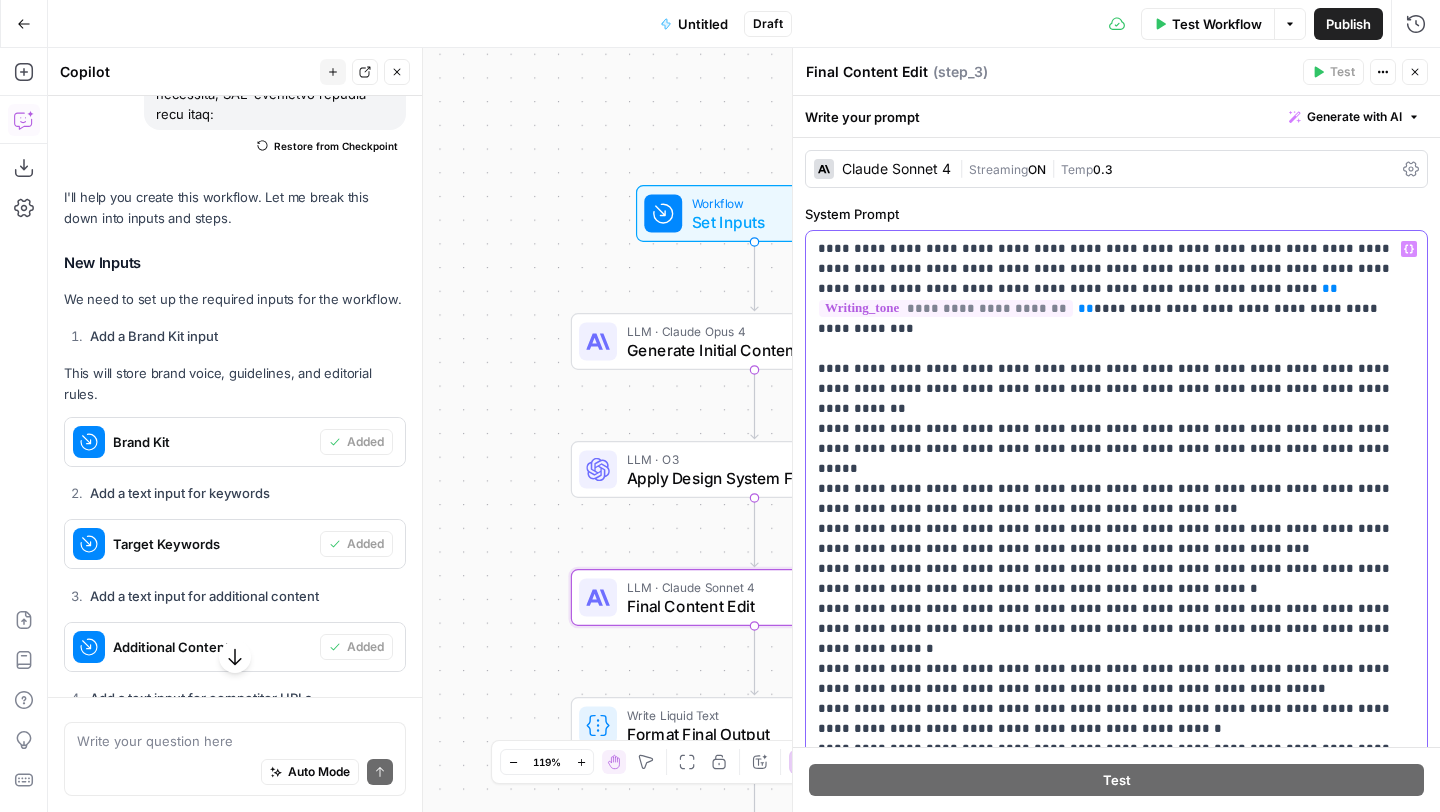 click on "**********" at bounding box center (1116, 529) 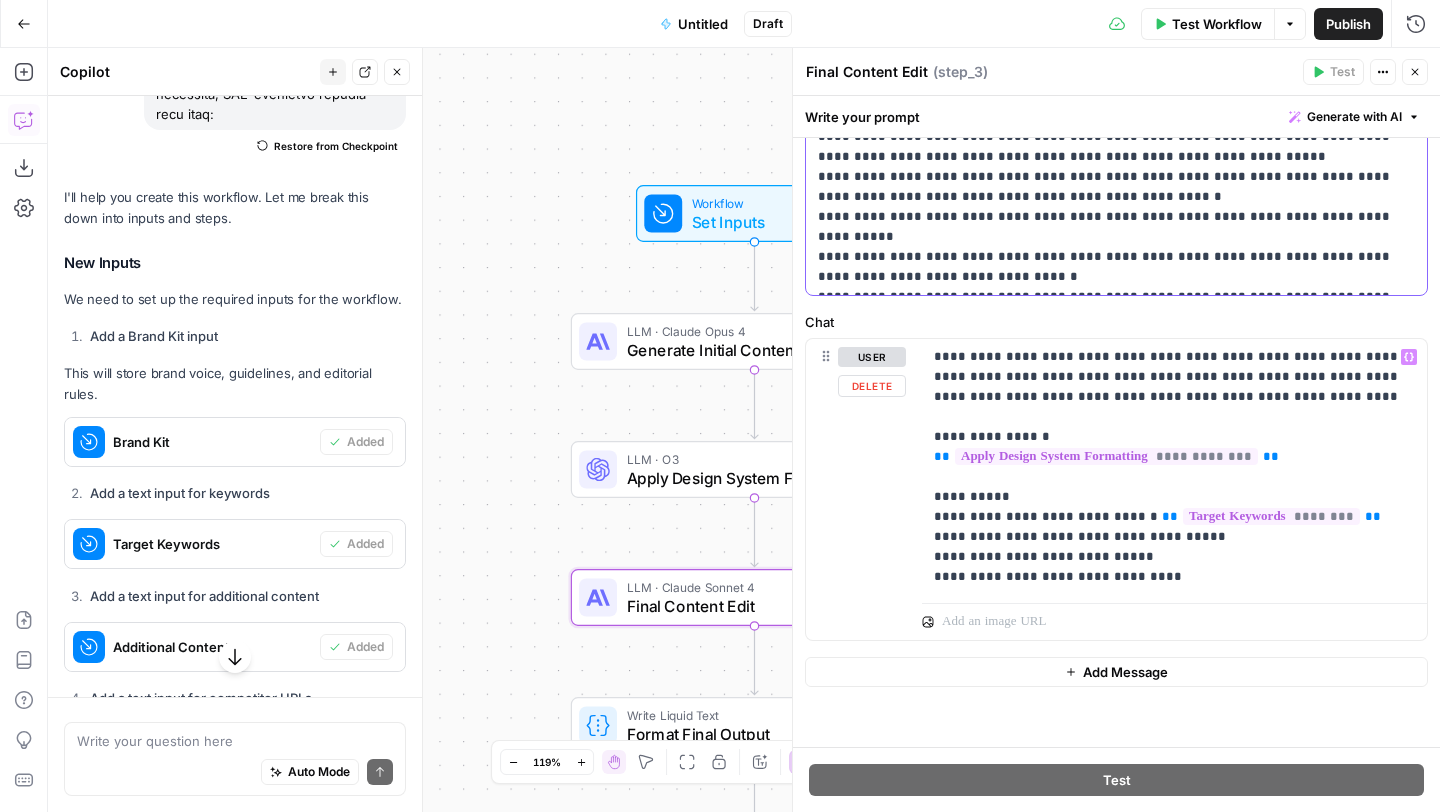 scroll, scrollTop: 0, scrollLeft: 0, axis: both 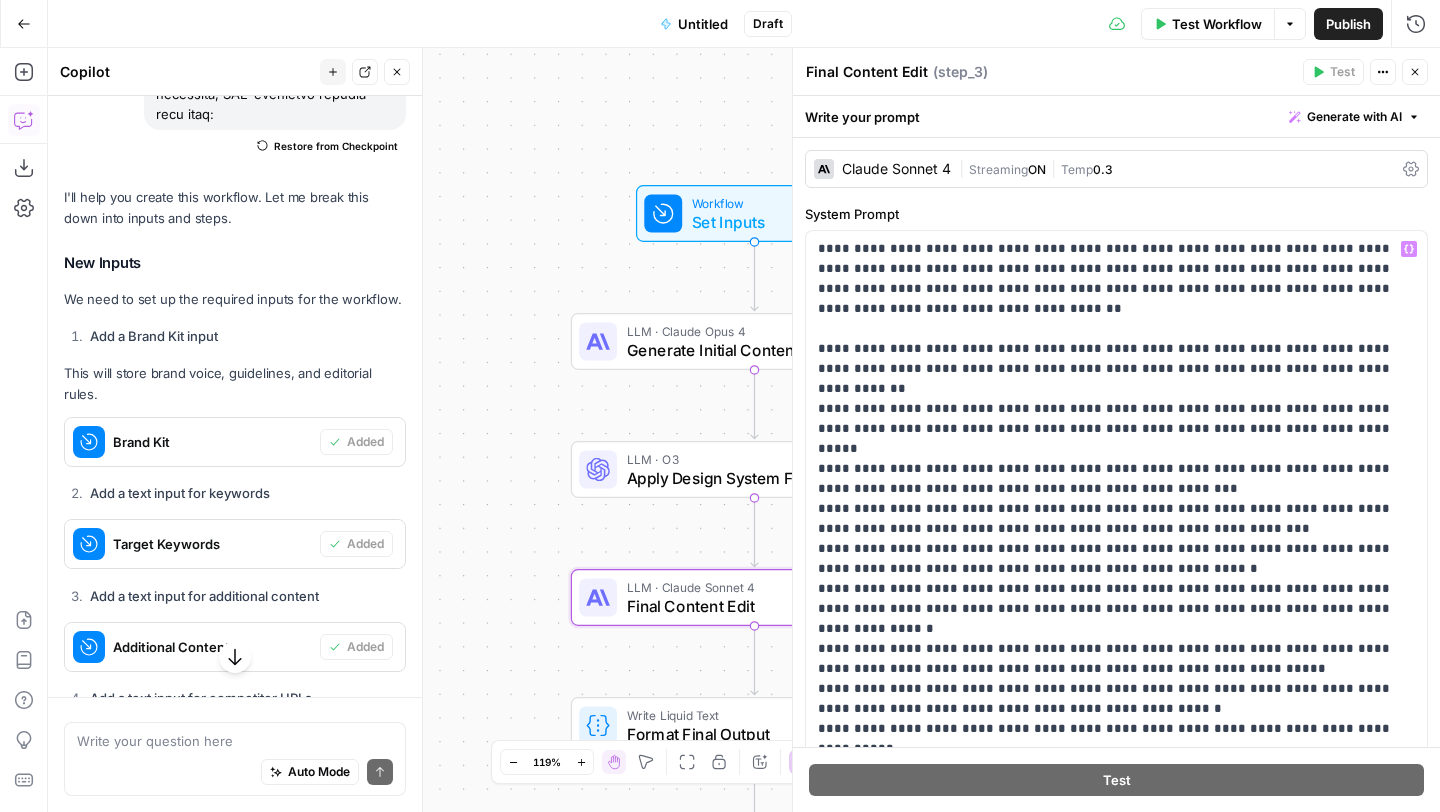 click 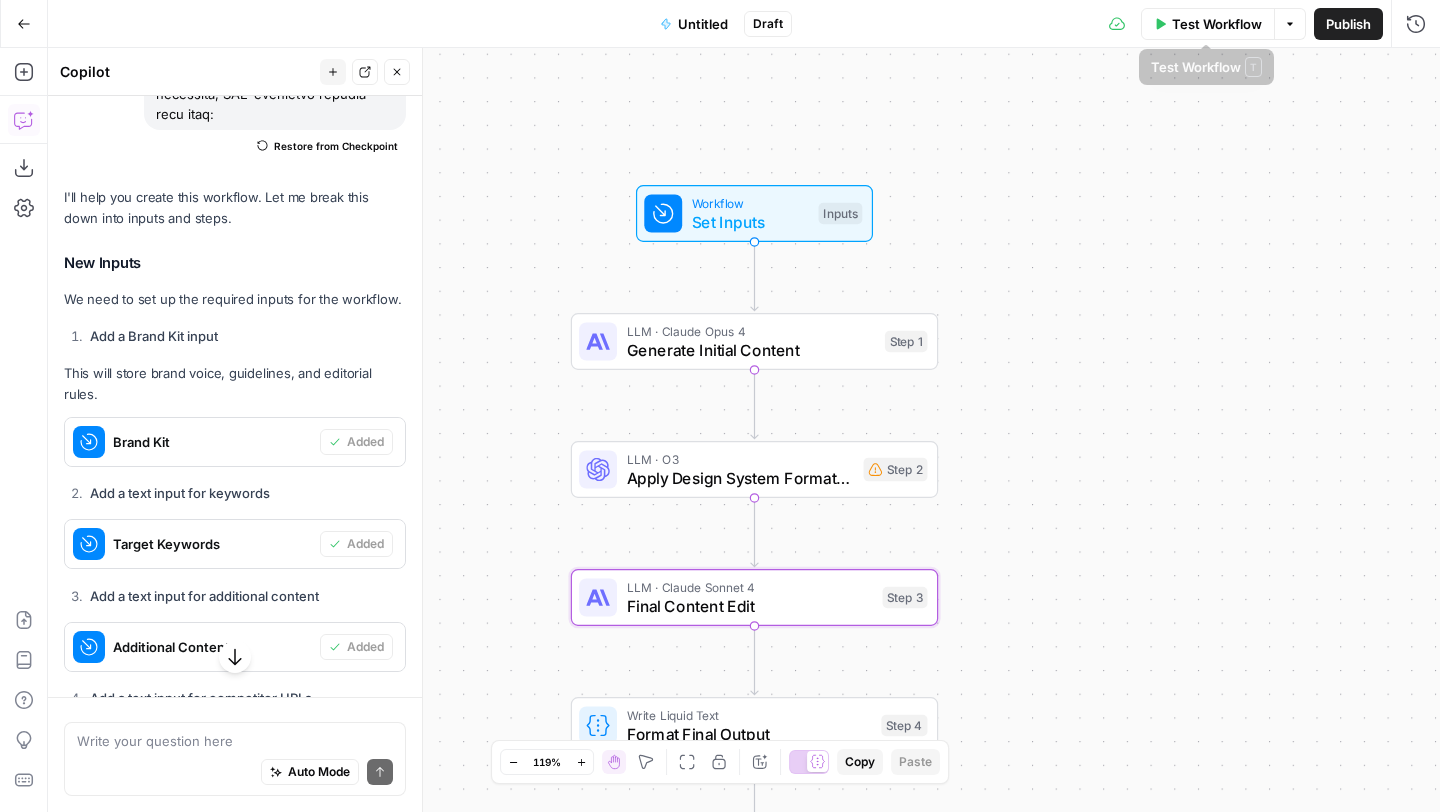 click on "Test Workflow" at bounding box center [1217, 24] 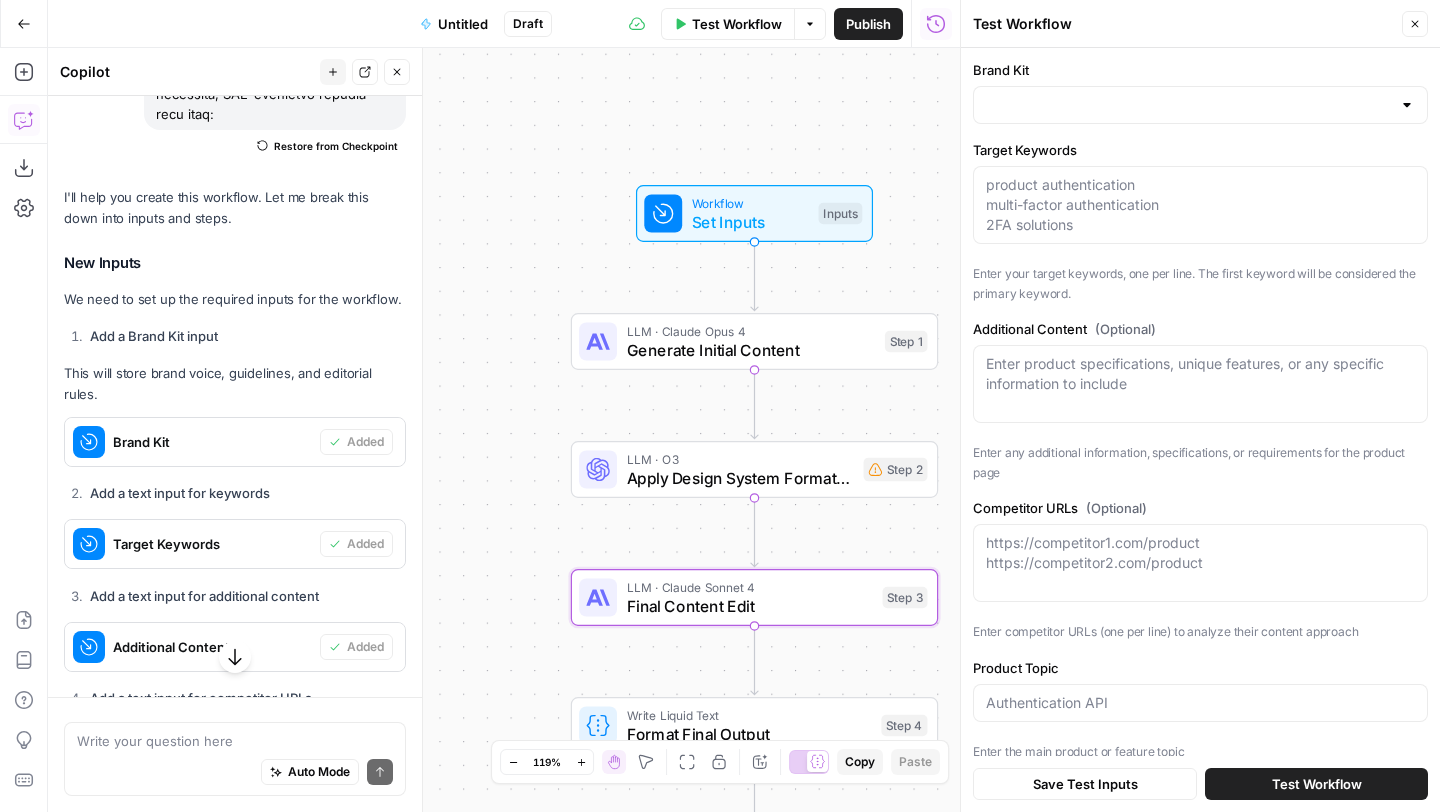 scroll, scrollTop: 17, scrollLeft: 0, axis: vertical 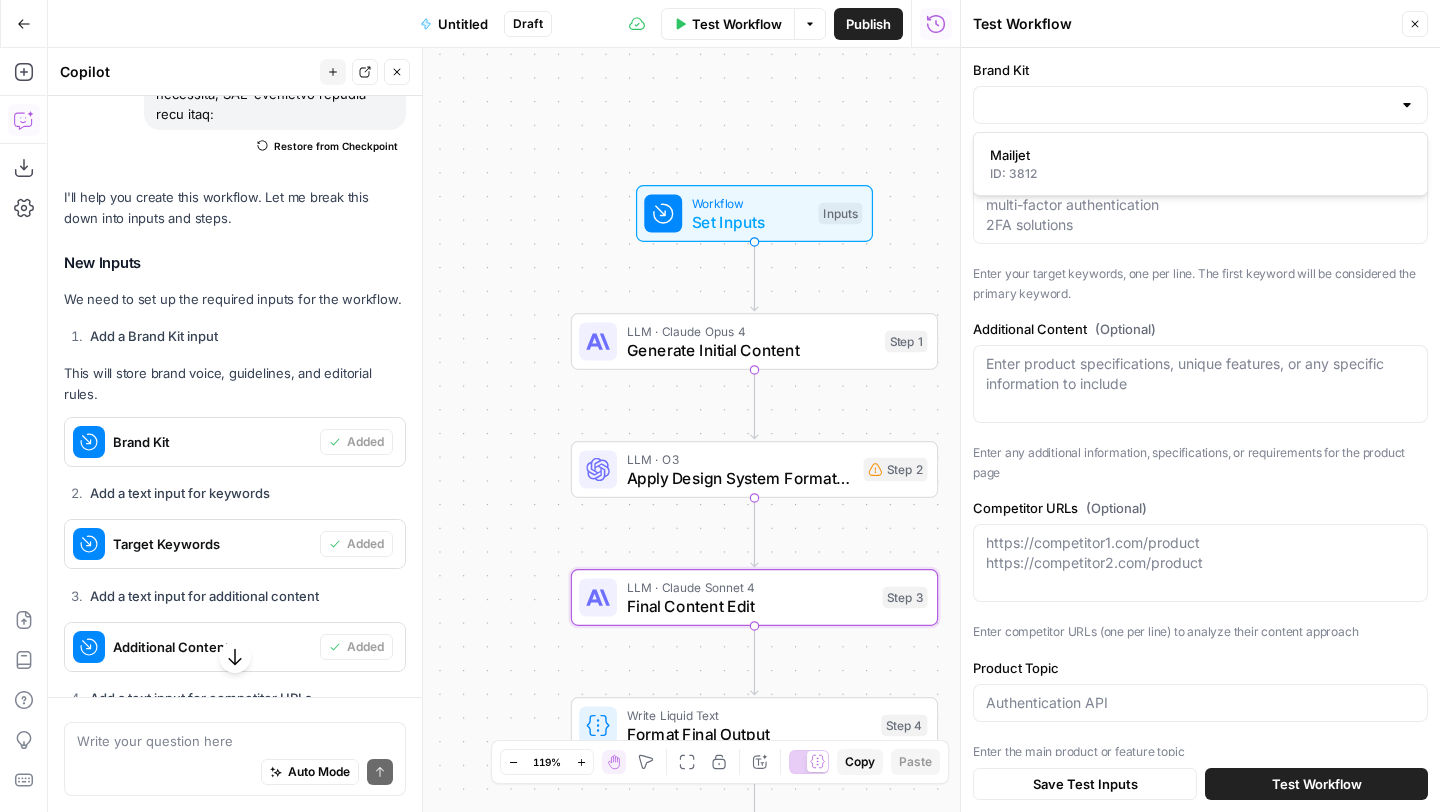 click on "Enter your target keywords, one per line. The first keyword will be considered the primary keyword." at bounding box center [1200, 277] 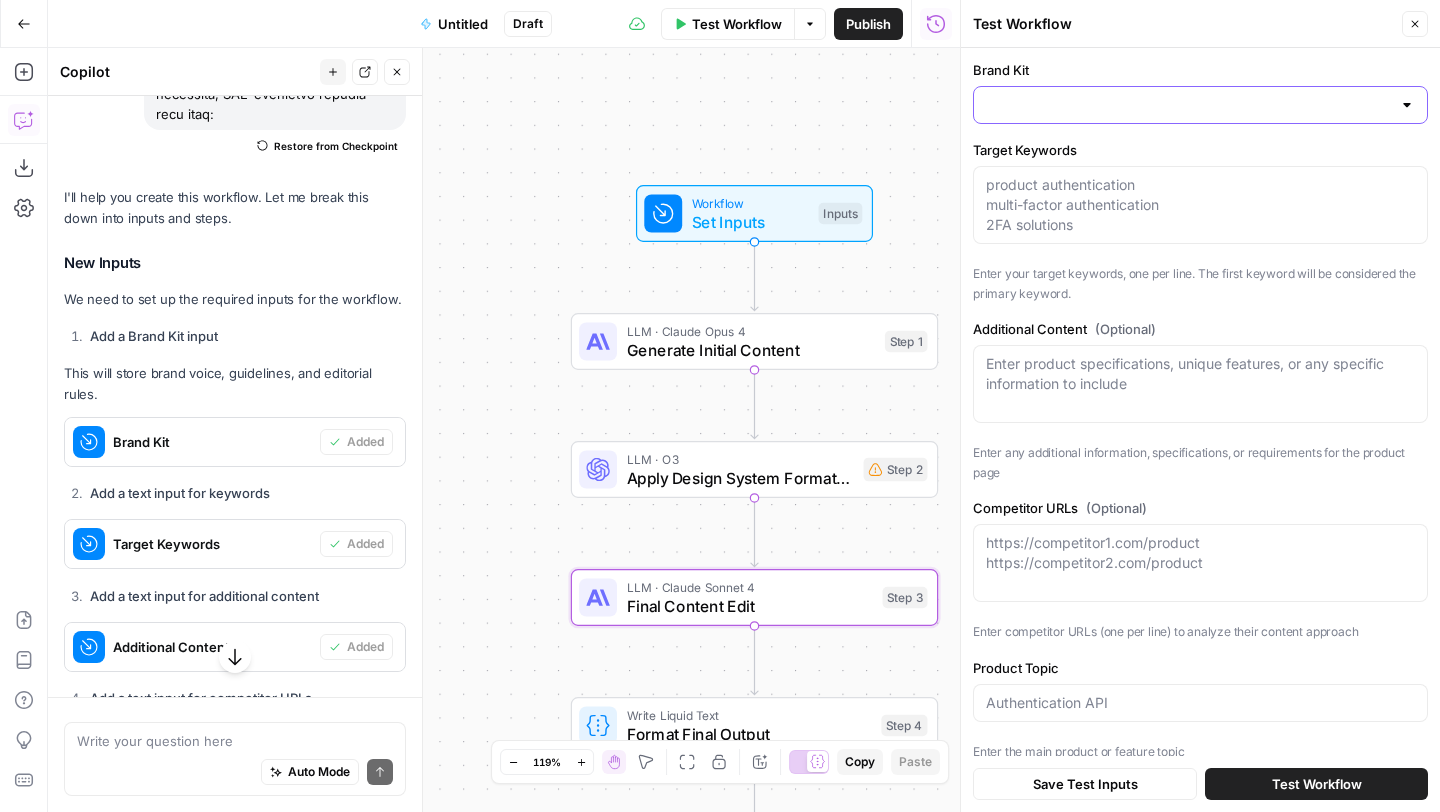click on "Brand Kit" at bounding box center (1188, 105) 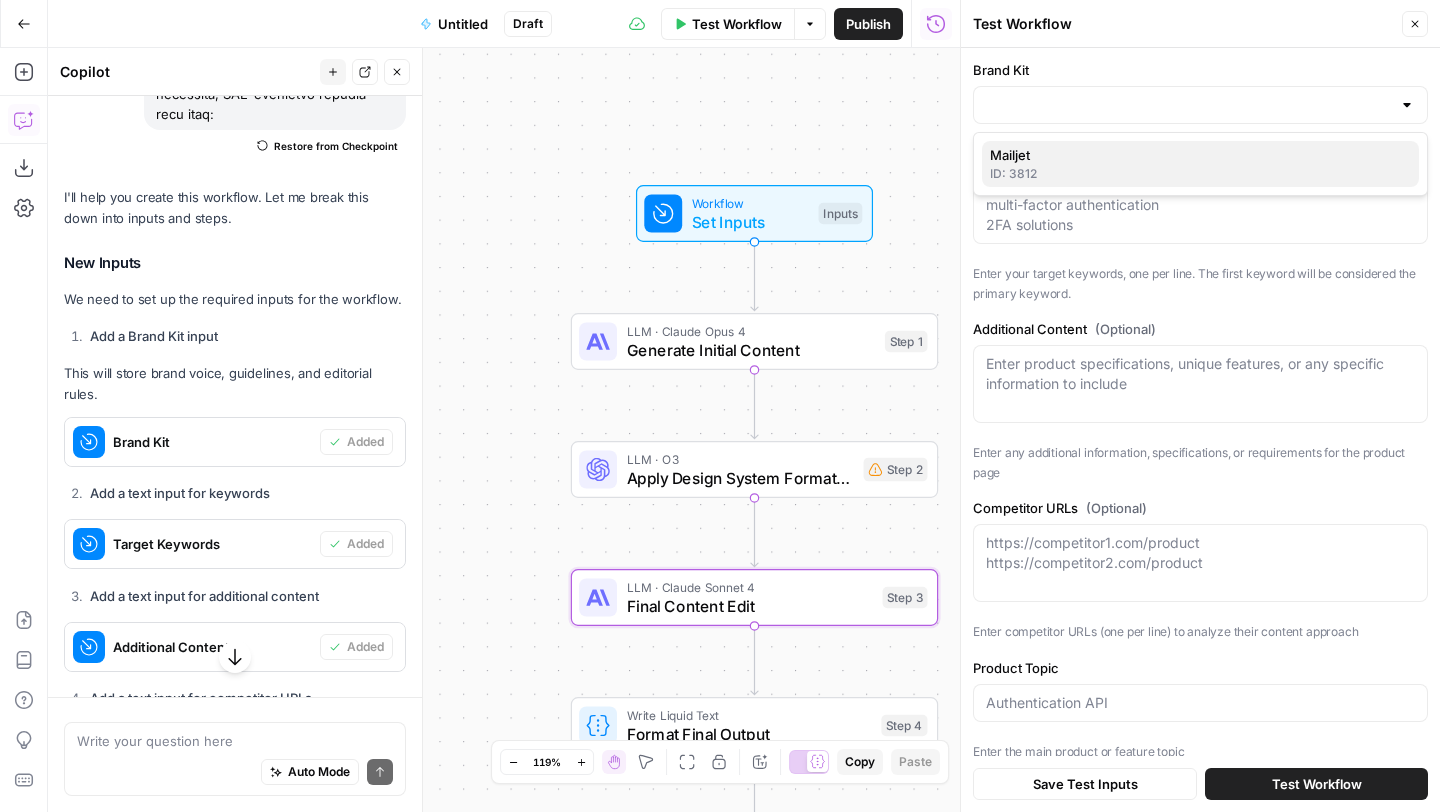 click on "ID: 3812" at bounding box center [1200, 174] 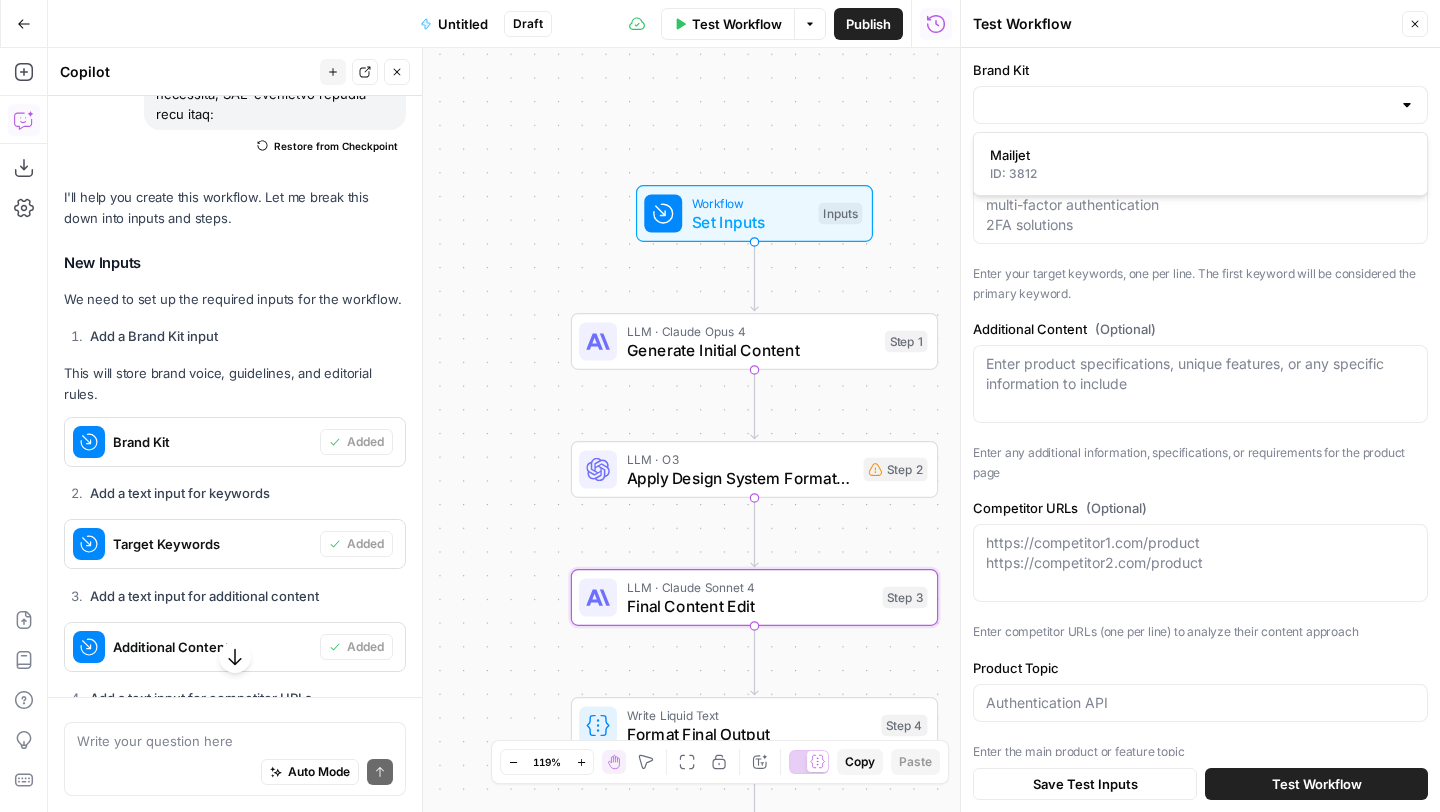 type on "Mailjet" 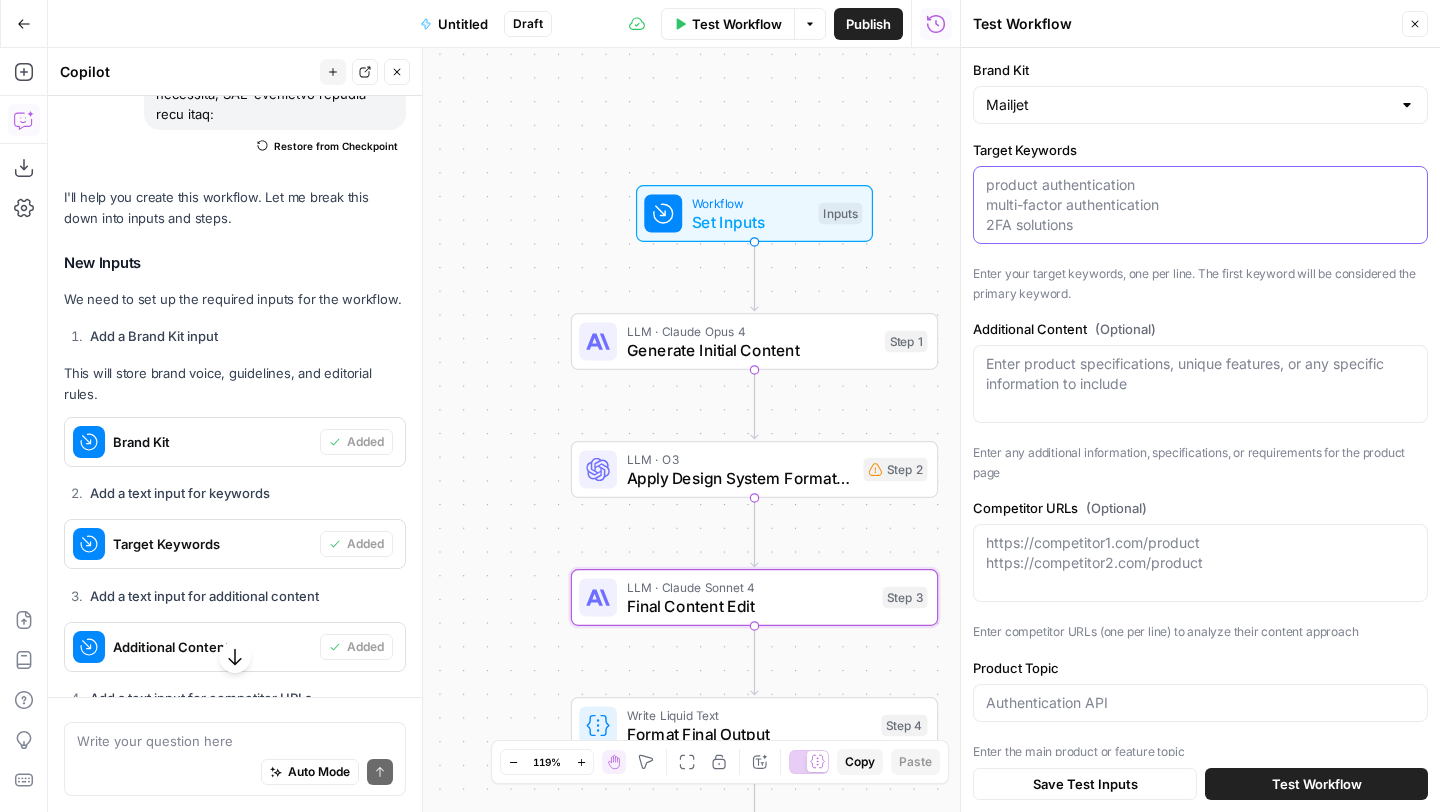 click on "Target Keywords" at bounding box center (1200, 205) 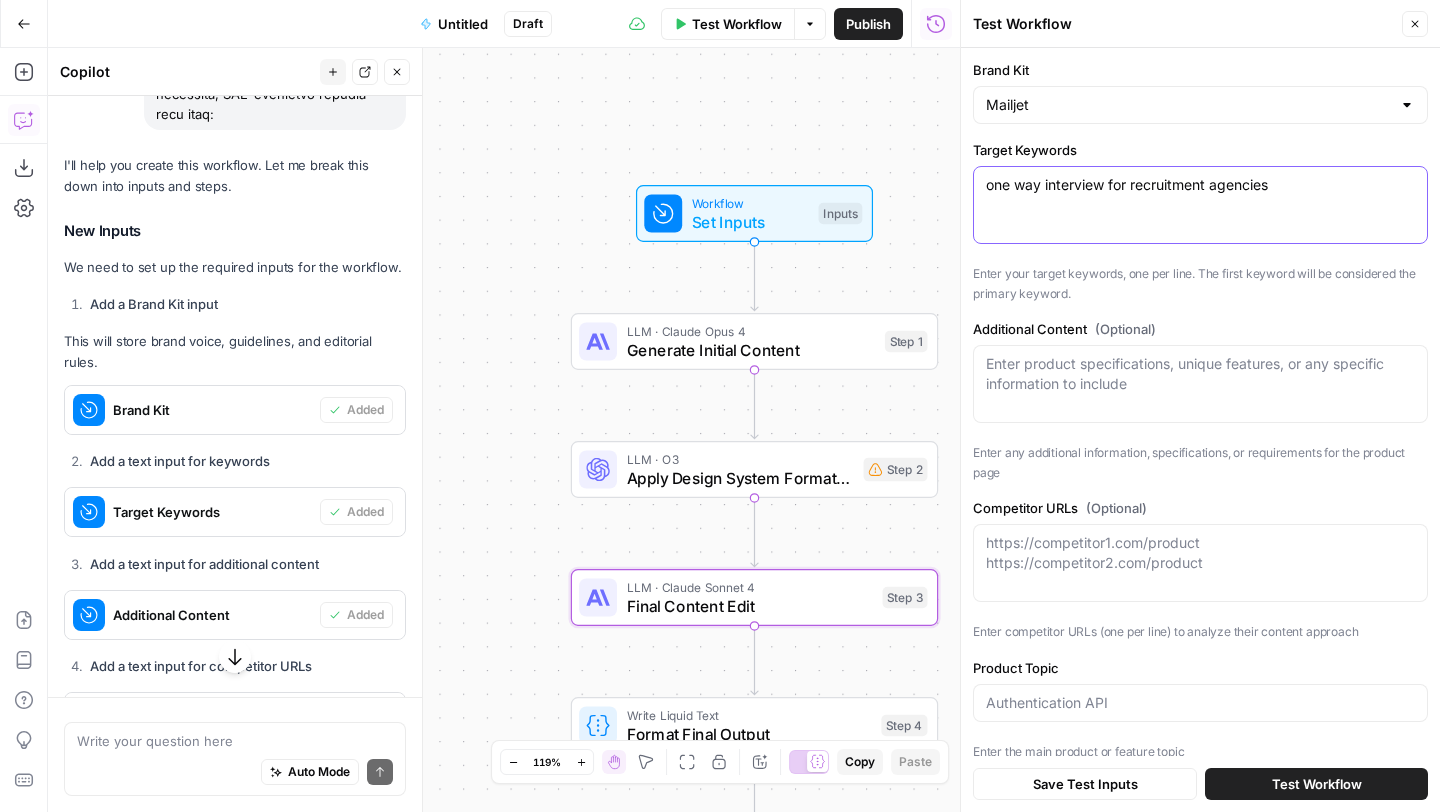 type on "one way interview for recruitment agencies" 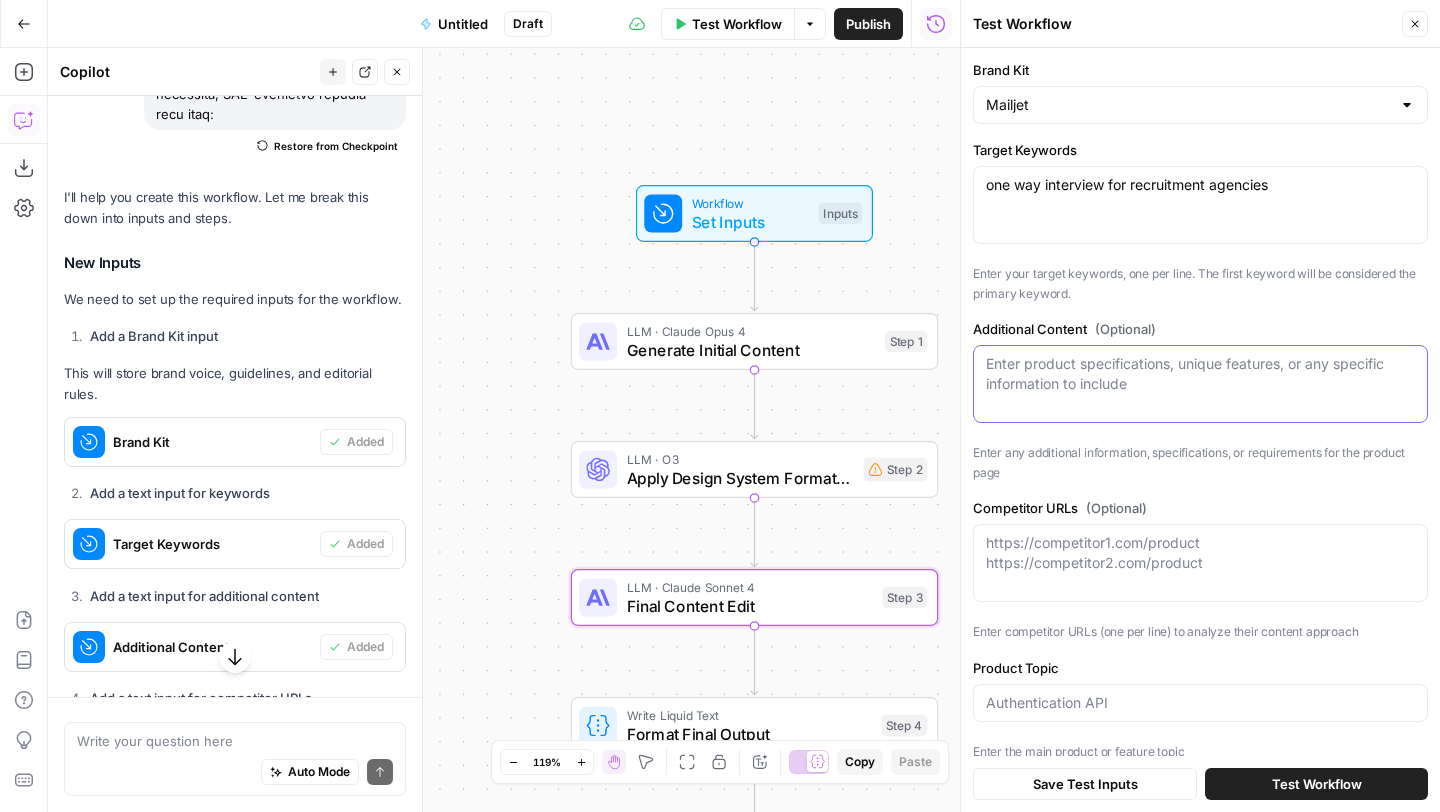 paste on "What is Asynchronous Interview Software?
Asynchronous interview software lets recruiters invite candidates to answer interview questions on video or audio—whenever it's convenient. Instead of scheduling calls, candidates respond at their own pace, and recruiters review these responses later. Truffle simplifies candidate screening, helping recruitment agencies create quick, ranked shortlists without extra admin work.
How it Works
Invite with One Link:
Recruiters send a single link to candidates—no app downloads or logins needed.
Candidates Record Answers:
Candidates answer short, customizable questions via video or audio on their own schedule.
Instant Review & Shortlisting:
Truffle organizes responses into an instant shortlist recruiters can easily review, share, and manage.
AI-Assisted Insights:
AI highlights professionalism, communication skills, and cultural fit—without making the decision for you.
Seamless Integration:
Import candidates from job boards and send shortlisted candidates directly to yo..." 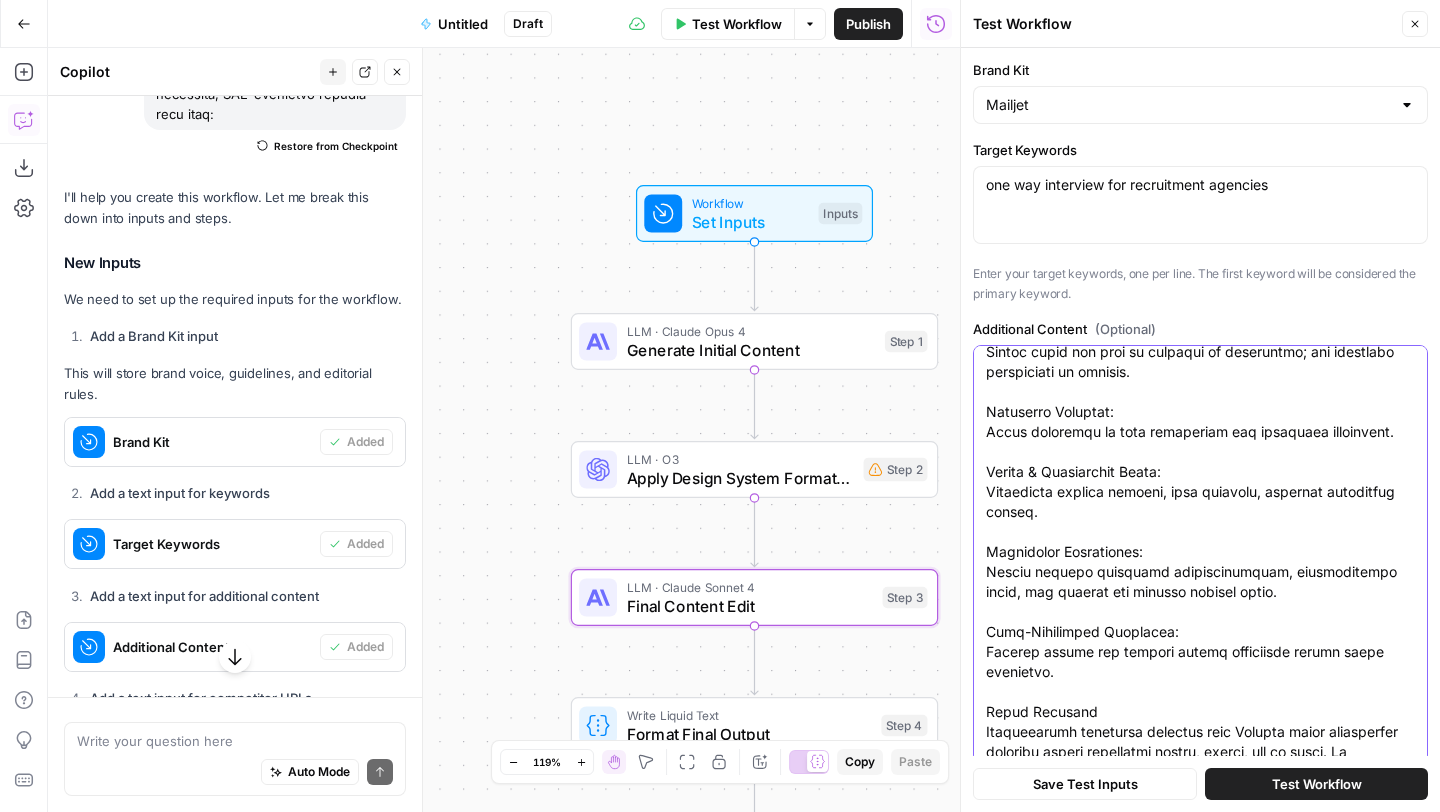scroll, scrollTop: 2340, scrollLeft: 0, axis: vertical 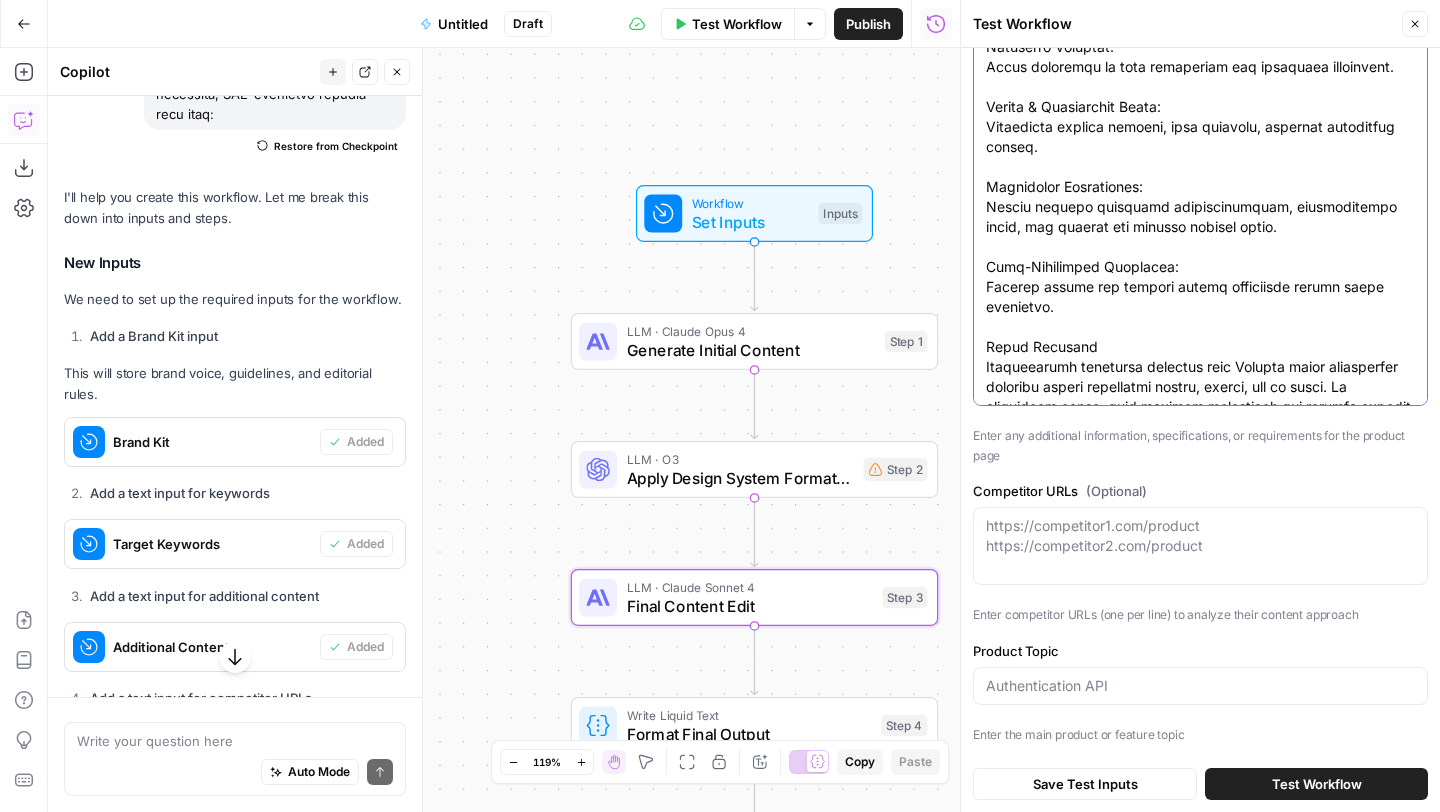 type on "What is Asynchronous Interview Software?
Asynchronous interview software lets recruiters invite candidates to answer interview questions on video or audio—whenever it's convenient. Instead of scheduling calls, candidates respond at their own pace, and recruiters review these responses later. Truffle simplifies candidate screening, helping recruitment agencies create quick, ranked shortlists without extra admin work.
How it Works
Invite with One Link:
Recruiters send a single link to candidates—no app downloads or logins needed.
Candidates Record Answers:
Candidates answer short, customizable questions via video or audio on their own schedule.
Instant Review & Shortlisting:
Truffle organizes responses into an instant shortlist recruiters can easily review, share, and manage.
AI-Assisted Insights:
AI highlights professionalism, communication skills, and cultural fit—without making the decision for you.
Seamless Integration:
Import candidates from job boards and send shortlisted candidates directly to yo..." 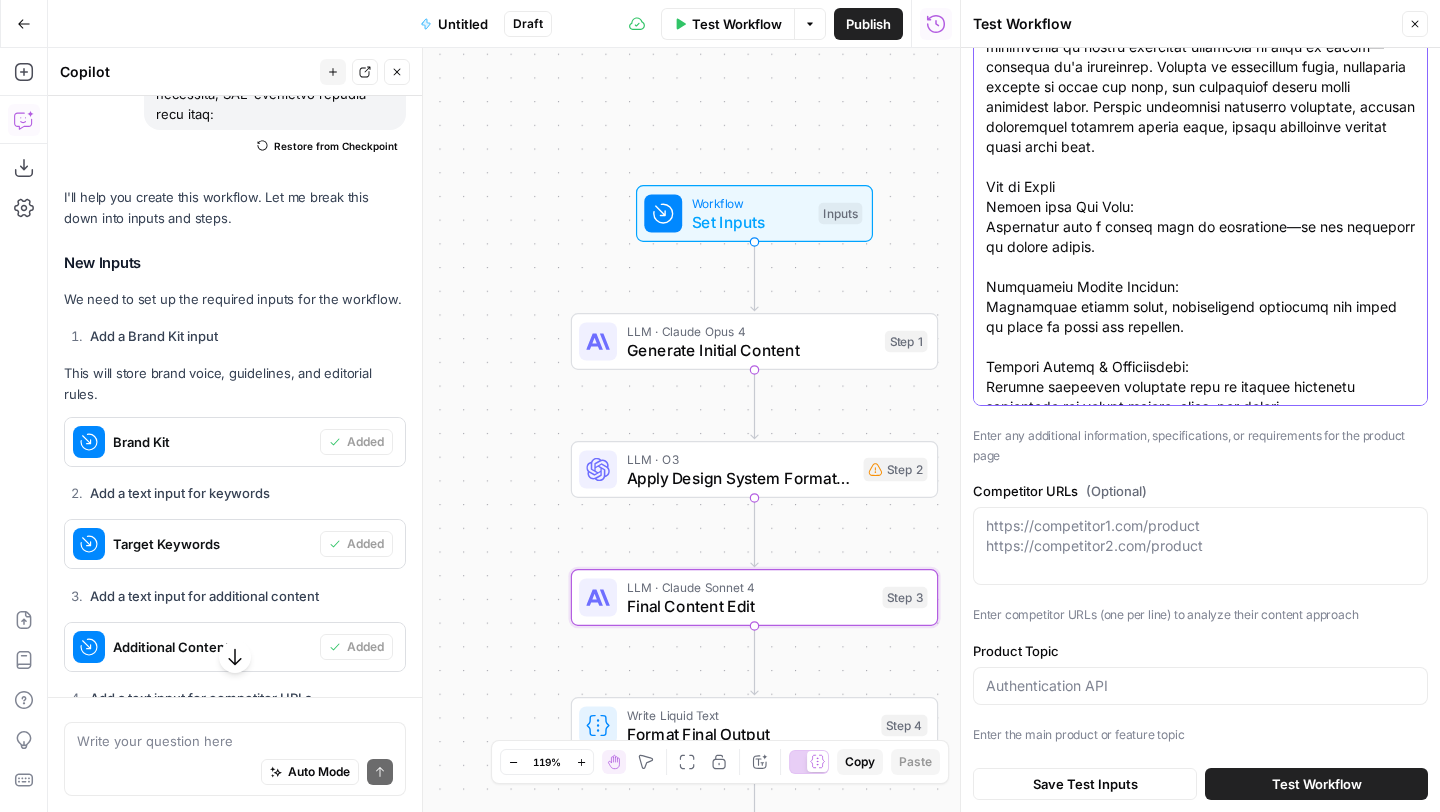 scroll, scrollTop: 0, scrollLeft: 0, axis: both 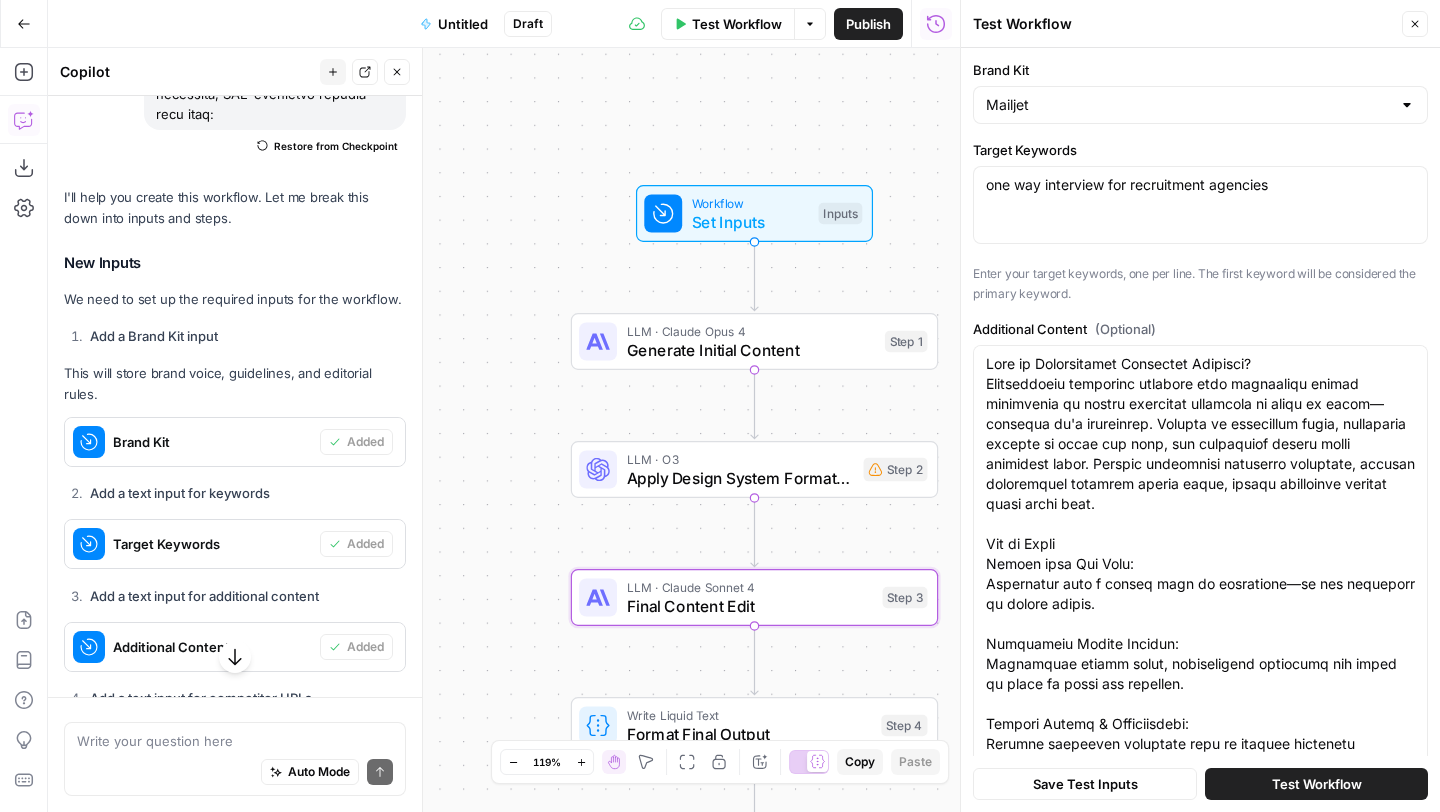 click on "one way interview for recruitment agencies one way interview for recruitment agencies" at bounding box center [1200, 205] 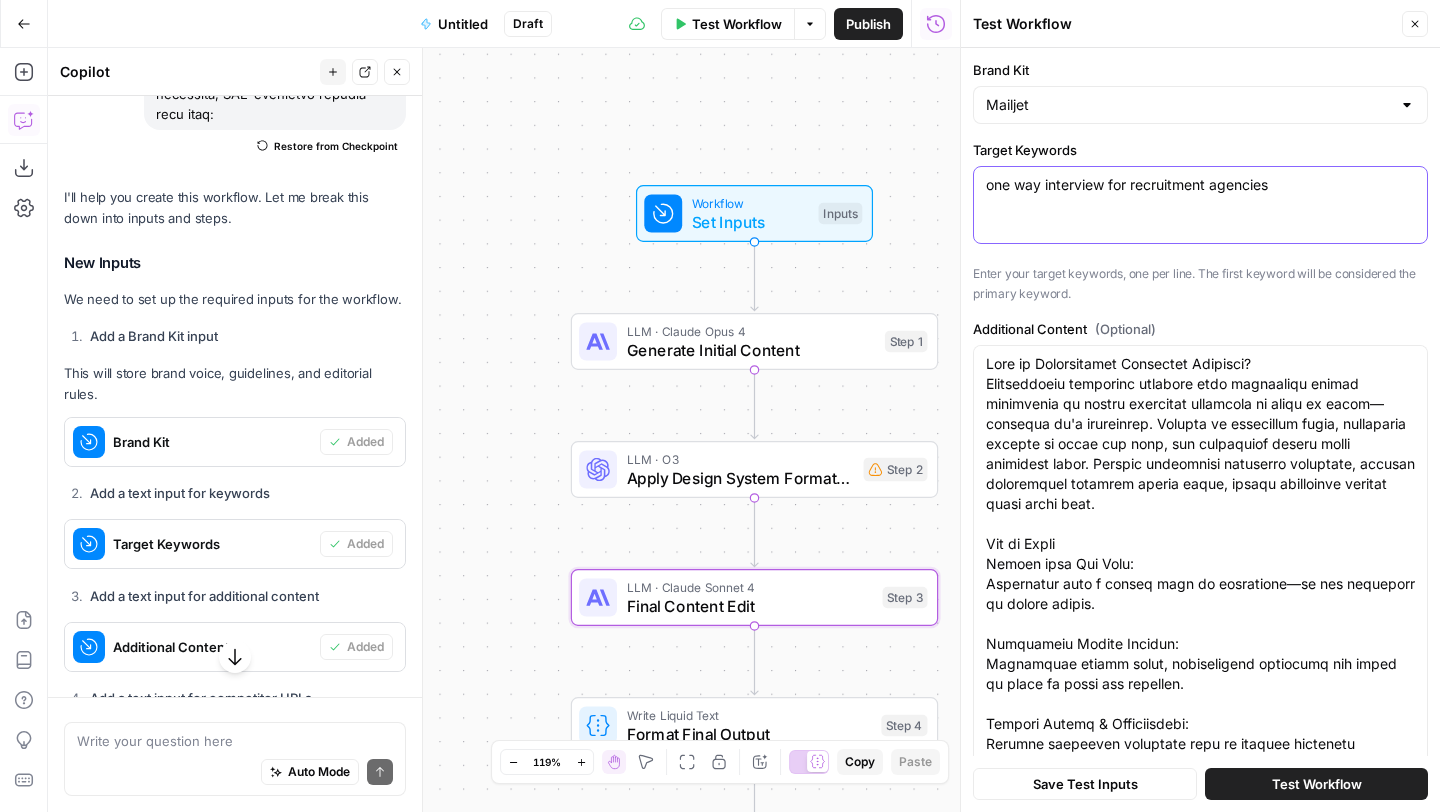 click on "one way interview for recruitment agencies" at bounding box center (1200, 185) 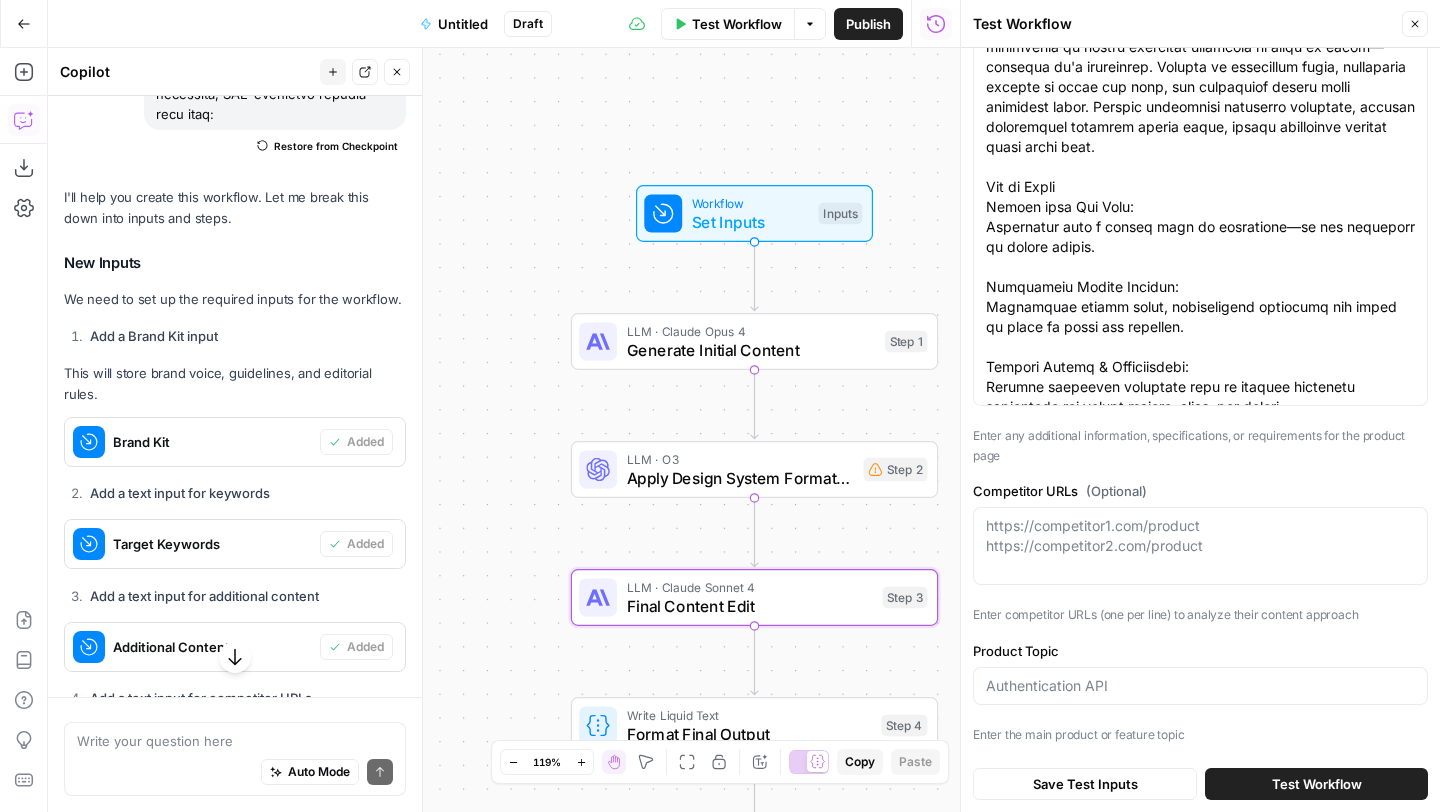 scroll, scrollTop: 357, scrollLeft: 0, axis: vertical 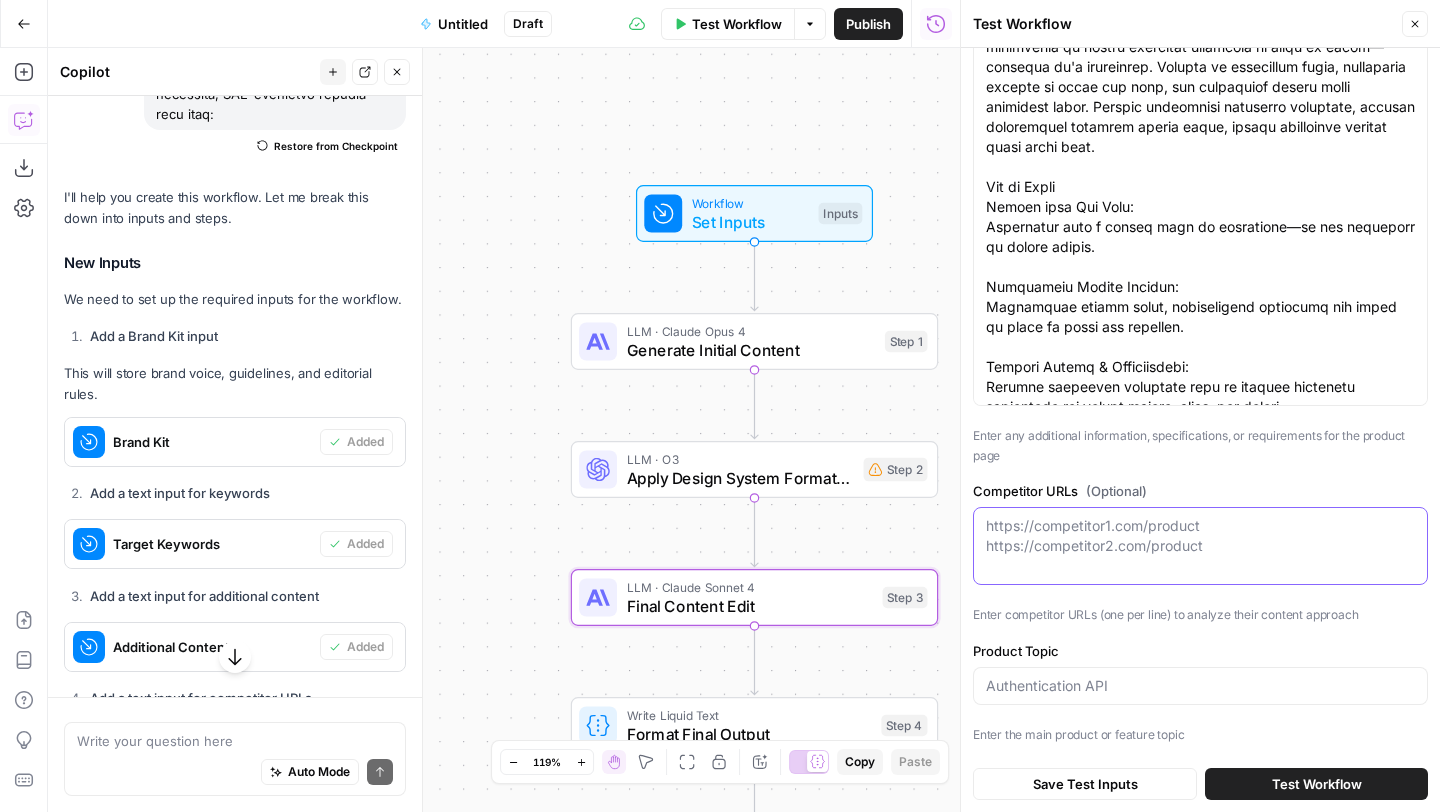 click on "Competitor URLs   (Optional)" at bounding box center [1200, 536] 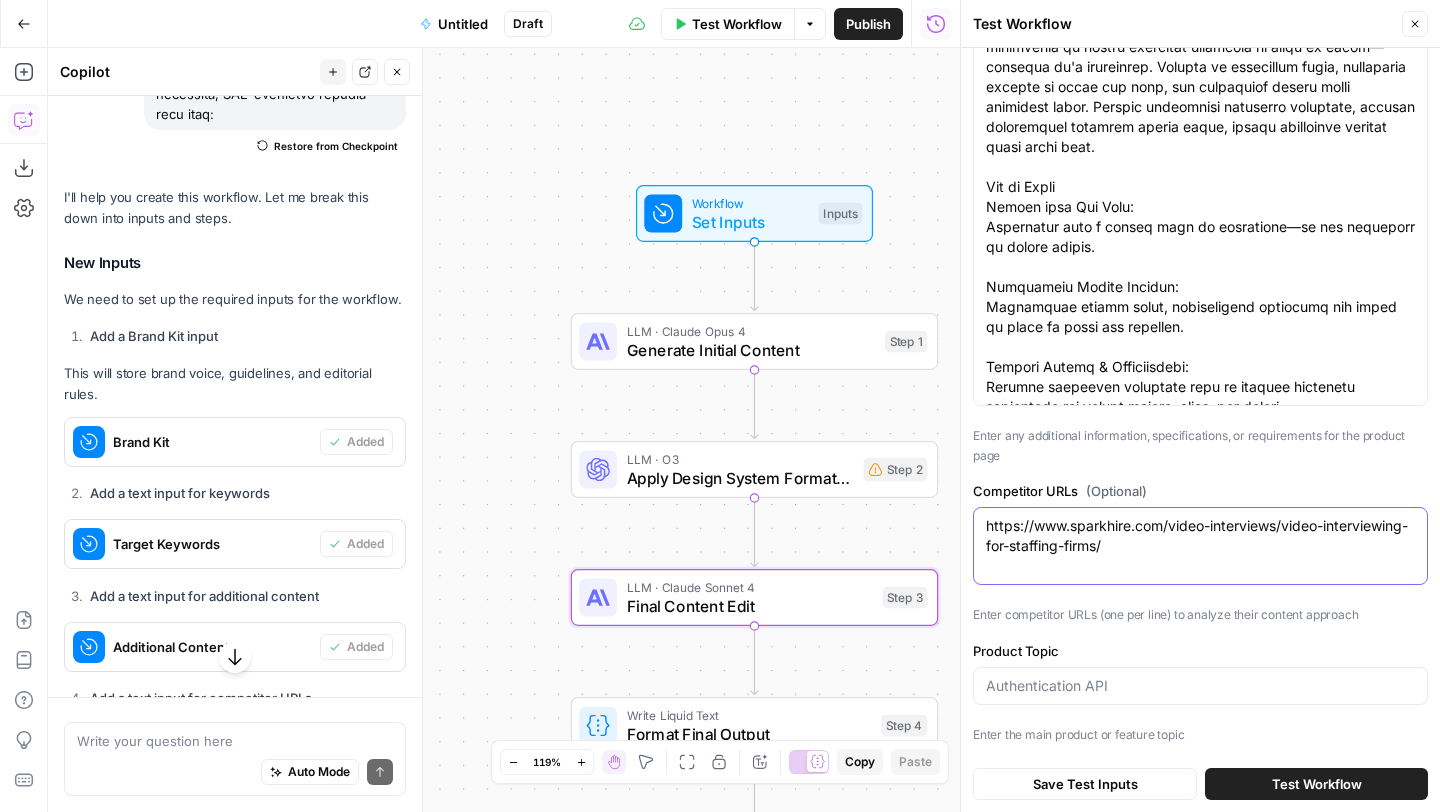 type on "https://www.sparkhire.com/video-interviews/video-interviewing-for-staffing-firms/" 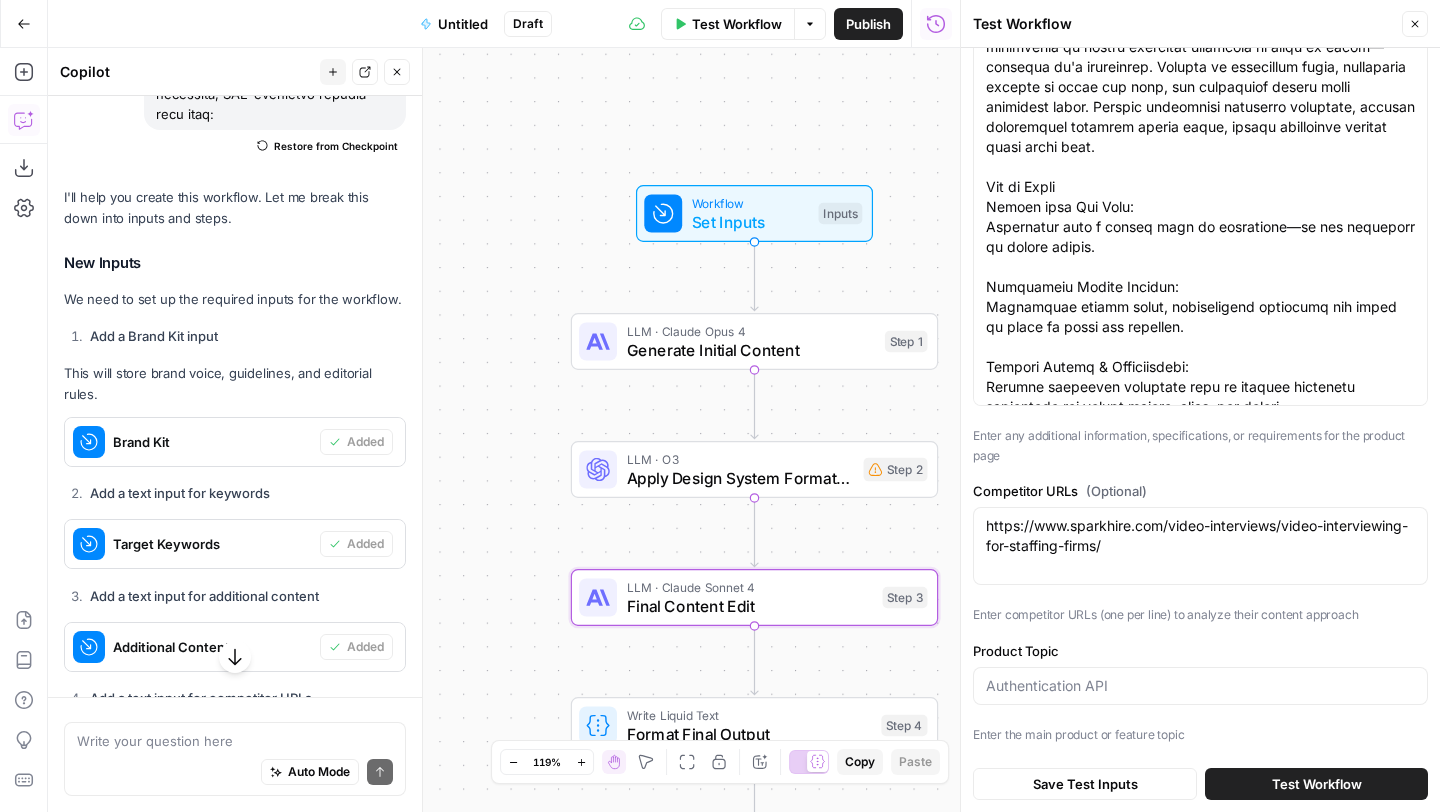 click at bounding box center [1200, 686] 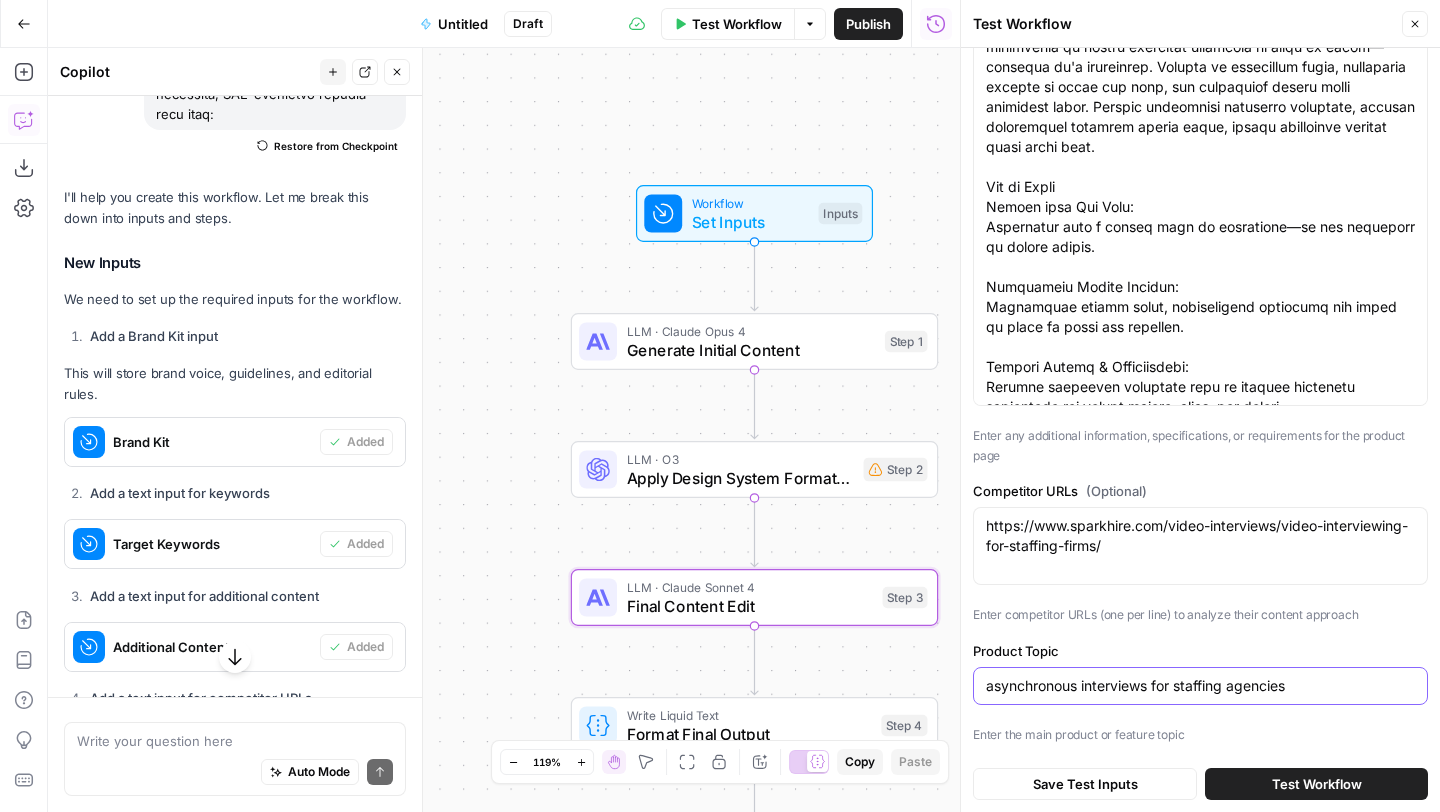 type on "asynchronous interviews for staffing agencies" 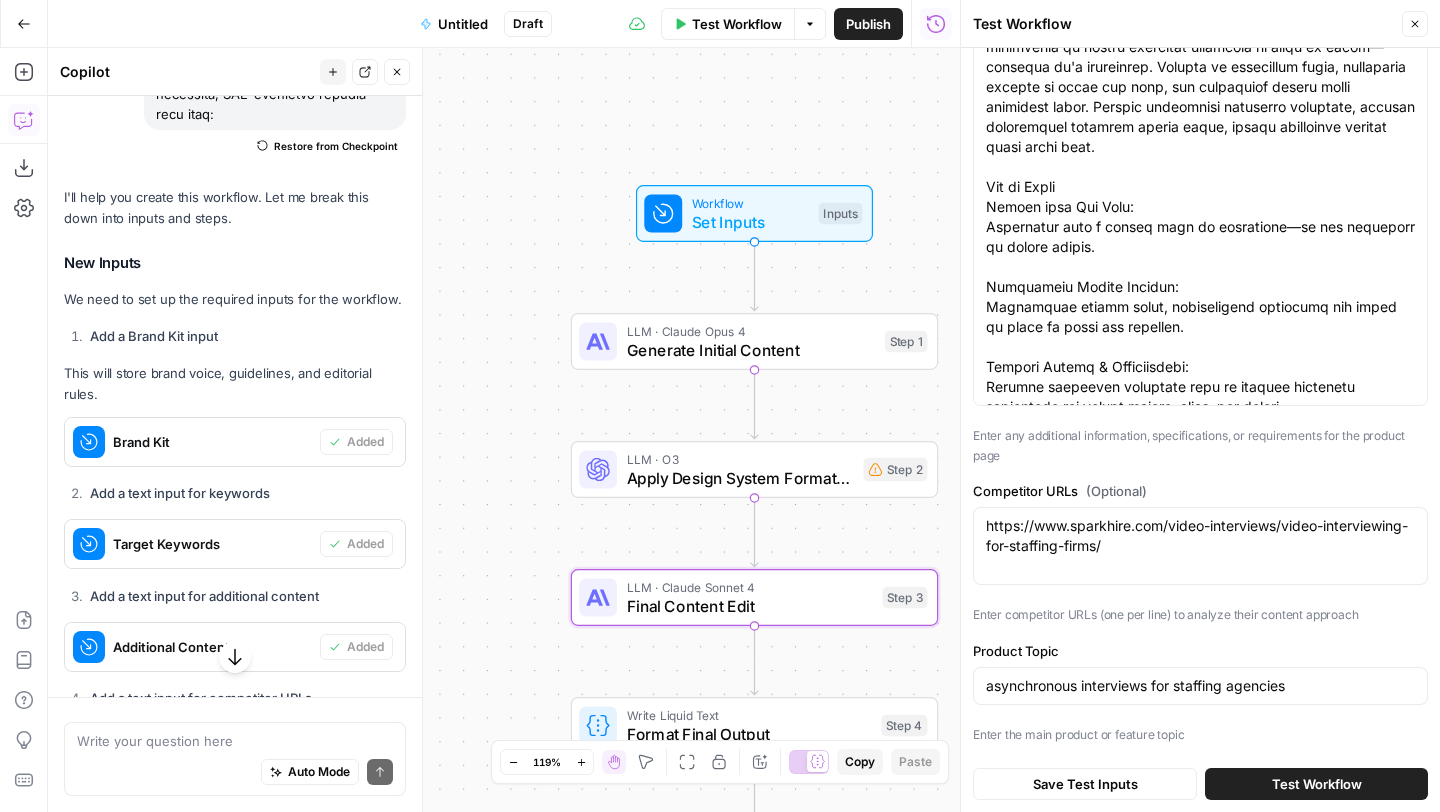 click on "Test Workflow" at bounding box center (1317, 784) 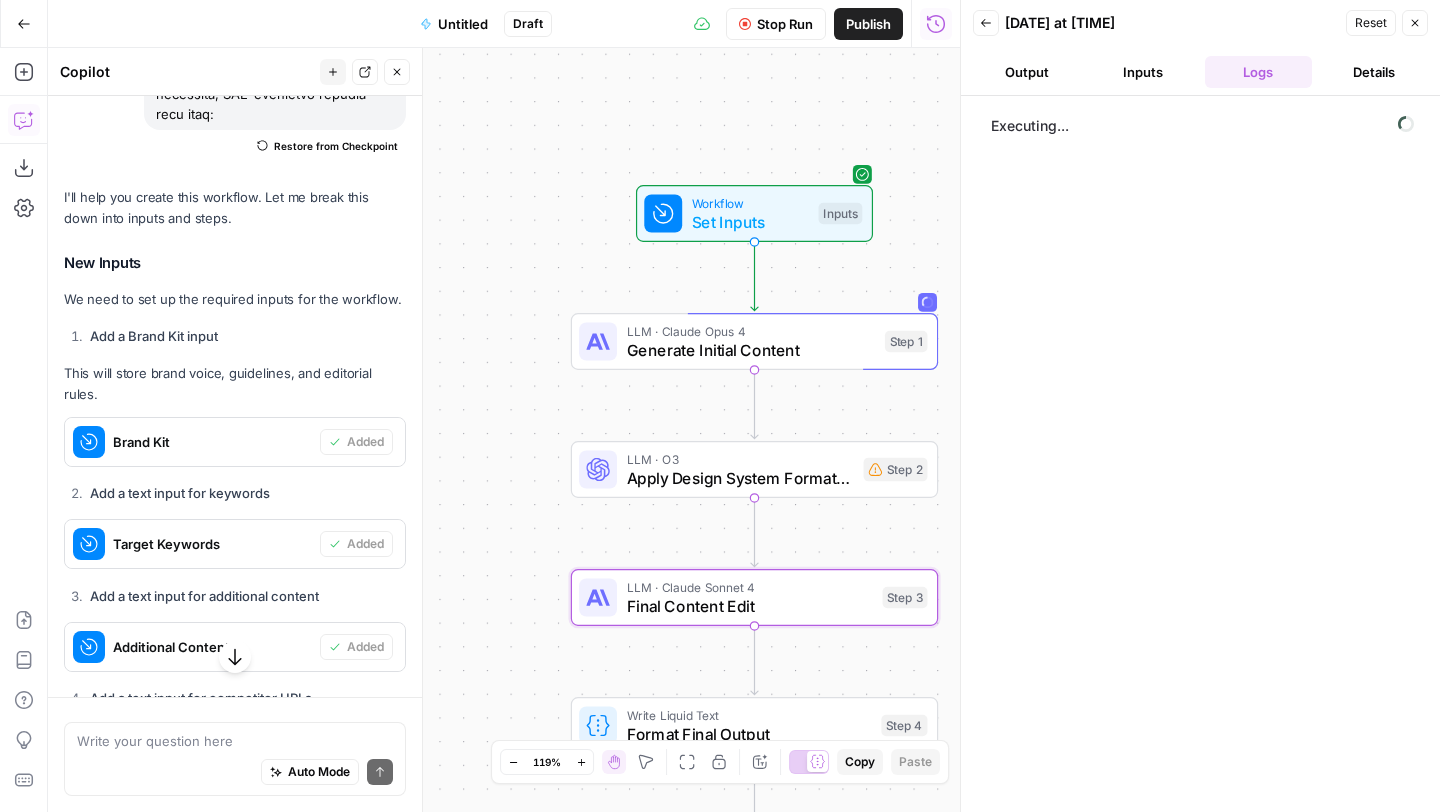 click on "Inputs" at bounding box center [1143, 72] 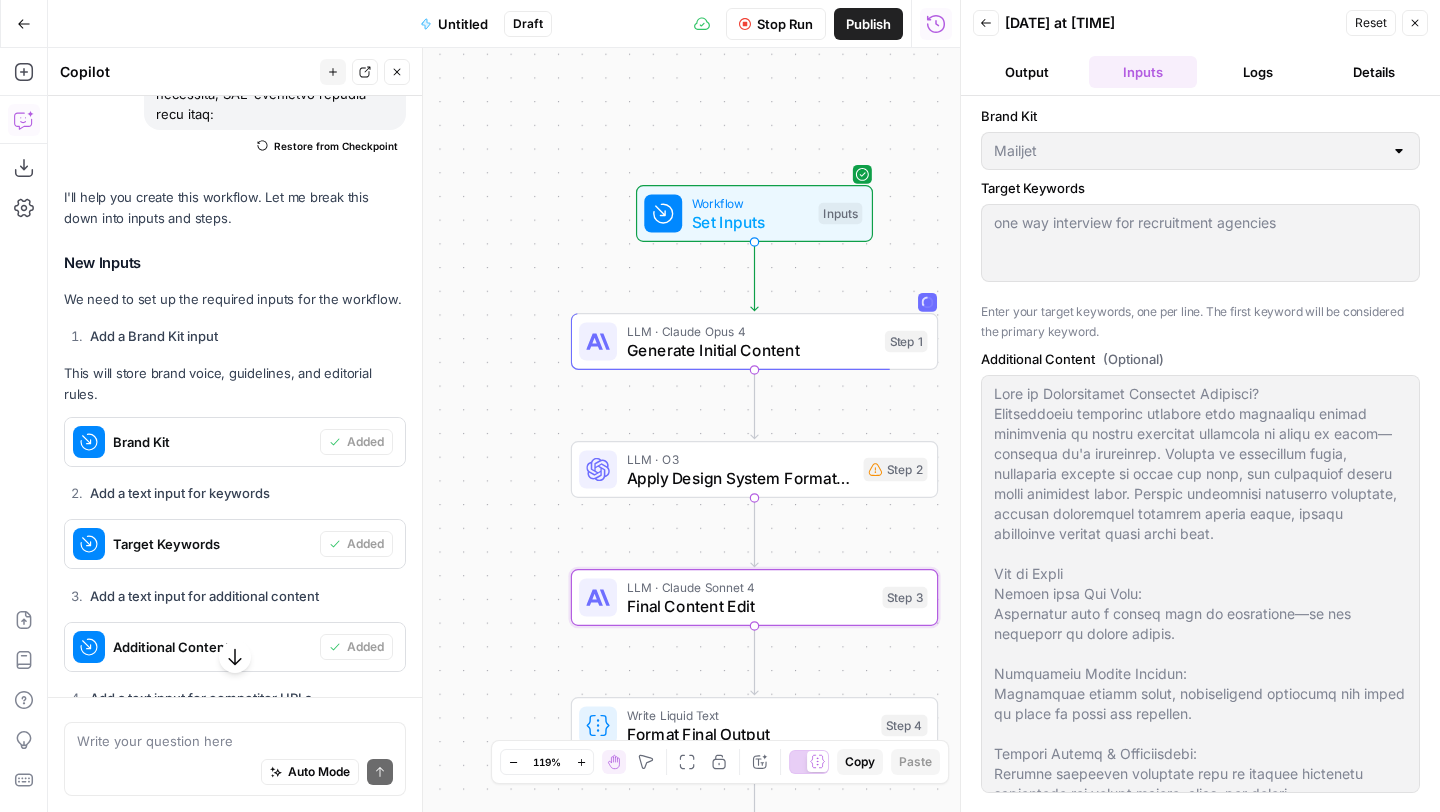 click on "Output" at bounding box center (1027, 72) 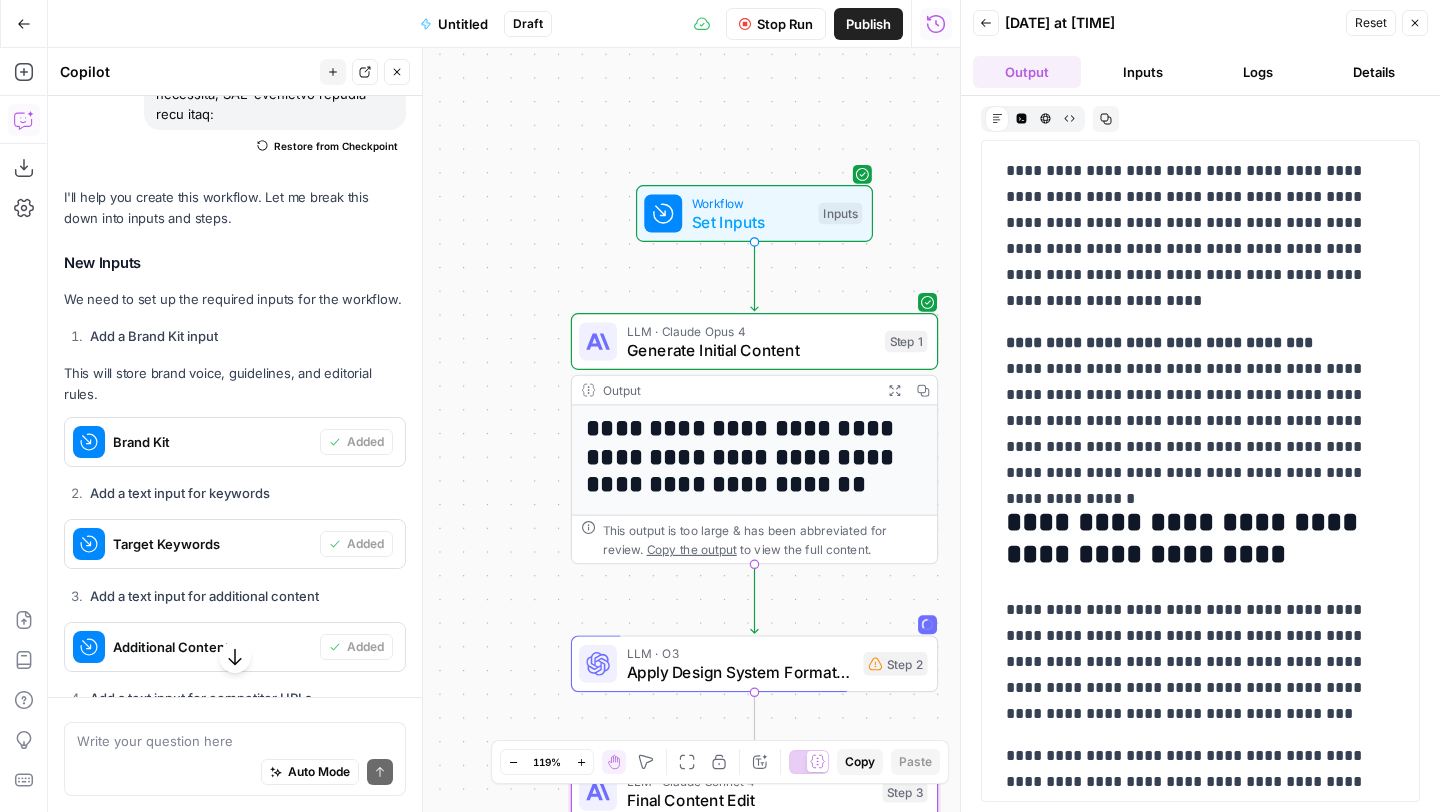 scroll, scrollTop: 6006, scrollLeft: 0, axis: vertical 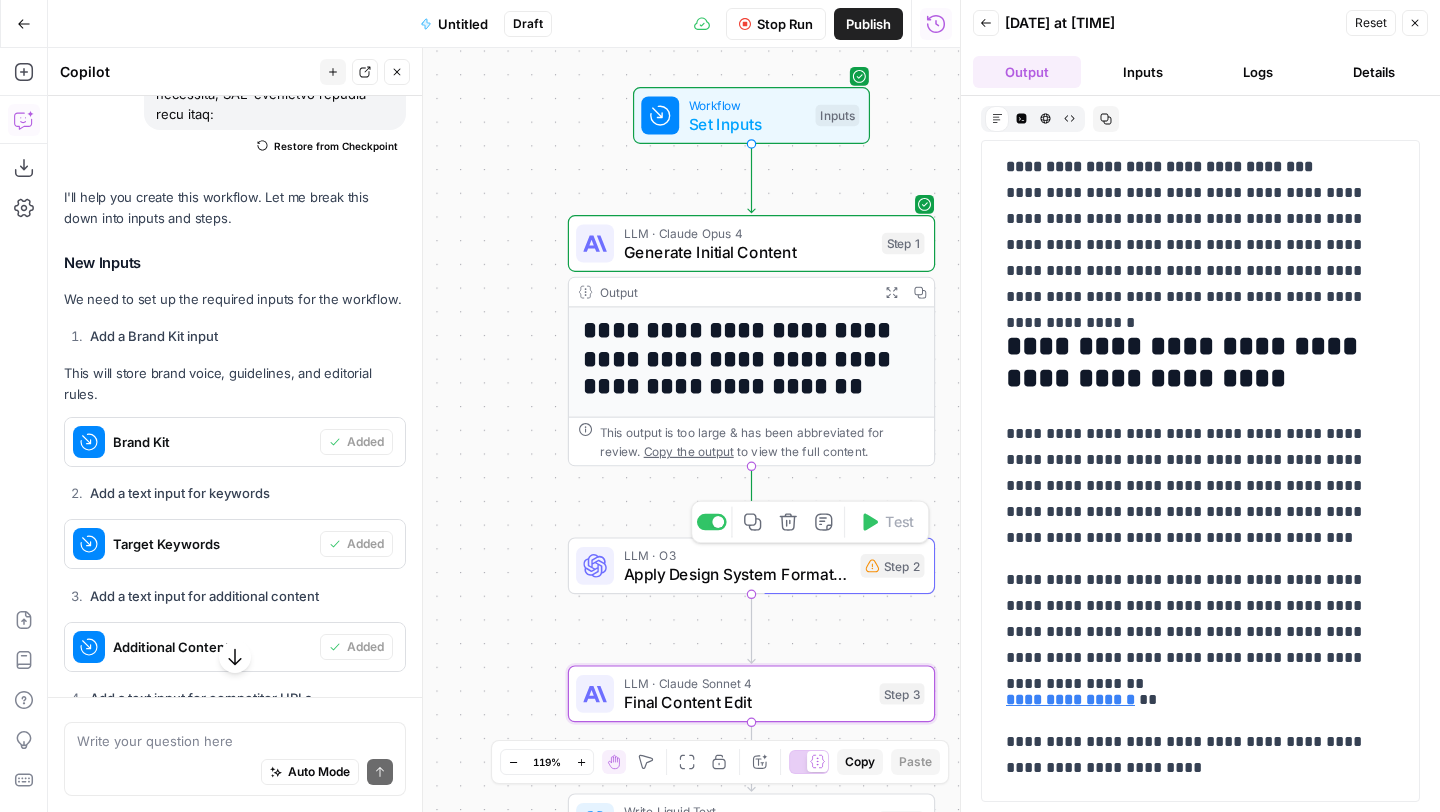 click on "Apply Design System Formatting" at bounding box center [738, 574] 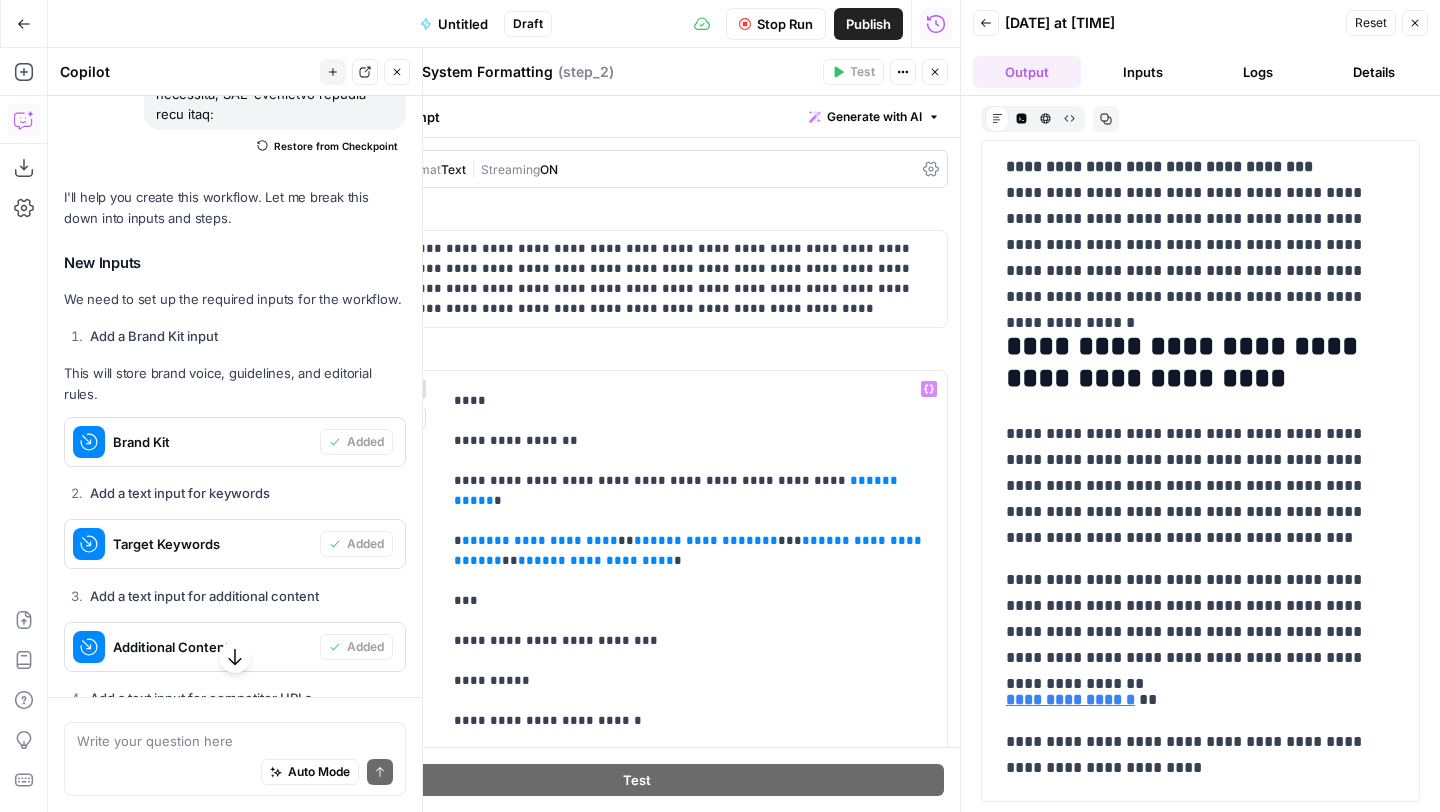 scroll, scrollTop: 1466, scrollLeft: 0, axis: vertical 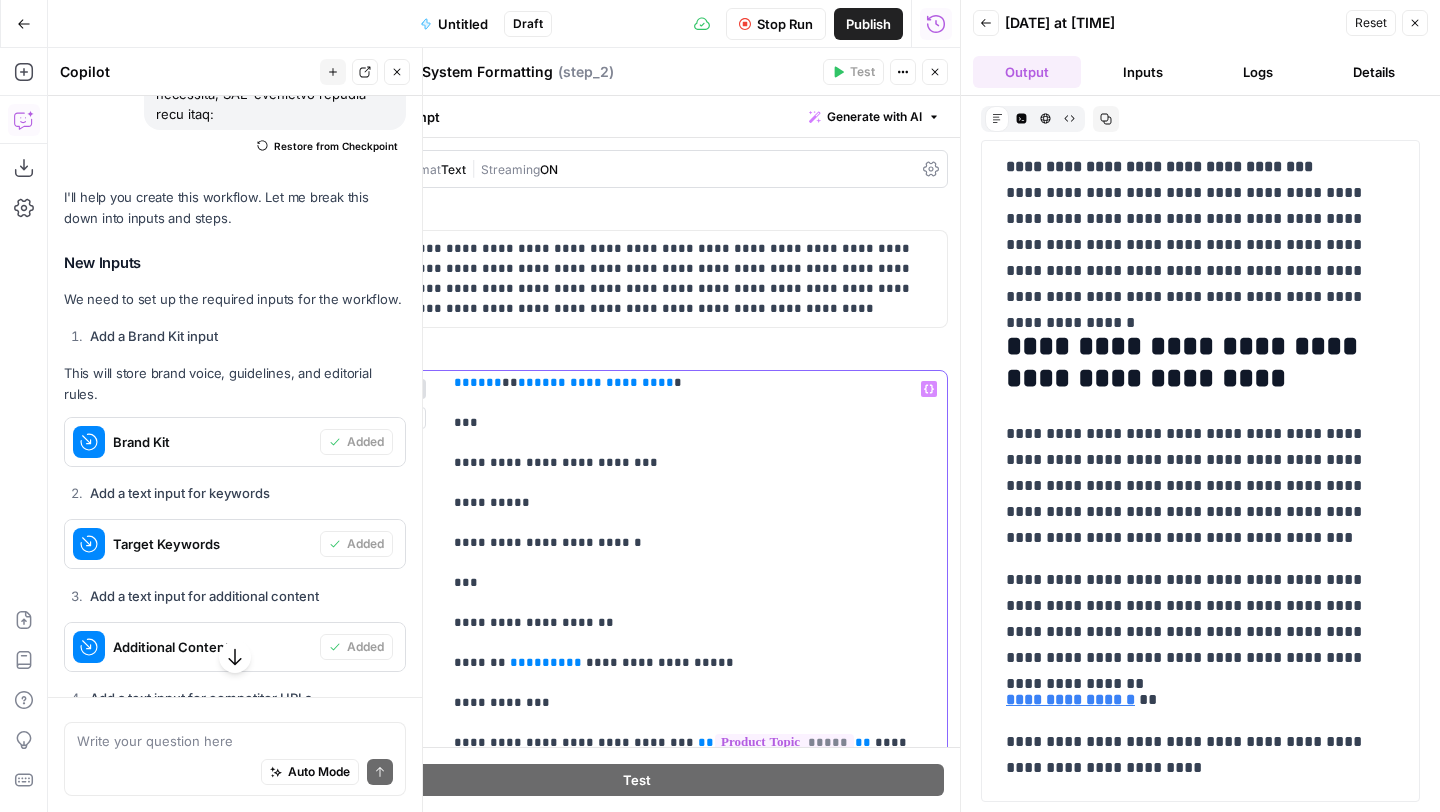 drag, startPoint x: 573, startPoint y: 580, endPoint x: 511, endPoint y: 578, distance: 62.03225 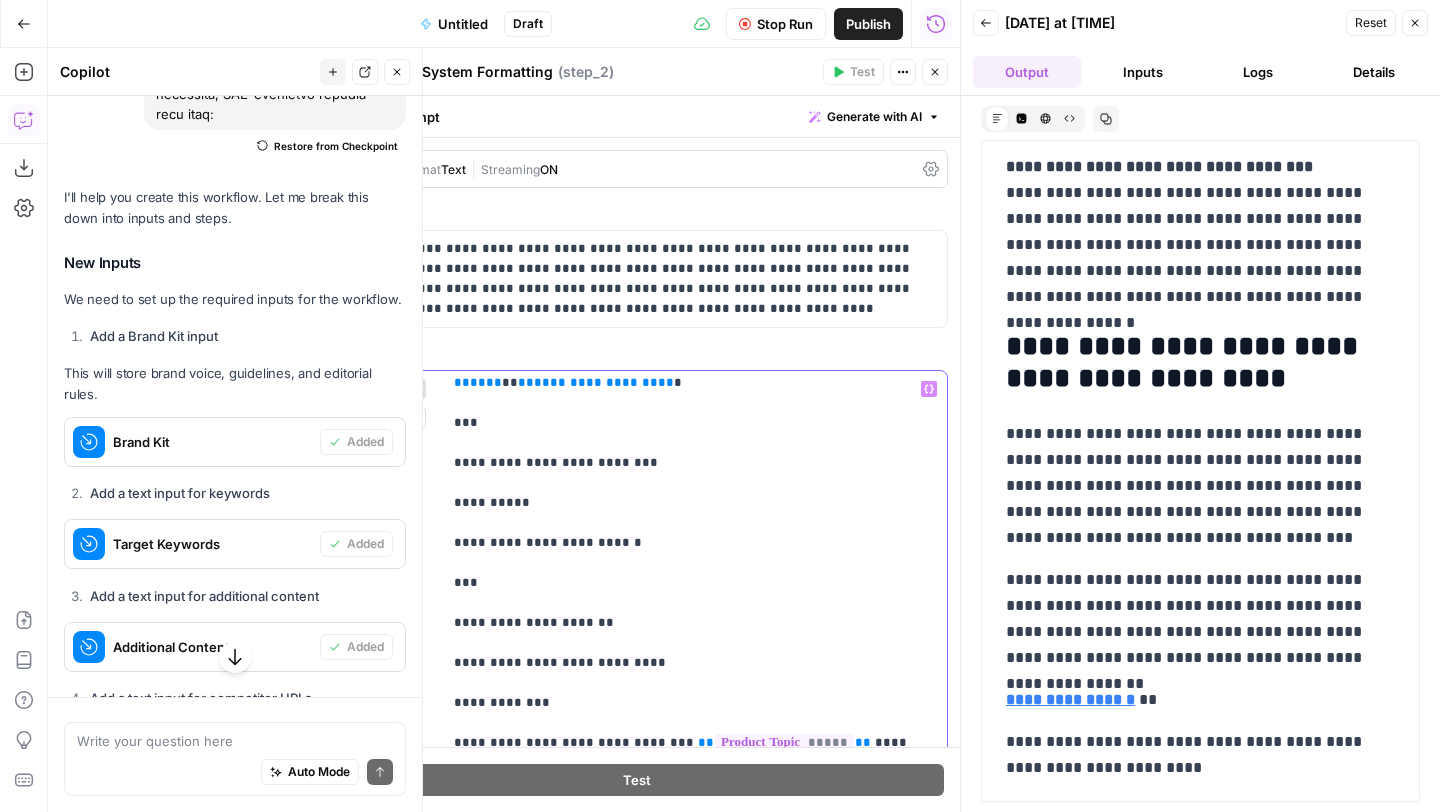 click 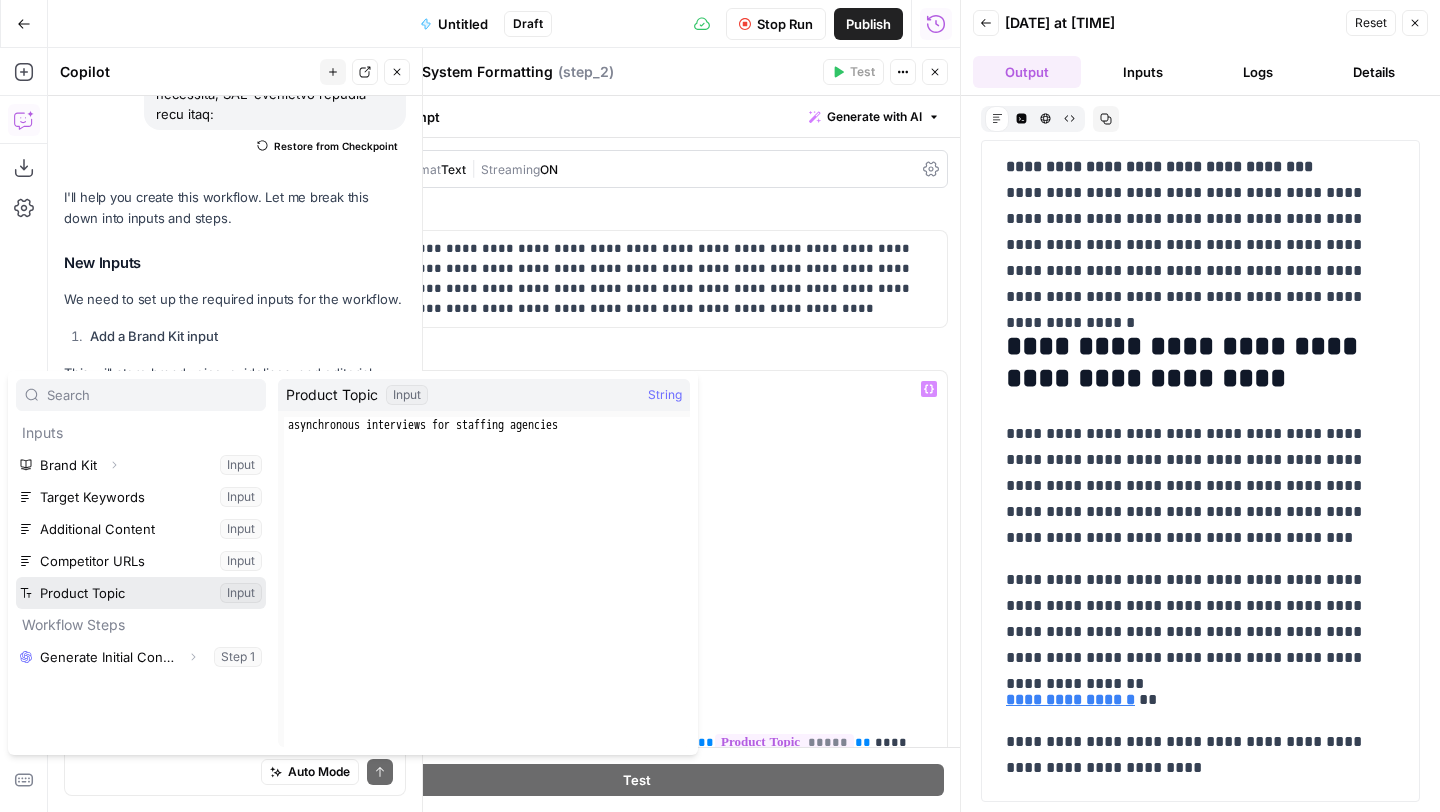 click at bounding box center (141, 593) 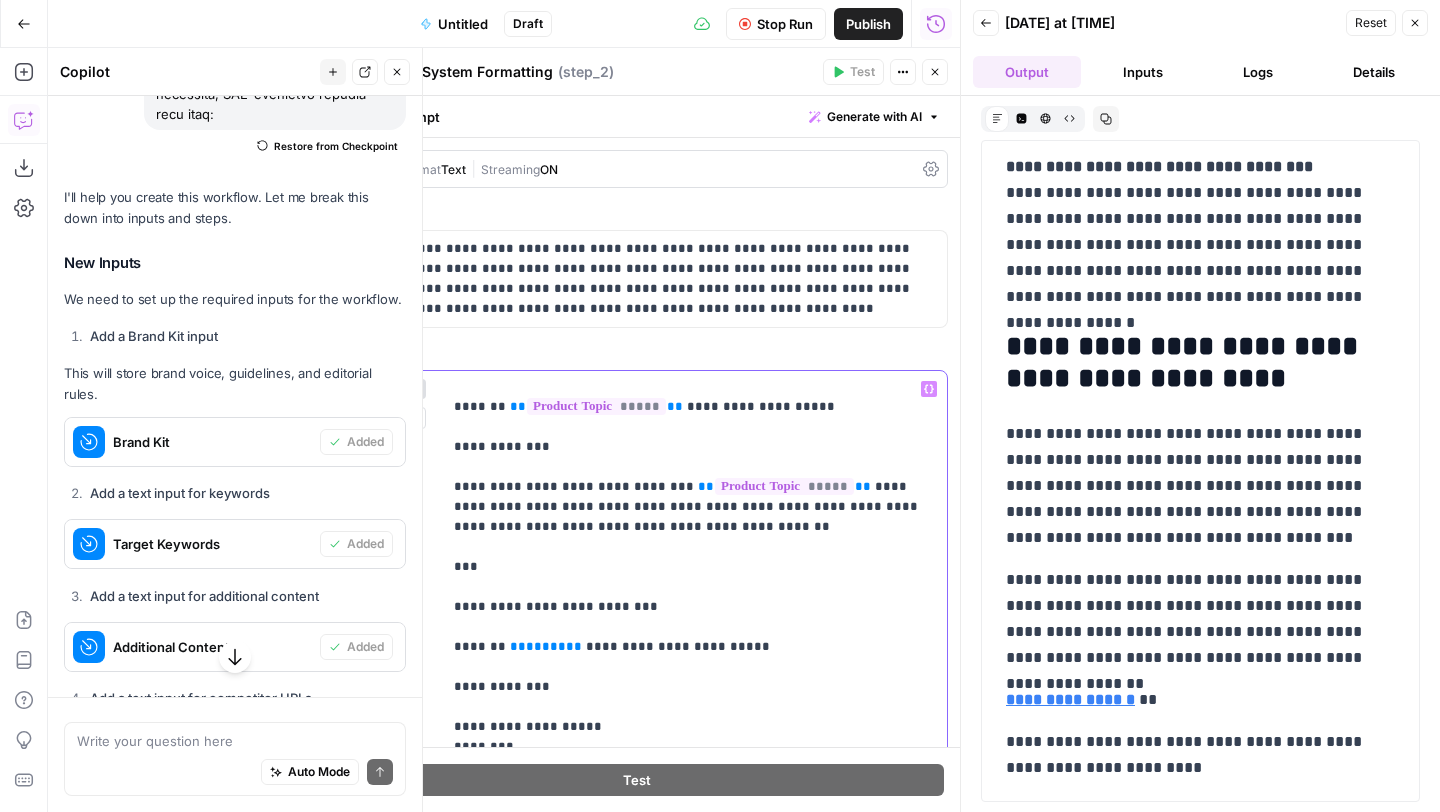 scroll, scrollTop: 1740, scrollLeft: 0, axis: vertical 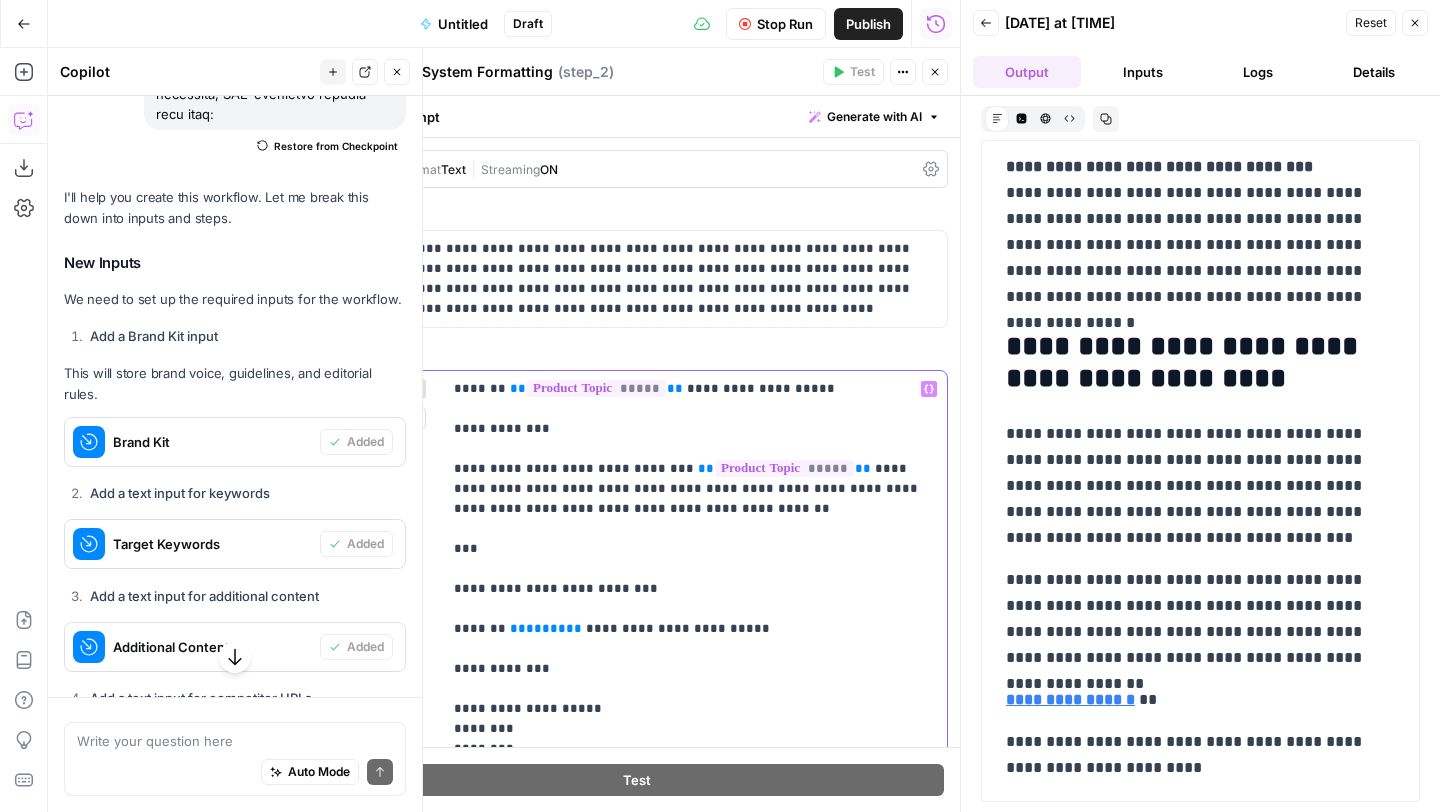 drag, startPoint x: 586, startPoint y: 549, endPoint x: 523, endPoint y: 551, distance: 63.03174 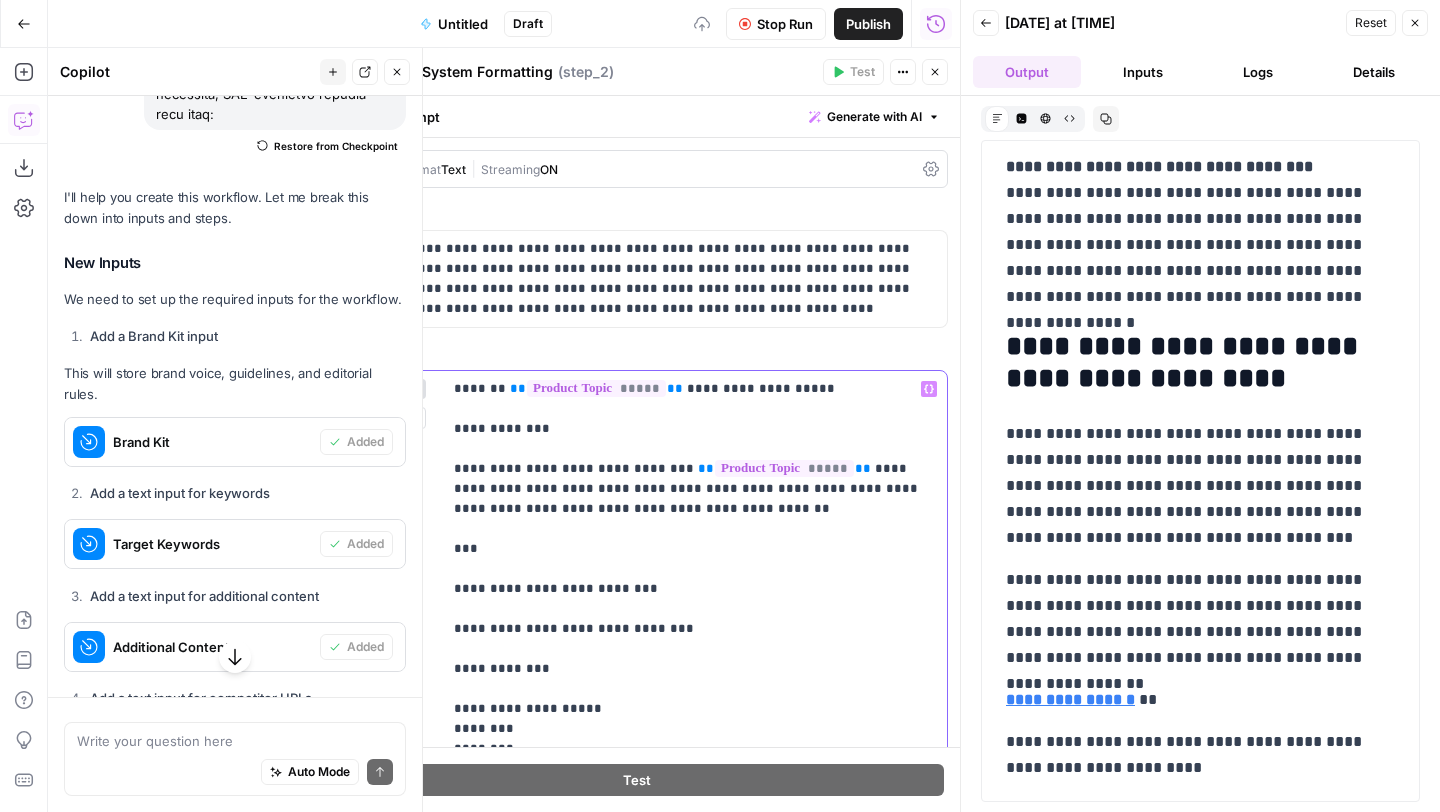 type 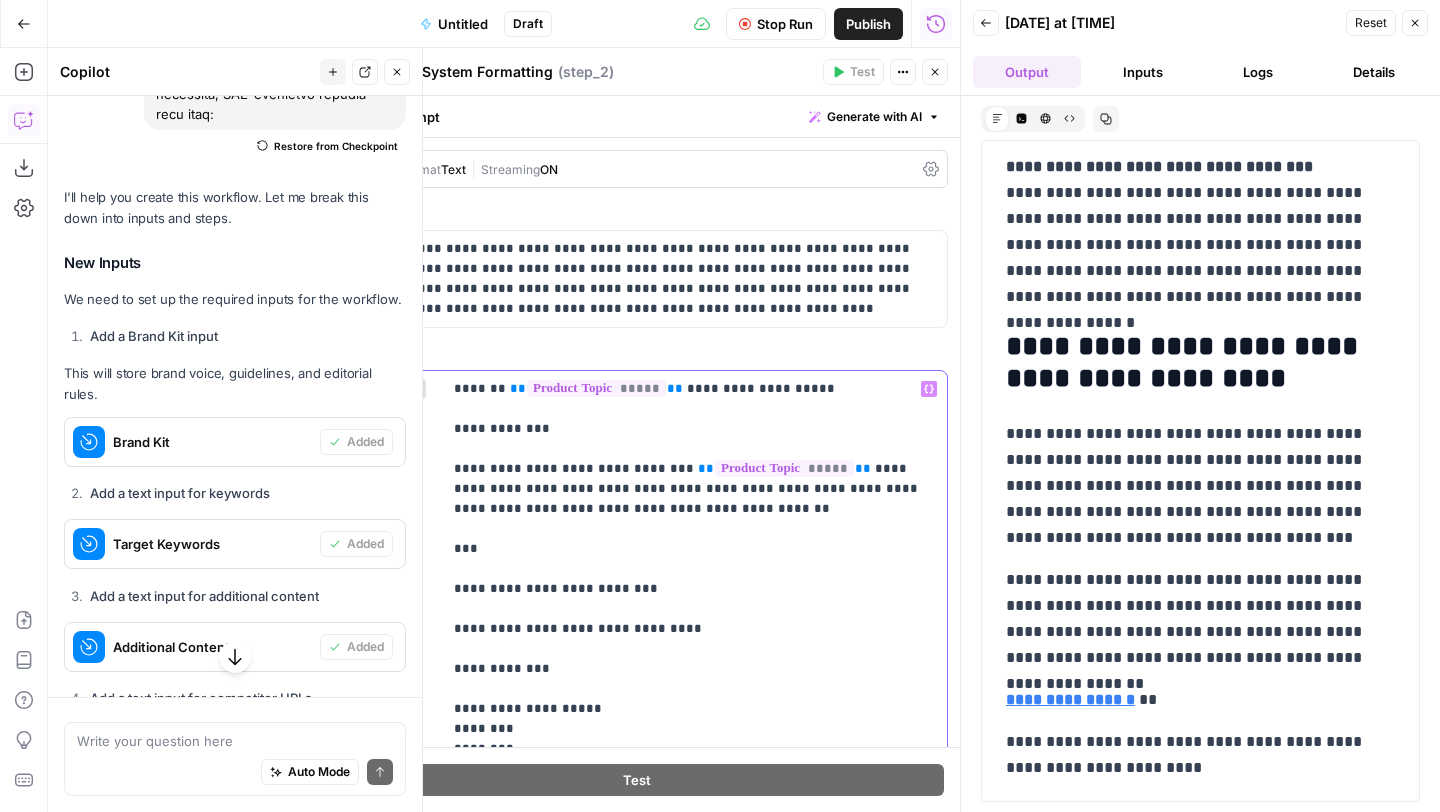 click 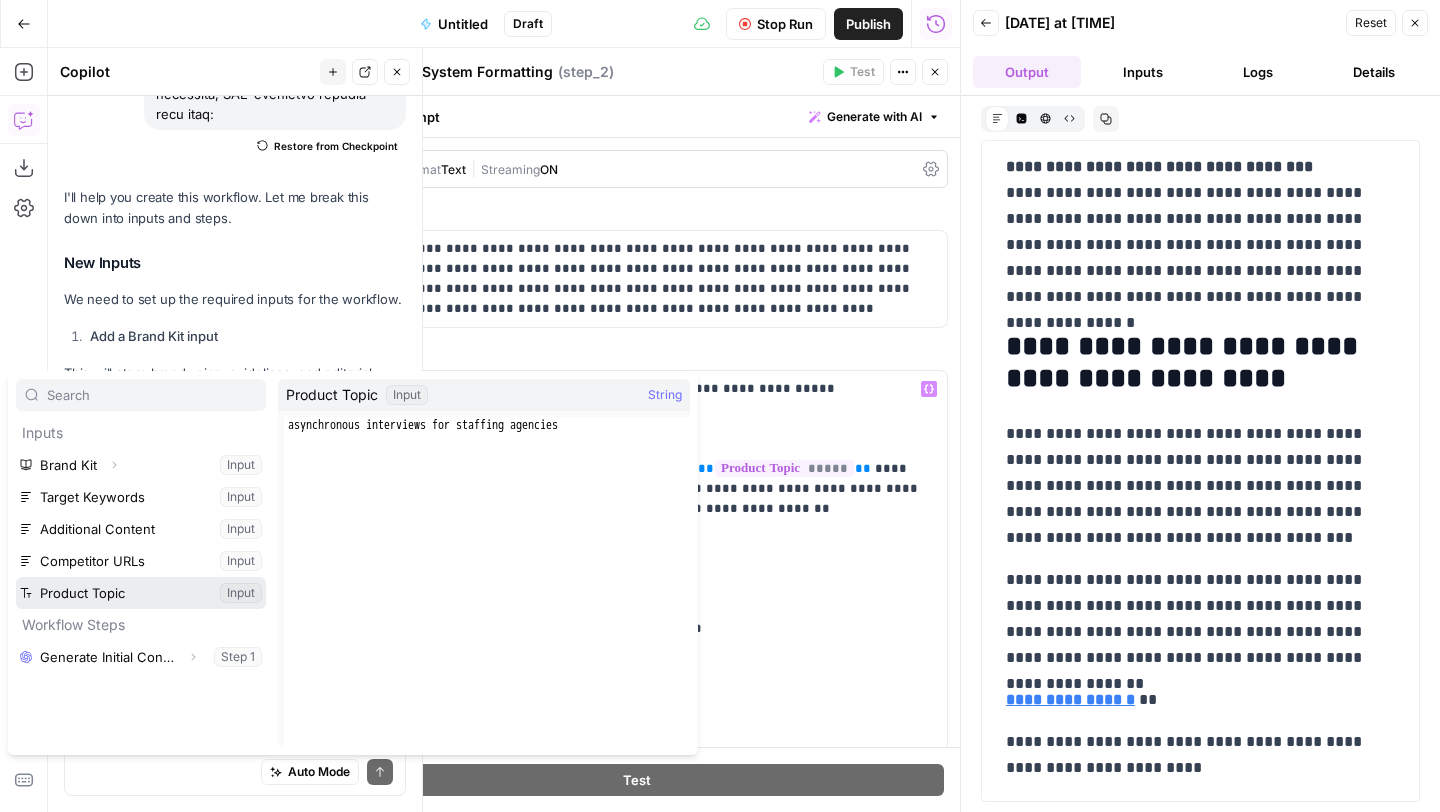 click at bounding box center (141, 593) 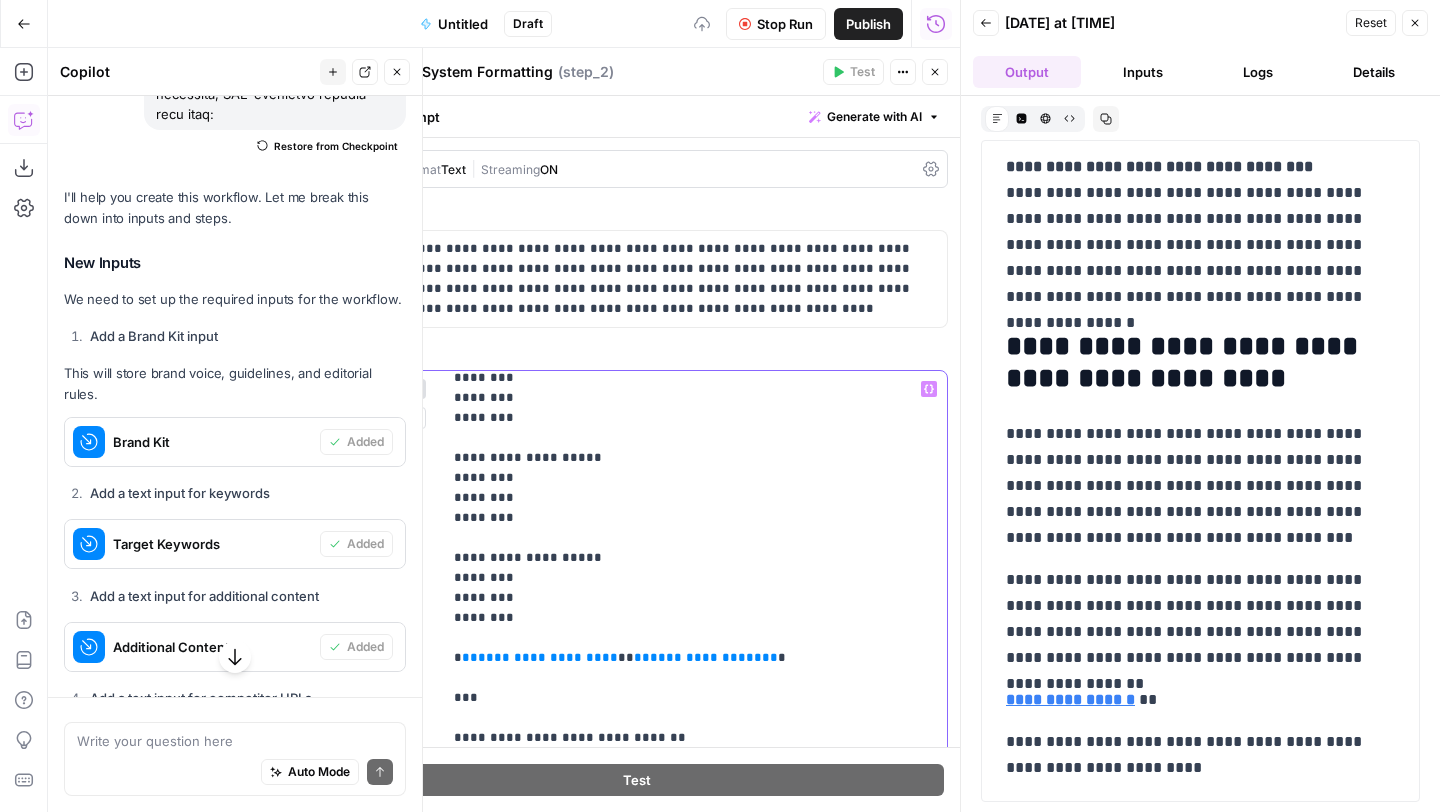 scroll, scrollTop: 2166, scrollLeft: 0, axis: vertical 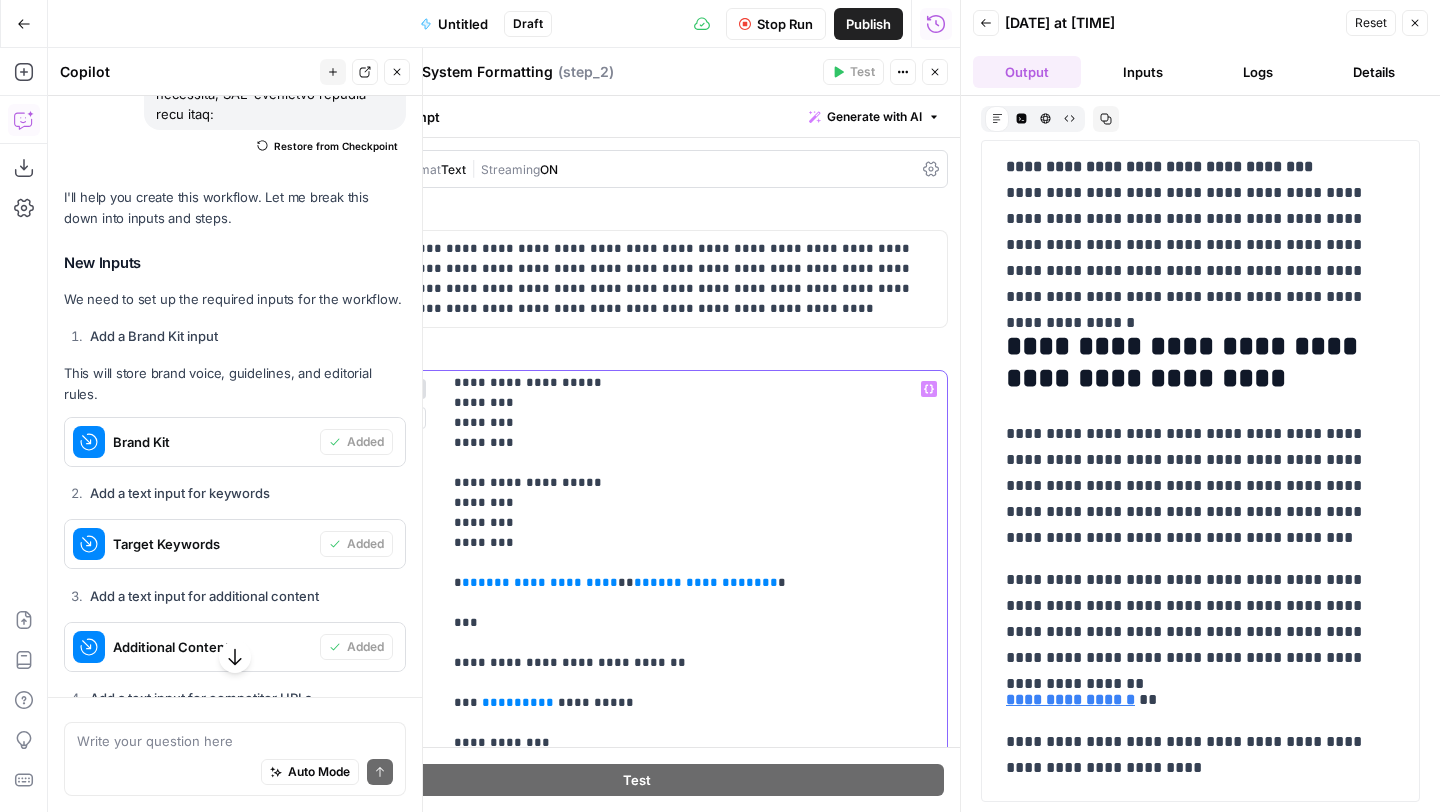 drag, startPoint x: 755, startPoint y: 498, endPoint x: 449, endPoint y: 501, distance: 306.0147 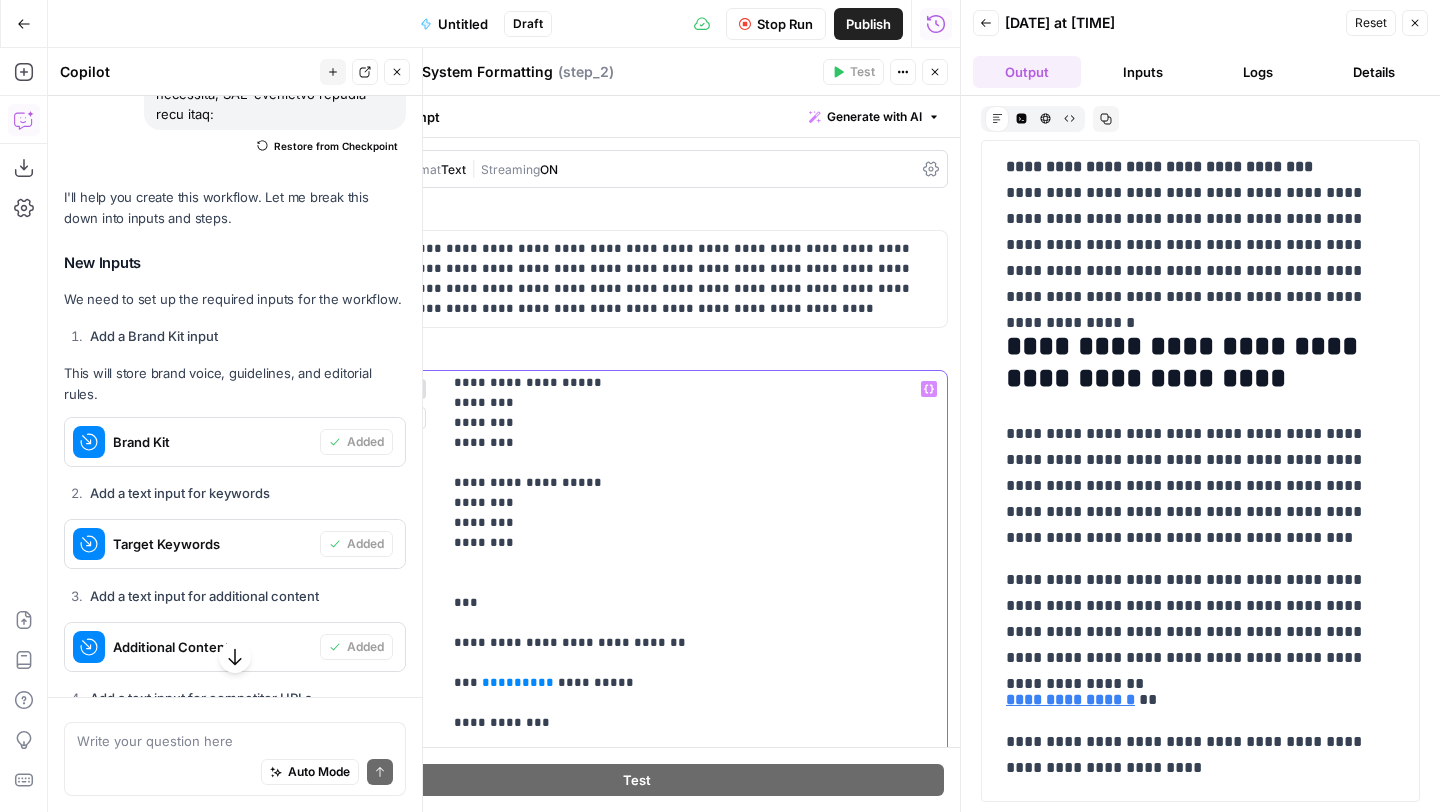 drag, startPoint x: 547, startPoint y: 609, endPoint x: 483, endPoint y: 605, distance: 64.12488 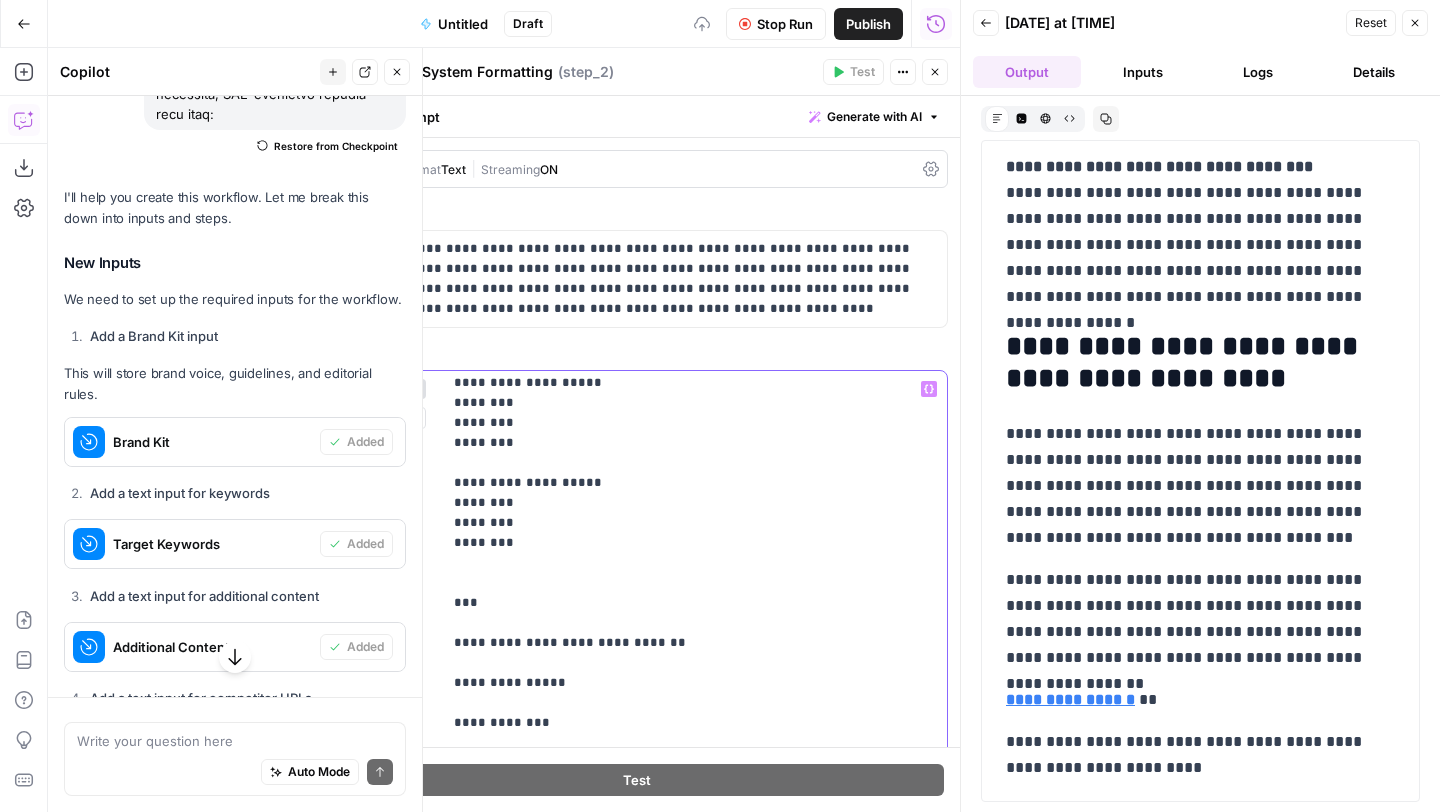 click 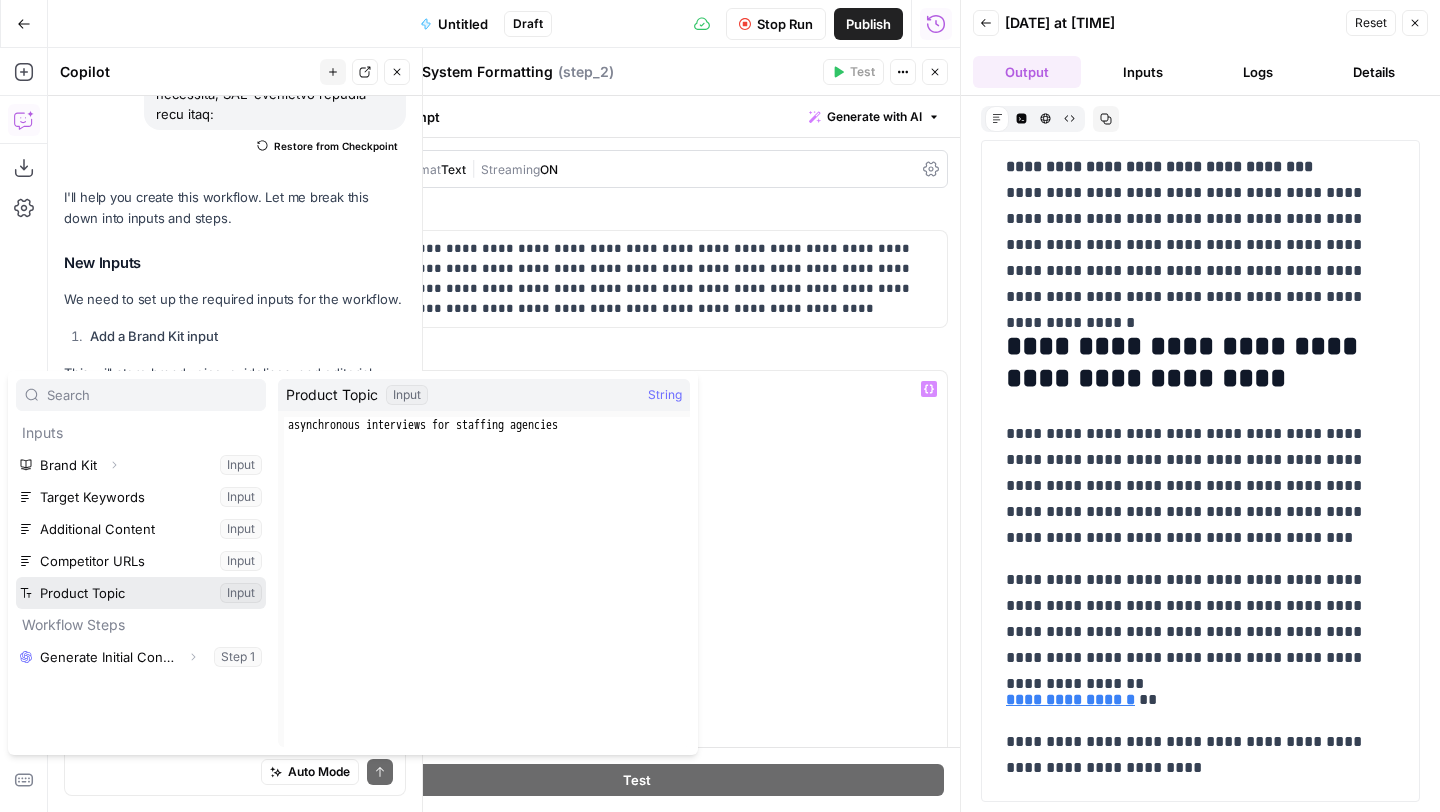 click at bounding box center [141, 593] 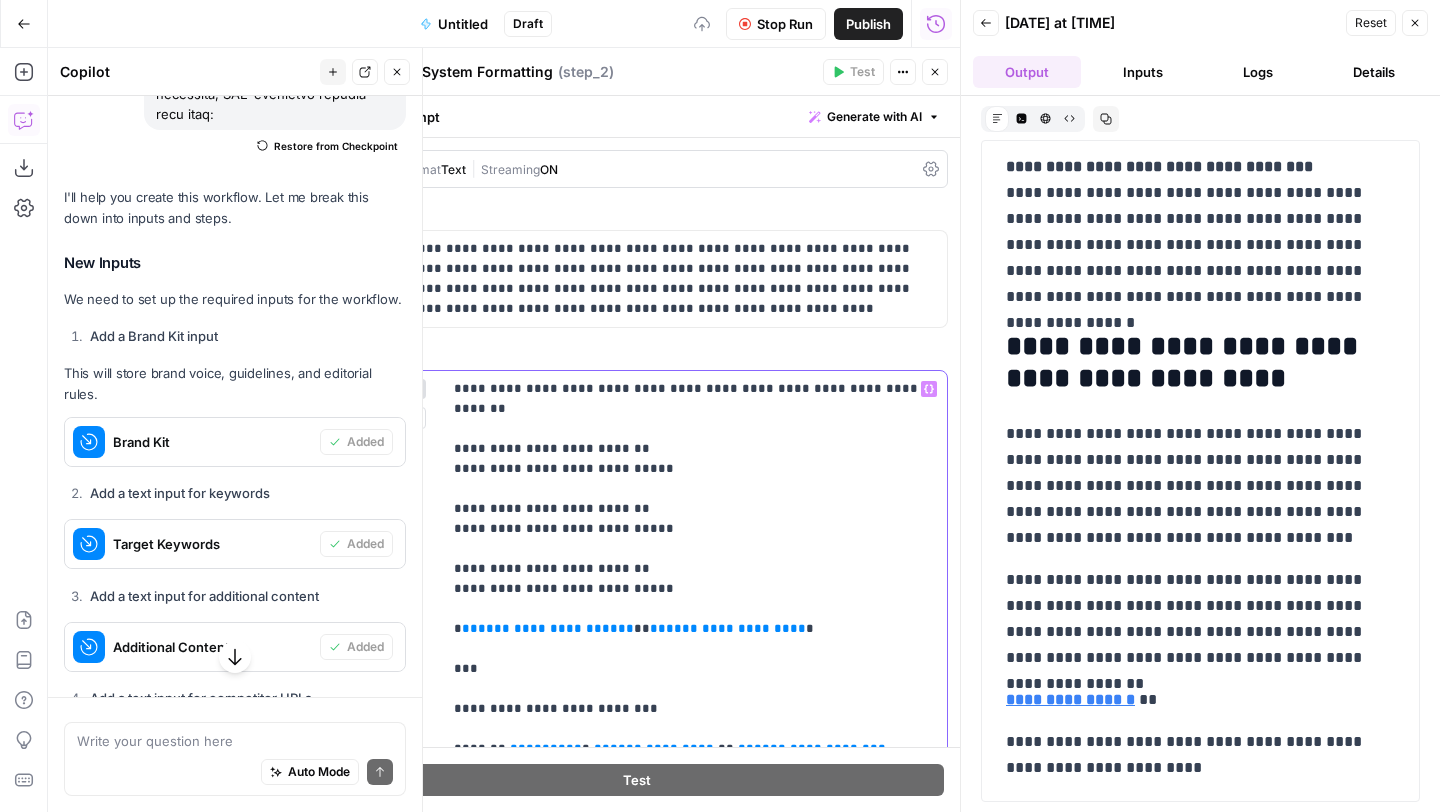 scroll, scrollTop: 2564, scrollLeft: 0, axis: vertical 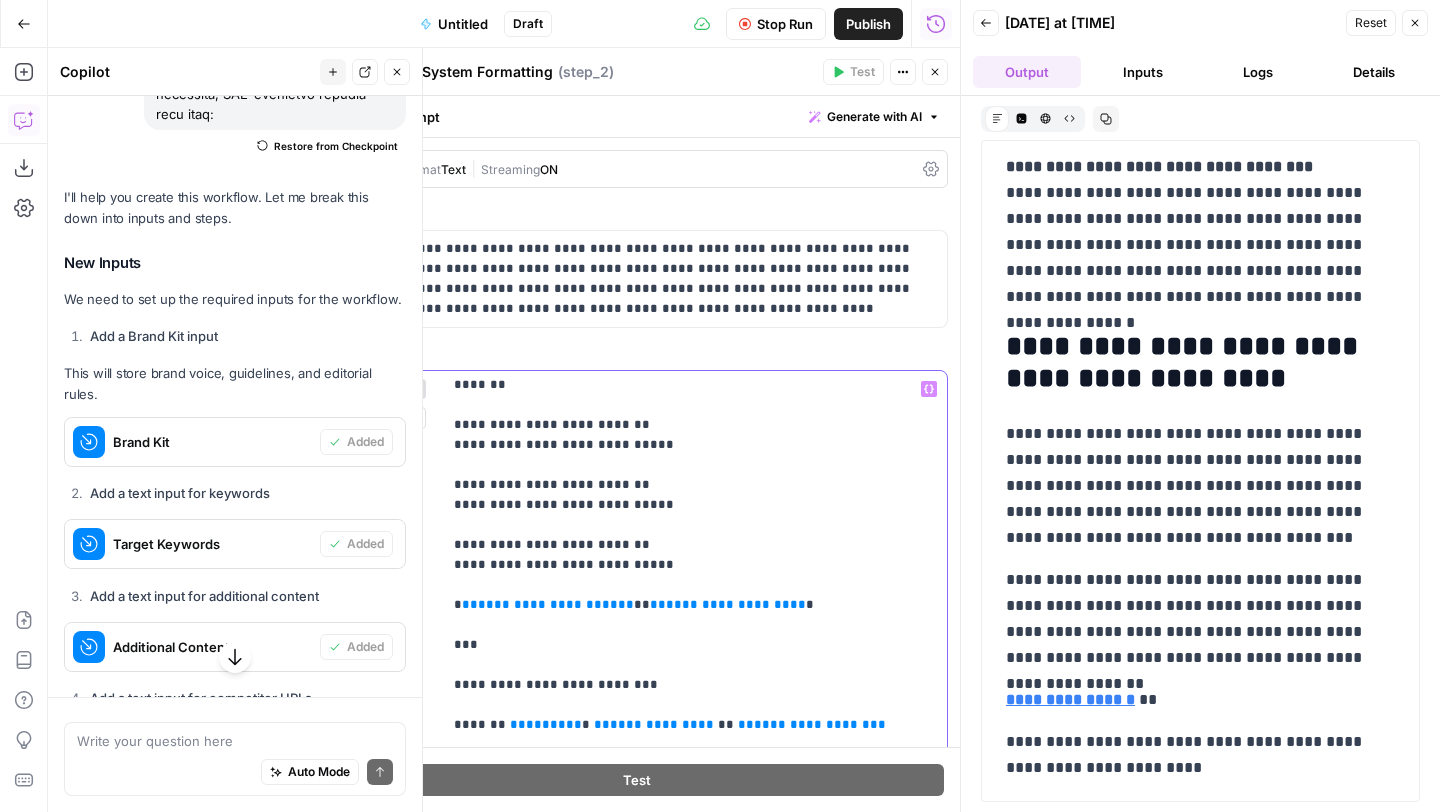 drag, startPoint x: 793, startPoint y: 508, endPoint x: 441, endPoint y: 504, distance: 352.02274 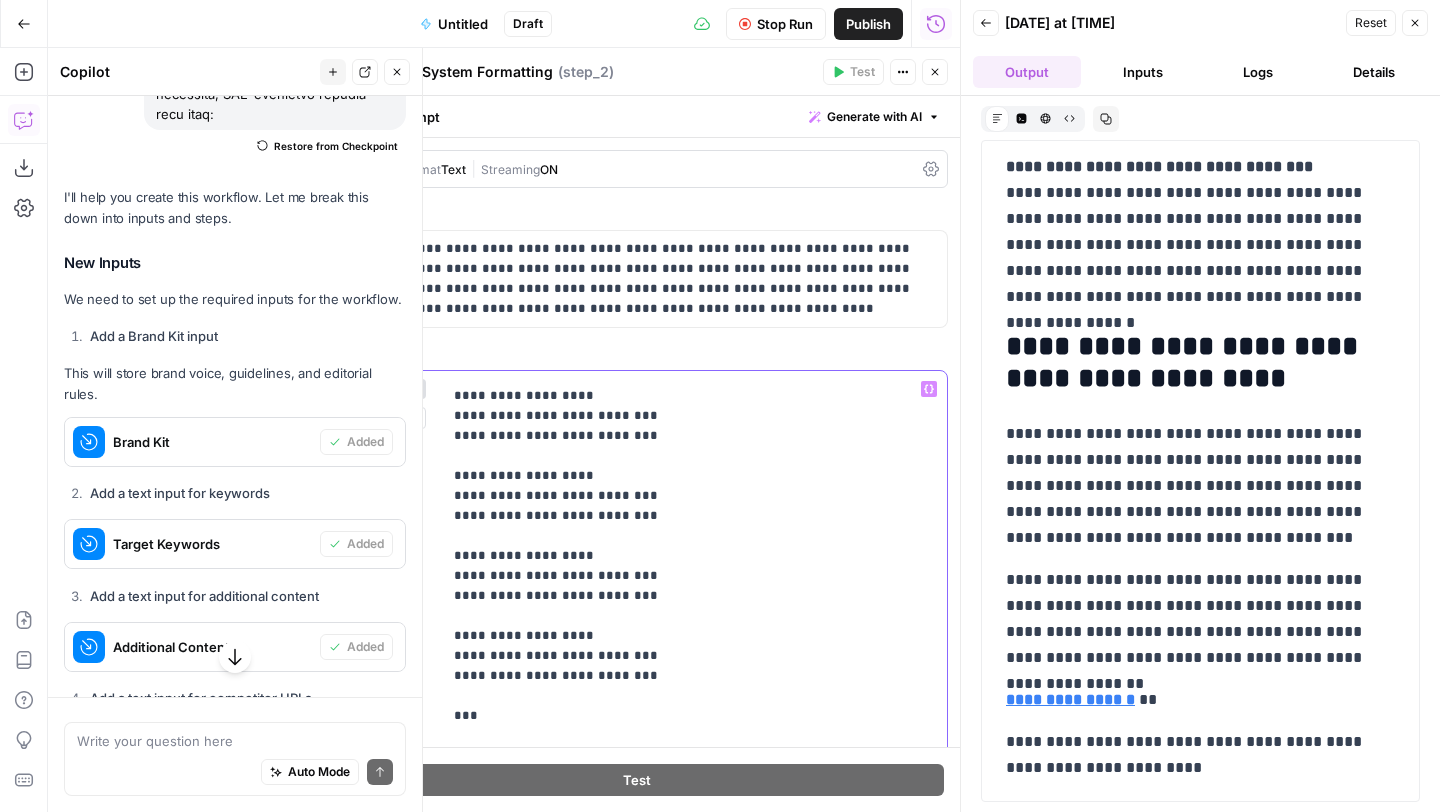 scroll, scrollTop: 4501, scrollLeft: 0, axis: vertical 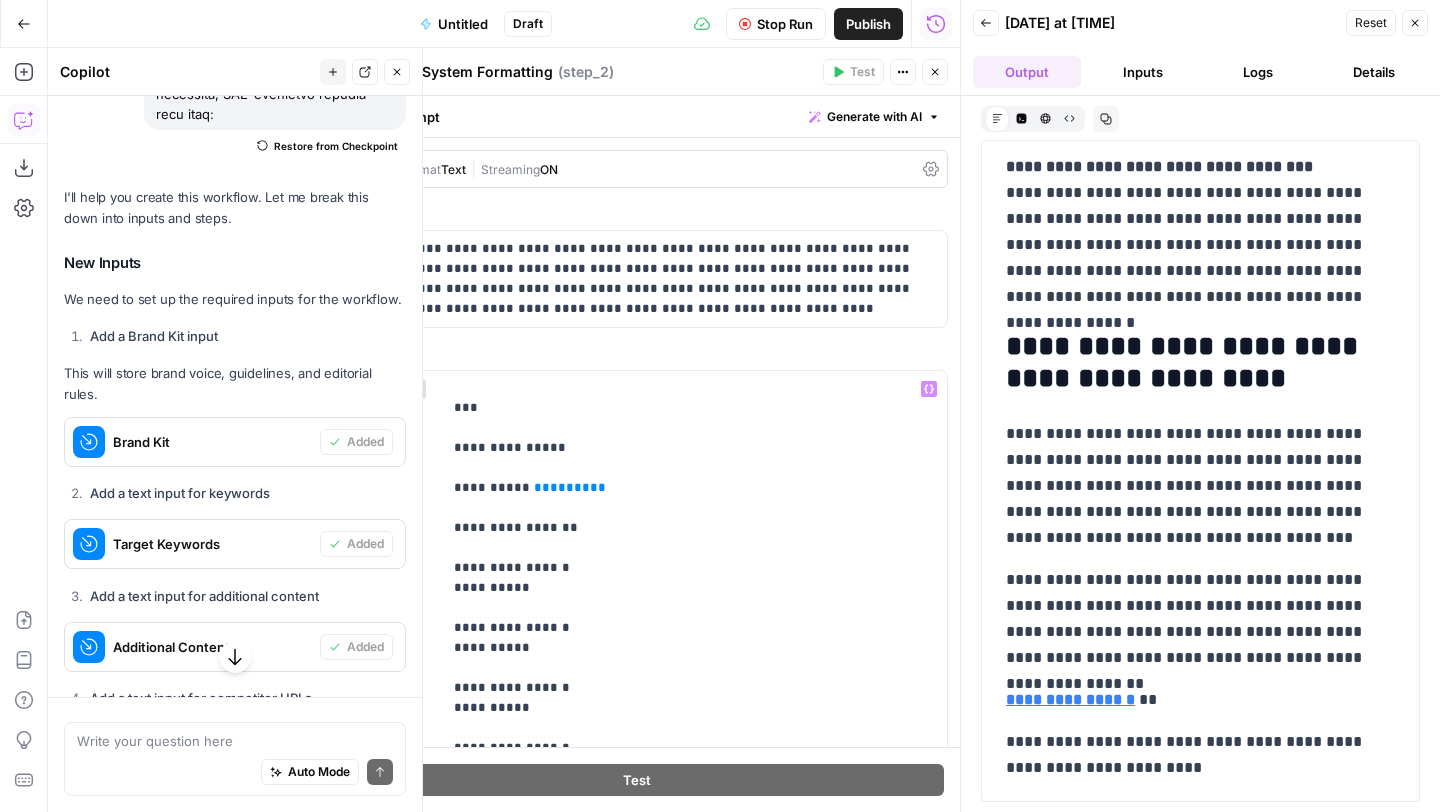 click on "Back 07/25/25 at 9:08 AM Reset Close" at bounding box center [1200, 23] 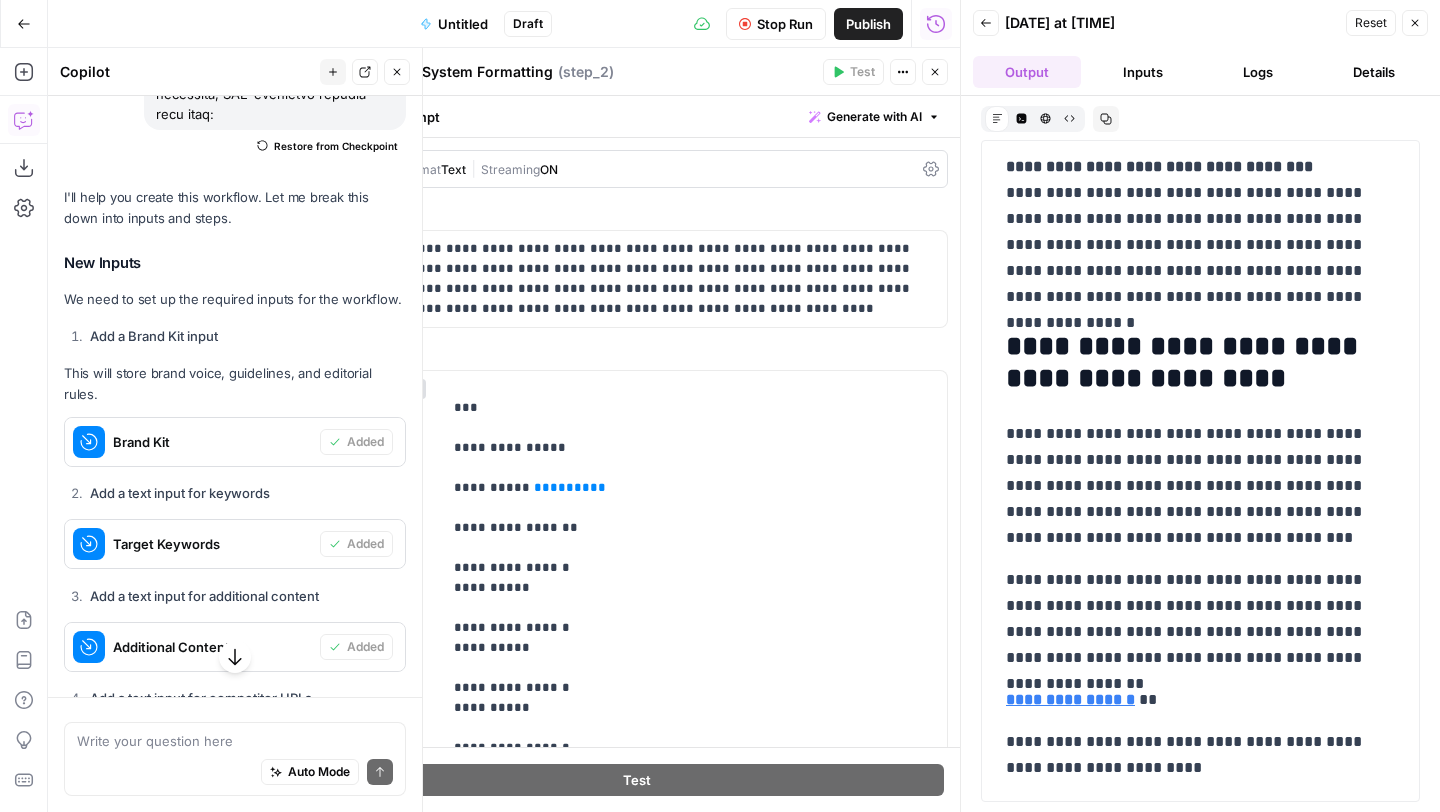 click 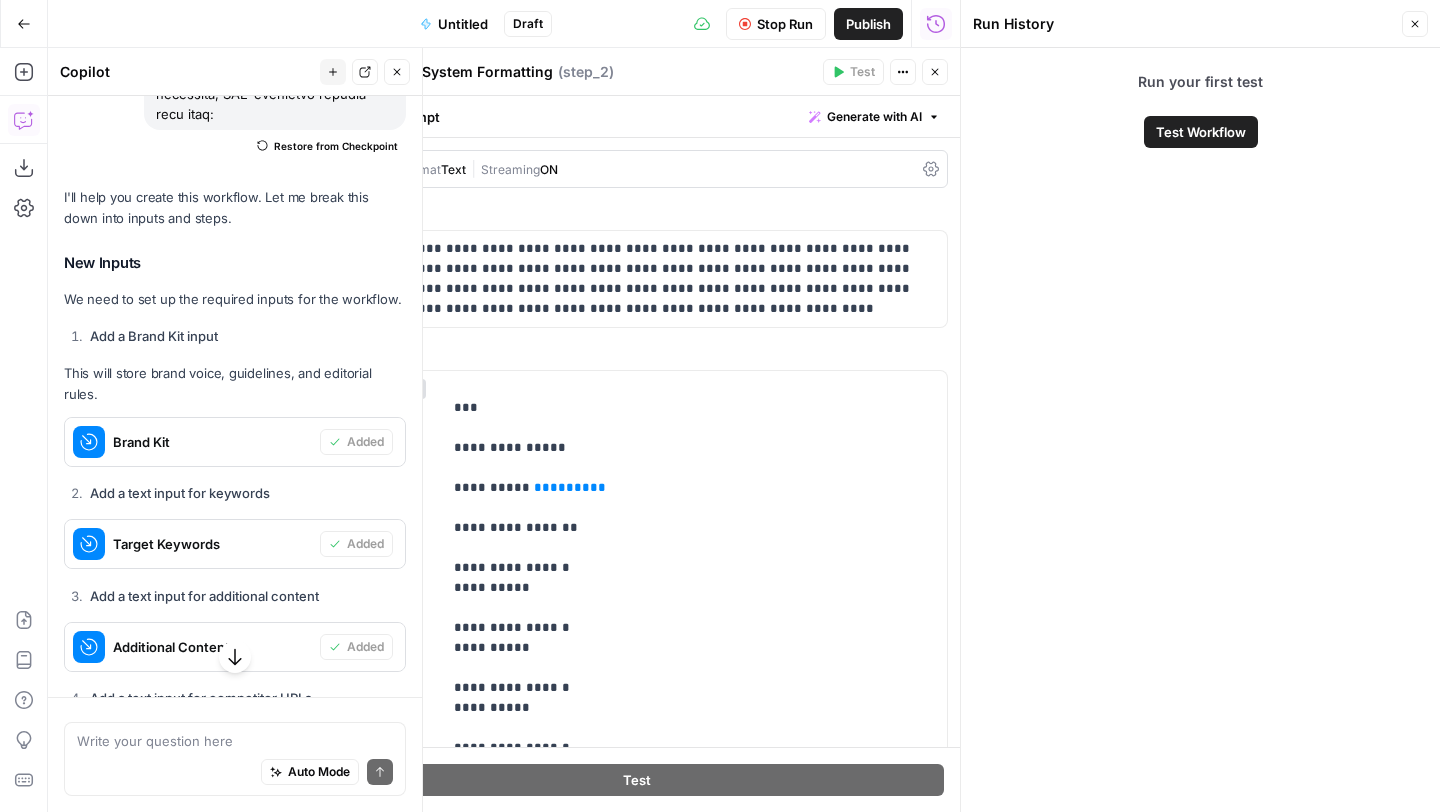 click on "Close" at bounding box center [1415, 24] 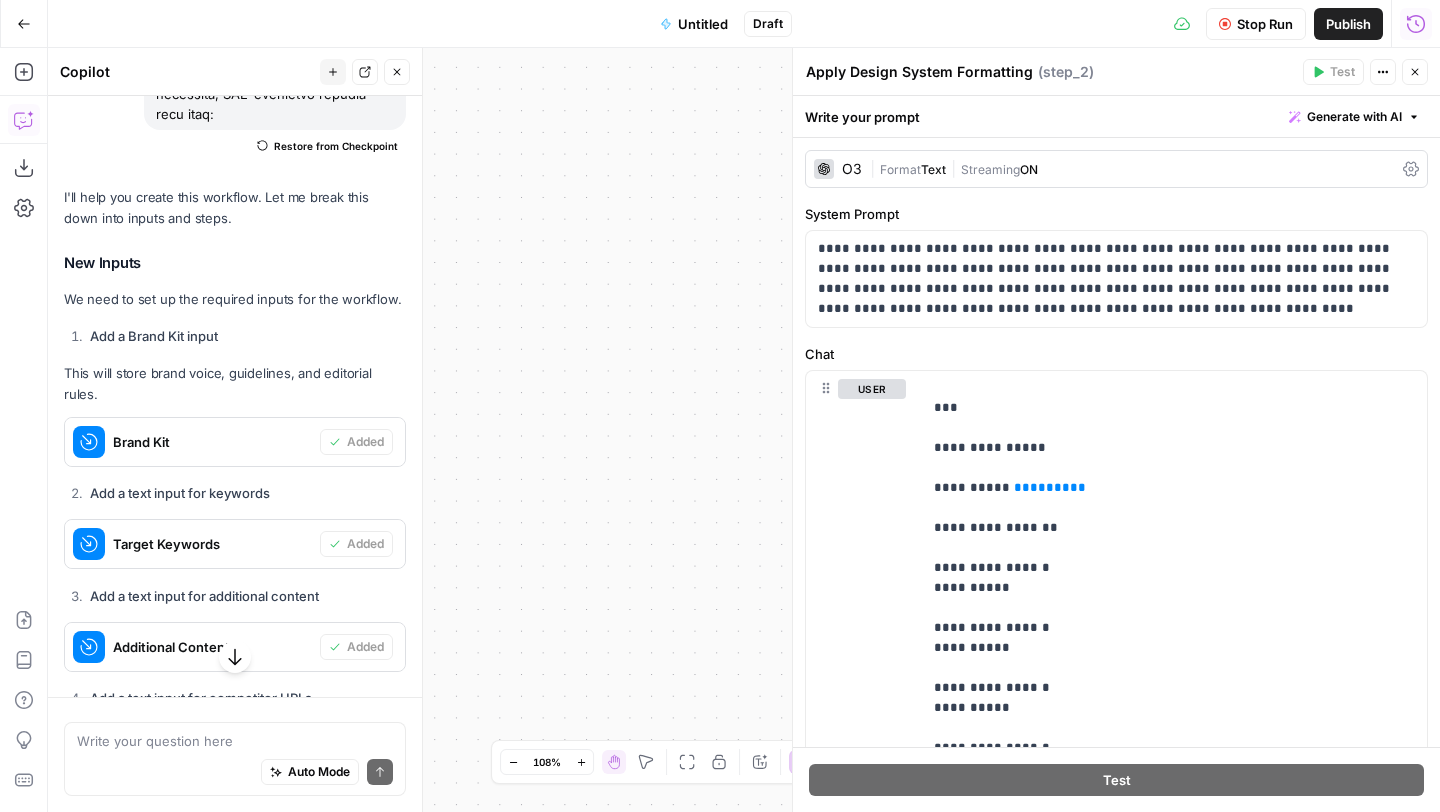 click 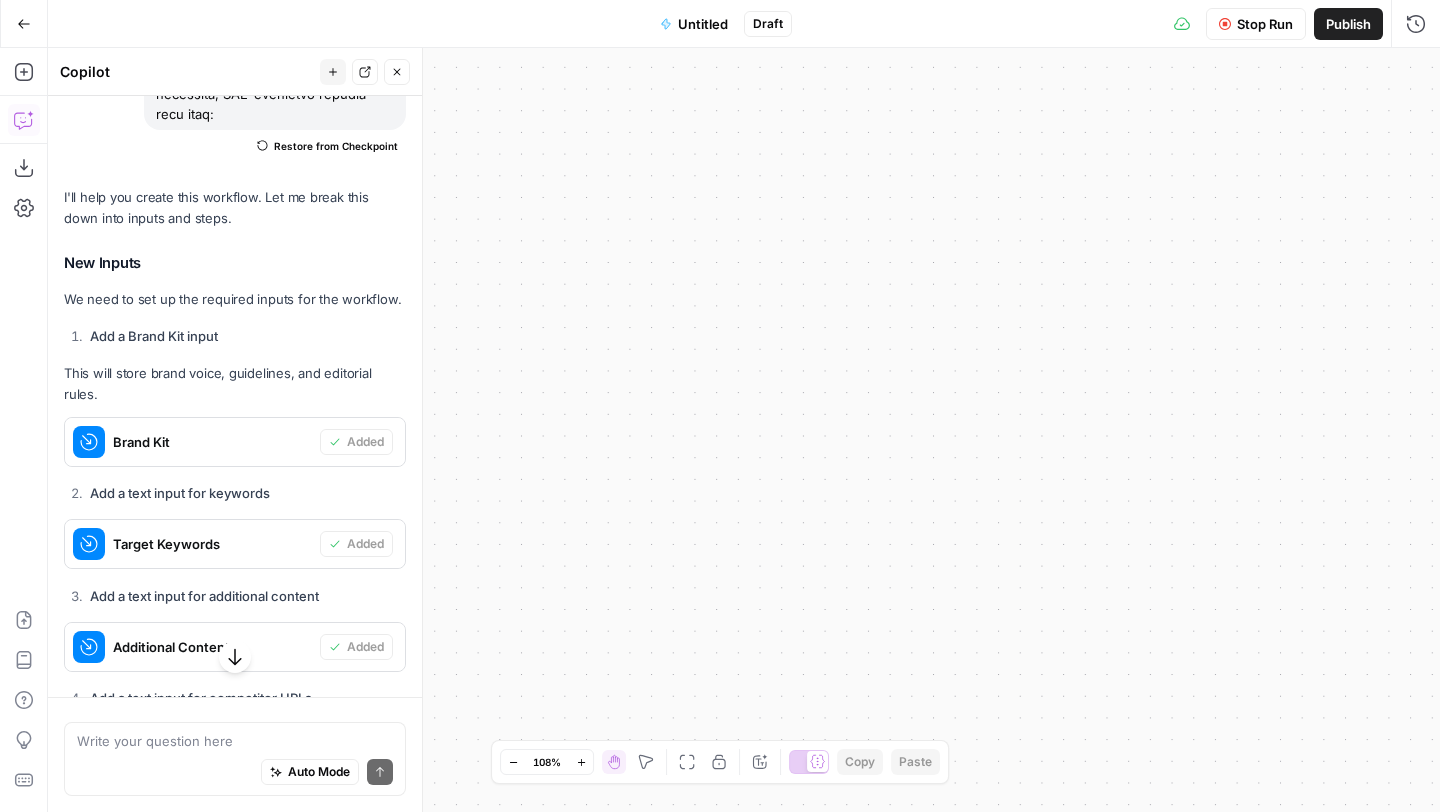 click on "Stop Run Publish Run History" at bounding box center [1116, 23] 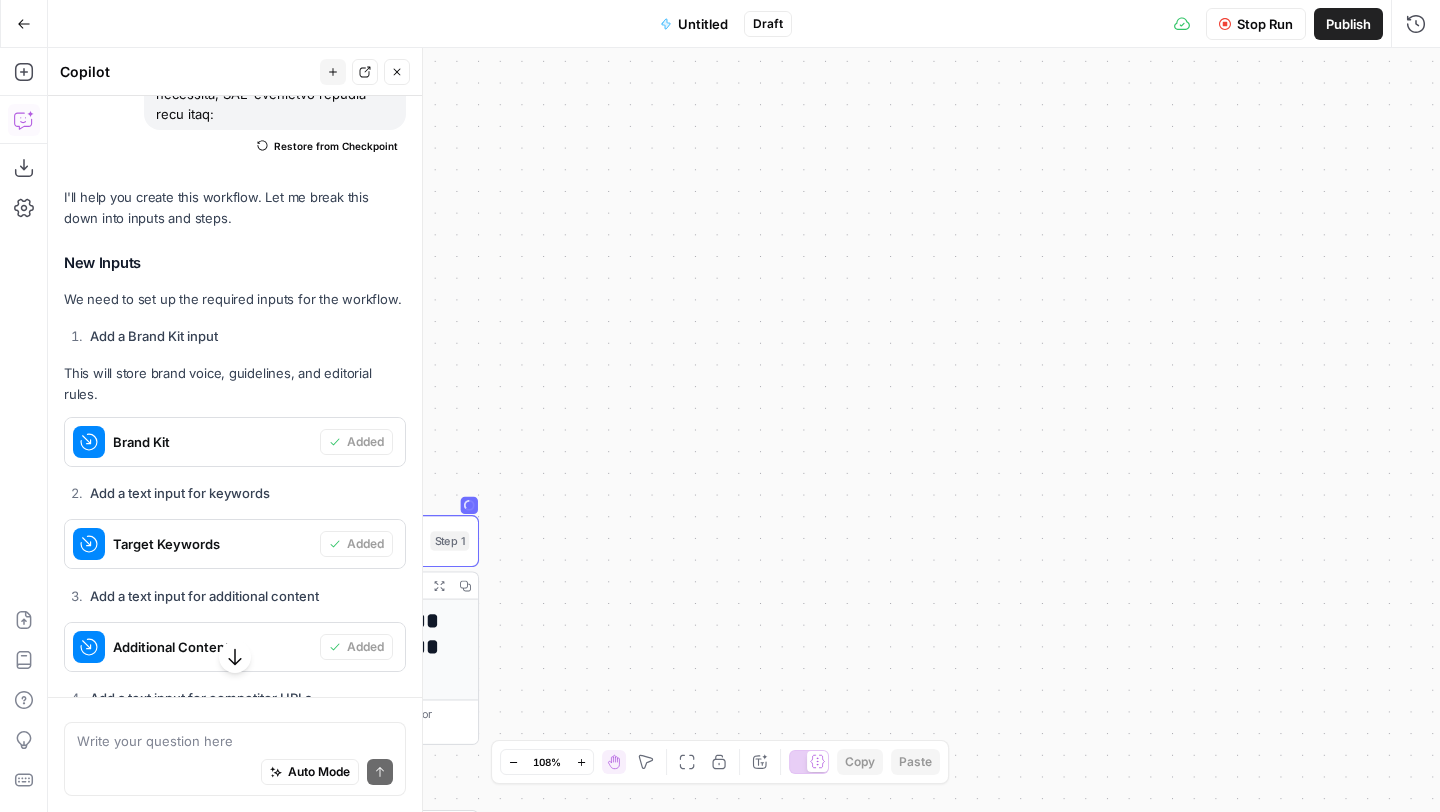 drag, startPoint x: 794, startPoint y: 219, endPoint x: 1288, endPoint y: 213, distance: 494.03644 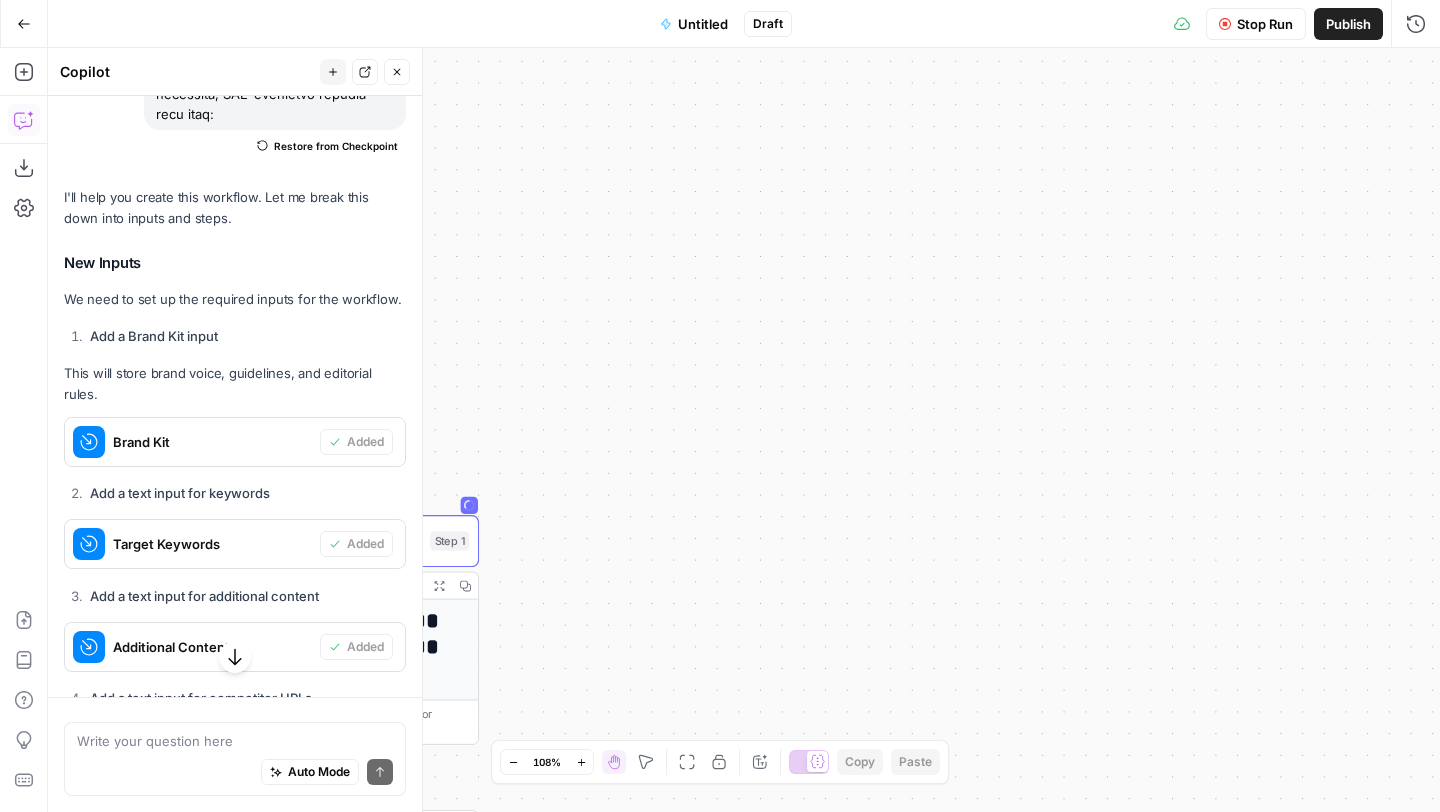 click on "**********" at bounding box center (744, 430) 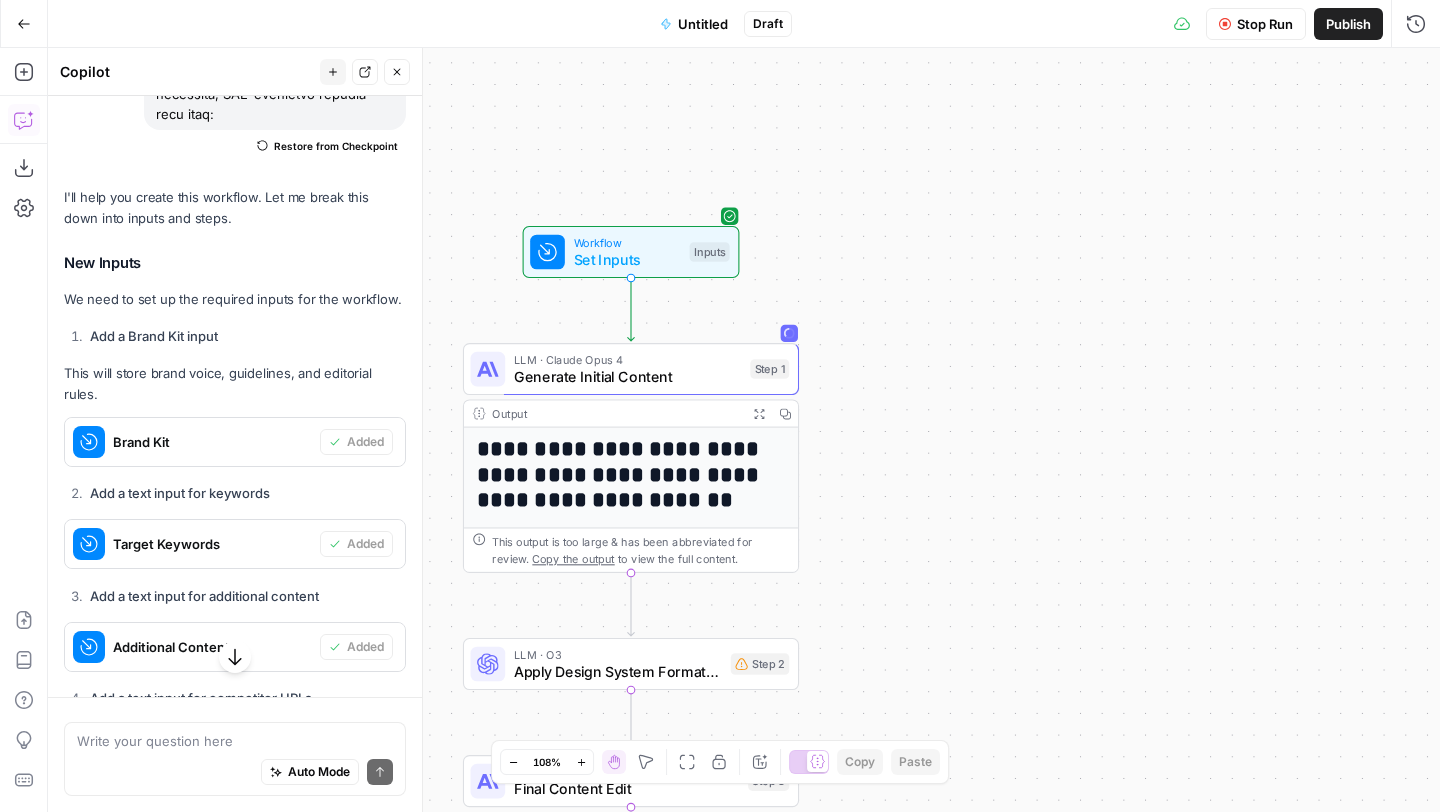 drag, startPoint x: 997, startPoint y: 300, endPoint x: 1198, endPoint y: 67, distance: 307.7174 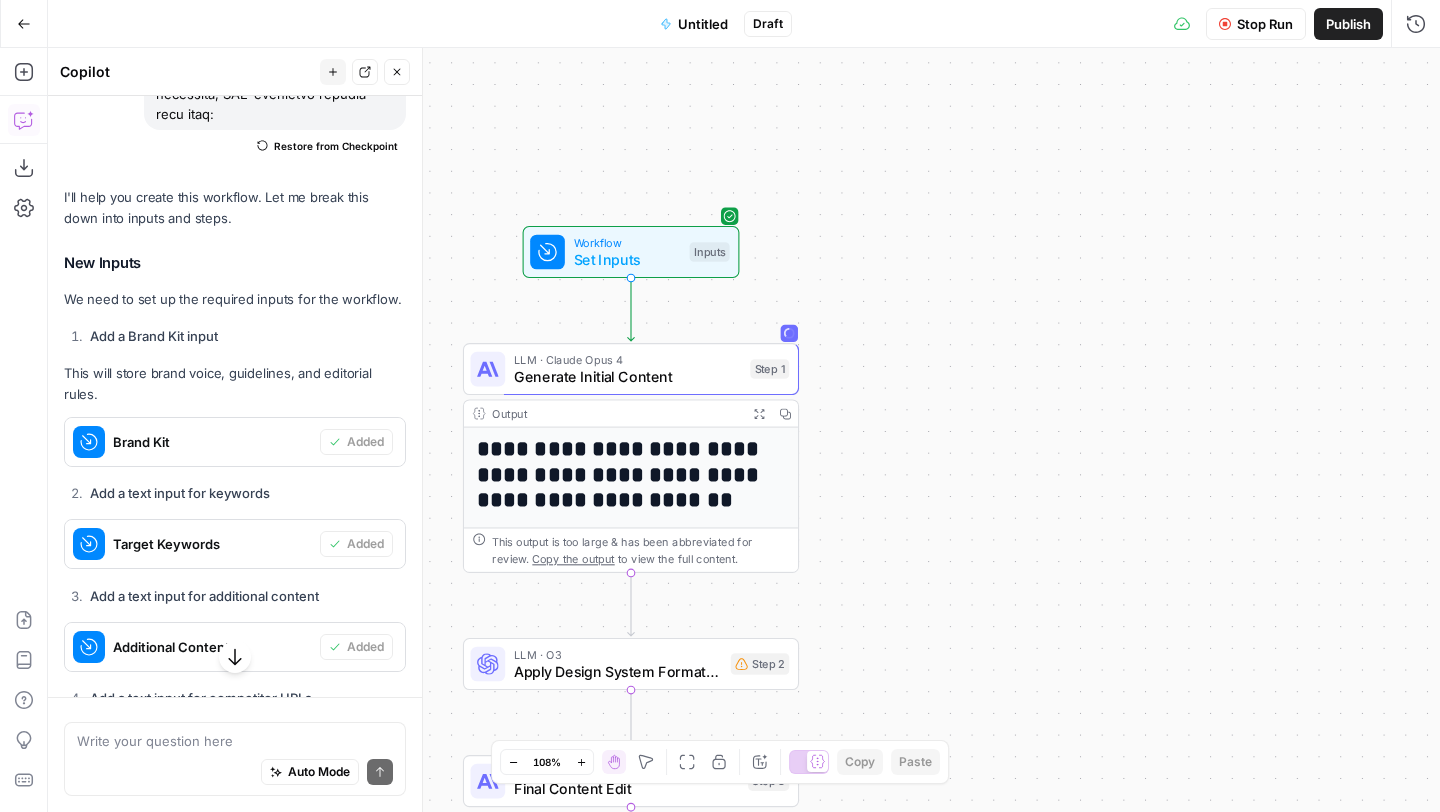 click on "**********" at bounding box center [744, 430] 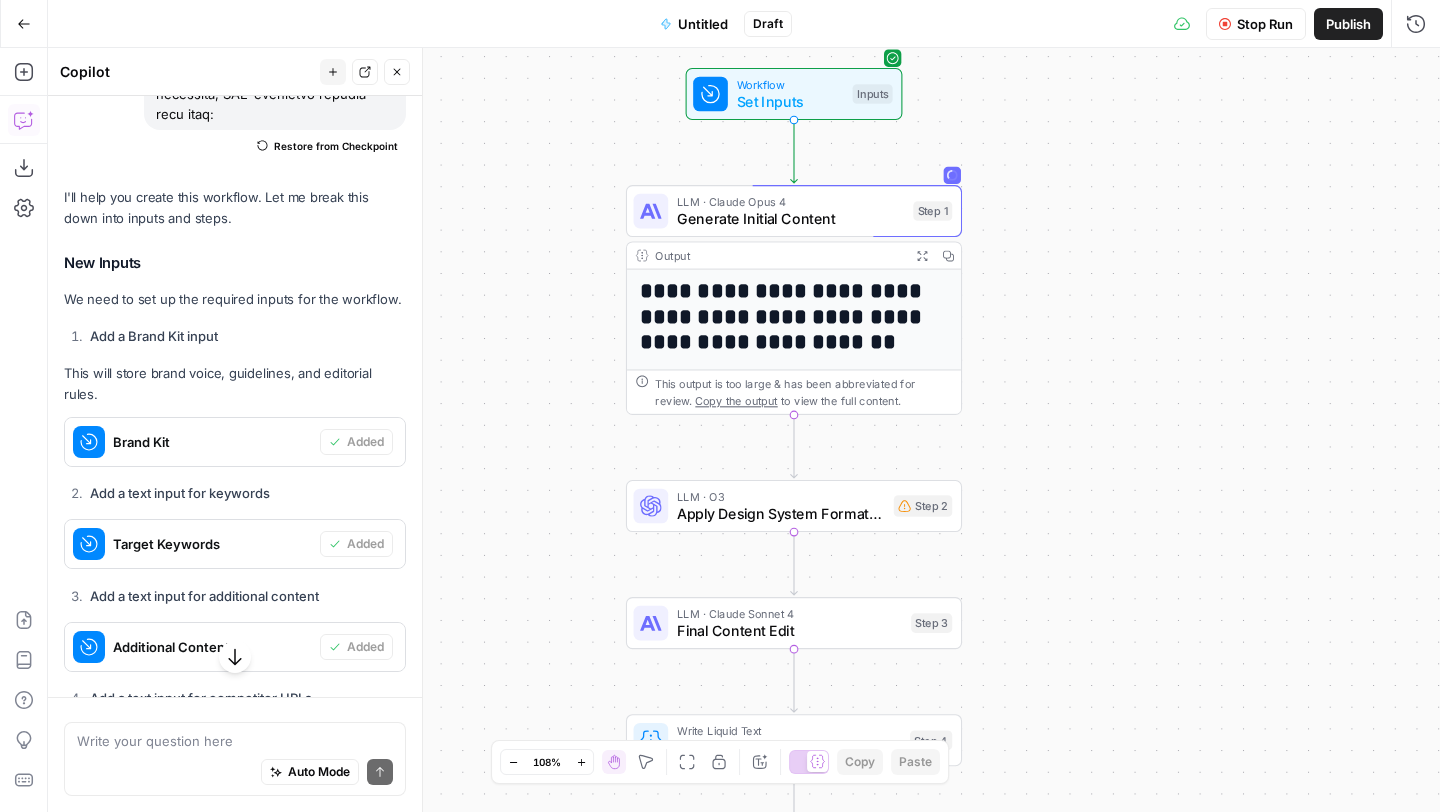 click on "Apply Design System Formatting" at bounding box center [781, 514] 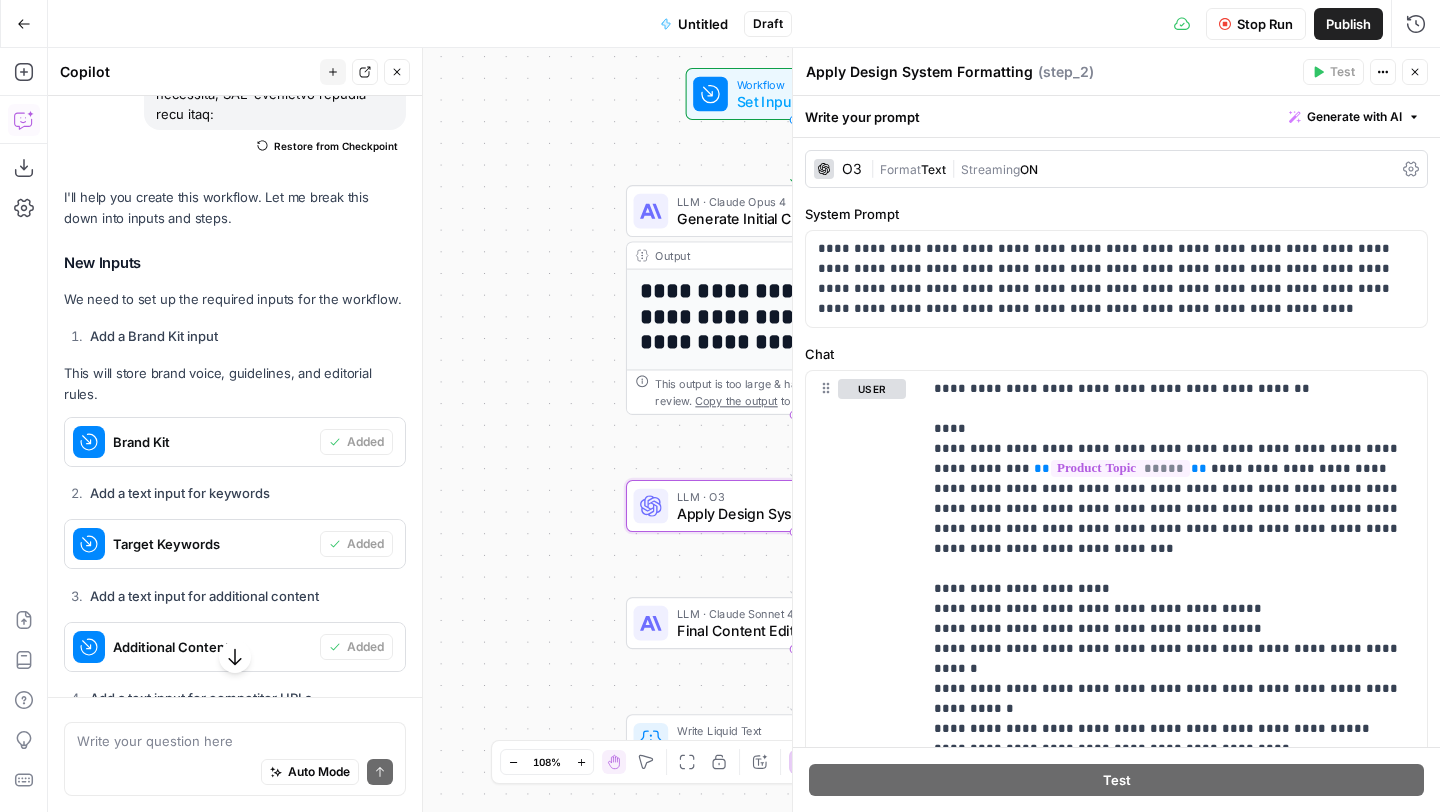 click on "Stop Run" at bounding box center [1256, 24] 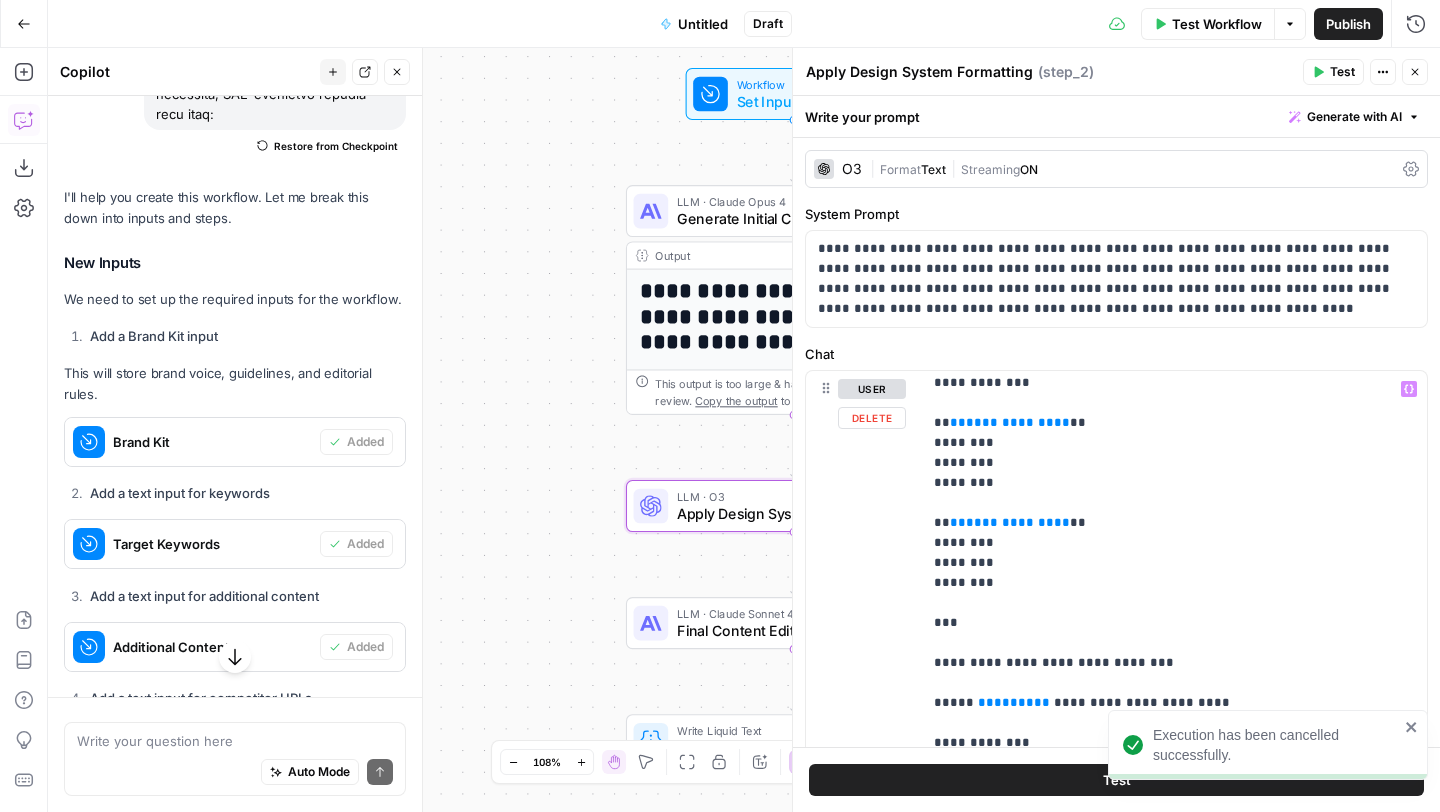scroll, scrollTop: 3695, scrollLeft: 0, axis: vertical 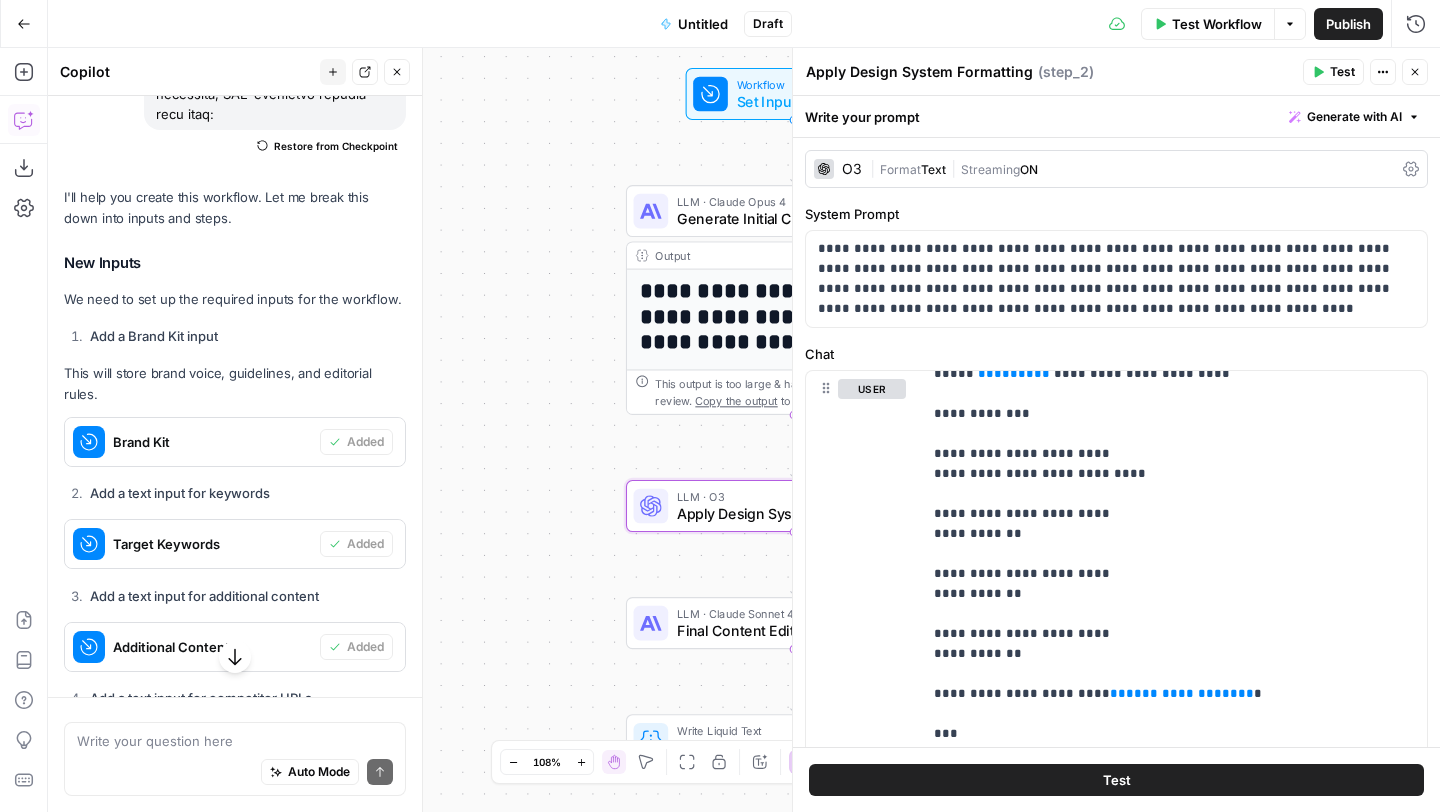 click on "Copilot" at bounding box center [24, 120] 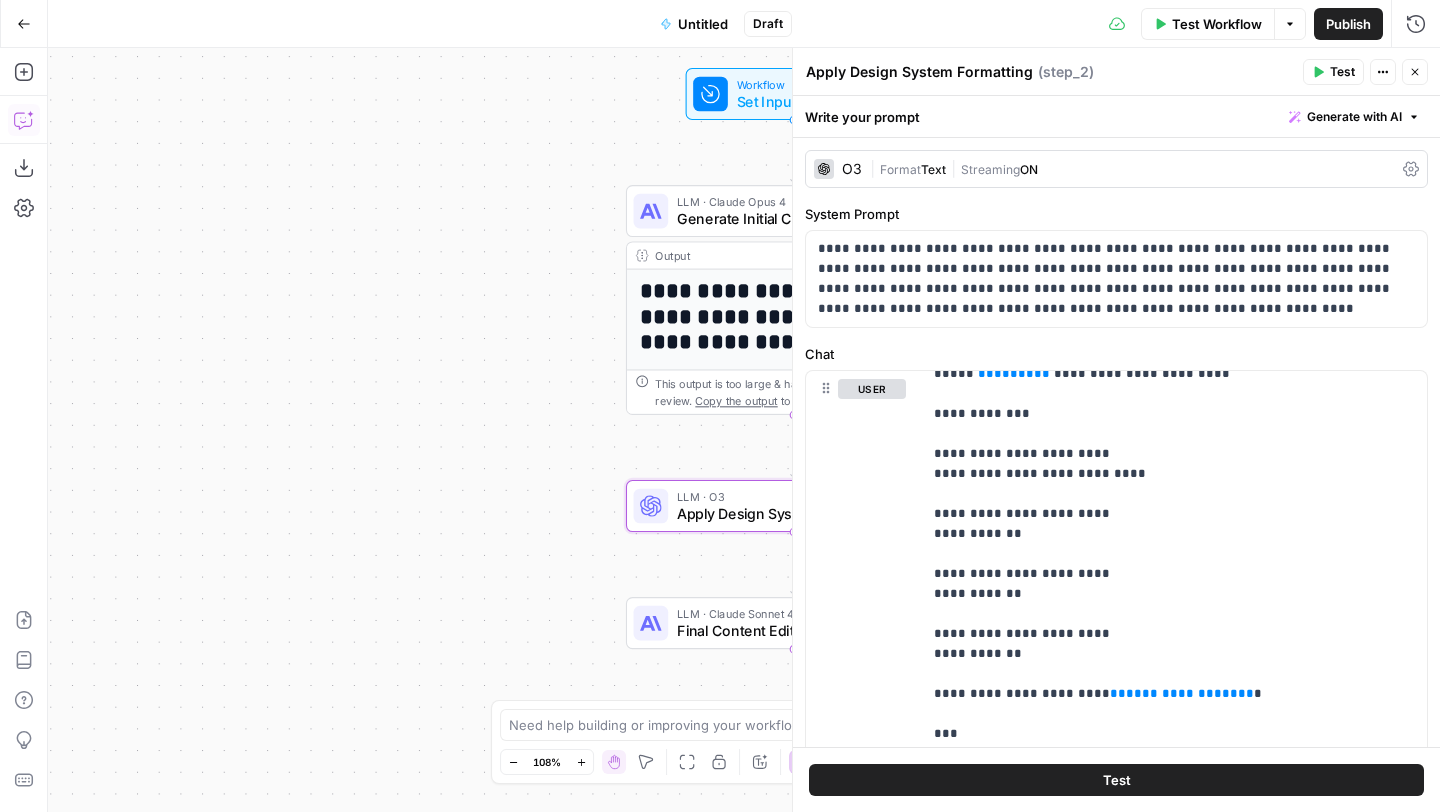 click 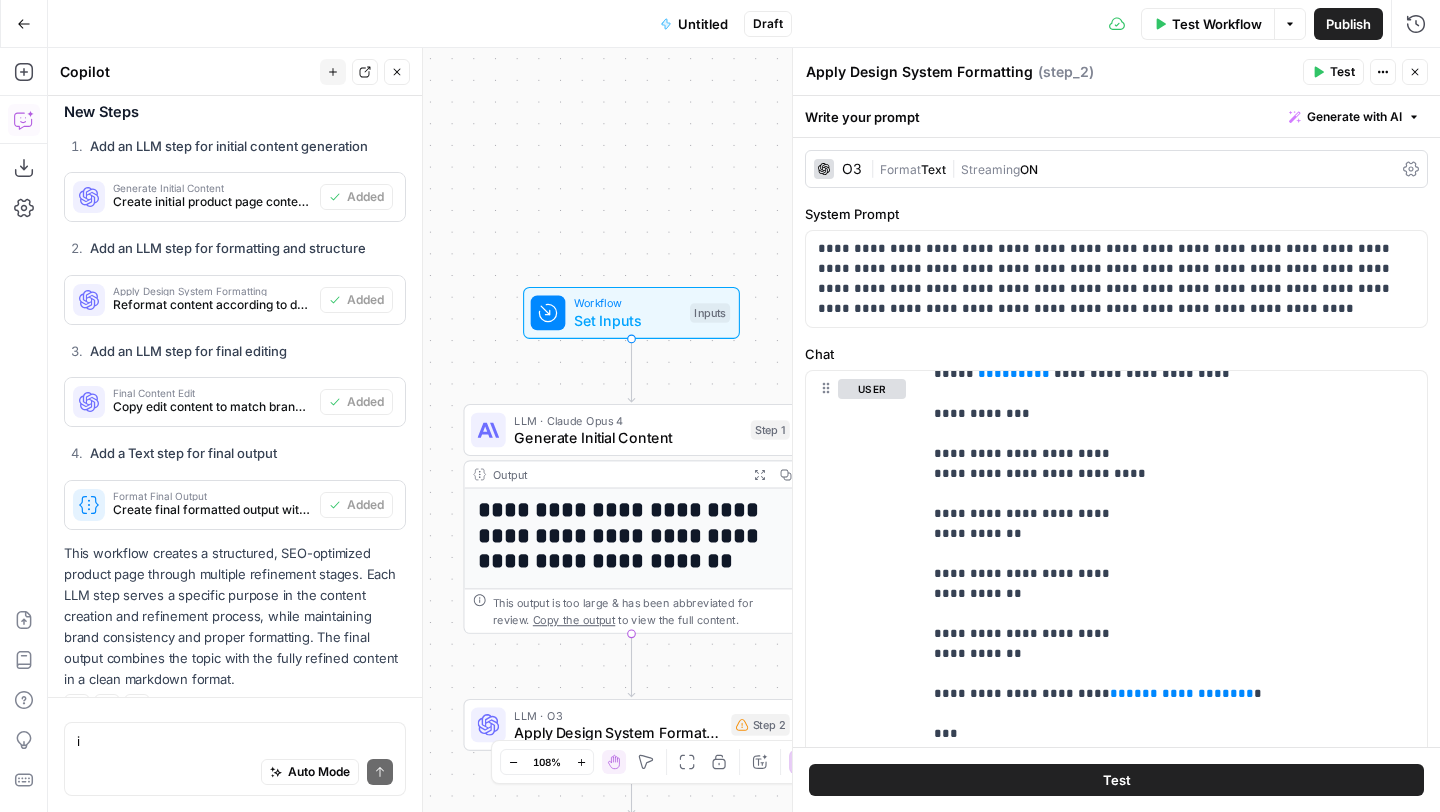 scroll, scrollTop: 2476, scrollLeft: 0, axis: vertical 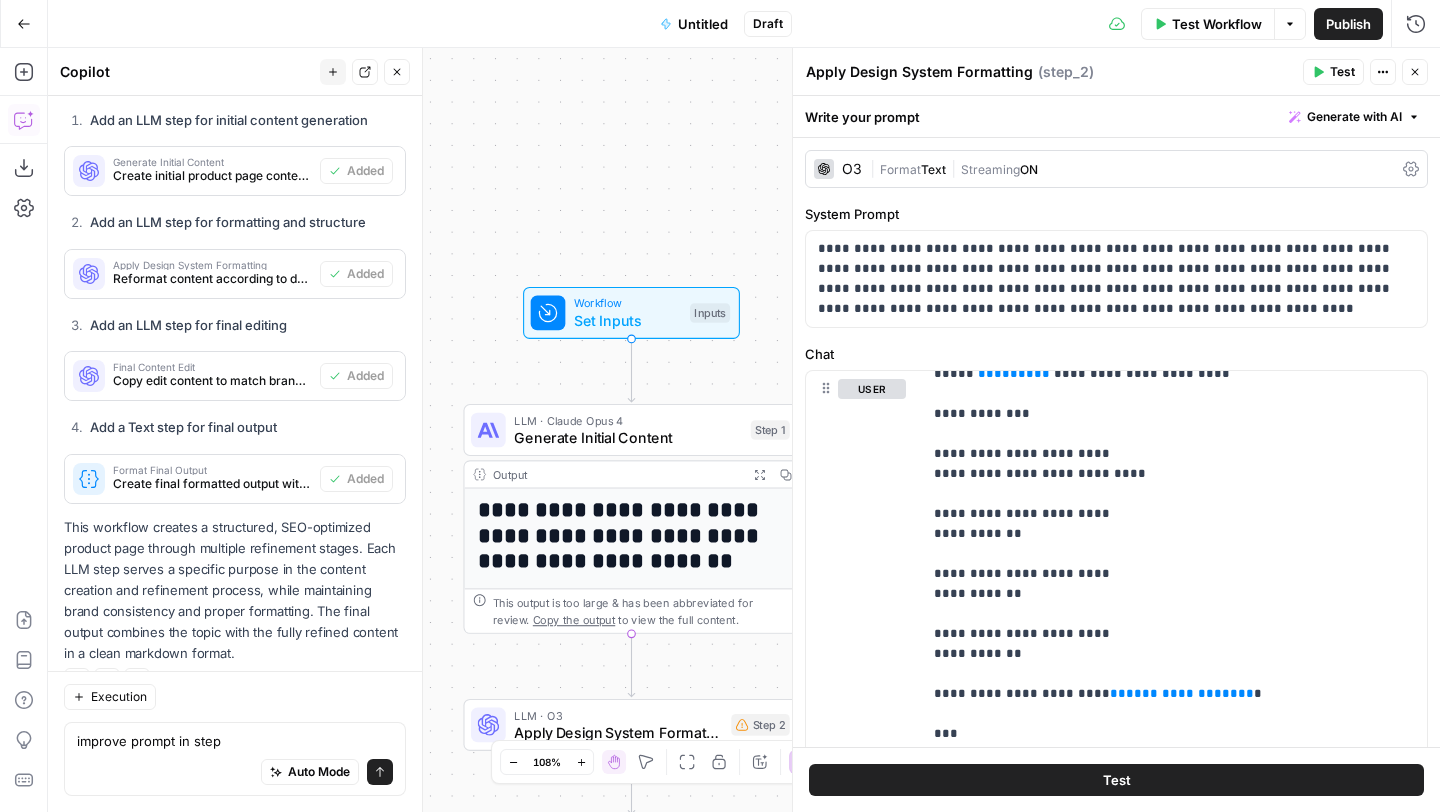 type on "improve prompt in step 2" 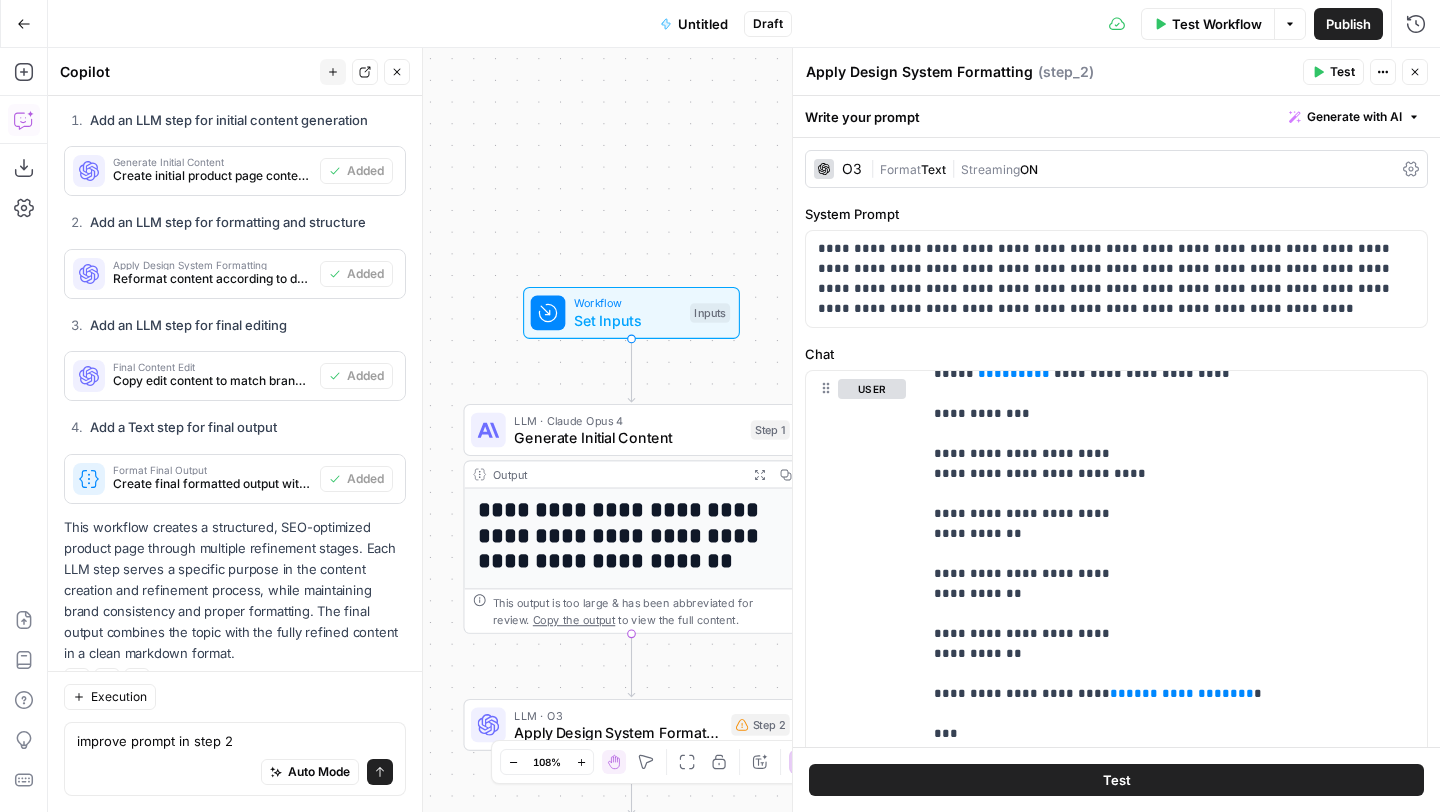 type 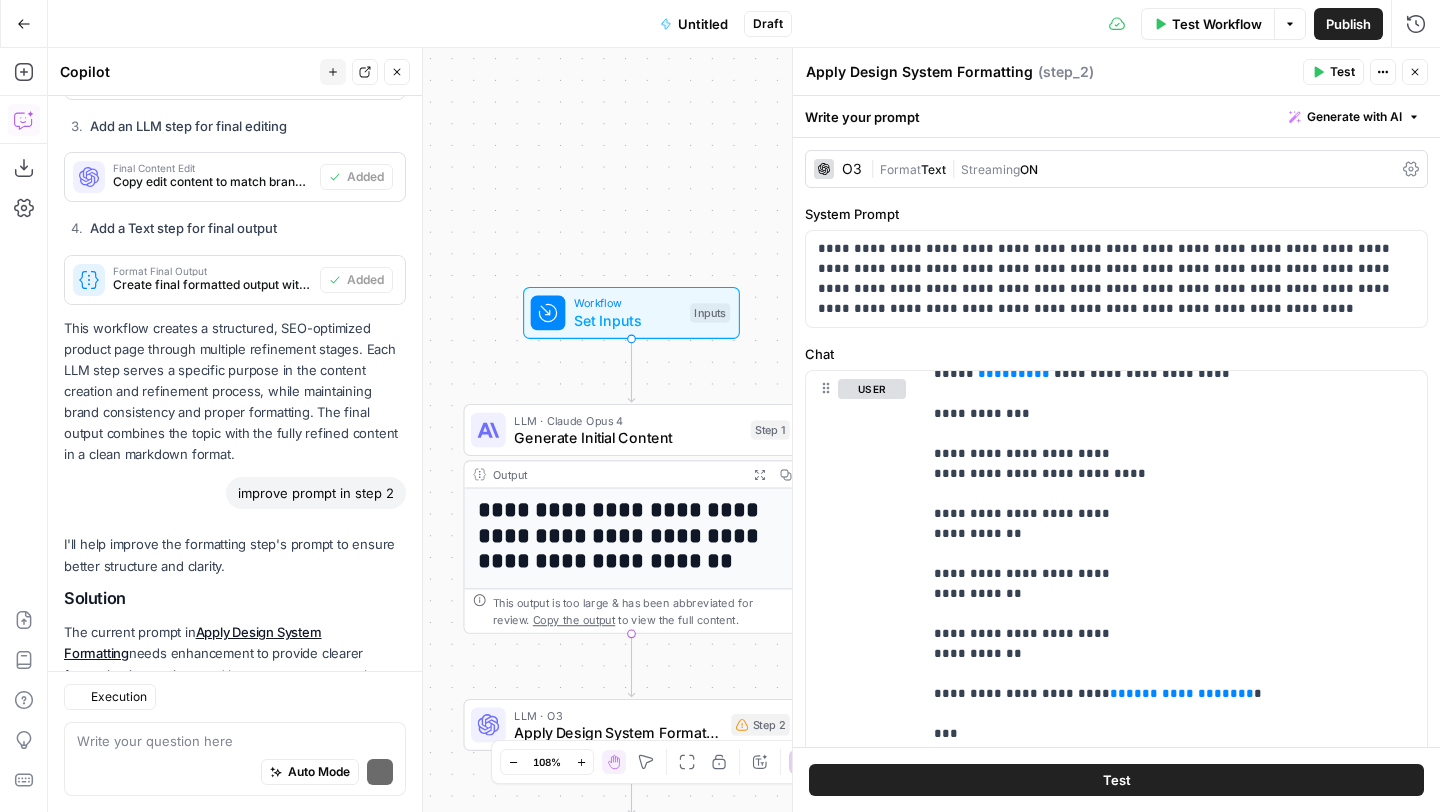 scroll, scrollTop: 2779, scrollLeft: 0, axis: vertical 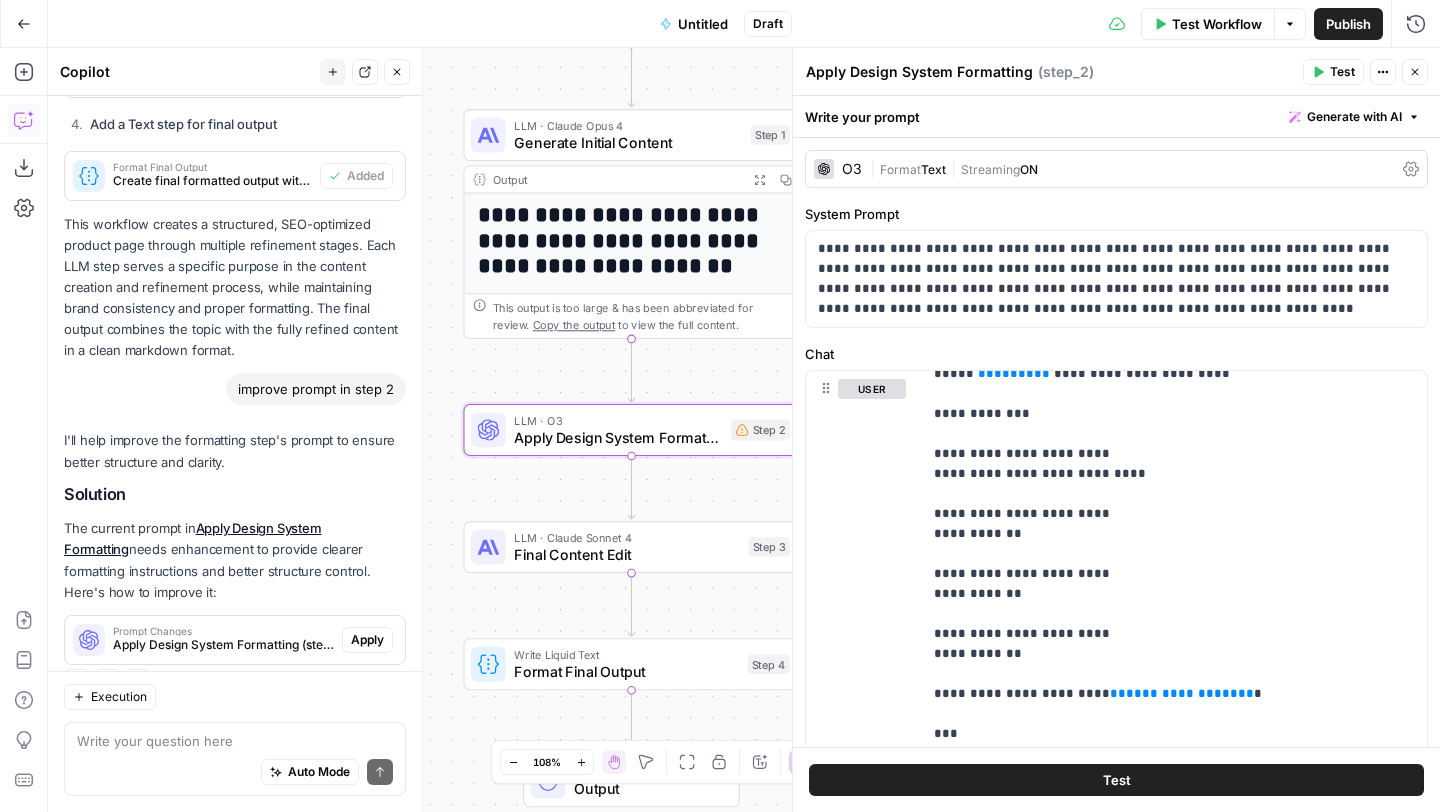 click on "Apply" at bounding box center [367, 640] 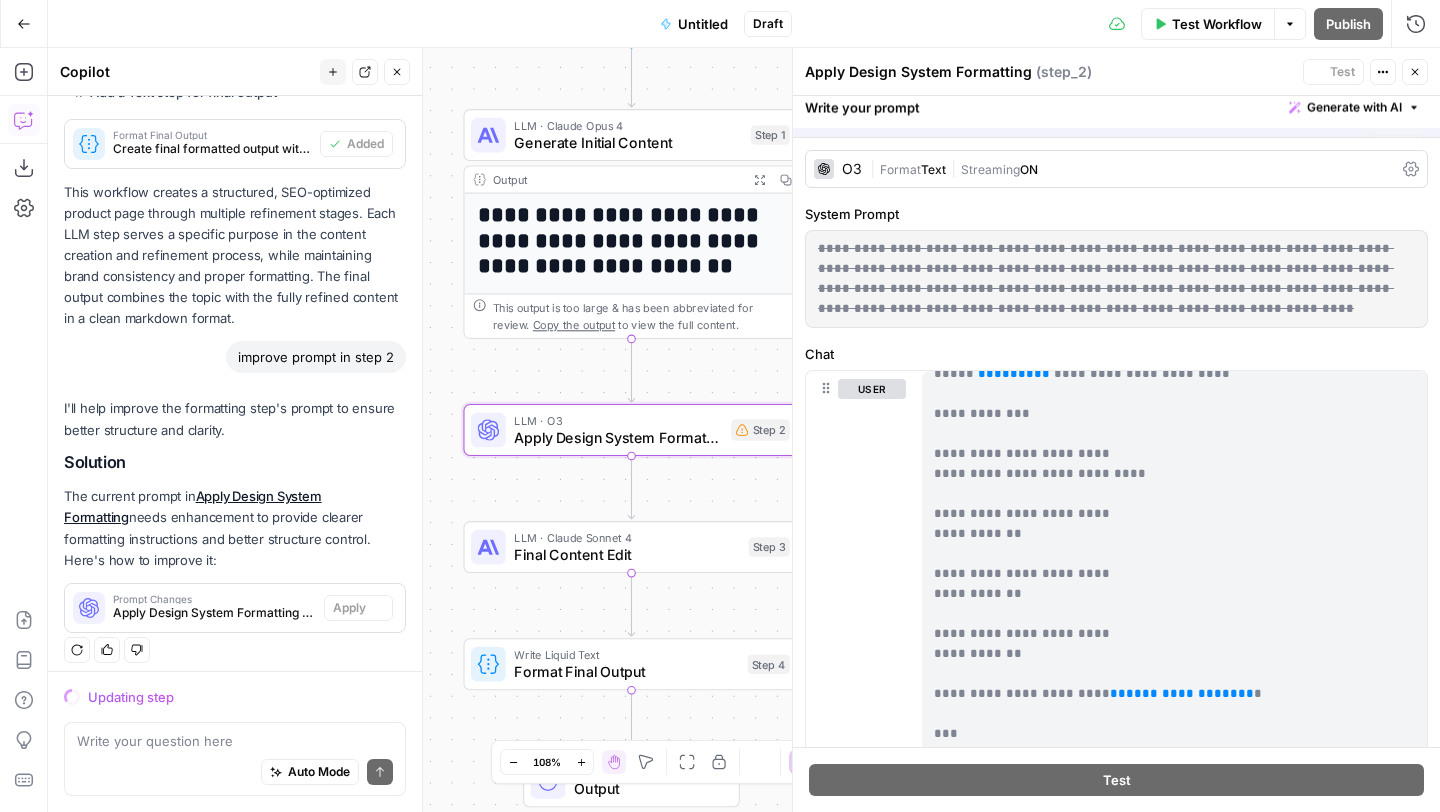 scroll, scrollTop: 2747, scrollLeft: 0, axis: vertical 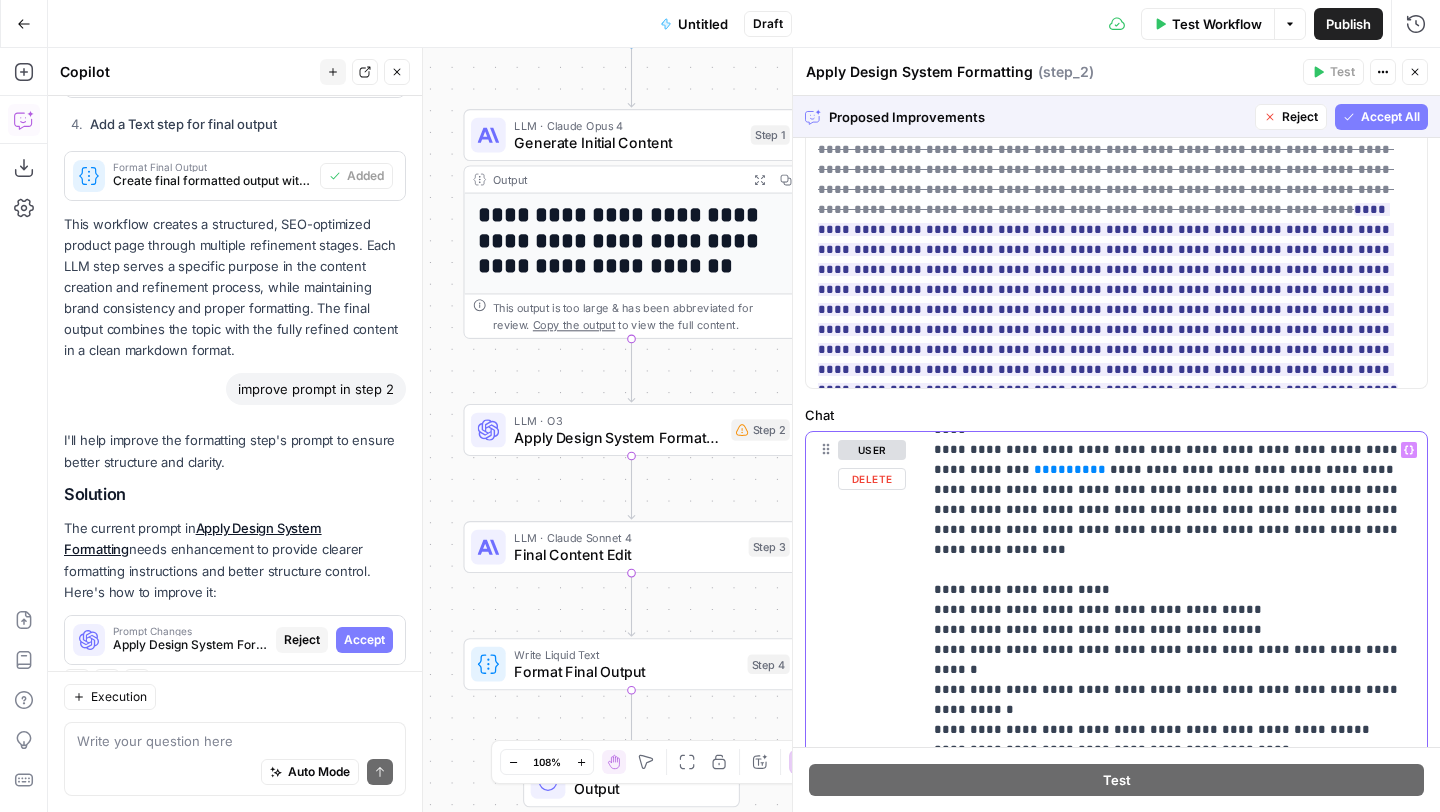 drag, startPoint x: 1007, startPoint y: 474, endPoint x: 955, endPoint y: 474, distance: 52 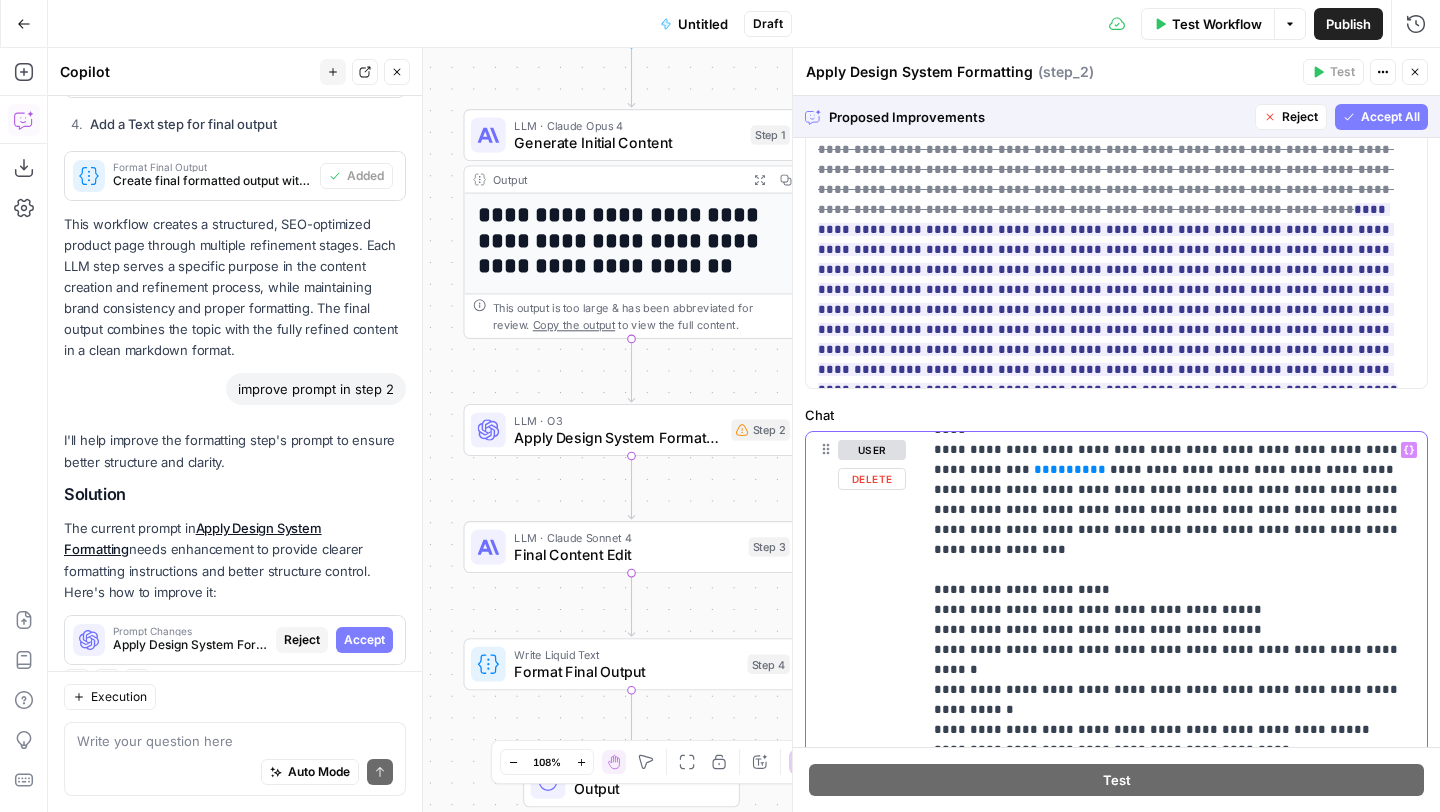 click on "**********" at bounding box center [1174, 3160] 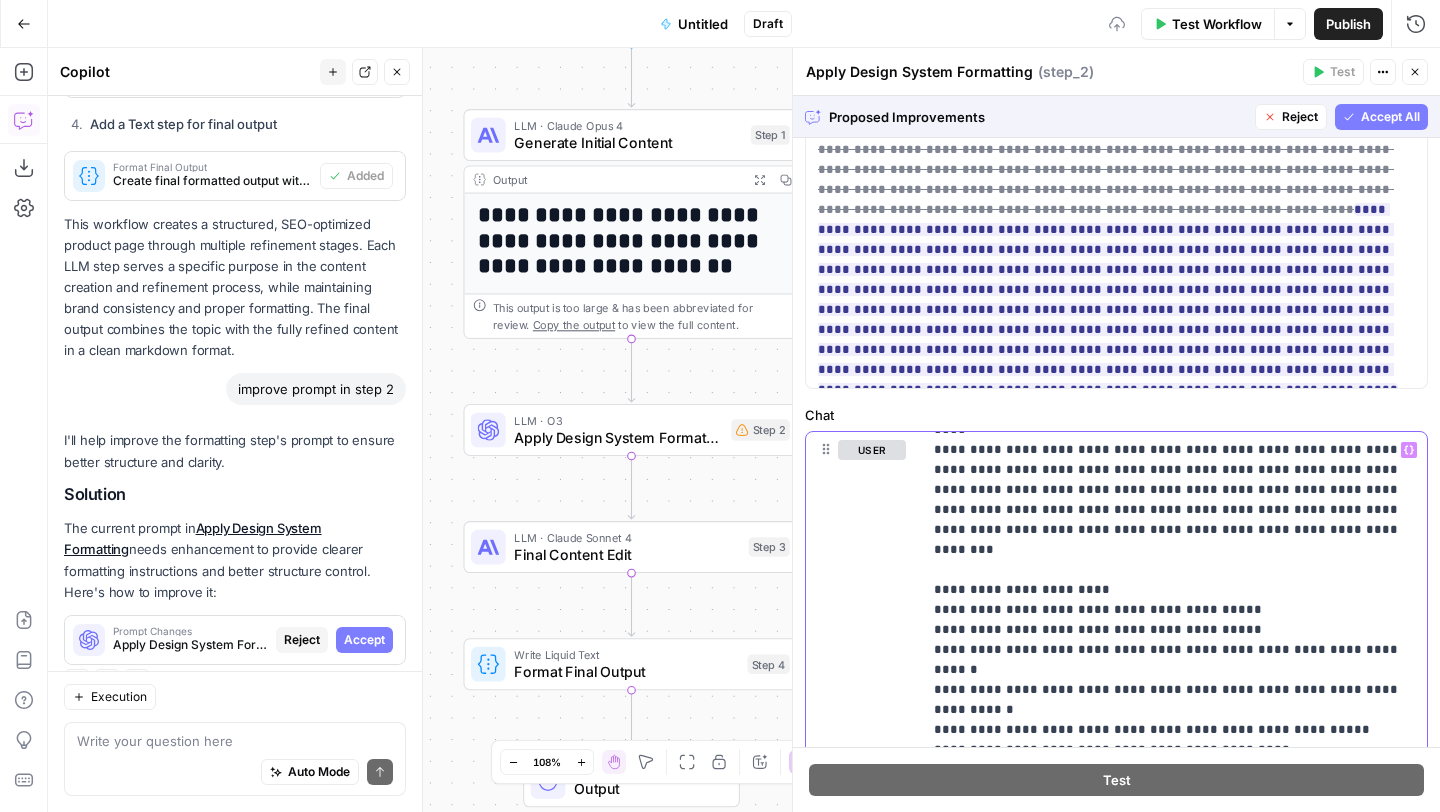 click 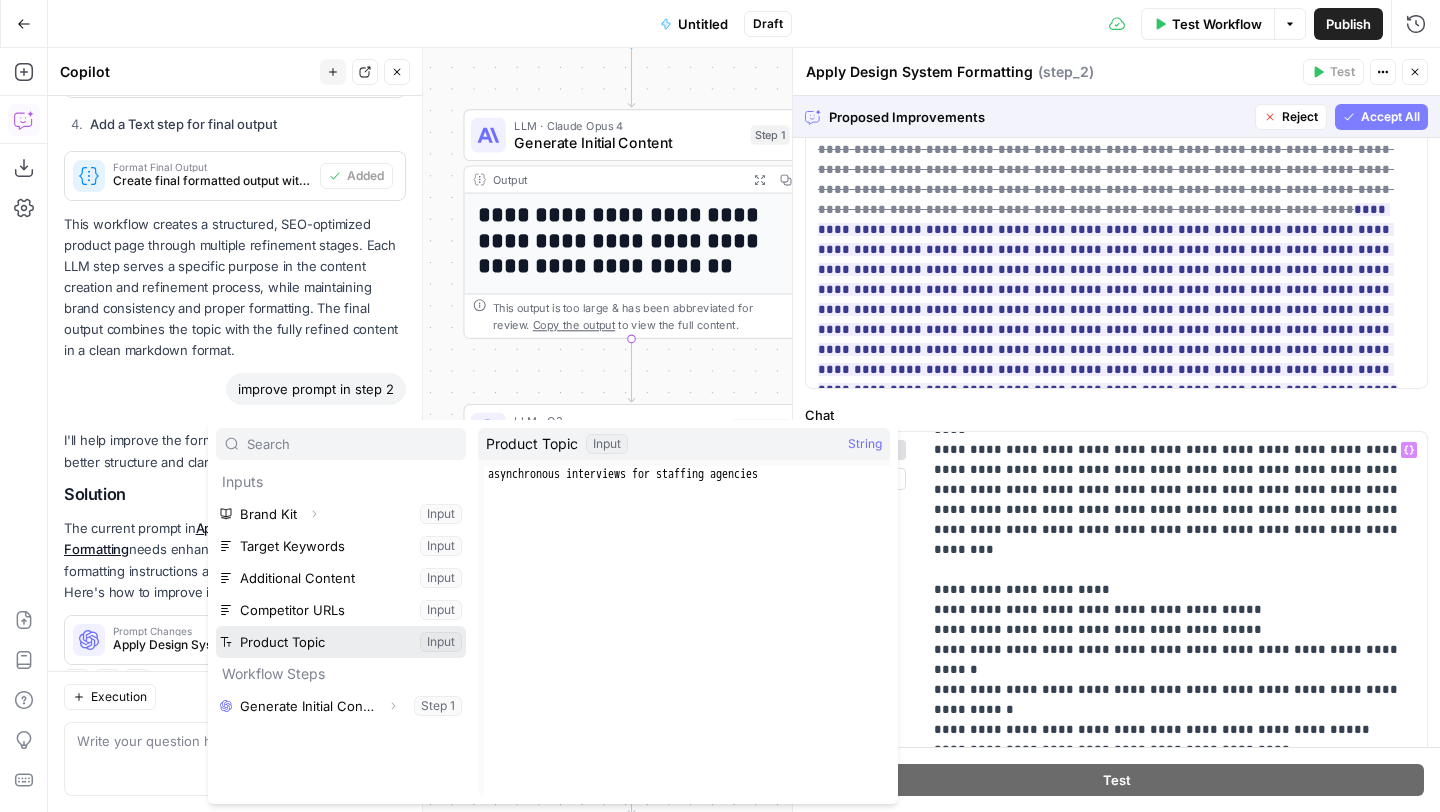 click at bounding box center (341, 642) 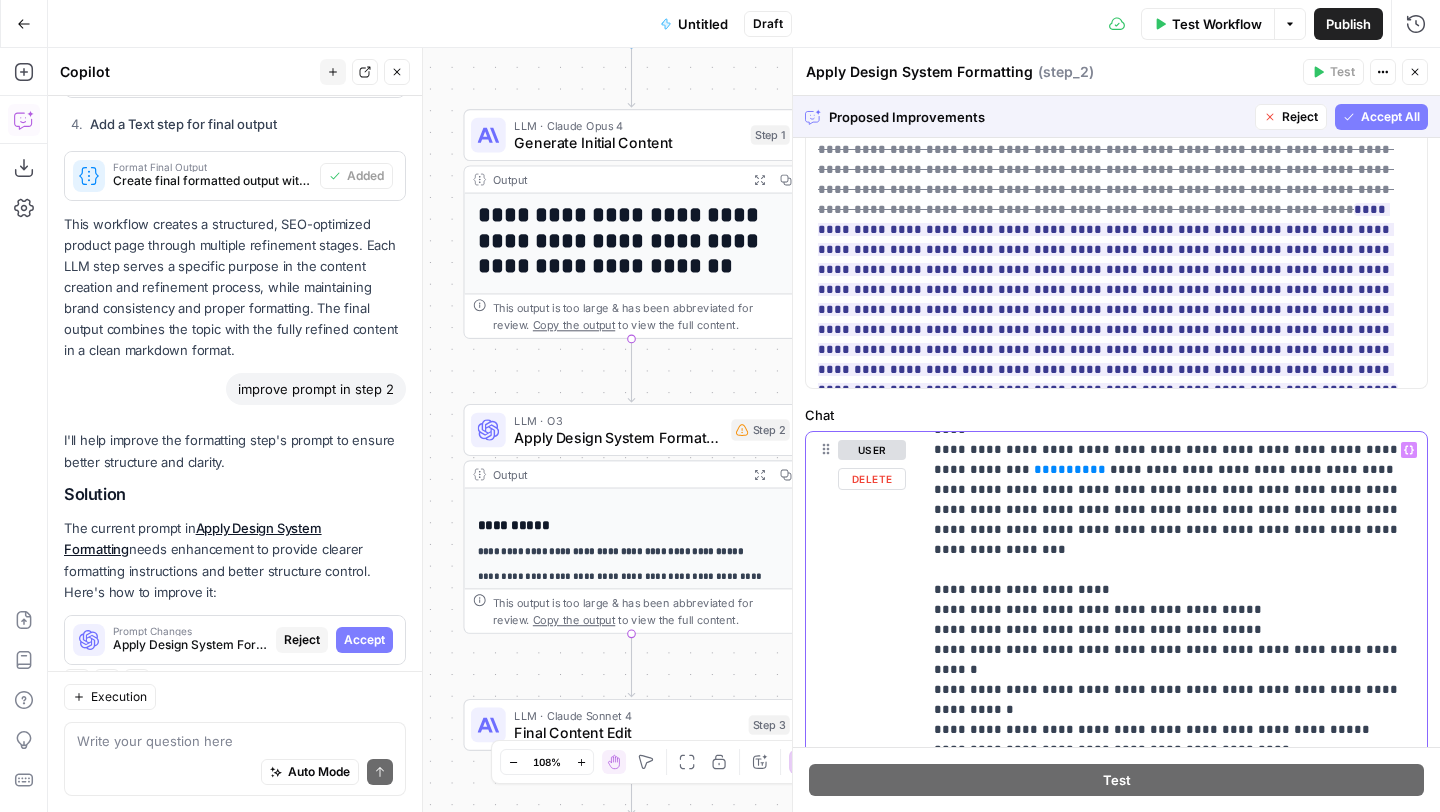 click on "**********" at bounding box center (1174, 3160) 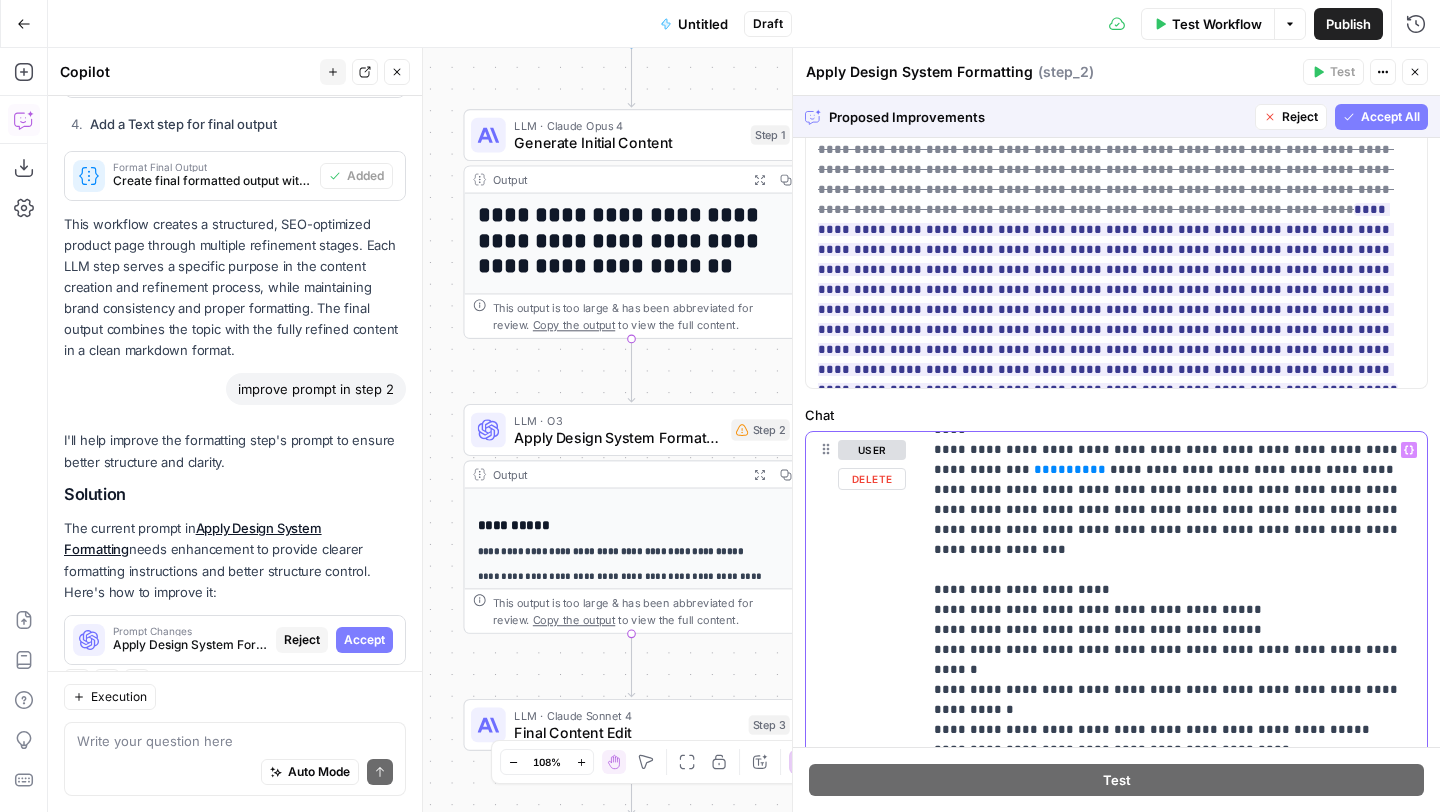 type 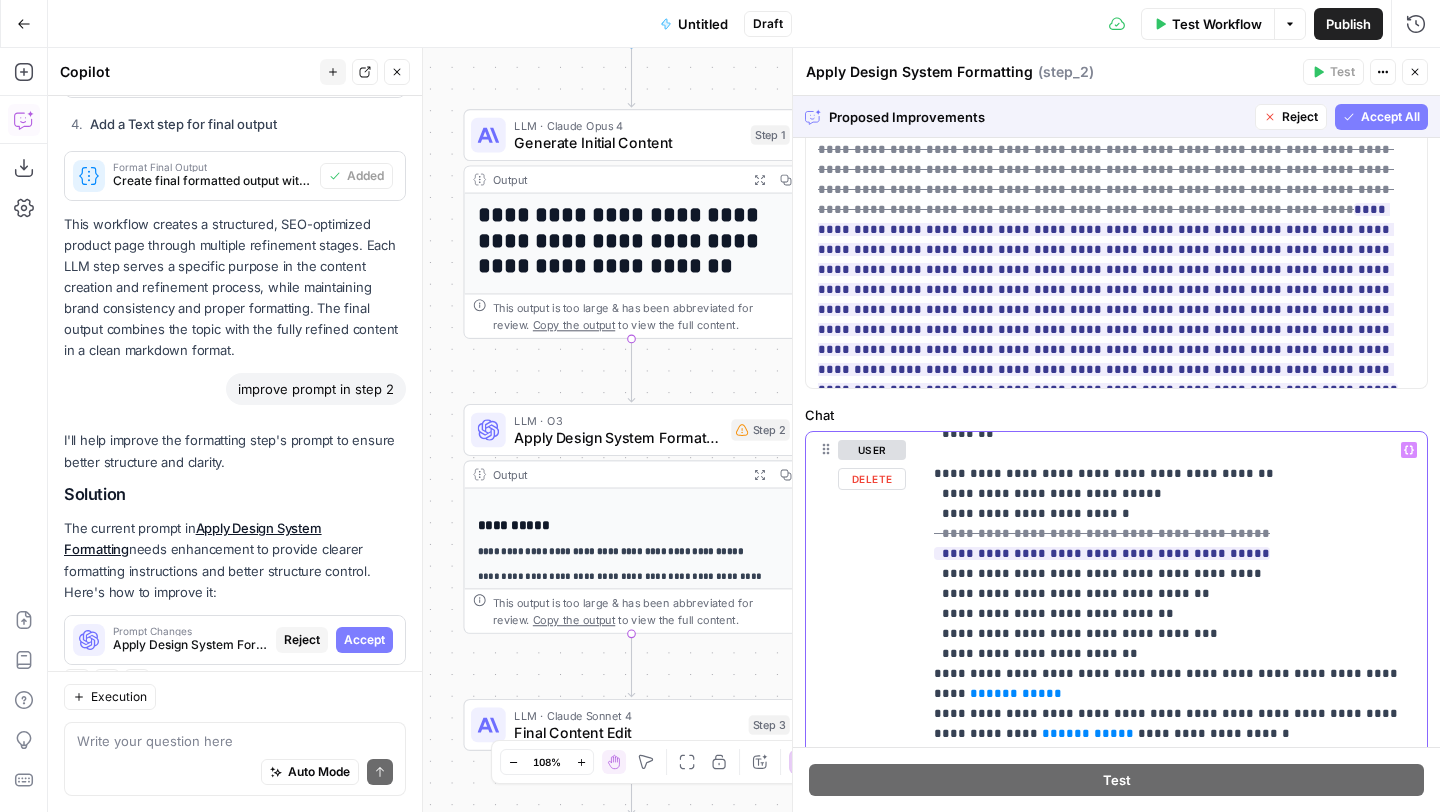scroll, scrollTop: 549, scrollLeft: 0, axis: vertical 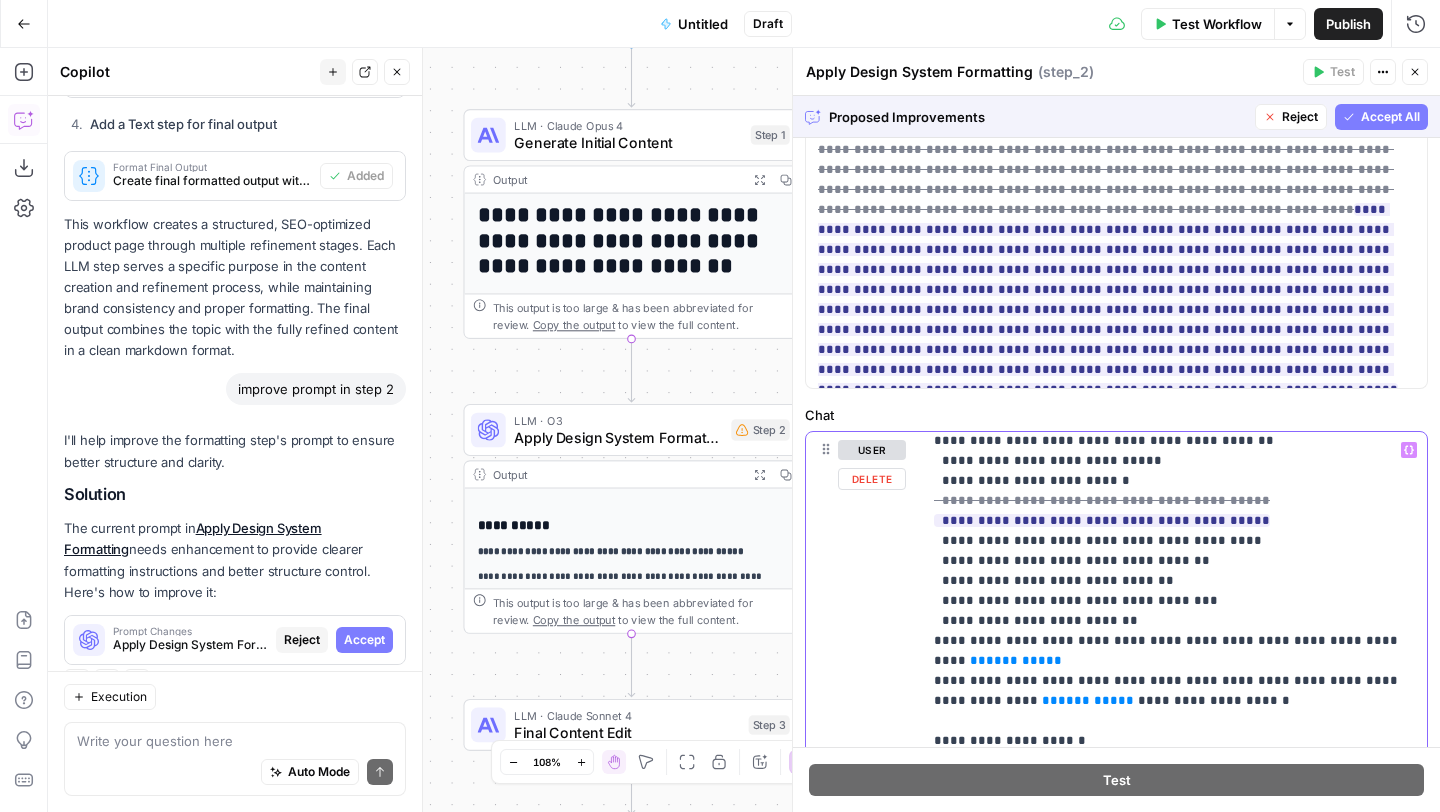 drag, startPoint x: 1035, startPoint y: 598, endPoint x: 926, endPoint y: 598, distance: 109 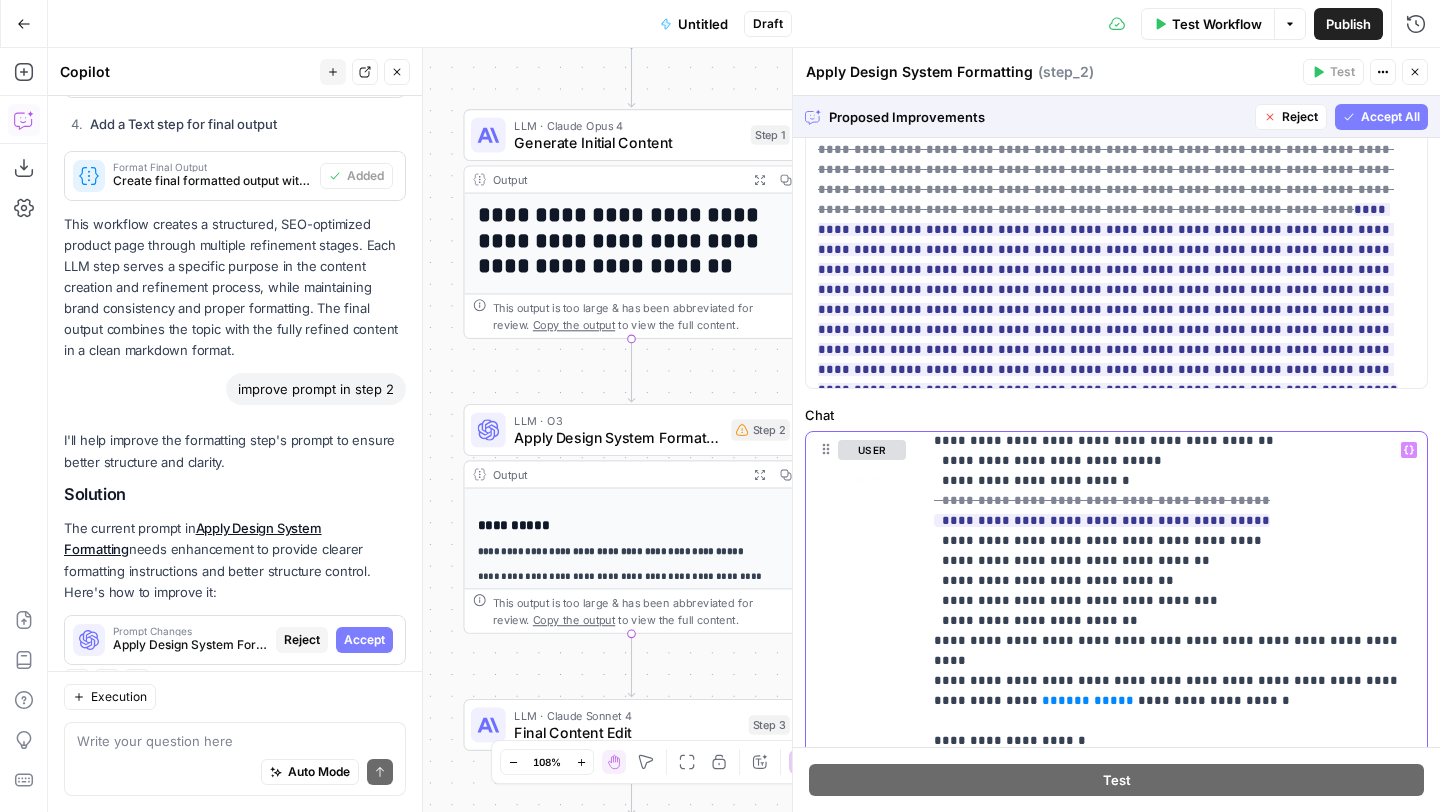 click 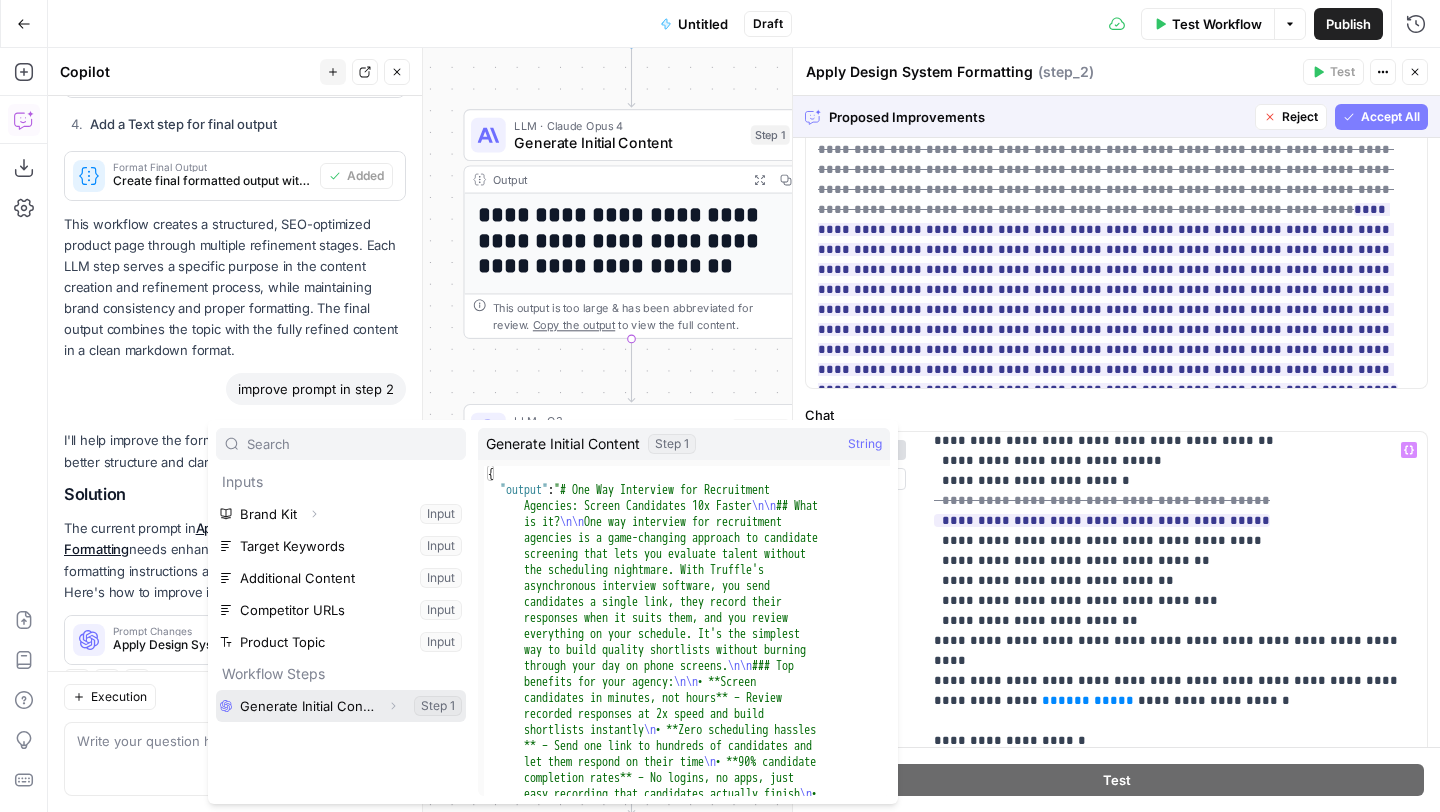 click 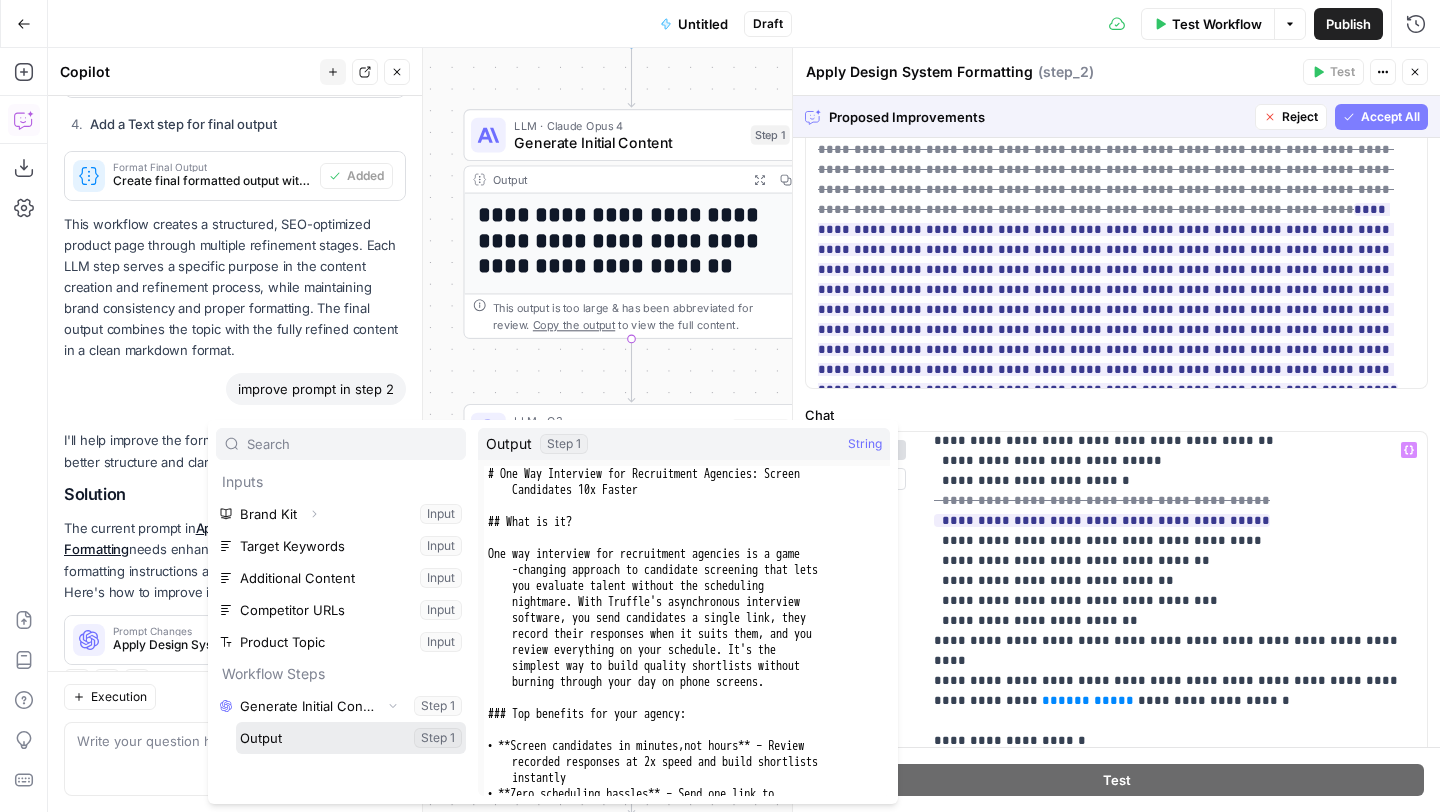 click at bounding box center (351, 738) 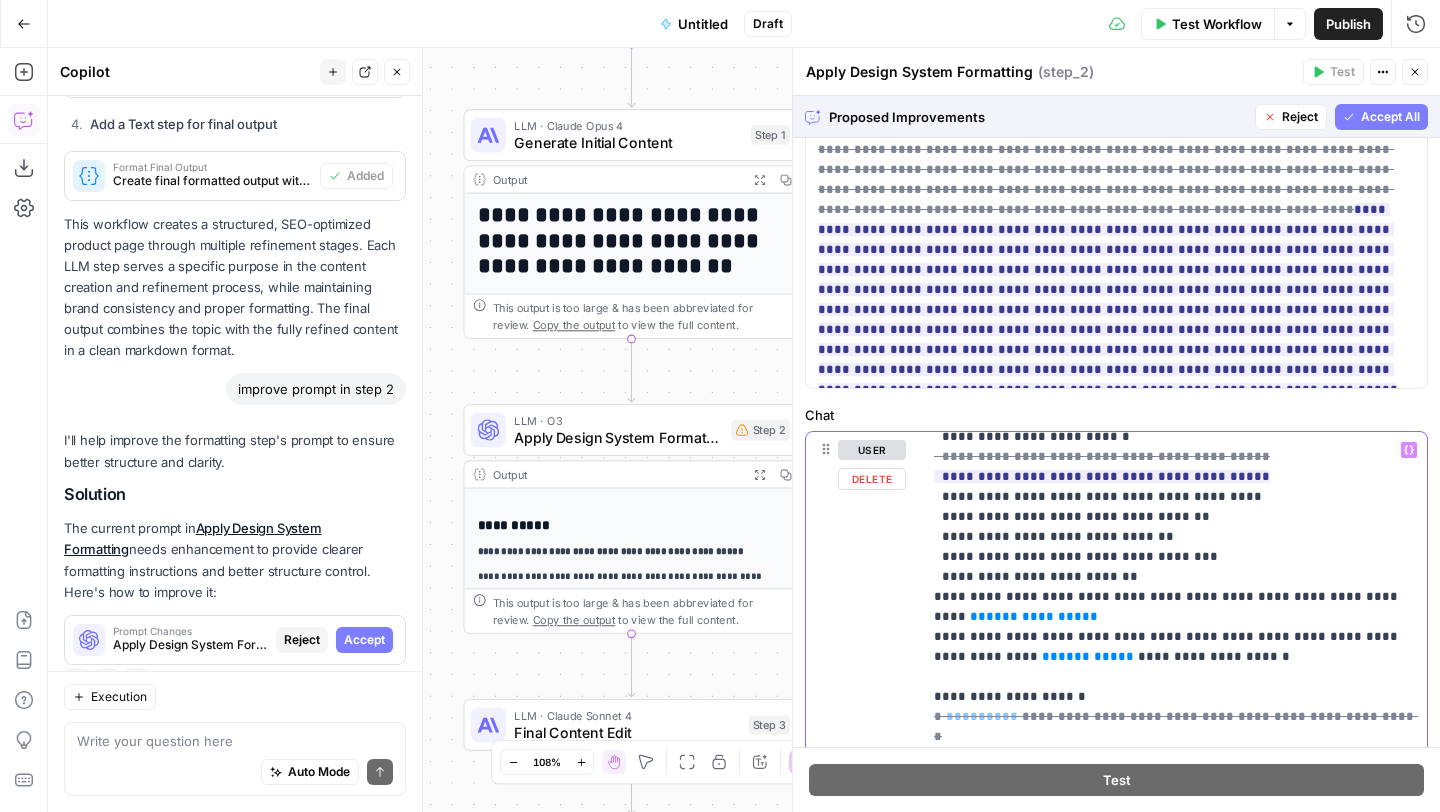 scroll, scrollTop: 610, scrollLeft: 0, axis: vertical 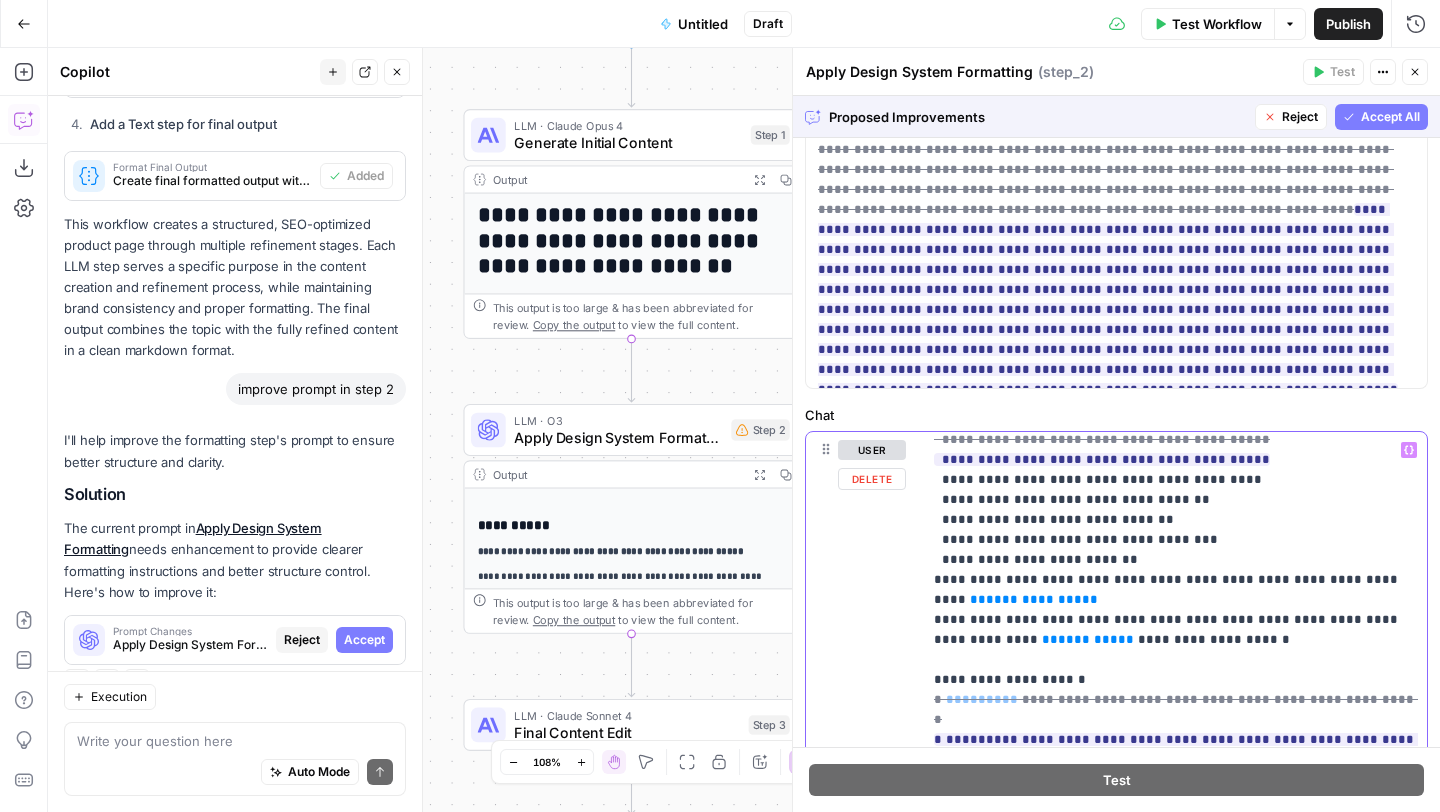 click on "**********" at bounding box center [1174, 2610] 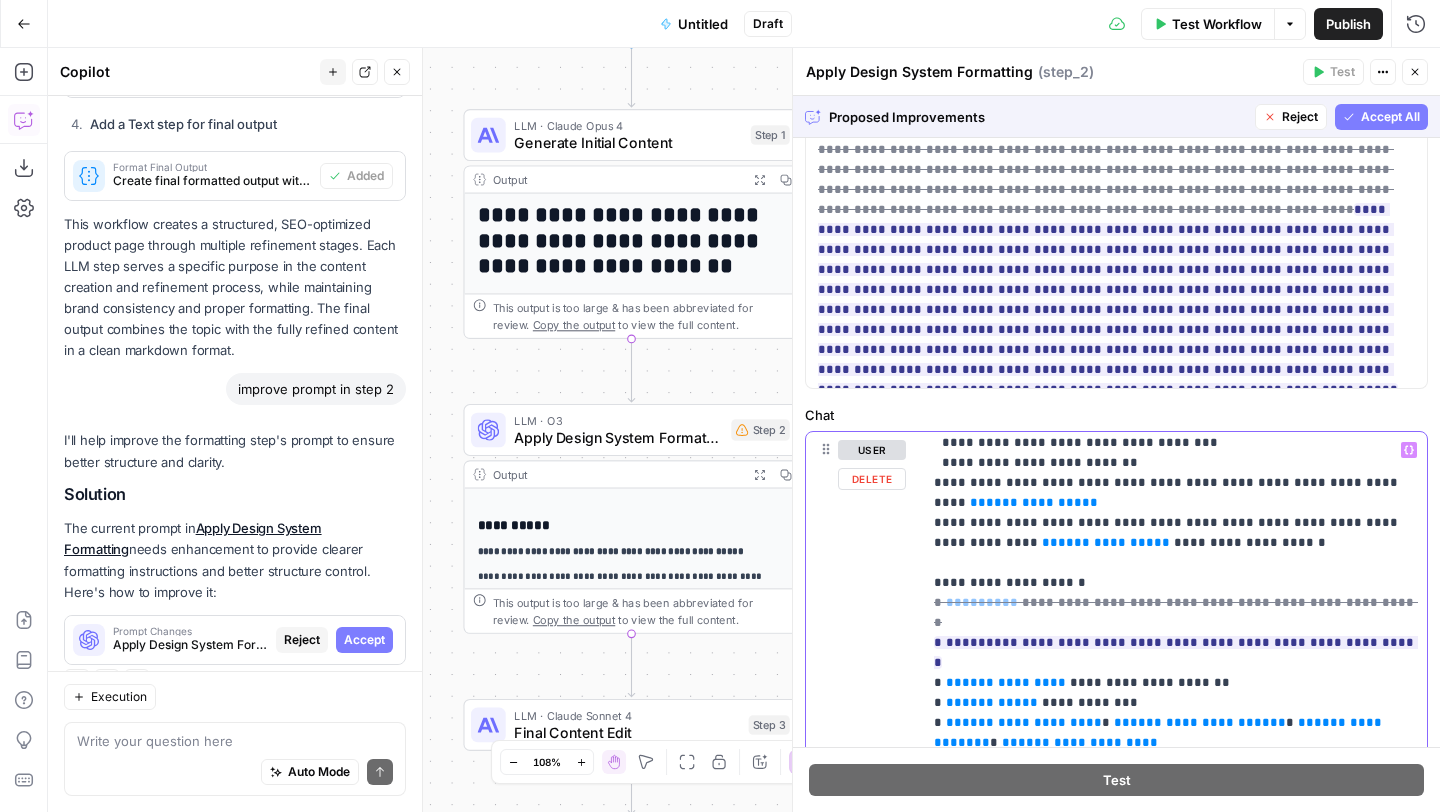 scroll, scrollTop: 722, scrollLeft: 0, axis: vertical 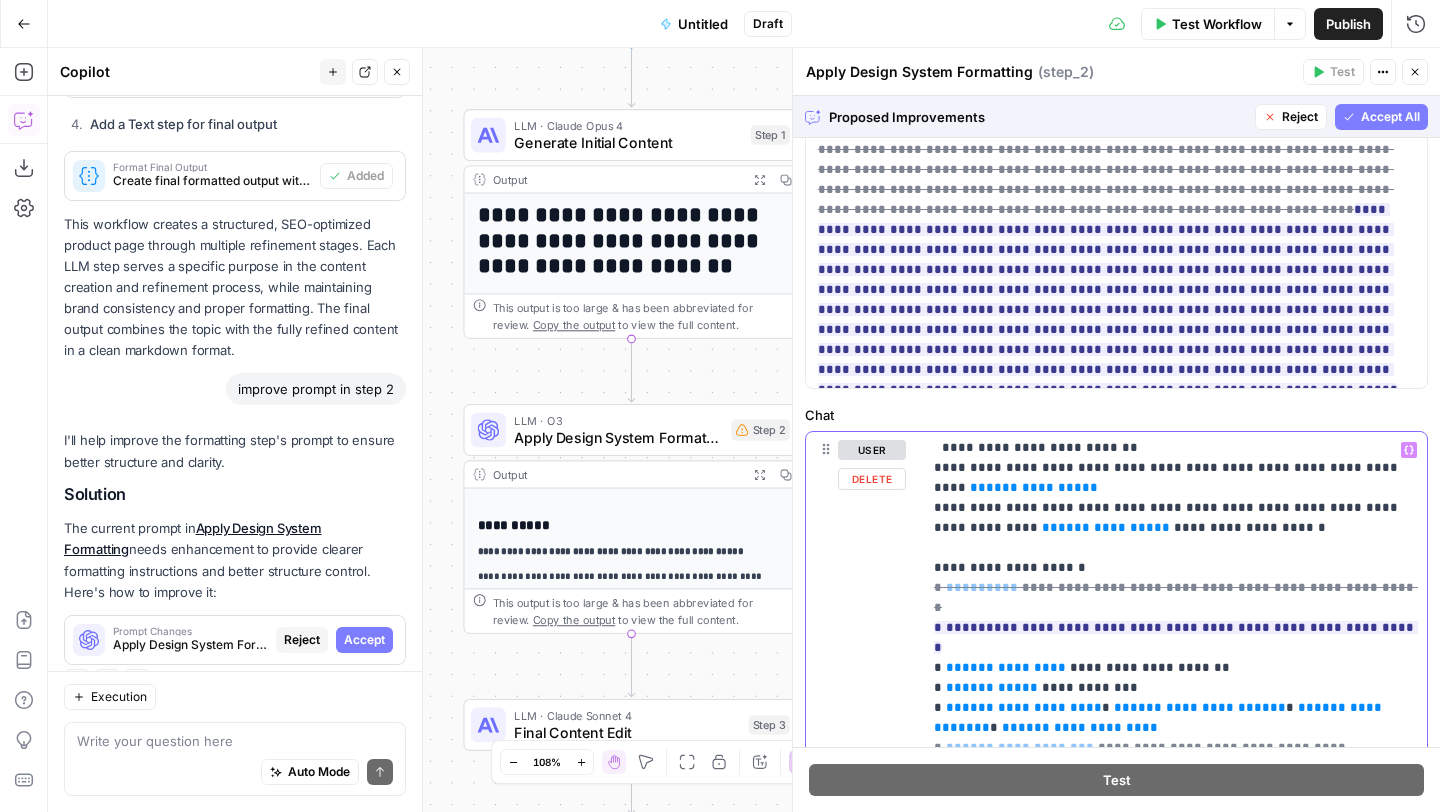 drag, startPoint x: 1084, startPoint y: 625, endPoint x: 928, endPoint y: 560, distance: 169 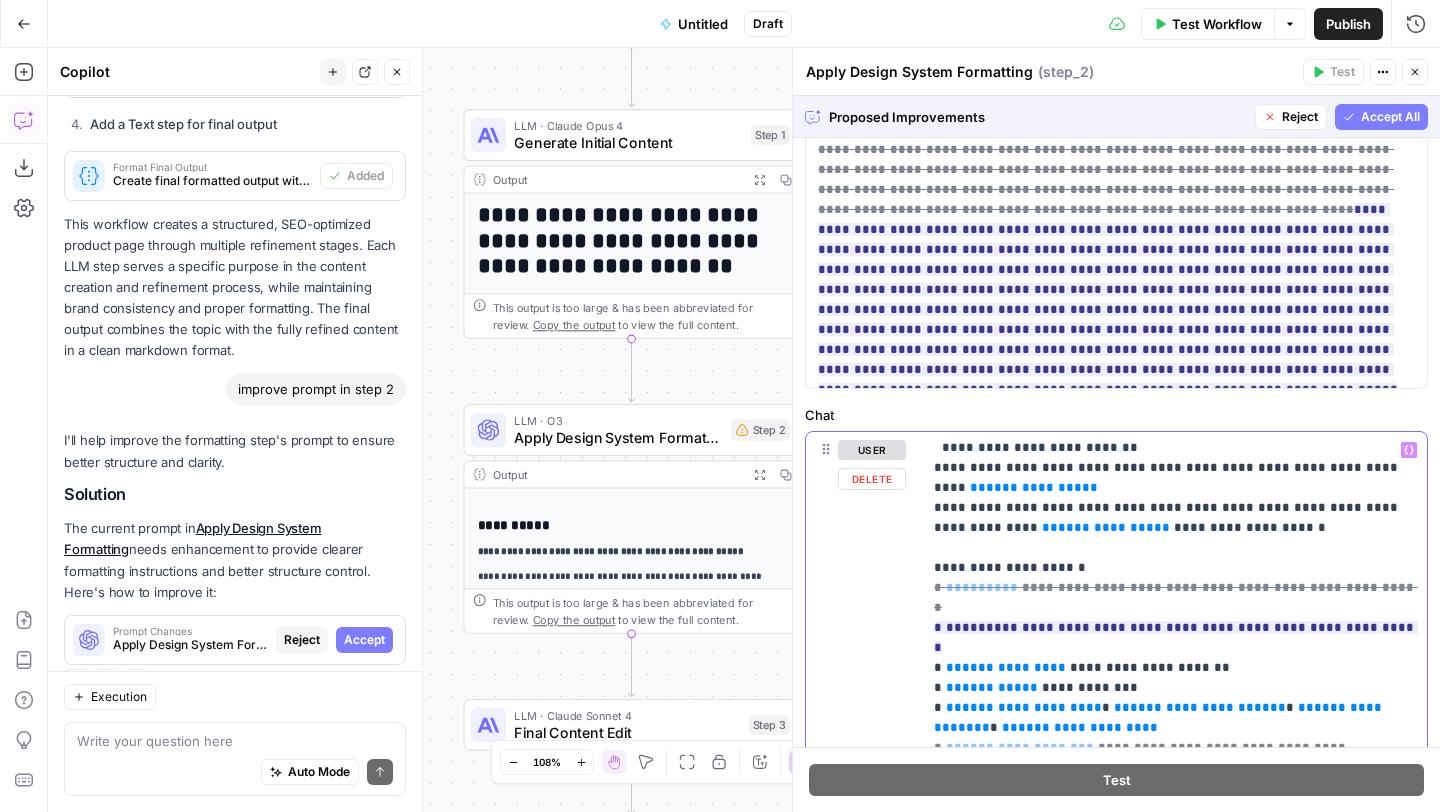 click on "**********" at bounding box center (1174, 839) 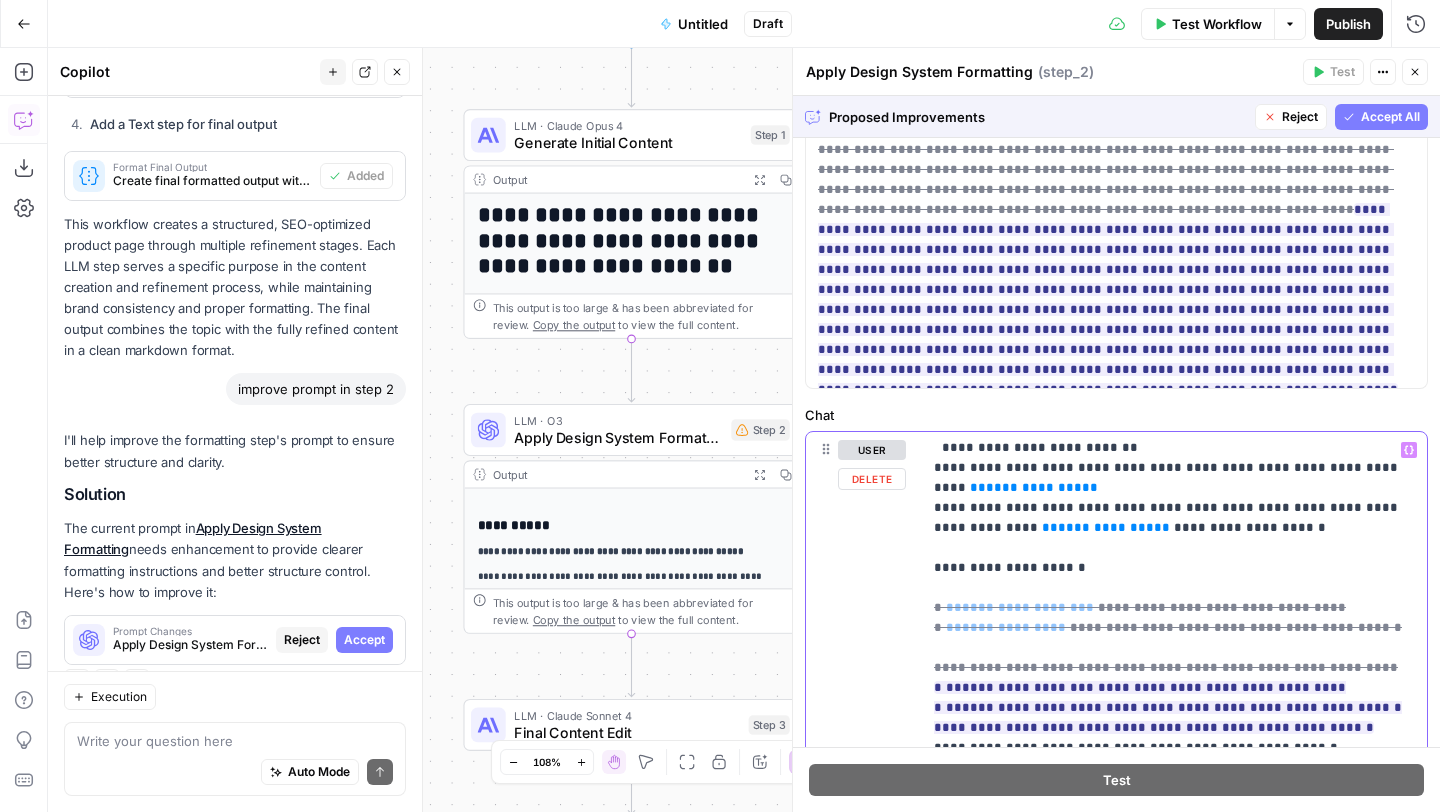 drag, startPoint x: 1171, startPoint y: 526, endPoint x: 931, endPoint y: 516, distance: 240.20824 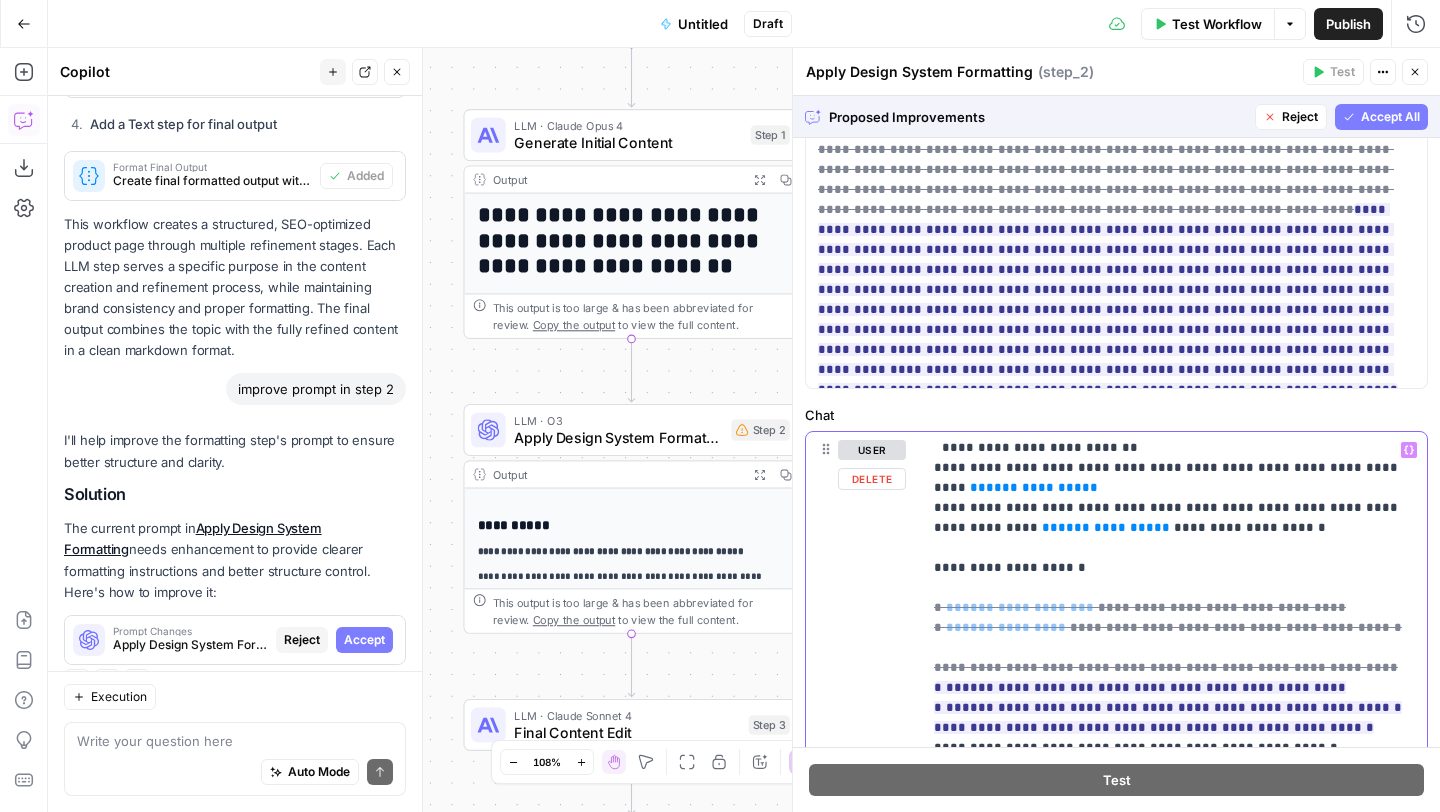 click on "**********" at bounding box center (1174, 839) 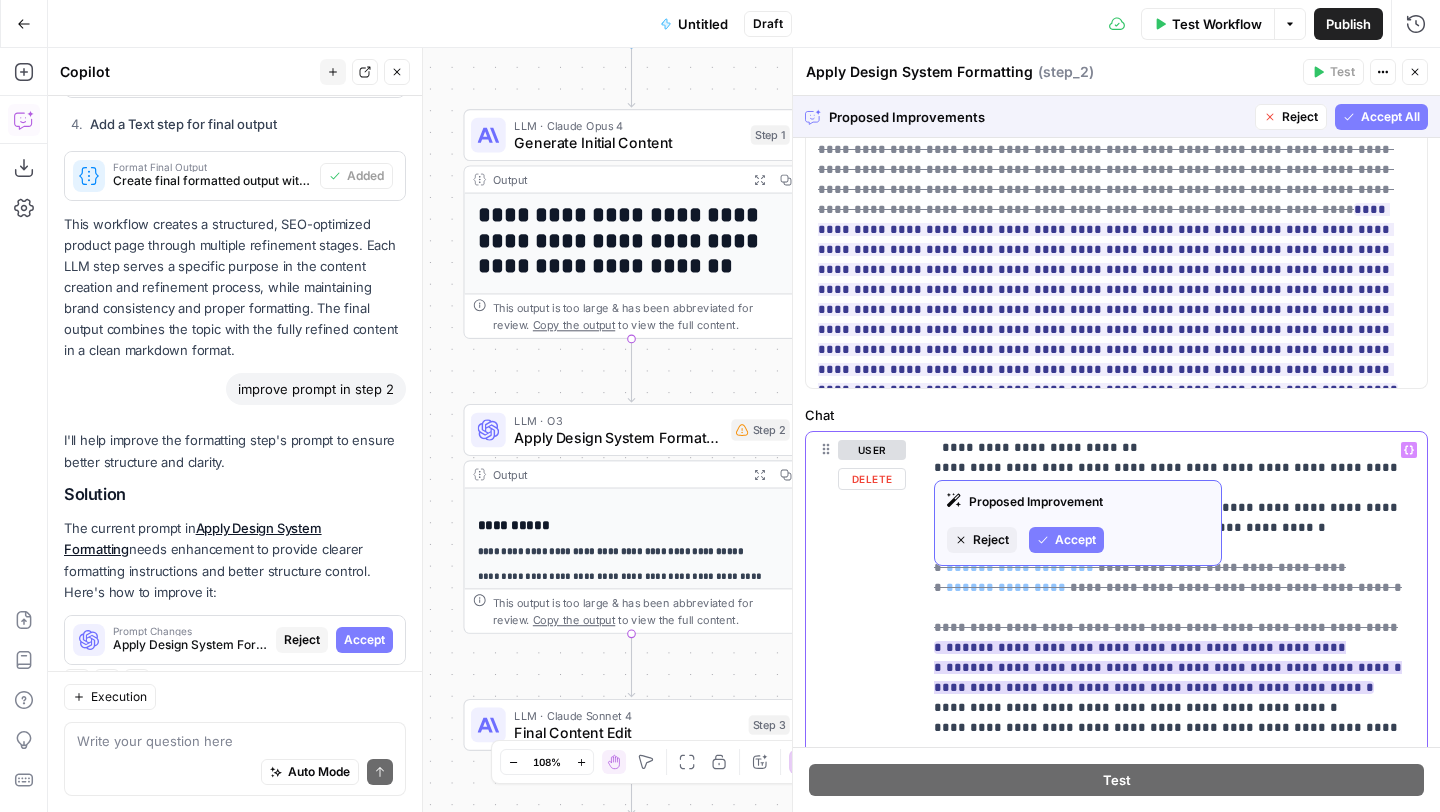drag, startPoint x: 1346, startPoint y: 606, endPoint x: 956, endPoint y: 587, distance: 390.46255 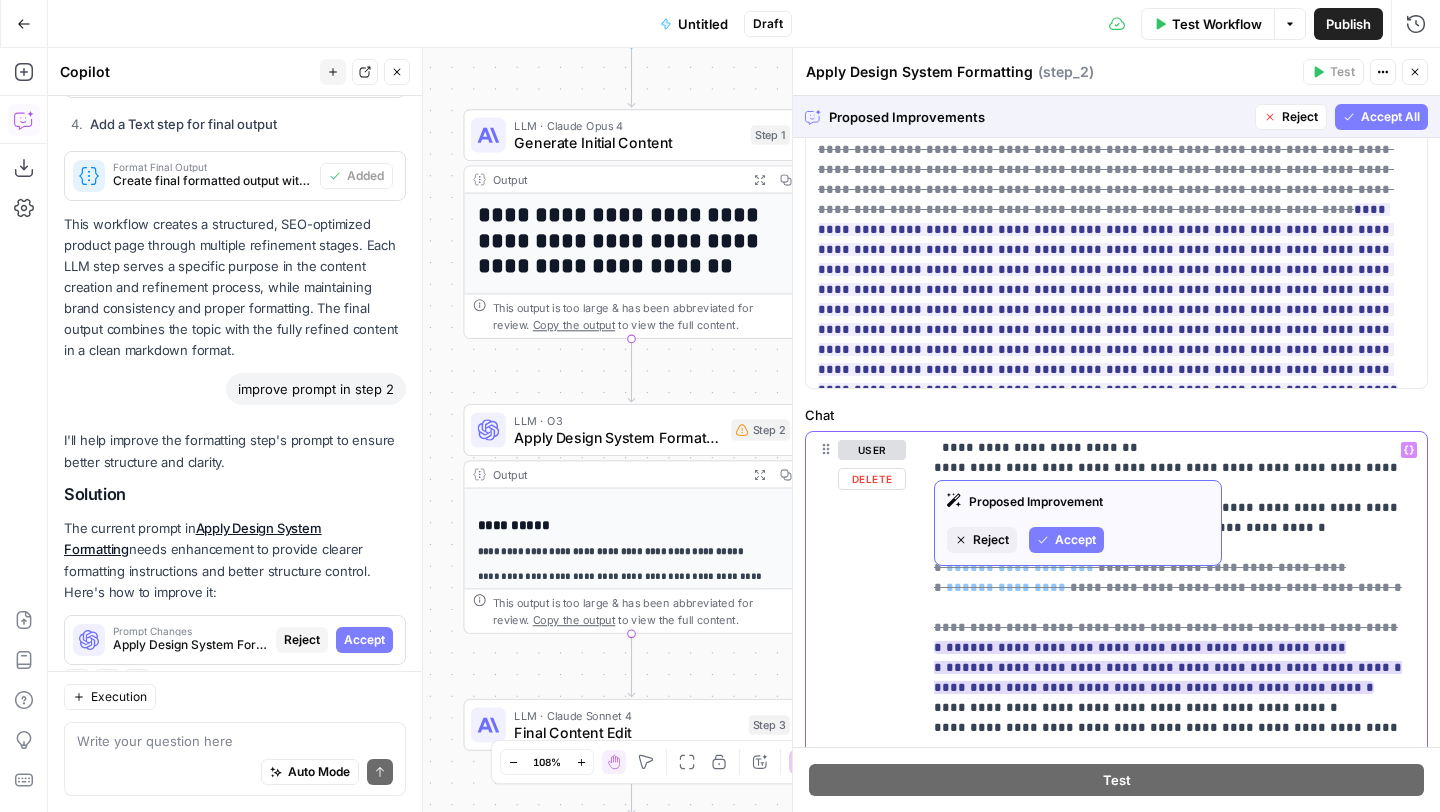 click on "**********" at bounding box center (1174, 2428) 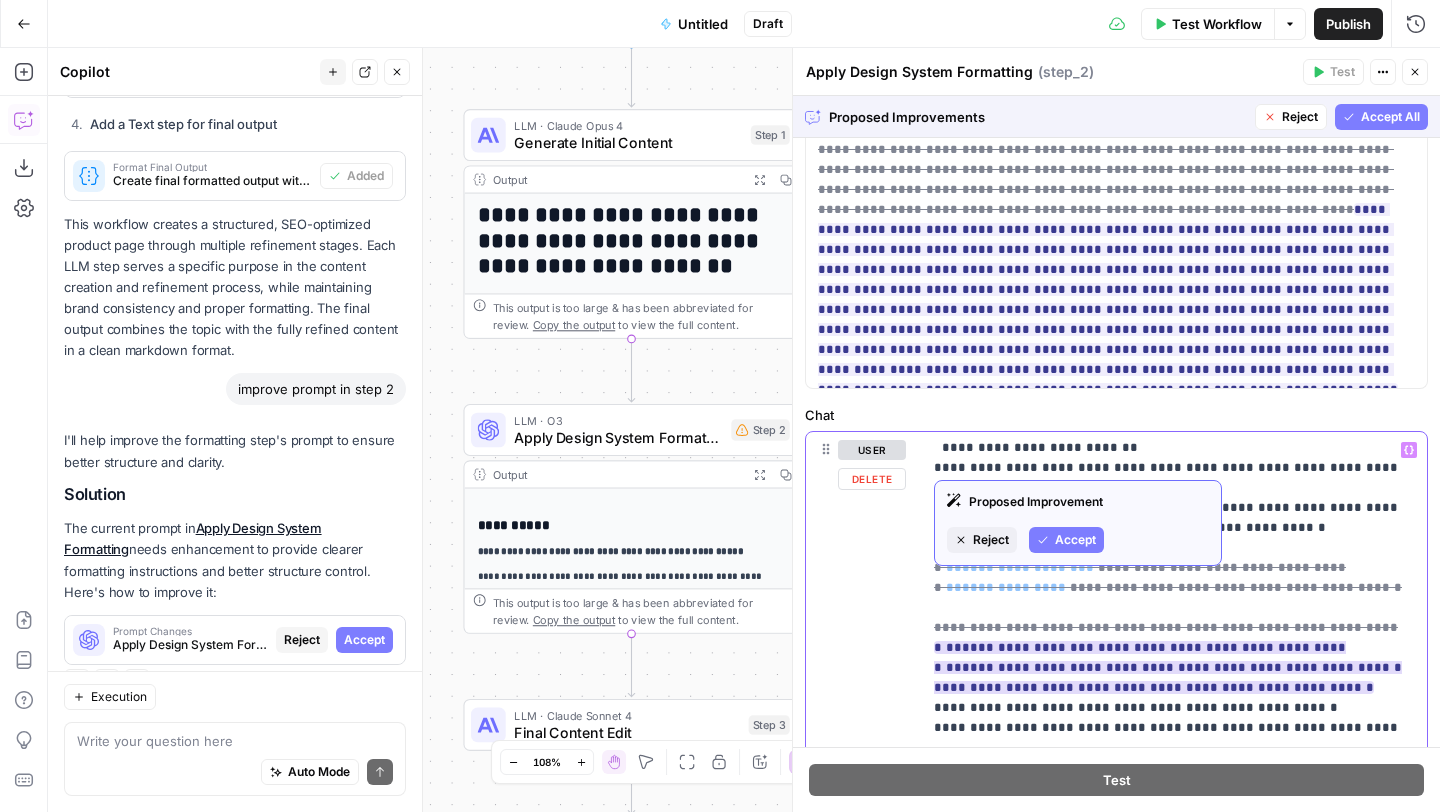 click on "**********" at bounding box center [1168, 667] 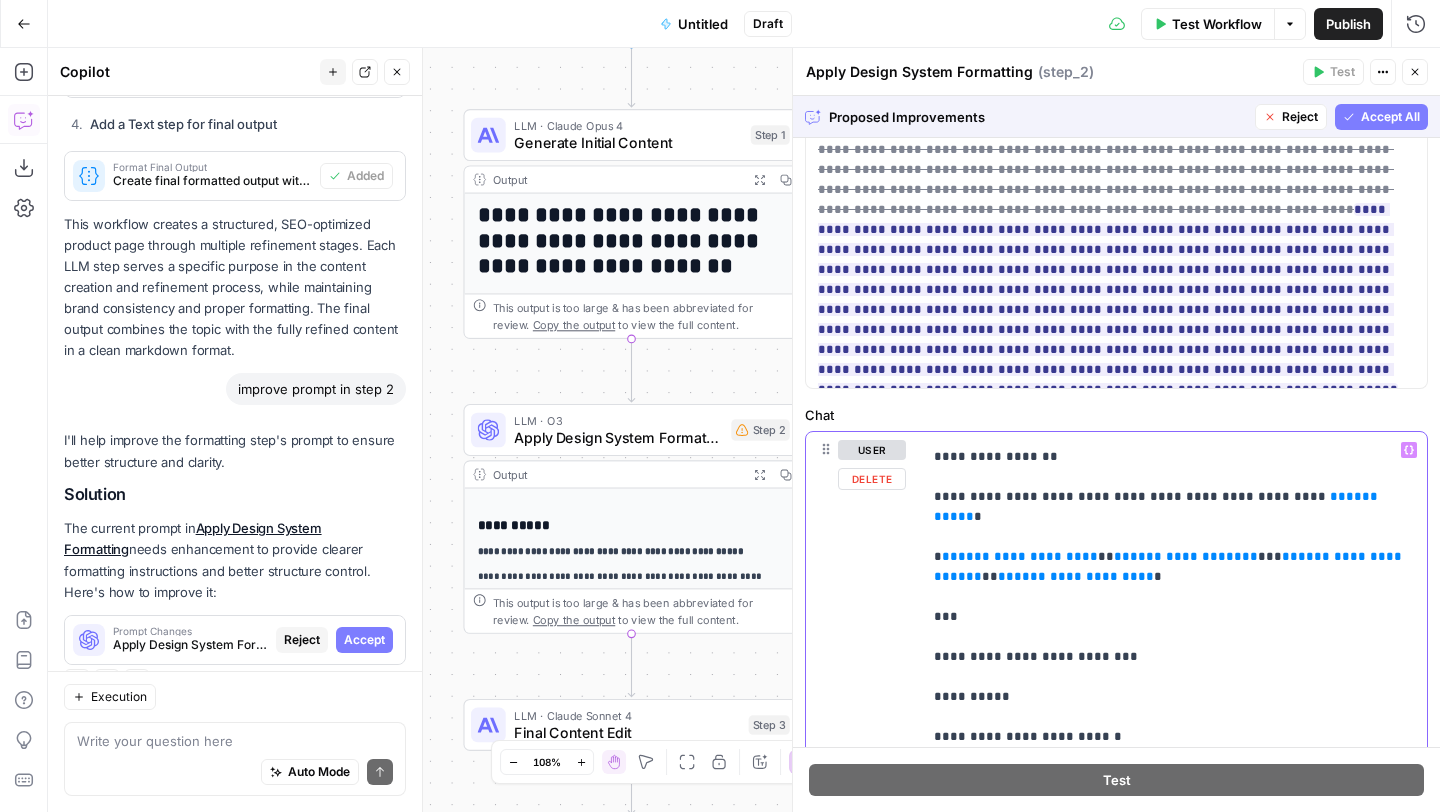 scroll, scrollTop: 1406, scrollLeft: 0, axis: vertical 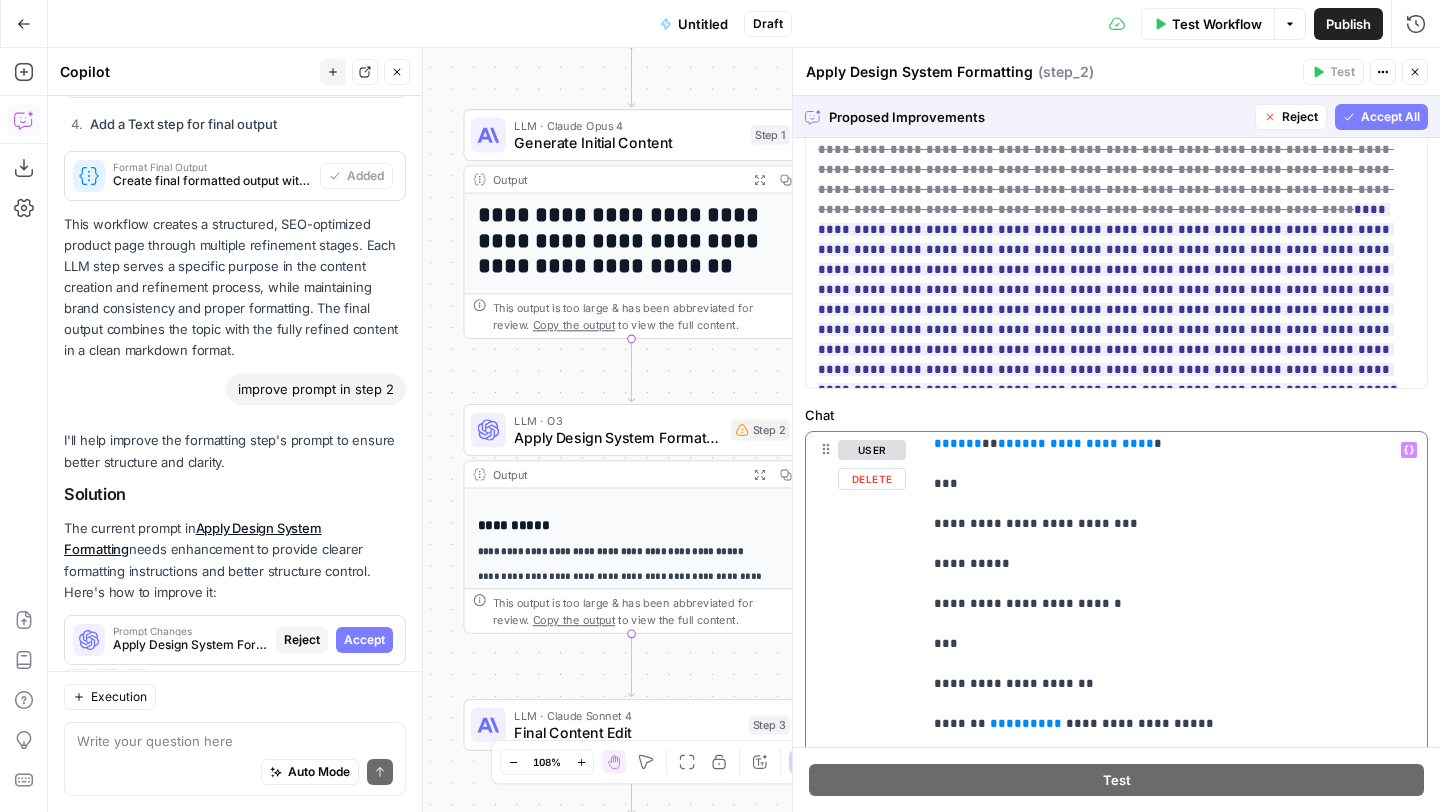 drag, startPoint x: 1049, startPoint y: 647, endPoint x: 991, endPoint y: 647, distance: 58 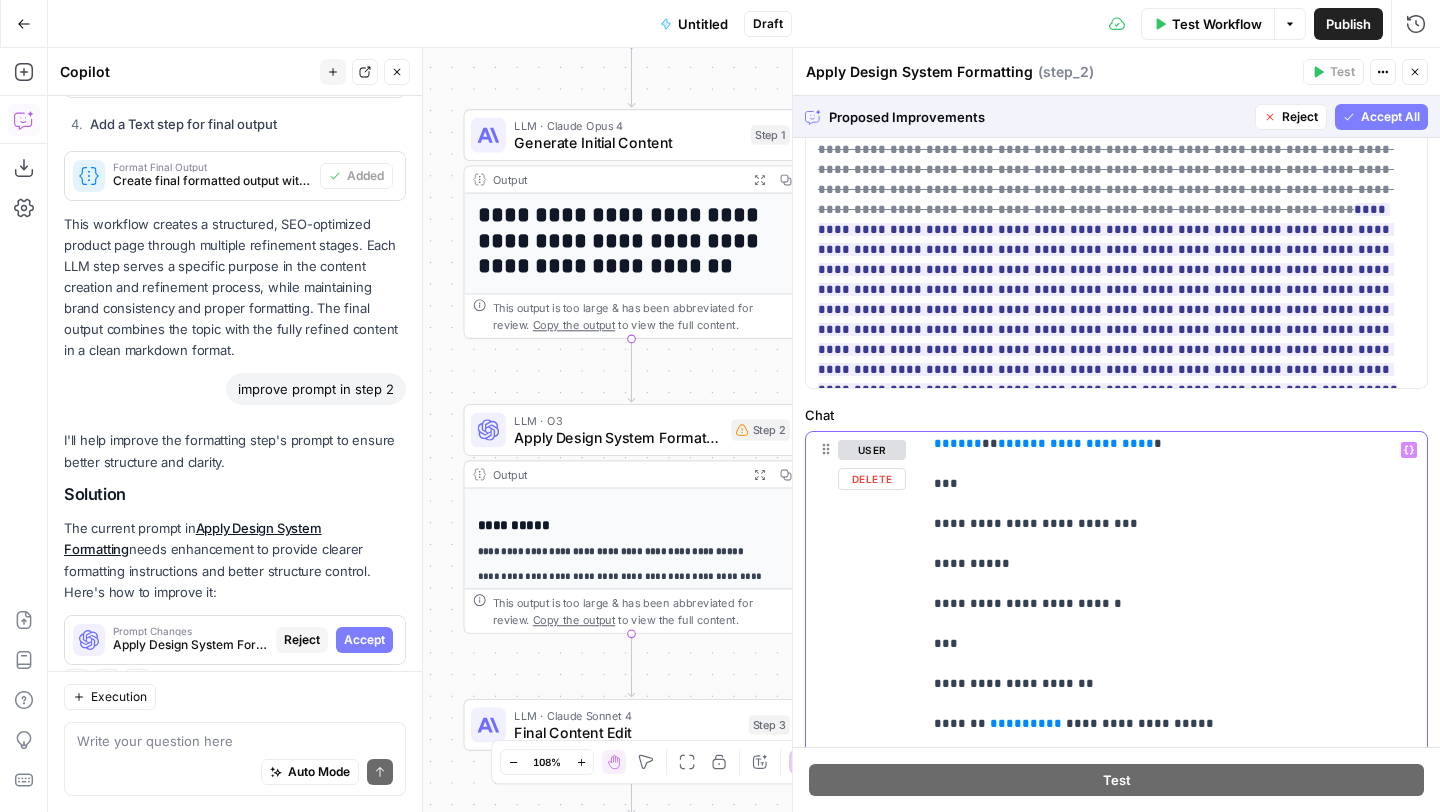 click on "**********" at bounding box center [1174, 1744] 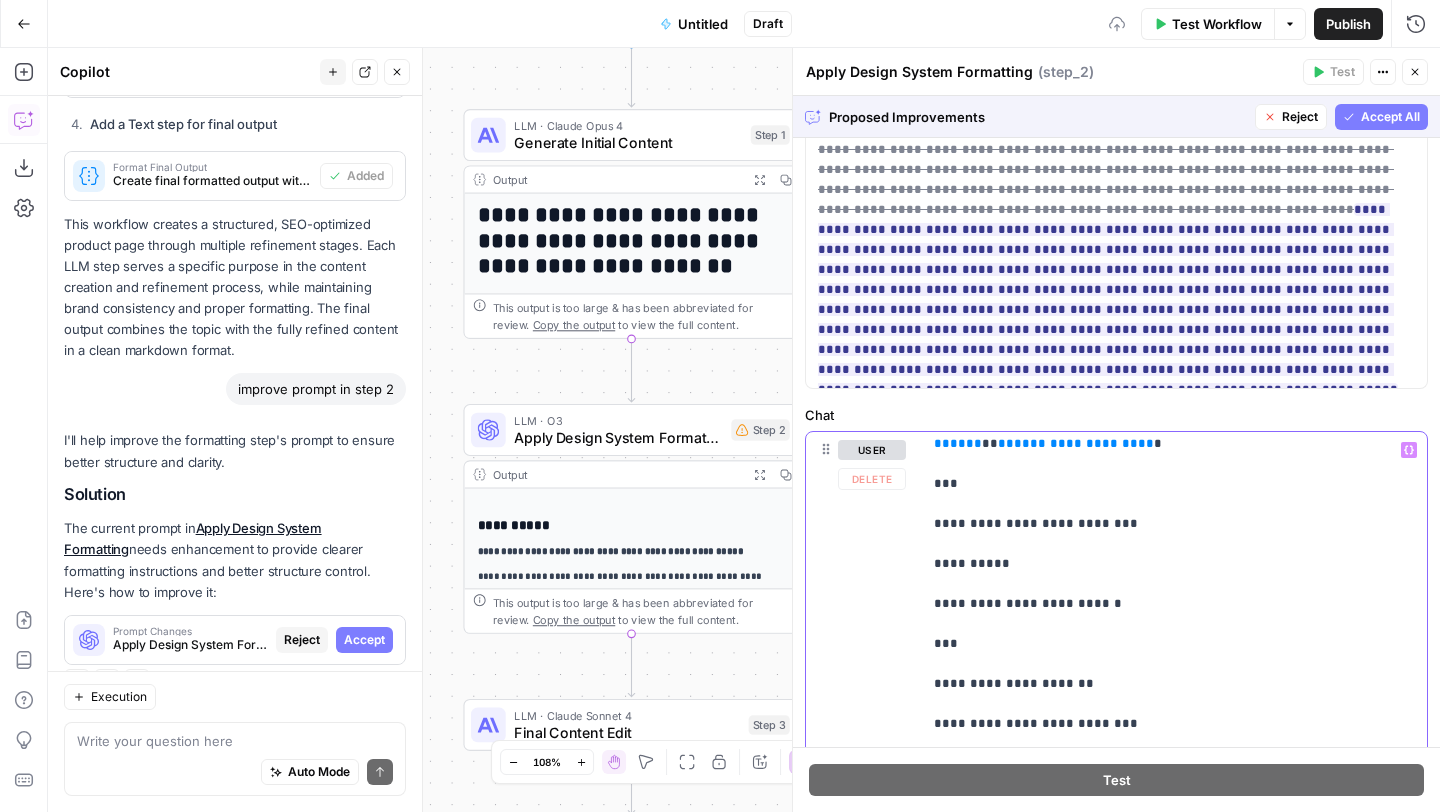 click on "Variables Menu" at bounding box center (1409, 450) 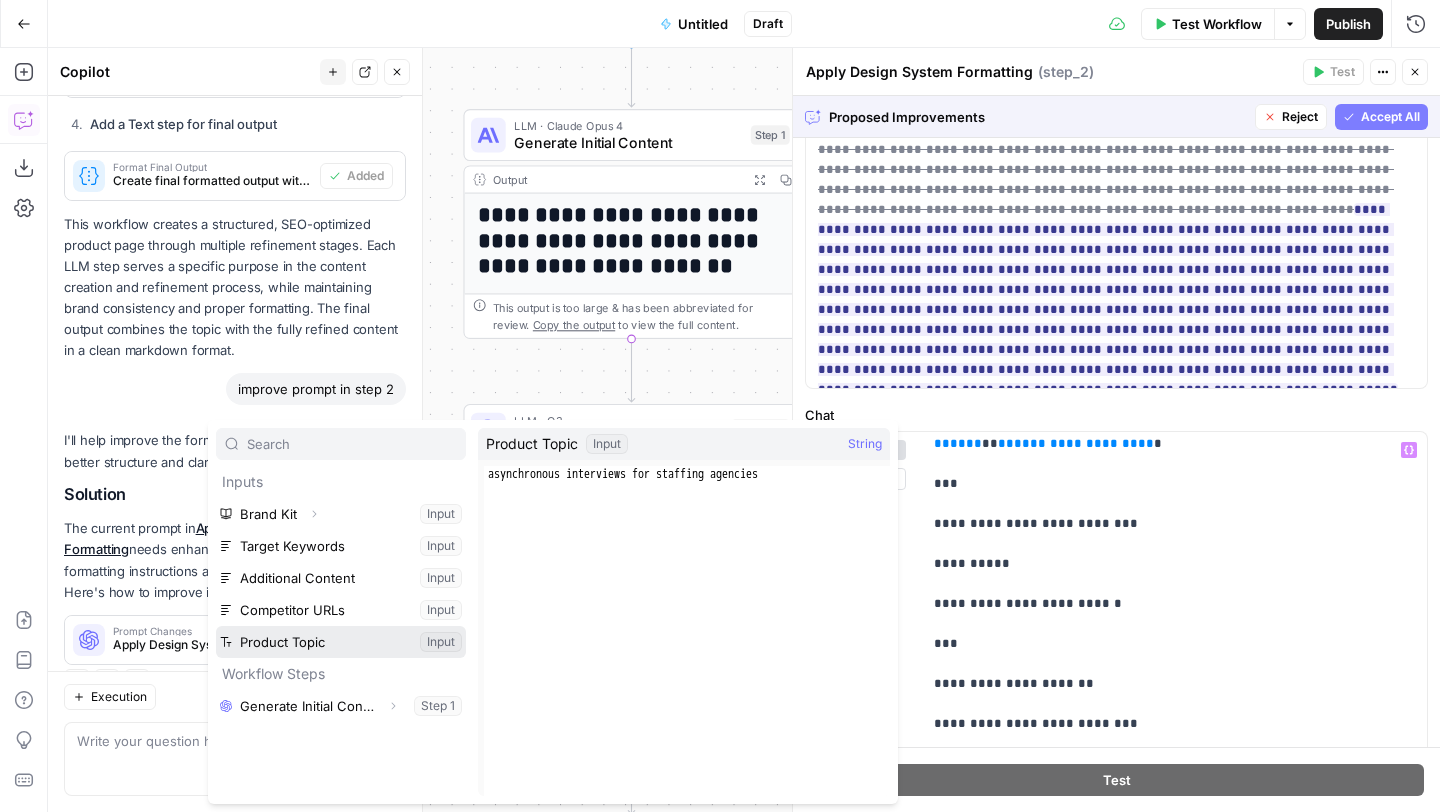 click at bounding box center [341, 642] 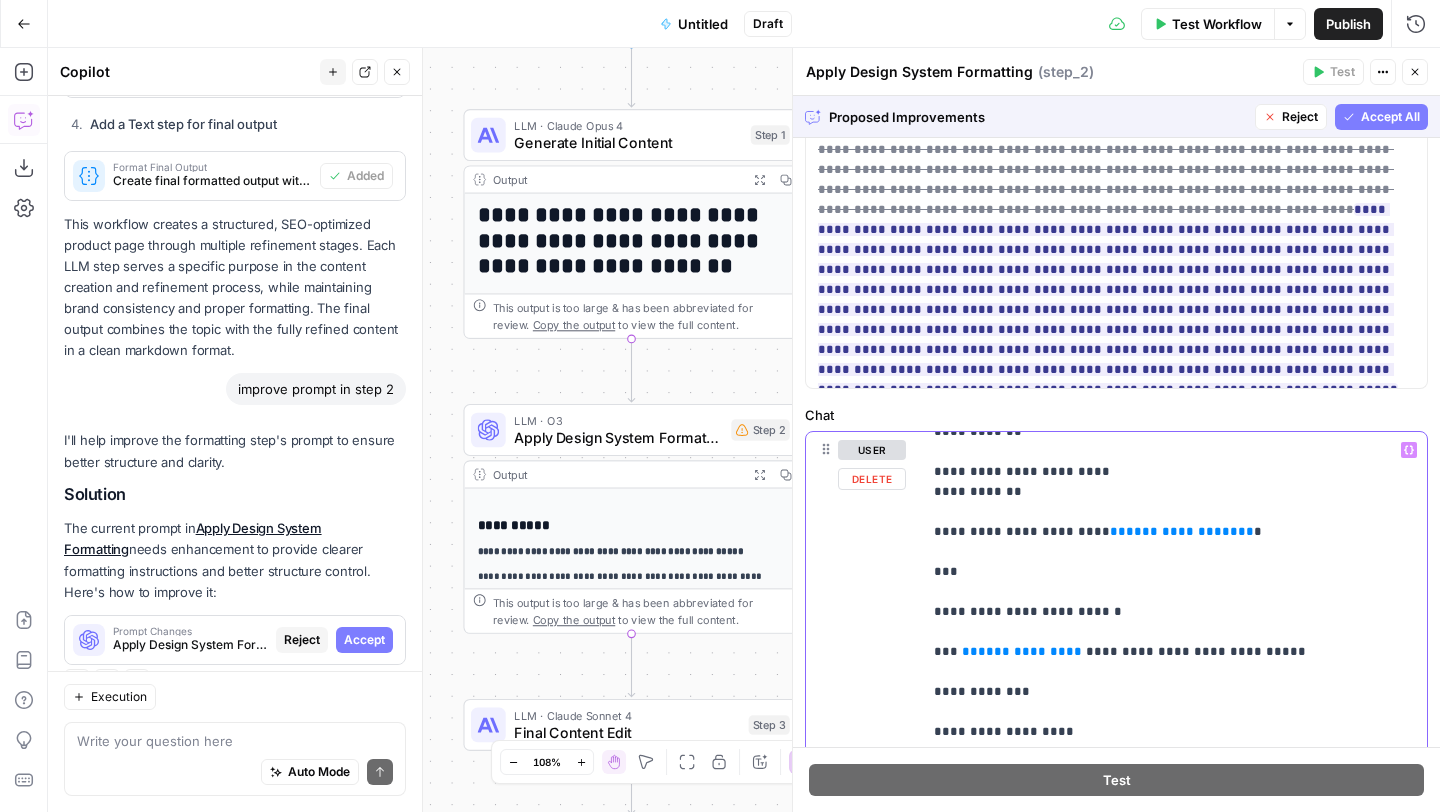 scroll, scrollTop: 4041, scrollLeft: 0, axis: vertical 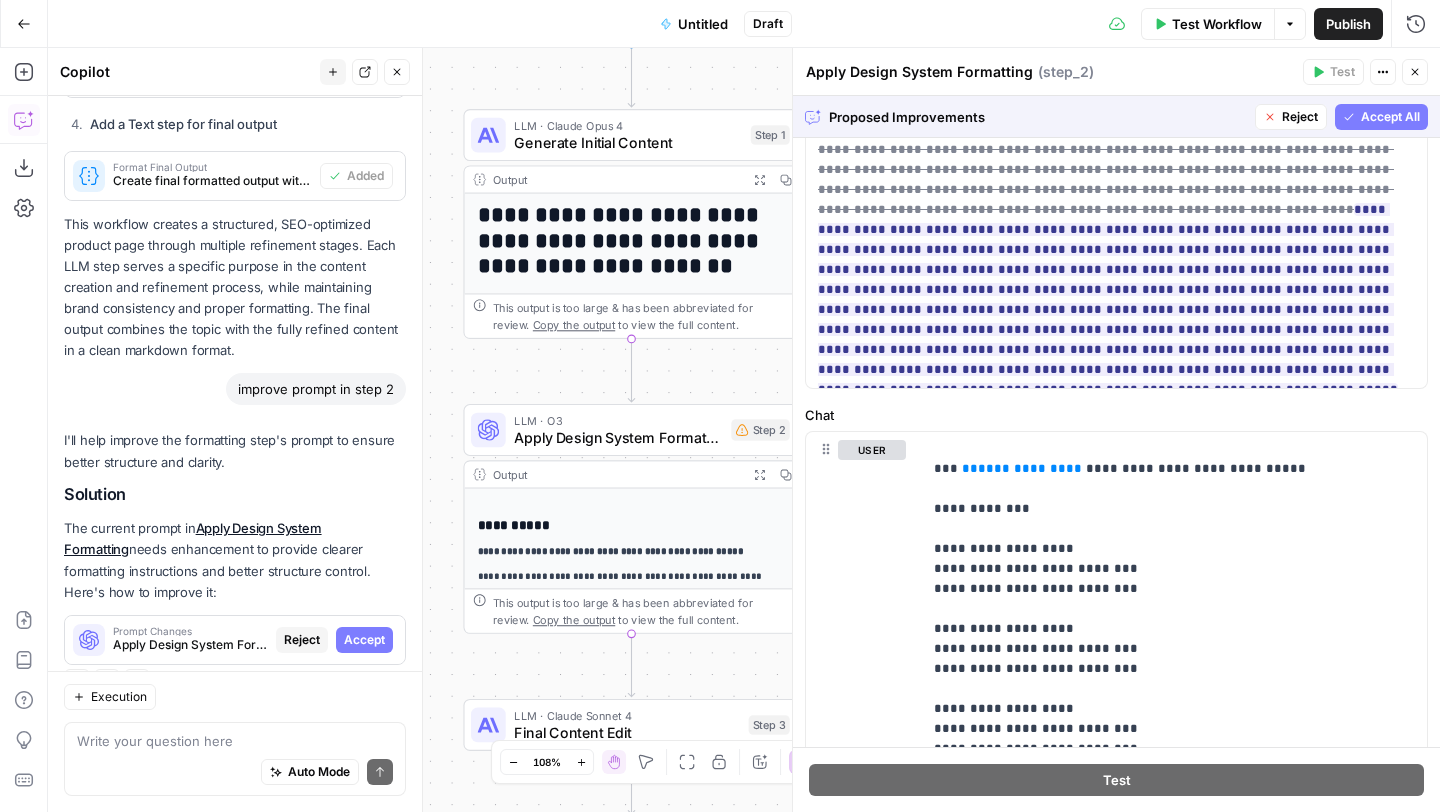click on "Proposed Improvements Reject Accept All" at bounding box center (1116, 116) 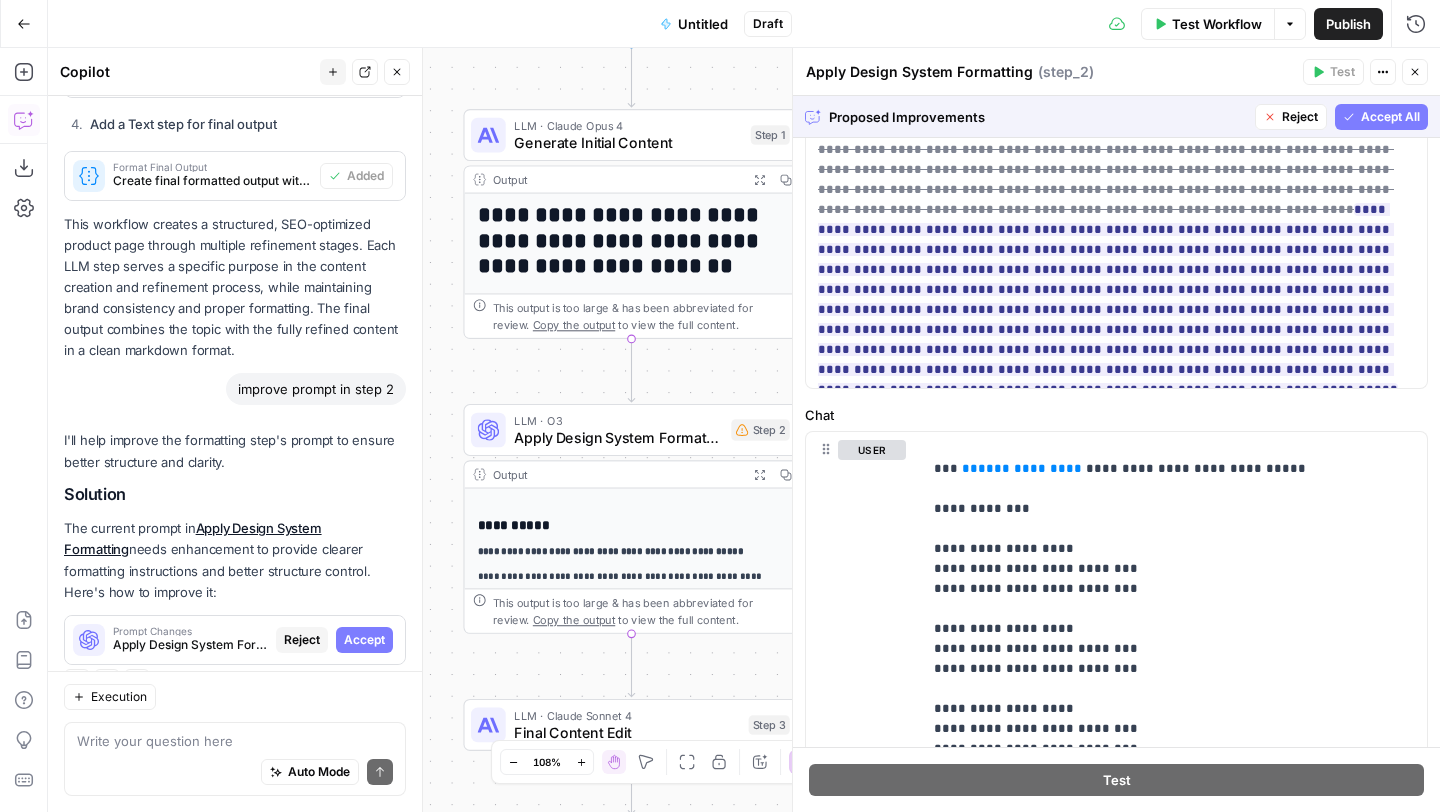 click on "Accept All" at bounding box center [1381, 117] 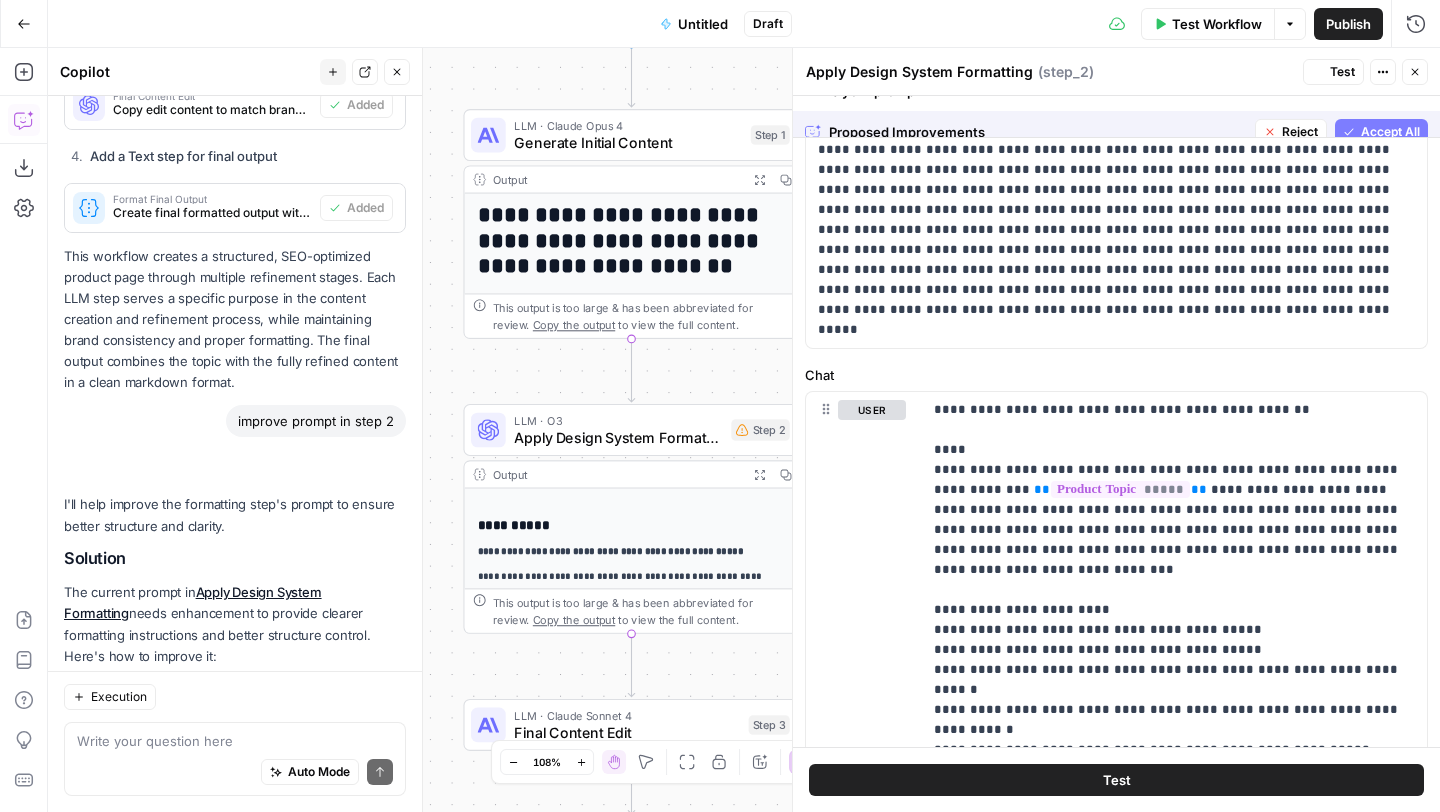scroll, scrollTop: 2811, scrollLeft: 0, axis: vertical 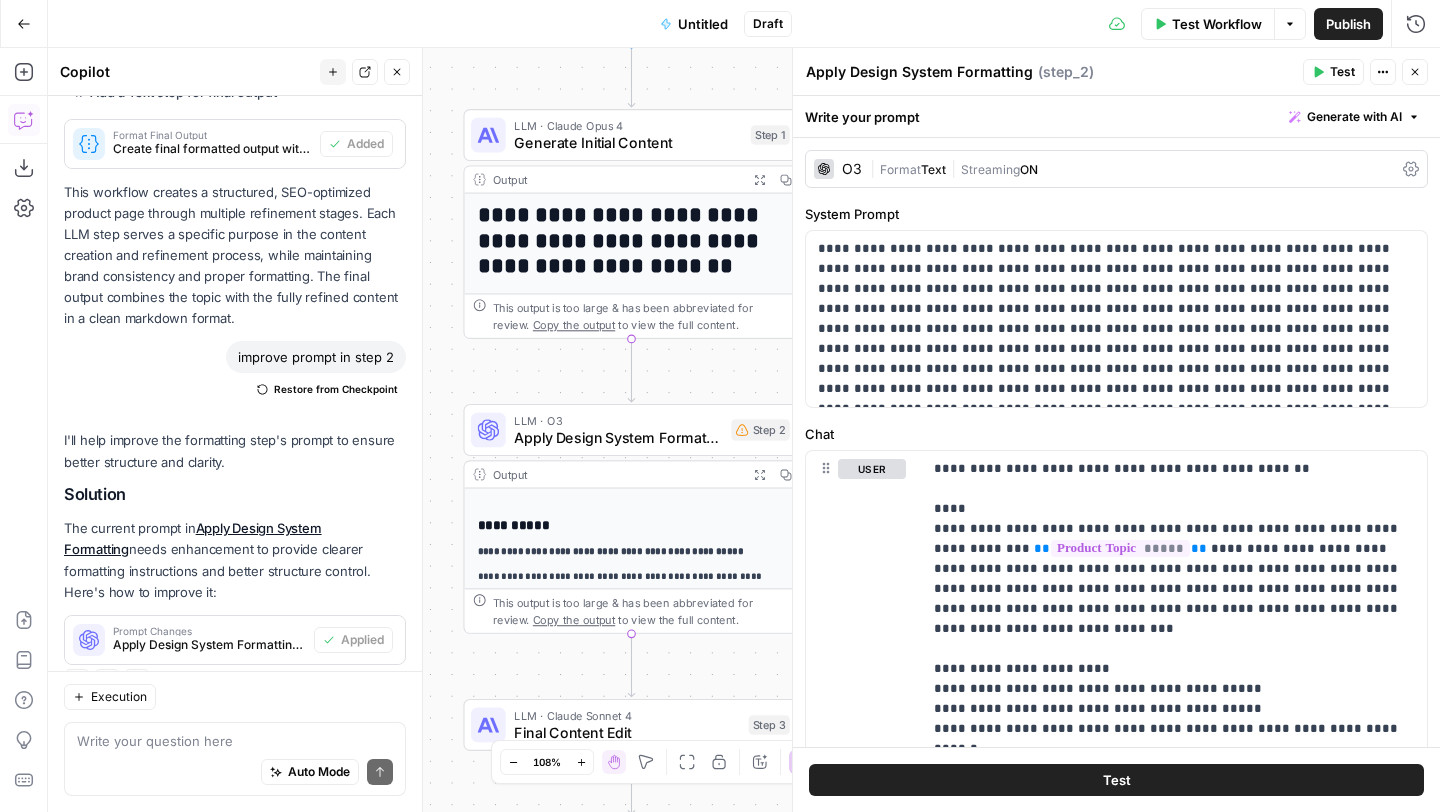 click on "Test" at bounding box center [1333, 72] 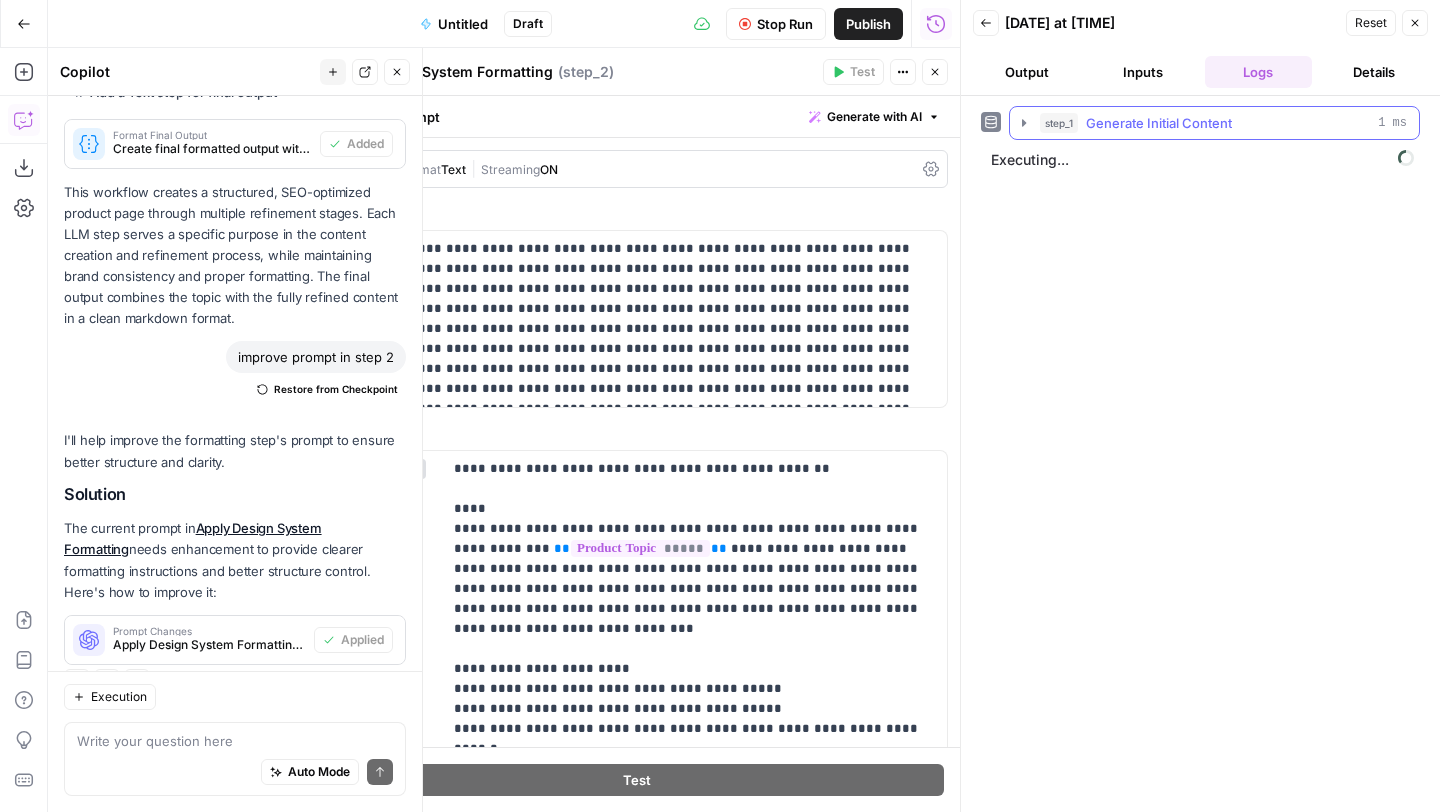 click on "step_1 Generate Initial Content 1 ms" at bounding box center (1214, 123) 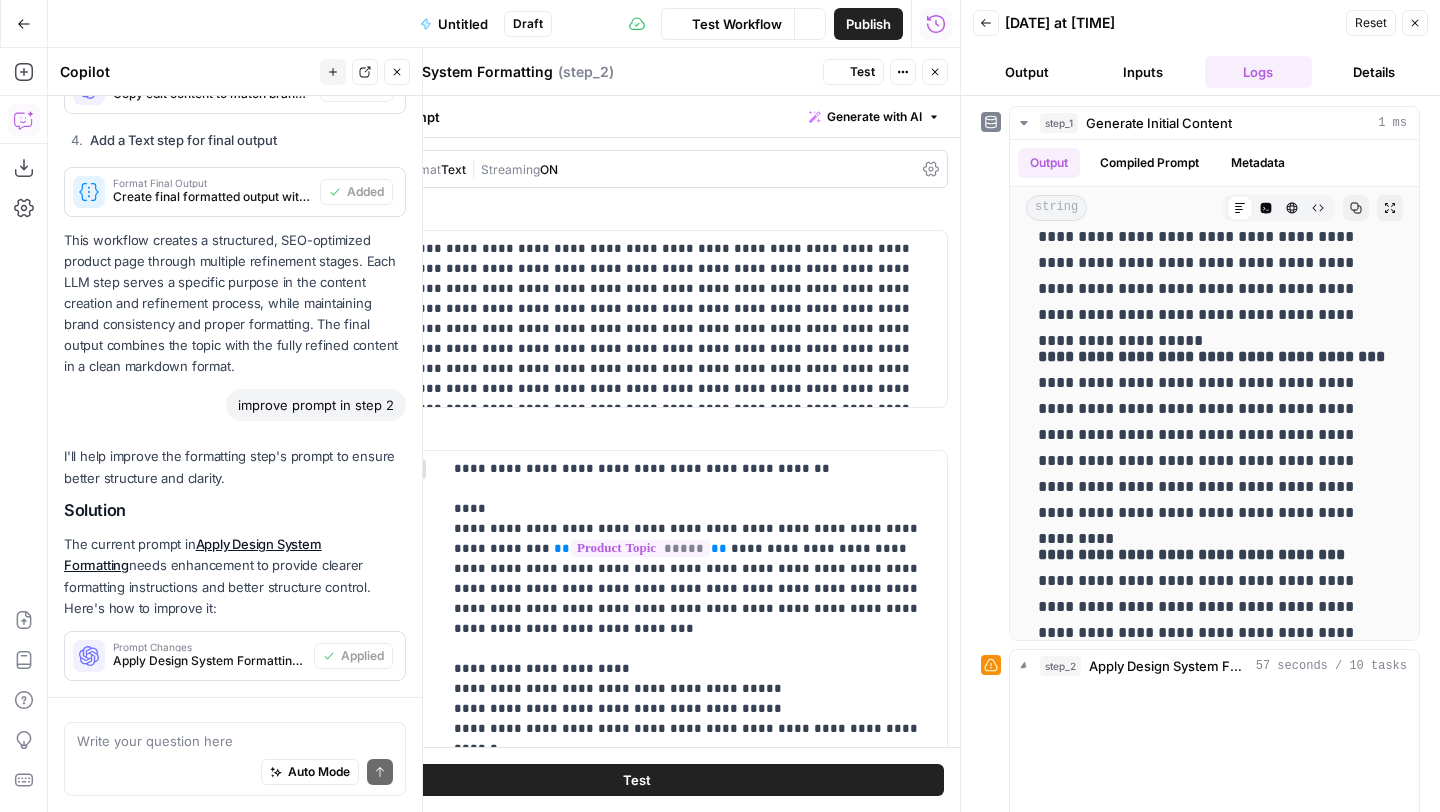 scroll, scrollTop: 6146, scrollLeft: 0, axis: vertical 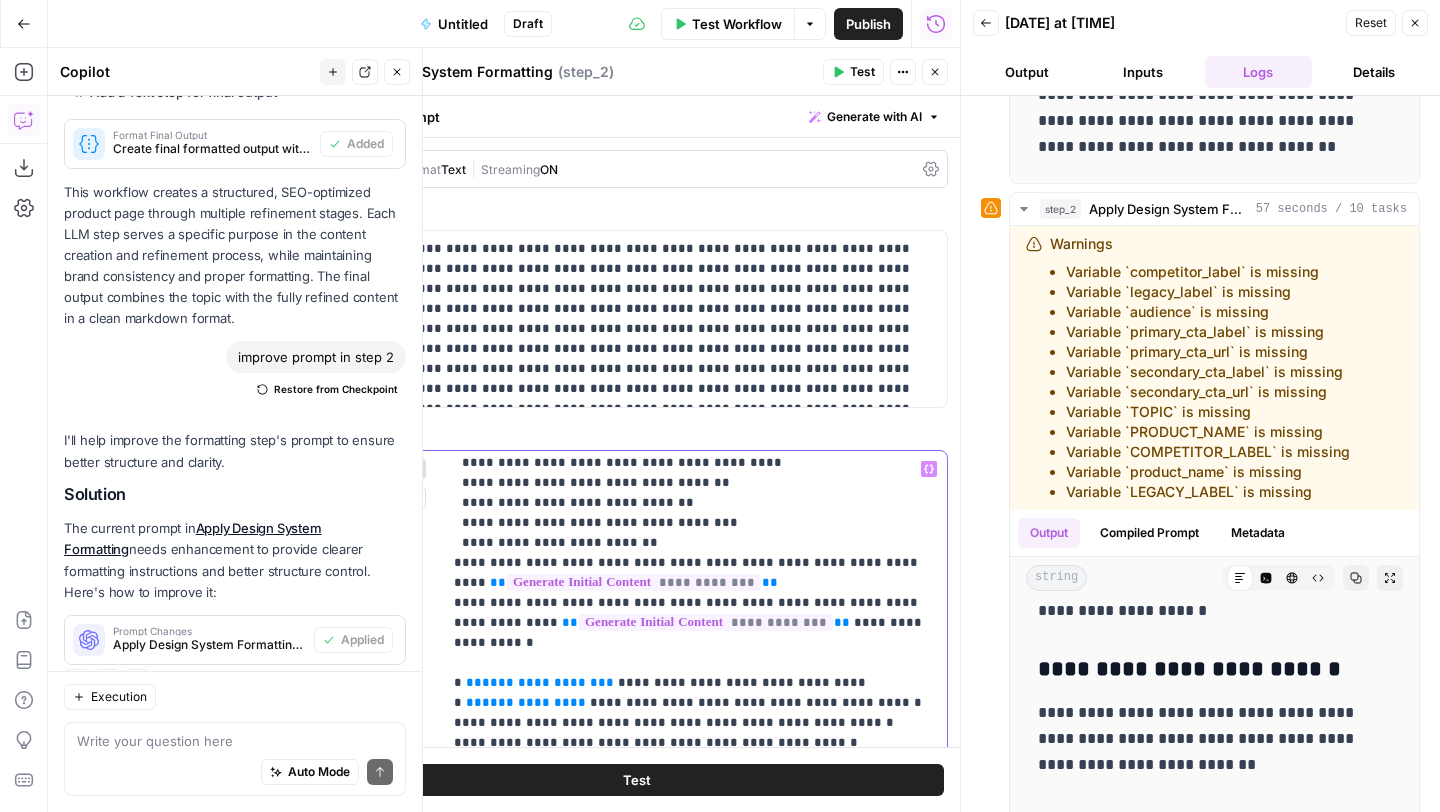 drag, startPoint x: 589, startPoint y: 602, endPoint x: 467, endPoint y: 601, distance: 122.0041 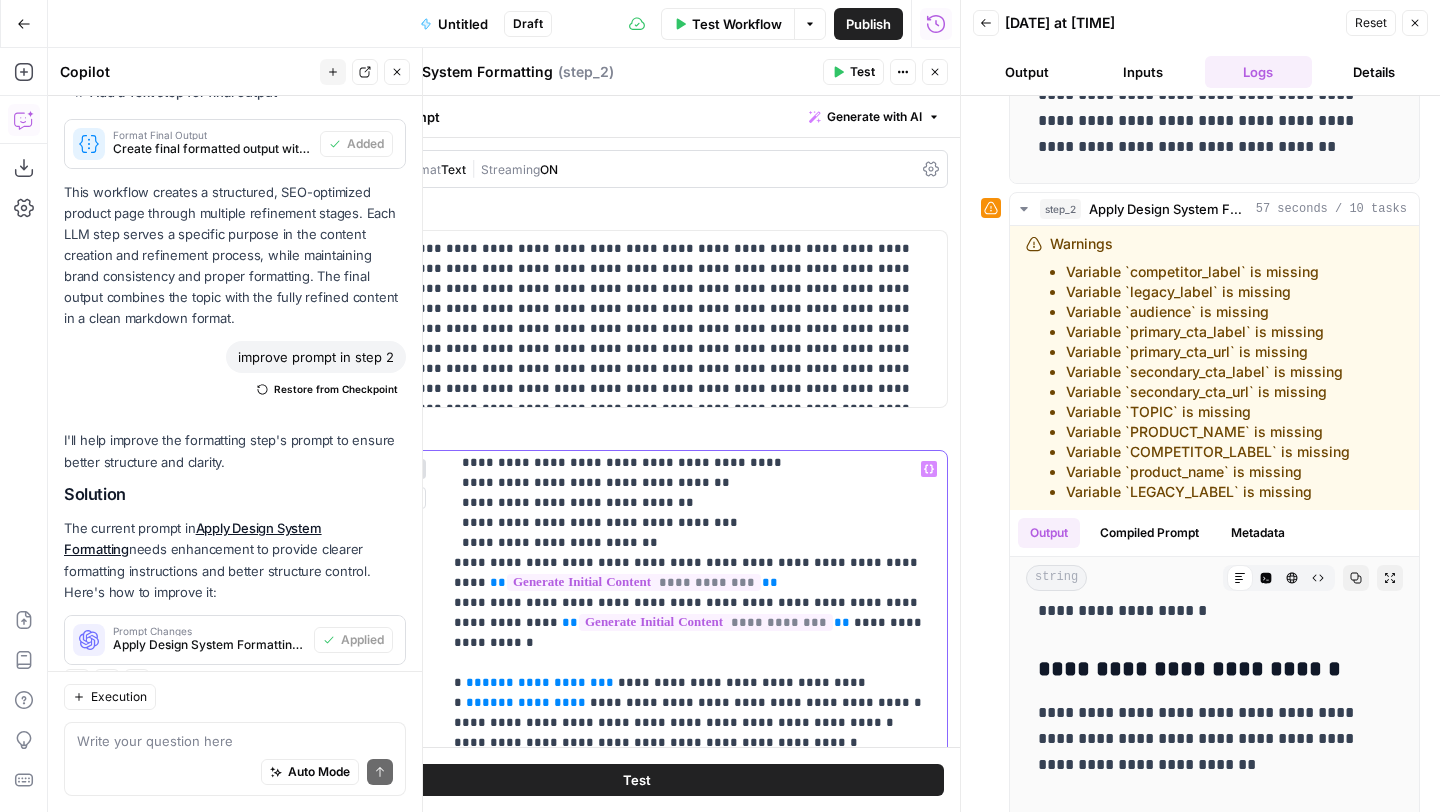 click on "**********" at bounding box center [694, 2483] 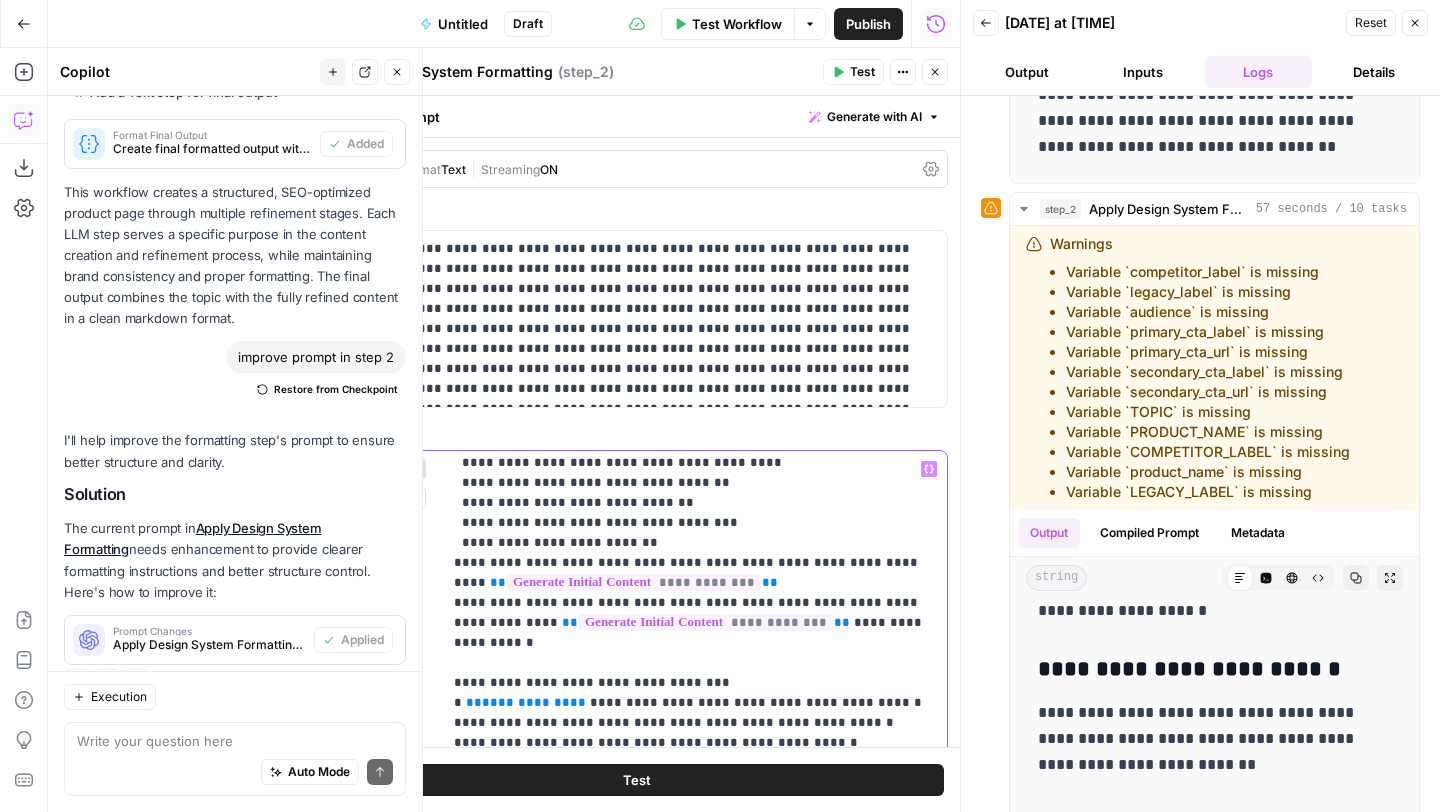 type 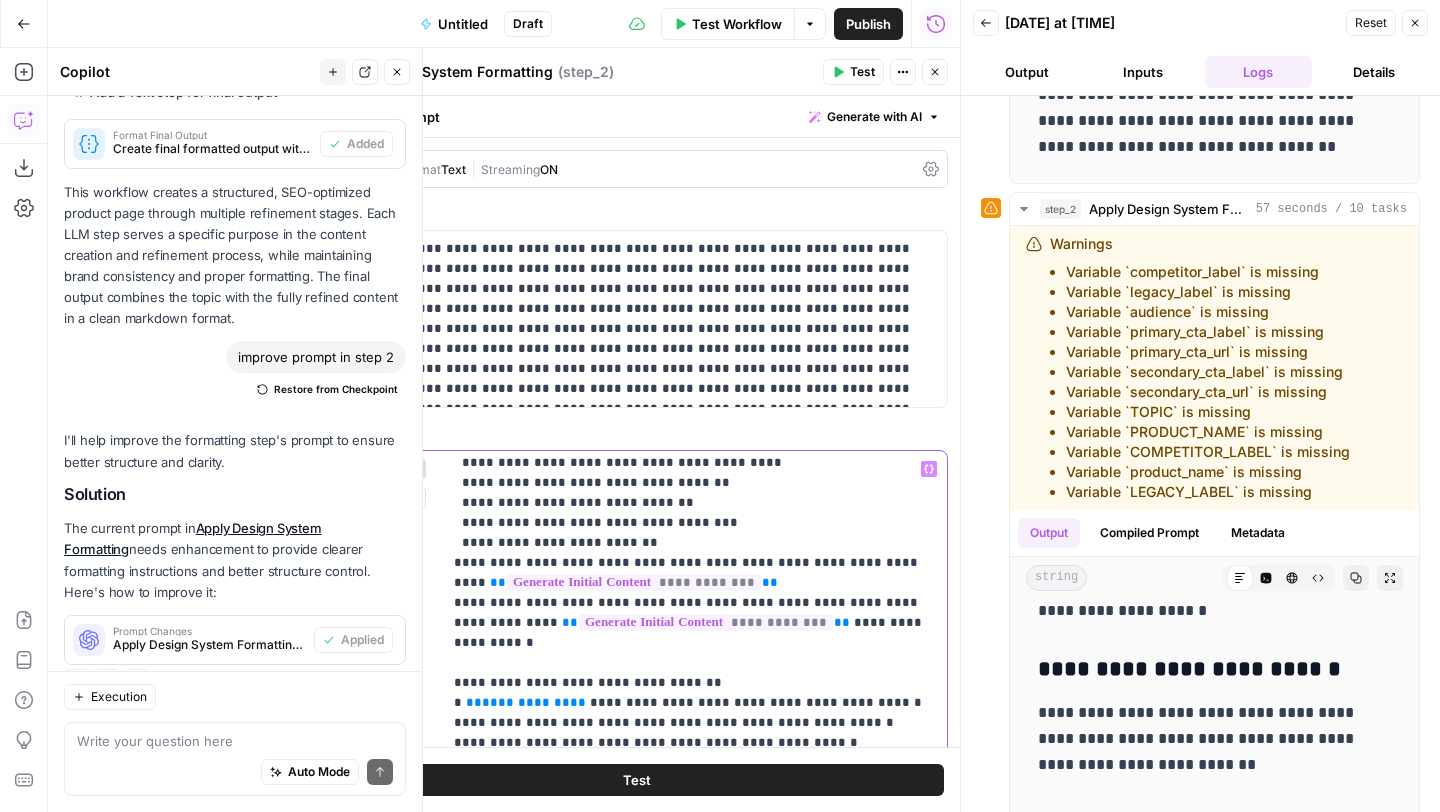 drag, startPoint x: 562, startPoint y: 627, endPoint x: 465, endPoint y: 617, distance: 97.5141 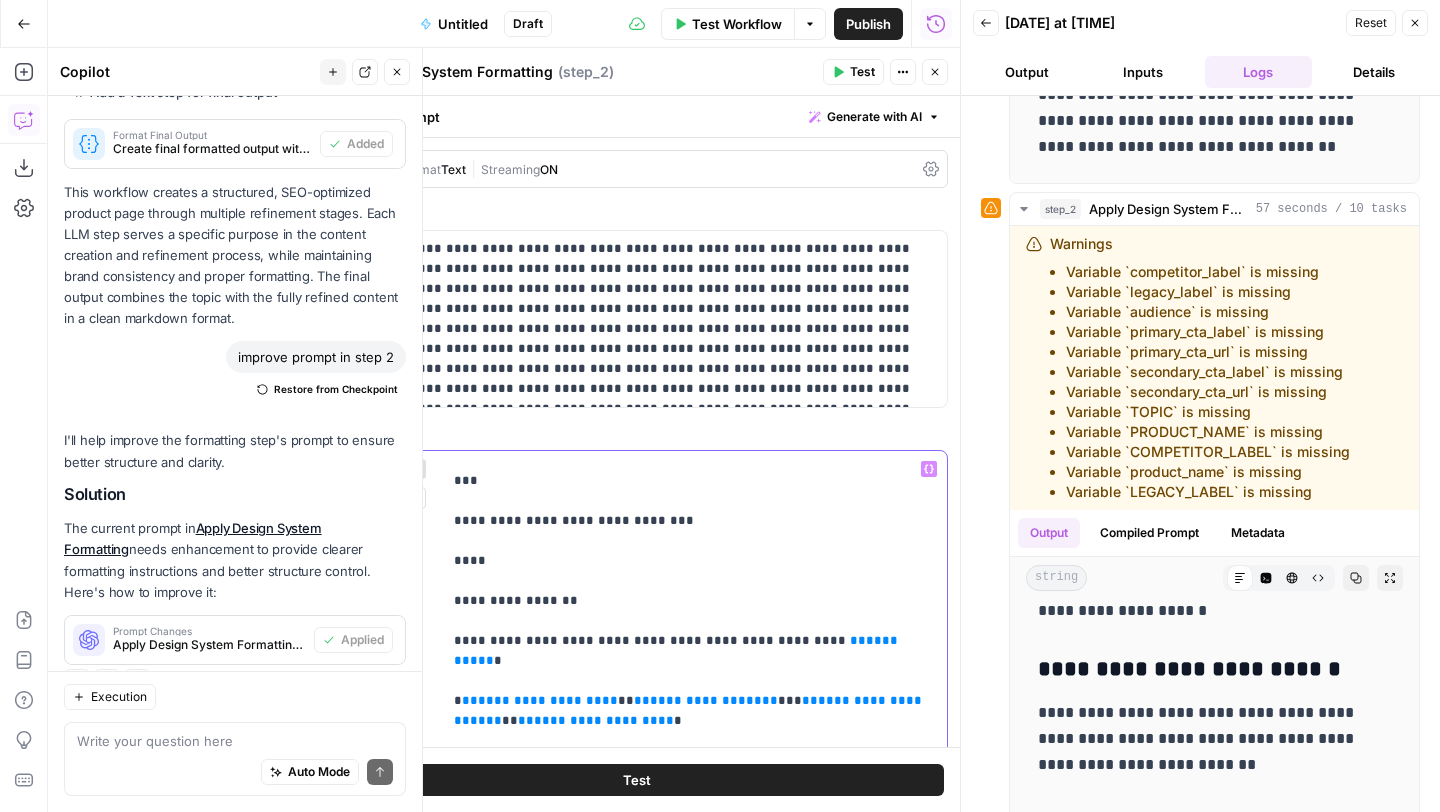 scroll, scrollTop: 1074, scrollLeft: 0, axis: vertical 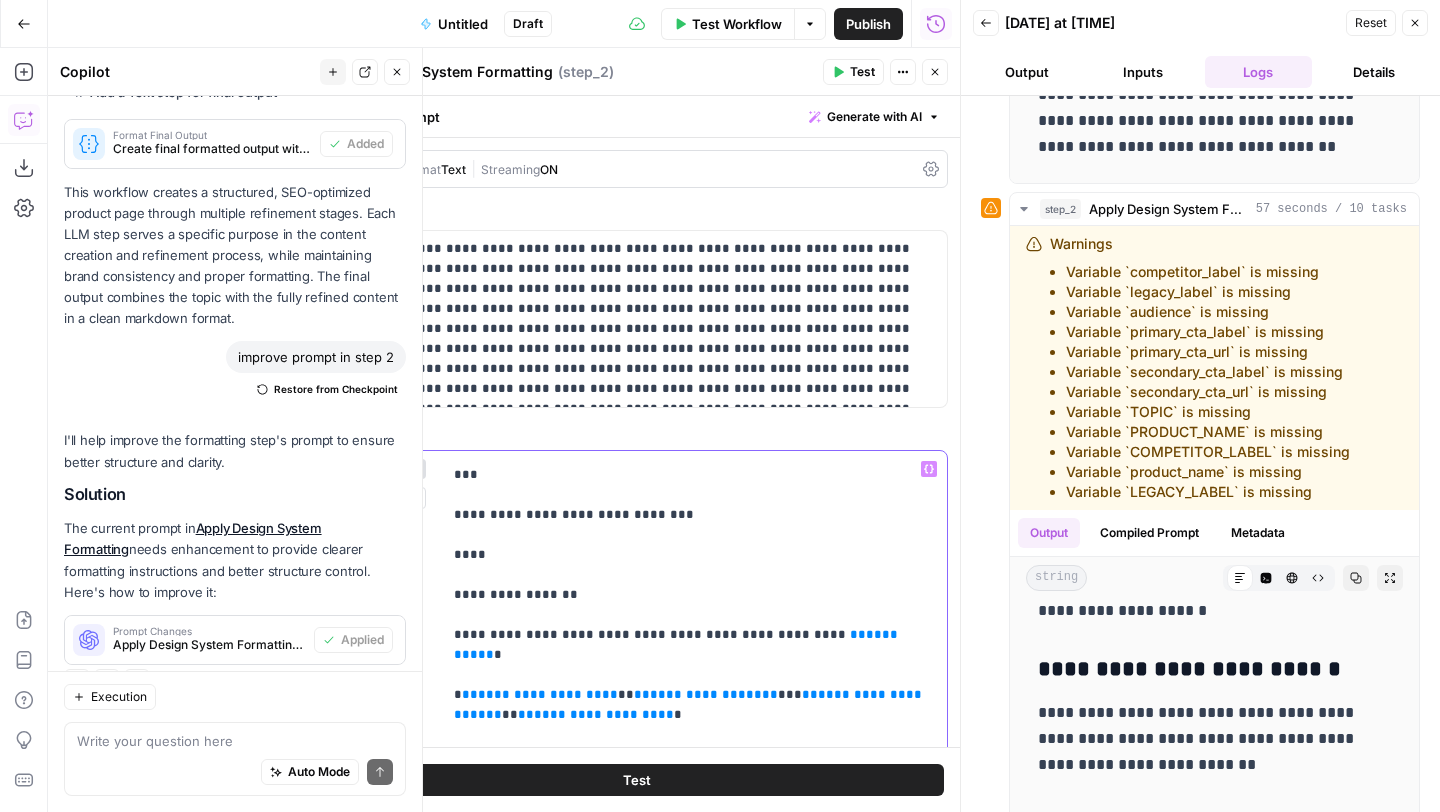 drag, startPoint x: 889, startPoint y: 553, endPoint x: 809, endPoint y: 553, distance: 80 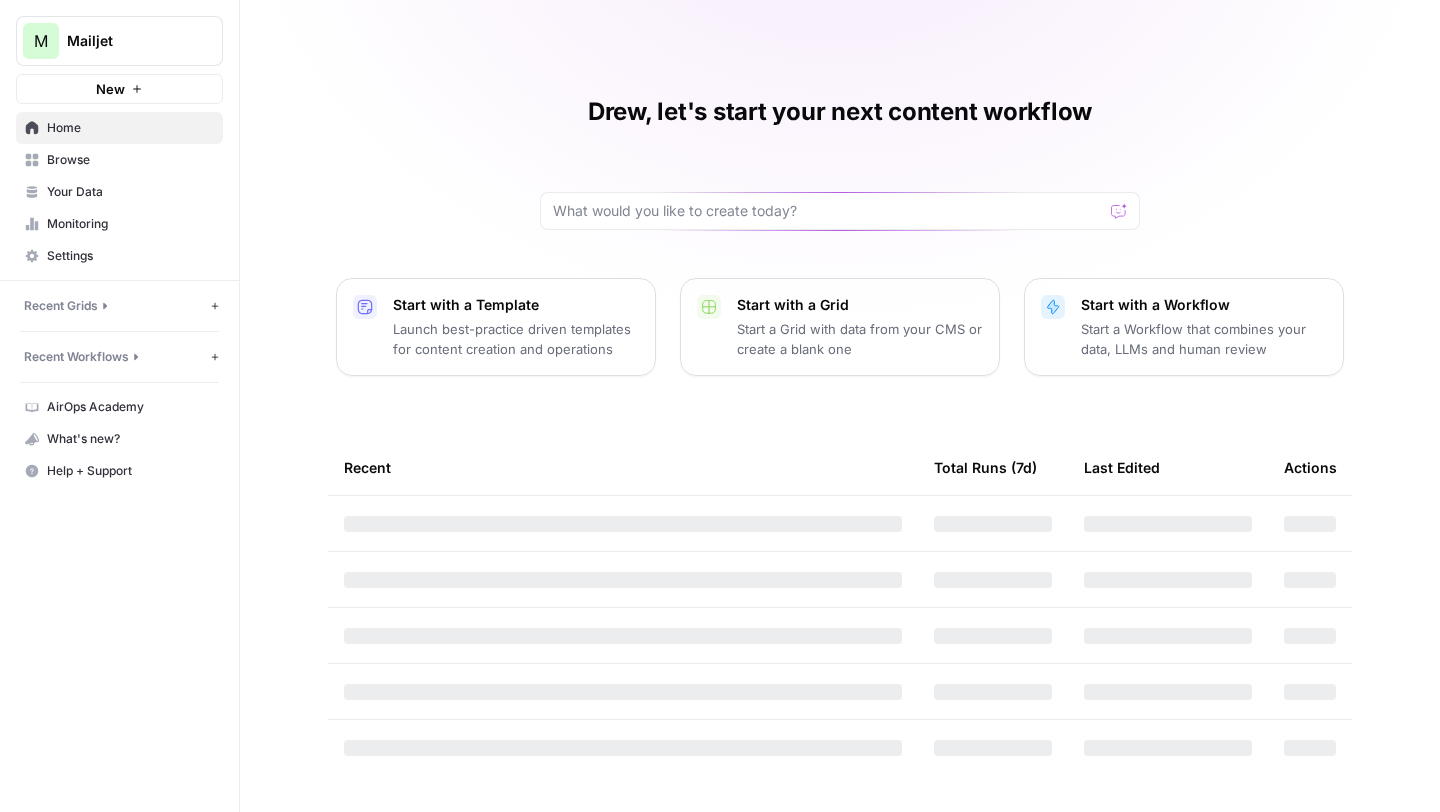 scroll, scrollTop: 0, scrollLeft: 0, axis: both 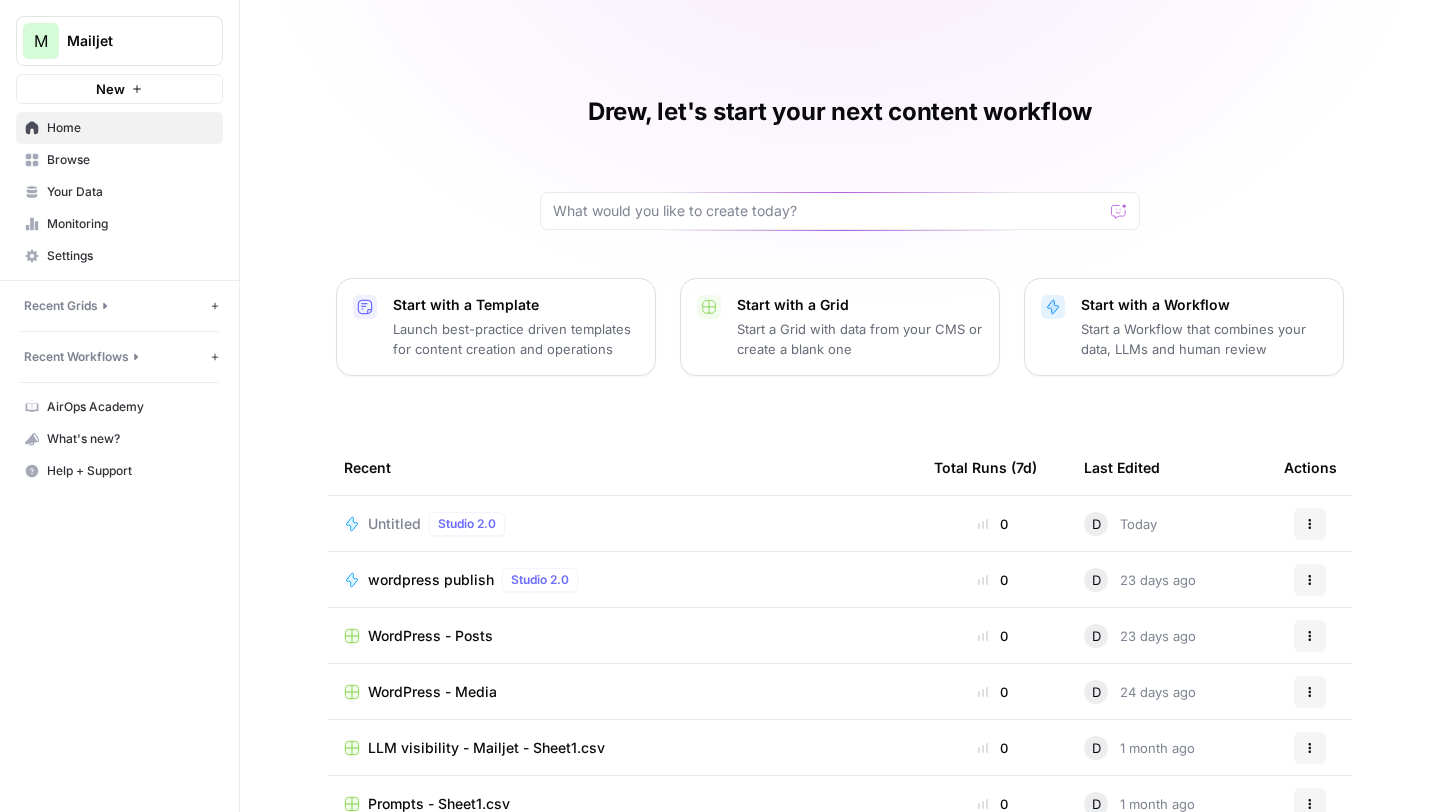 click on "Mailjet" at bounding box center [127, 41] 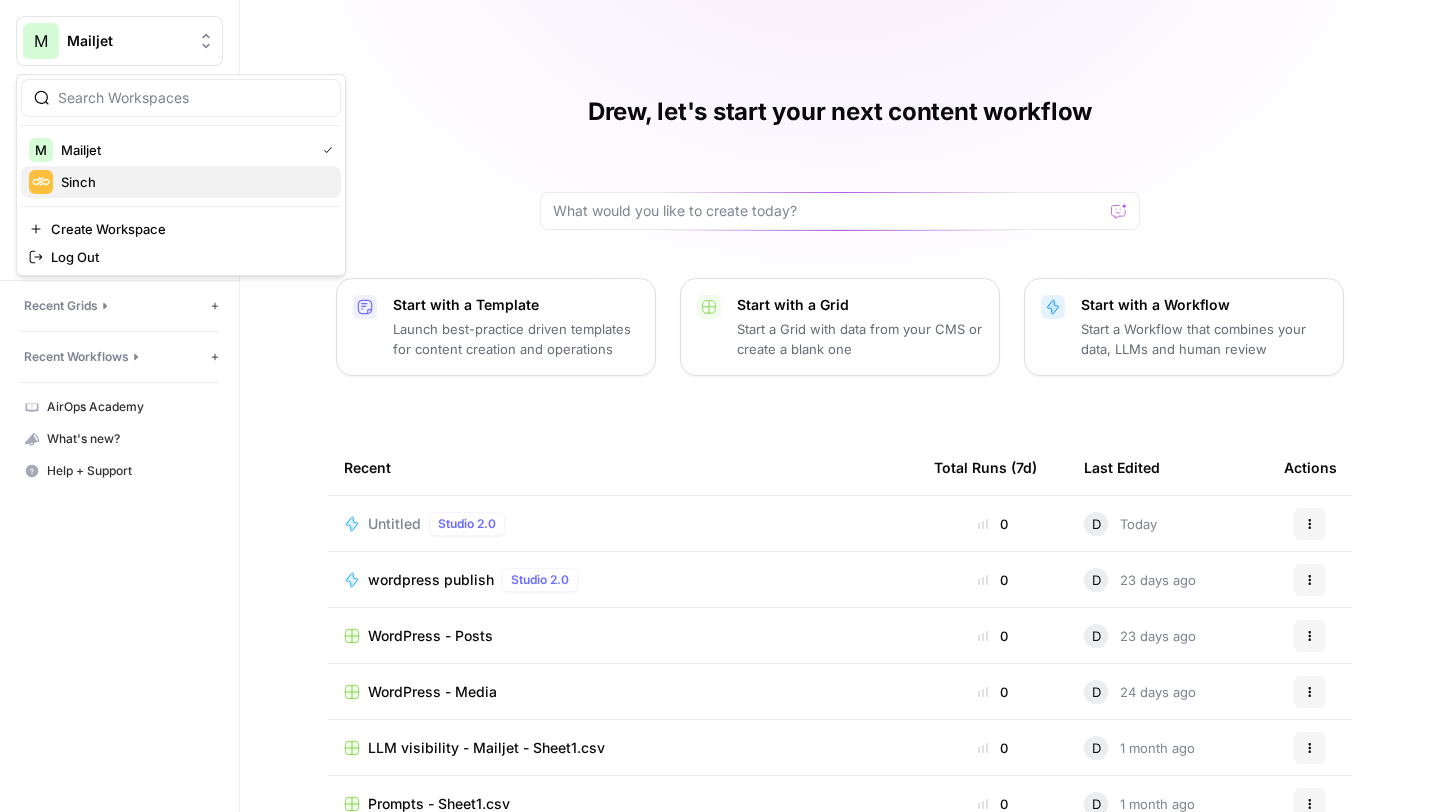 click on "Sinch" at bounding box center [193, 182] 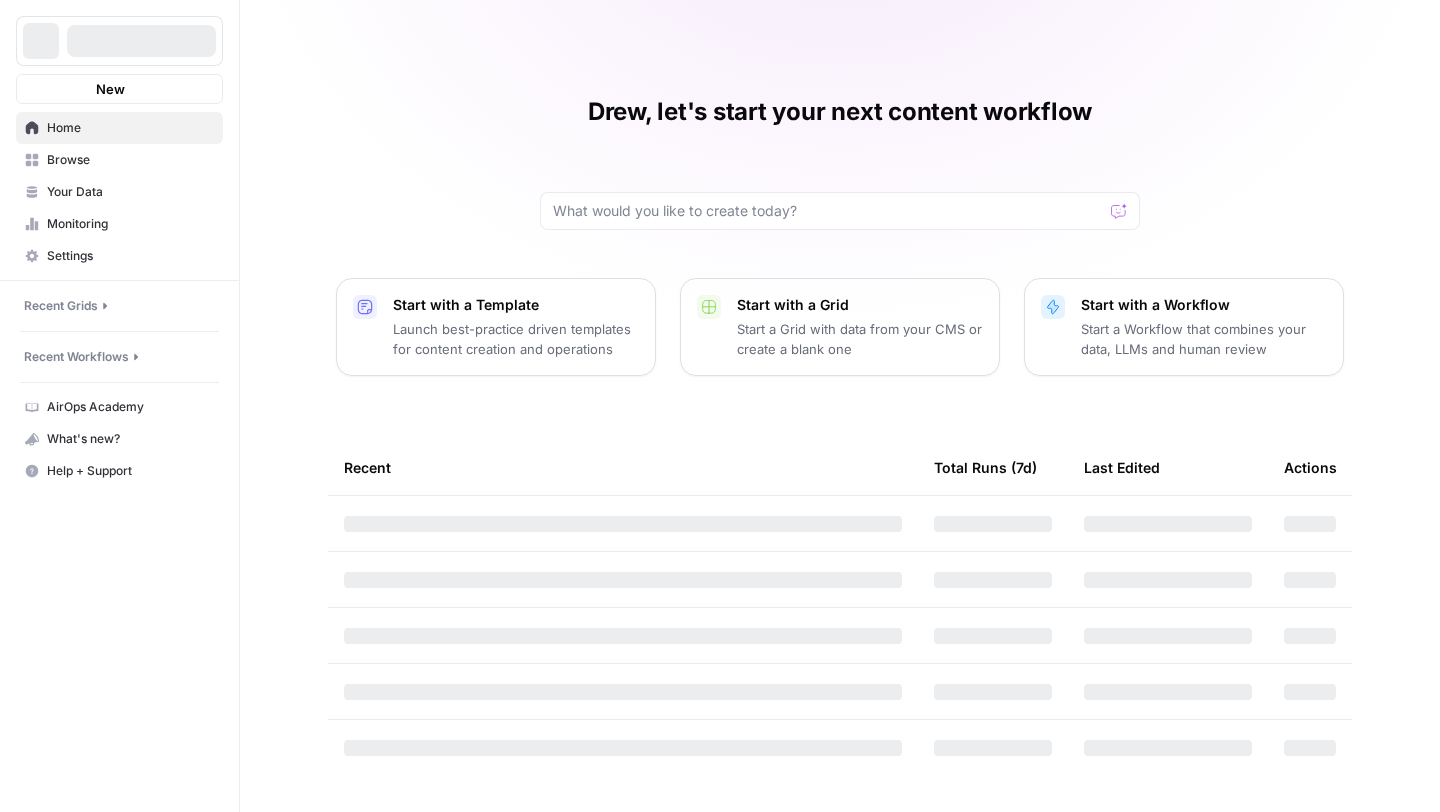 scroll, scrollTop: 0, scrollLeft: 0, axis: both 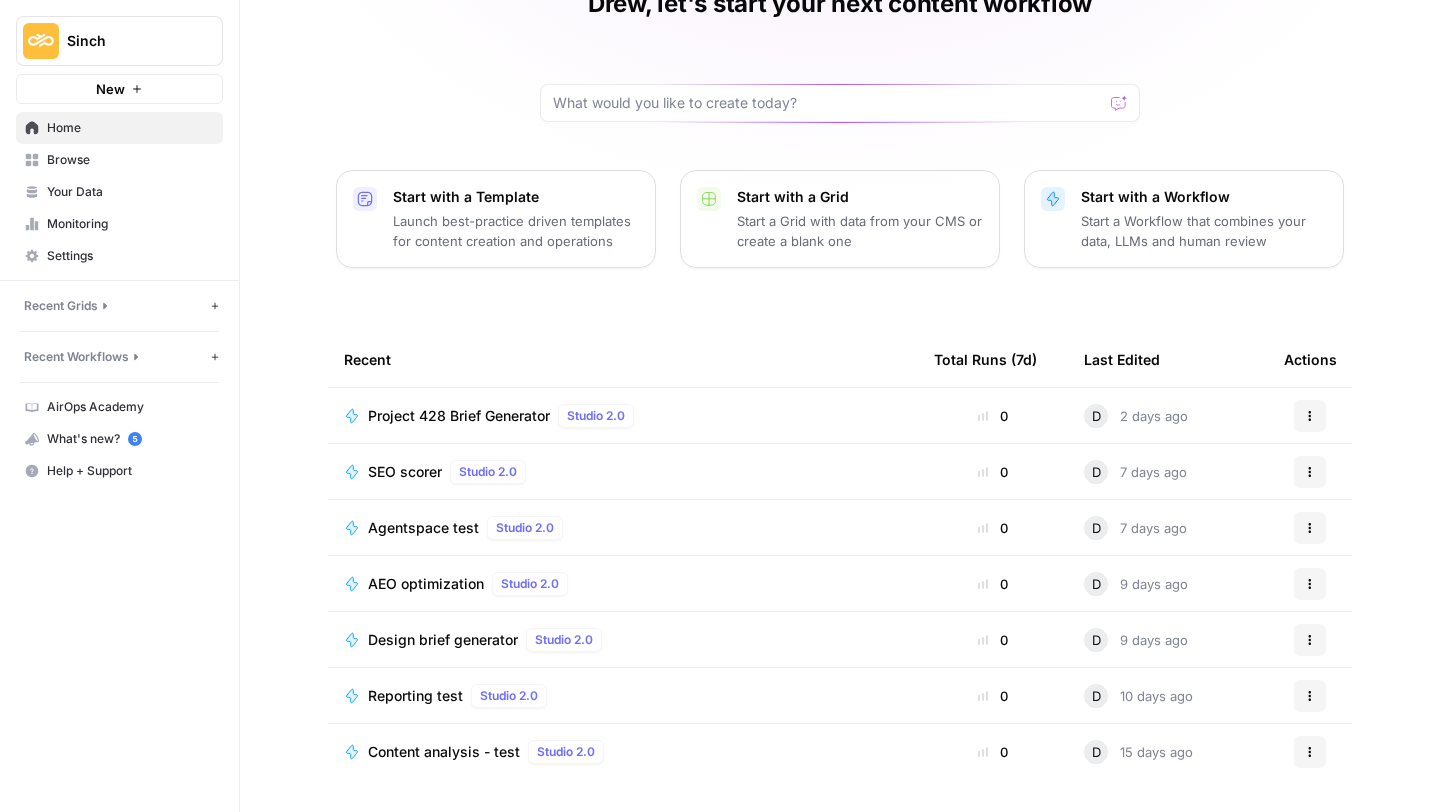 click on "Browse" at bounding box center [119, 160] 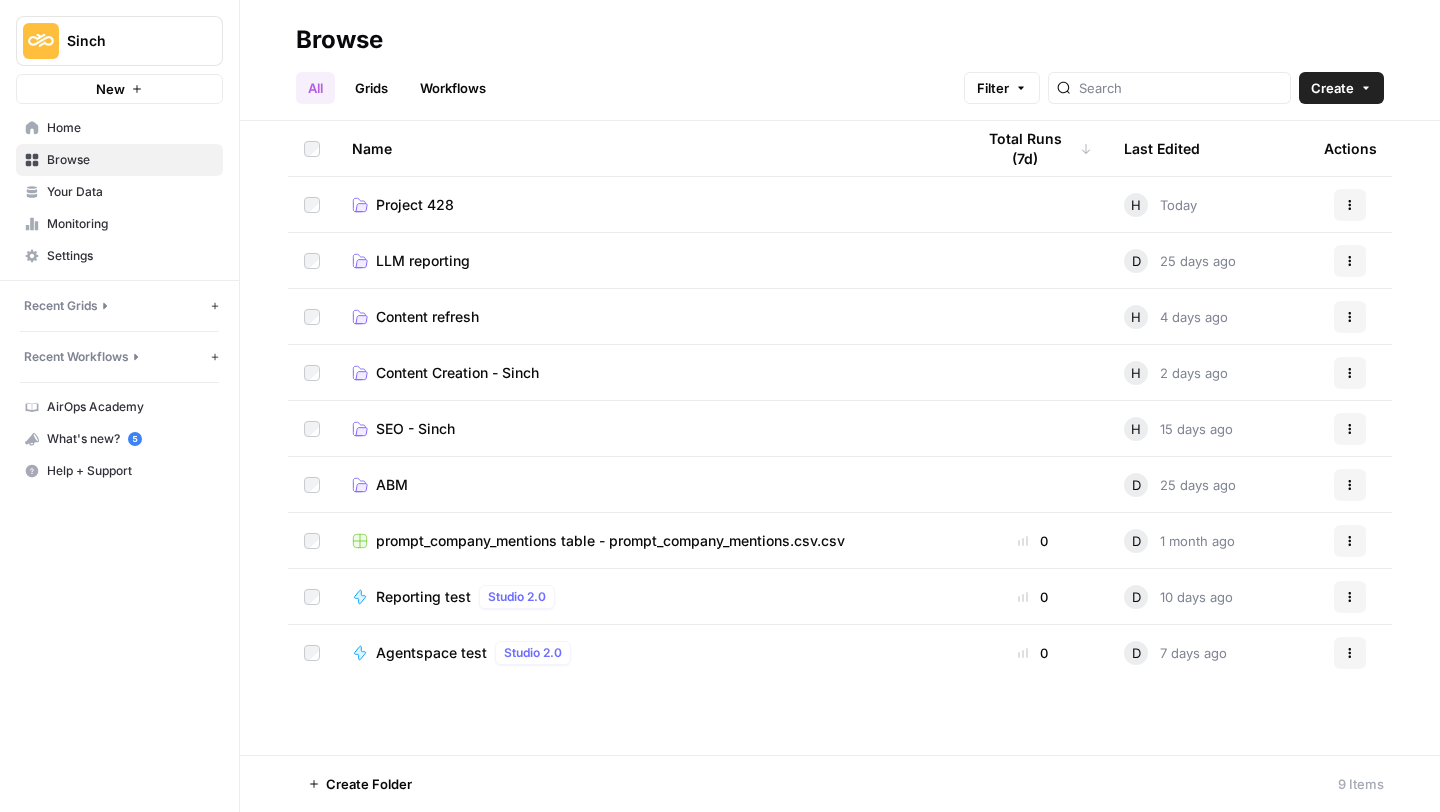 click on "Workflows" at bounding box center [453, 88] 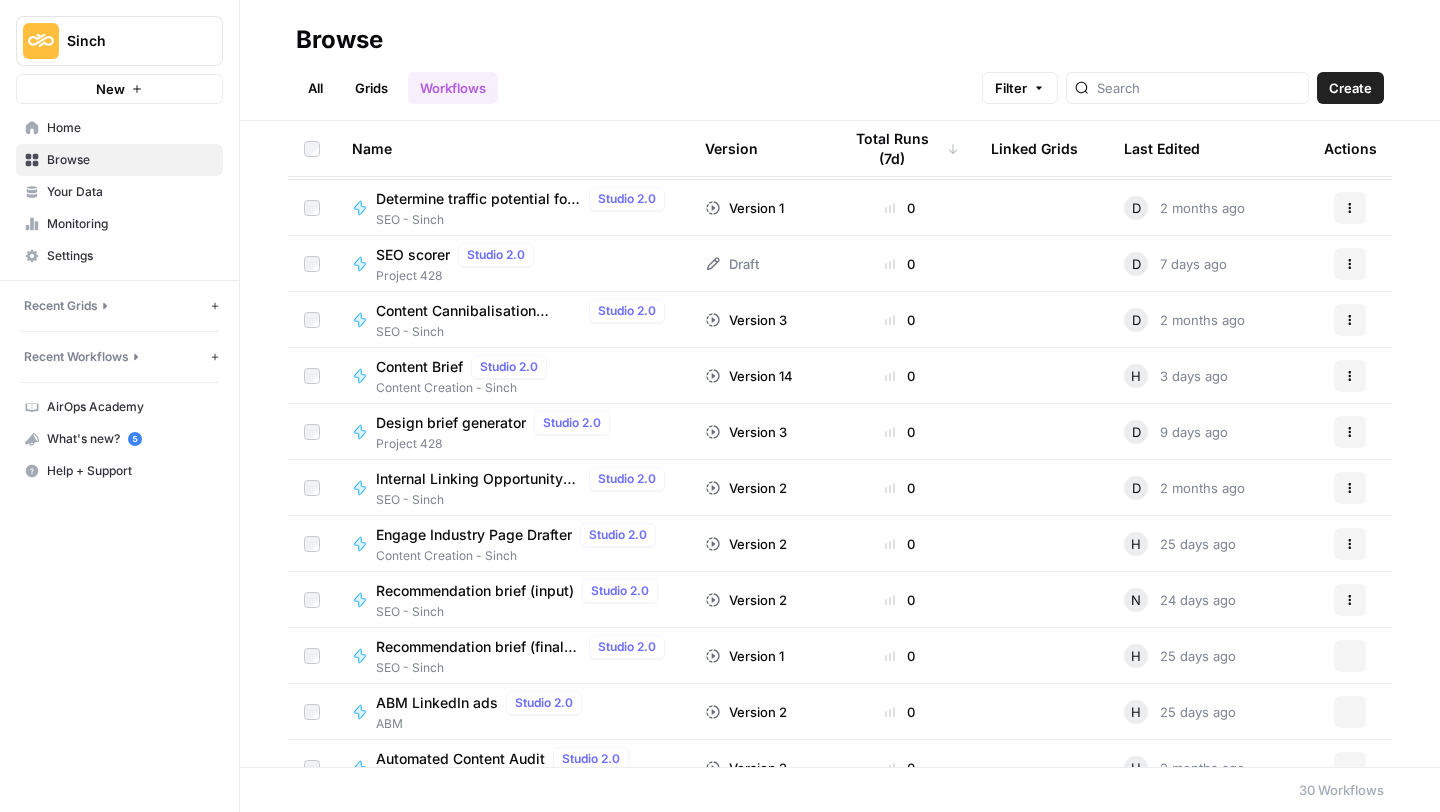 scroll, scrollTop: 1090, scrollLeft: 0, axis: vertical 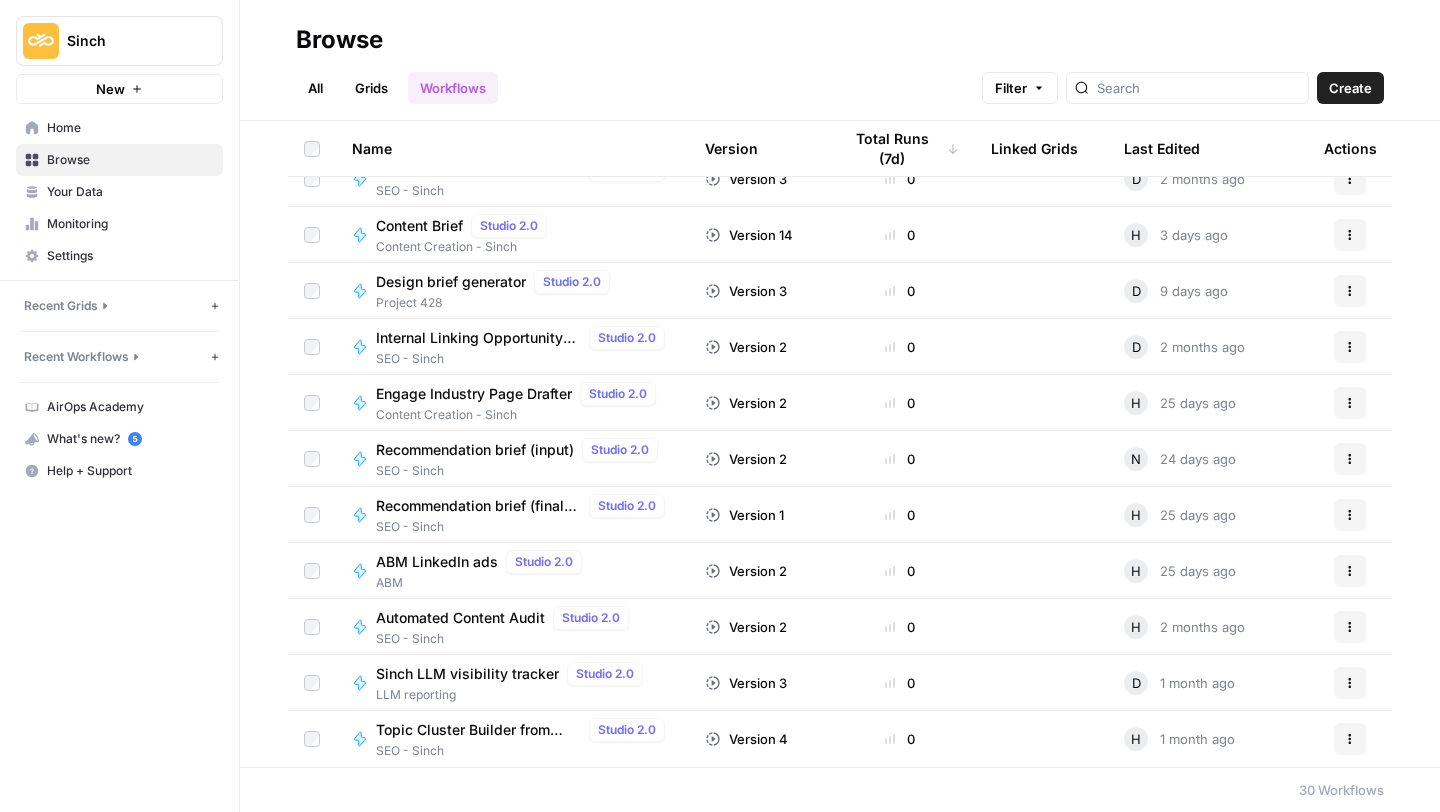 click on "Total Runs (7d)" at bounding box center (900, 148) 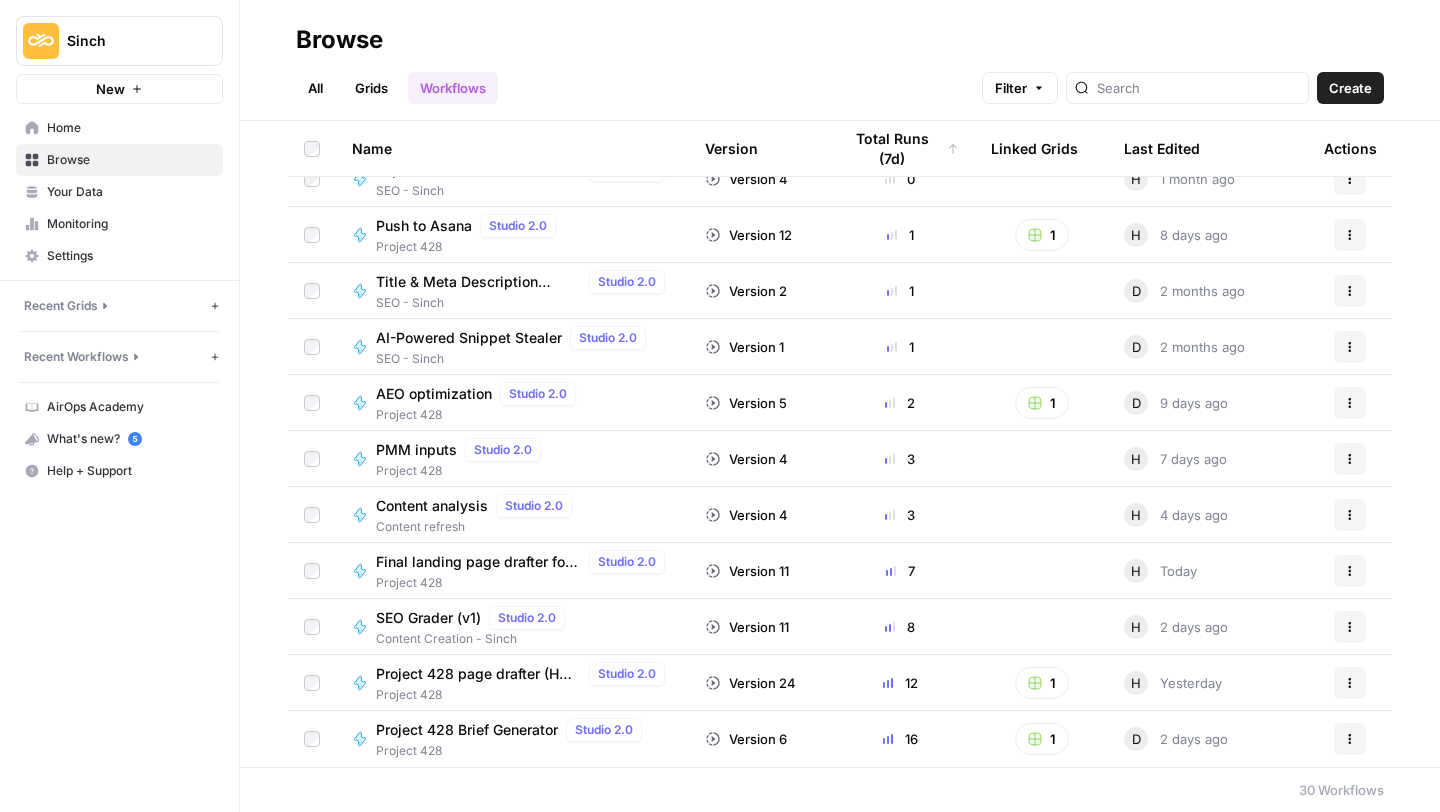 click on "Total Runs (7d)" at bounding box center [900, 148] 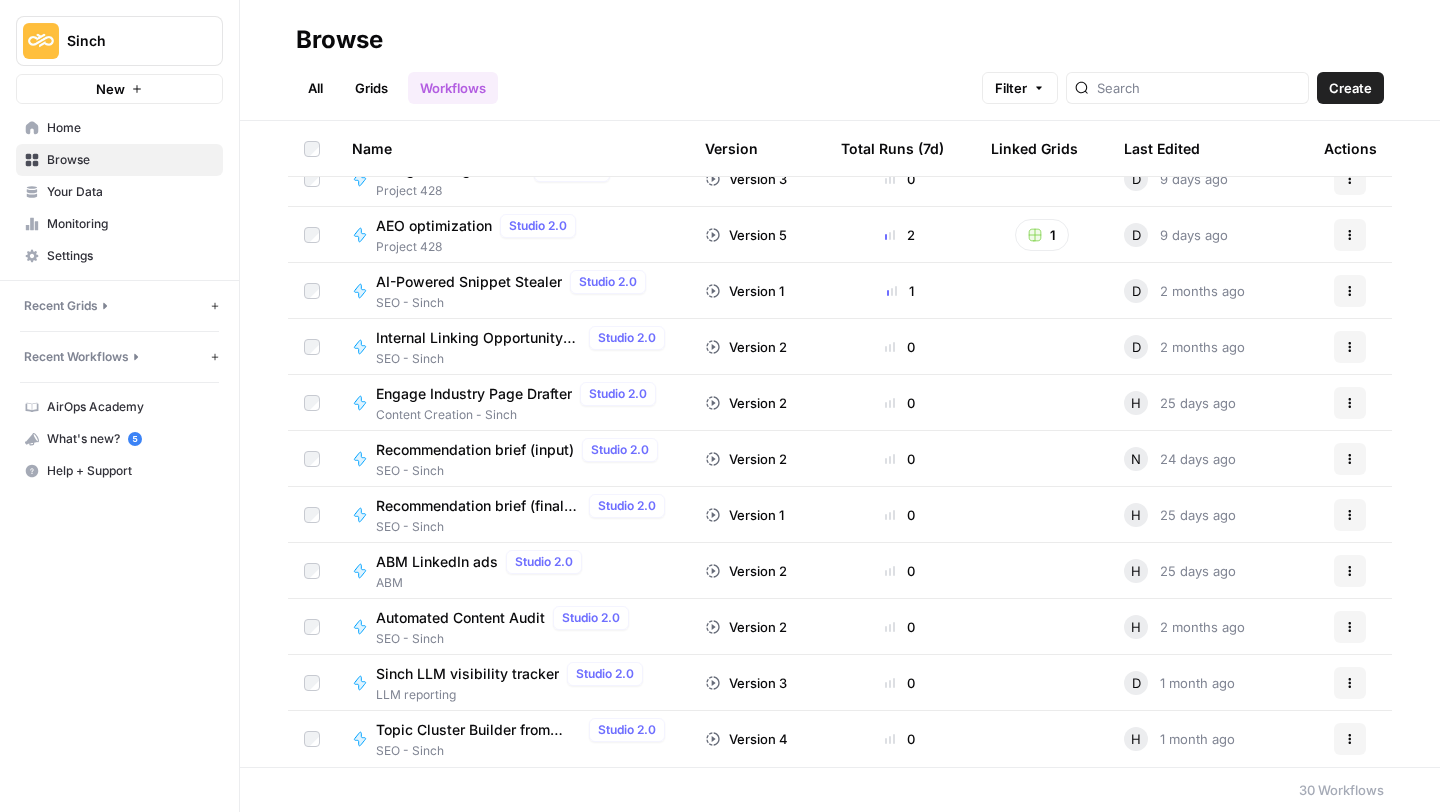 click on "Last Edited" at bounding box center [1162, 148] 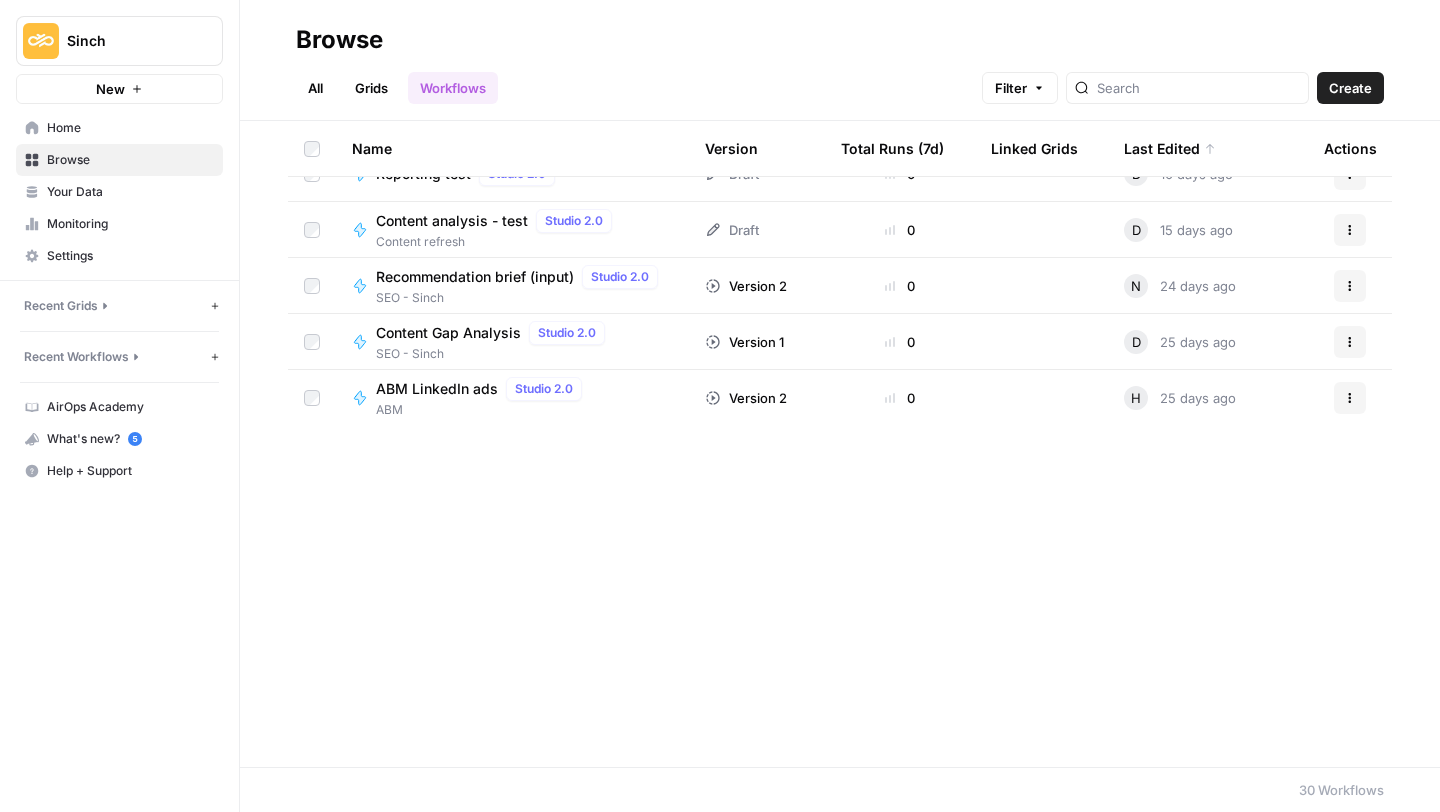 scroll, scrollTop: 0, scrollLeft: 0, axis: both 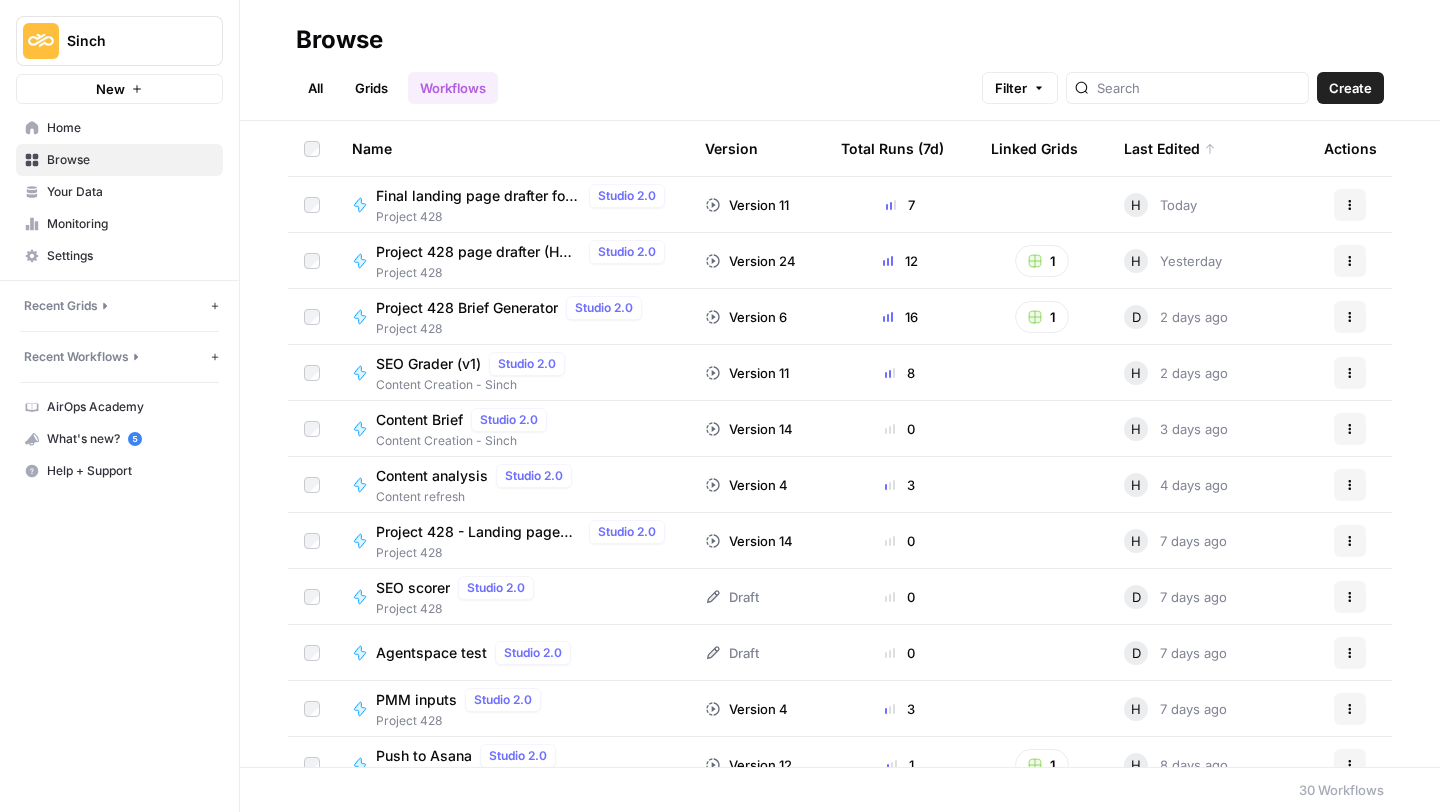 click on "Final landing page drafter for Project 428 (Drew)" at bounding box center [478, 196] 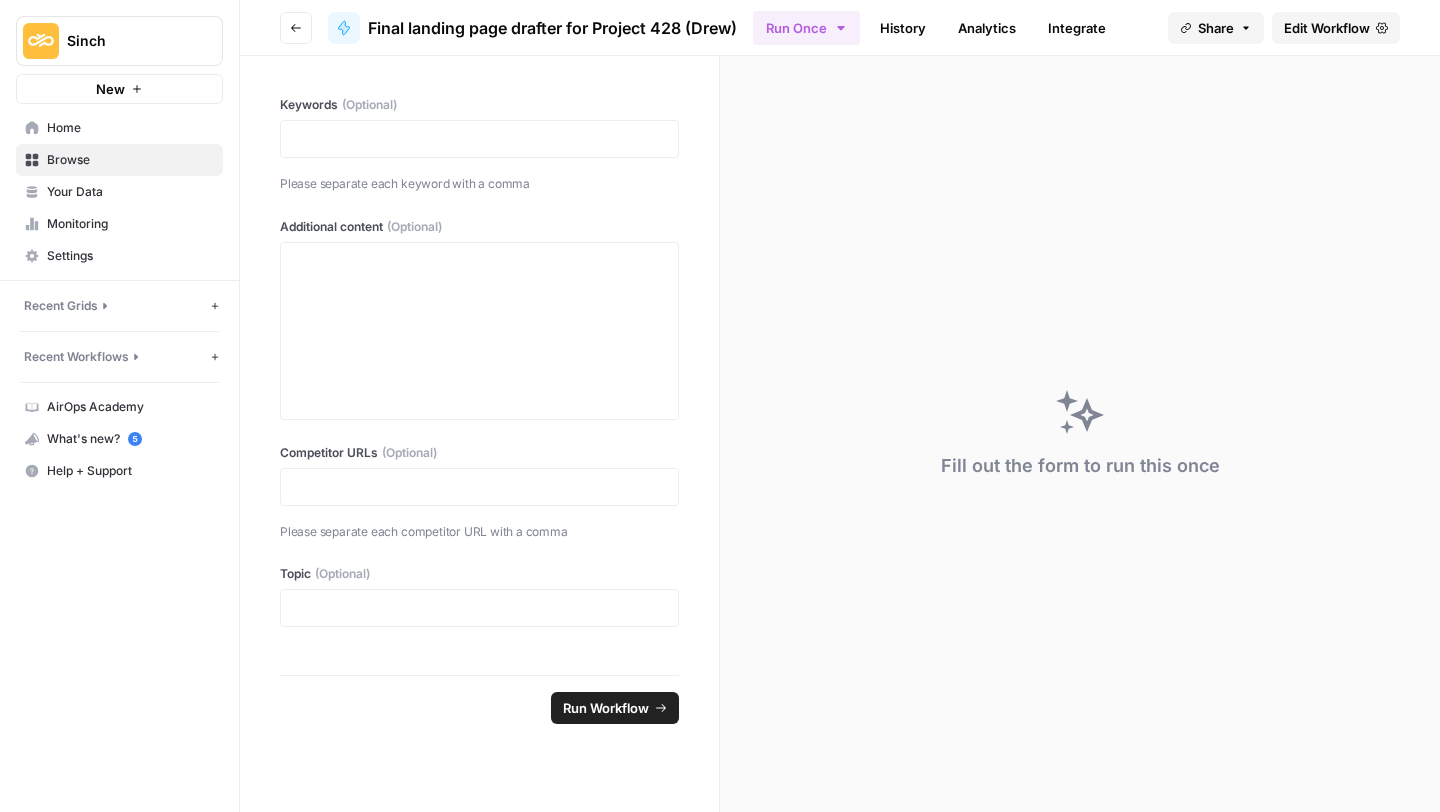 click on "Edit Workflow" at bounding box center [1327, 28] 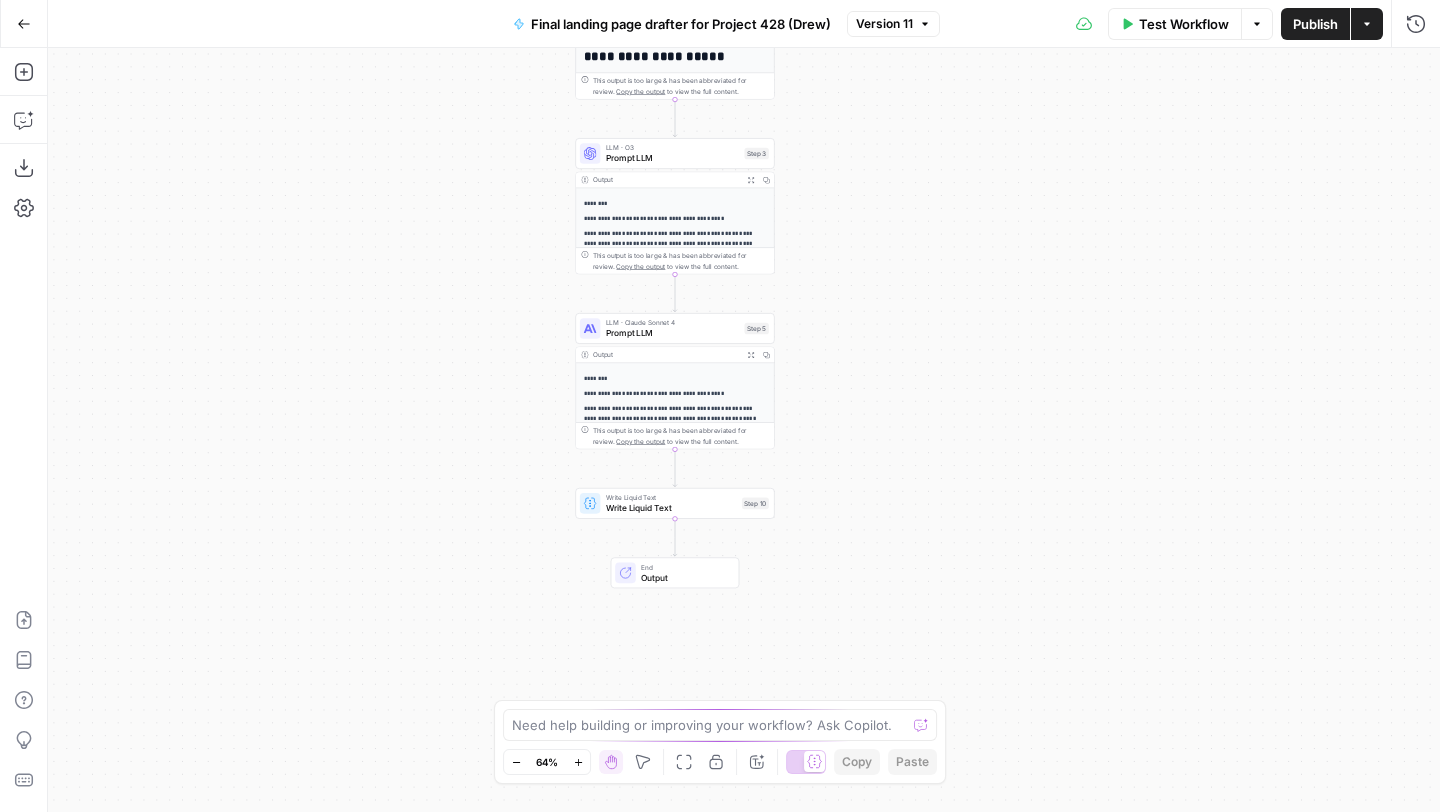 drag, startPoint x: 577, startPoint y: 566, endPoint x: 508, endPoint y: 377, distance: 201.20139 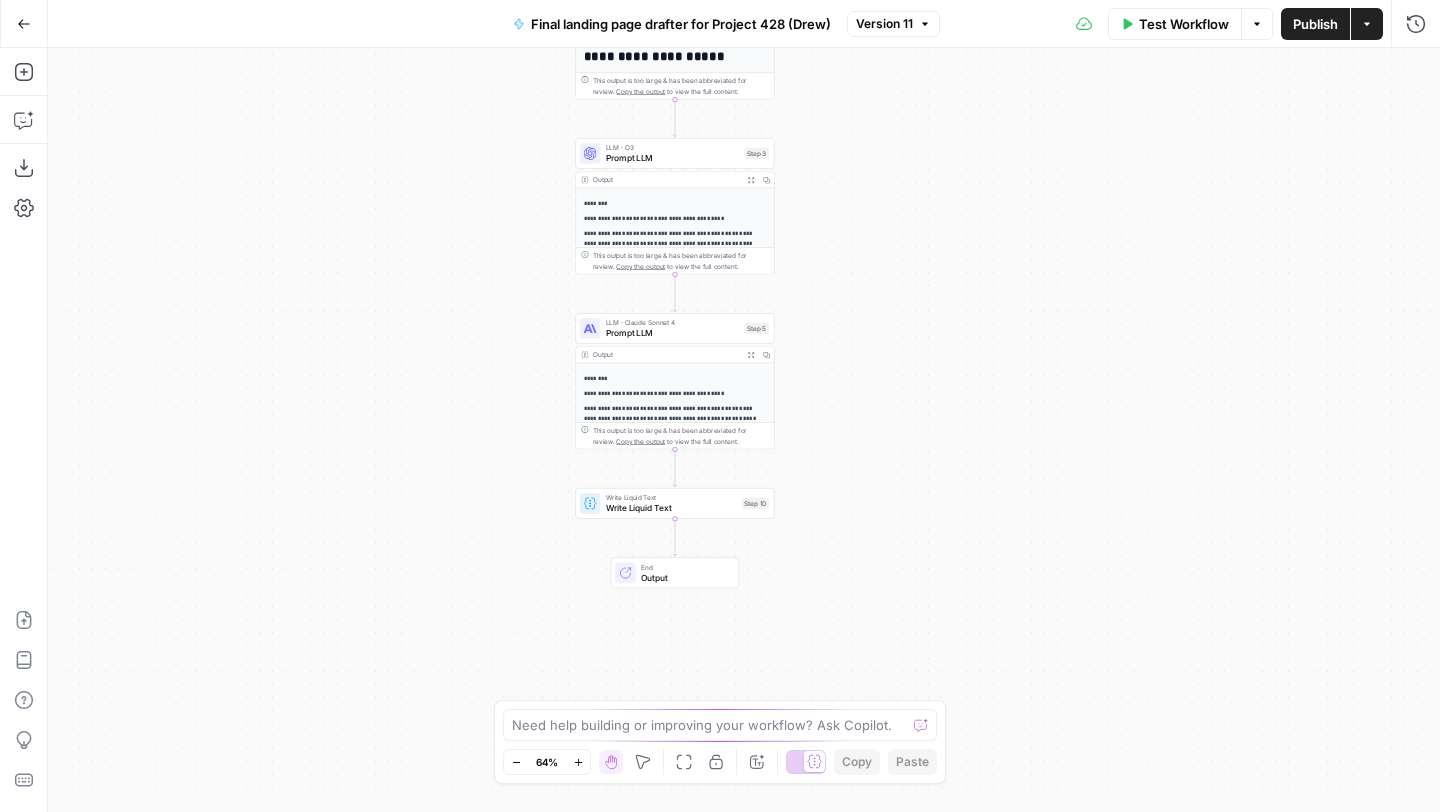 click on "**********" at bounding box center (744, 430) 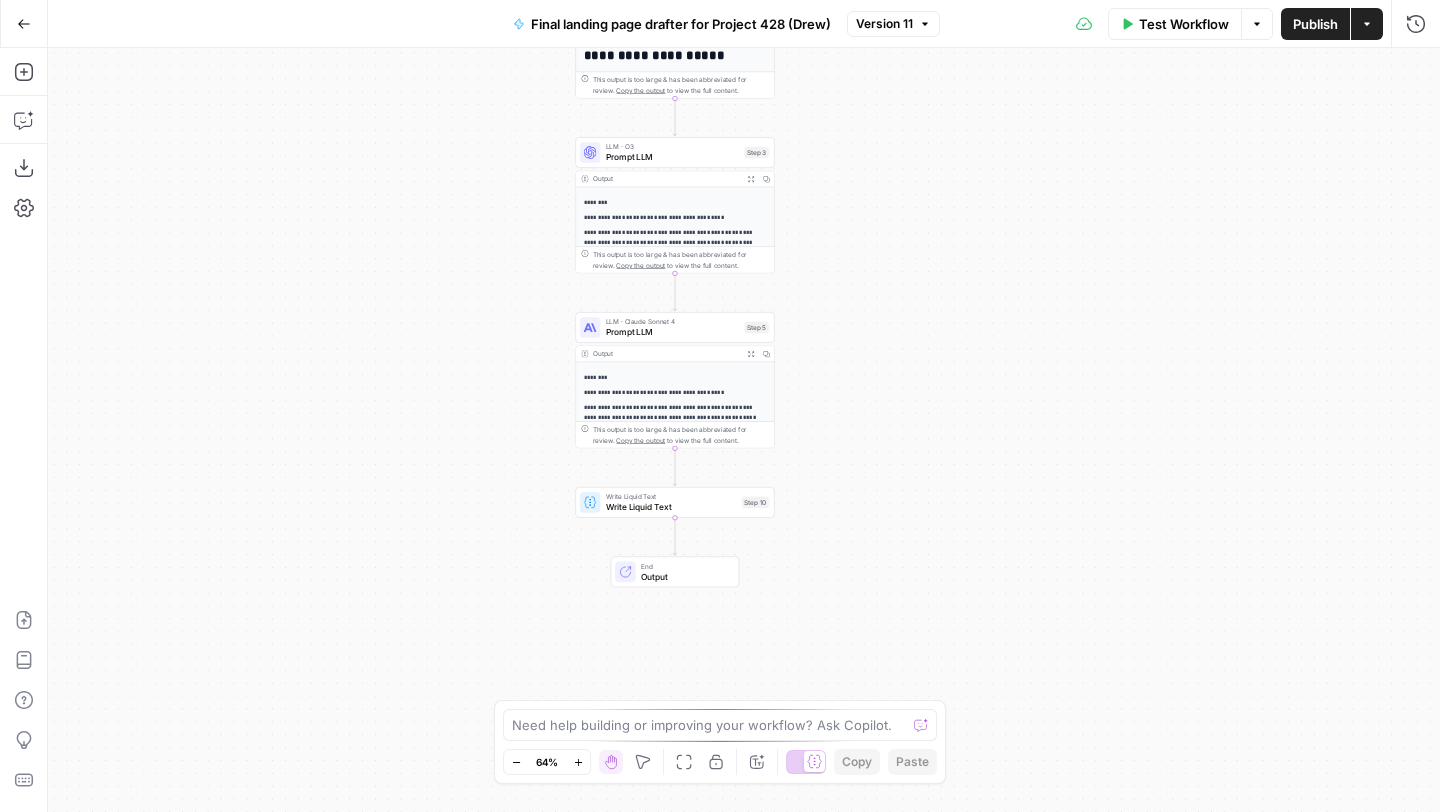 click on "**********" at bounding box center (675, 392) 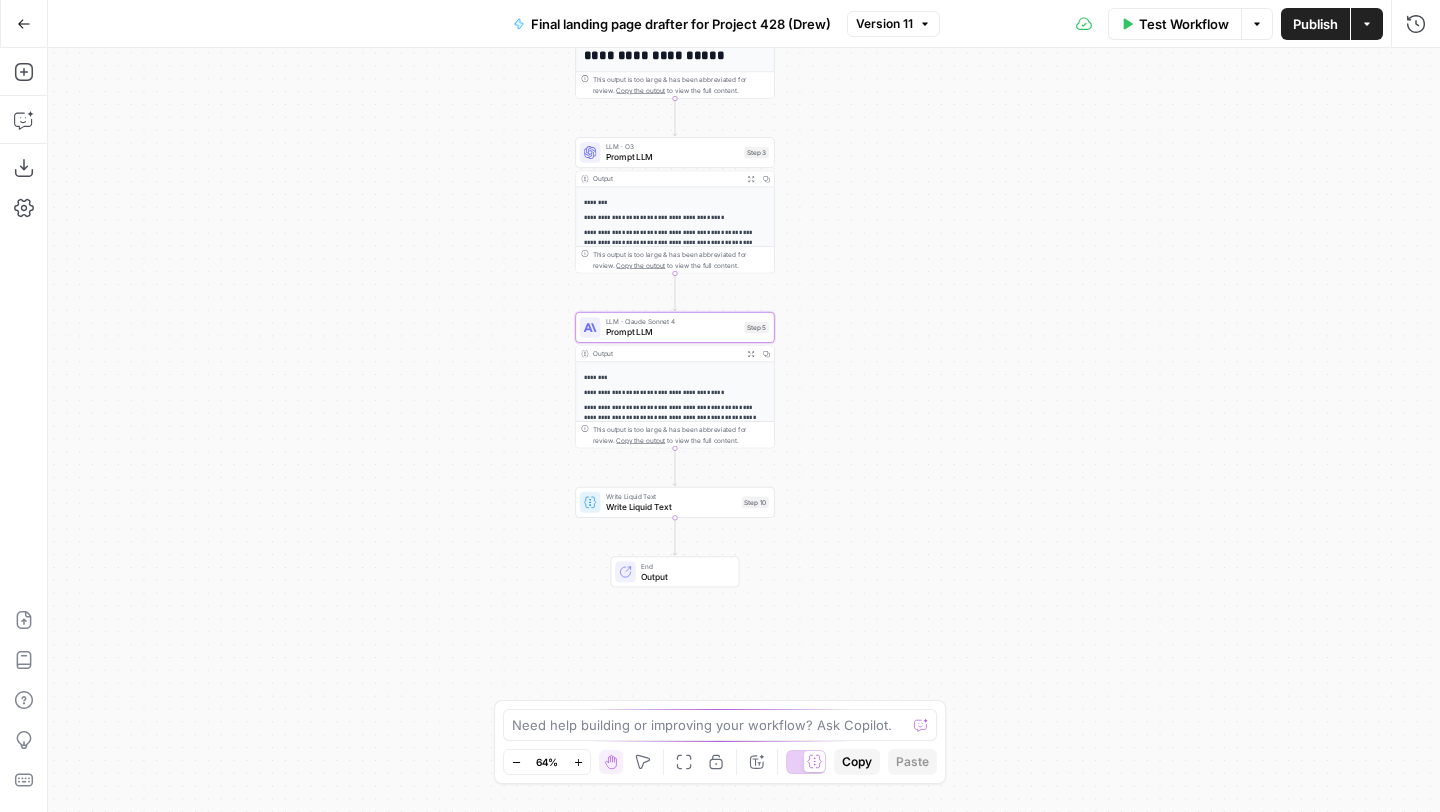 click 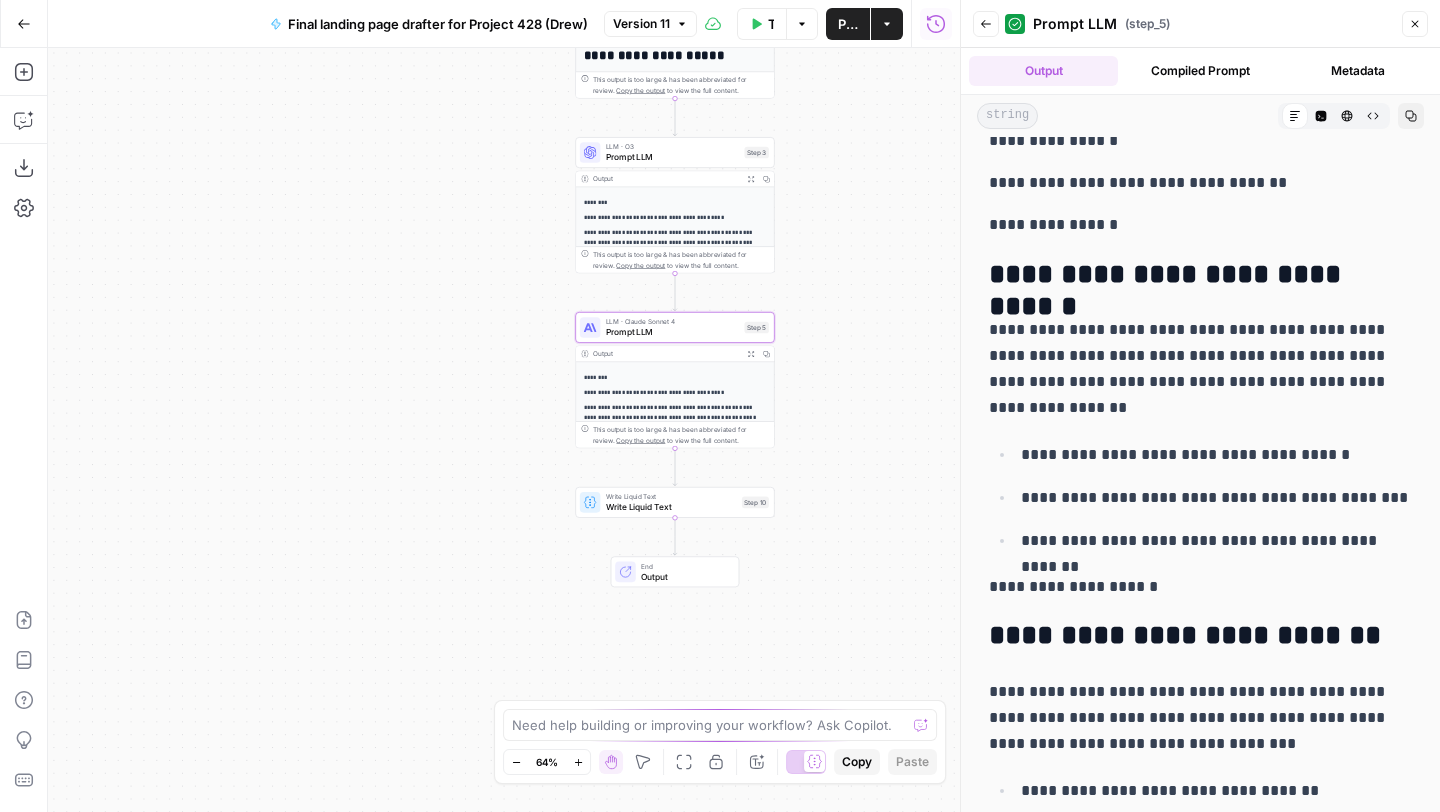 scroll, scrollTop: 1723, scrollLeft: 0, axis: vertical 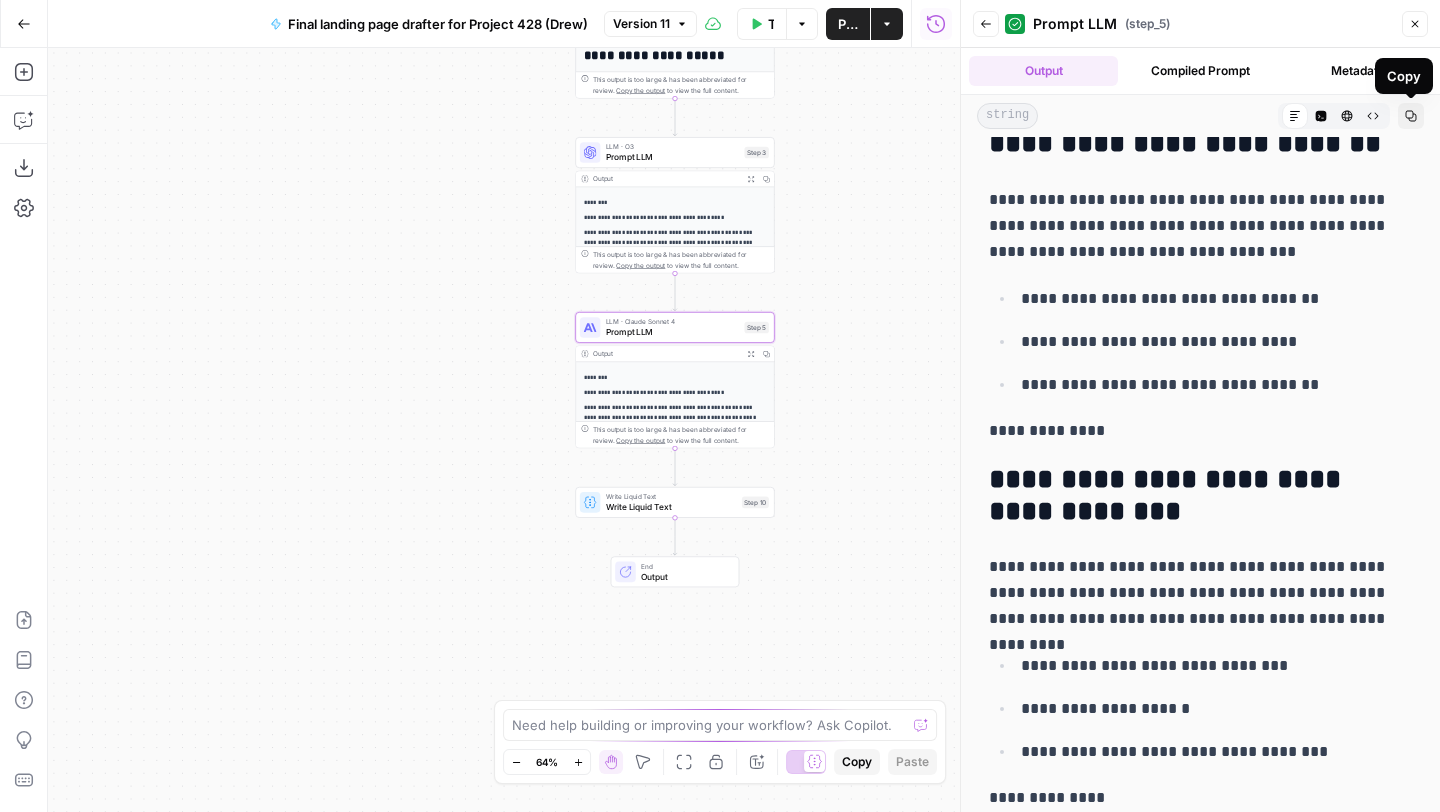 click on "Copy" at bounding box center [1411, 116] 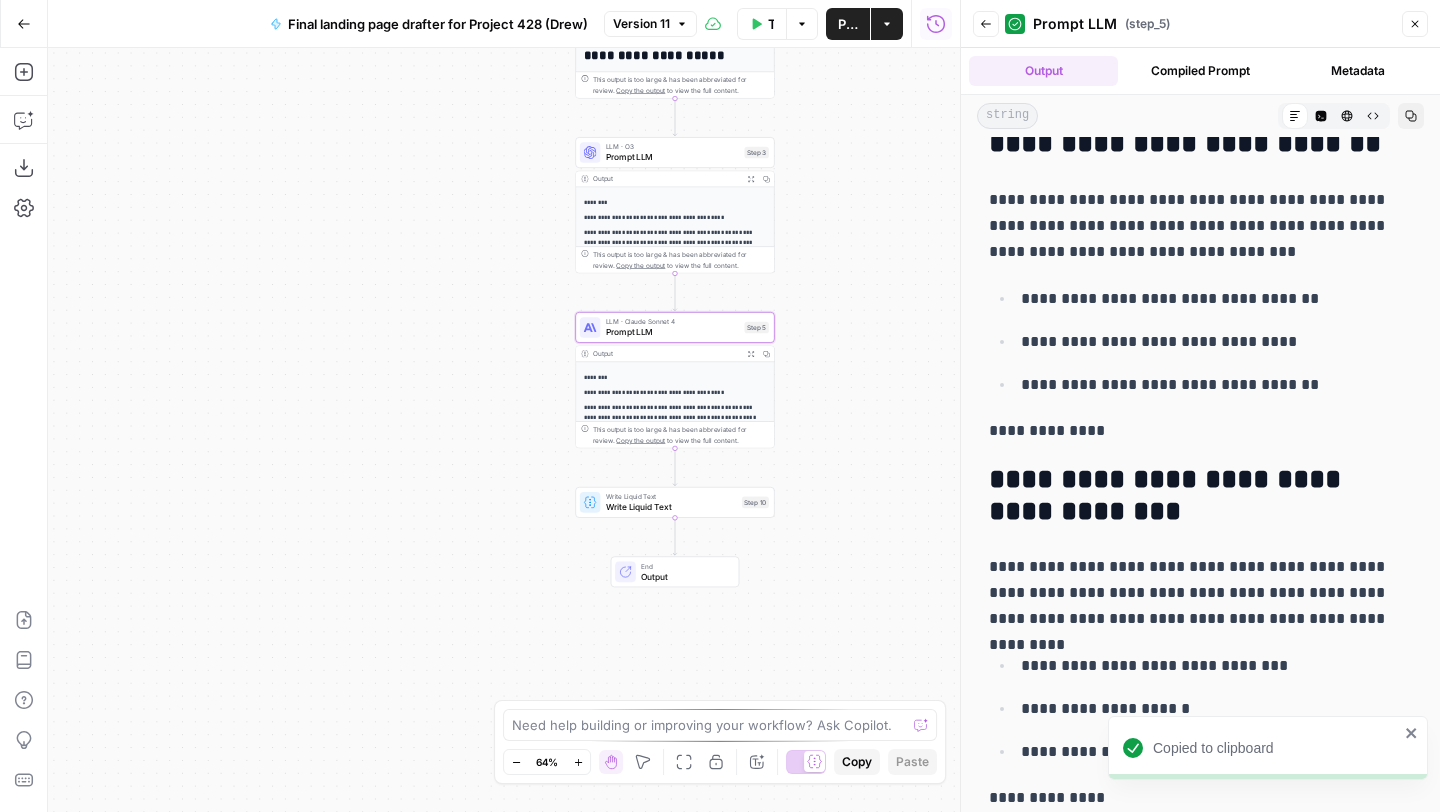 click on "Prompt LLM" at bounding box center [673, 332] 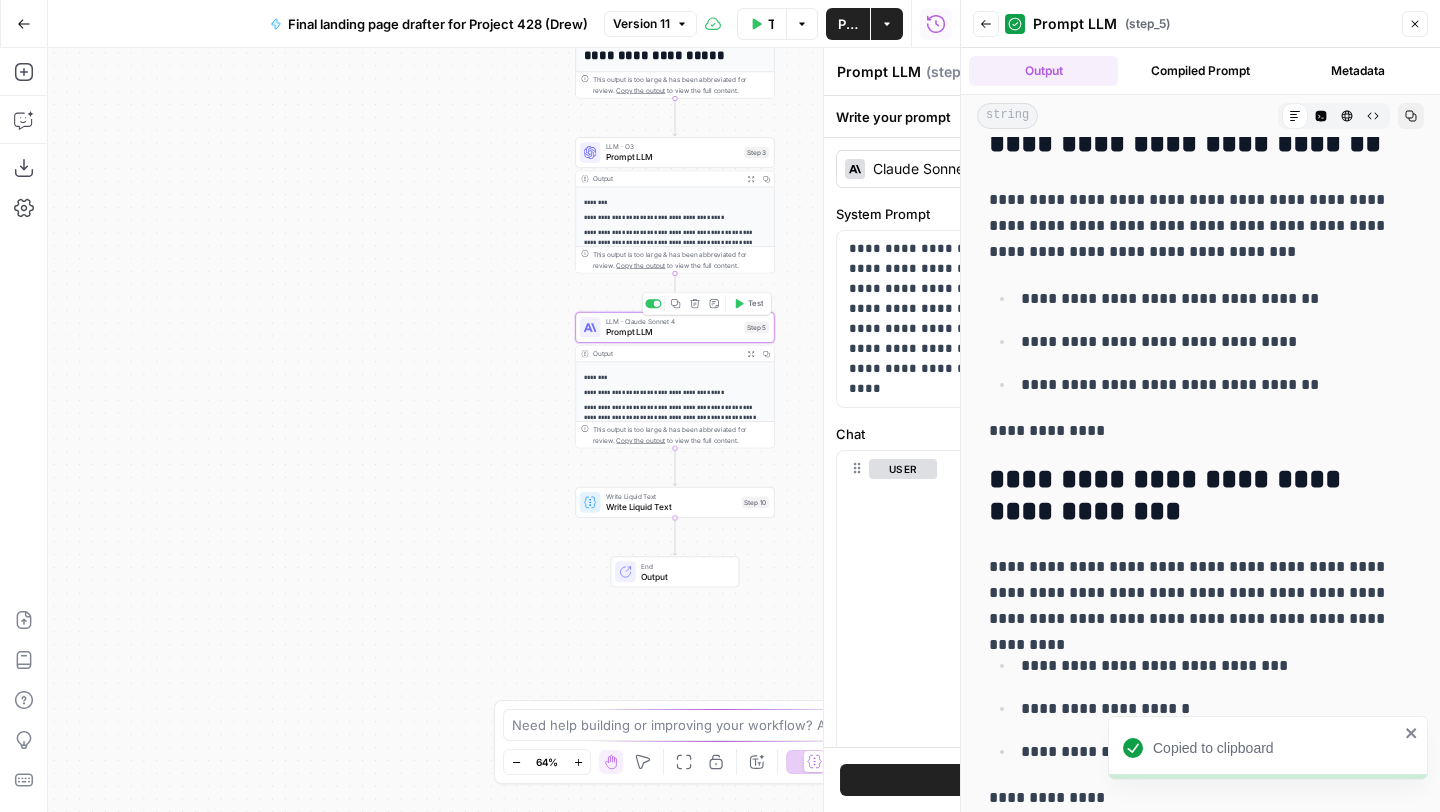 click on "**********" at bounding box center [760, 430] 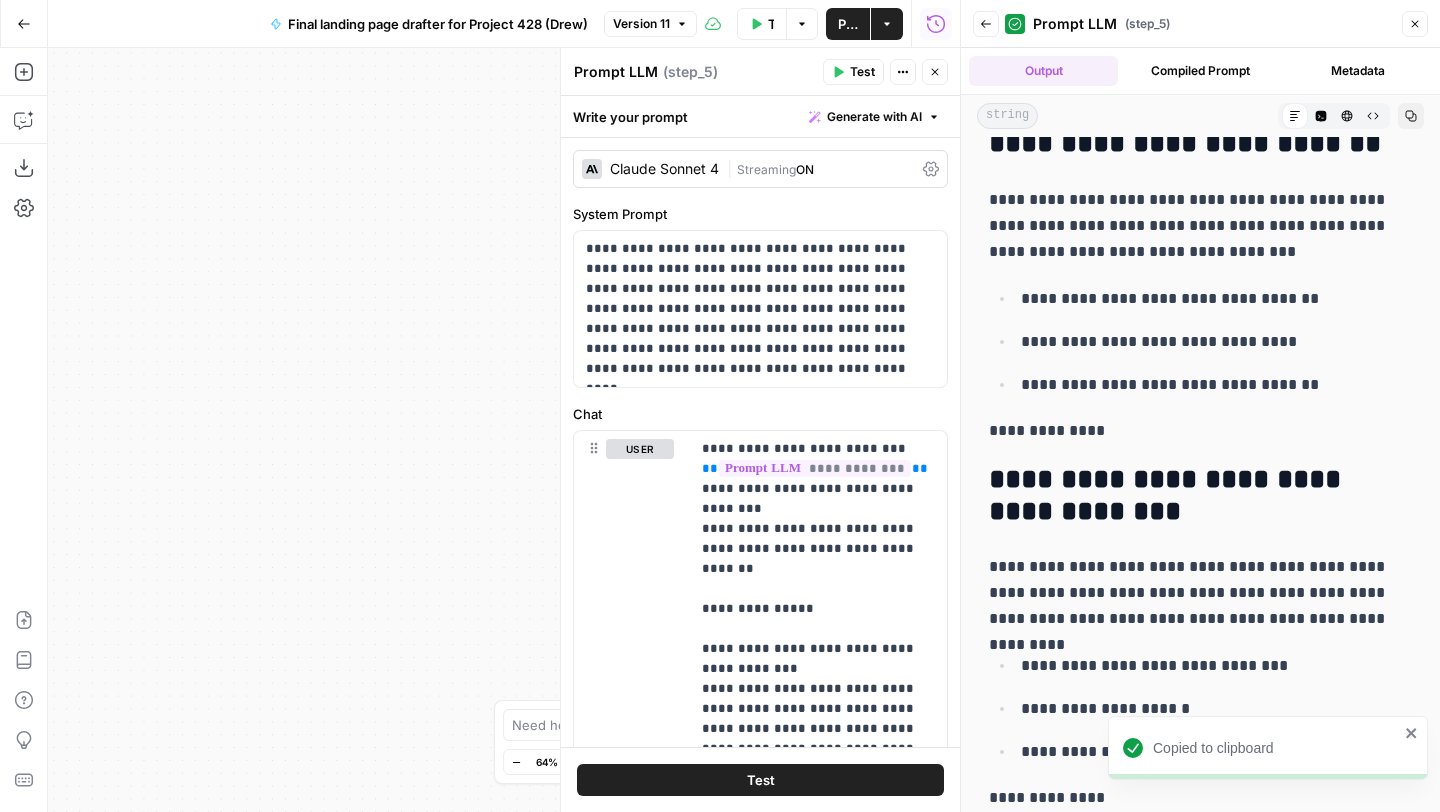 click 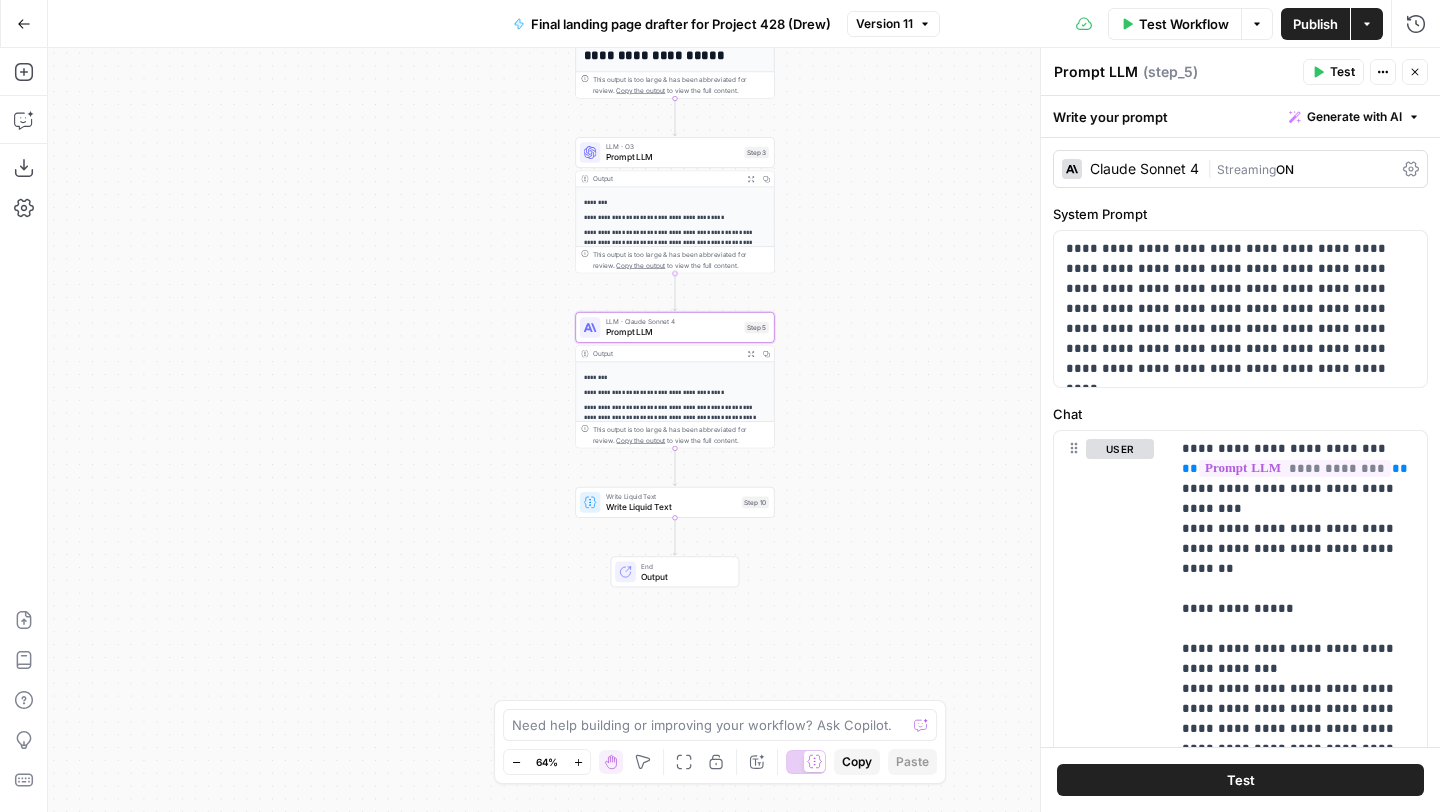 click on "Prompt LLM" at bounding box center (673, 157) 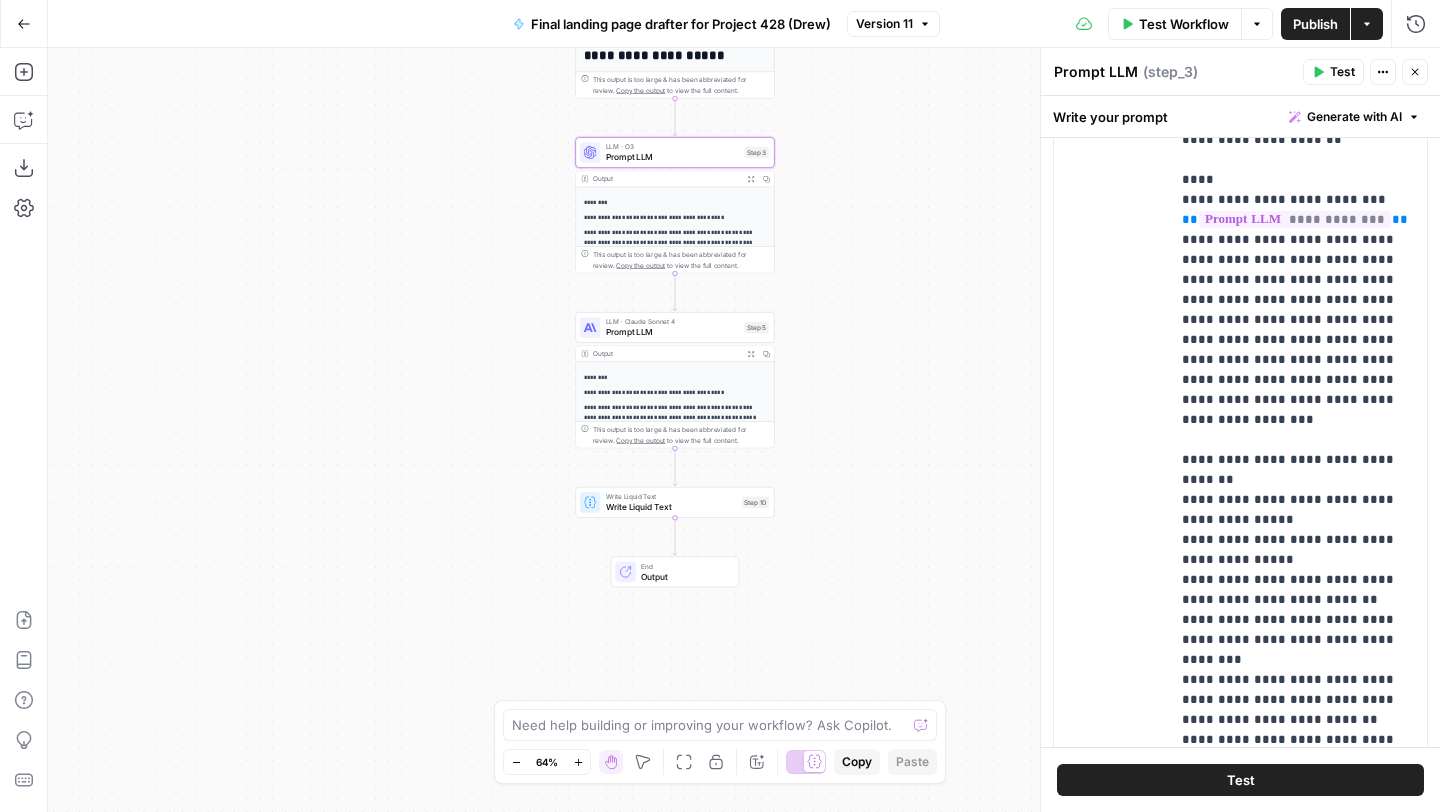 scroll, scrollTop: 615, scrollLeft: 0, axis: vertical 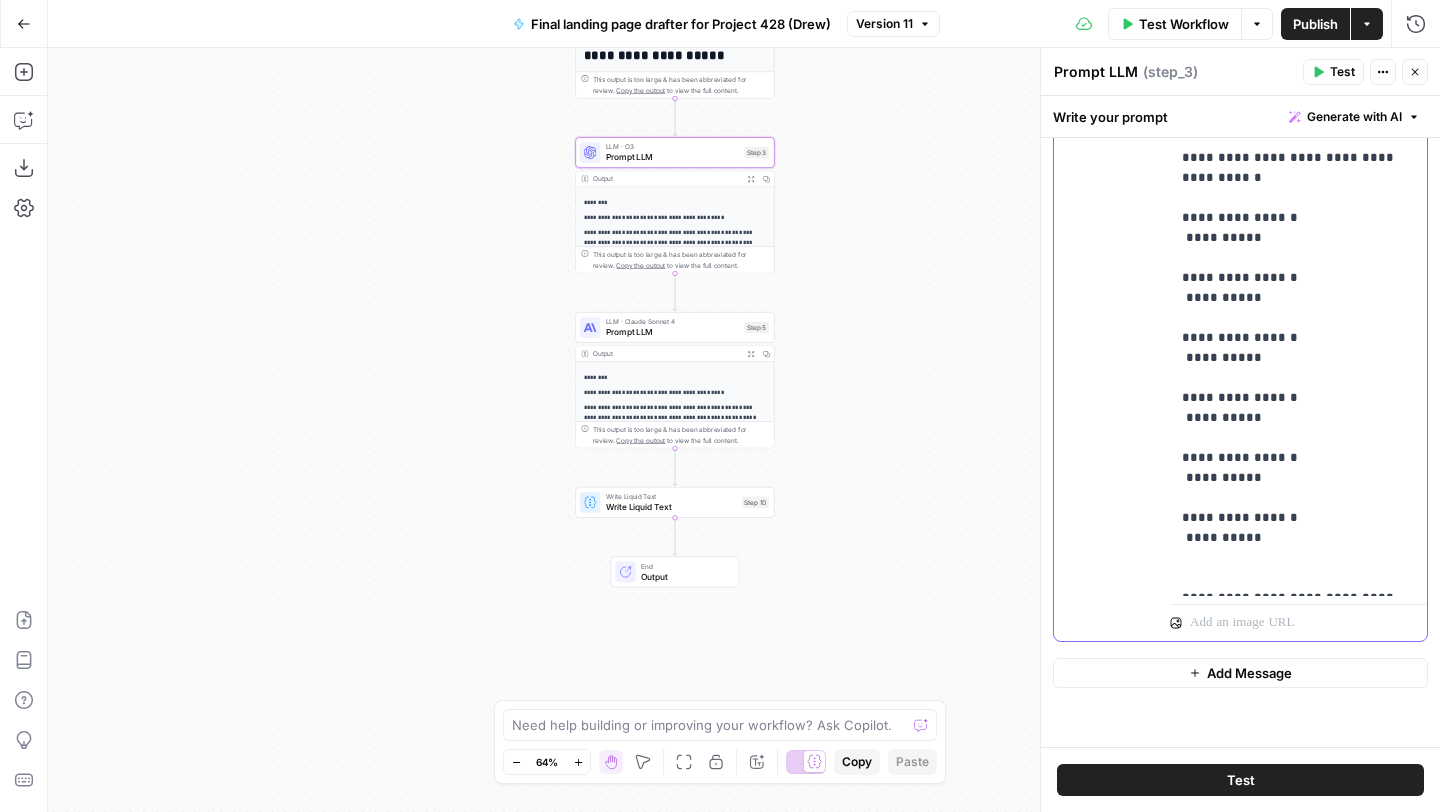 click on "**********" at bounding box center [1298, -1982] 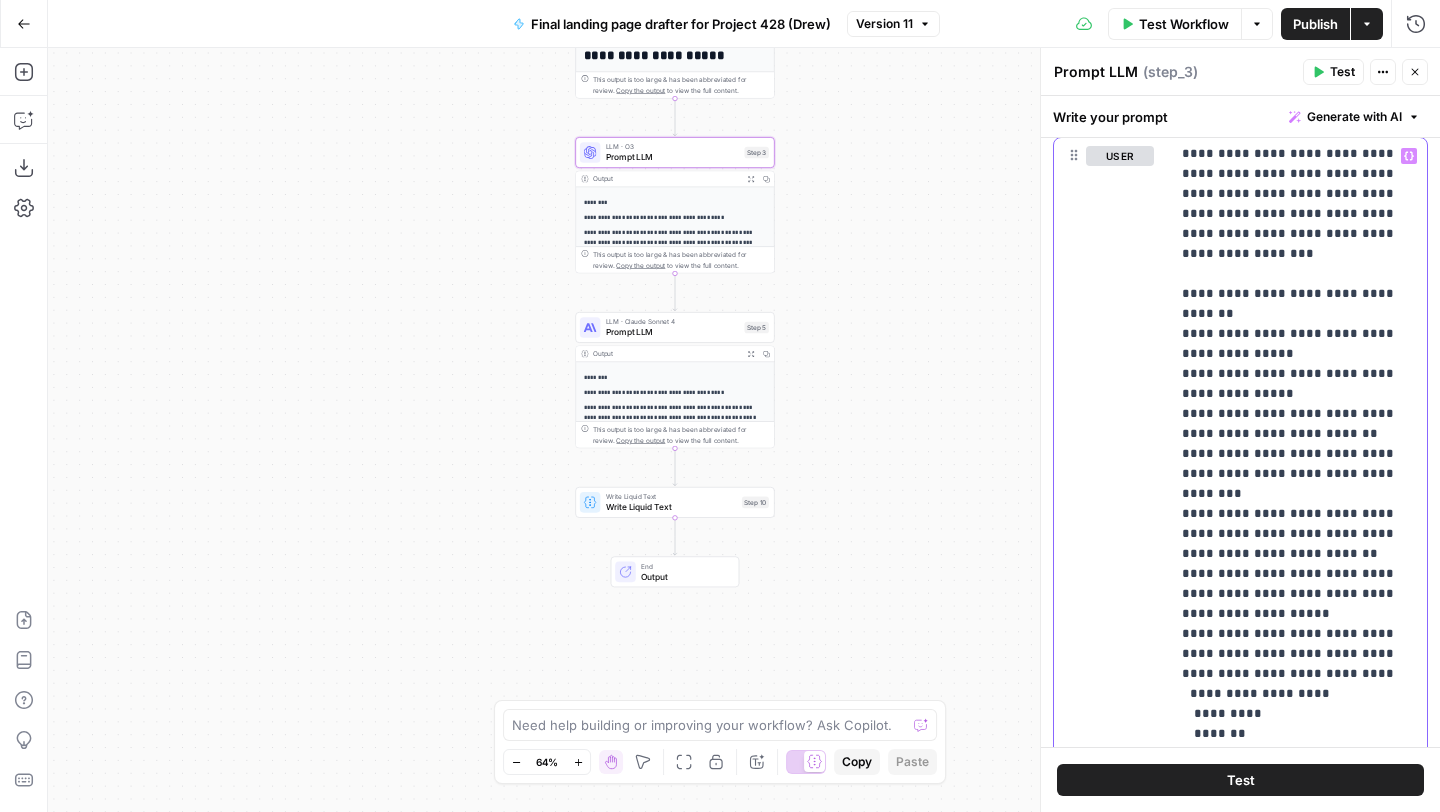scroll, scrollTop: 0, scrollLeft: 0, axis: both 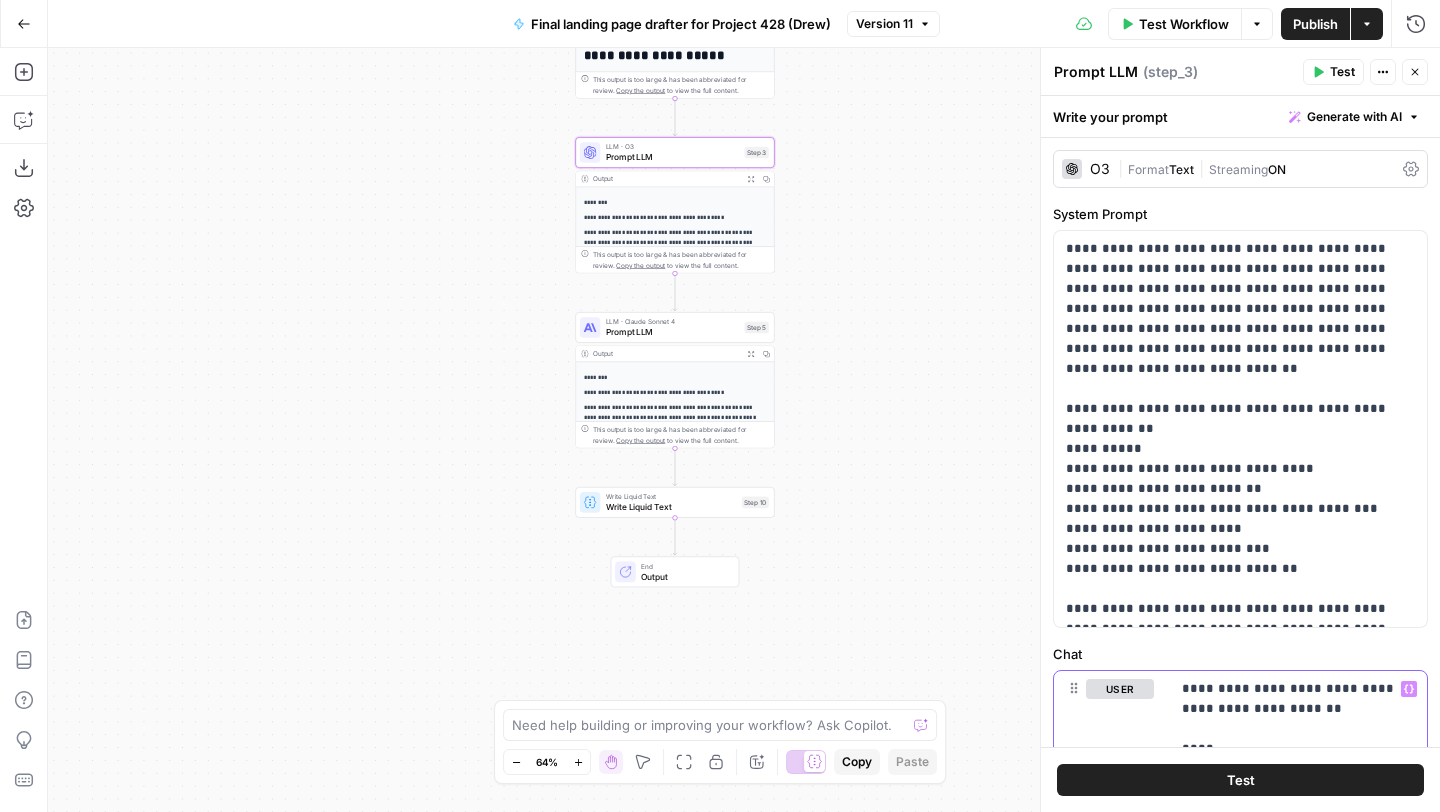 drag, startPoint x: 1349, startPoint y: 499, endPoint x: 1074, endPoint y: -16, distance: 583.8236 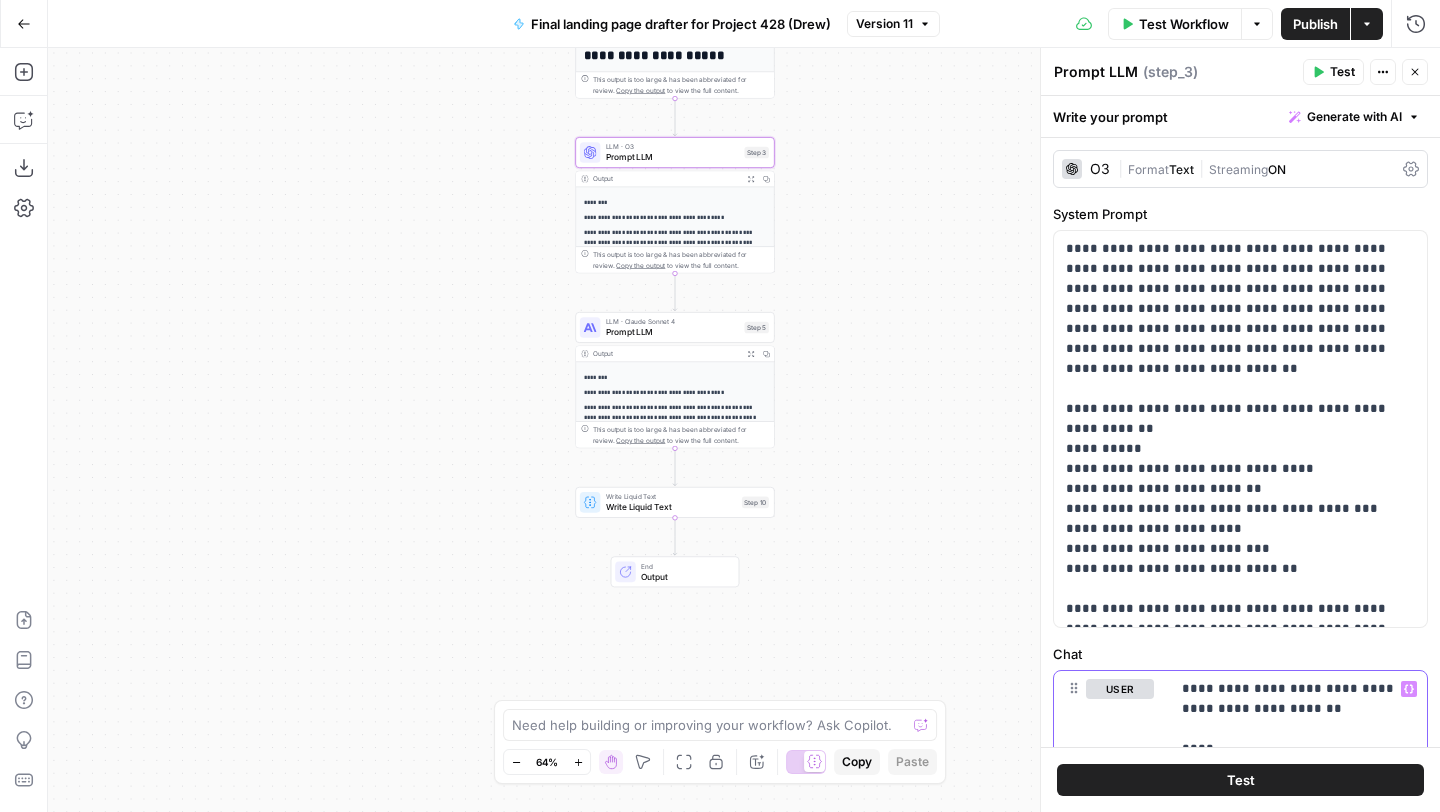 click on "**********" at bounding box center [720, 406] 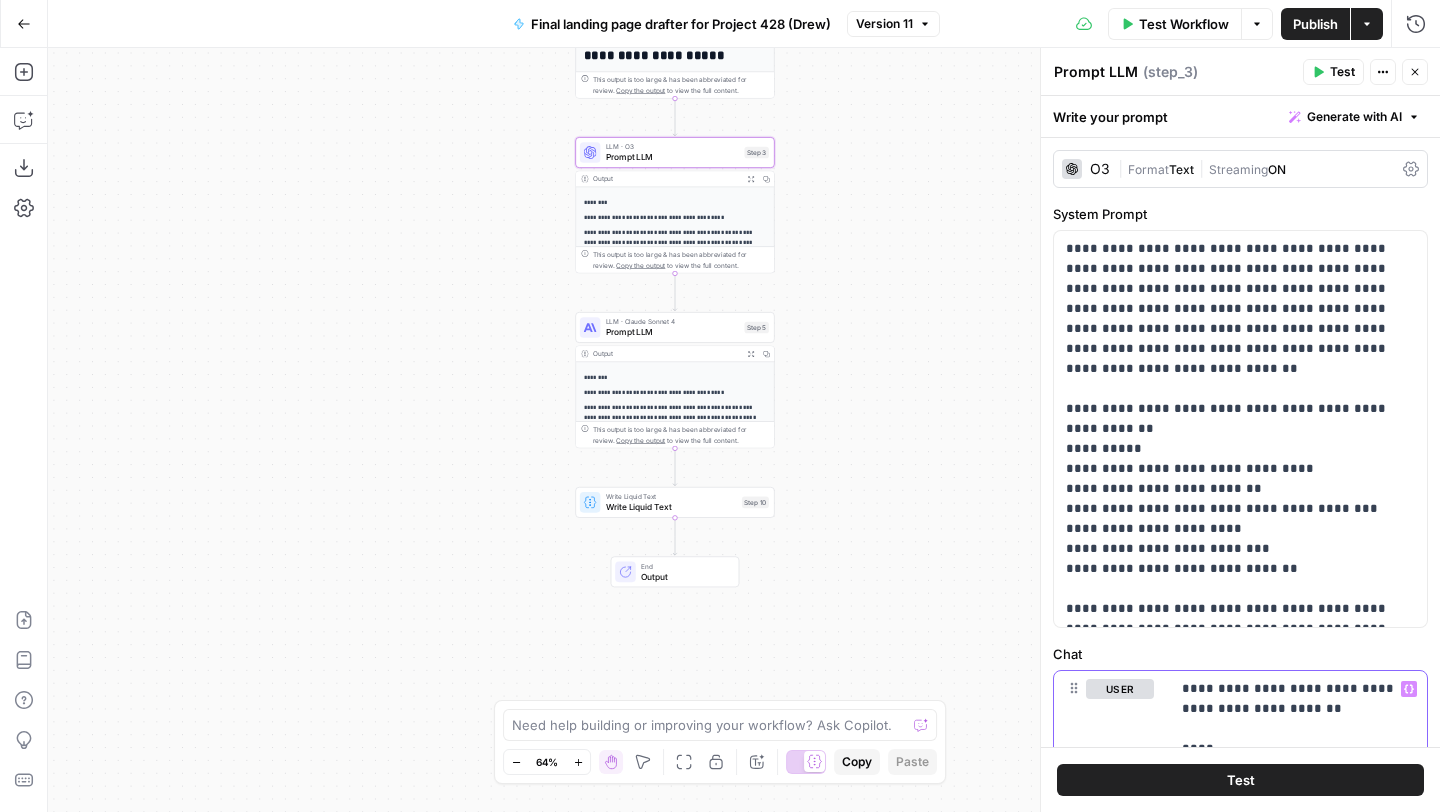 copy on "**********" 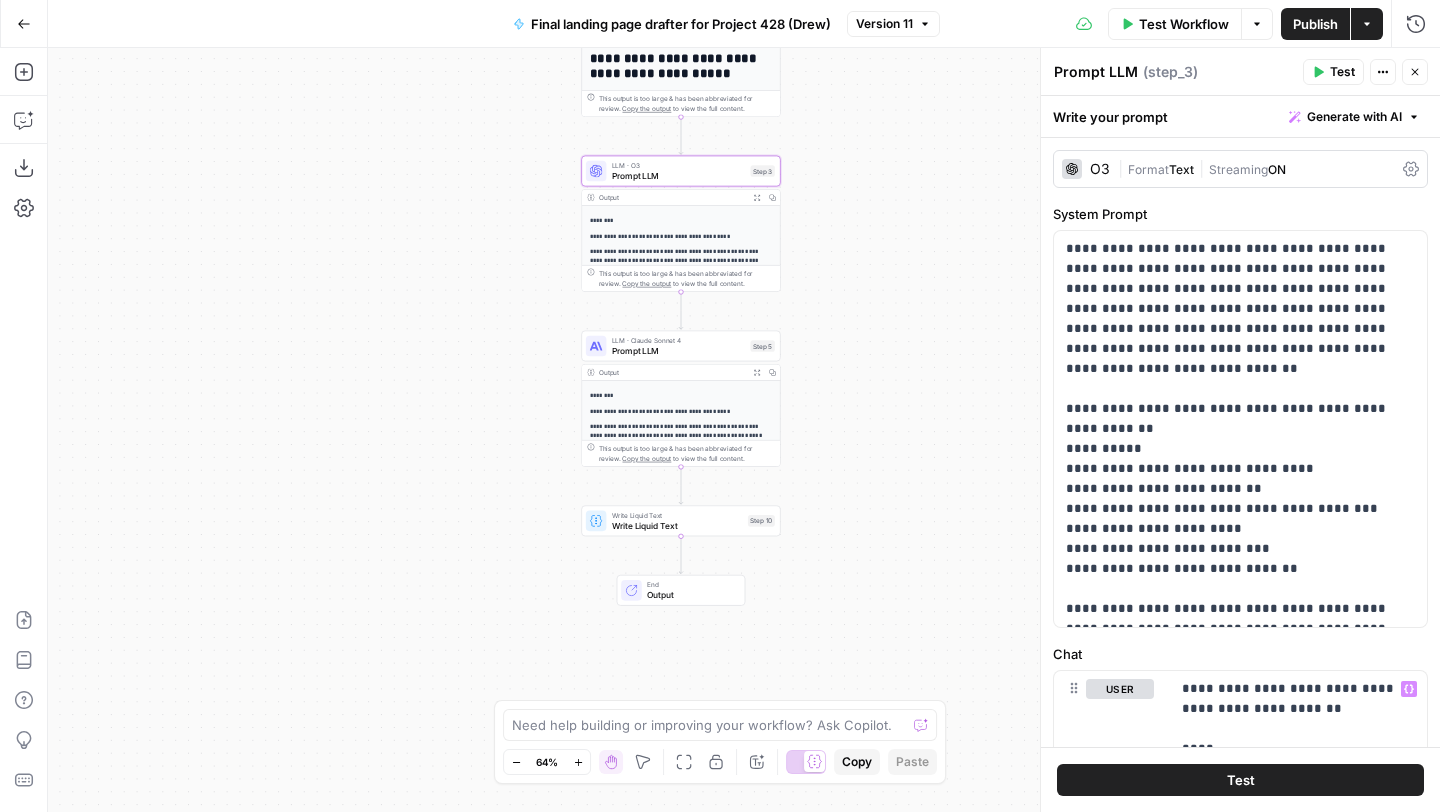 click on "Test Workflow" at bounding box center [1184, 24] 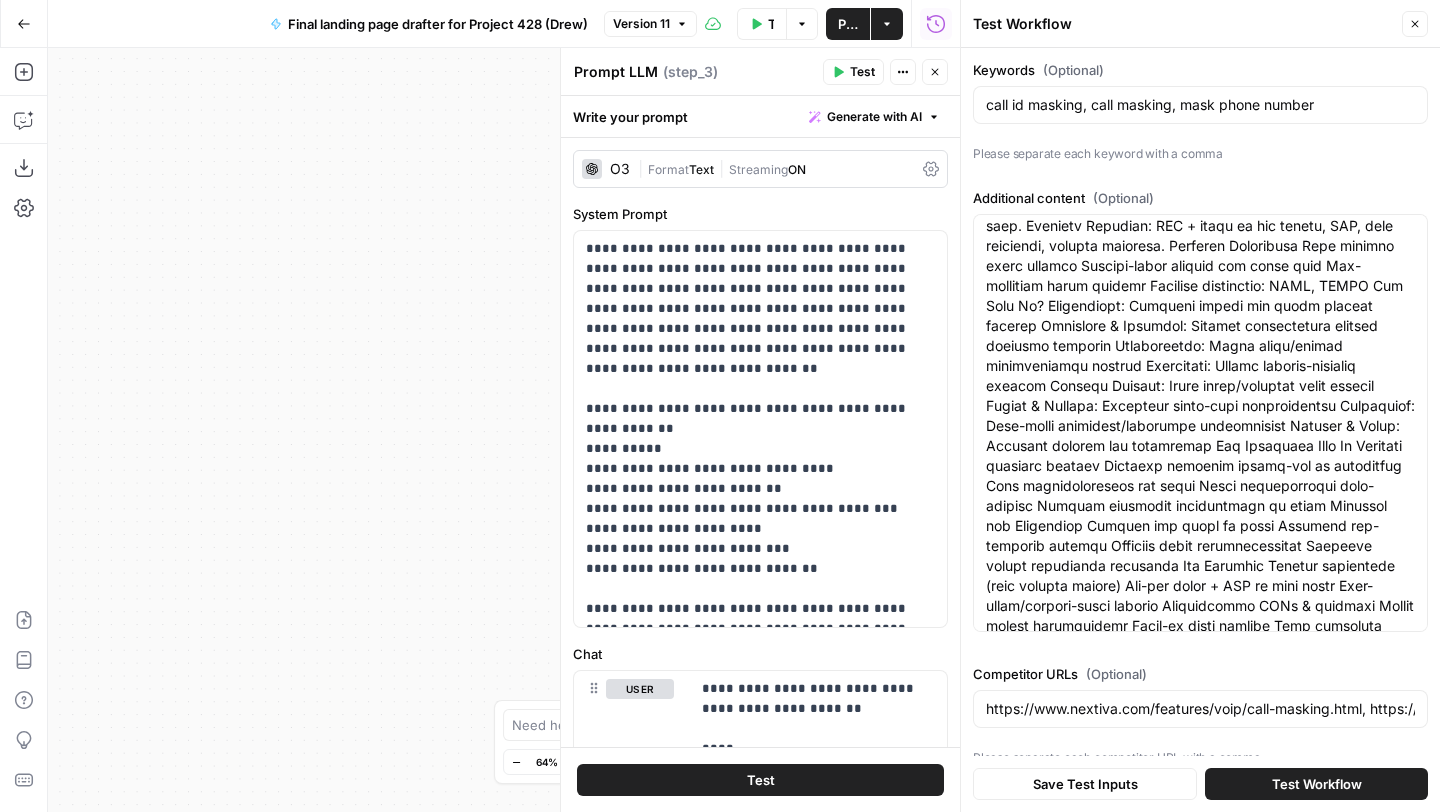 scroll, scrollTop: 580, scrollLeft: 0, axis: vertical 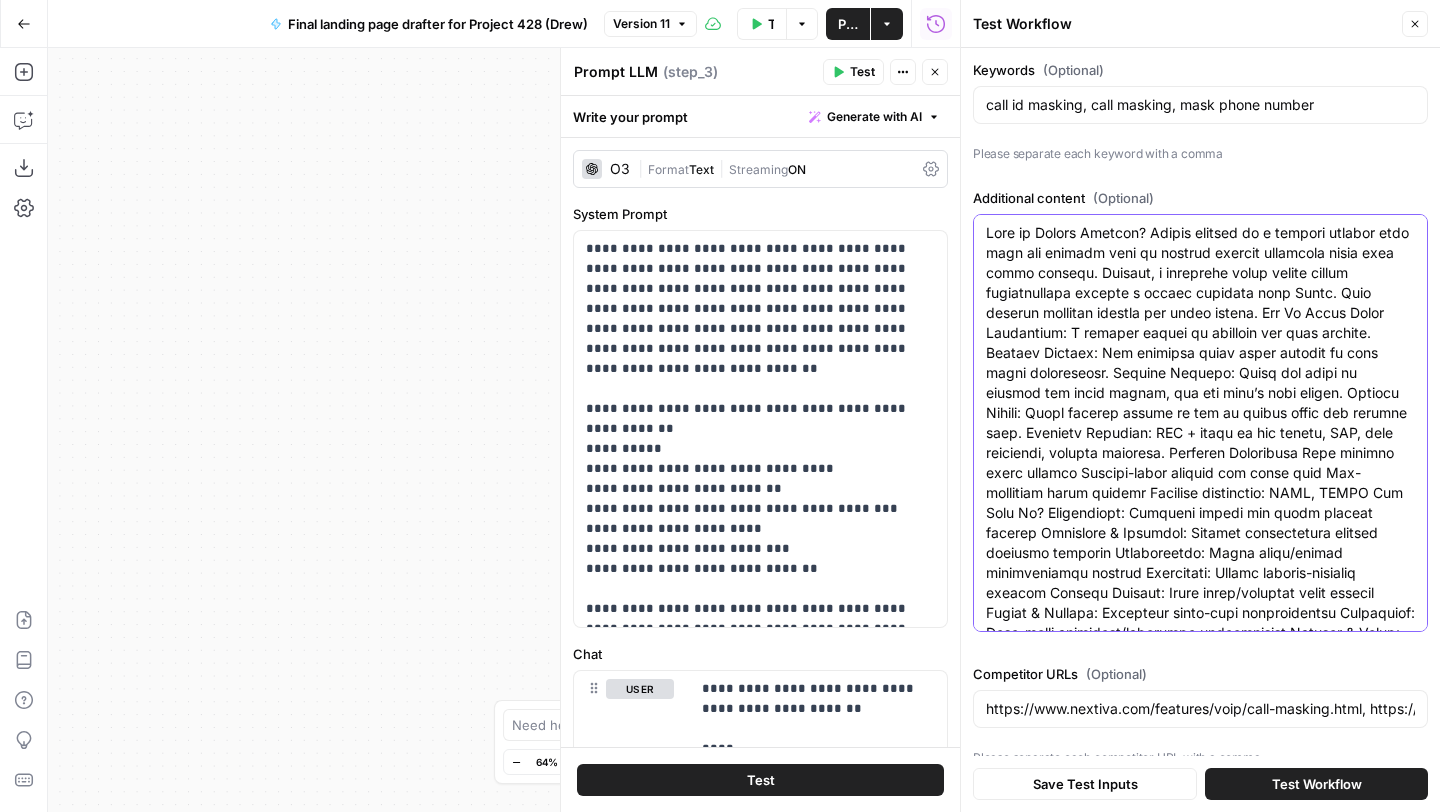 drag, startPoint x: 1410, startPoint y: 461, endPoint x: 873, endPoint y: 15, distance: 698.05804 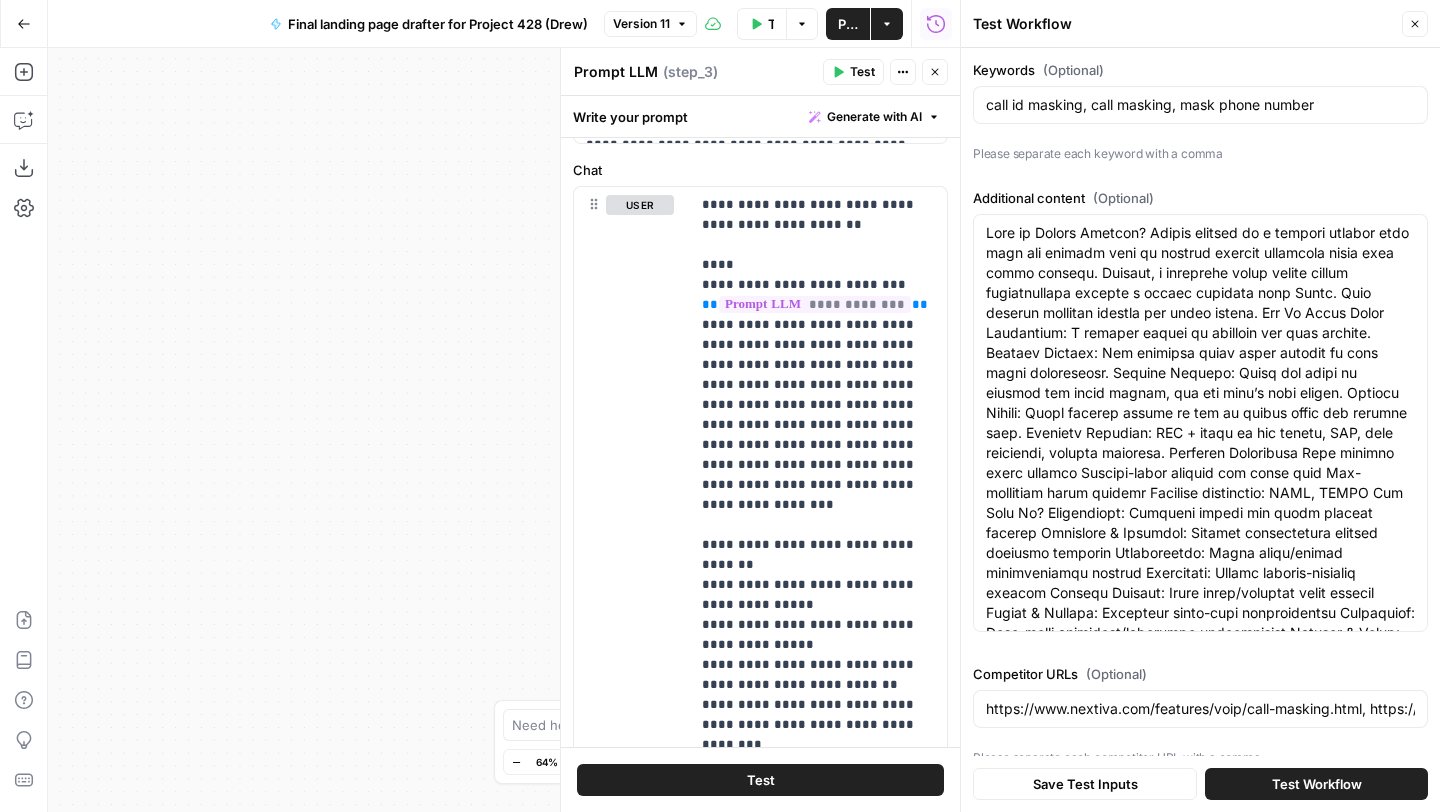 scroll, scrollTop: 758, scrollLeft: 0, axis: vertical 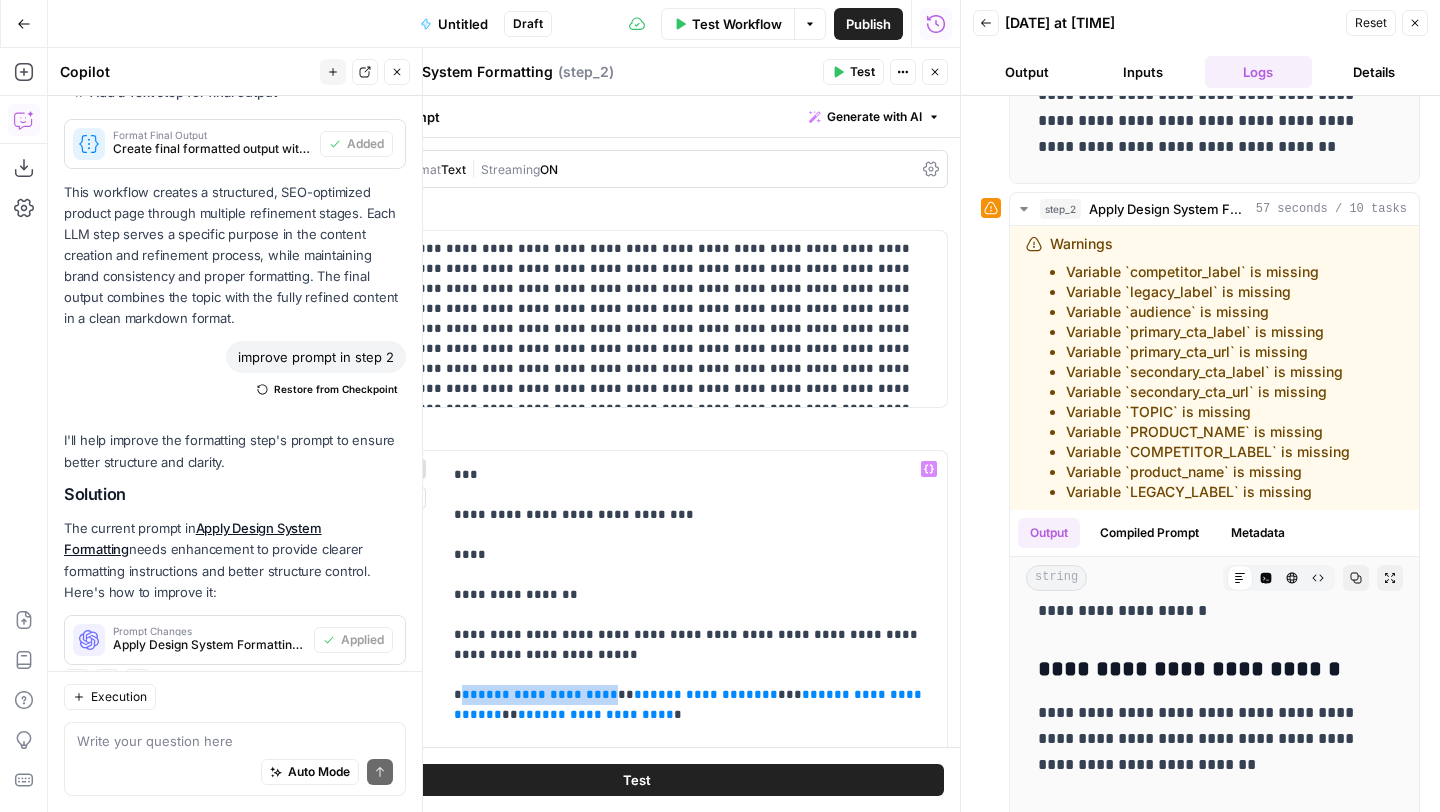 click on "**********" at bounding box center (694, 2045) 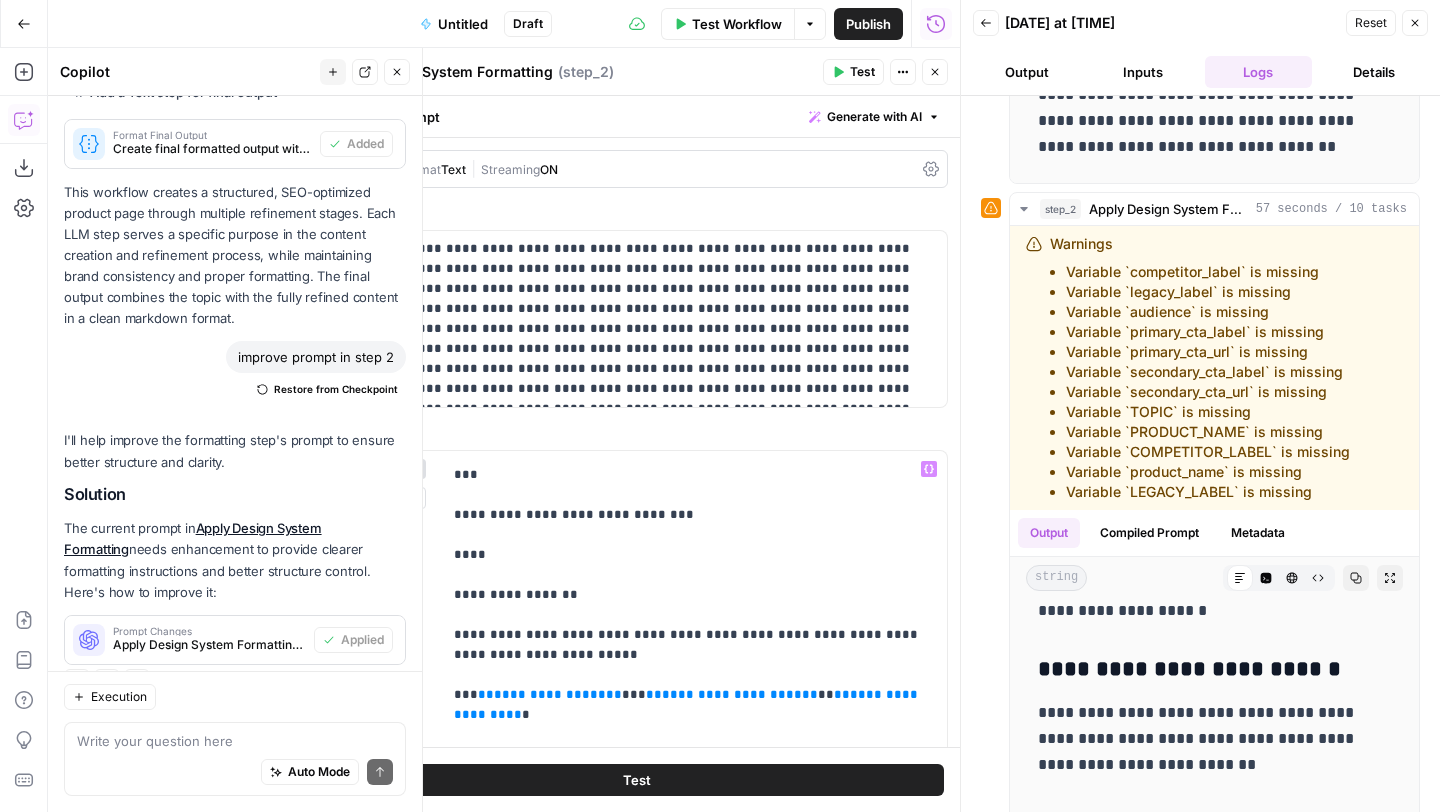 type 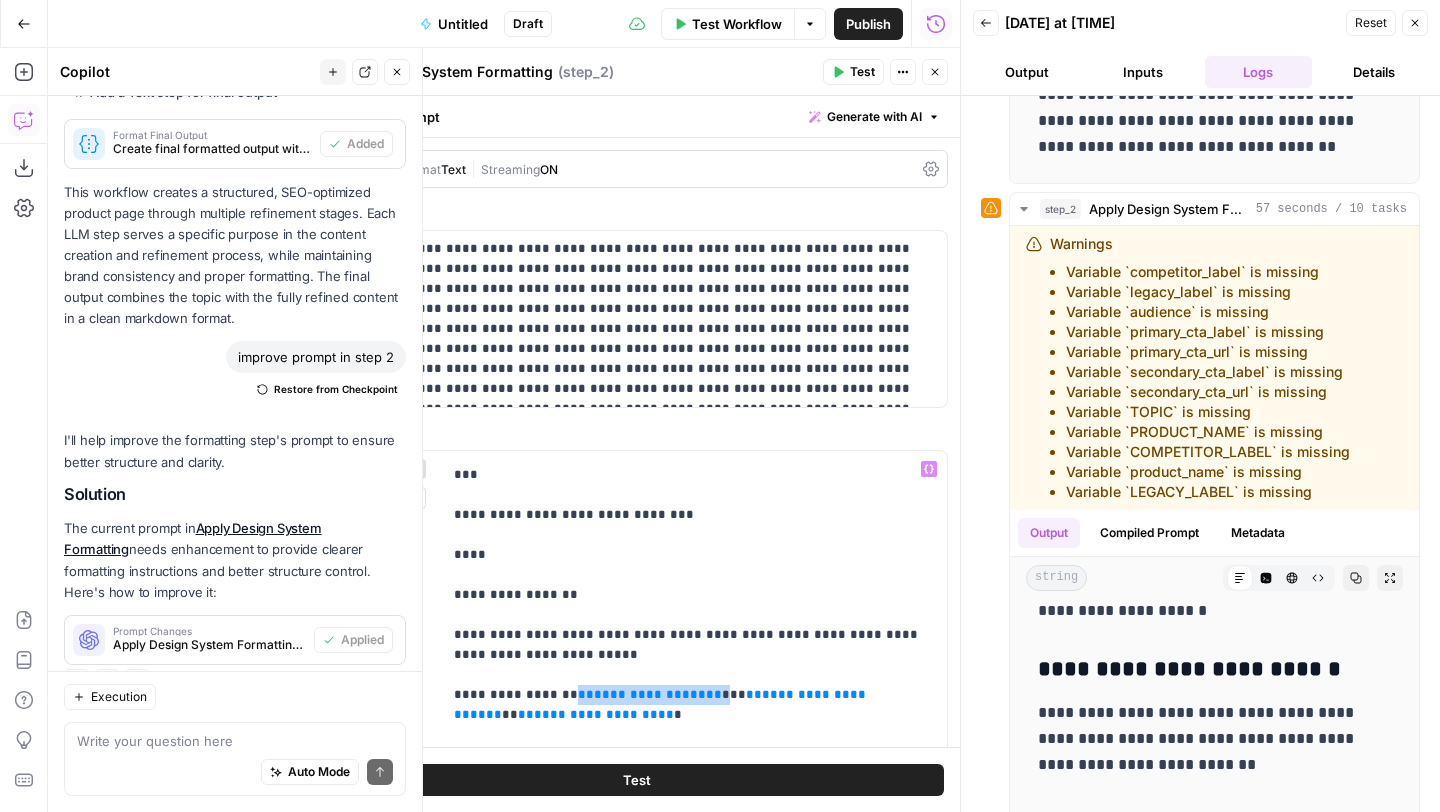 drag, startPoint x: 548, startPoint y: 615, endPoint x: 665, endPoint y: 614, distance: 117.00427 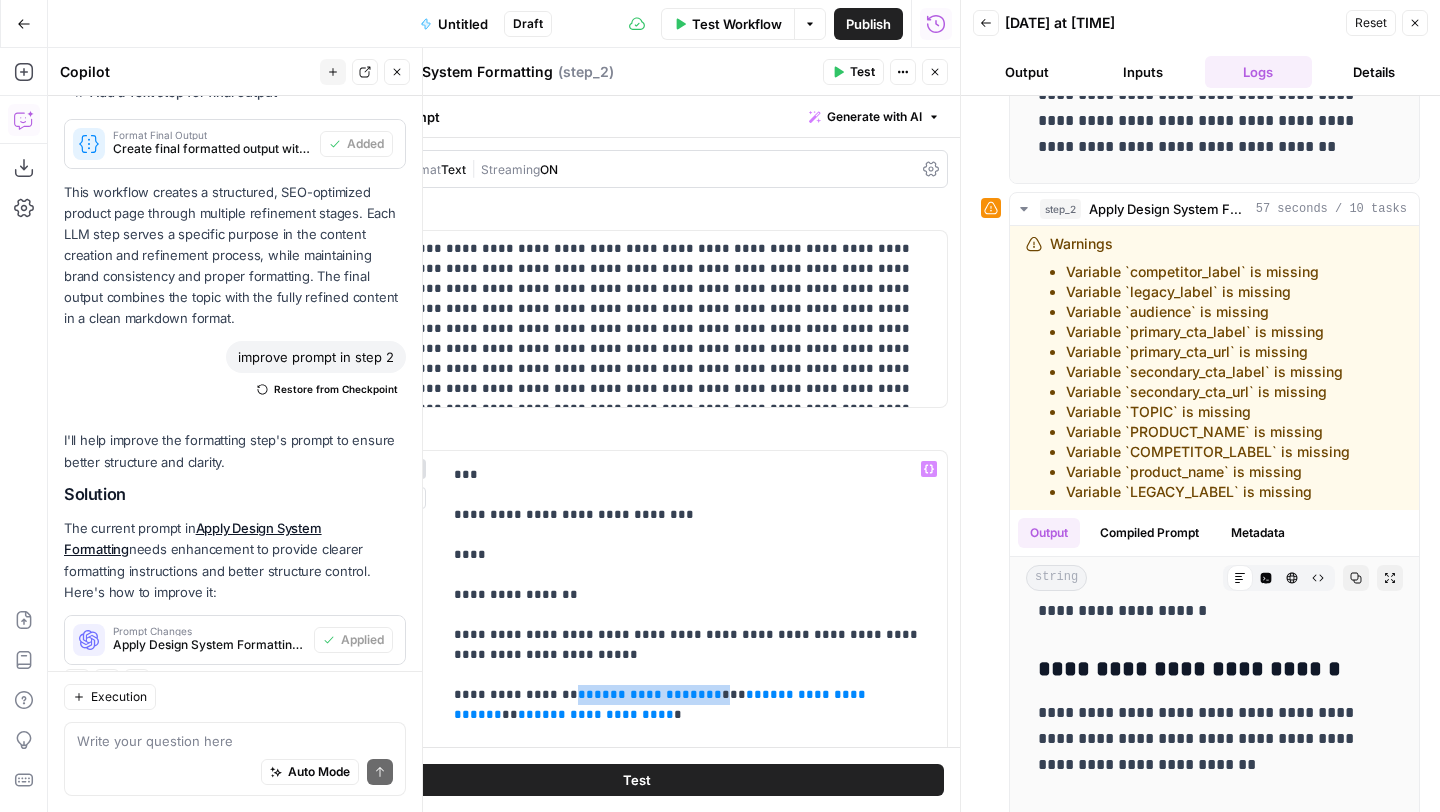click on "**********" at bounding box center (694, 2045) 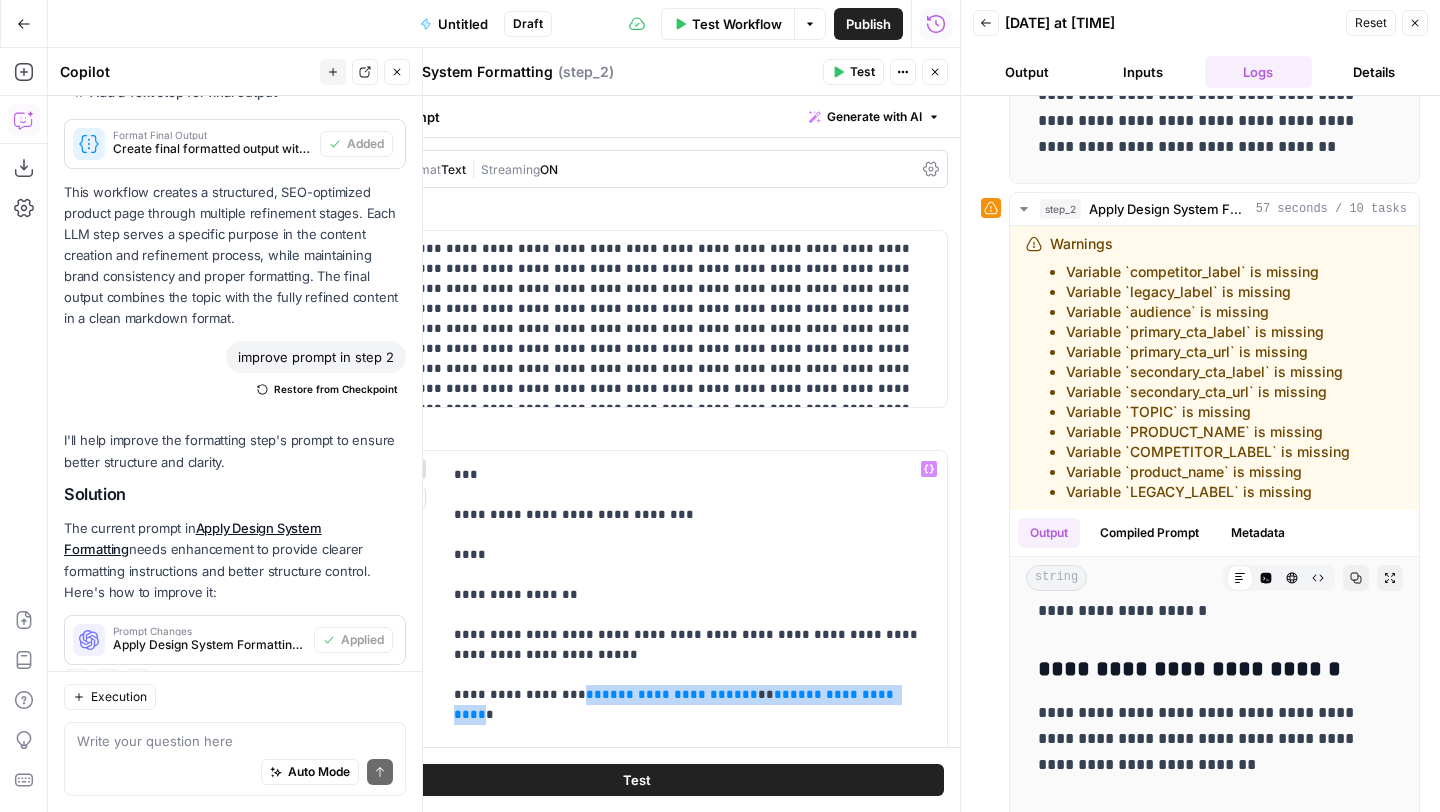 drag, startPoint x: 550, startPoint y: 616, endPoint x: 837, endPoint y: 617, distance: 287.00174 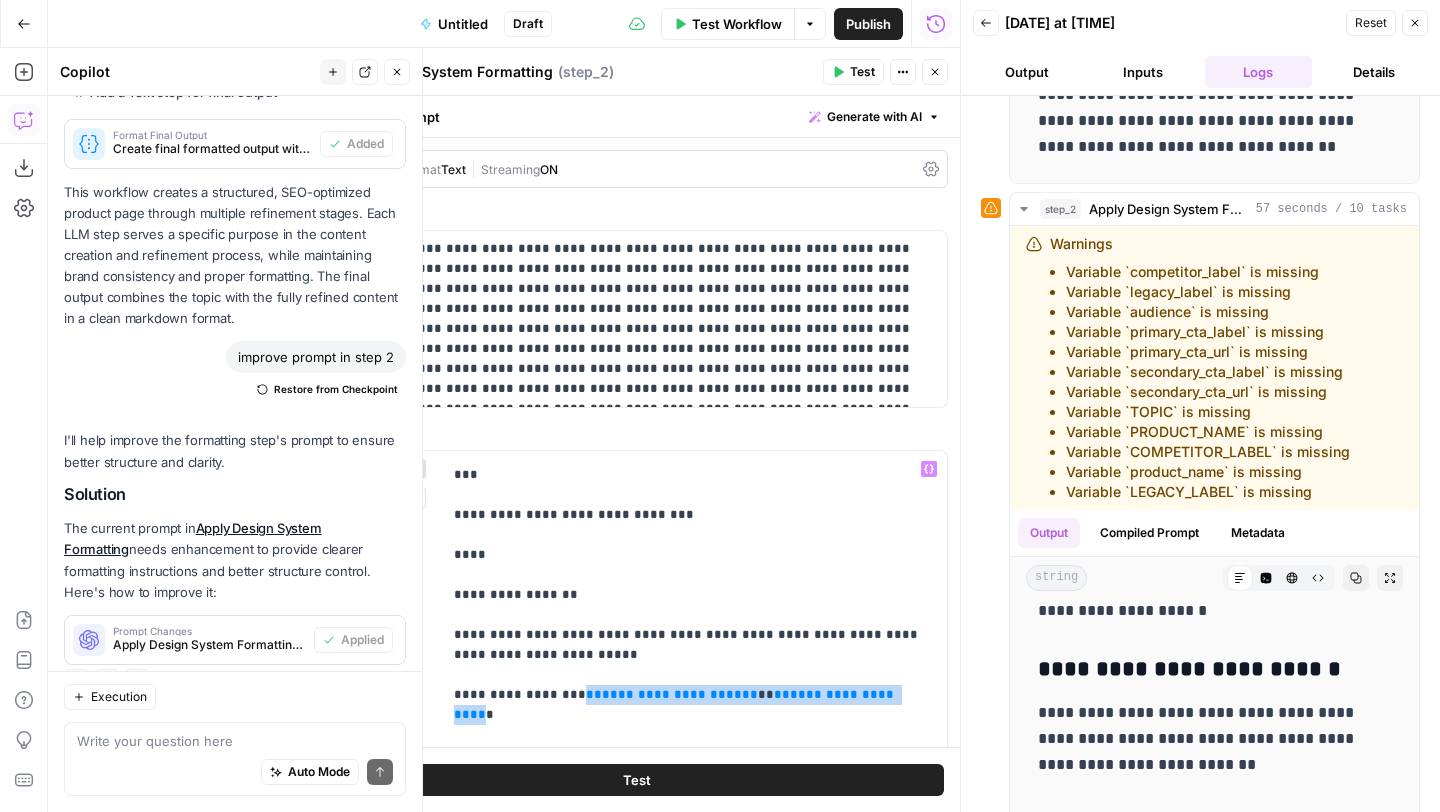 click on "**********" at bounding box center (694, 2035) 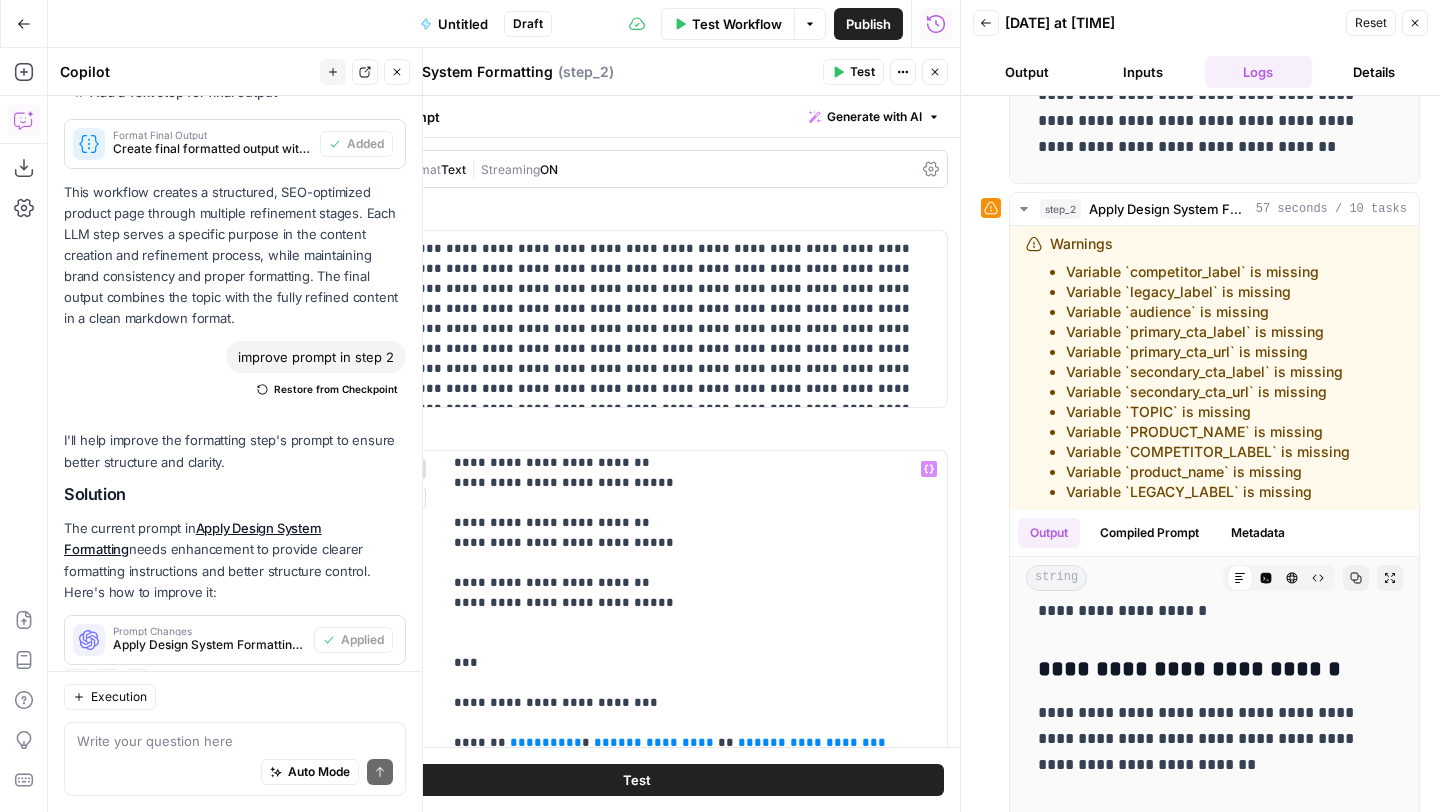 scroll, scrollTop: 2491, scrollLeft: 0, axis: vertical 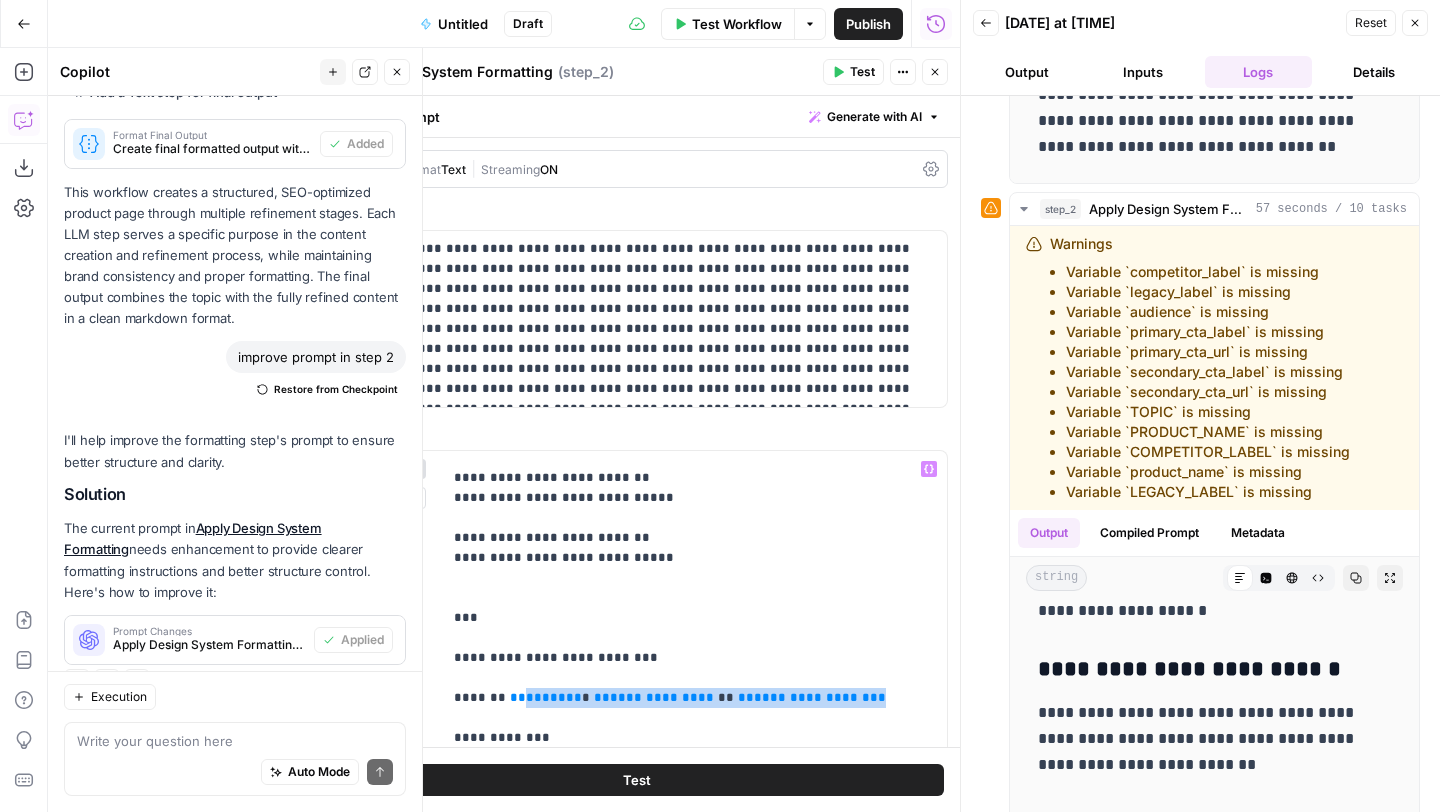 drag, startPoint x: 902, startPoint y: 598, endPoint x: 531, endPoint y: 595, distance: 371.01212 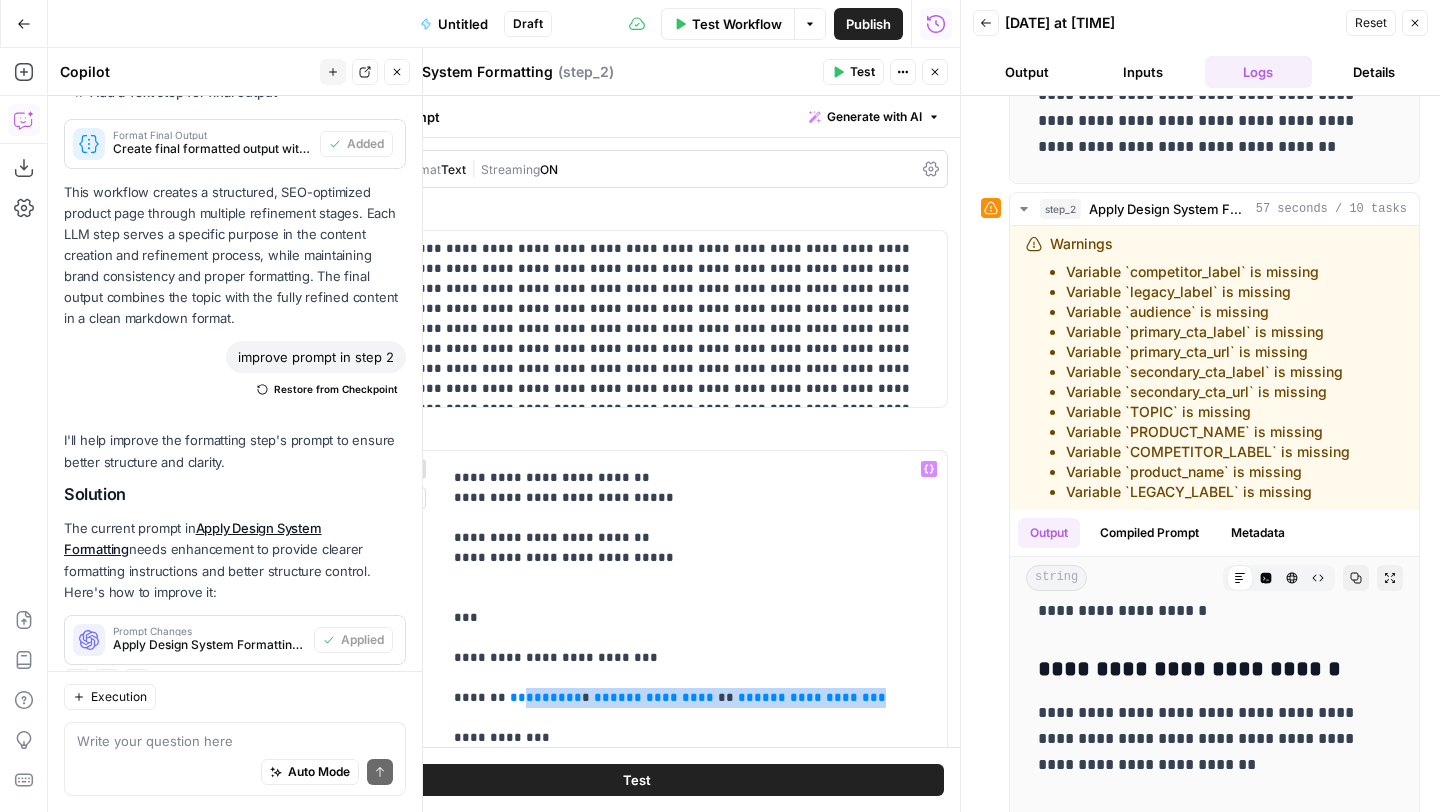click on "**********" at bounding box center (694, 618) 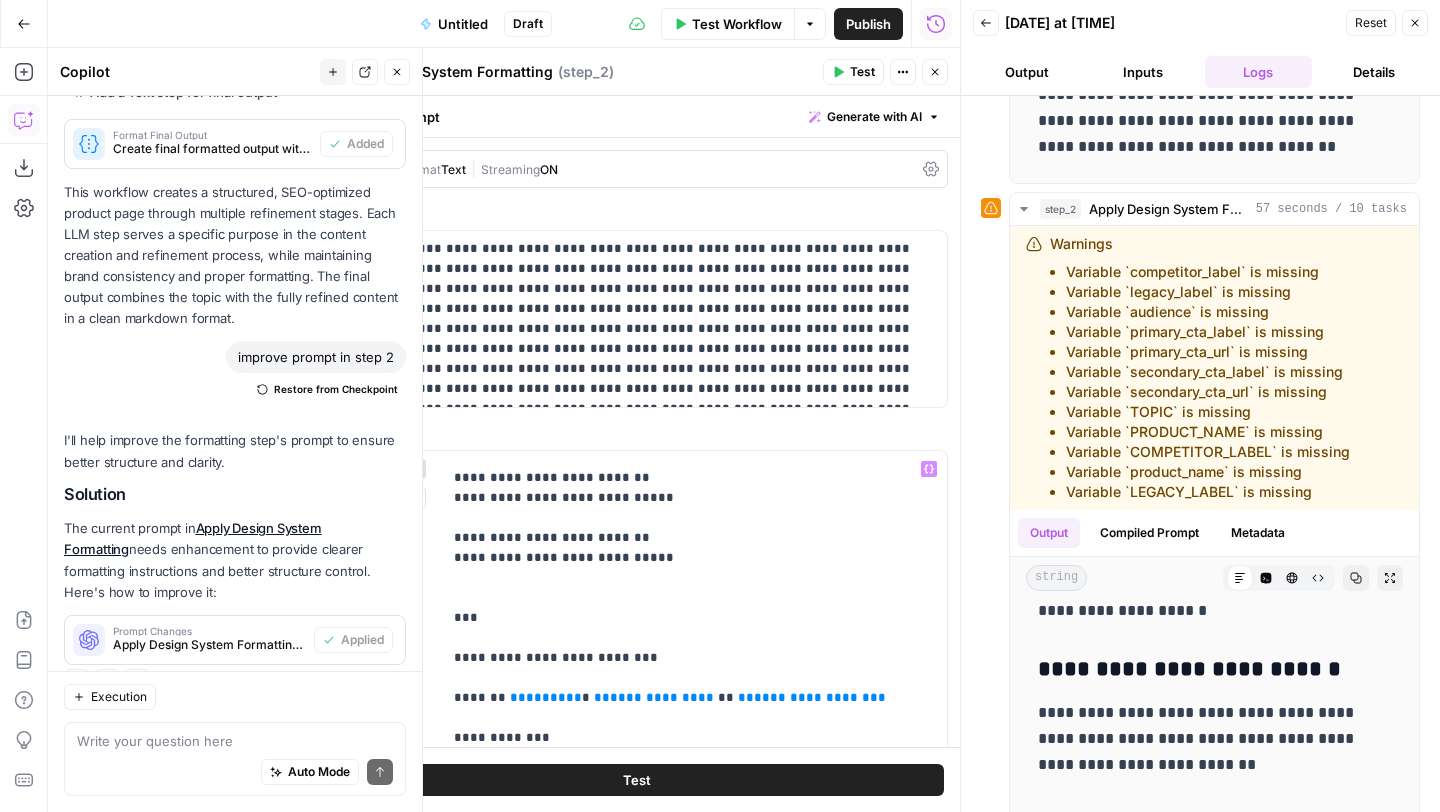 click on "**********" at bounding box center (654, 697) 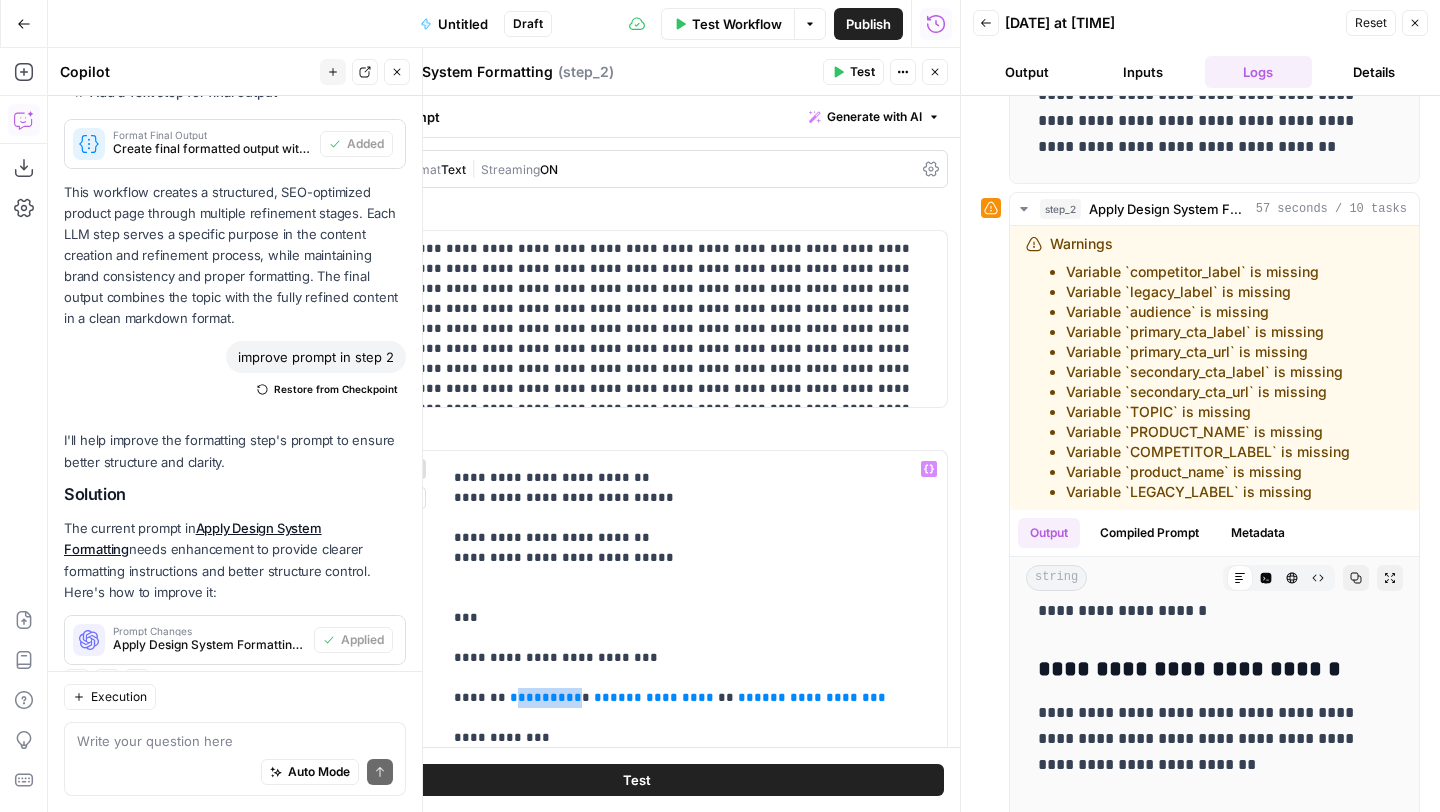drag, startPoint x: 583, startPoint y: 599, endPoint x: 527, endPoint y: 599, distance: 56 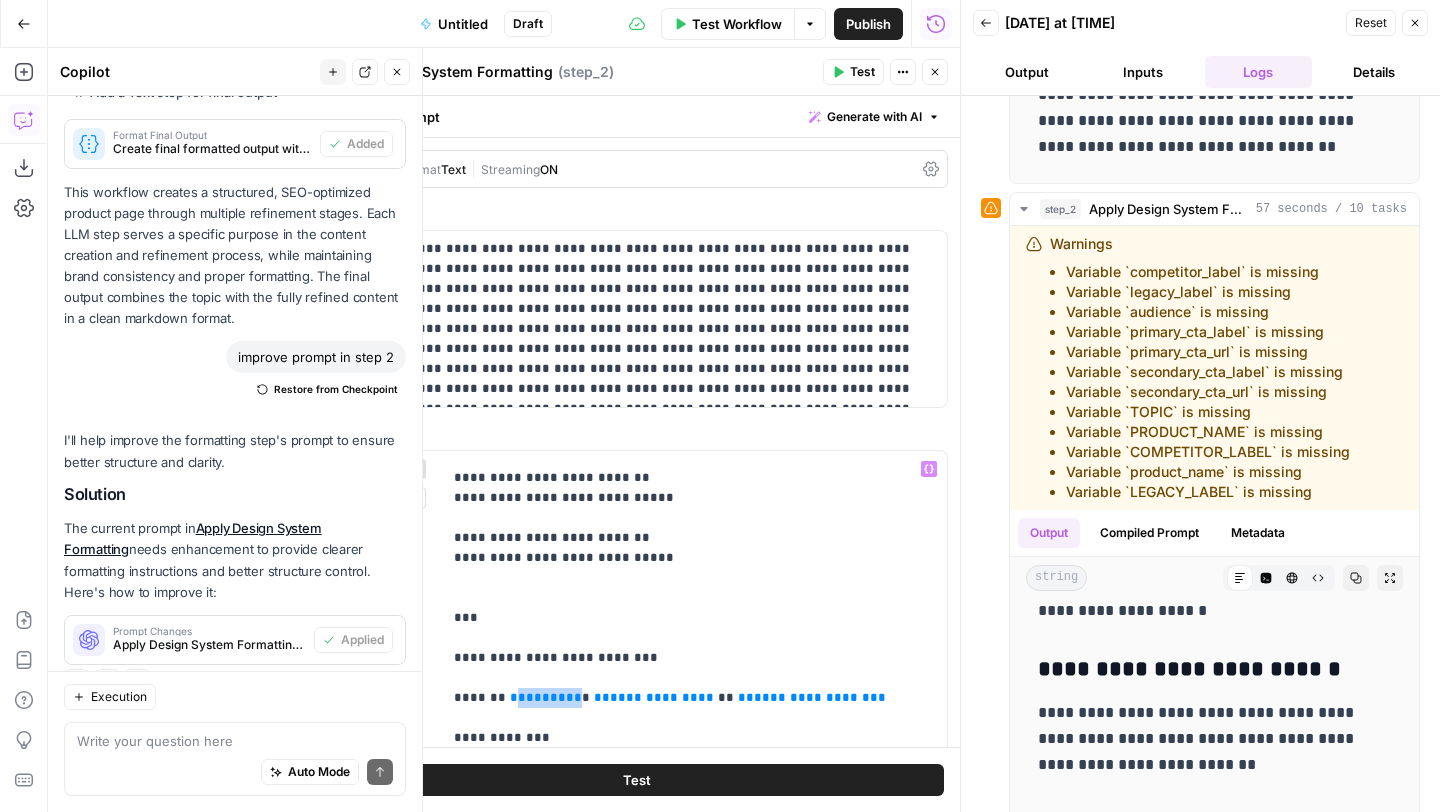 click on "**********" at bounding box center (694, 618) 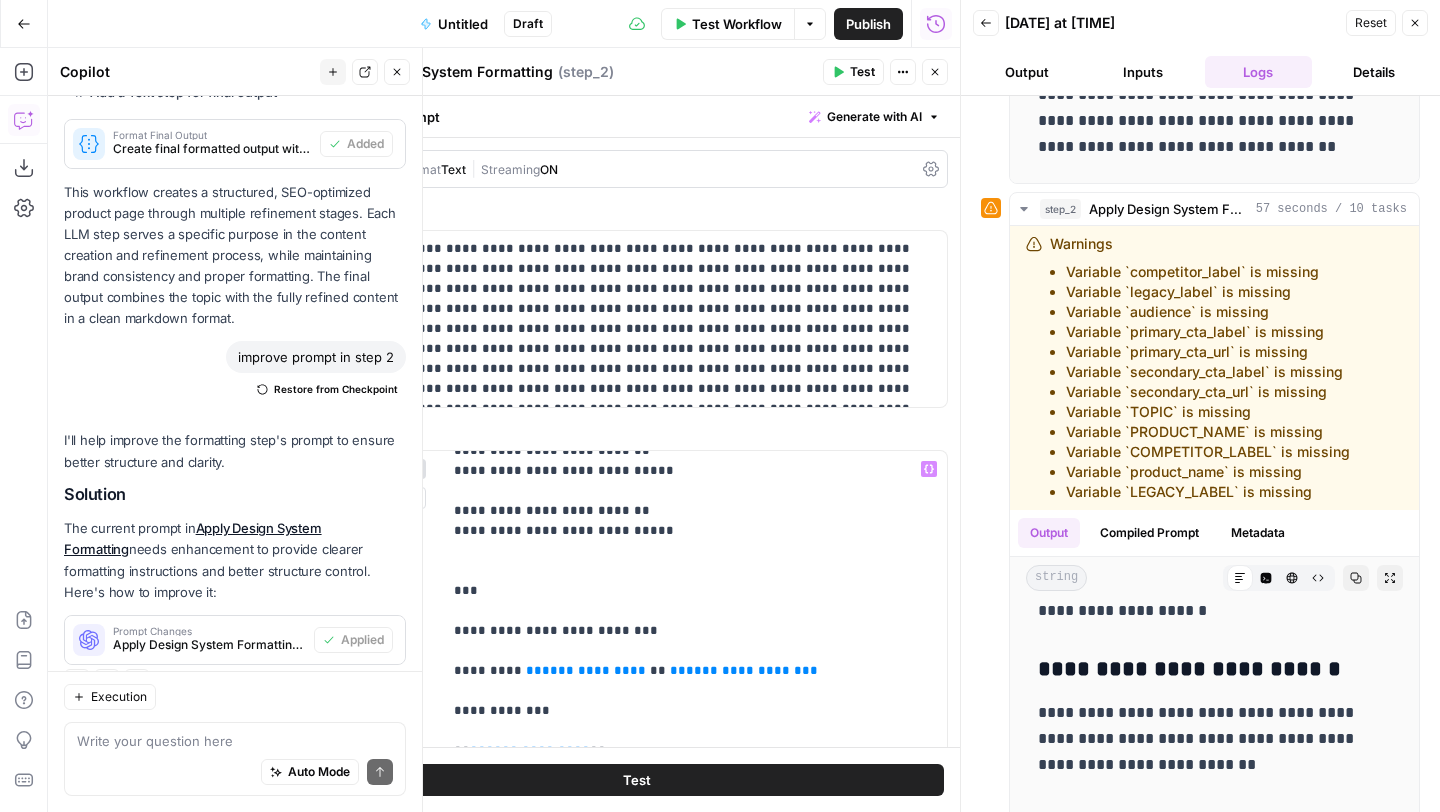 scroll, scrollTop: 2520, scrollLeft: 0, axis: vertical 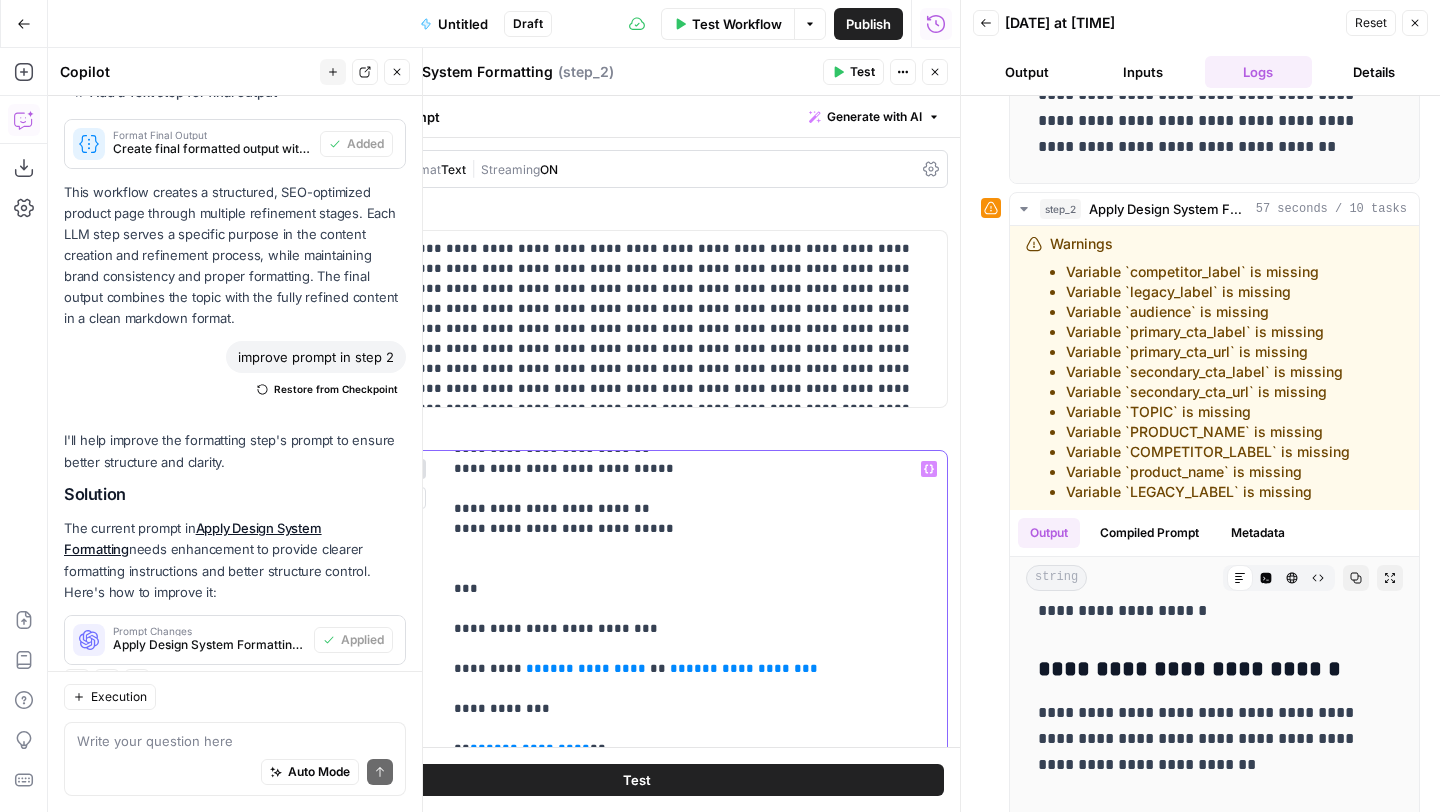 click 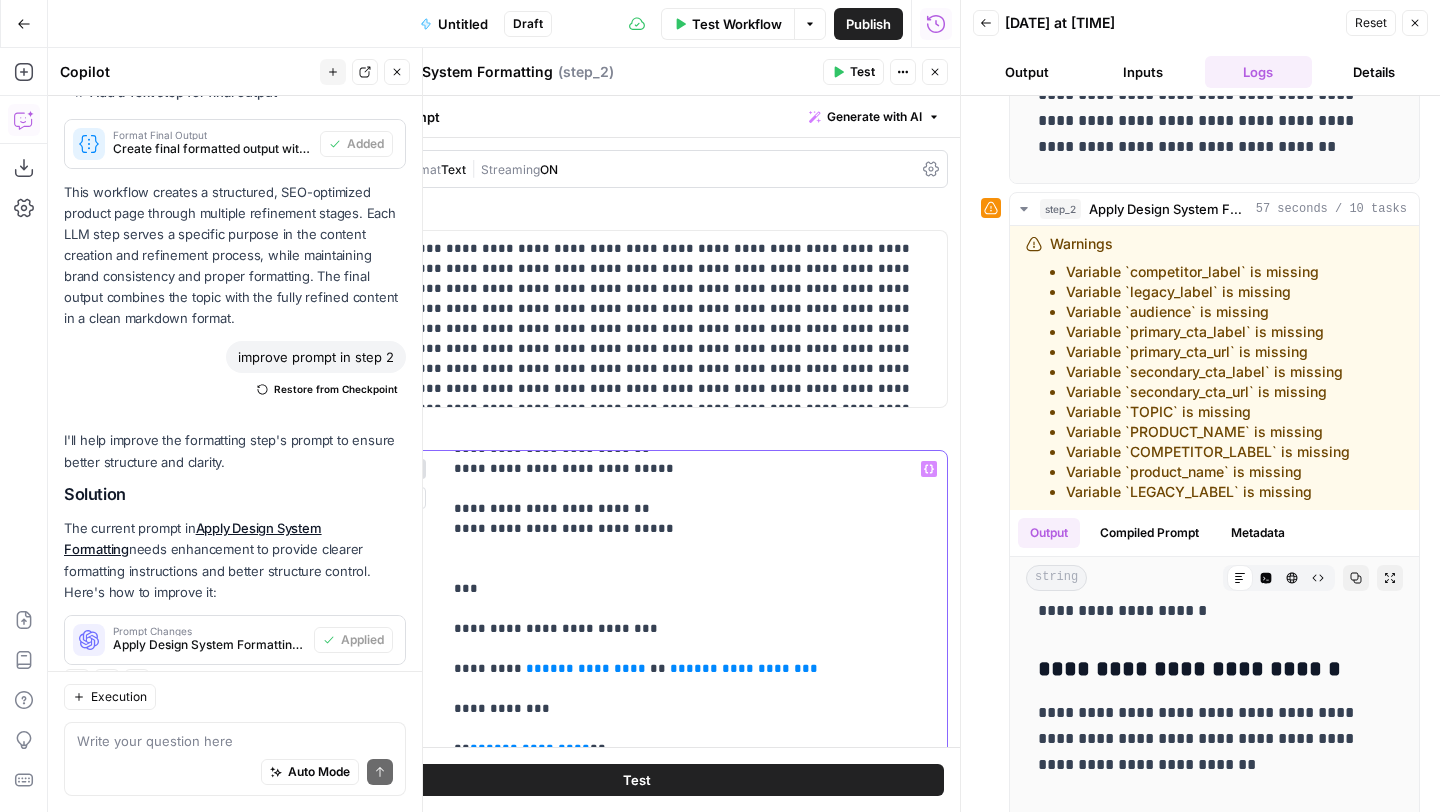 click on "**********" at bounding box center [744, 668] 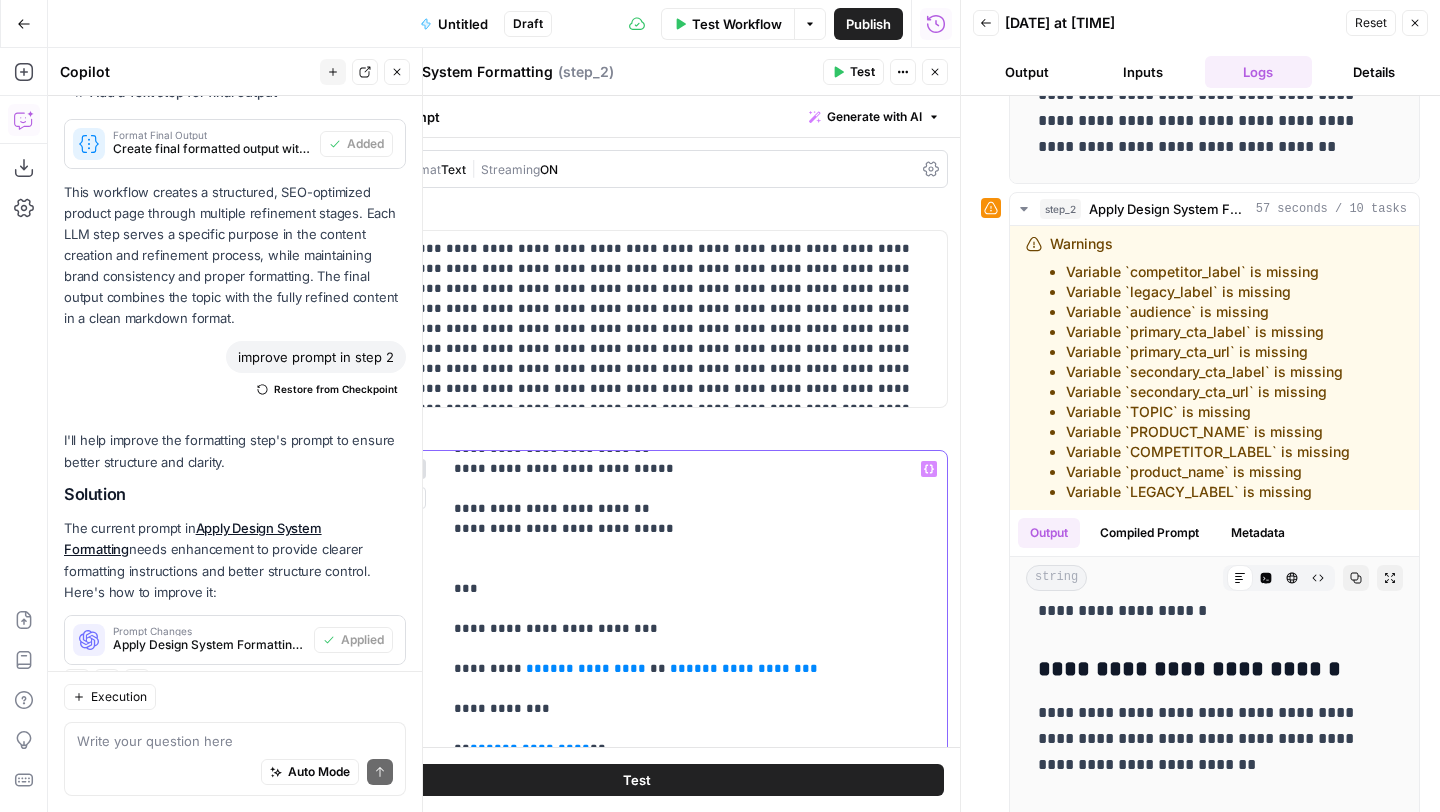 click on "**********" at bounding box center [694, 589] 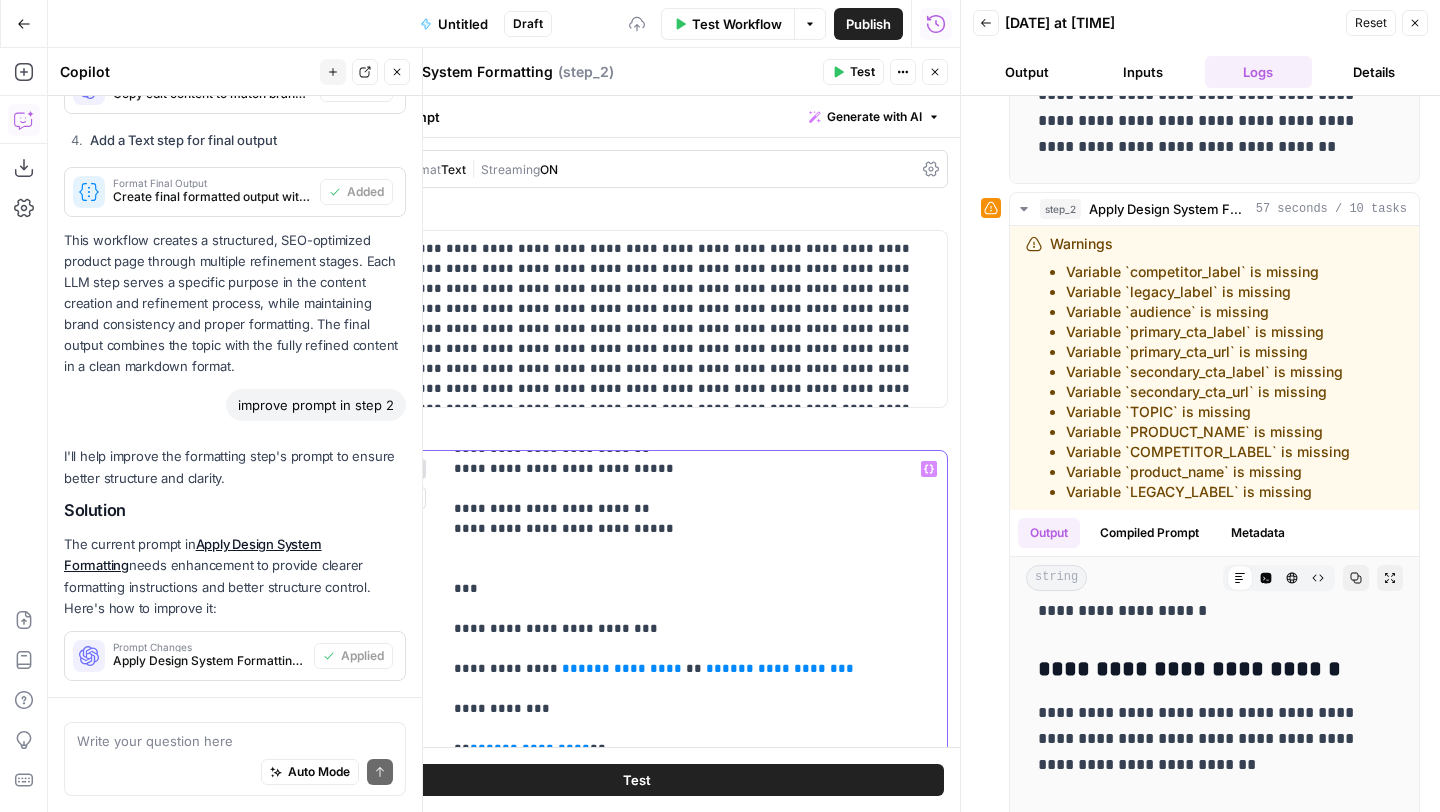 scroll, scrollTop: 2689, scrollLeft: 0, axis: vertical 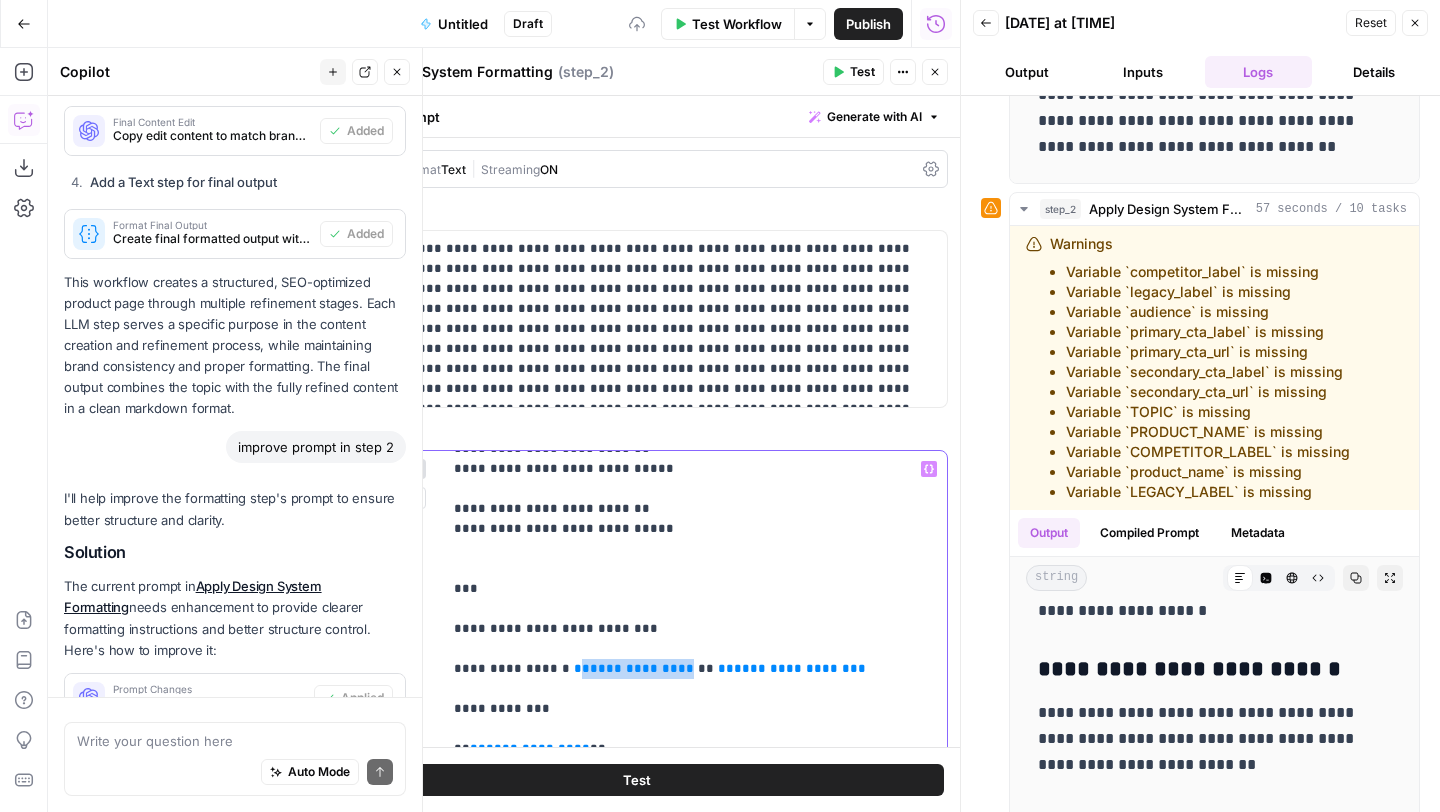 drag, startPoint x: 699, startPoint y: 570, endPoint x: 573, endPoint y: 563, distance: 126.1943 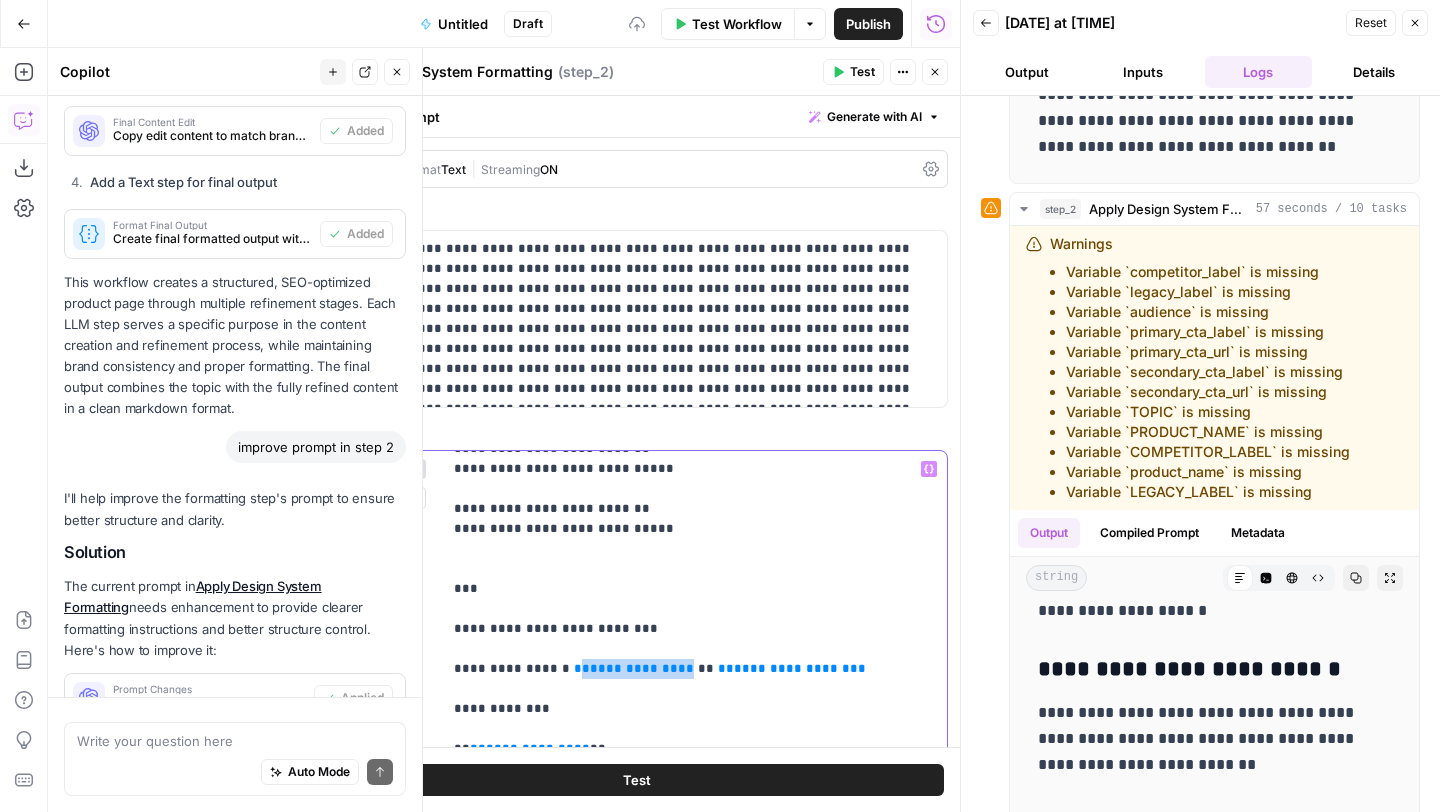 click on "**********" at bounding box center (694, 589) 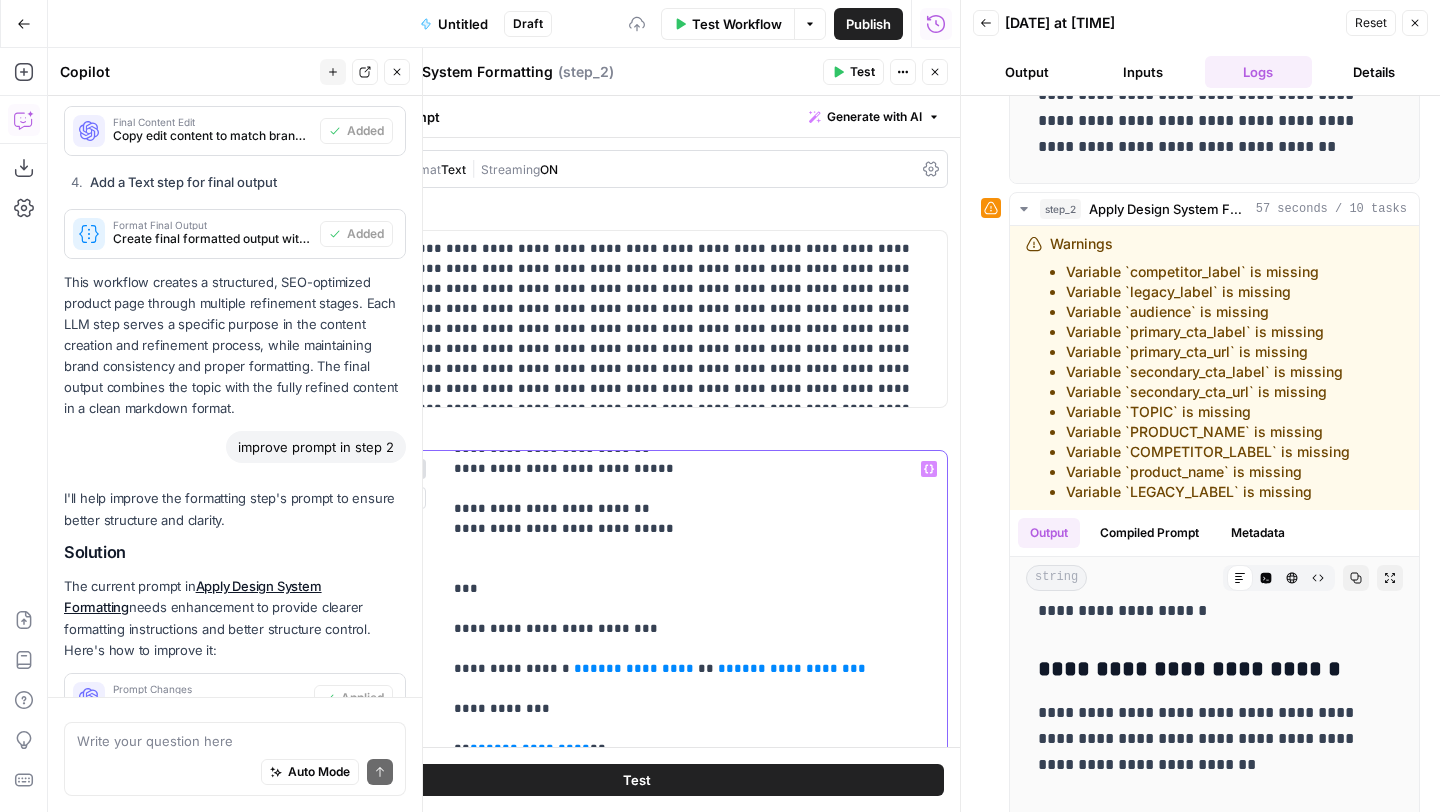 scroll, scrollTop: 2811, scrollLeft: 0, axis: vertical 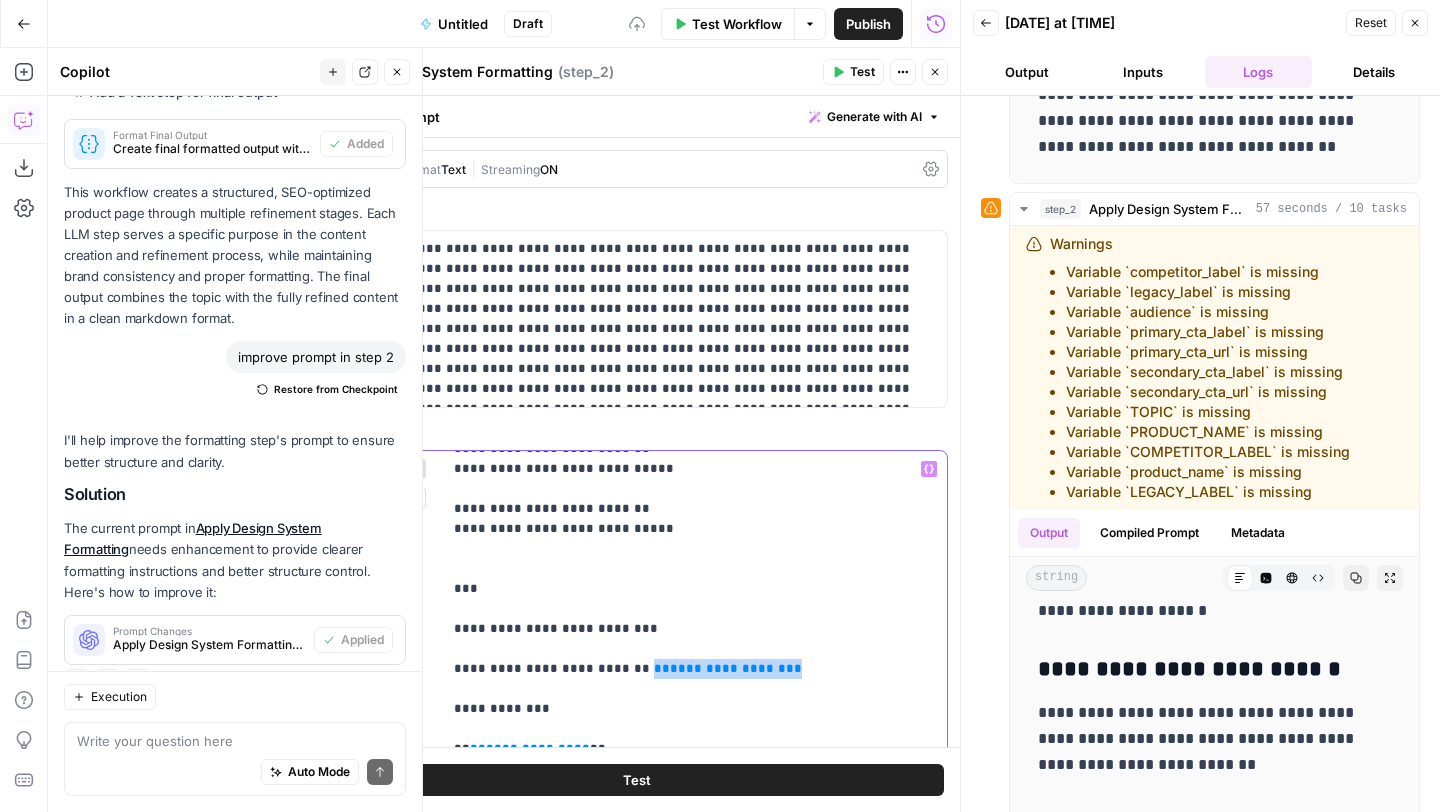 drag, startPoint x: 634, startPoint y: 568, endPoint x: 829, endPoint y: 565, distance: 195.02307 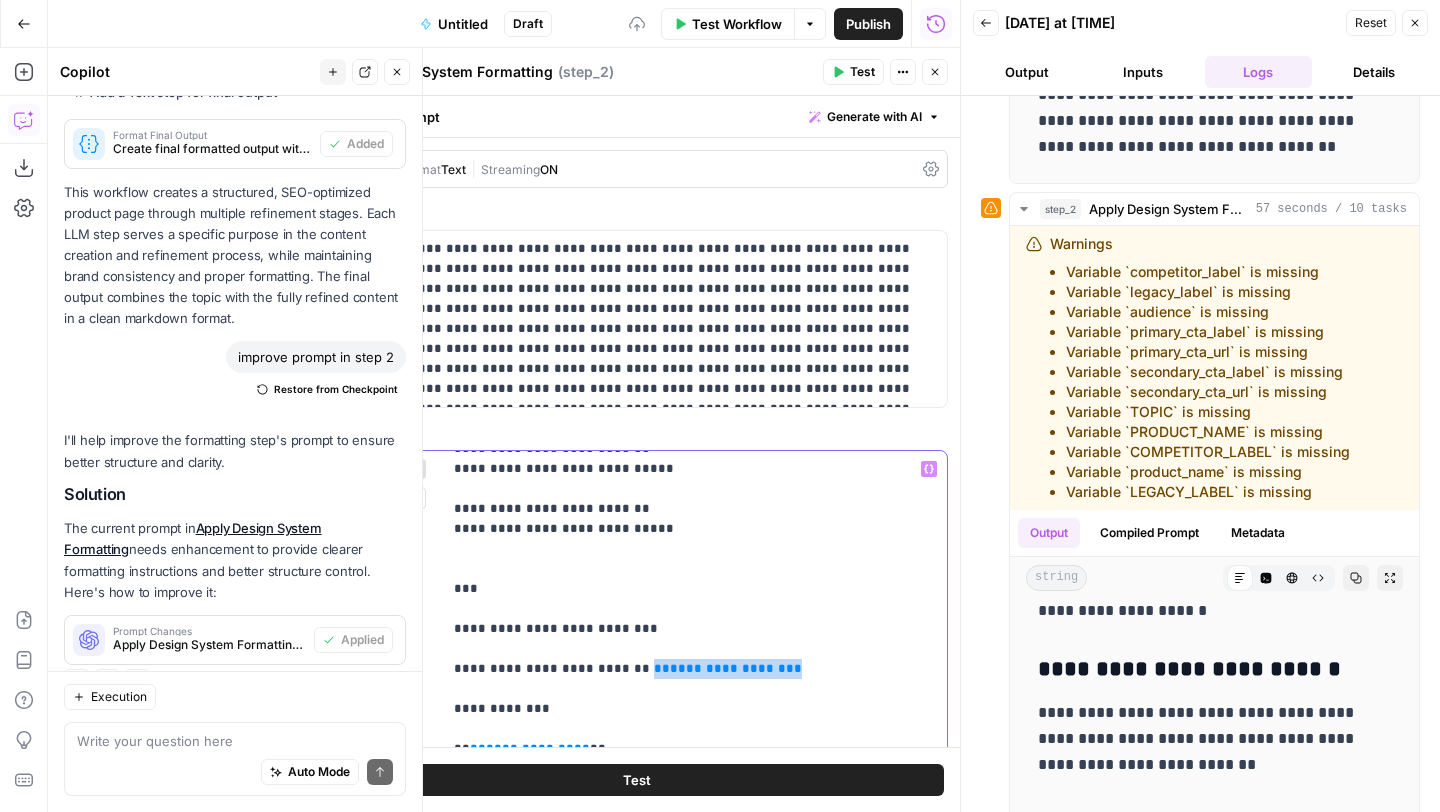 click on "**********" at bounding box center [694, 589] 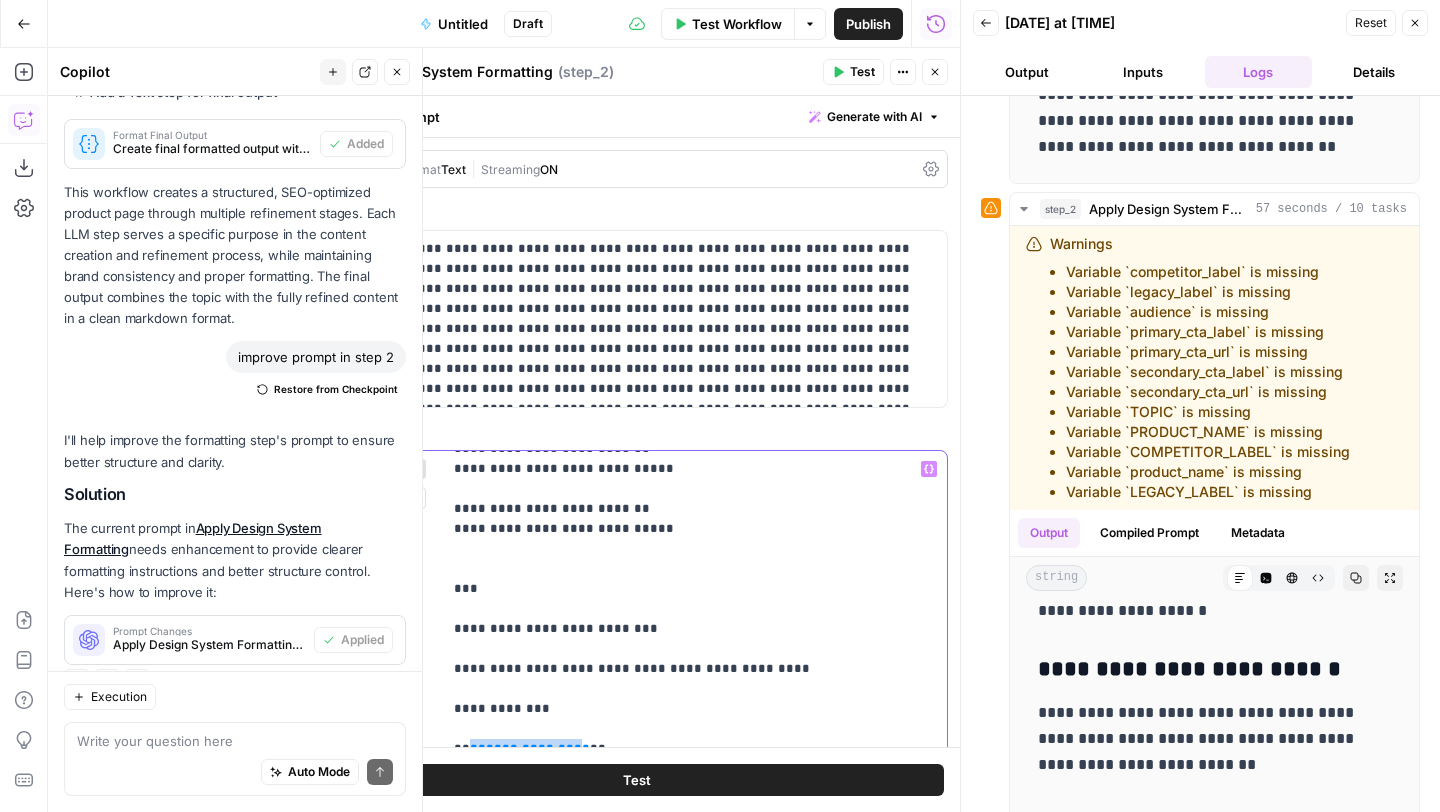drag, startPoint x: 573, startPoint y: 648, endPoint x: 469, endPoint y: 649, distance: 104.00481 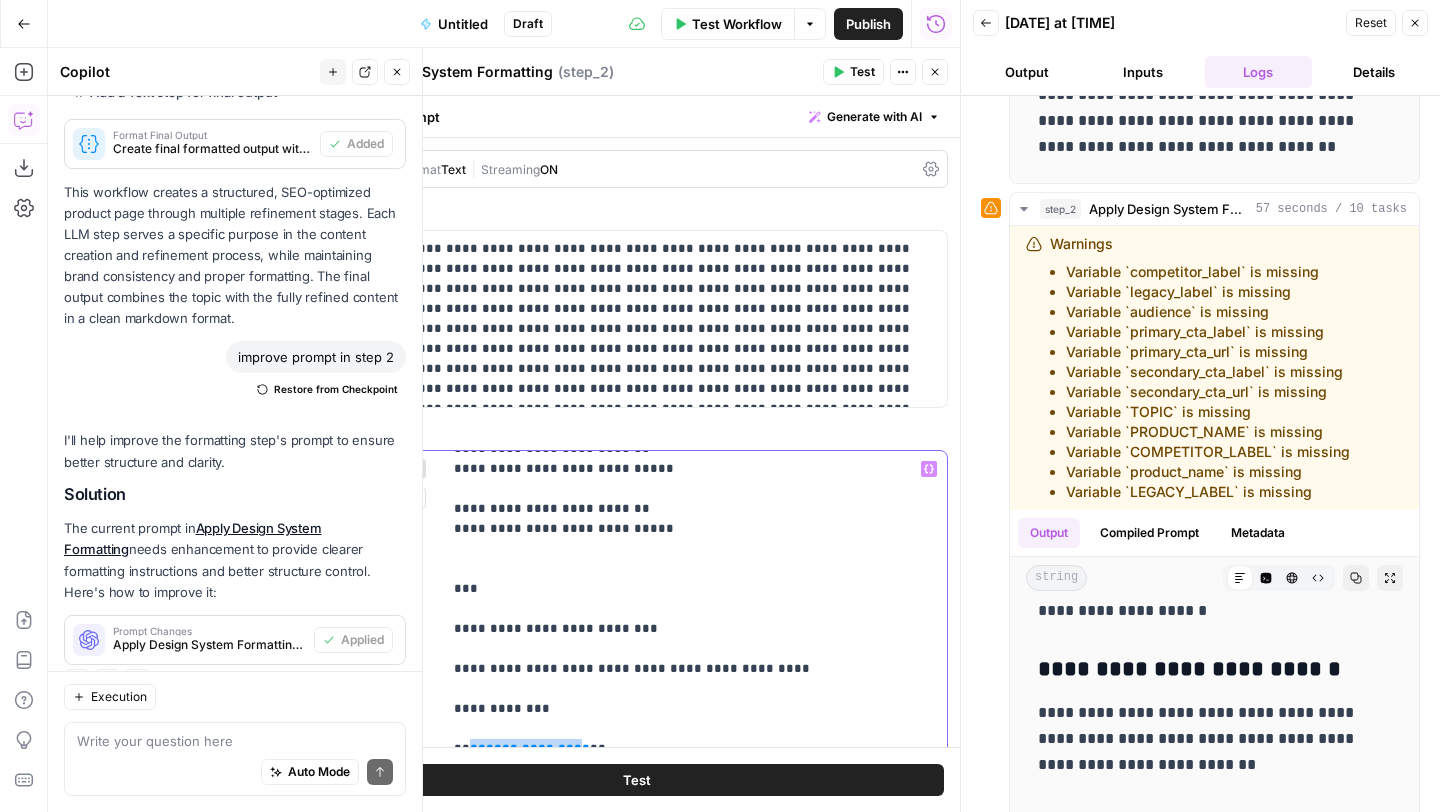 click on "**********" at bounding box center [694, 589] 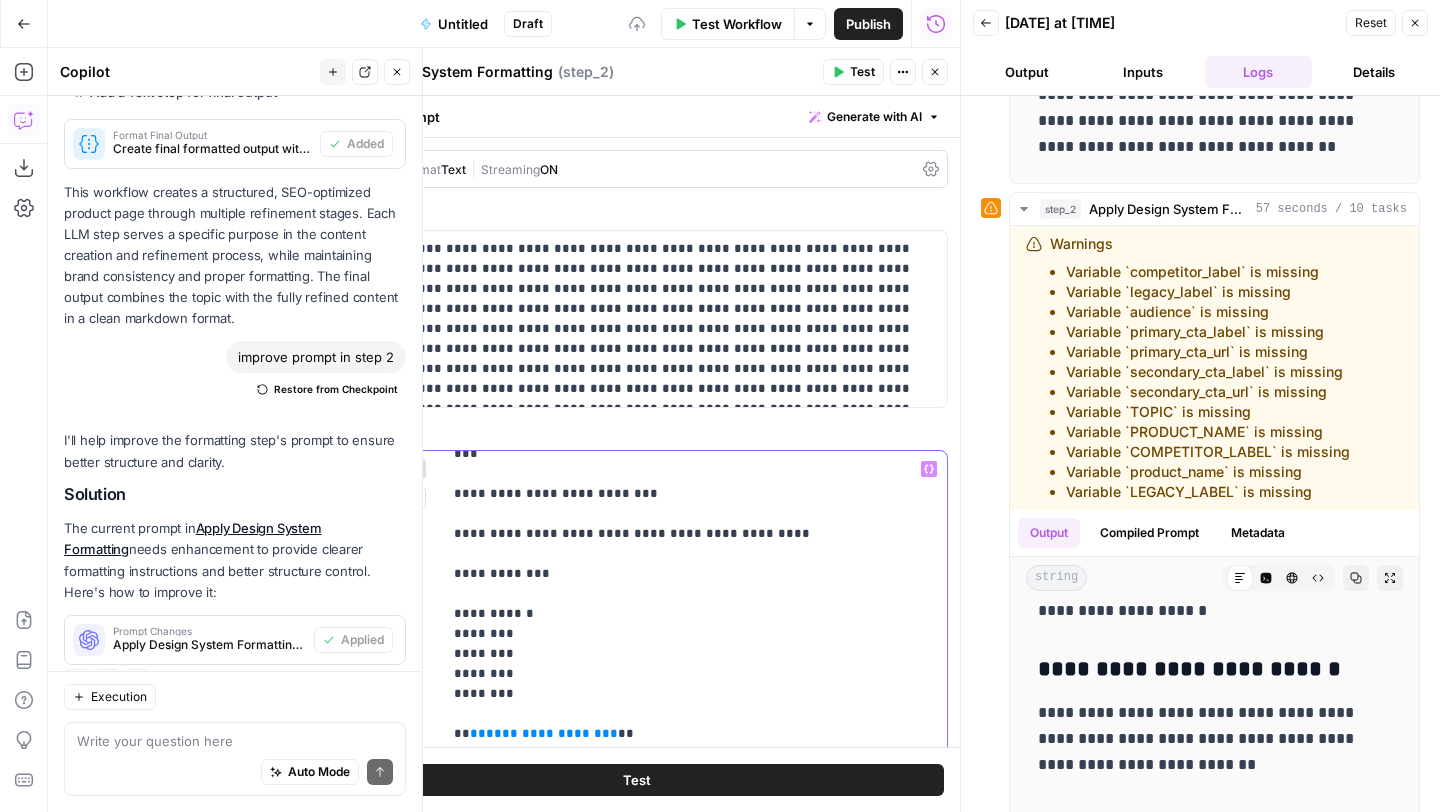 scroll, scrollTop: 2669, scrollLeft: 0, axis: vertical 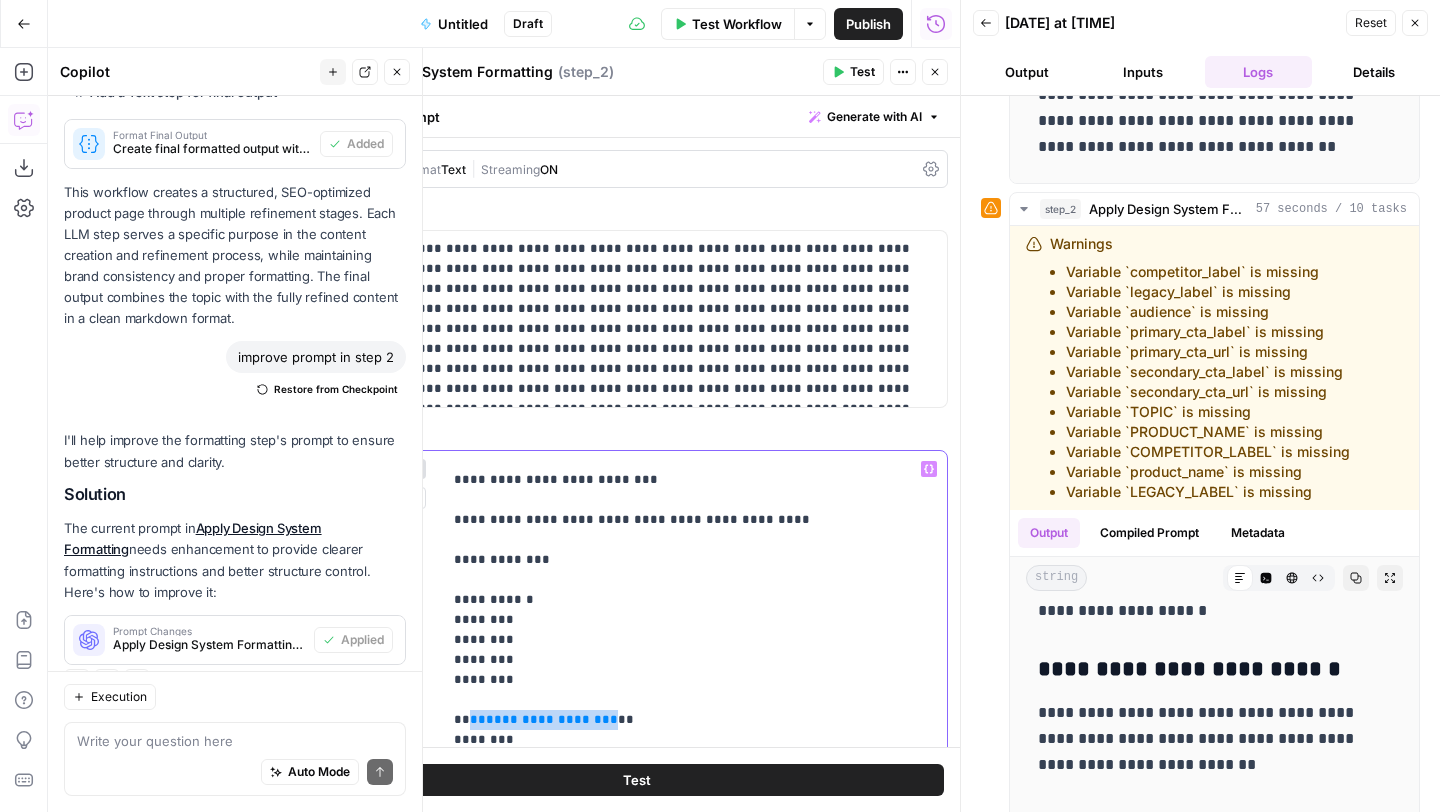 drag, startPoint x: 594, startPoint y: 620, endPoint x: 467, endPoint y: 619, distance: 127.00394 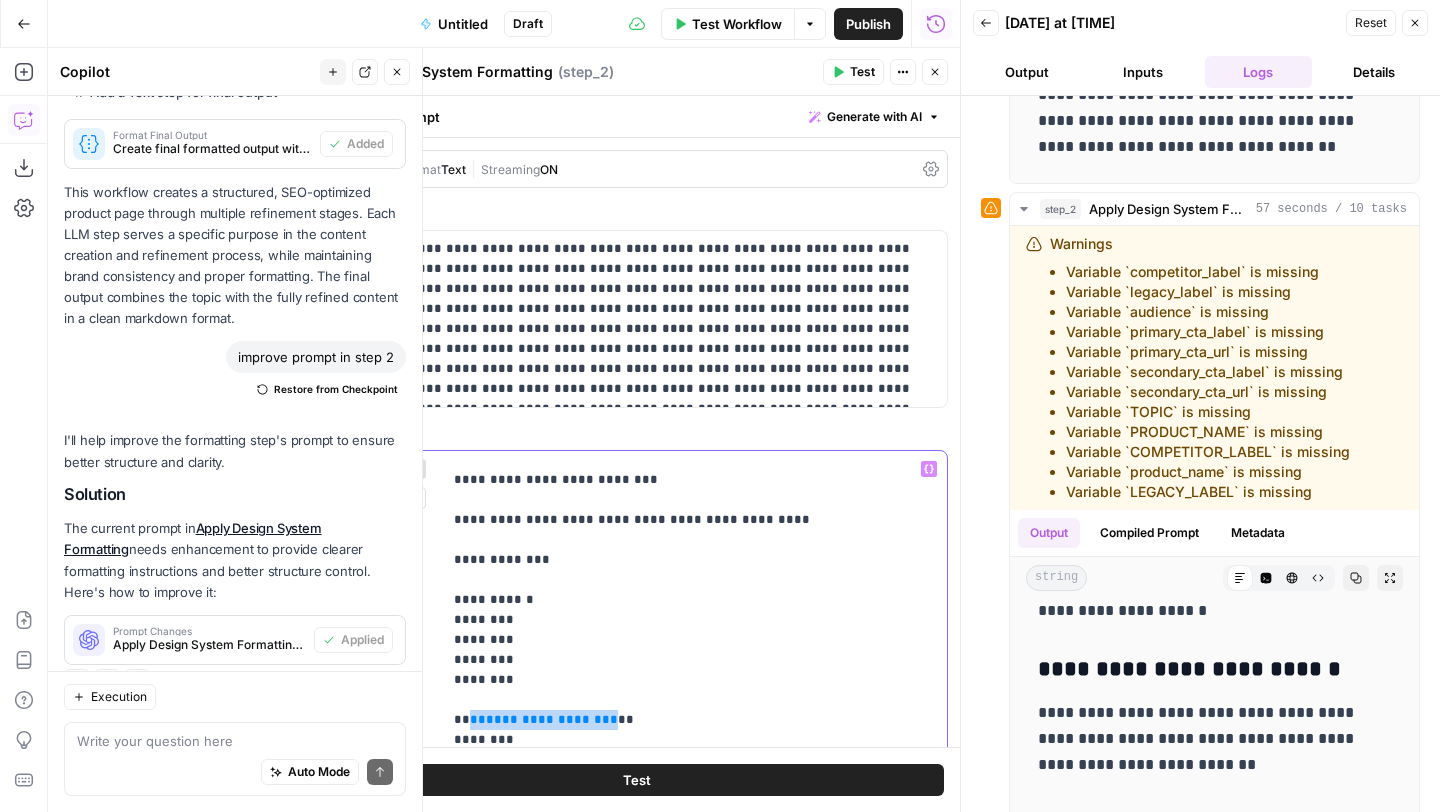 click on "**********" at bounding box center [694, 440] 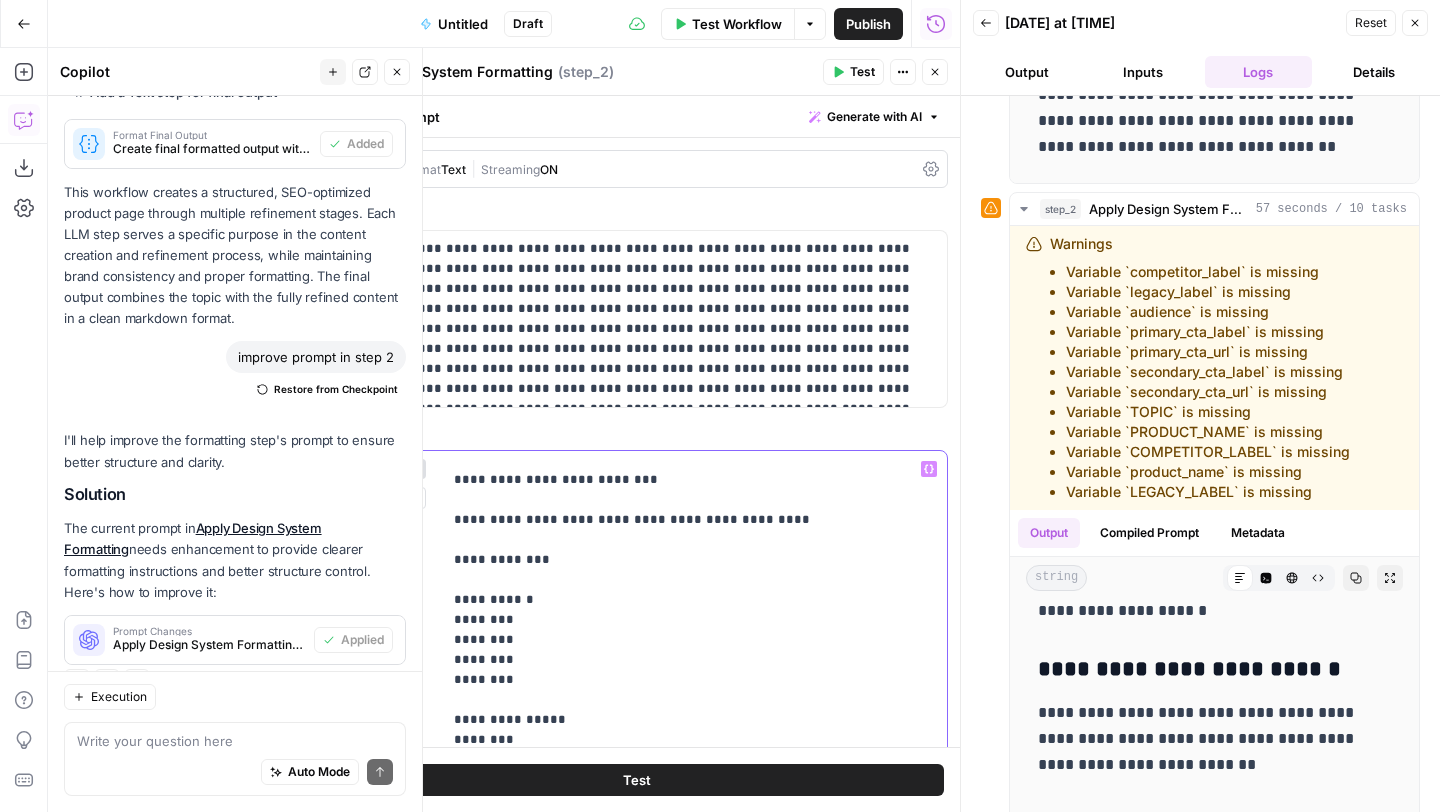 scroll, scrollTop: 2814, scrollLeft: 0, axis: vertical 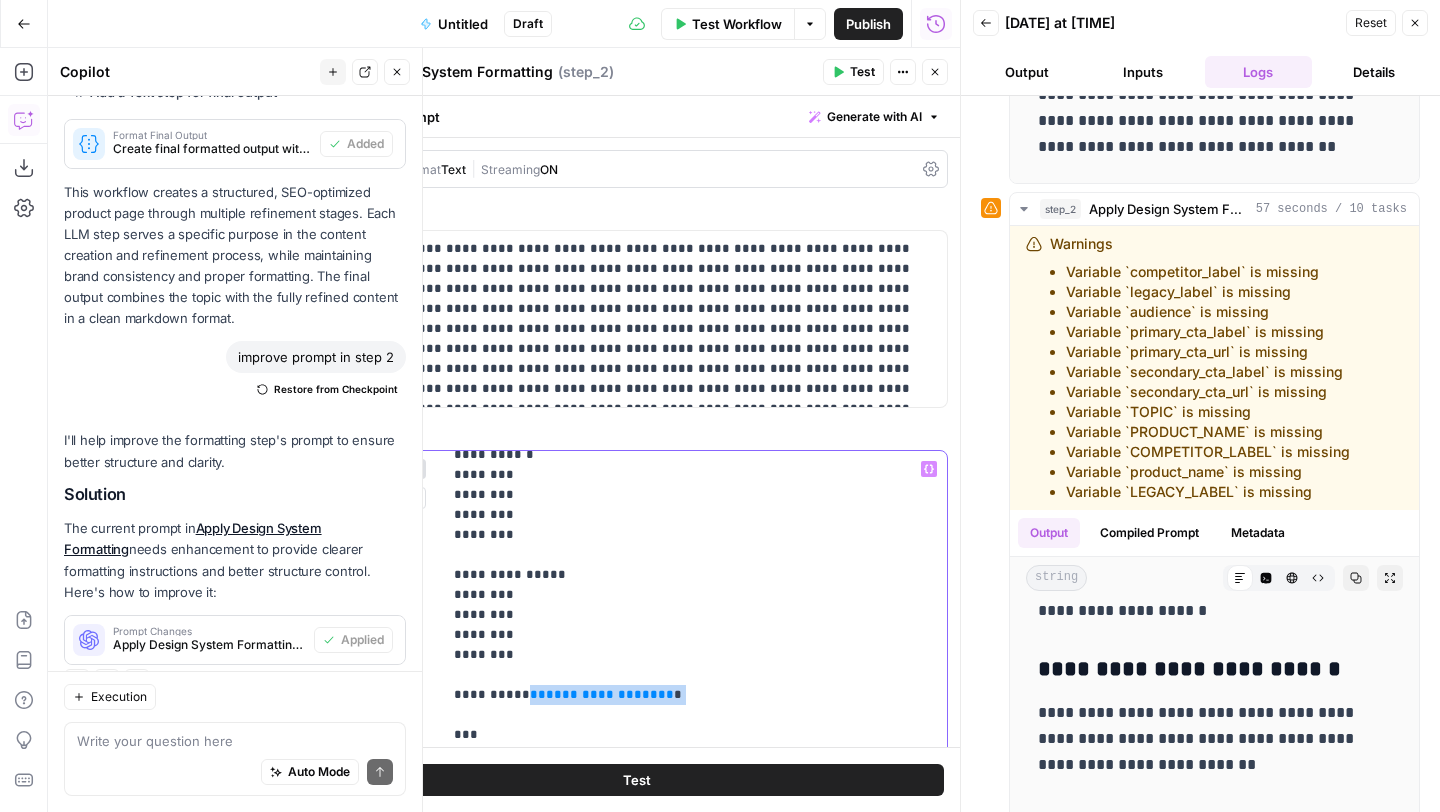 drag, startPoint x: 685, startPoint y: 606, endPoint x: 514, endPoint y: 593, distance: 171.49344 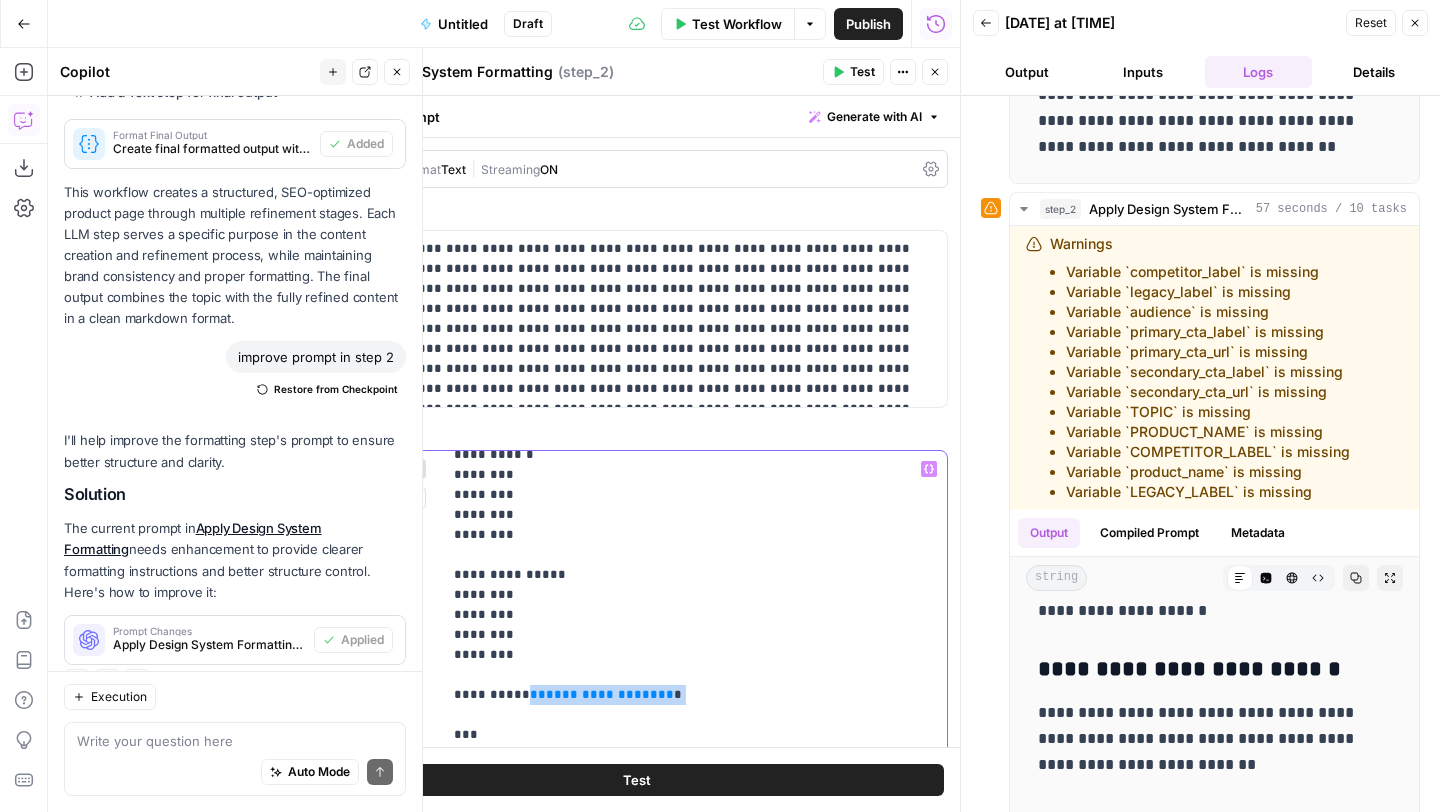 click on "**********" at bounding box center [694, 295] 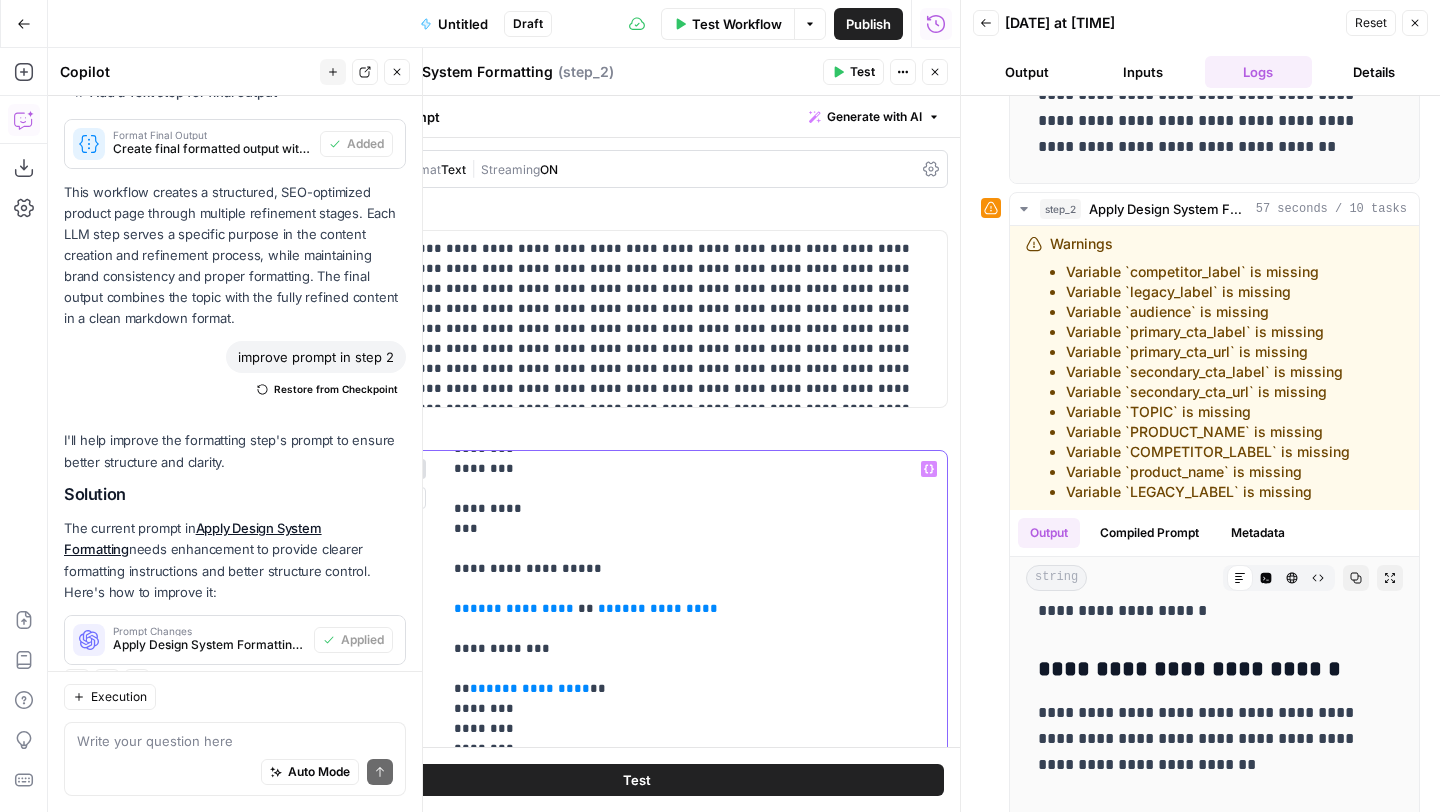 scroll, scrollTop: 2975, scrollLeft: 0, axis: vertical 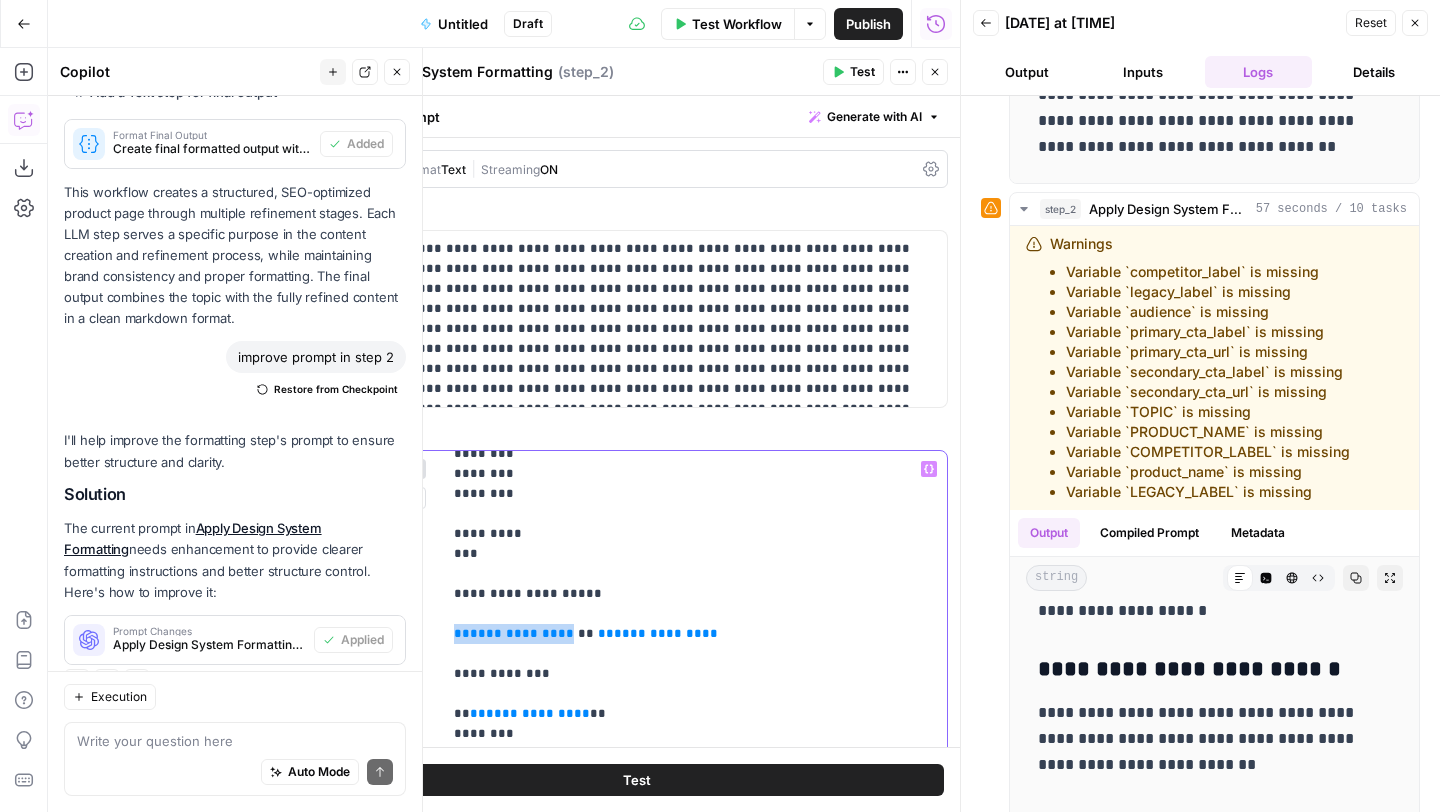 drag, startPoint x: 583, startPoint y: 532, endPoint x: 443, endPoint y: 535, distance: 140.03214 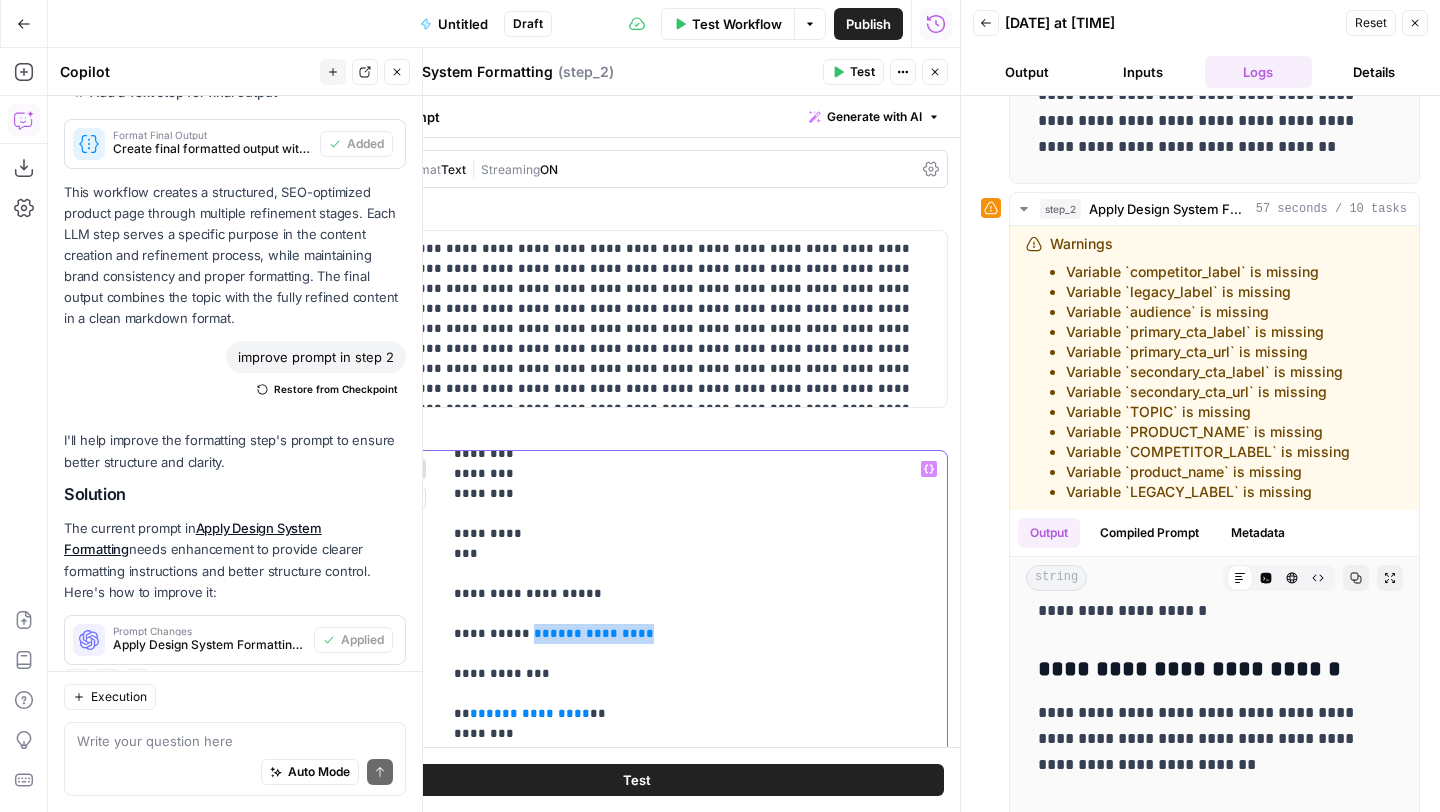 drag, startPoint x: 675, startPoint y: 531, endPoint x: 519, endPoint y: 533, distance: 156.01282 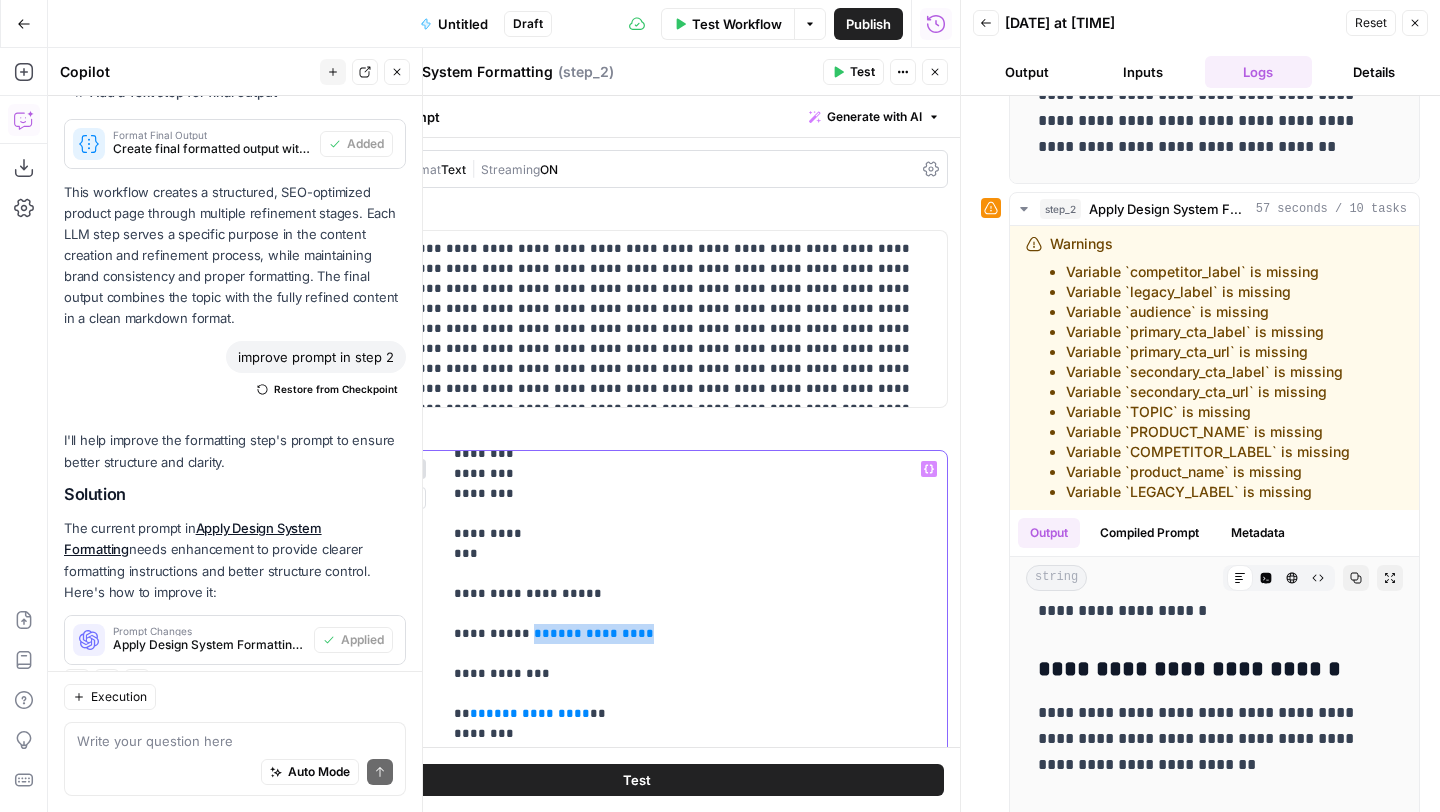 click on "**********" at bounding box center [694, 124] 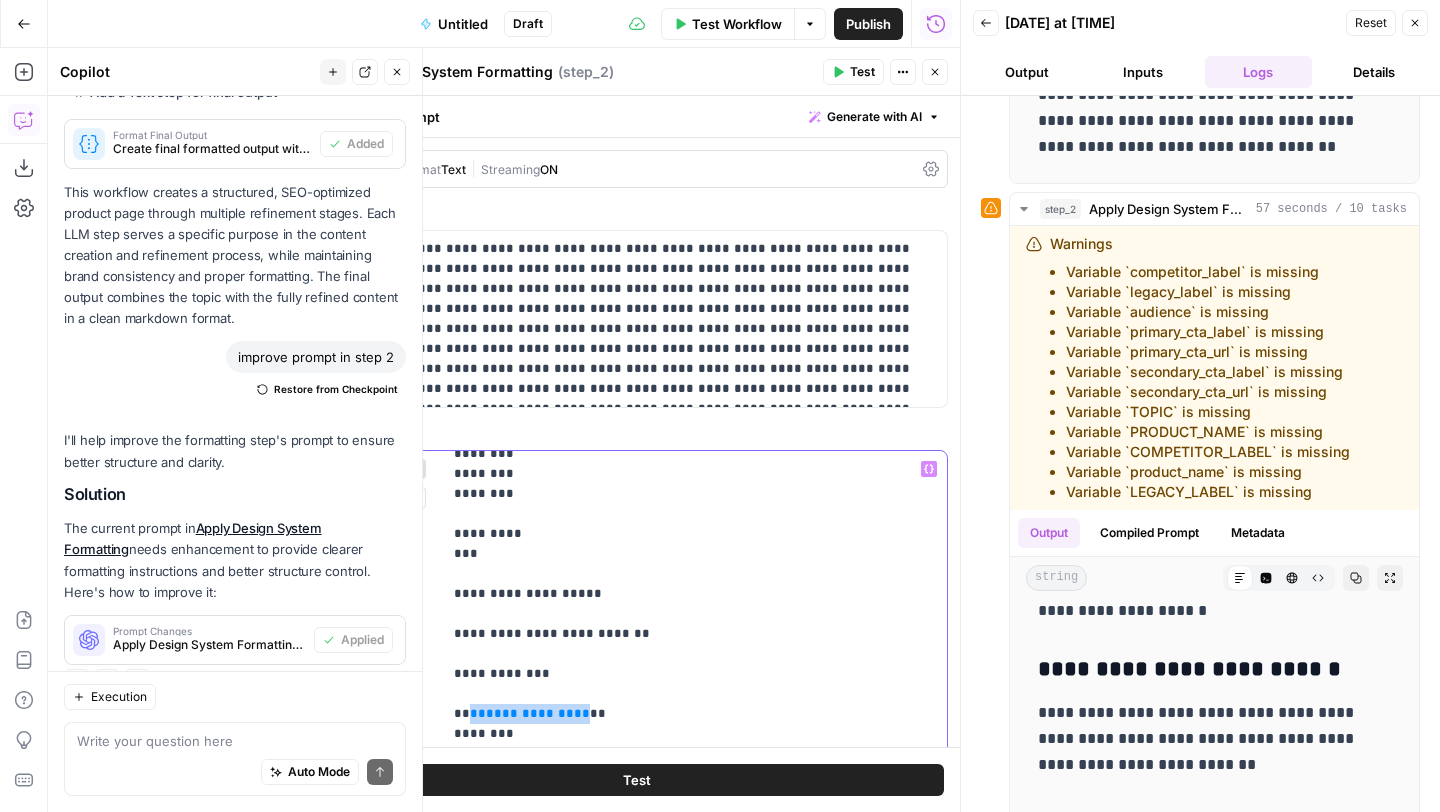 drag, startPoint x: 579, startPoint y: 615, endPoint x: 469, endPoint y: 617, distance: 110.01818 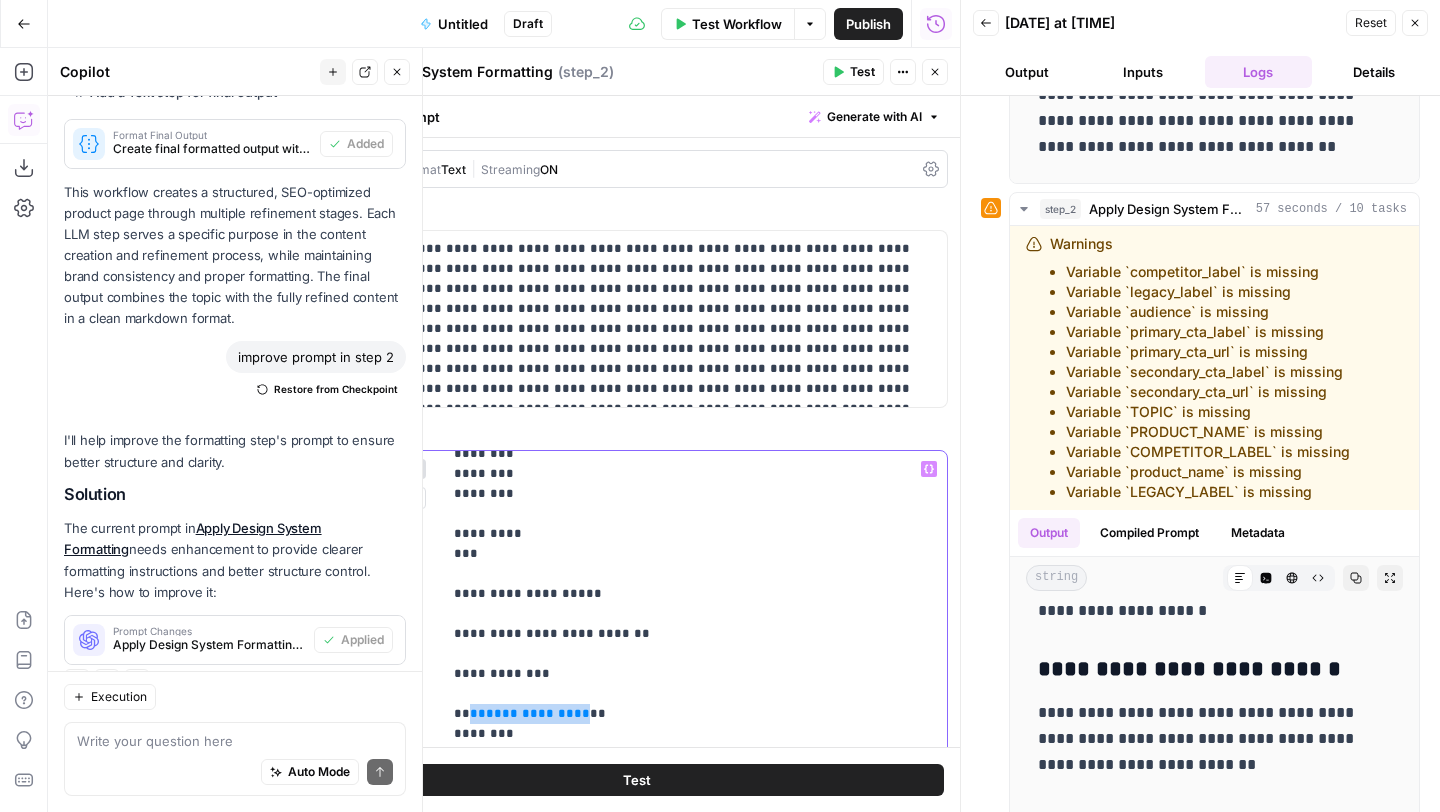 click on "**********" at bounding box center [694, 124] 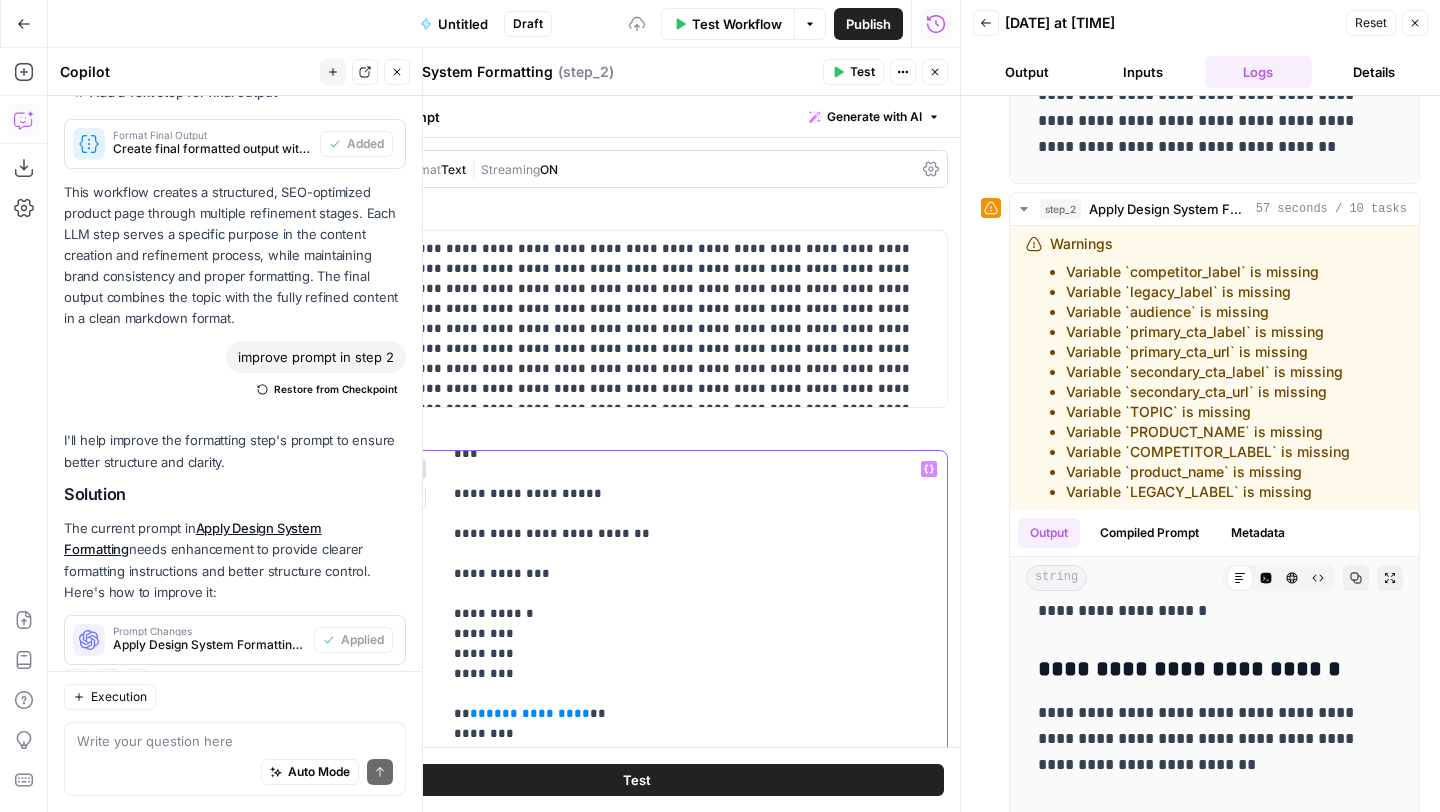 scroll, scrollTop: 3091, scrollLeft: 0, axis: vertical 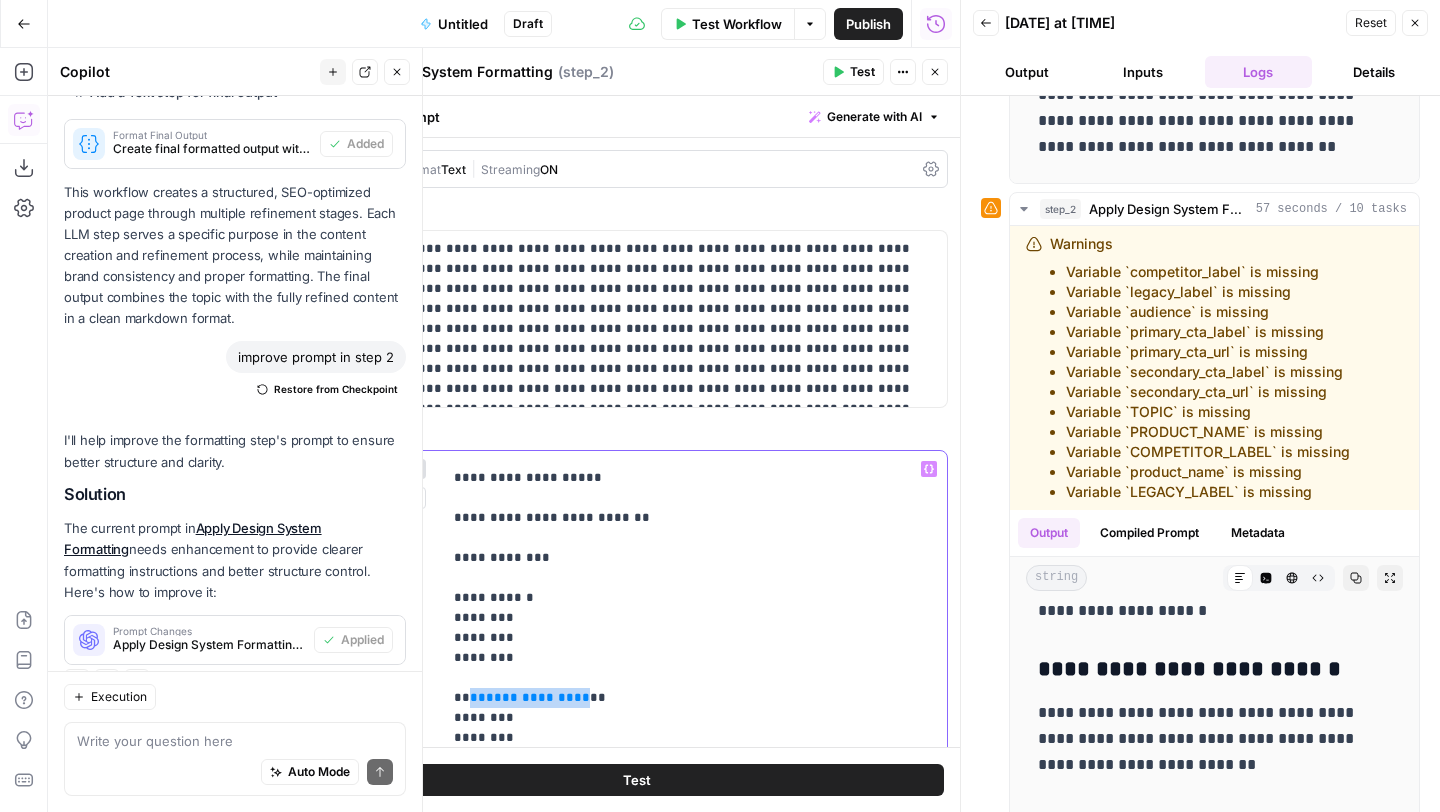 drag, startPoint x: 565, startPoint y: 592, endPoint x: 466, endPoint y: 597, distance: 99.12618 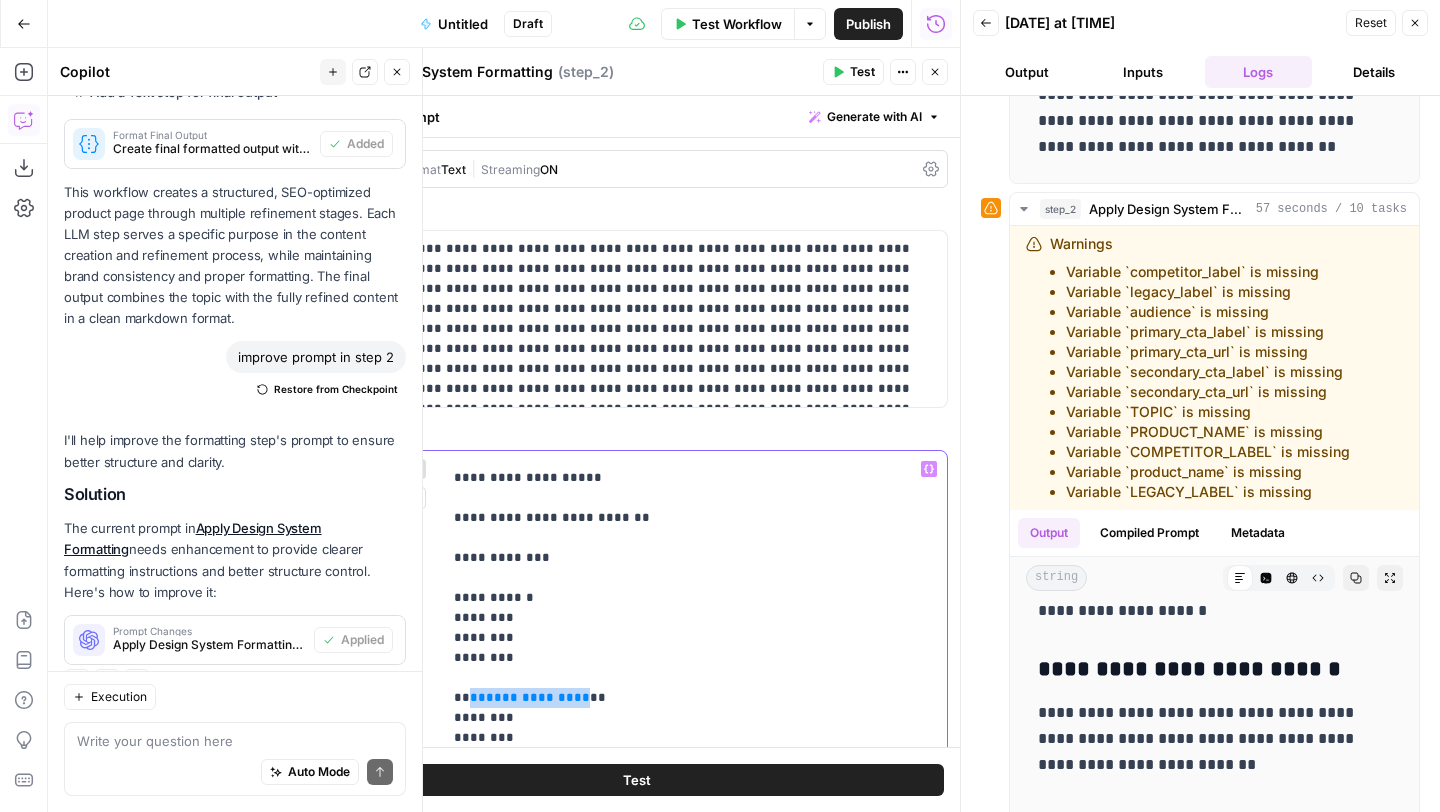 click on "**********" at bounding box center (694, 8) 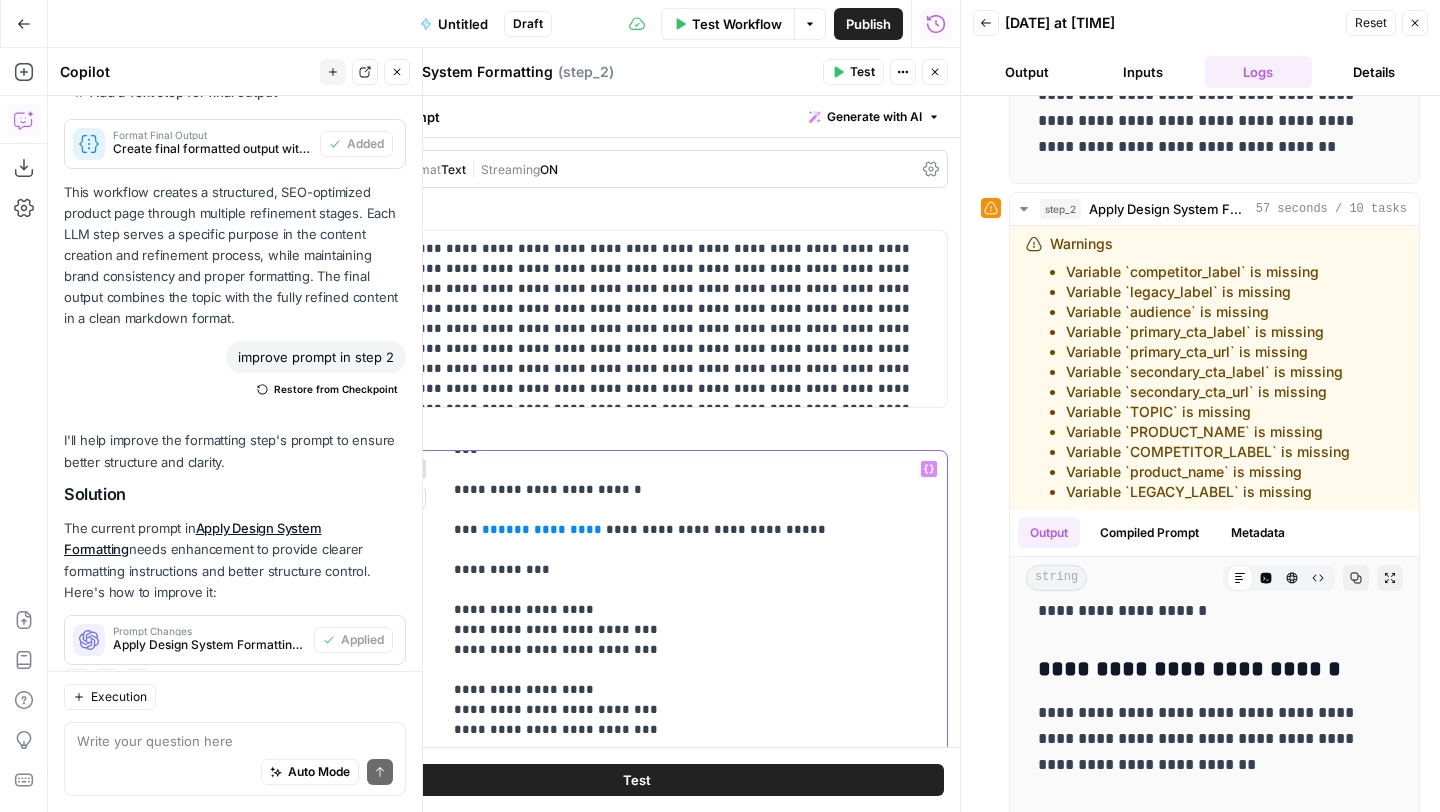 scroll, scrollTop: 3737, scrollLeft: 0, axis: vertical 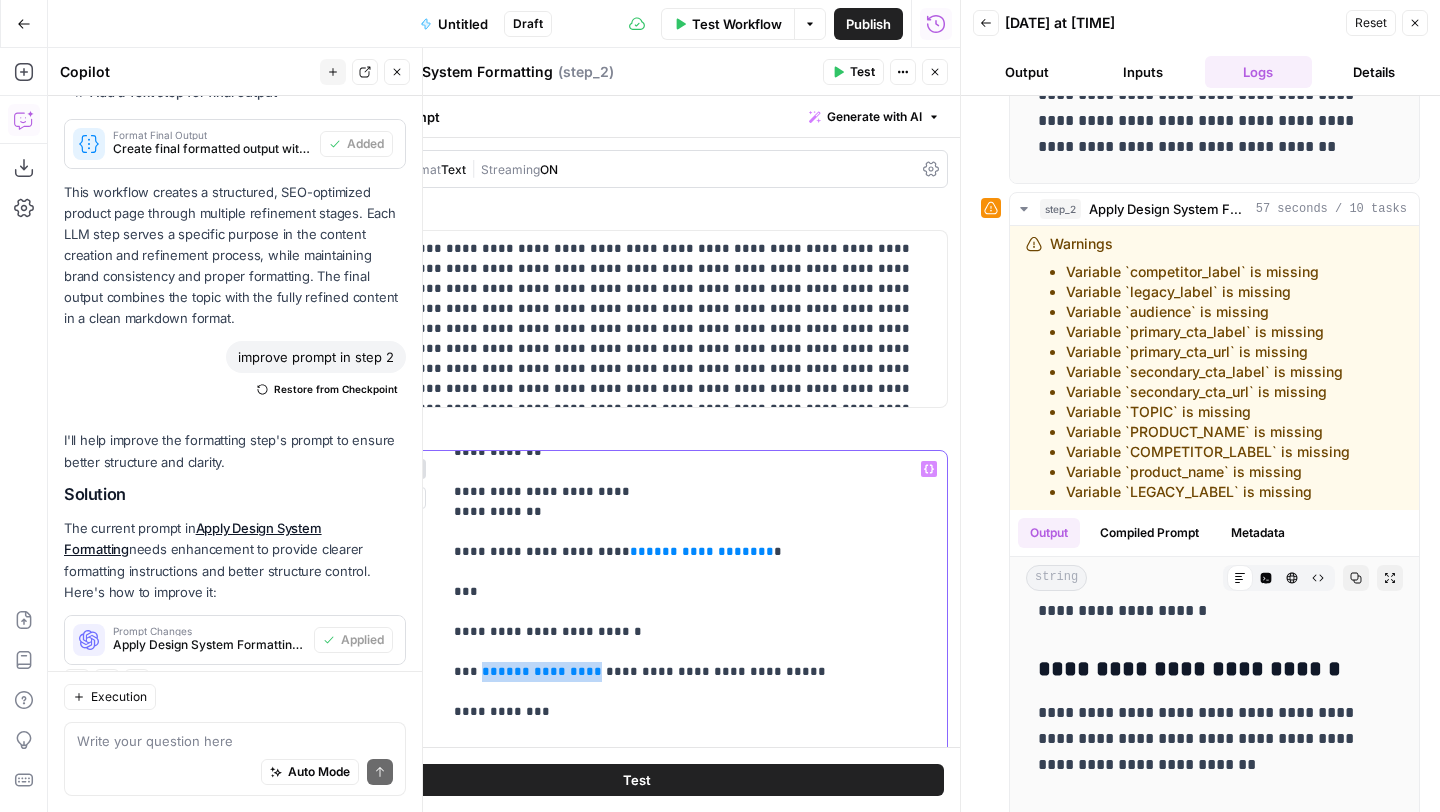 drag, startPoint x: 619, startPoint y: 570, endPoint x: 491, endPoint y: 576, distance: 128.14055 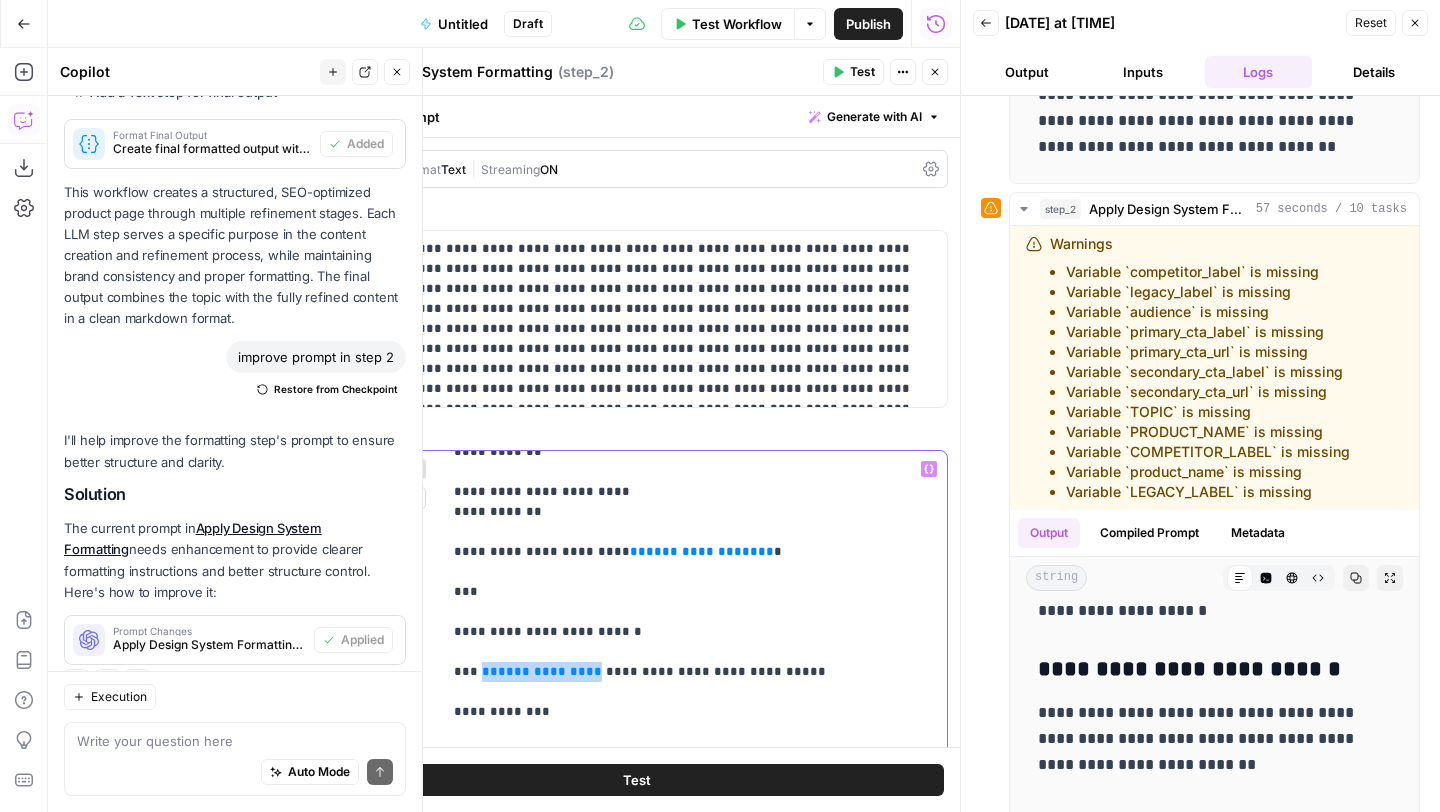 click on "**********" at bounding box center (694, -638) 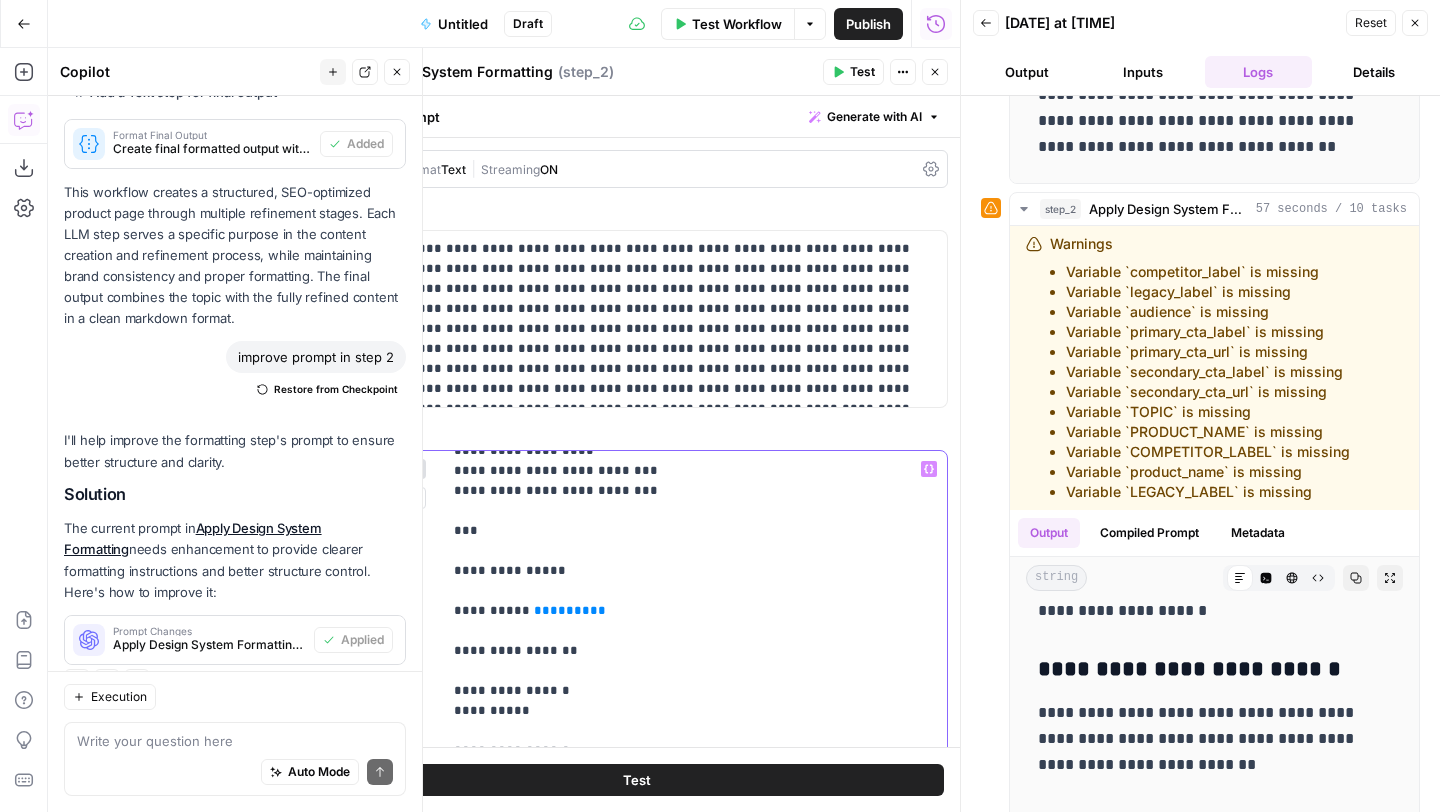 scroll, scrollTop: 4306, scrollLeft: 0, axis: vertical 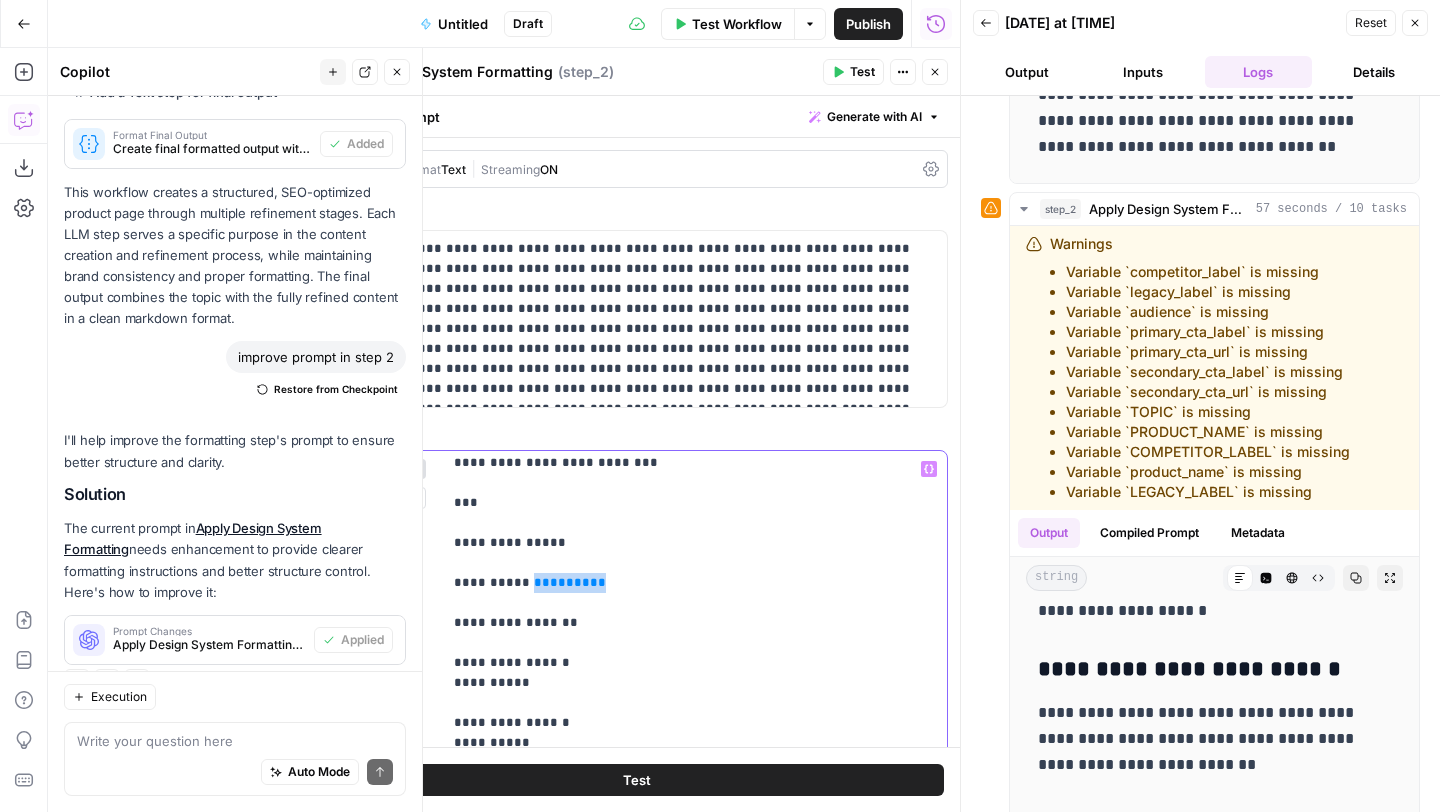 drag, startPoint x: 632, startPoint y: 490, endPoint x: 539, endPoint y: 489, distance: 93.00538 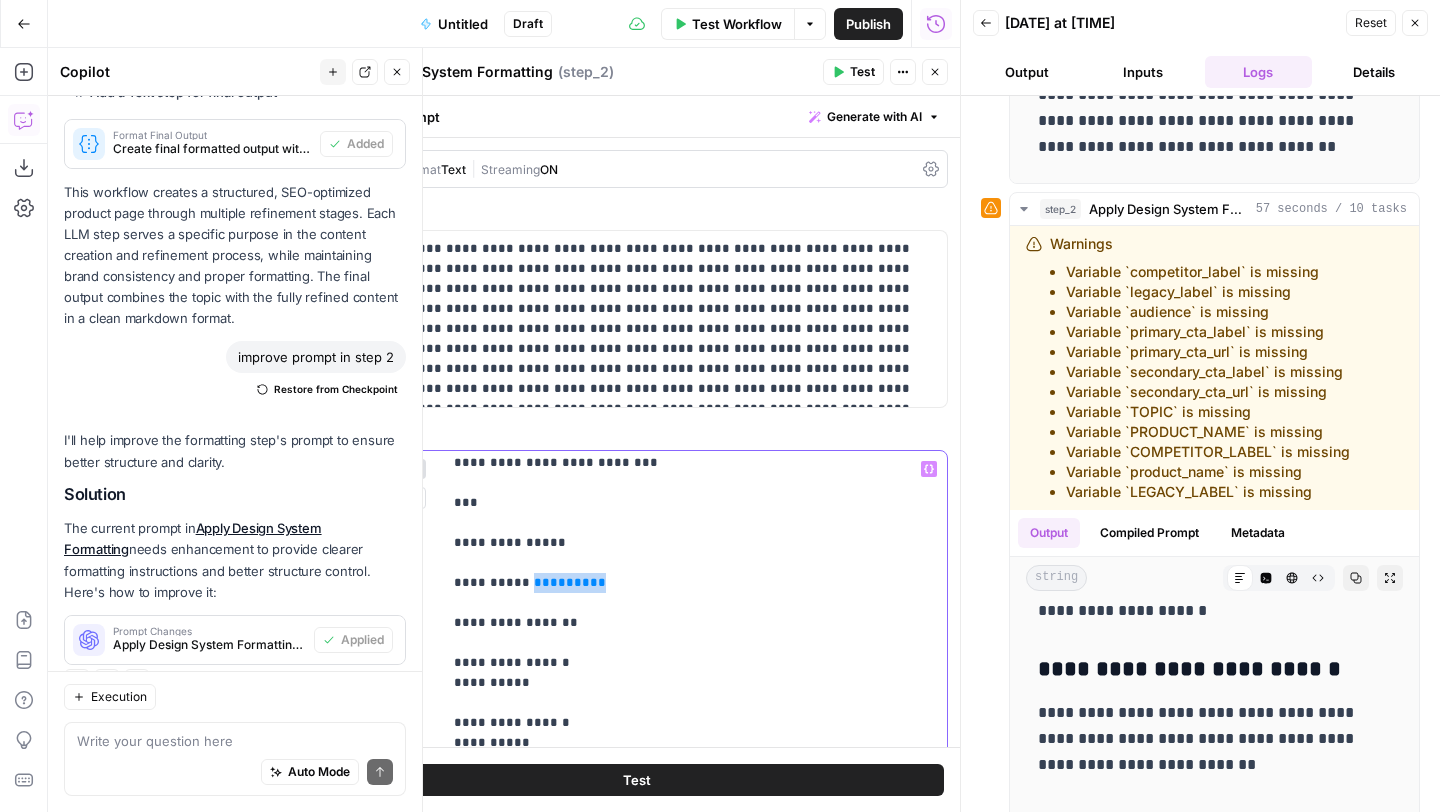 click on "Variables Menu" at bounding box center [929, 469] 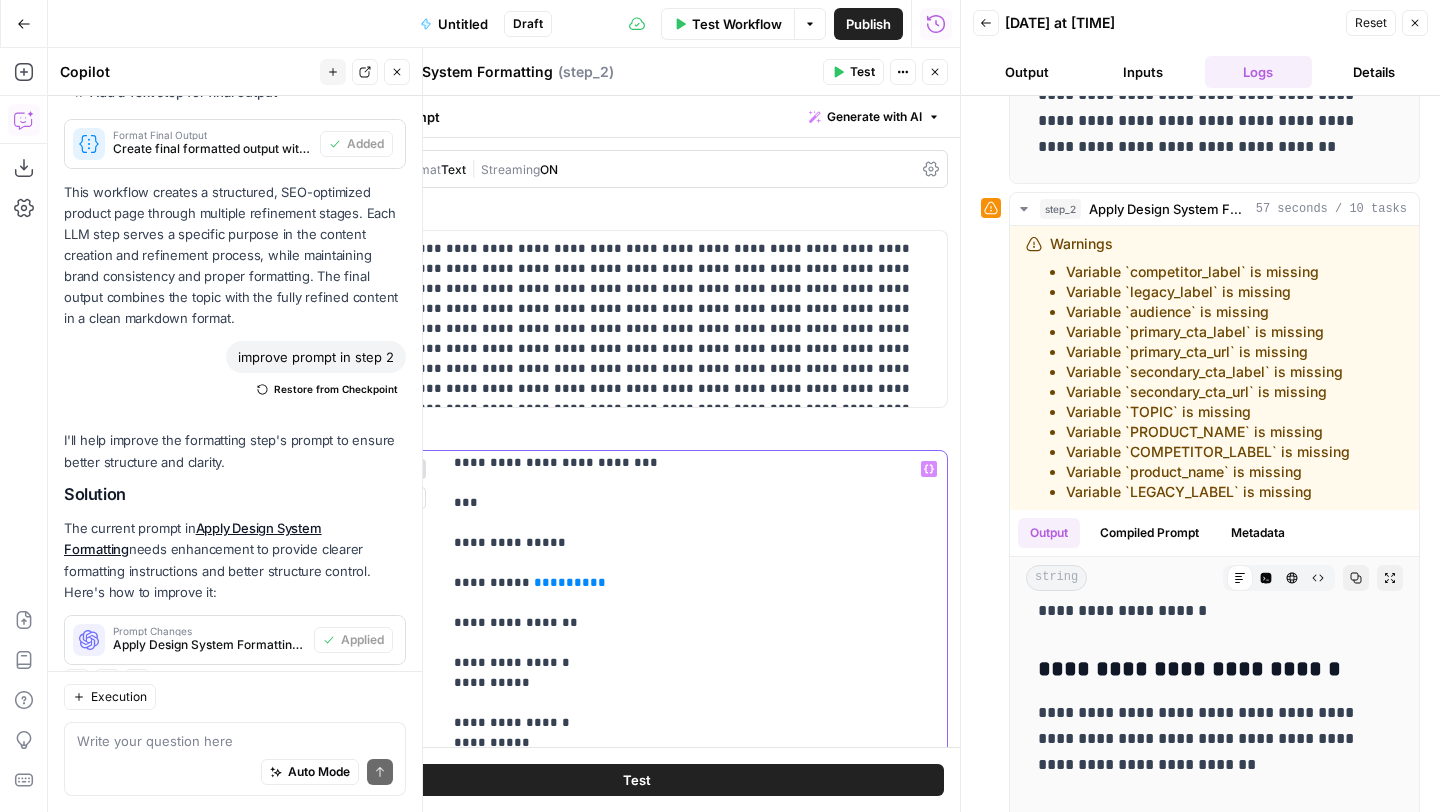 drag, startPoint x: 808, startPoint y: 548, endPoint x: 780, endPoint y: 546, distance: 28.071337 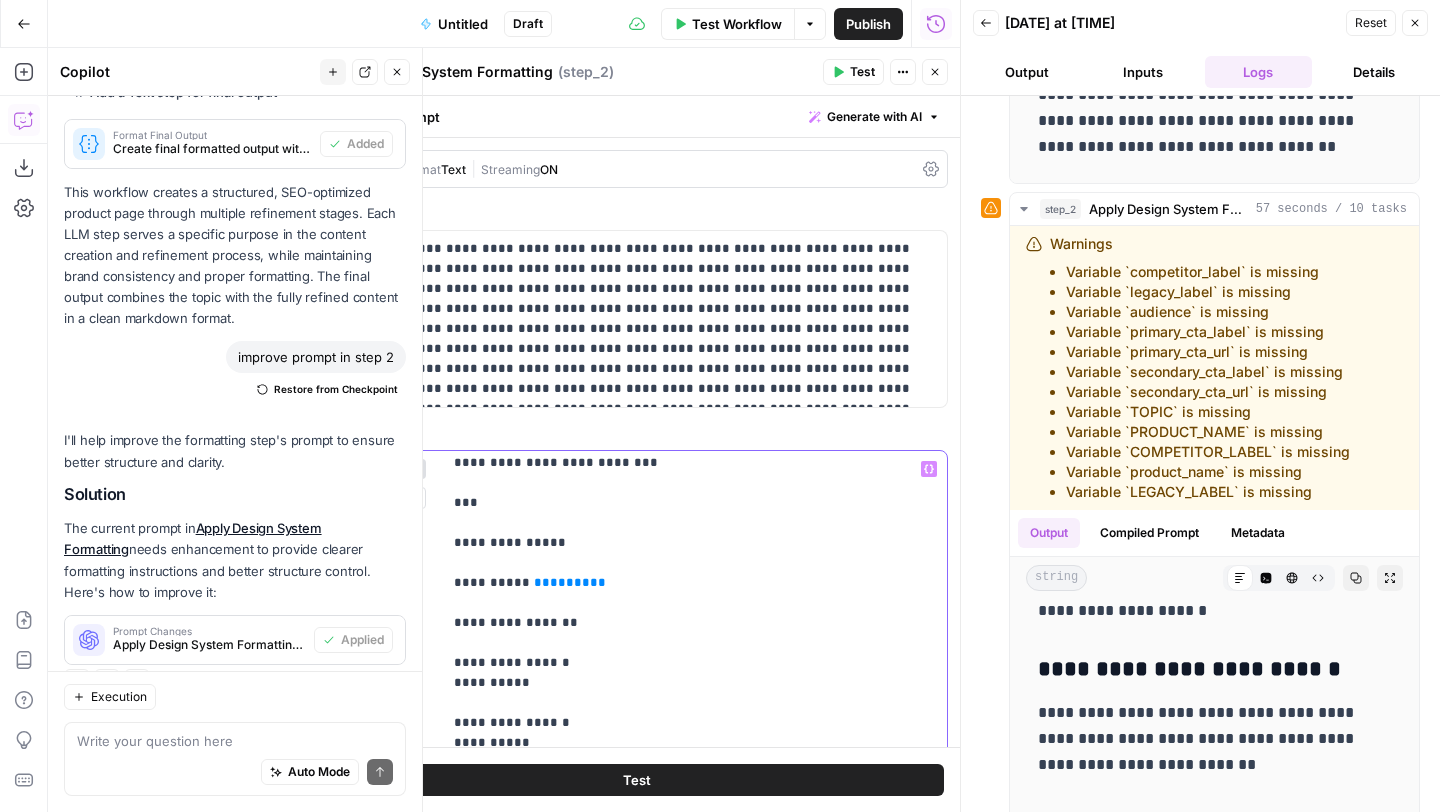 click on "**********" at bounding box center [694, -1207] 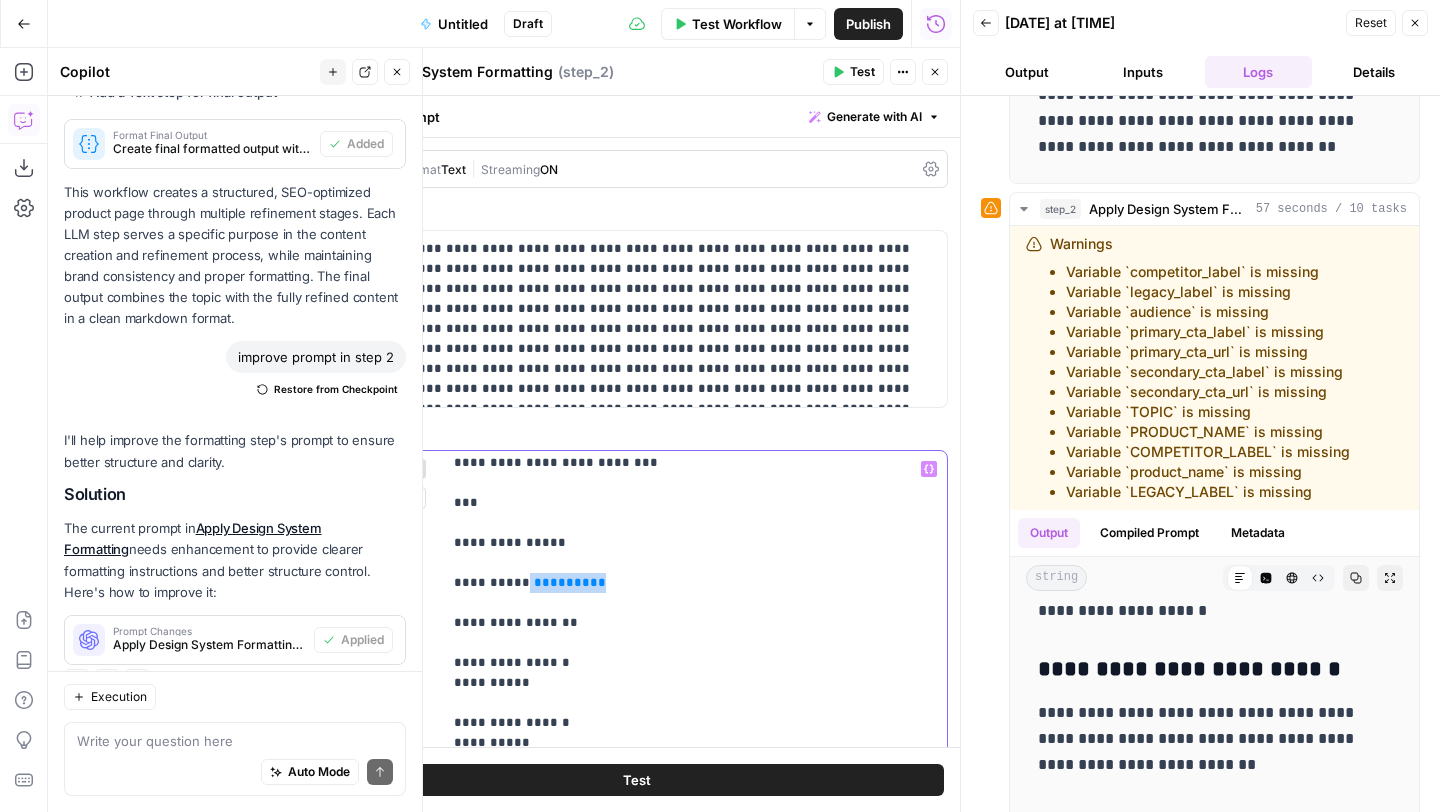 drag, startPoint x: 621, startPoint y: 485, endPoint x: 538, endPoint y: 488, distance: 83.0542 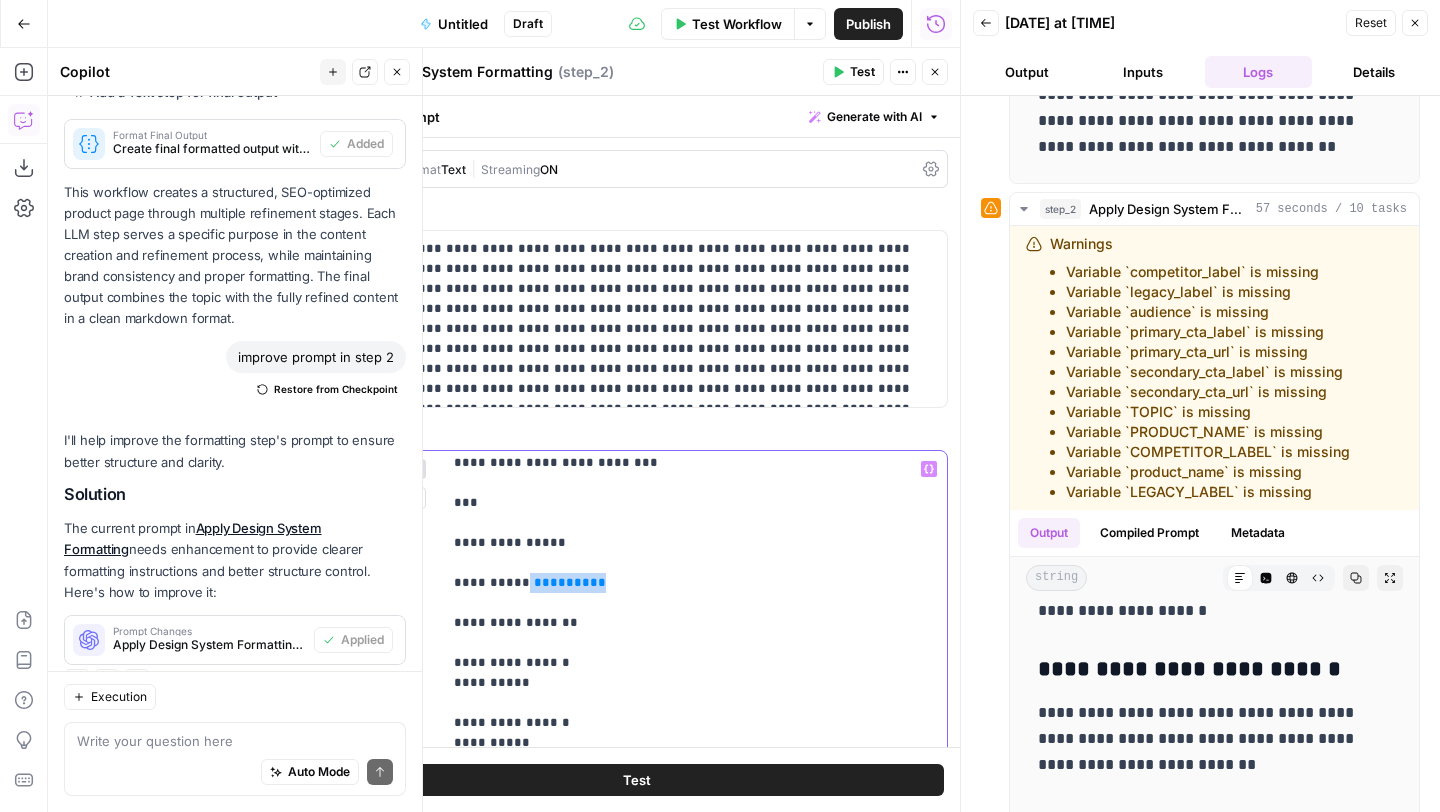 click on "**********" at bounding box center (694, -1207) 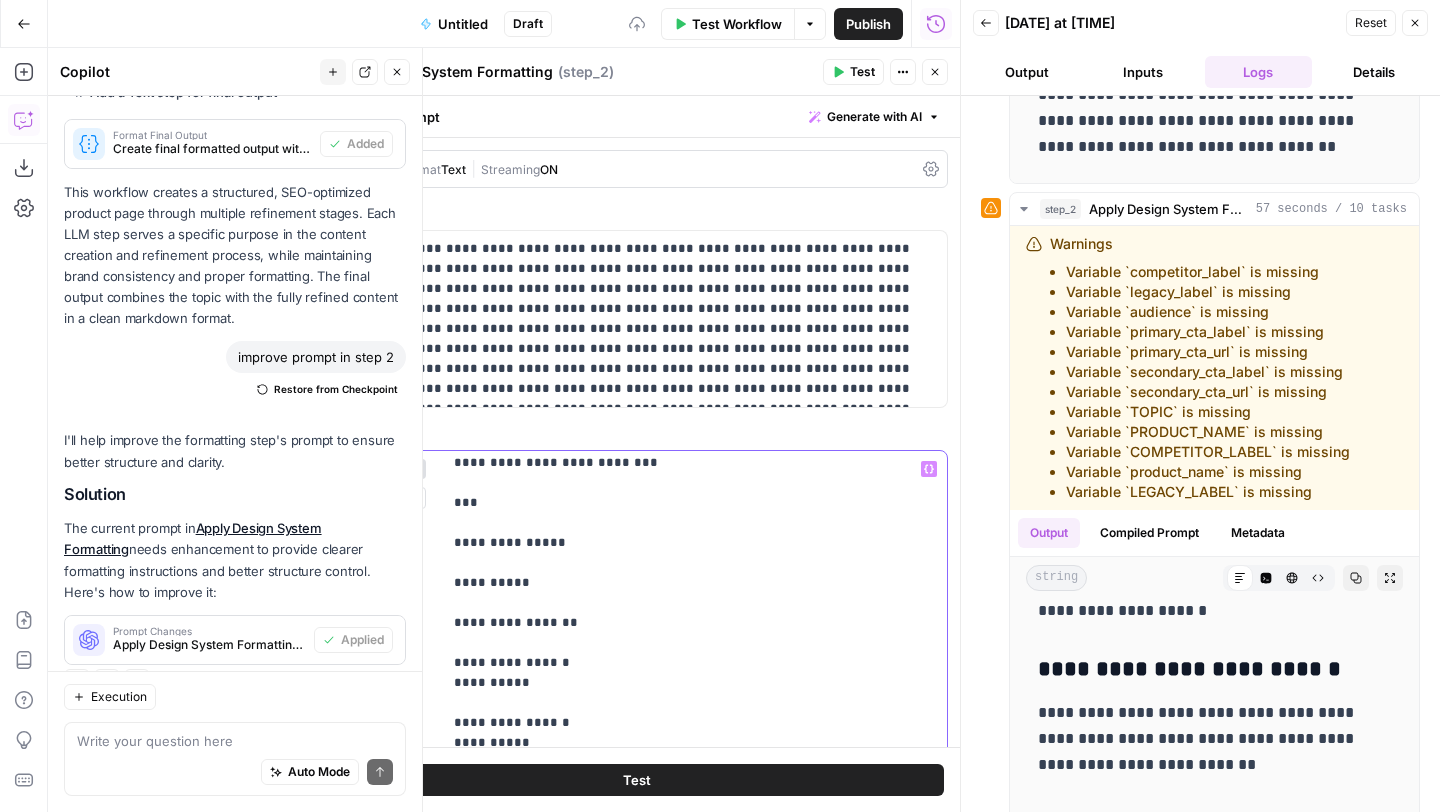 click on "**********" at bounding box center (694, -1207) 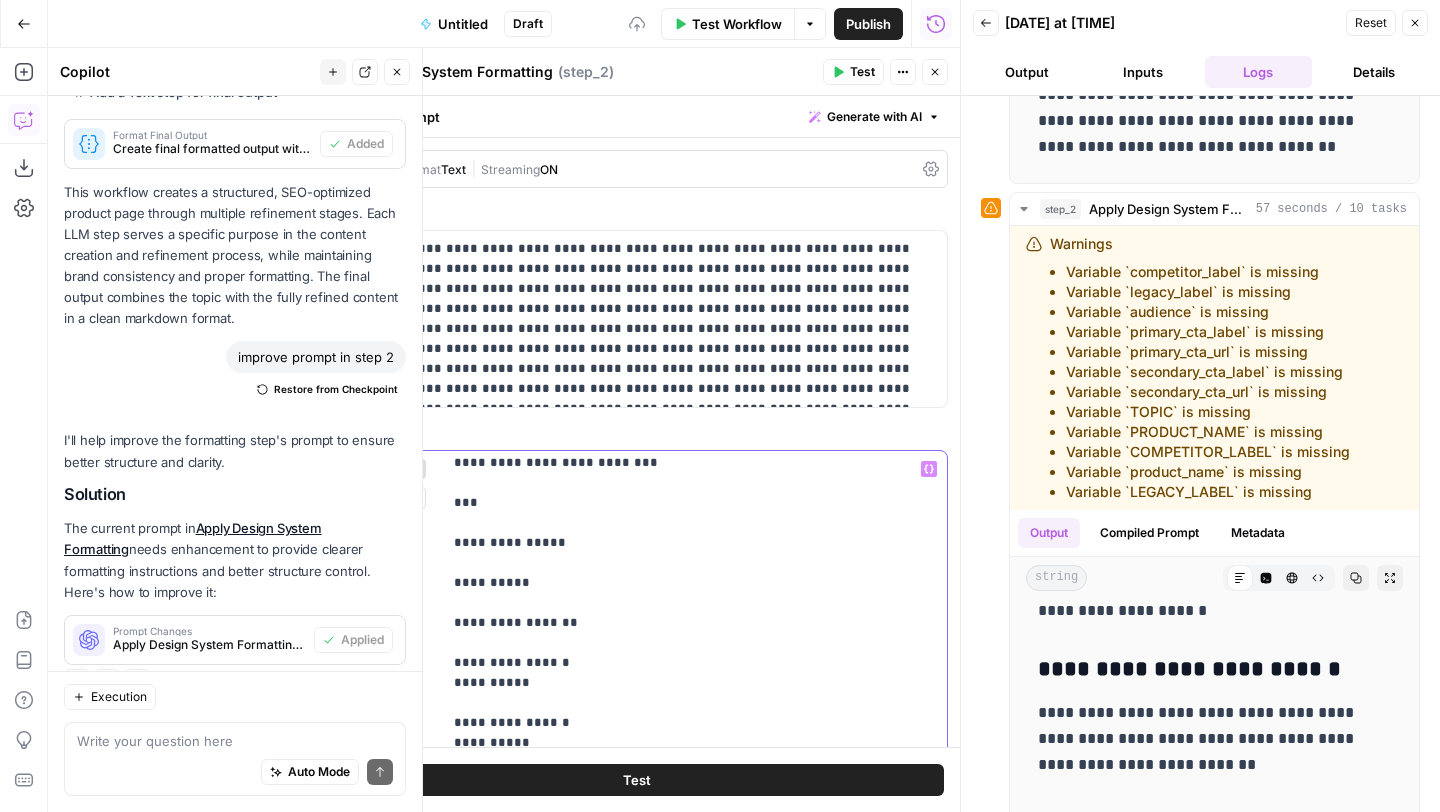 click 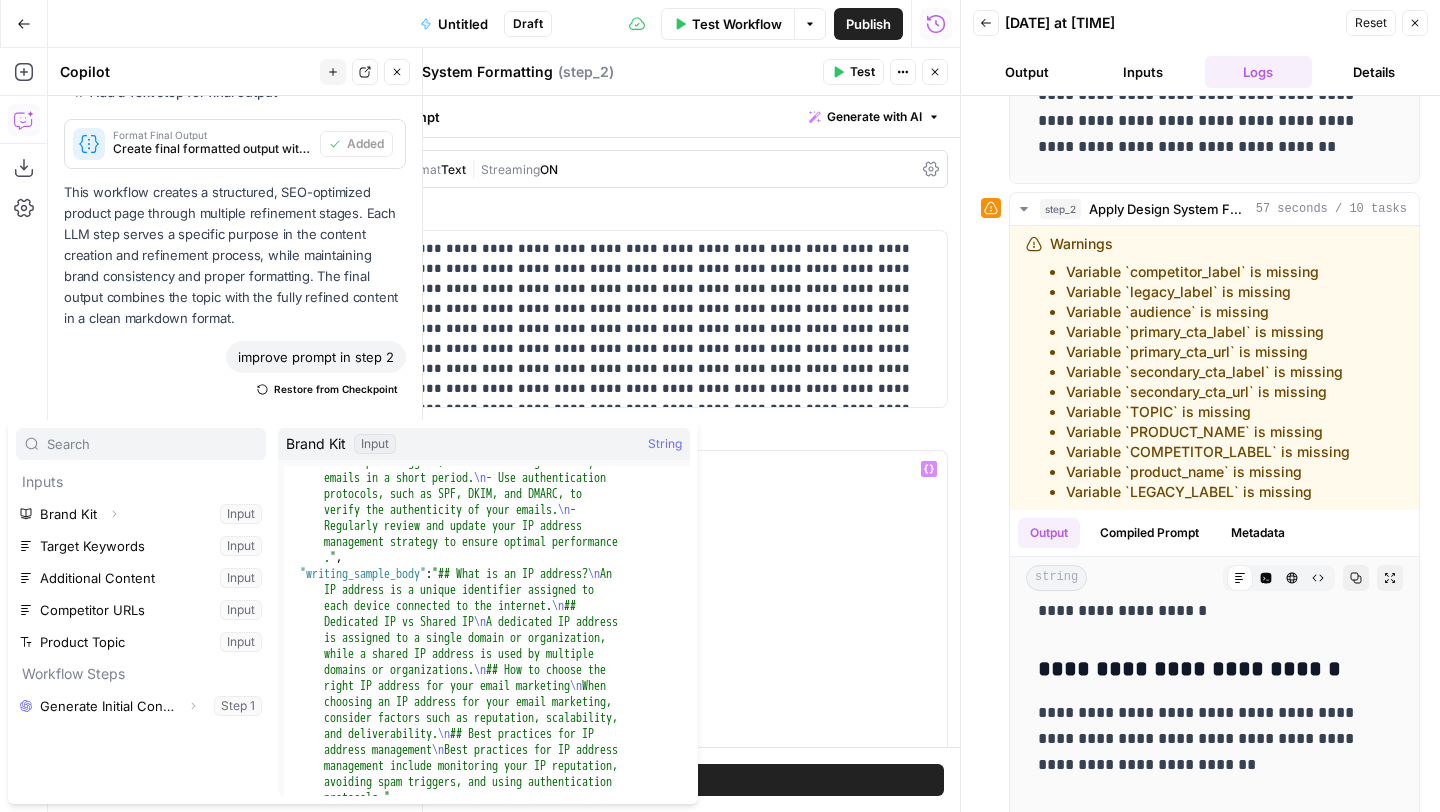 scroll, scrollTop: 2108, scrollLeft: 0, axis: vertical 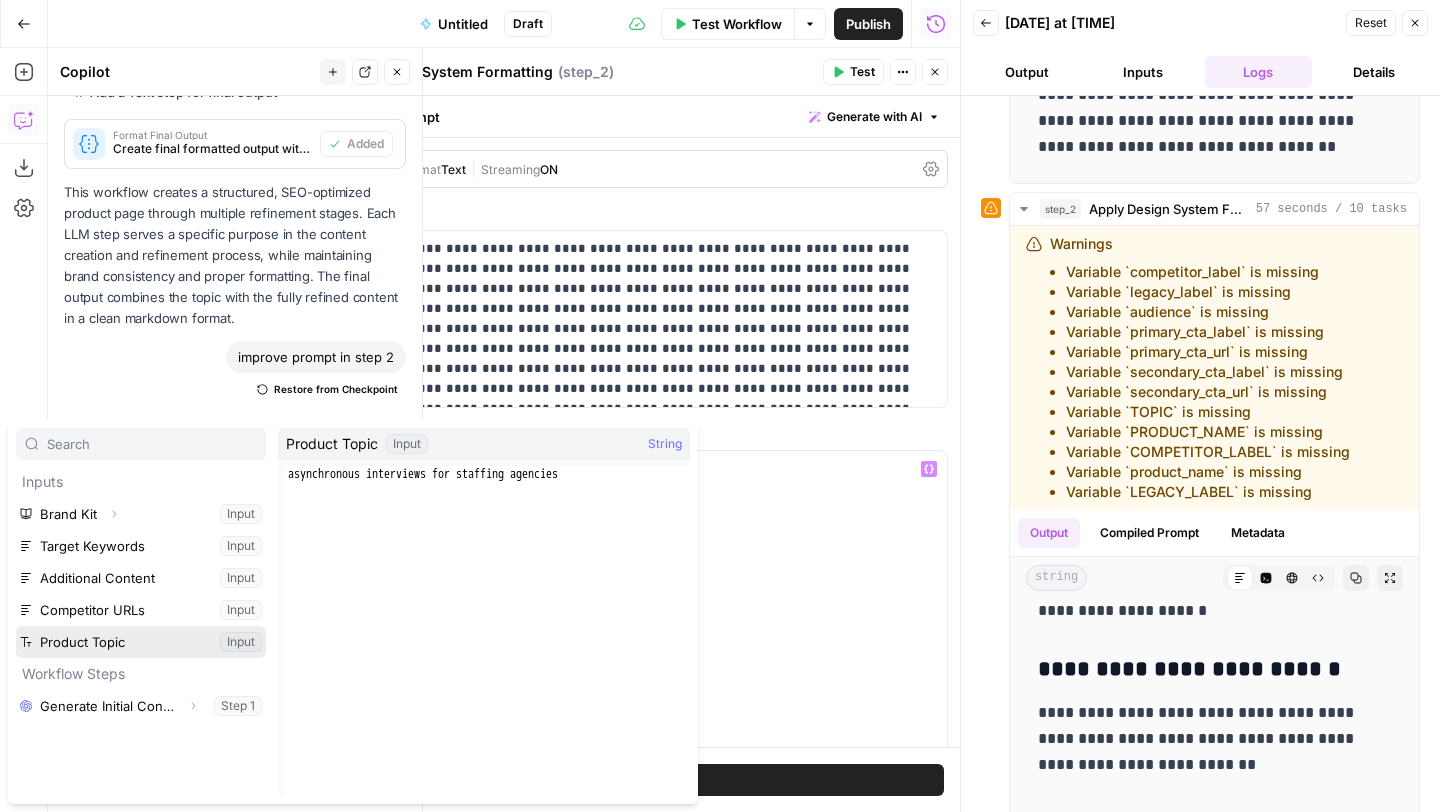 click at bounding box center [141, 642] 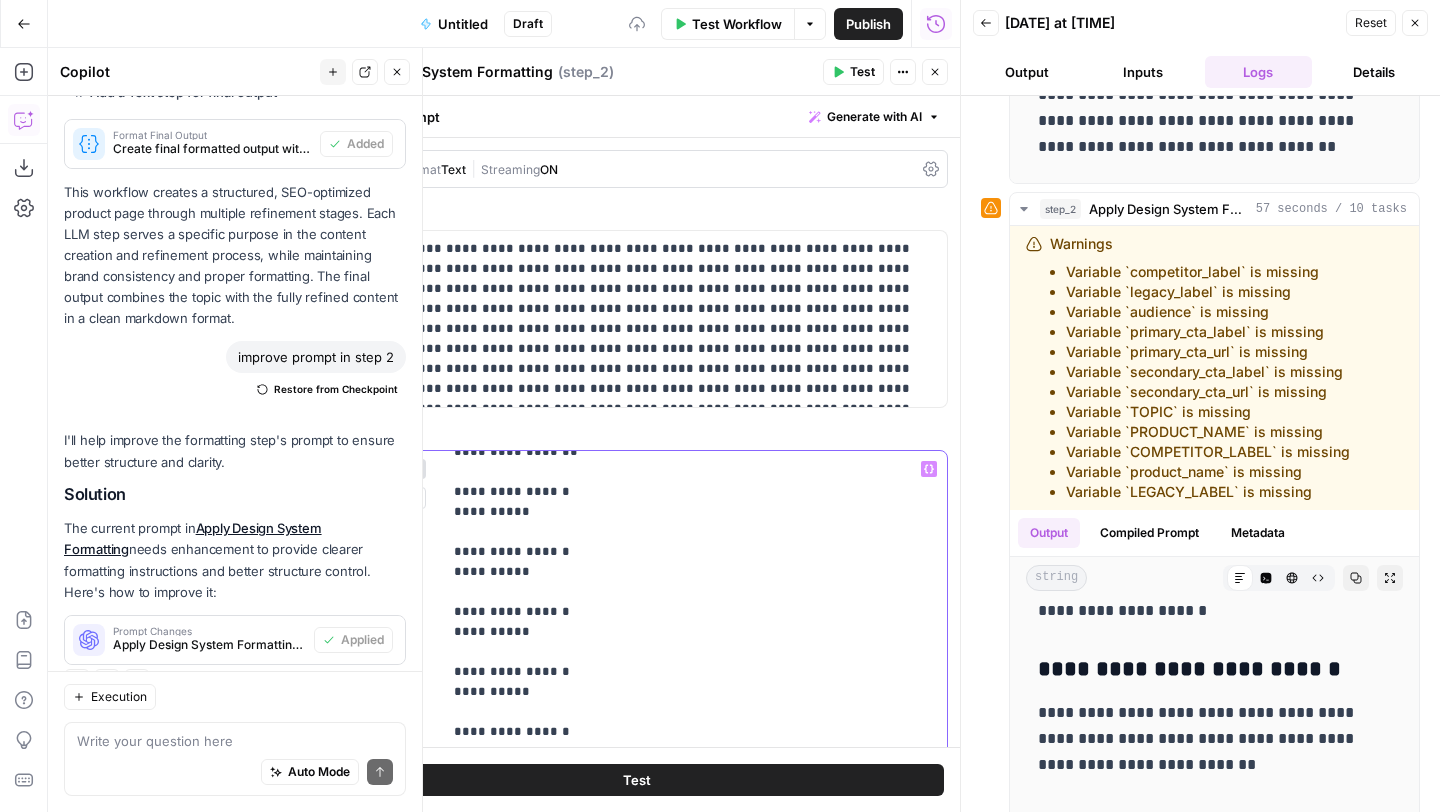 scroll, scrollTop: 4481, scrollLeft: 0, axis: vertical 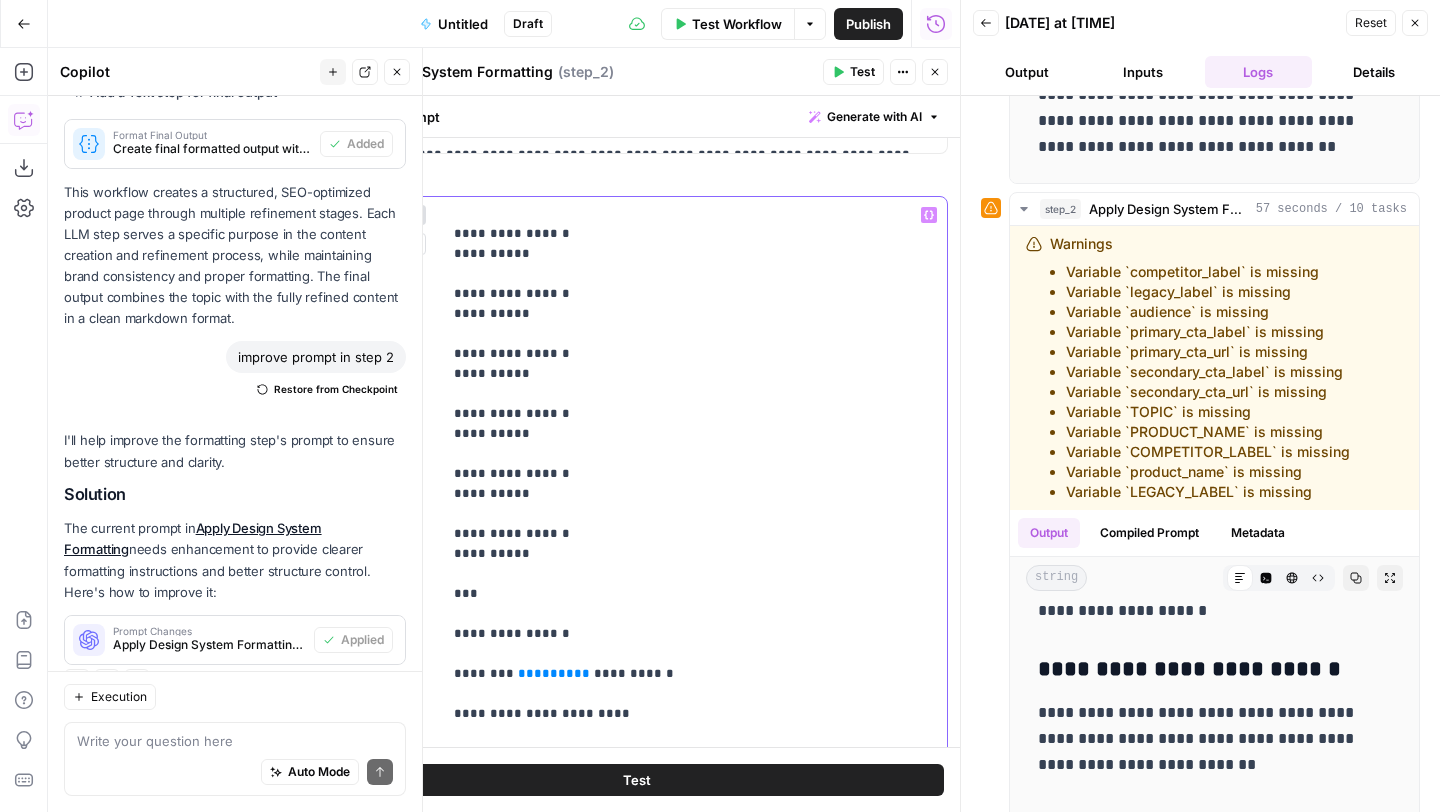 drag, startPoint x: 577, startPoint y: 572, endPoint x: 525, endPoint y: 572, distance: 52 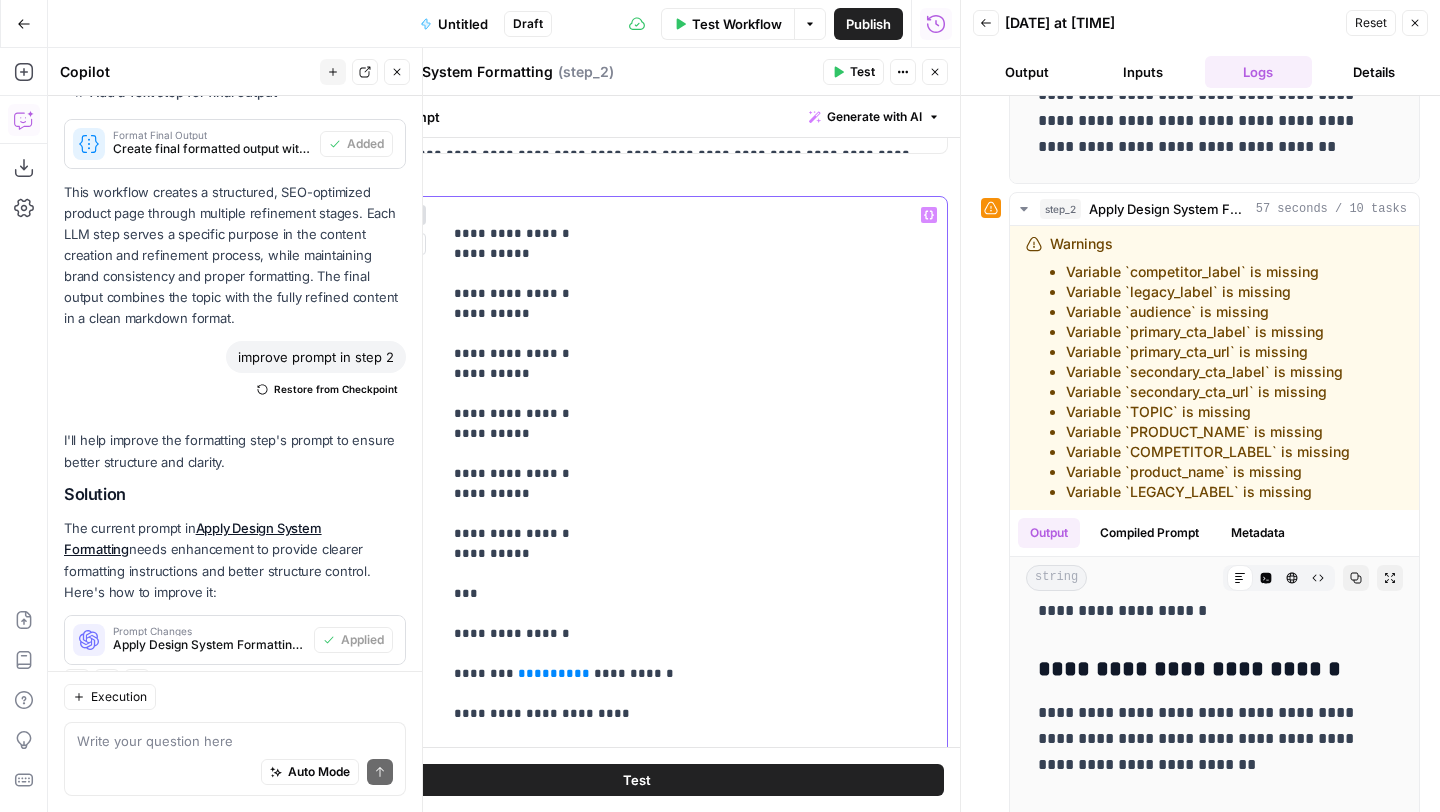 click on "**********" at bounding box center [694, -1636] 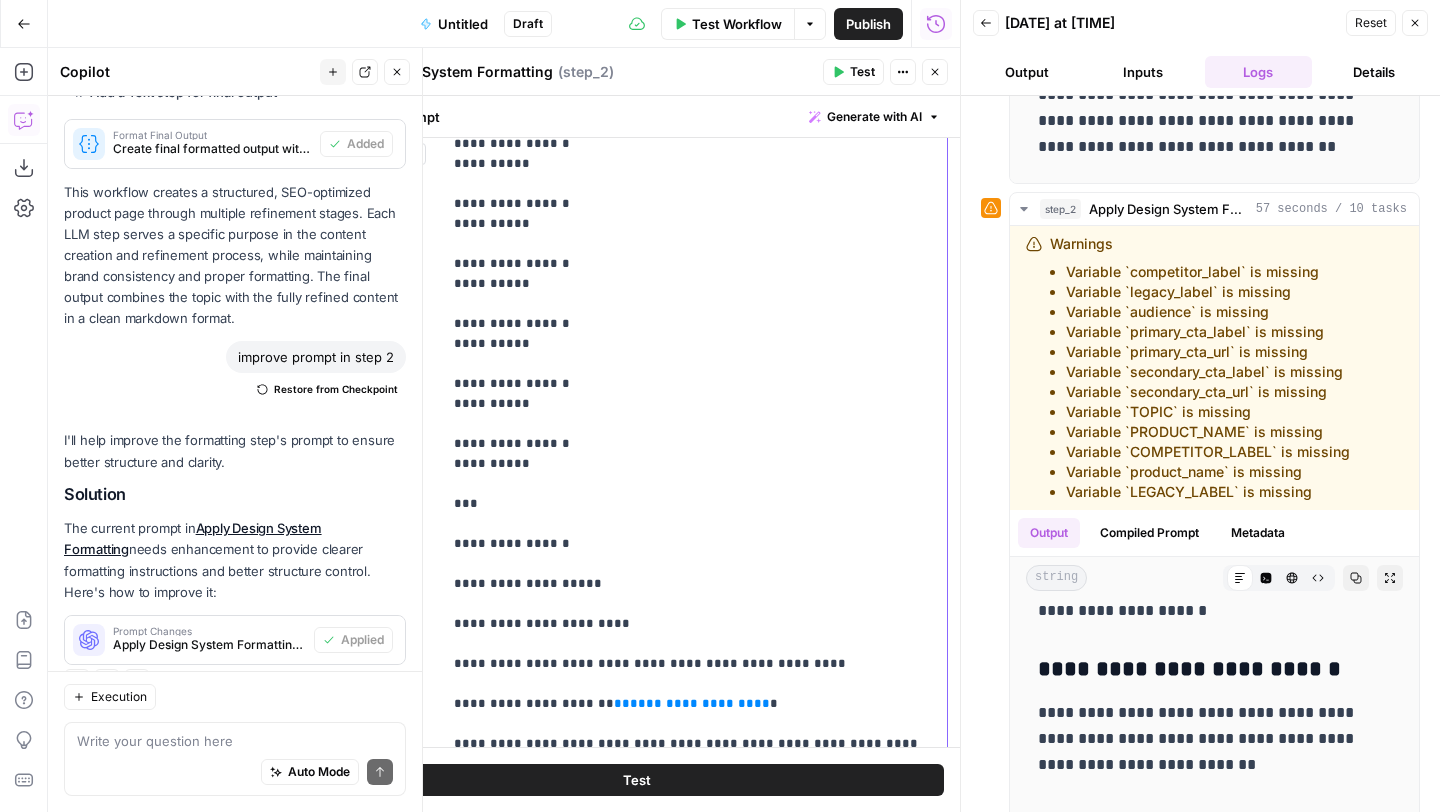 scroll, scrollTop: 393, scrollLeft: 0, axis: vertical 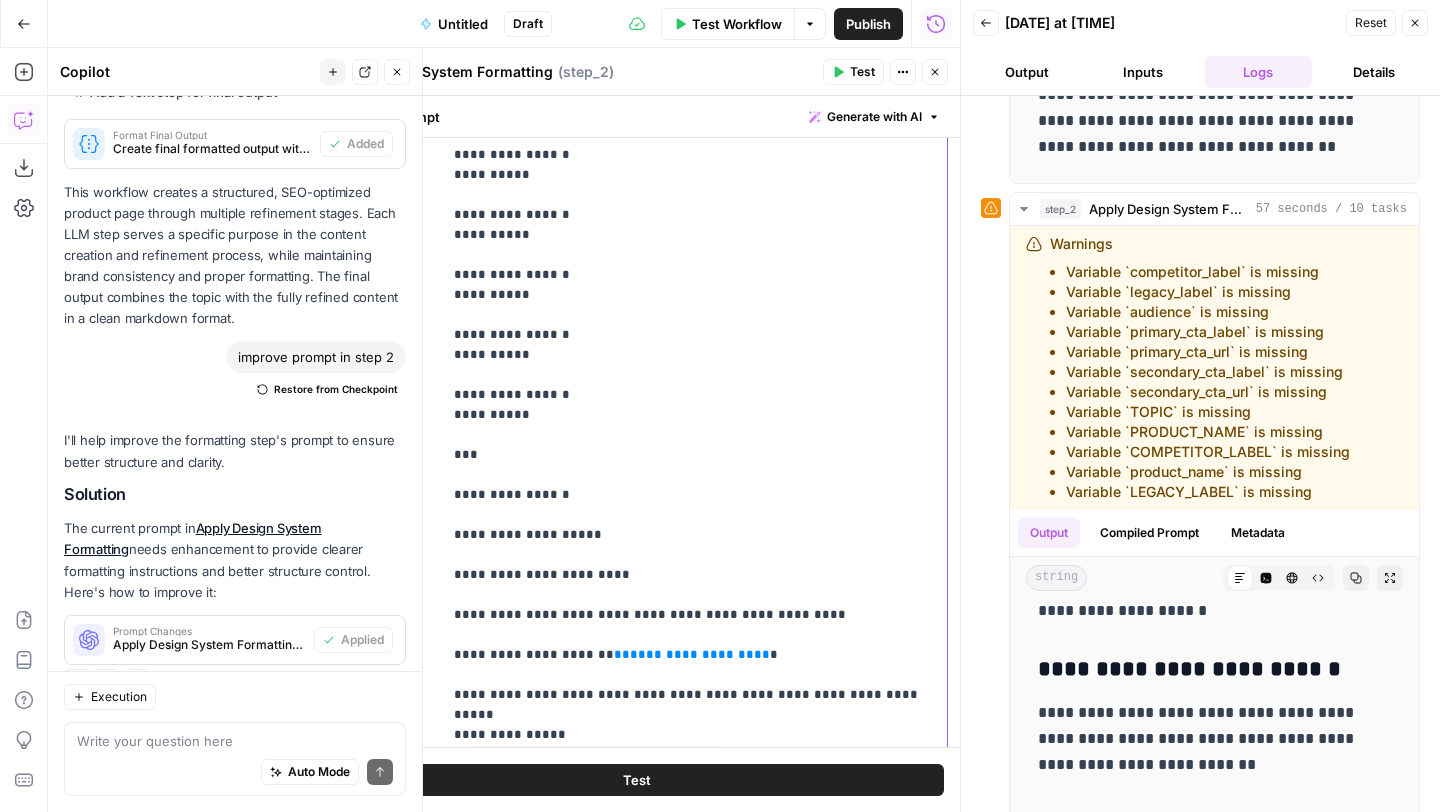 drag, startPoint x: 768, startPoint y: 544, endPoint x: 451, endPoint y: 393, distance: 351.12677 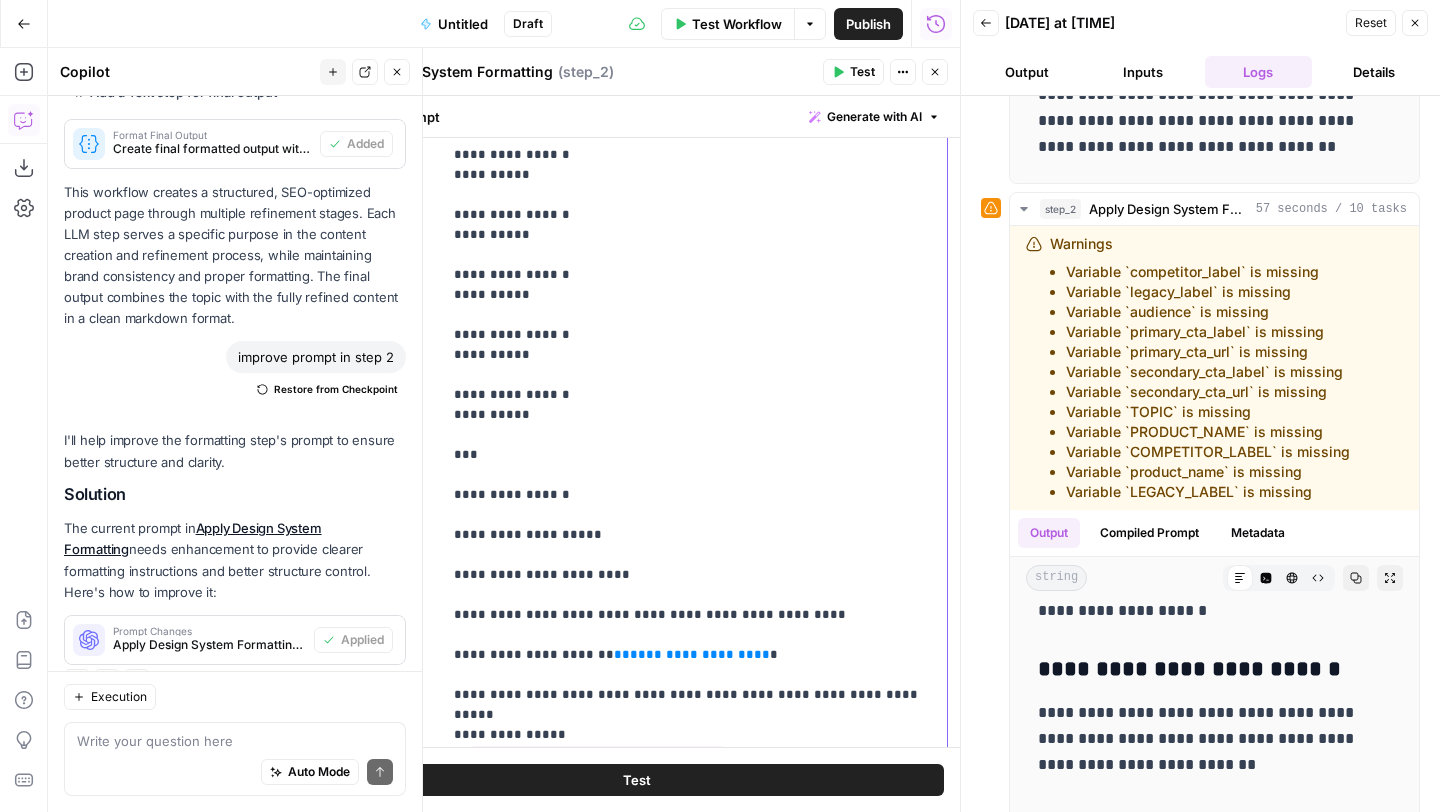 click on "**********" at bounding box center [694, 465] 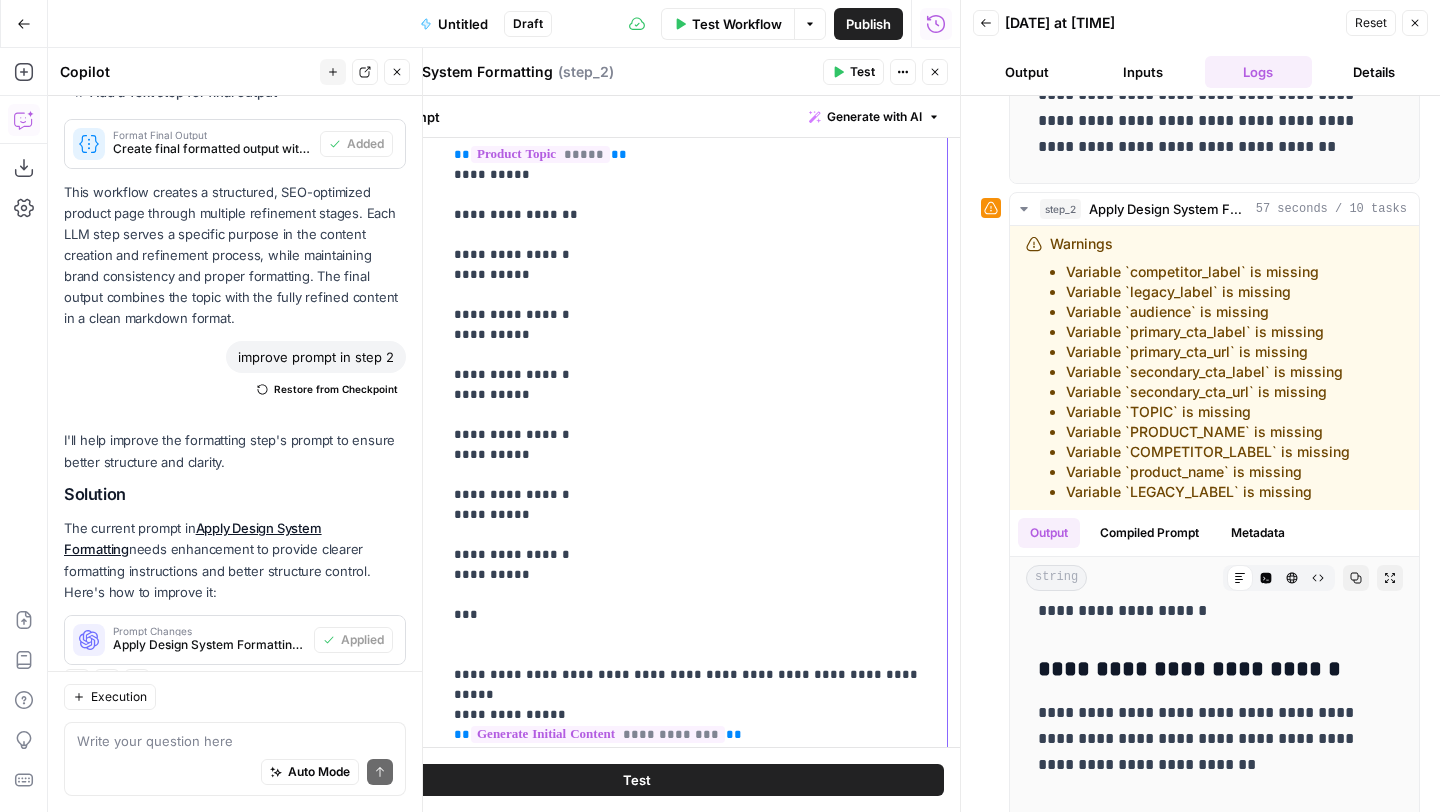 scroll, scrollTop: 4301, scrollLeft: 0, axis: vertical 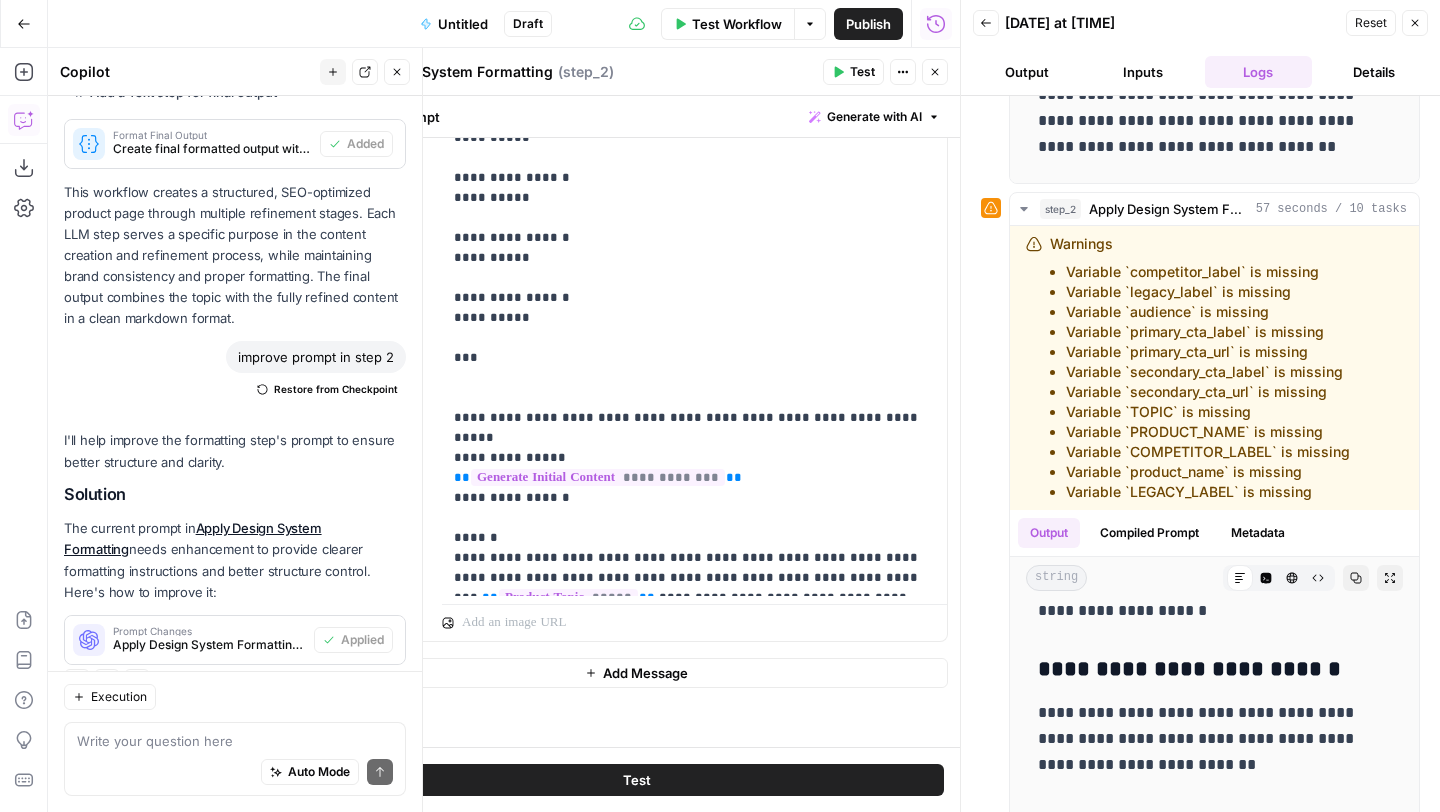 click on "Test" at bounding box center [636, 780] 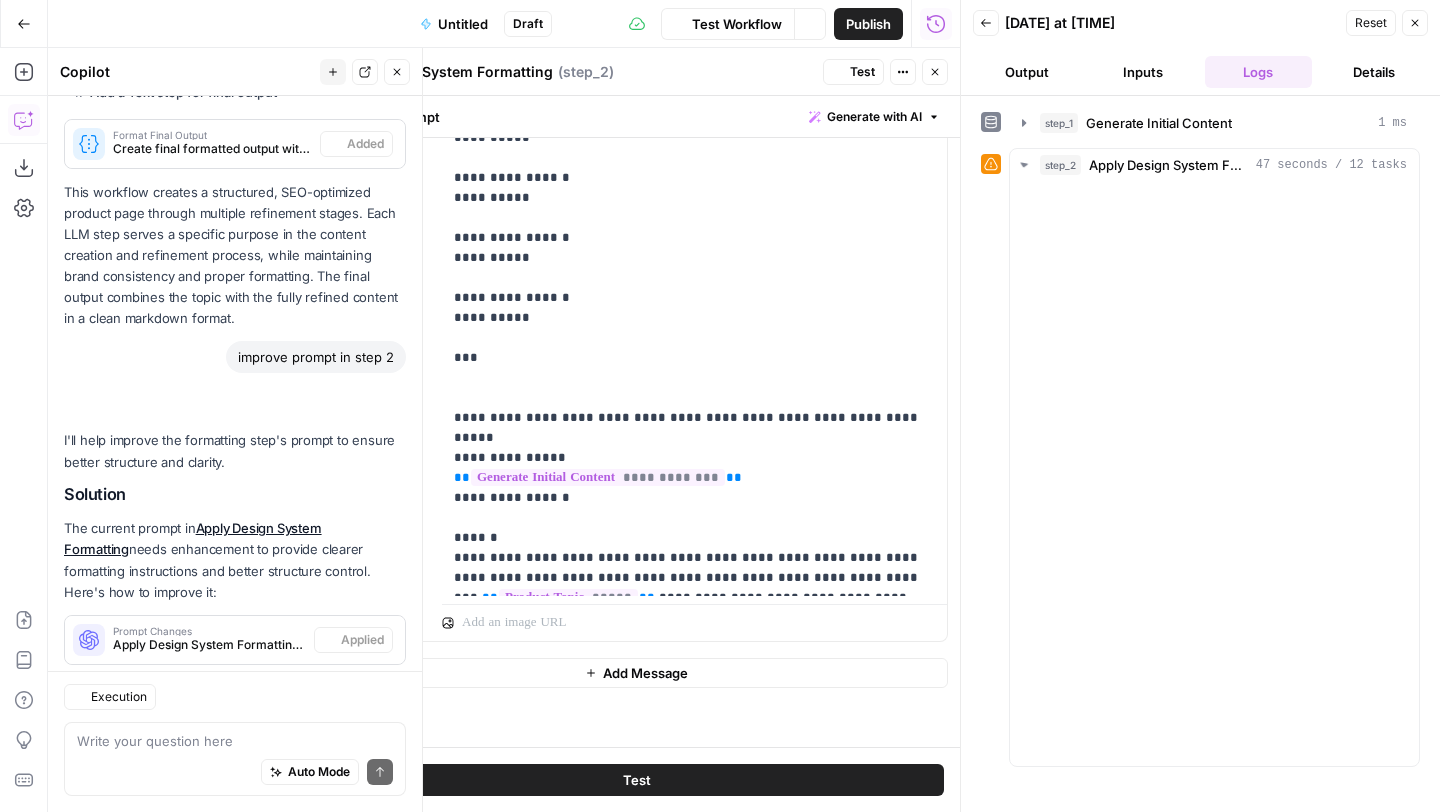 scroll, scrollTop: 2811, scrollLeft: 0, axis: vertical 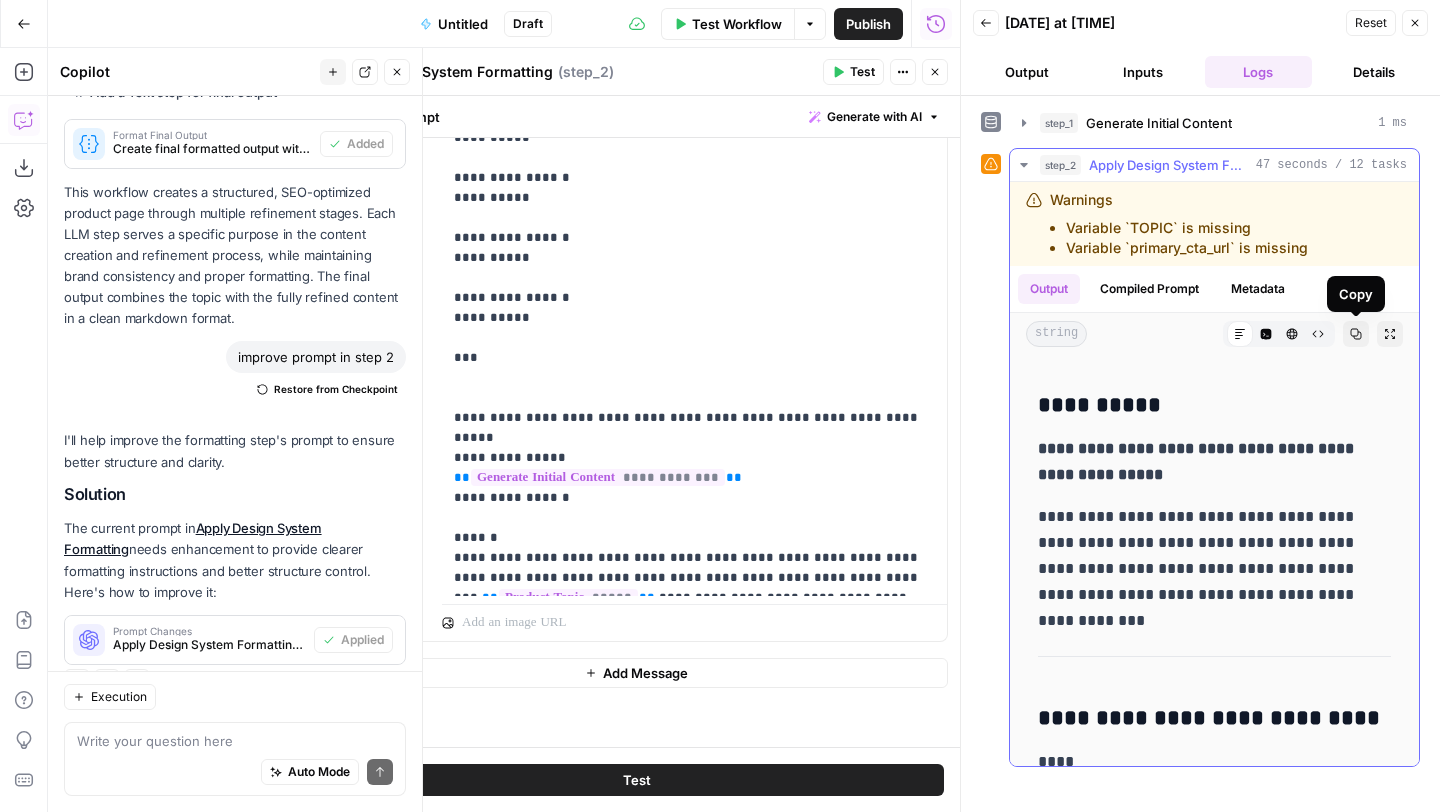 click on "Copy" at bounding box center (1361, 334) 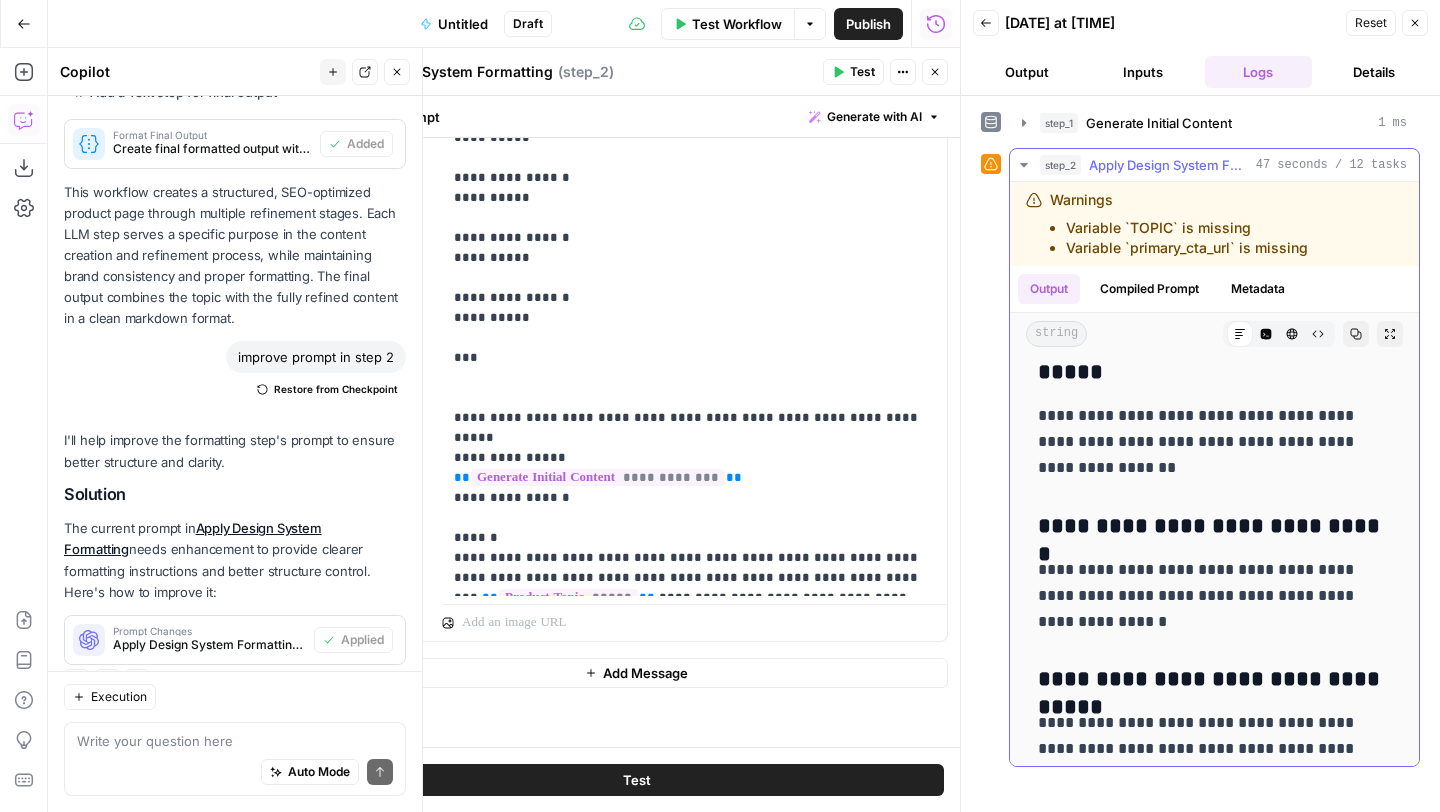 scroll, scrollTop: 7289, scrollLeft: 0, axis: vertical 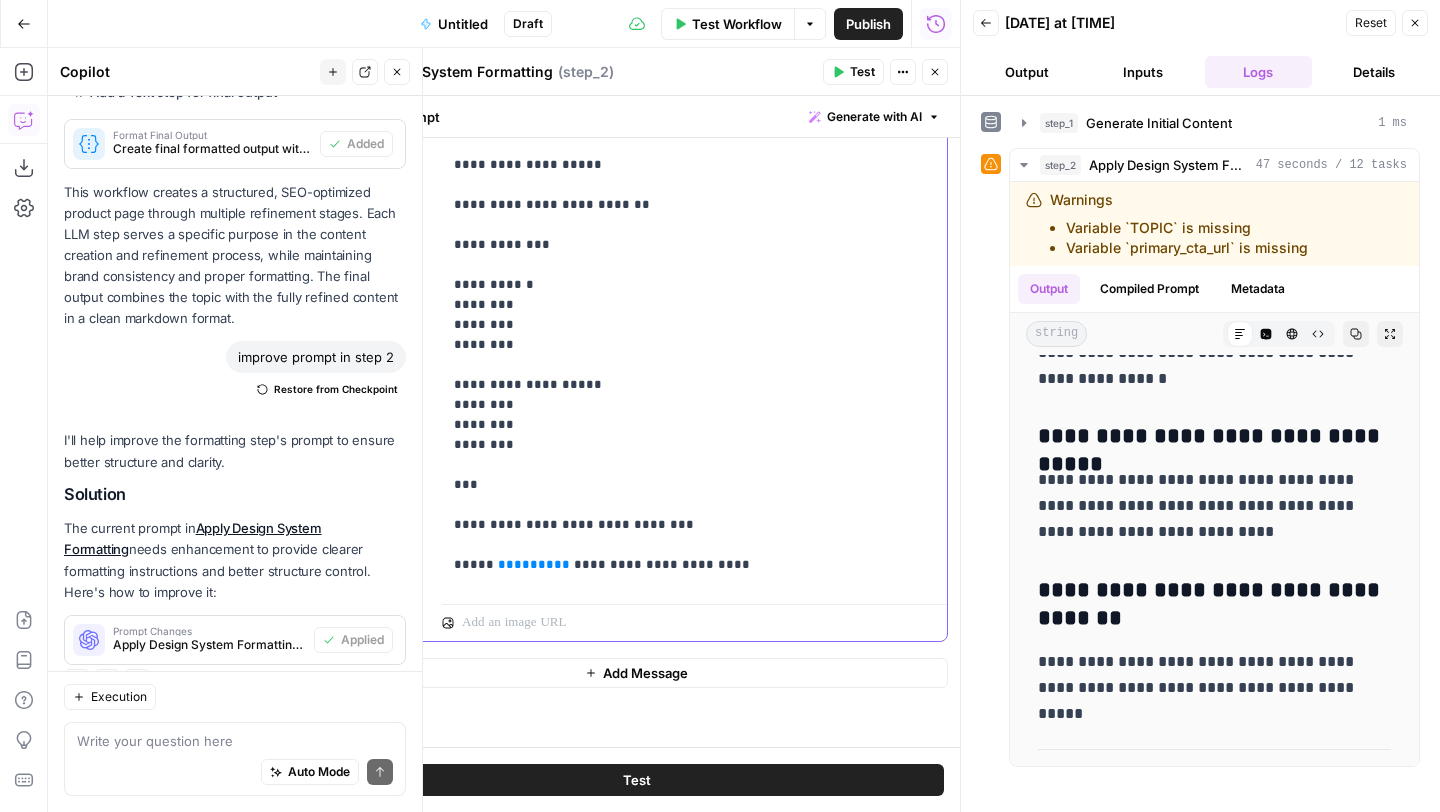 drag, startPoint x: 565, startPoint y: 465, endPoint x: 506, endPoint y: 464, distance: 59.008472 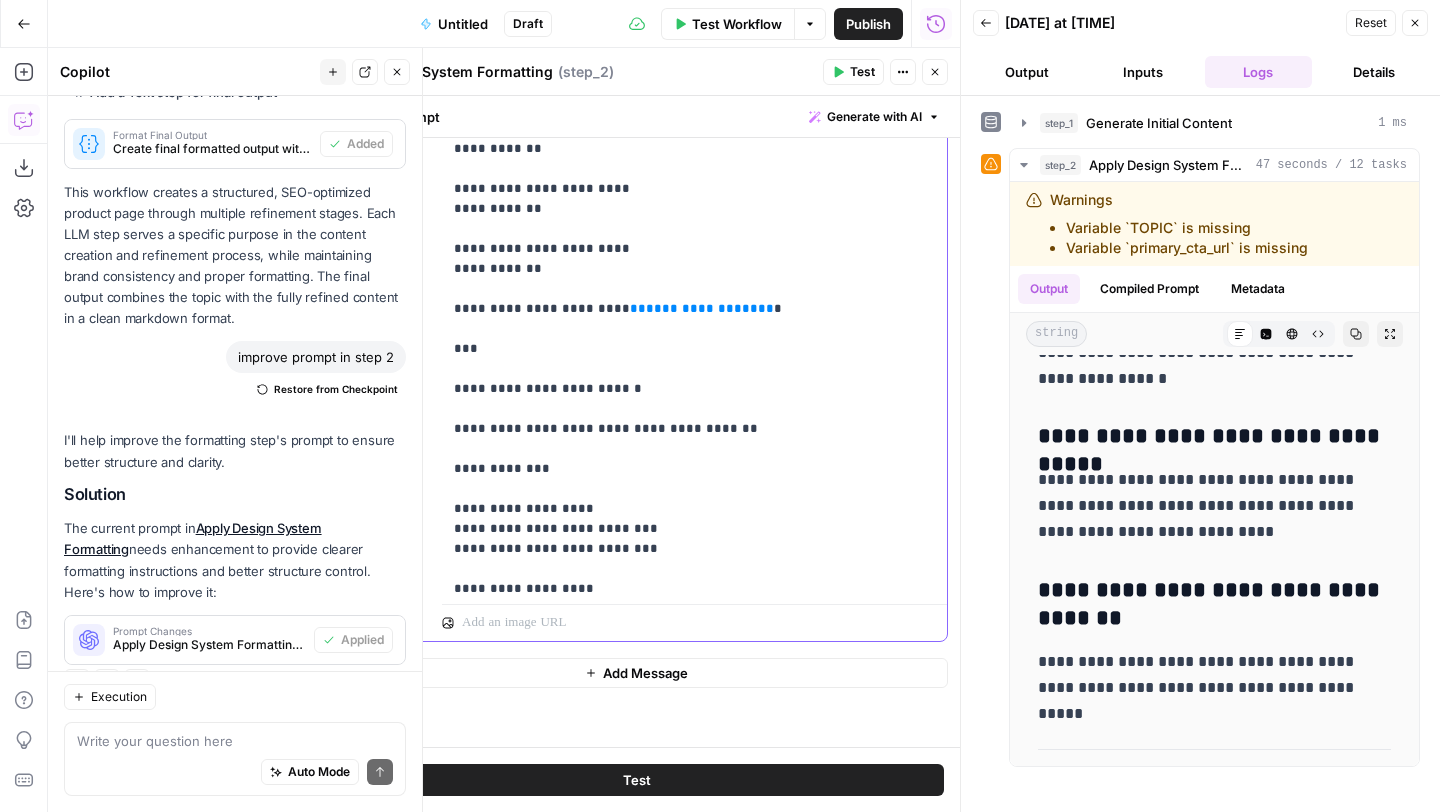 scroll, scrollTop: 3276, scrollLeft: 0, axis: vertical 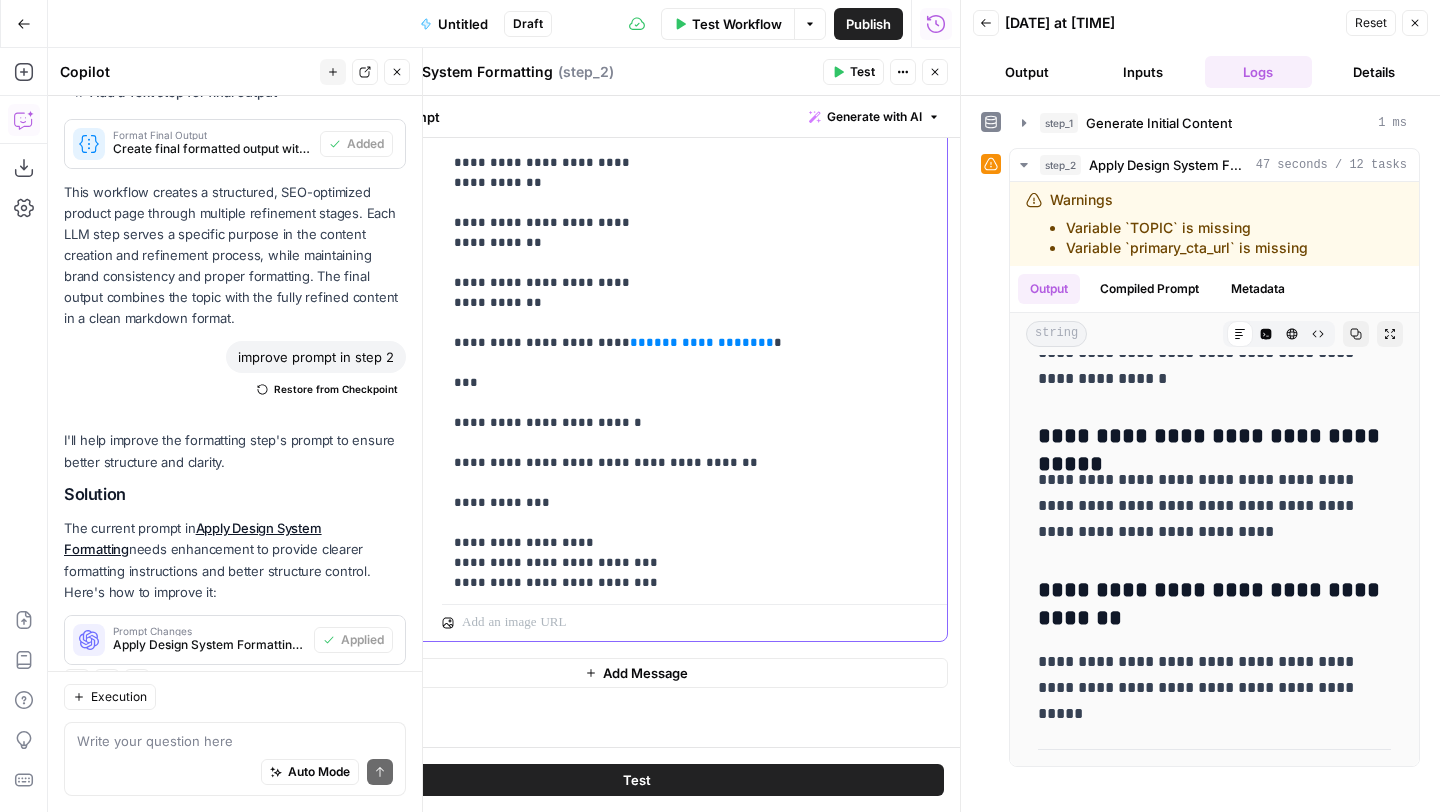 drag, startPoint x: 746, startPoint y: 237, endPoint x: 601, endPoint y: 239, distance: 145.0138 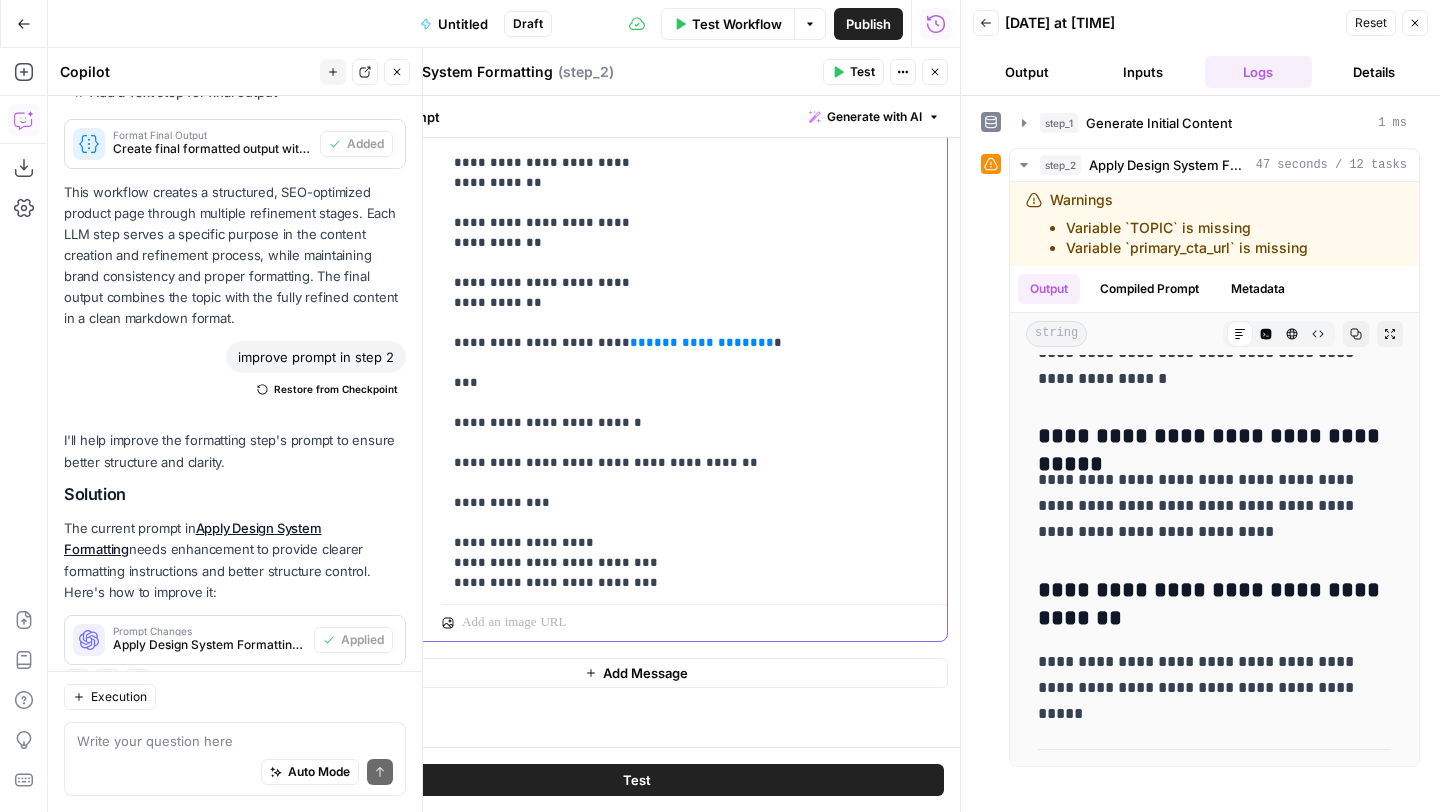 click on "**********" at bounding box center (694, -937) 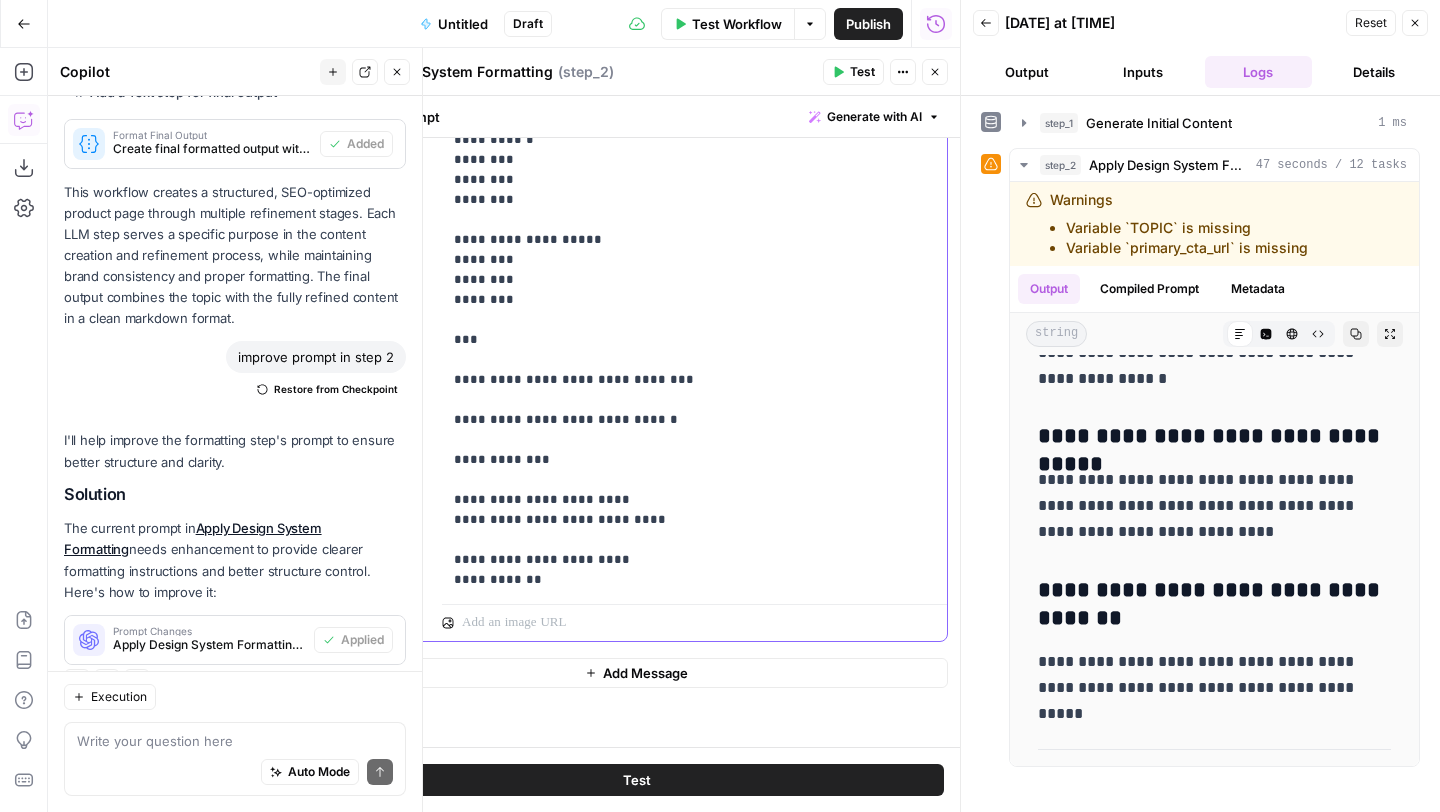 scroll, scrollTop: 2845, scrollLeft: 0, axis: vertical 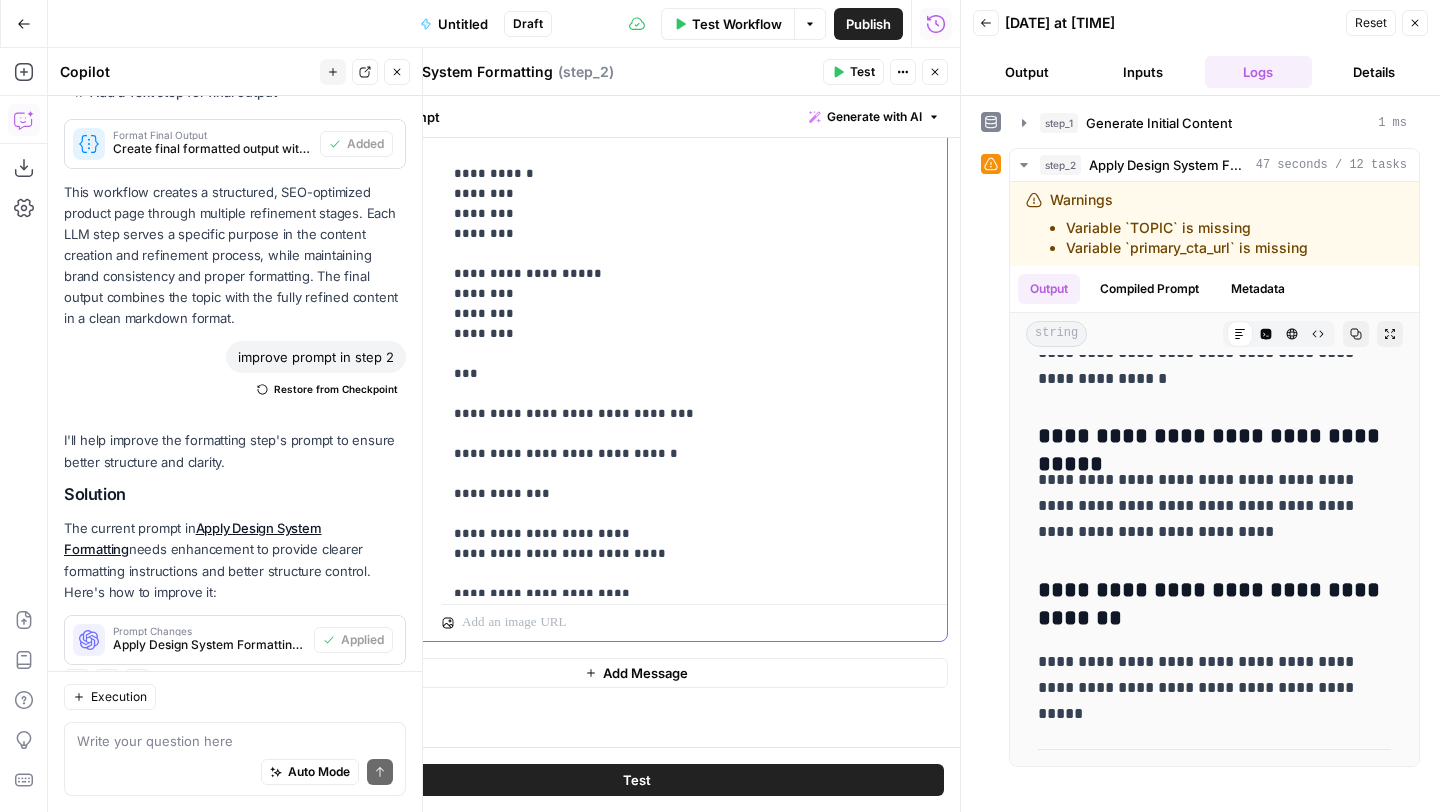 click on "**********" at bounding box center [694, -506] 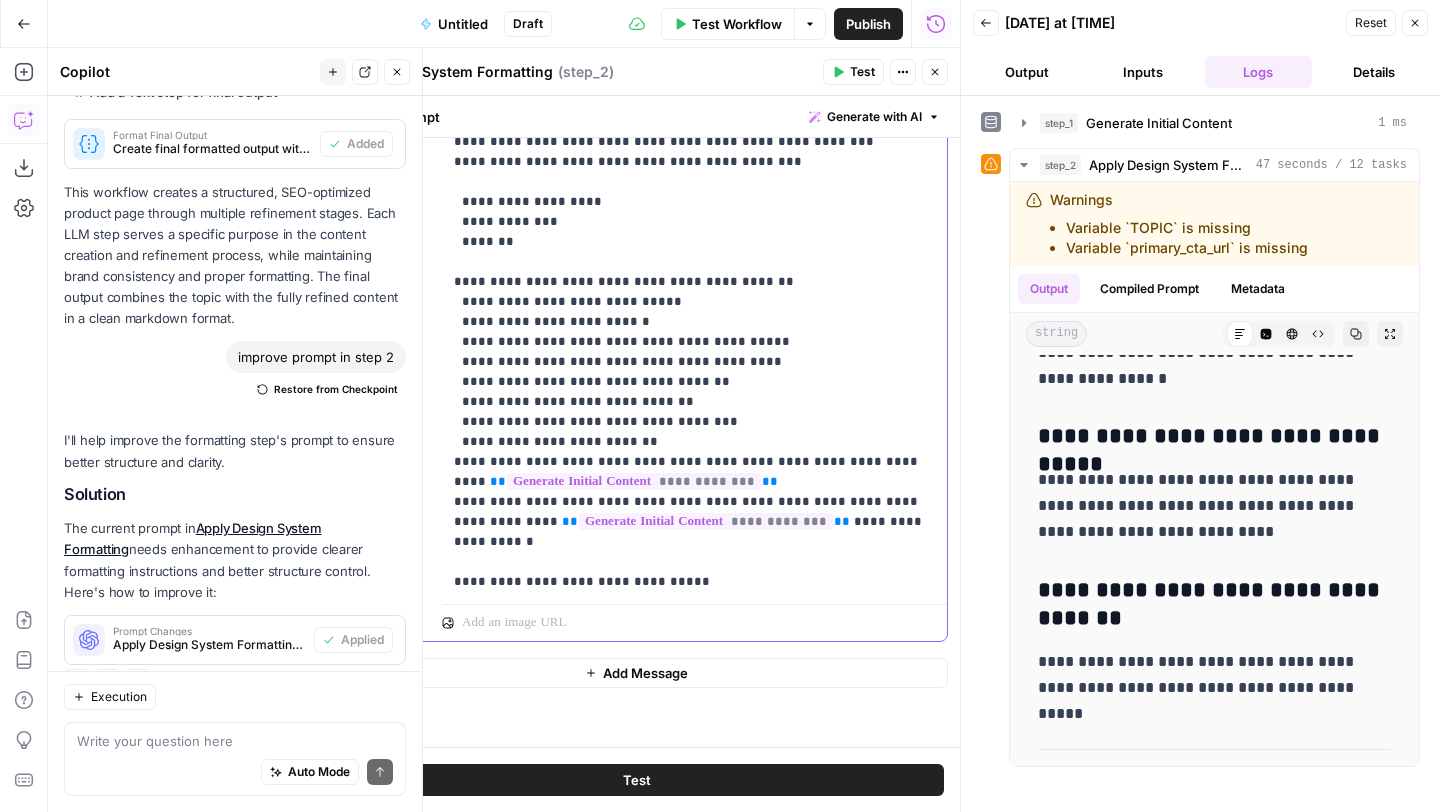 scroll, scrollTop: 0, scrollLeft: 0, axis: both 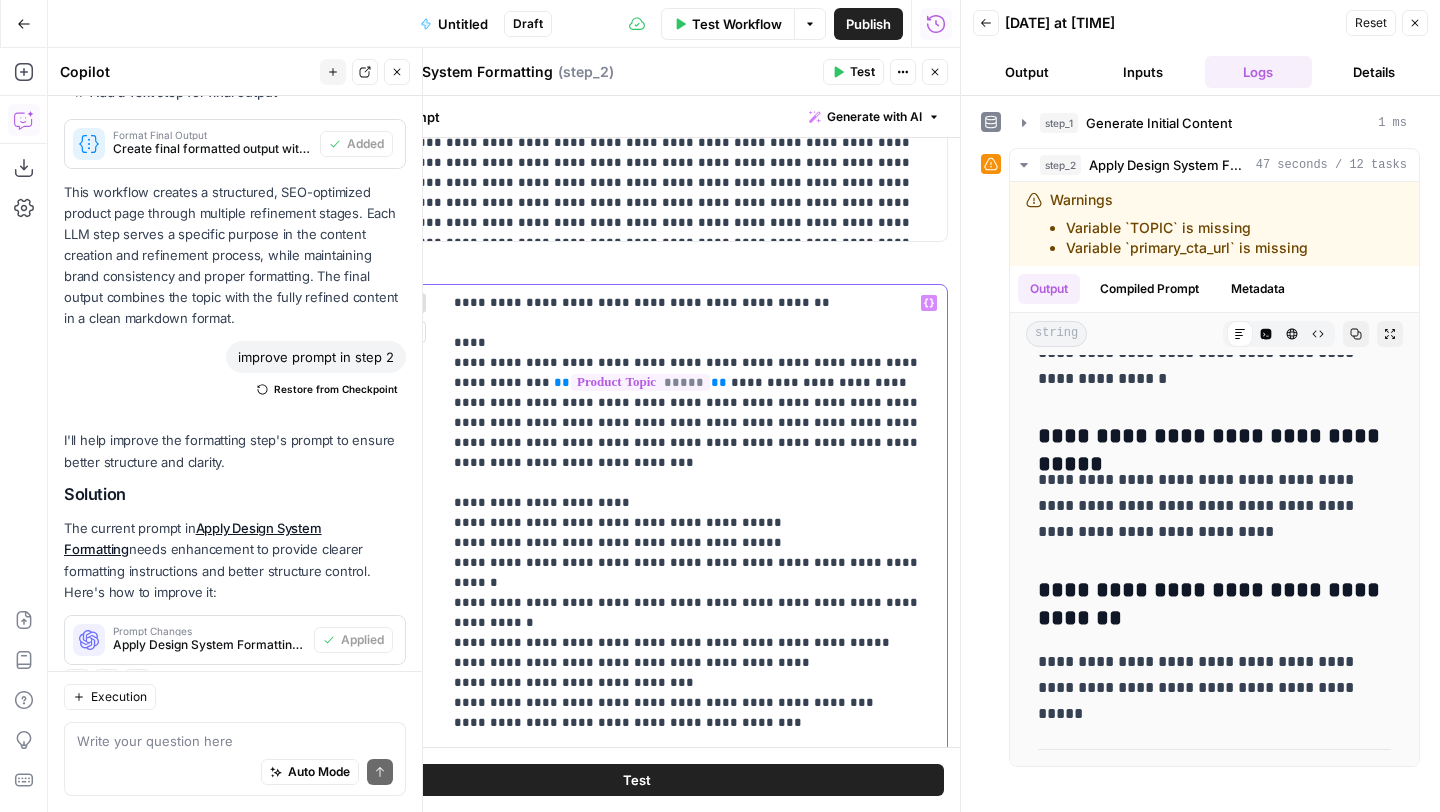 click 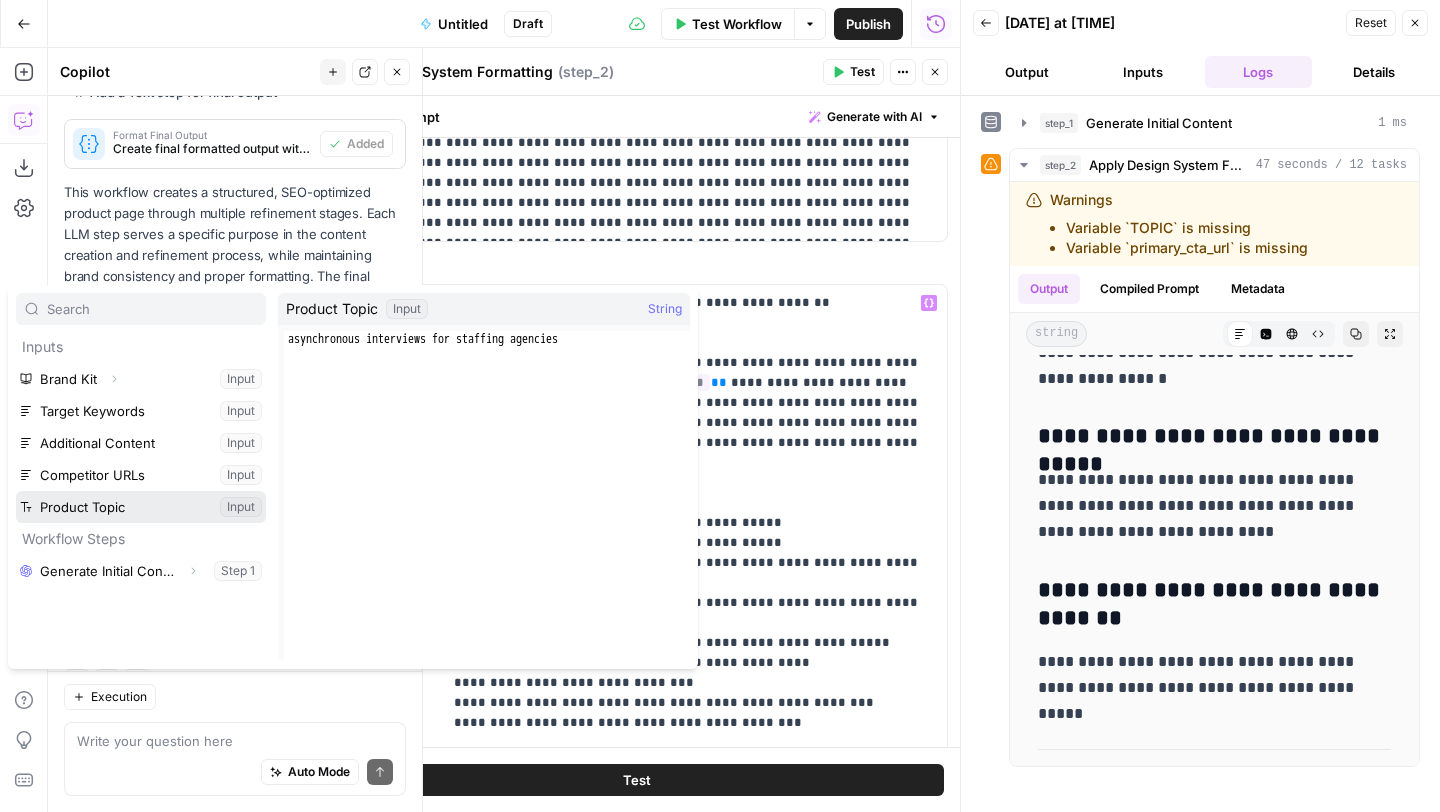 click at bounding box center (141, 507) 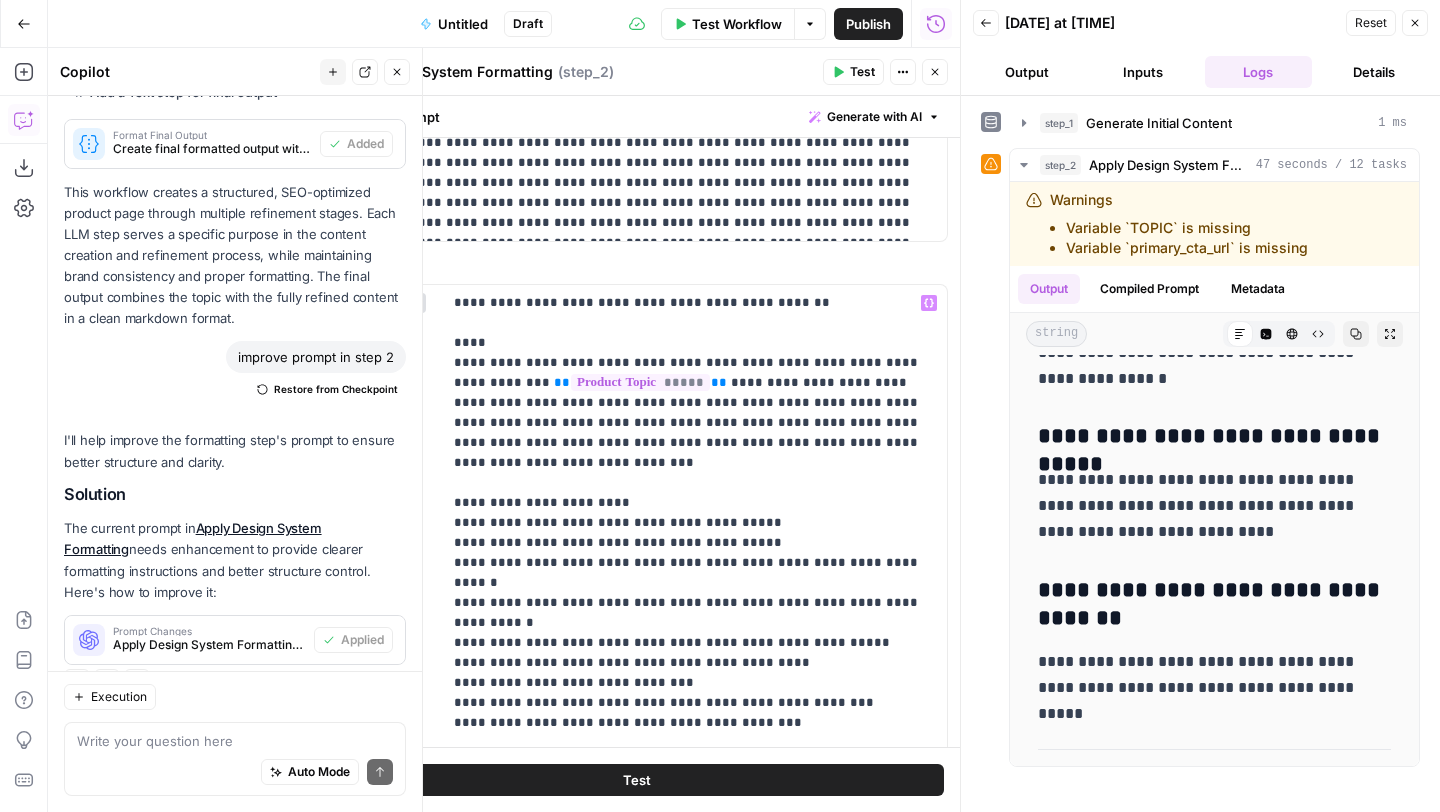 click on "Test Workflow" at bounding box center (728, 24) 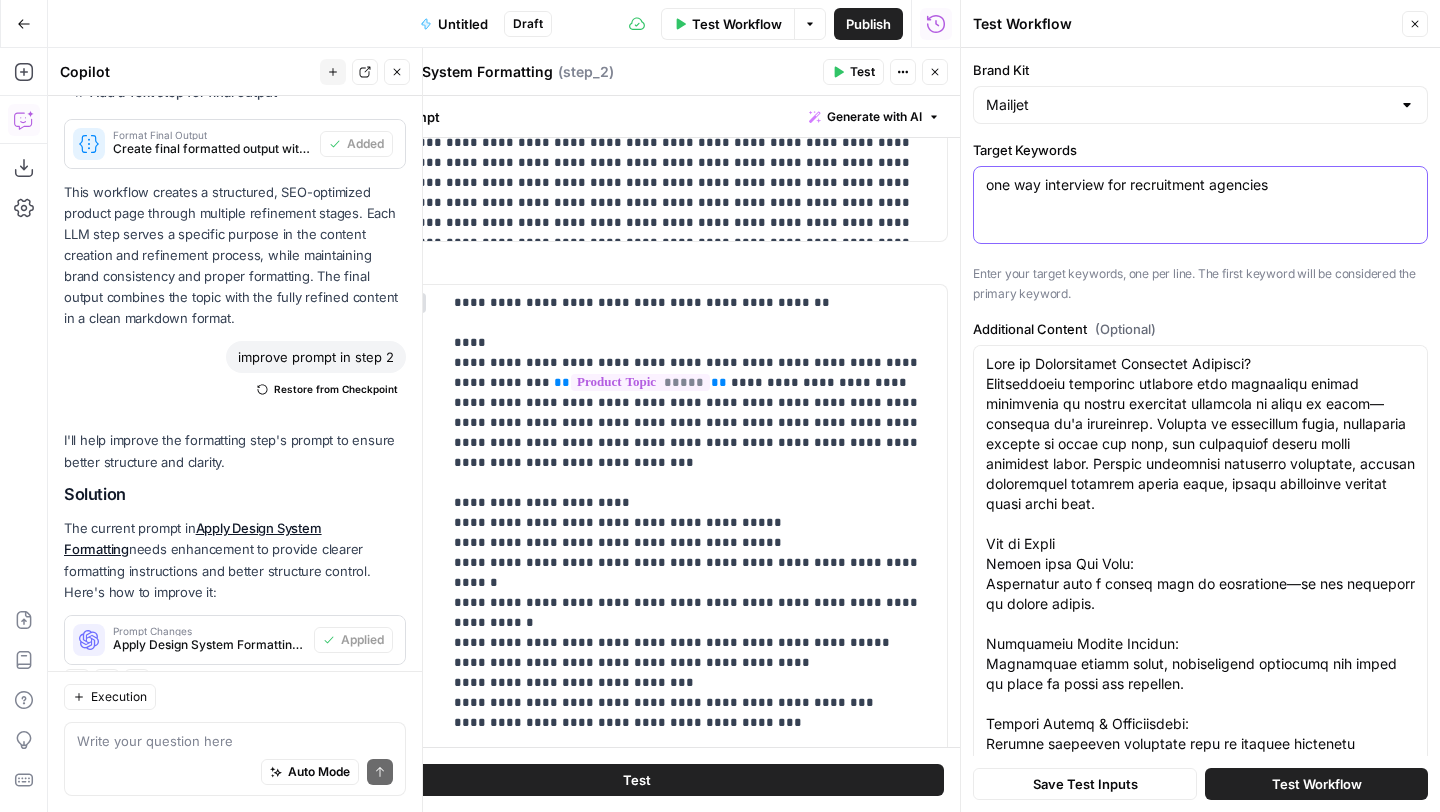 drag, startPoint x: 1133, startPoint y: 183, endPoint x: 1424, endPoint y: 197, distance: 291.33658 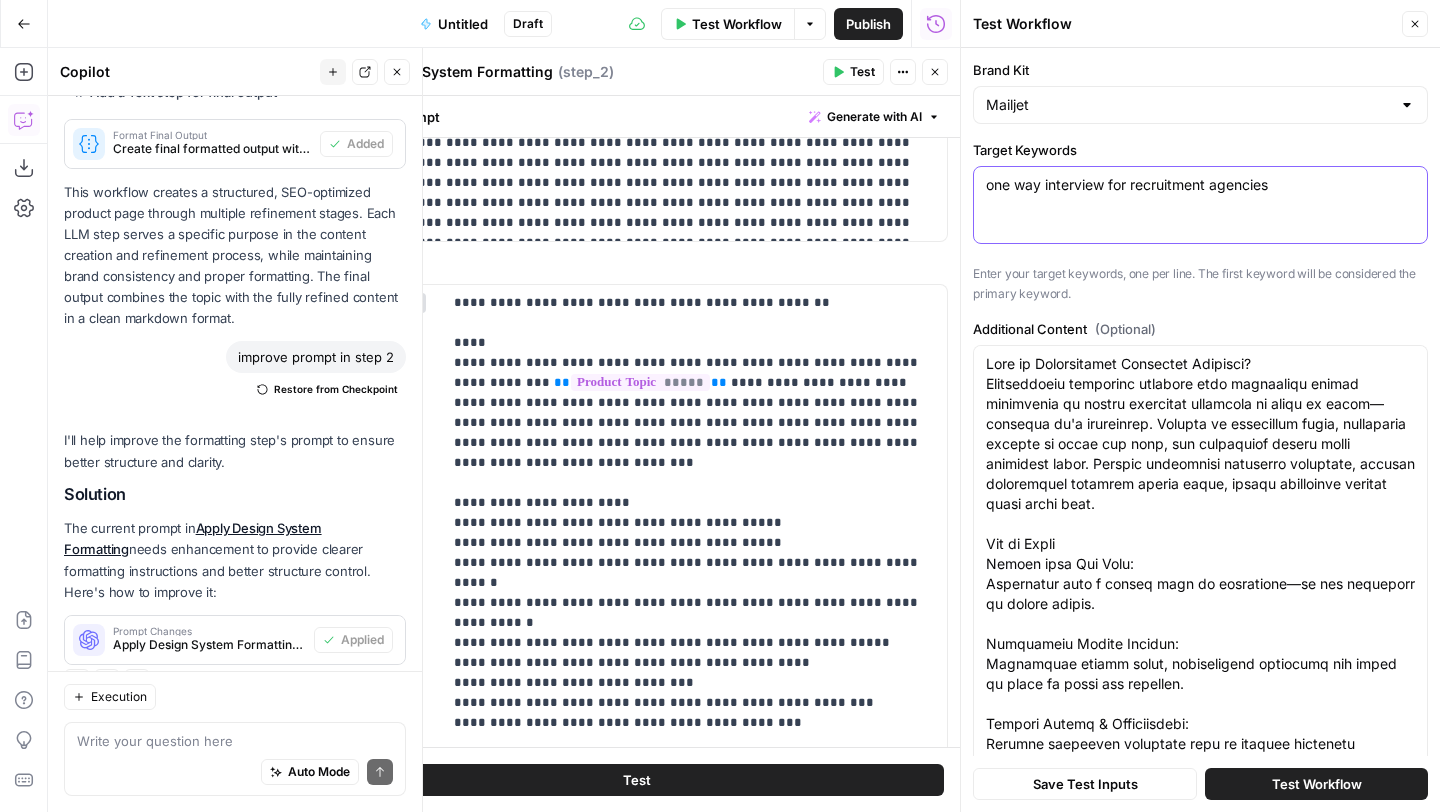 click on "one way interview for recruitment agencies one way interview for recruitment agencies" at bounding box center [1200, 205] 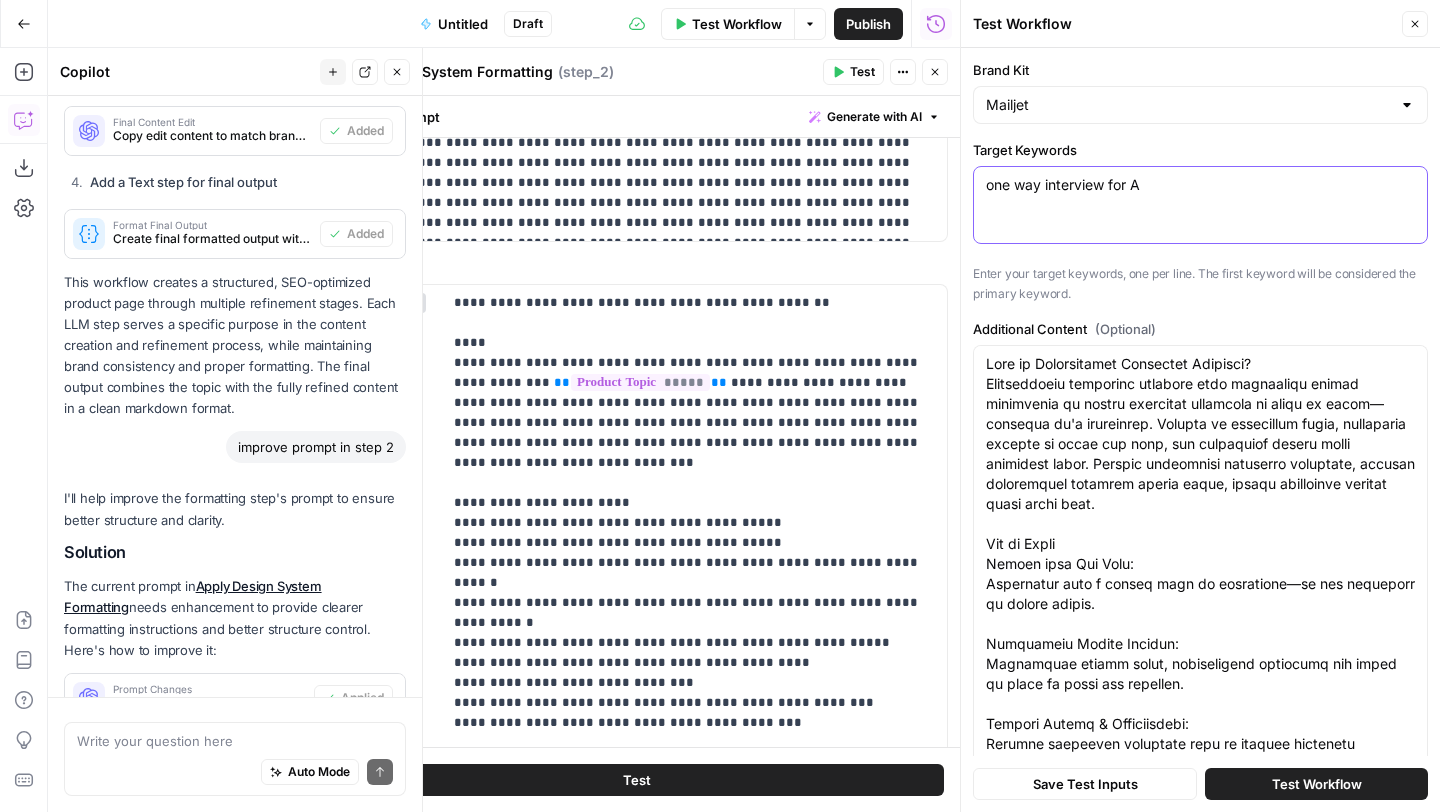 scroll, scrollTop: 2811, scrollLeft: 0, axis: vertical 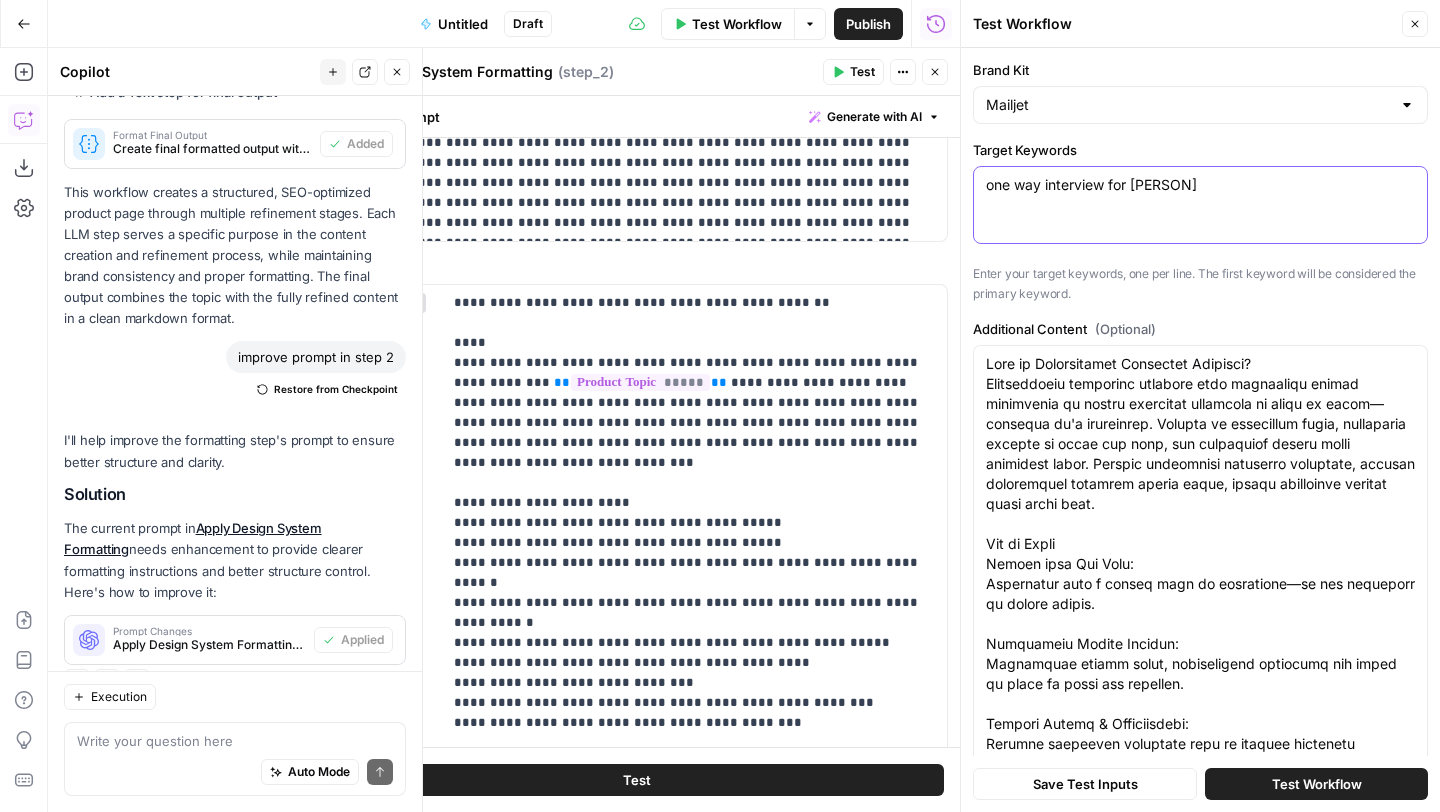 click on "one way interview for Ashby" at bounding box center (1200, 185) 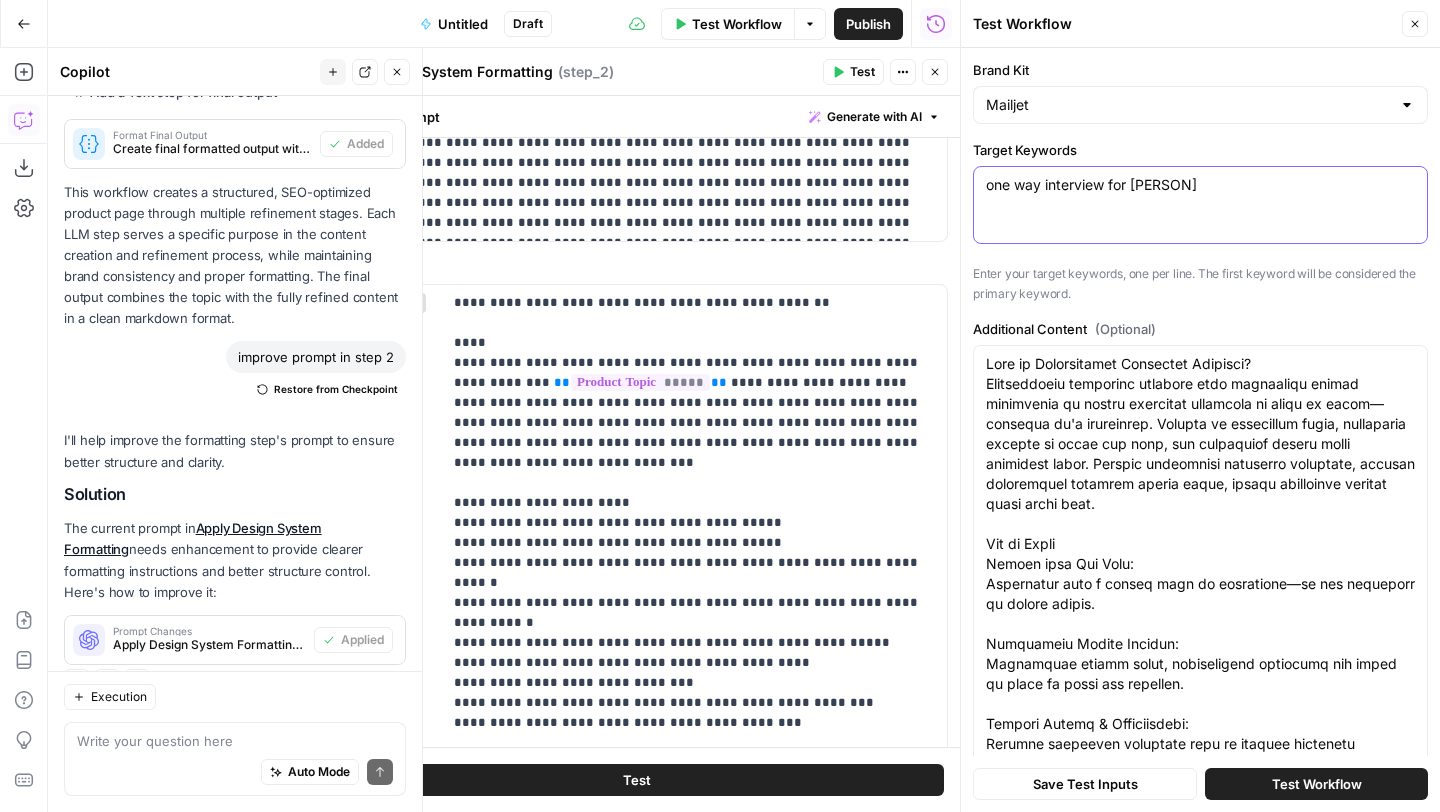 type on "one way interview for Ashby" 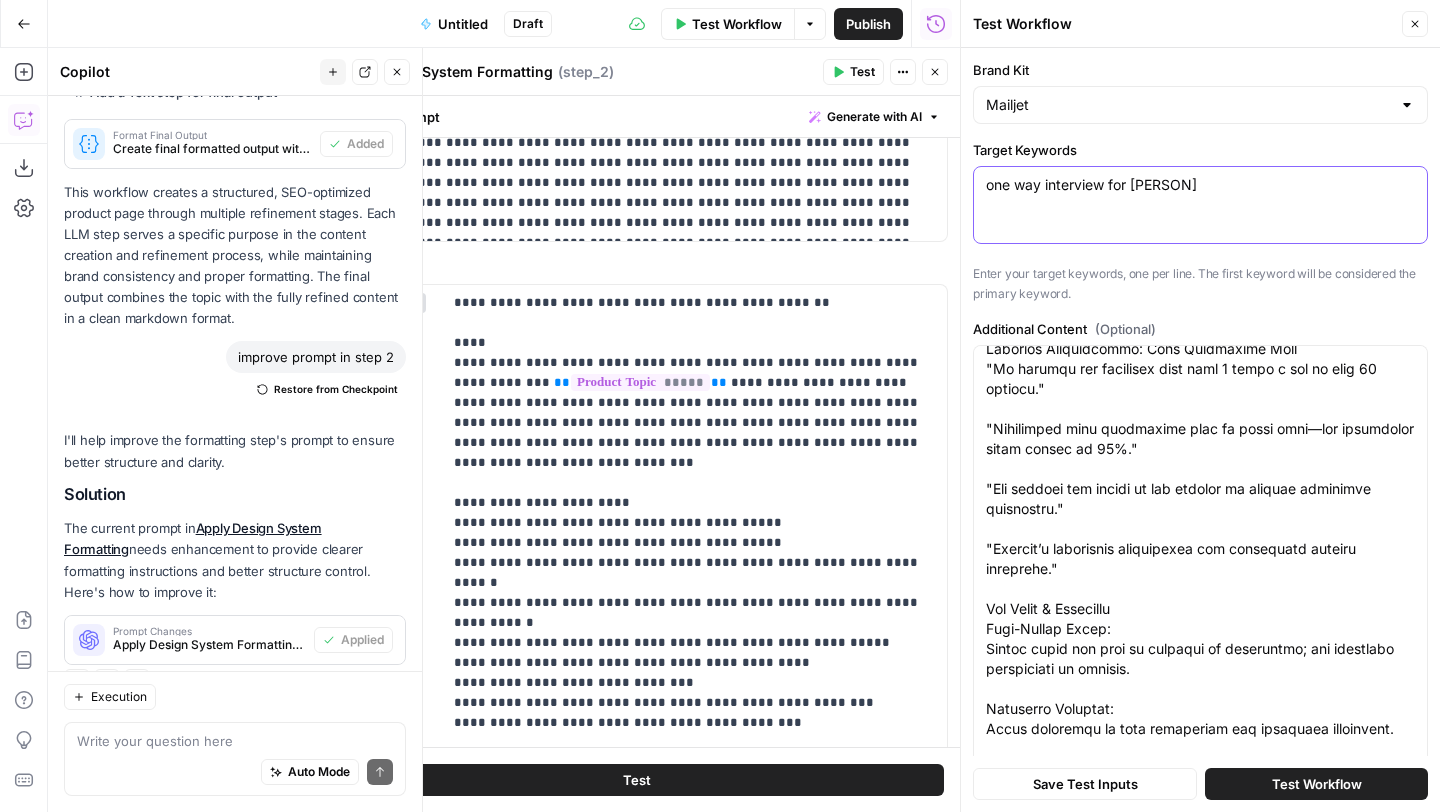 scroll, scrollTop: 2340, scrollLeft: 0, axis: vertical 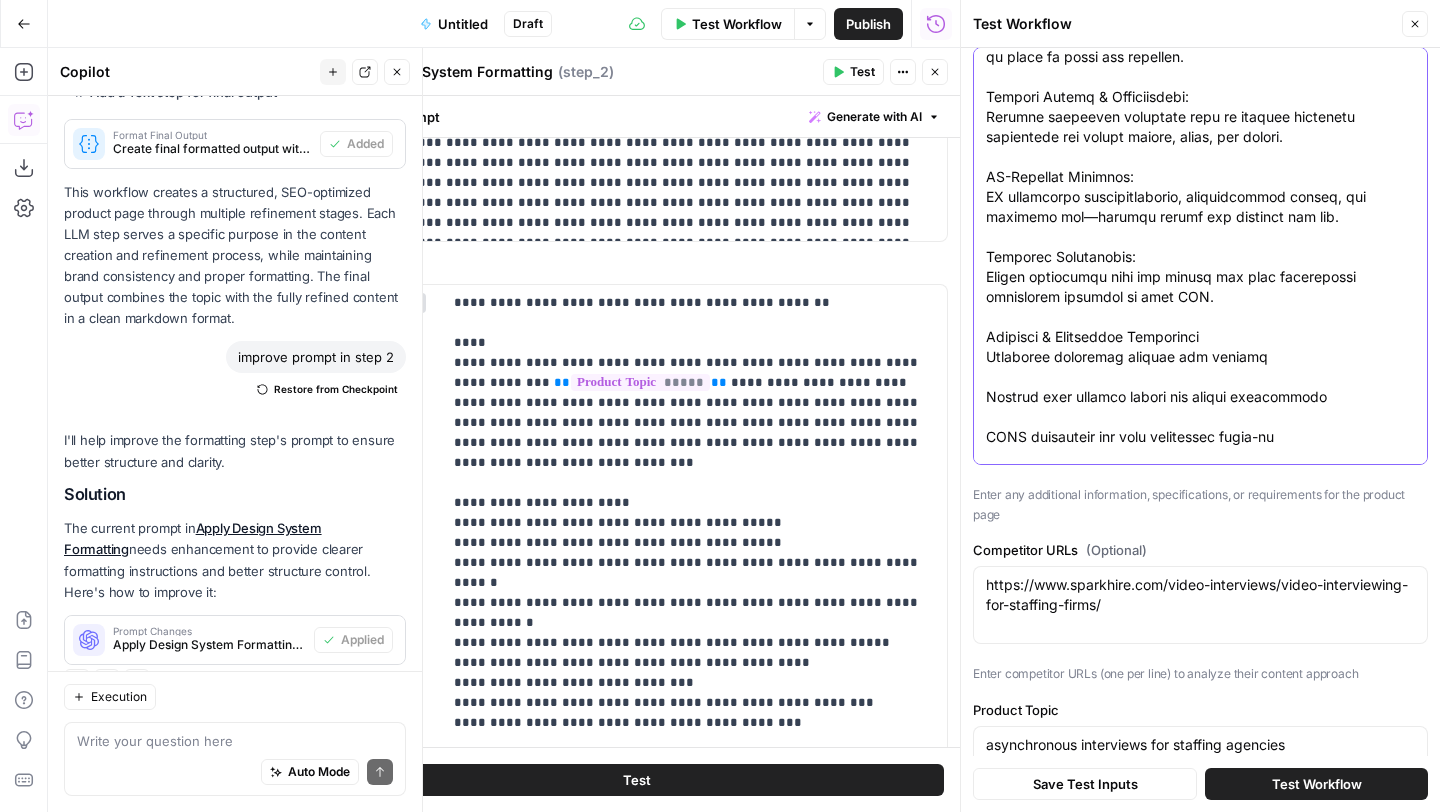 drag, startPoint x: 1386, startPoint y: 382, endPoint x: 785, endPoint y: -68, distance: 750.80023 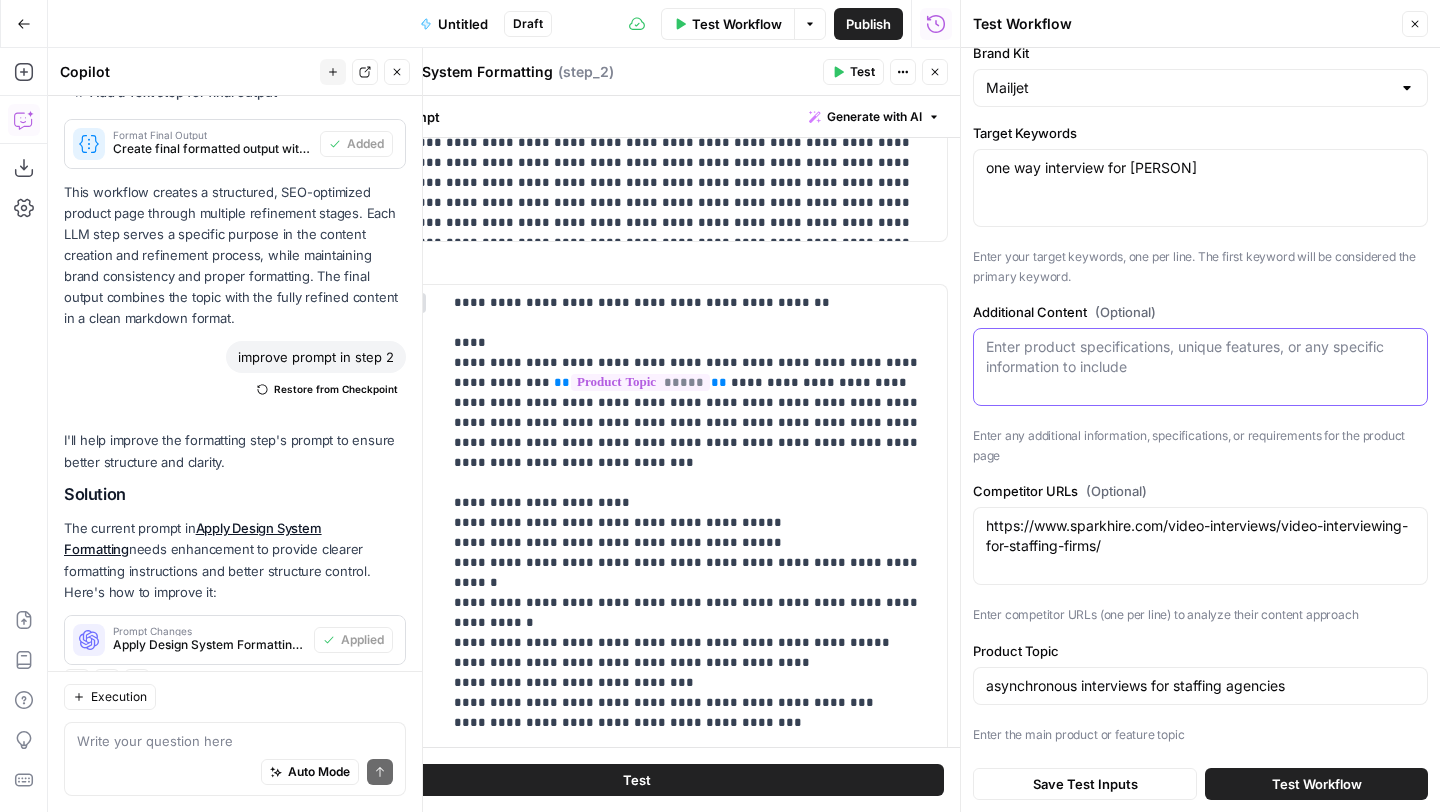 scroll, scrollTop: 17, scrollLeft: 0, axis: vertical 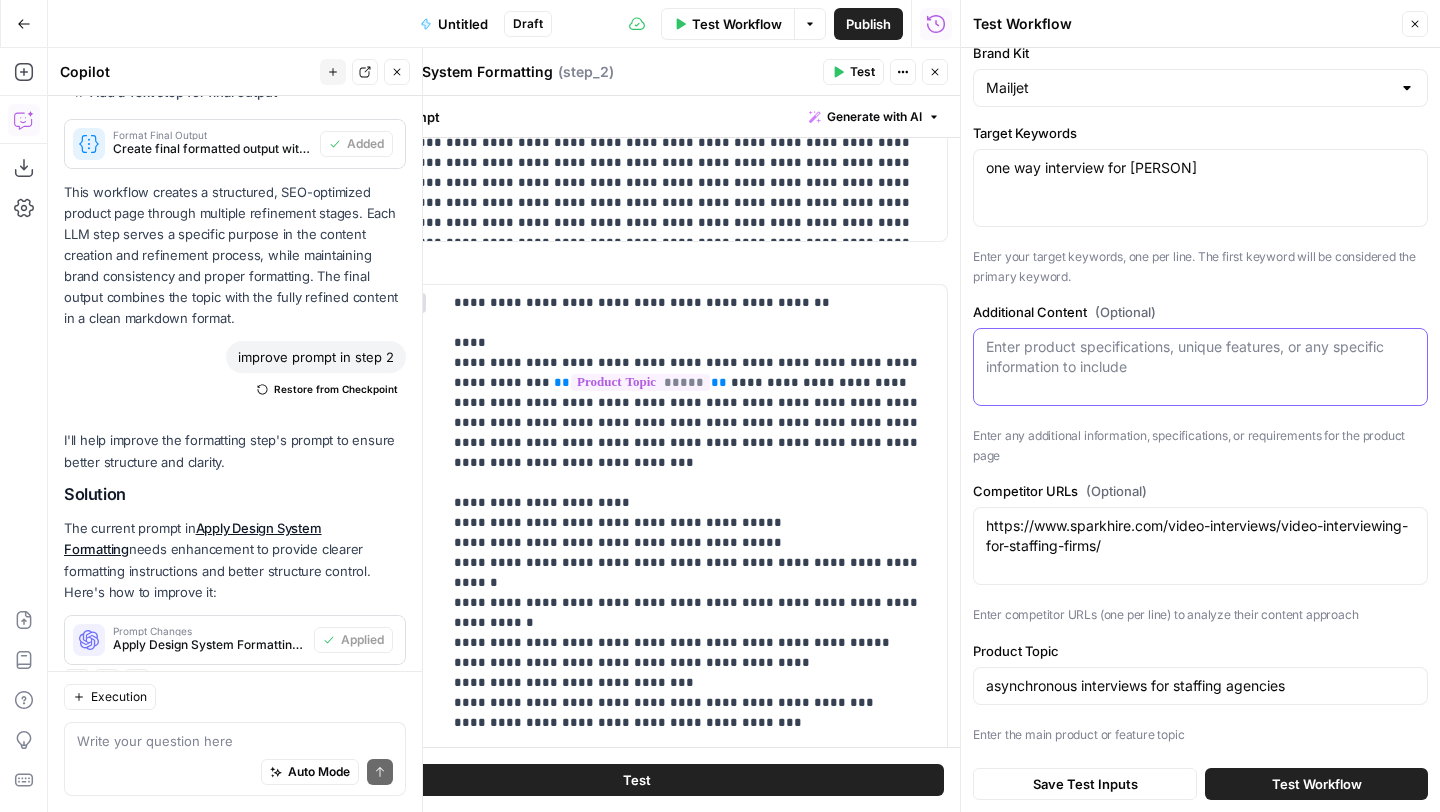 paste on "What Is “One-Way Interview for Ashby”?
Truffle’s one-way interview plug-in lets Ashby users replace phone screens with quick video or audio answers. You invite every applicant in one click; candidates reply when it suits them; Truffle pipes the ranked shortlist straight back into Ashby. No calendar tag, no extra logins.
How It Works
Send a Single Link
Push applicants from Ashby into Truffle and auto-email the invite.
Candidates Record on Their Time
90-second video or audio answers—mobile-friendly, no passwords.
Instant Ranking & Review
Truffle highlights top matches (you still decide). Comments sync to Ashby.
Shortlist Back to Ashby
One click moves the chosen candidates to the next stage in your Ashby pipeline.
Wrap-Up & Reuse
Close the Truffle screen, reuse the template on your next req—zero setup next time.
Security & Compliance Highlights
Candidate data stays inside your Ashby workspace
GDPR-aligned storage and easy export/delete controls
Session-level access plus audit logs
No résumés or video..." 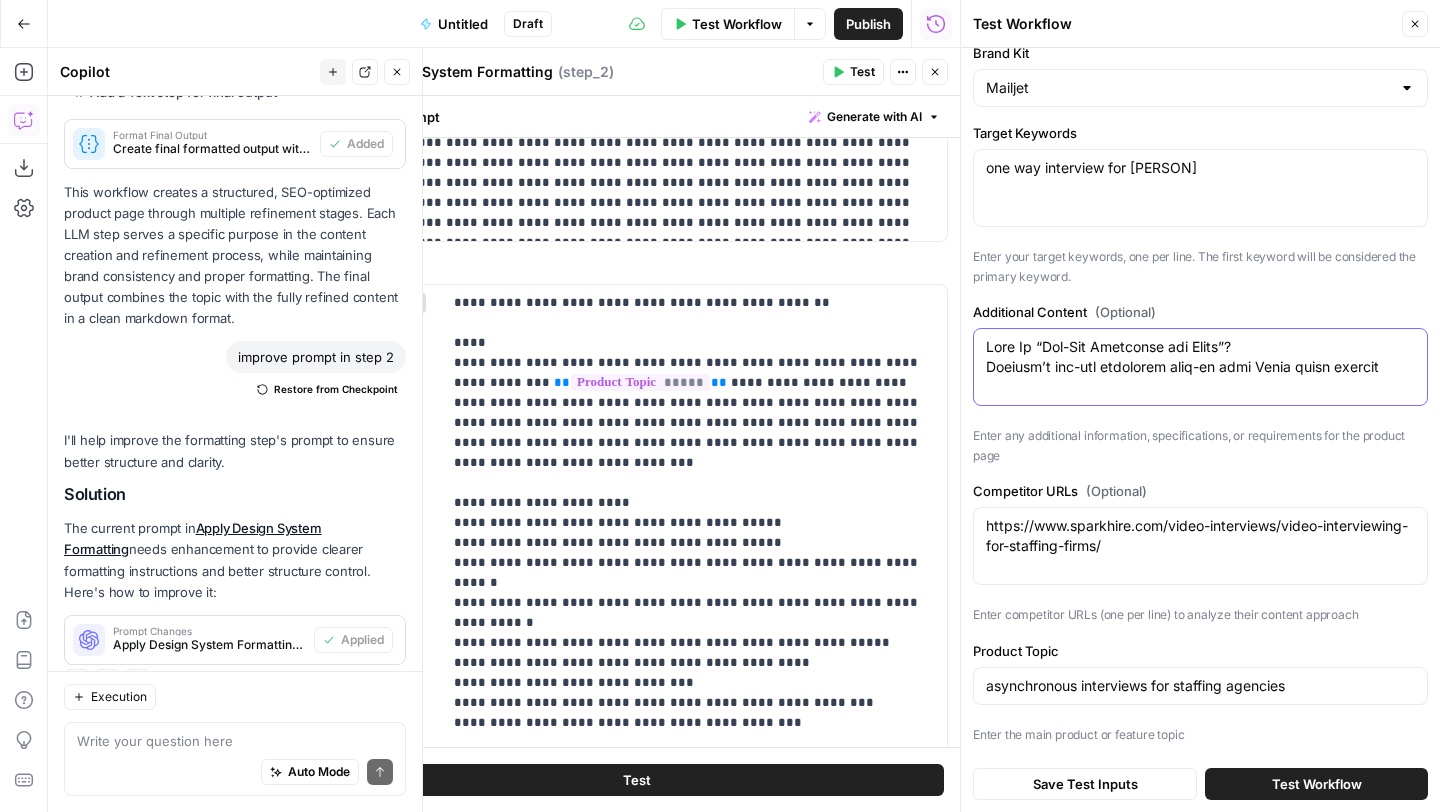 scroll, scrollTop: 2131, scrollLeft: 0, axis: vertical 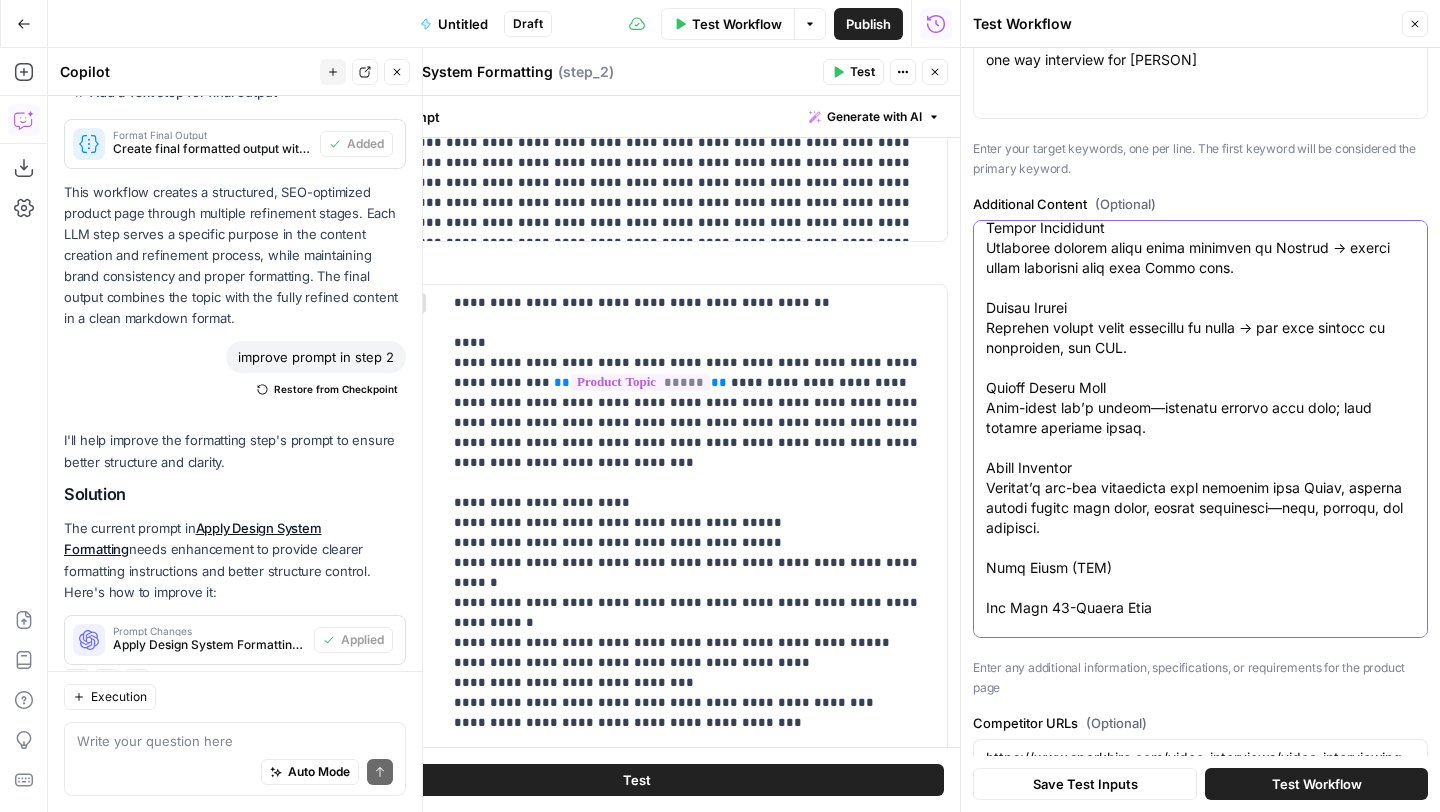 type on "What Is “One-Way Interview for Ashby”?
Truffle’s one-way interview plug-in lets Ashby users replace phone screens with quick video or audio answers. You invite every applicant in one click; candidates reply when it suits them; Truffle pipes the ranked shortlist straight back into Ashby. No calendar tag, no extra logins.
How It Works
Send a Single Link
Push applicants from Ashby into Truffle and auto-email the invite.
Candidates Record on Their Time
90-second video or audio answers—mobile-friendly, no passwords.
Instant Ranking & Review
Truffle highlights top matches (you still decide). Comments sync to Ashby.
Shortlist Back to Ashby
One click moves the chosen candidates to the next stage in your Ashby pipeline.
Wrap-Up & Reuse
Close the Truffle screen, reuse the template on your next req—zero setup next time.
Security & Compliance Highlights
Candidate data stays inside your Ashby workspace
GDPR-aligned storage and easy export/delete controls
Session-level access plus audit logs
No résumés or video..." 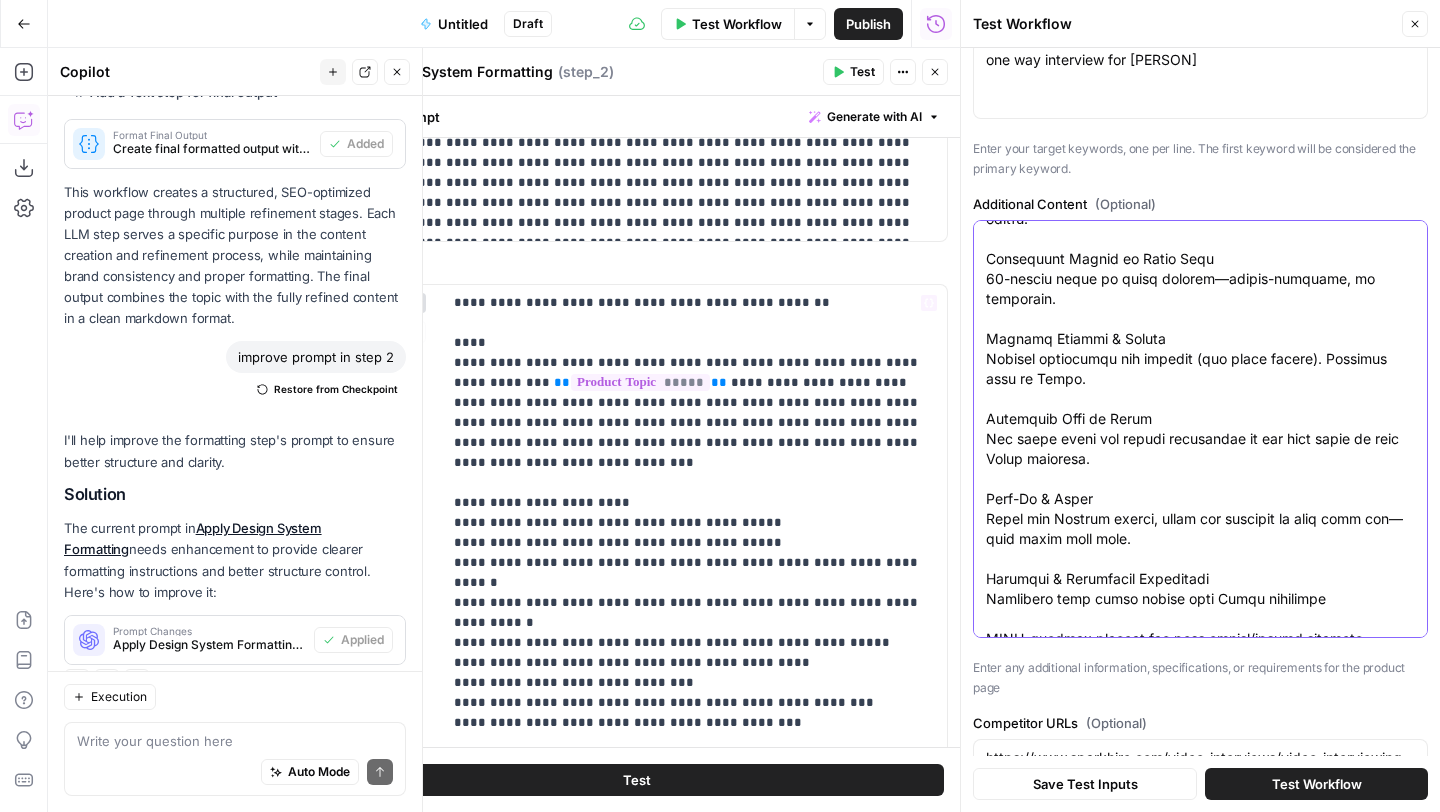 scroll, scrollTop: 352, scrollLeft: 0, axis: vertical 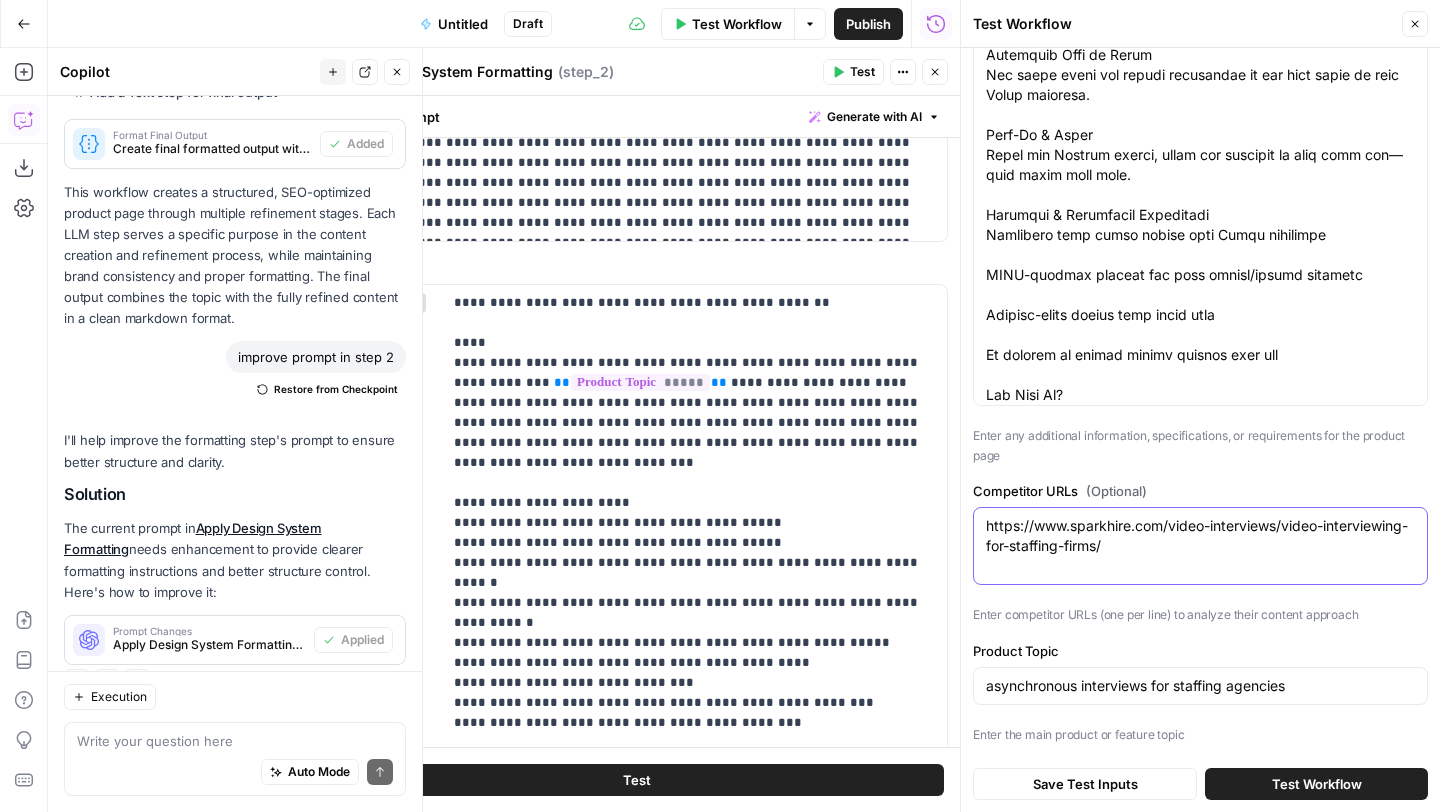click on "https://www.sparkhire.com/video-interviews/video-interviewing-for-staffing-firms/" at bounding box center [1200, 536] 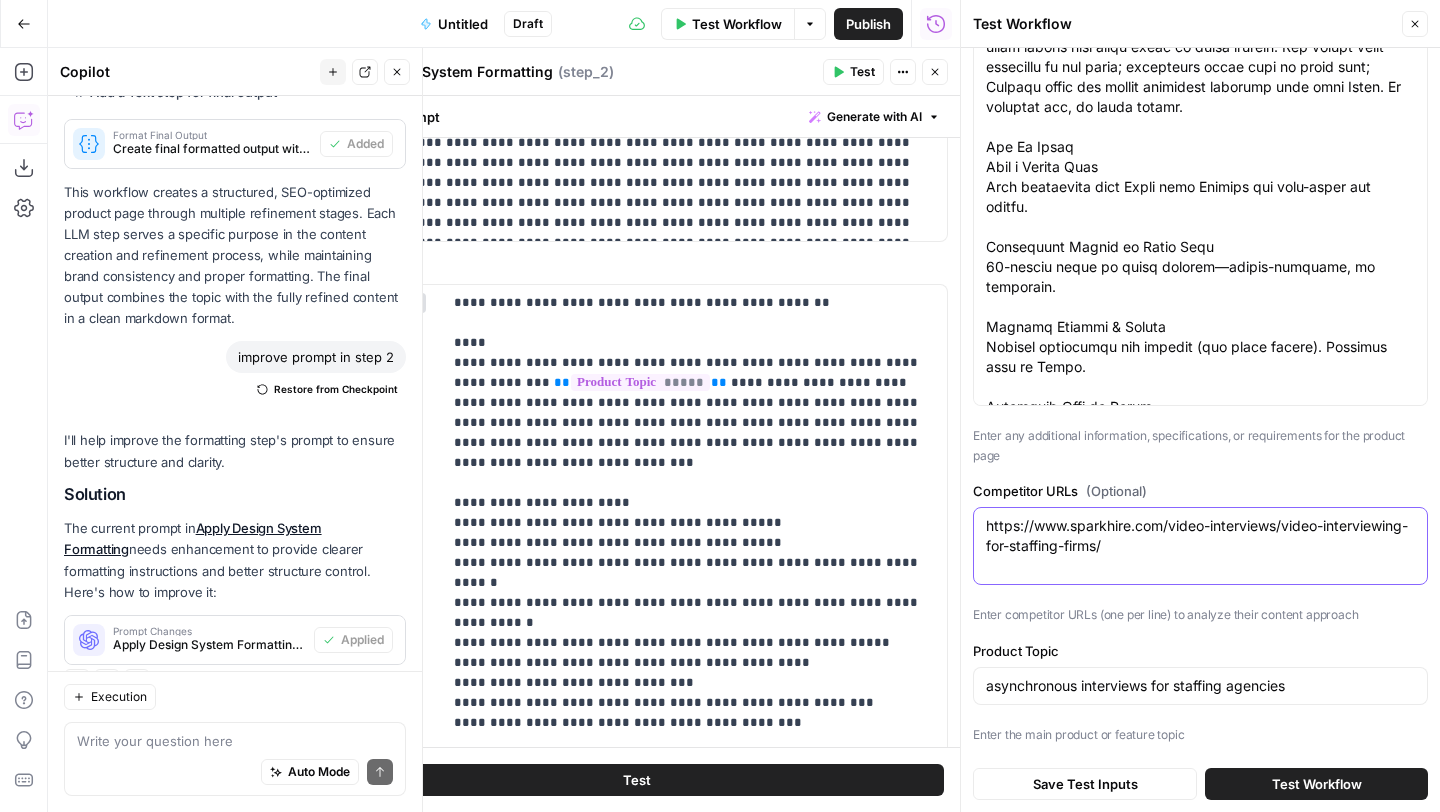 click on "https://www.sparkhire.com/video-interviews/video-interviewing-for-staffing-firms/" at bounding box center [1200, 536] 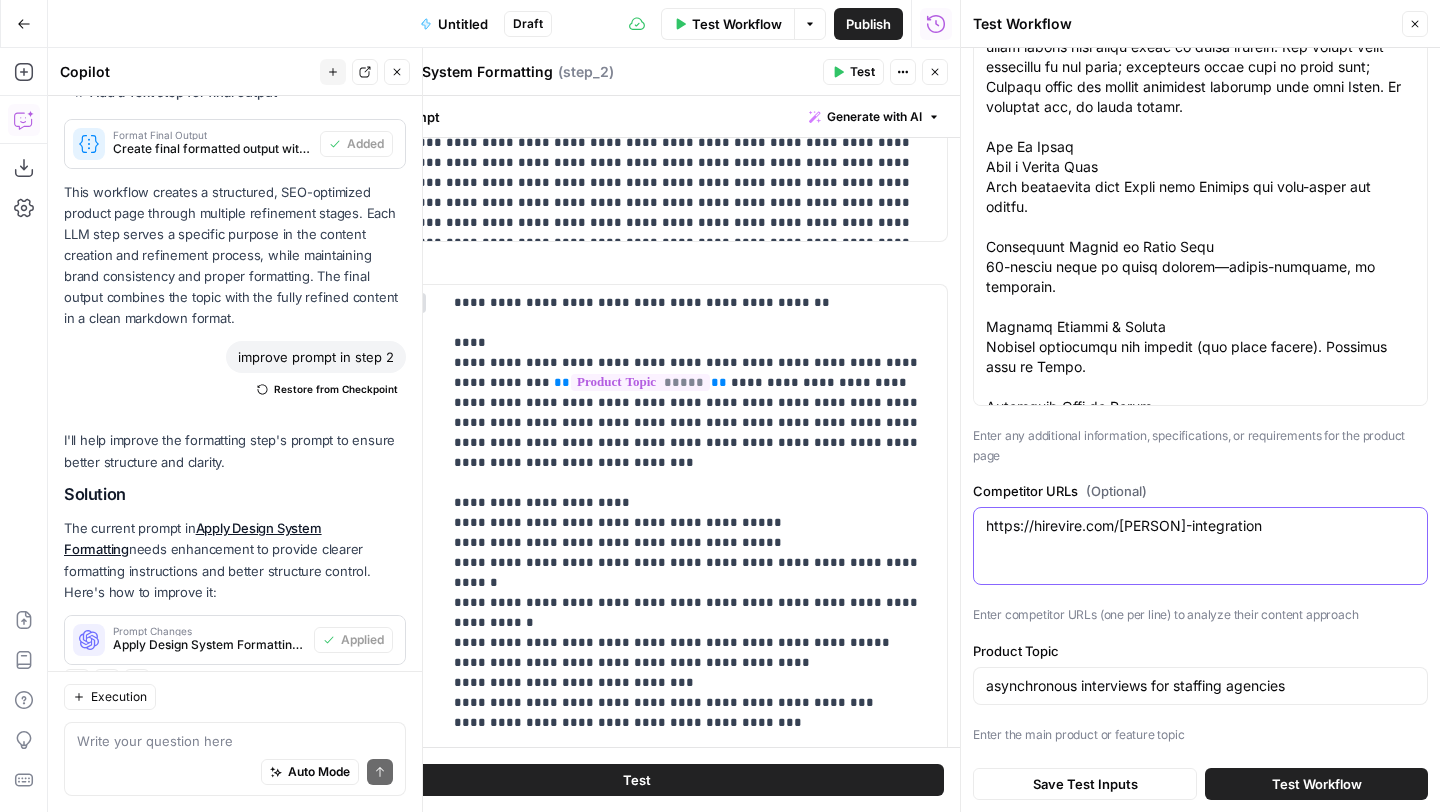 type on "https://hirevire.com/ashby-integration" 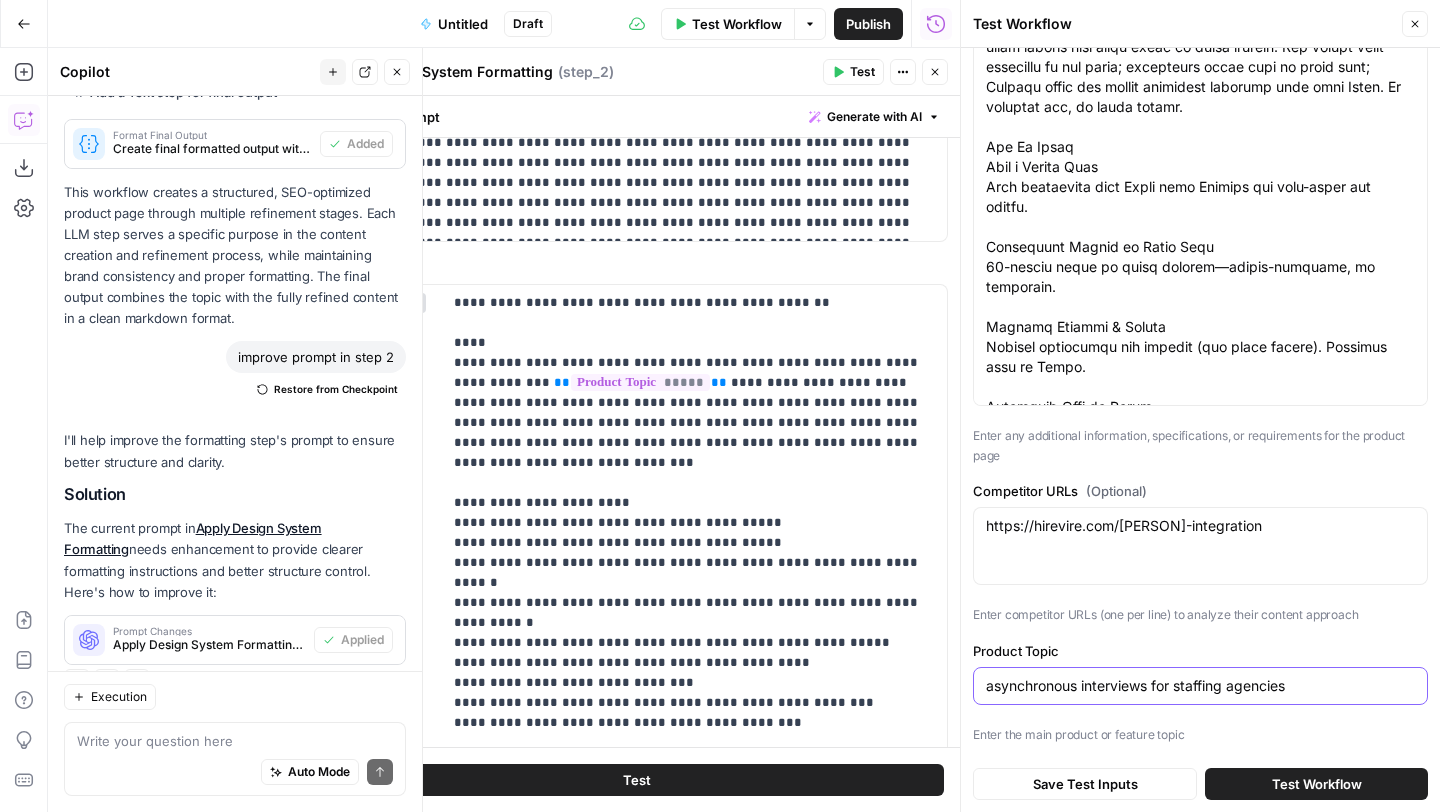 click on "asynchronous interviews for staffing agencies" at bounding box center (1200, 686) 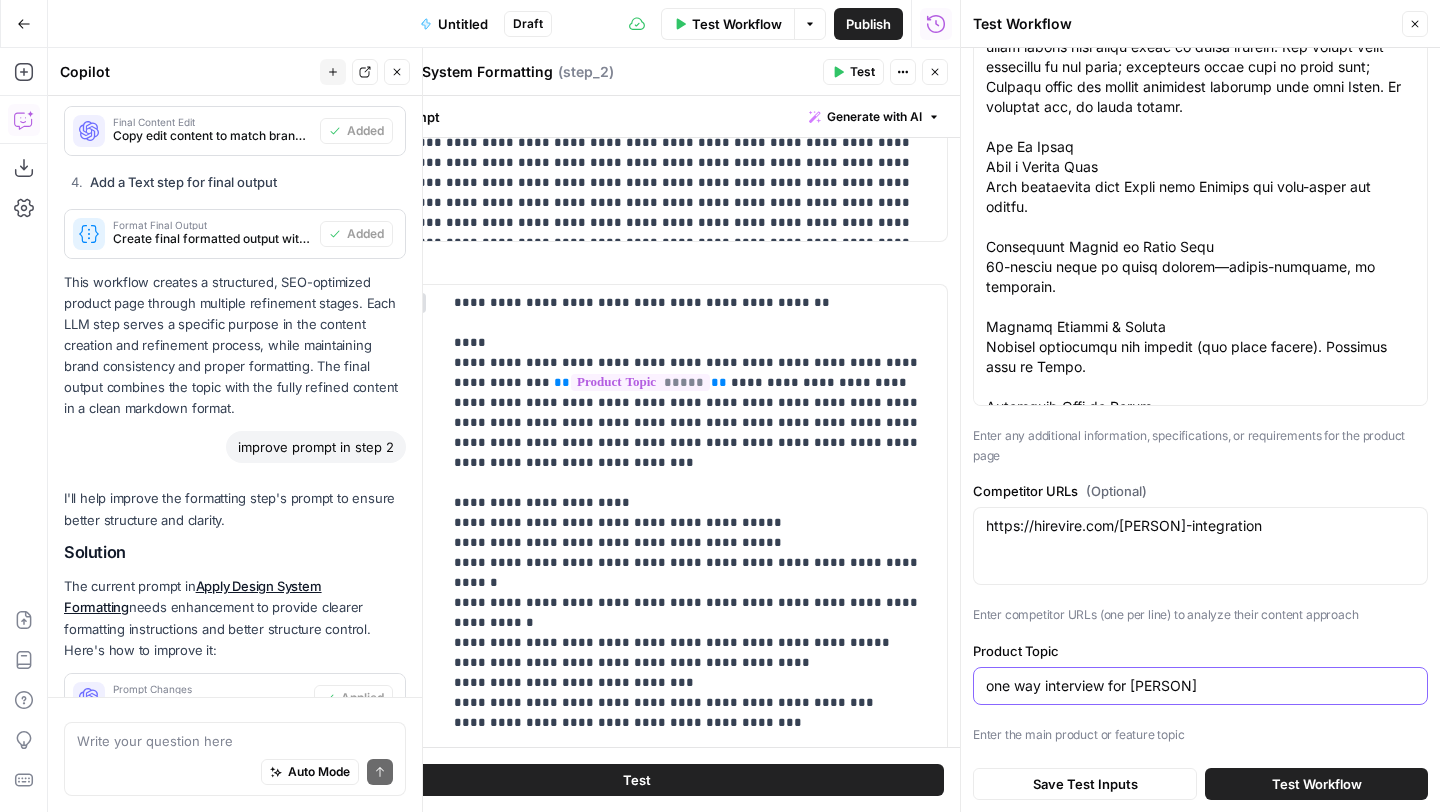 type on "one way interview for ashby" 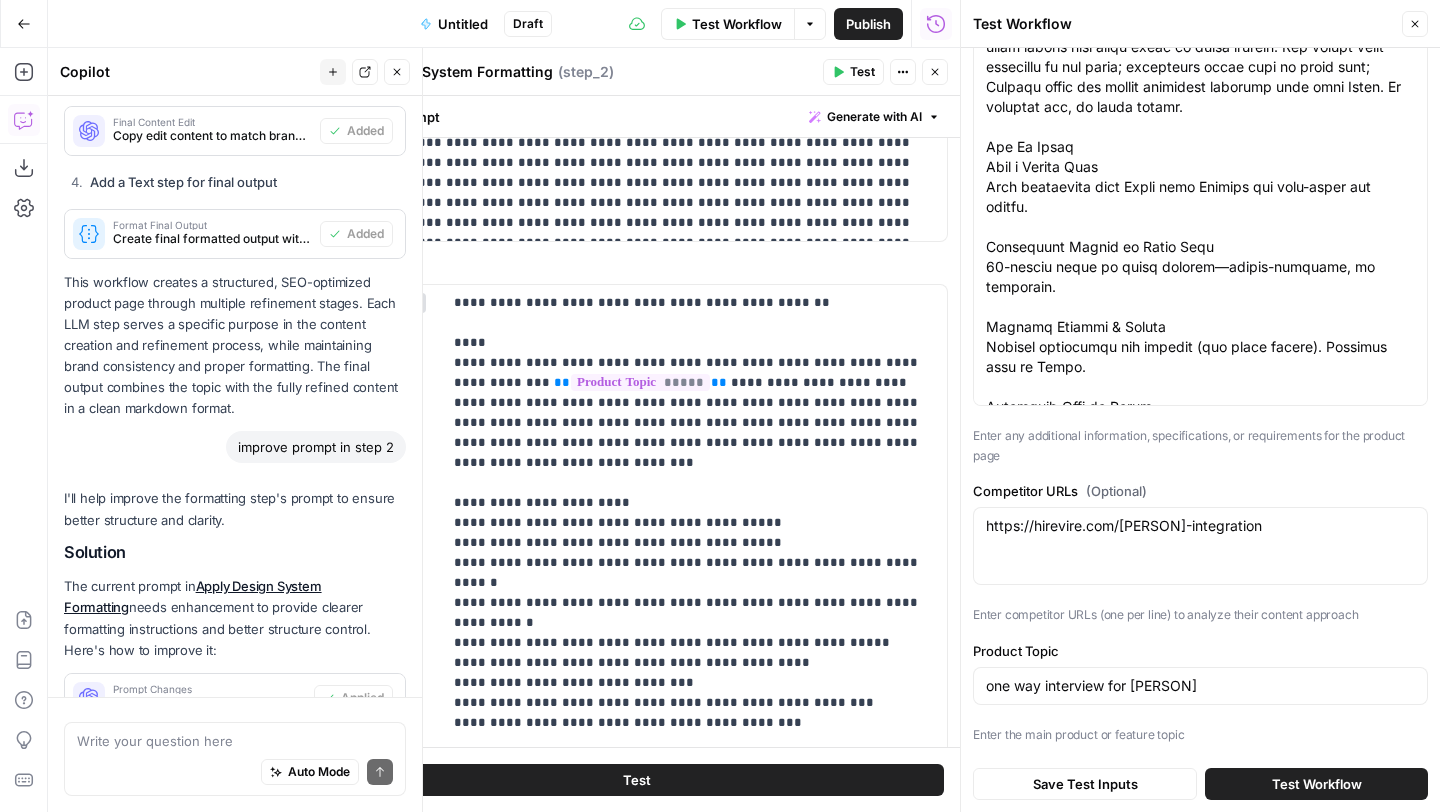 click on "Test Workflow" at bounding box center (1316, 784) 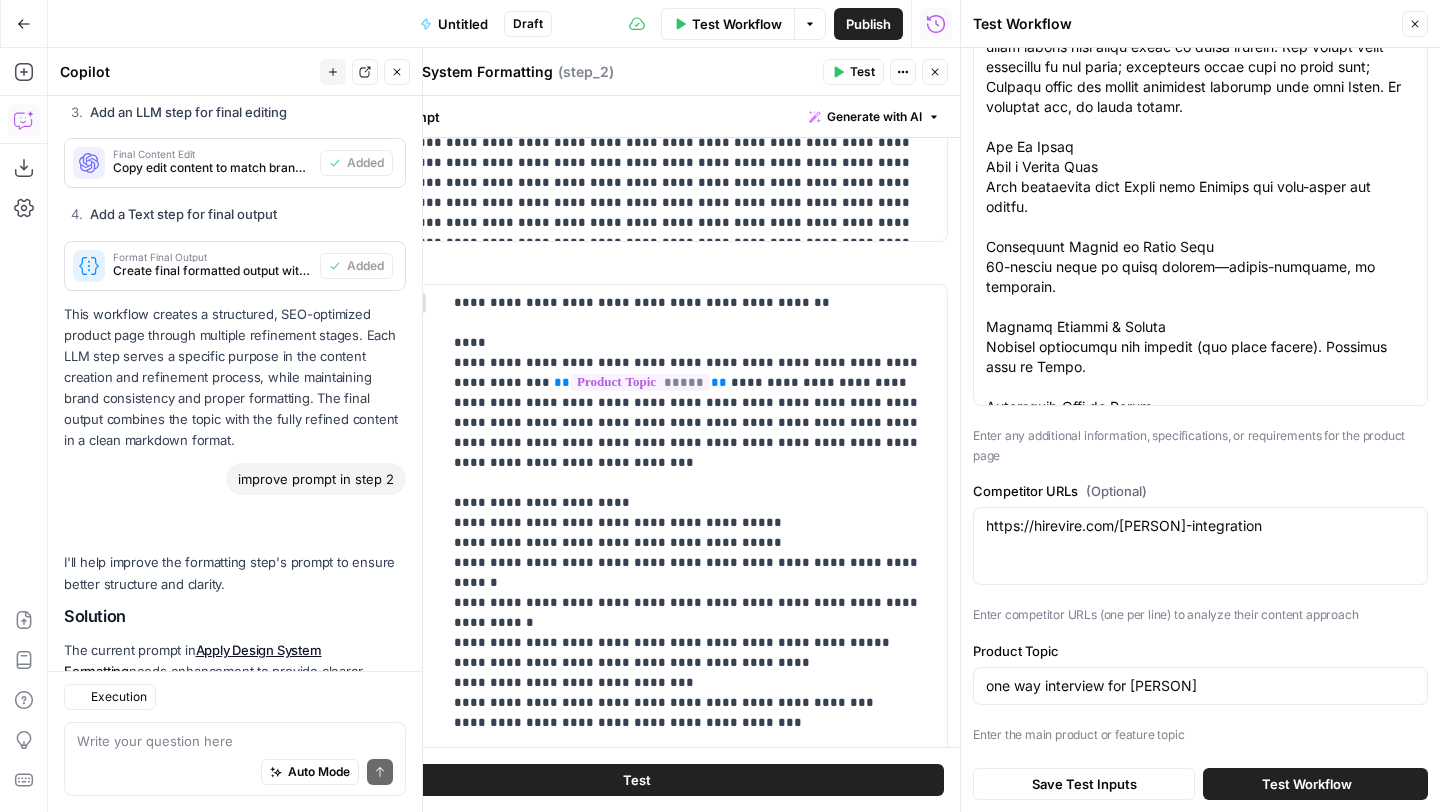 scroll, scrollTop: 2811, scrollLeft: 0, axis: vertical 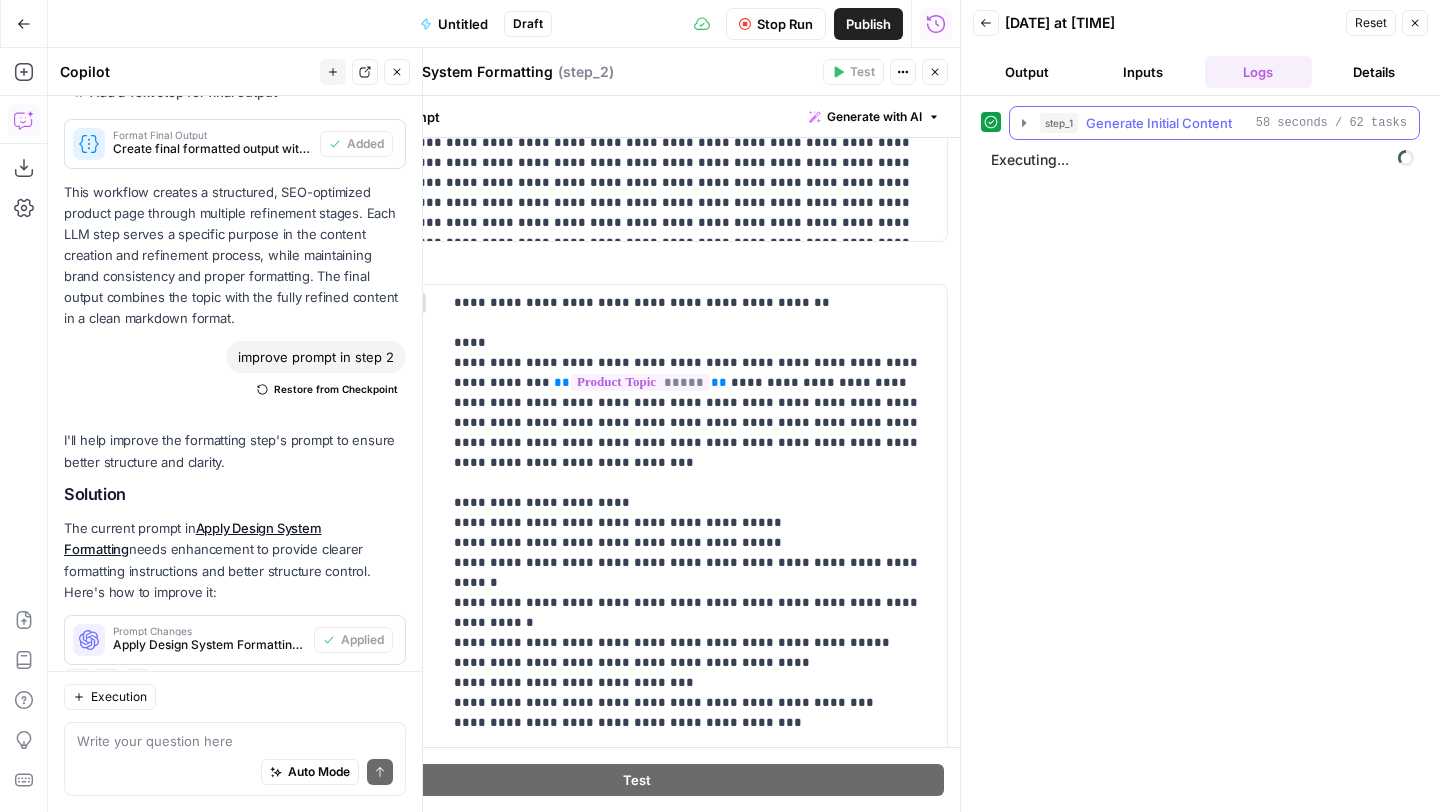 click 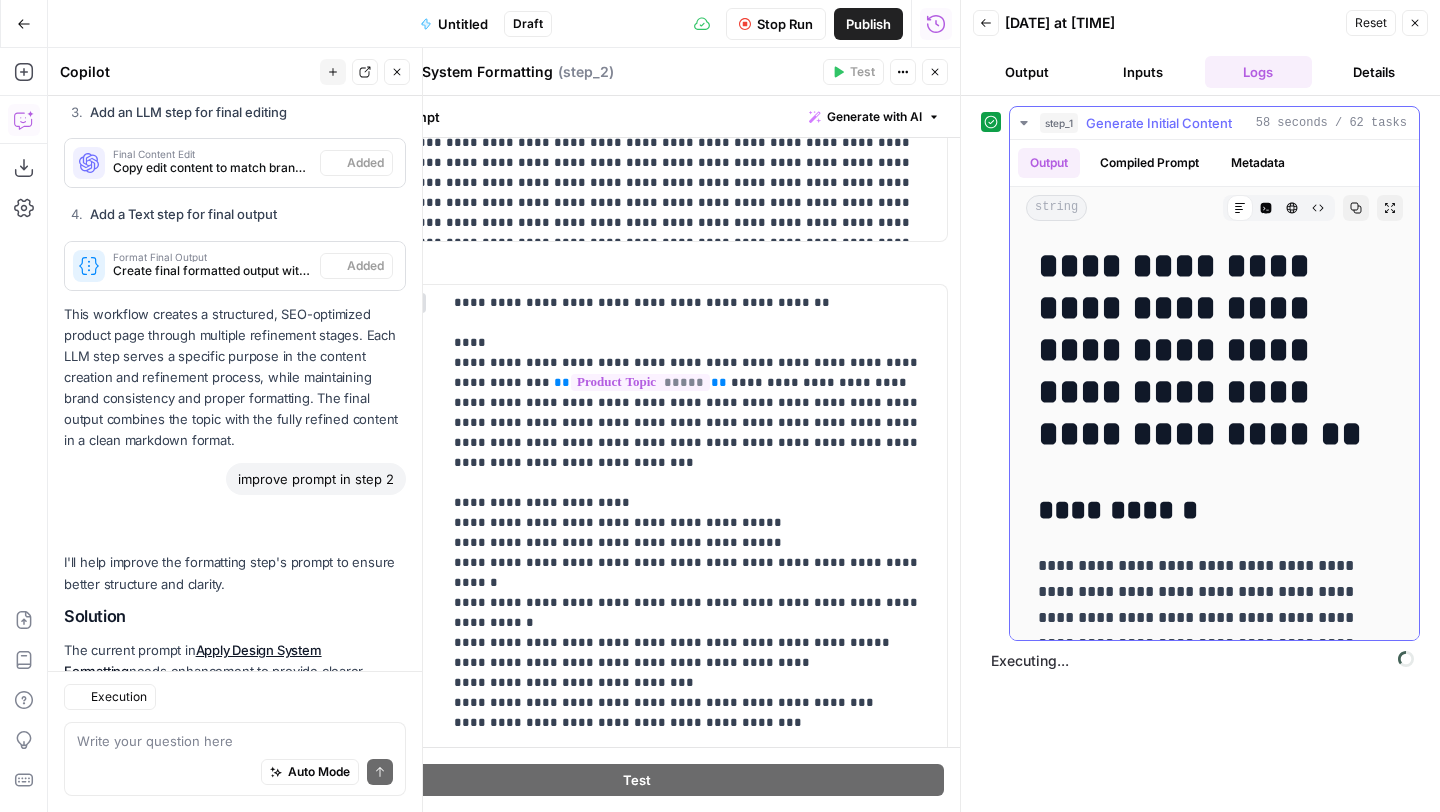 scroll, scrollTop: 2811, scrollLeft: 0, axis: vertical 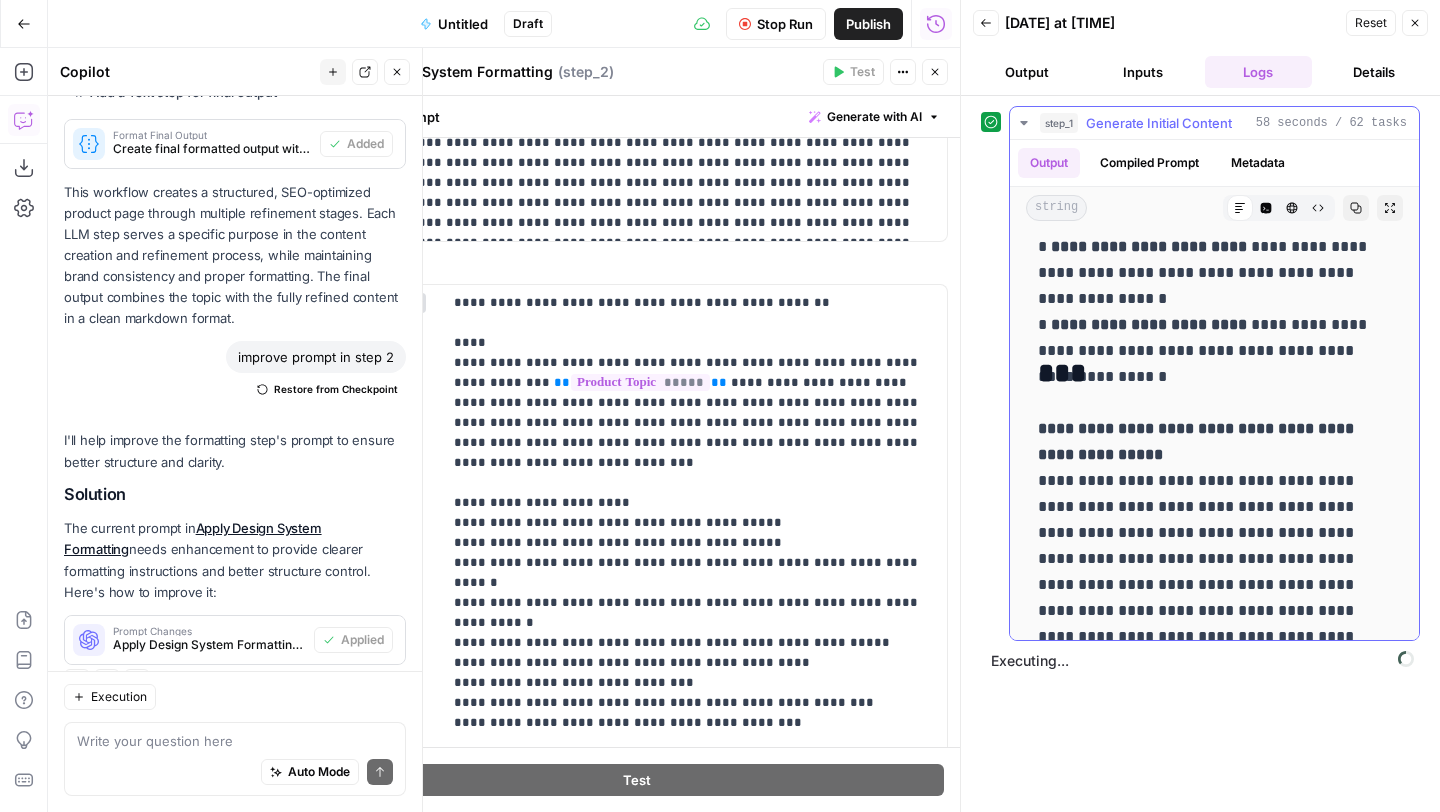 click 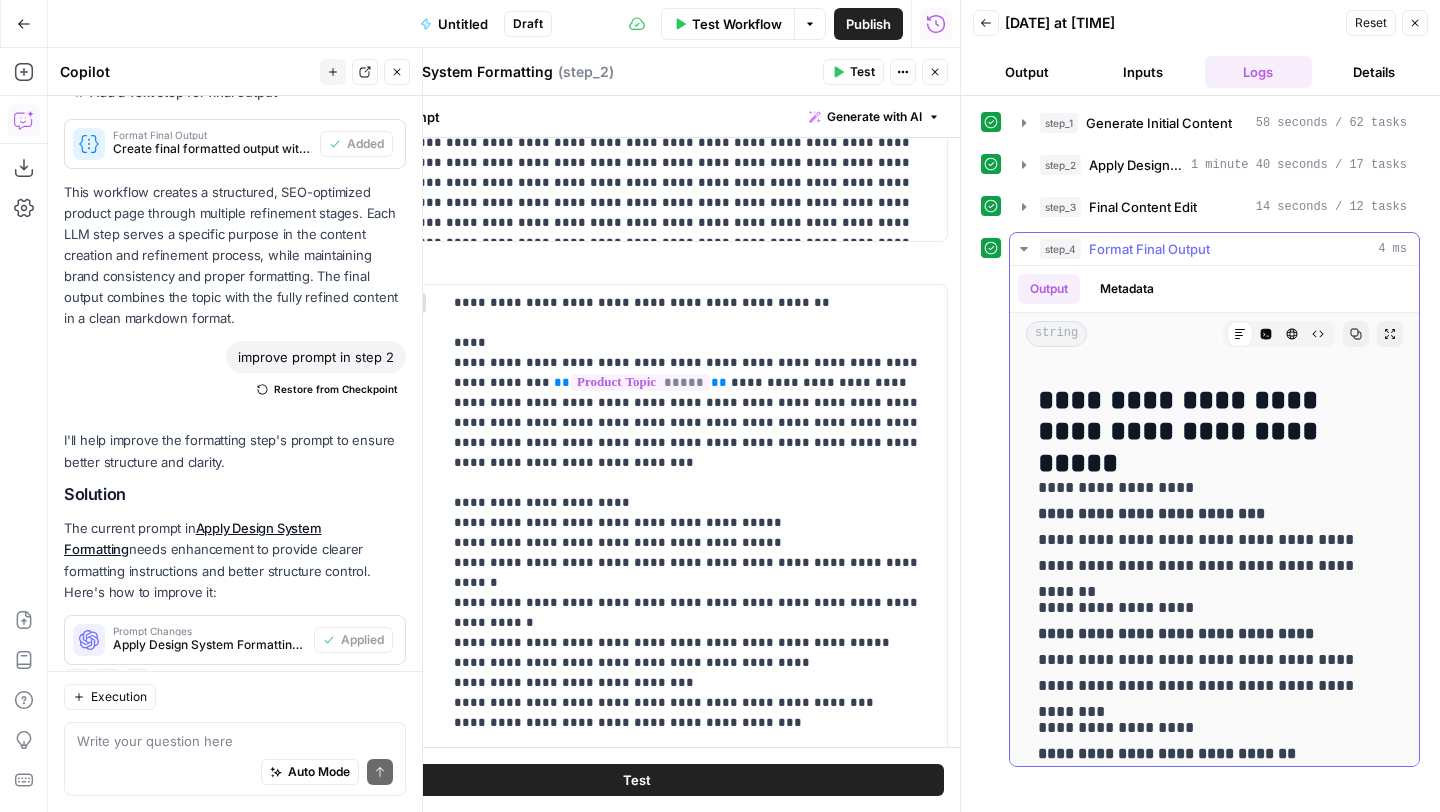 scroll, scrollTop: 6424, scrollLeft: 0, axis: vertical 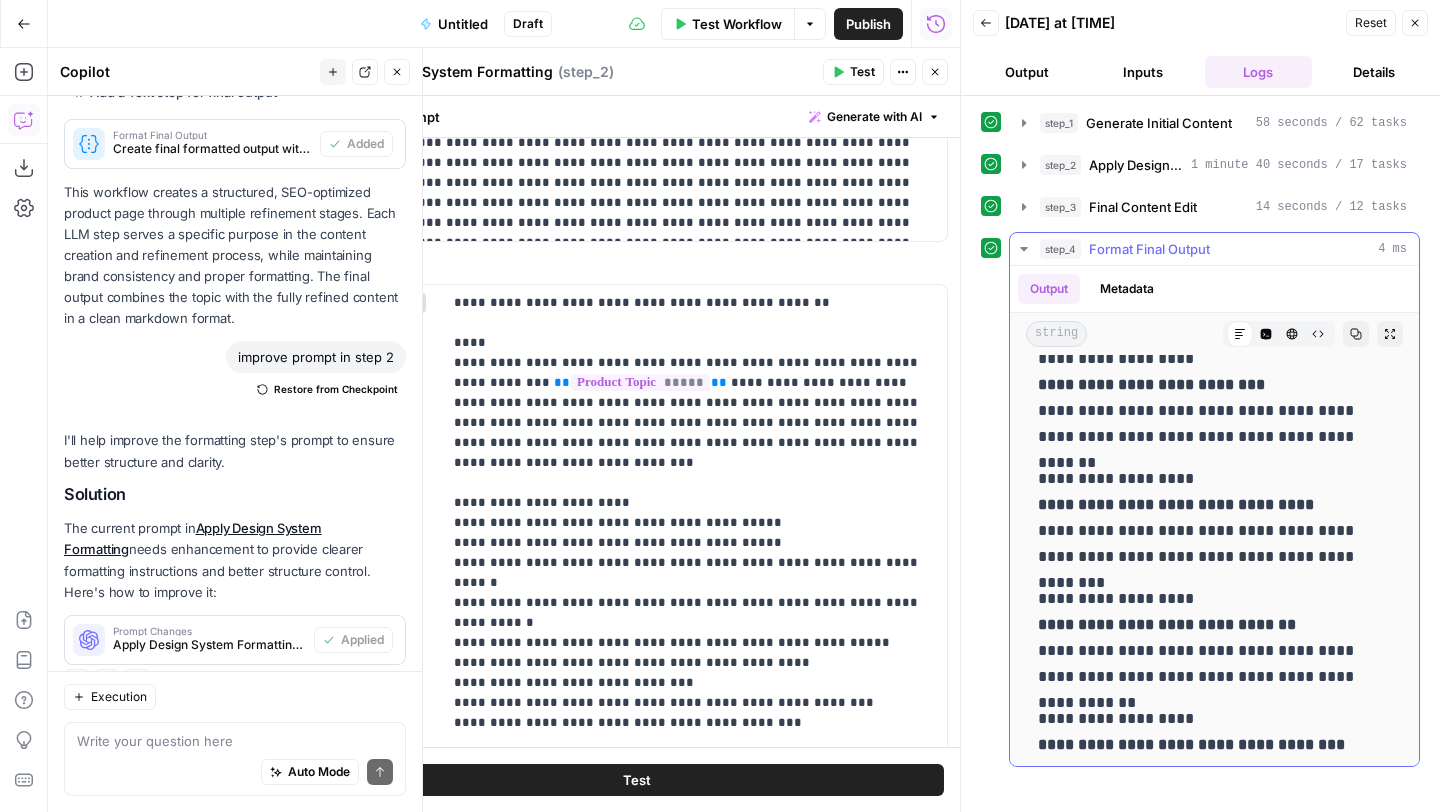 click 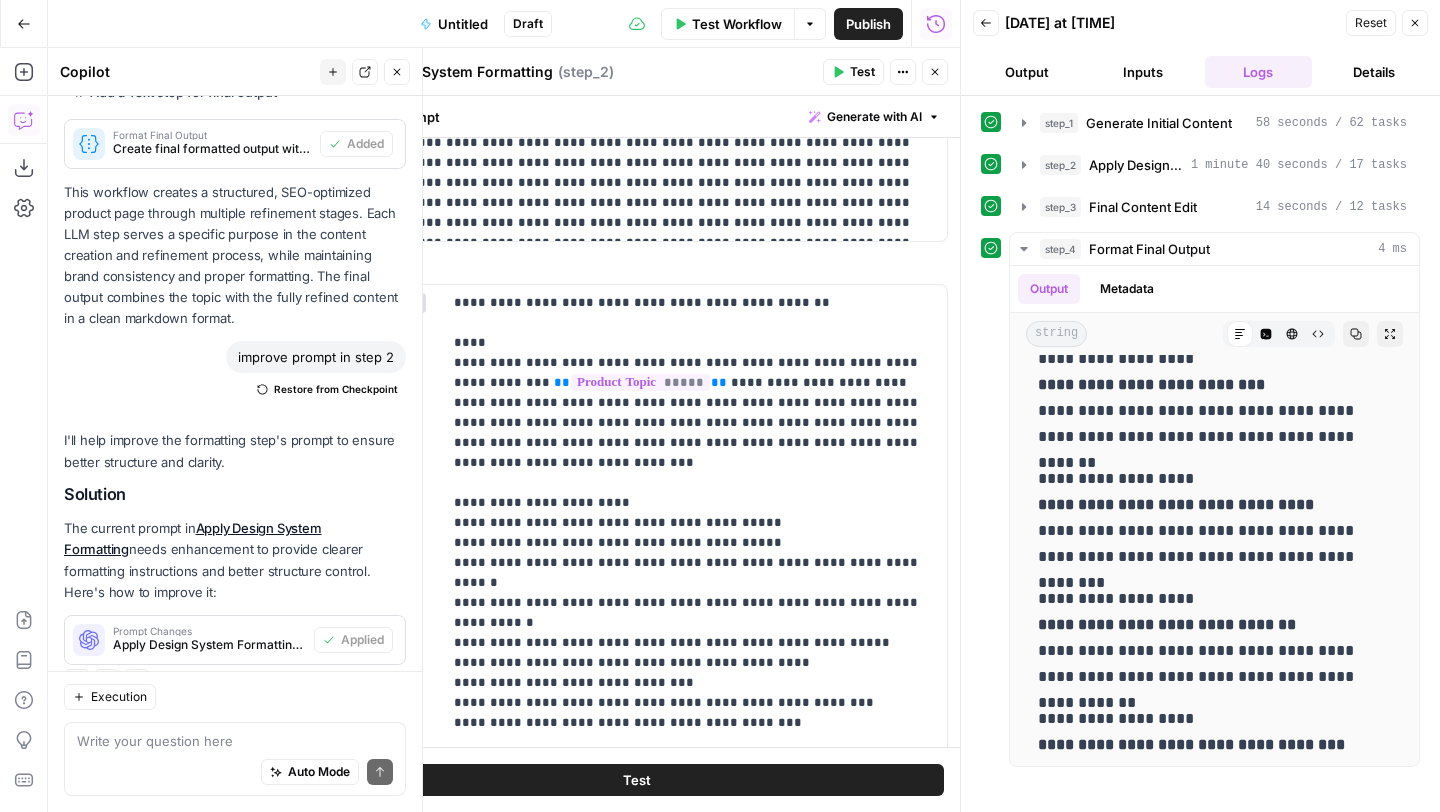 click on "Test Workflow" at bounding box center [728, 24] 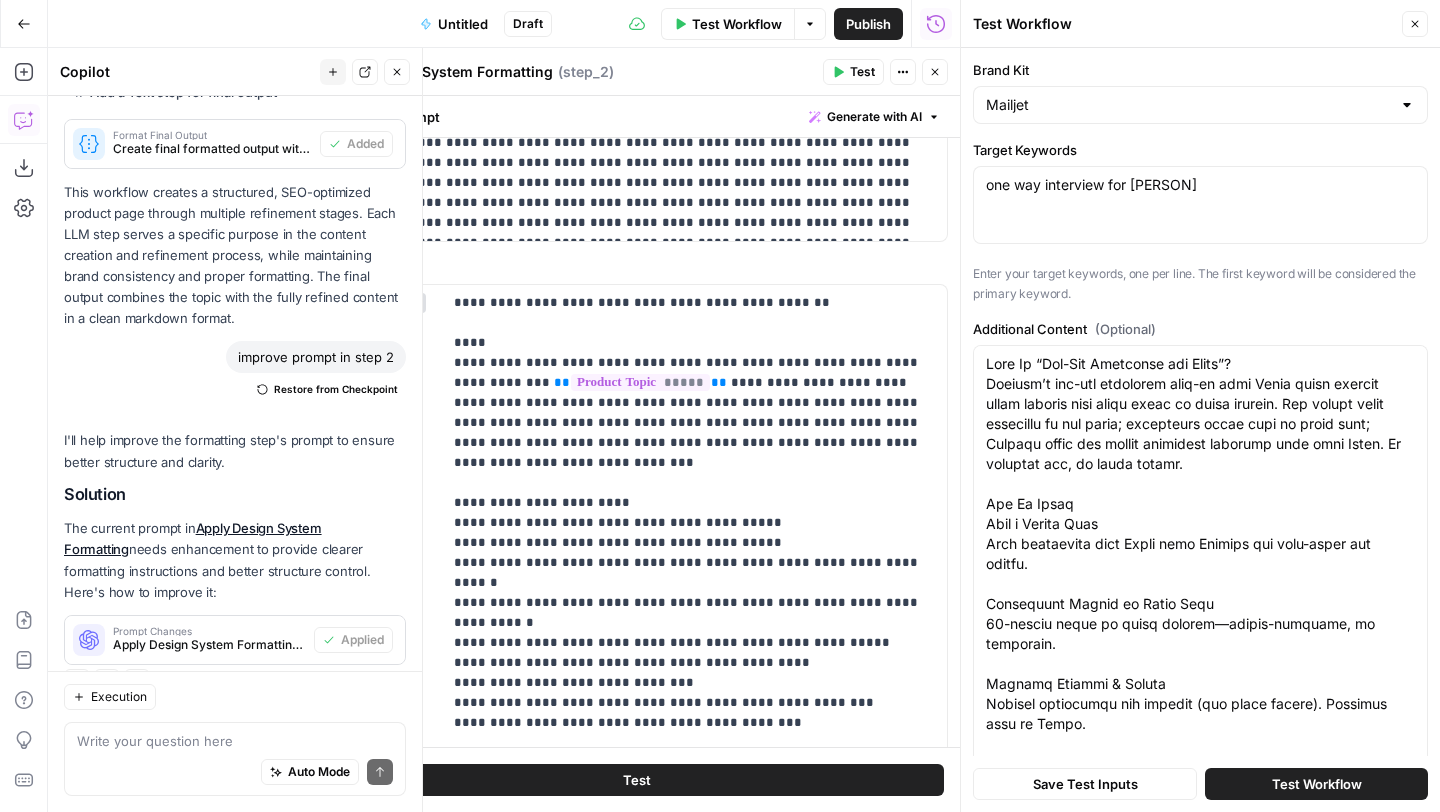 click on "one way interview for Ashby one way interview for Ashby" at bounding box center (1200, 205) 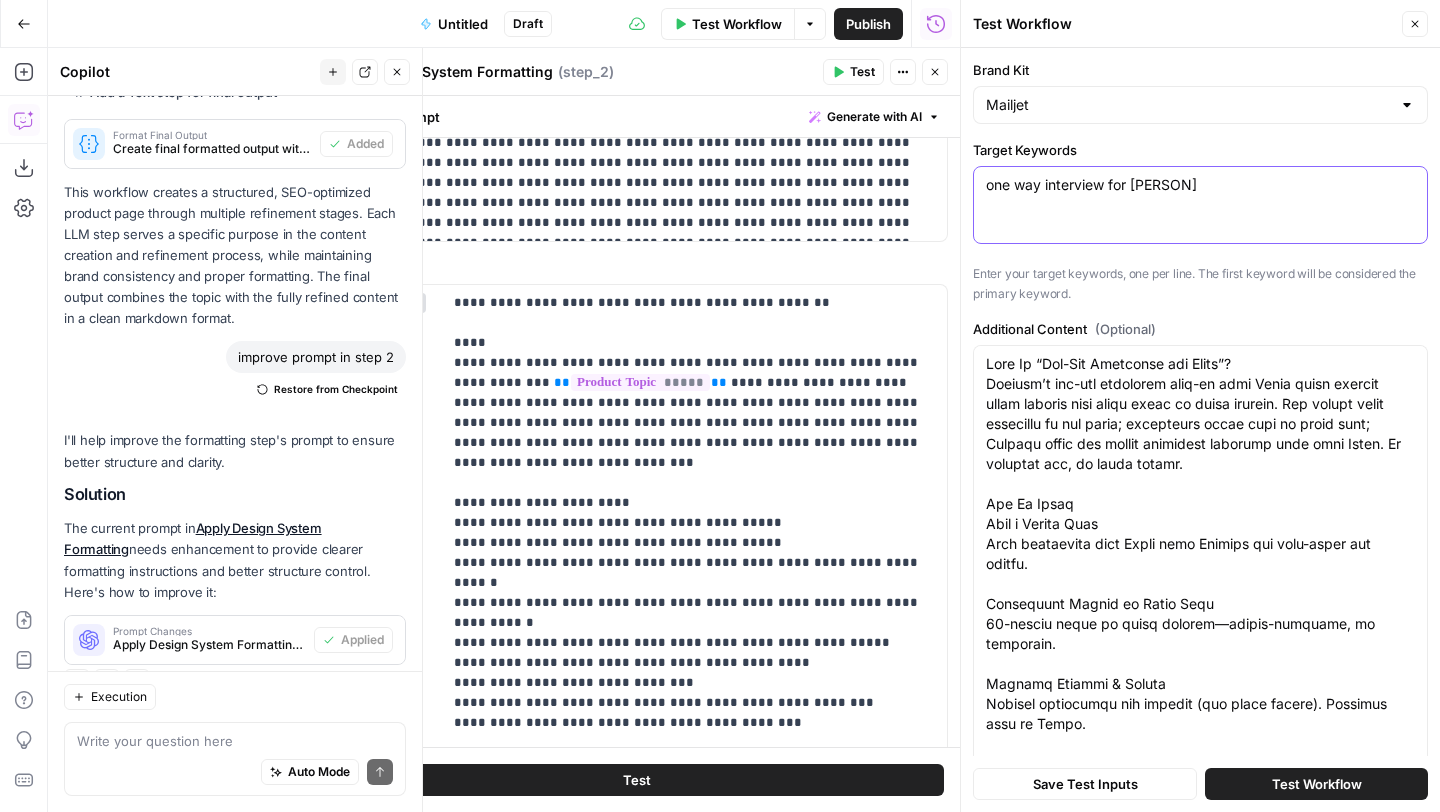 click on "one way interview for Ashby" at bounding box center [1200, 185] 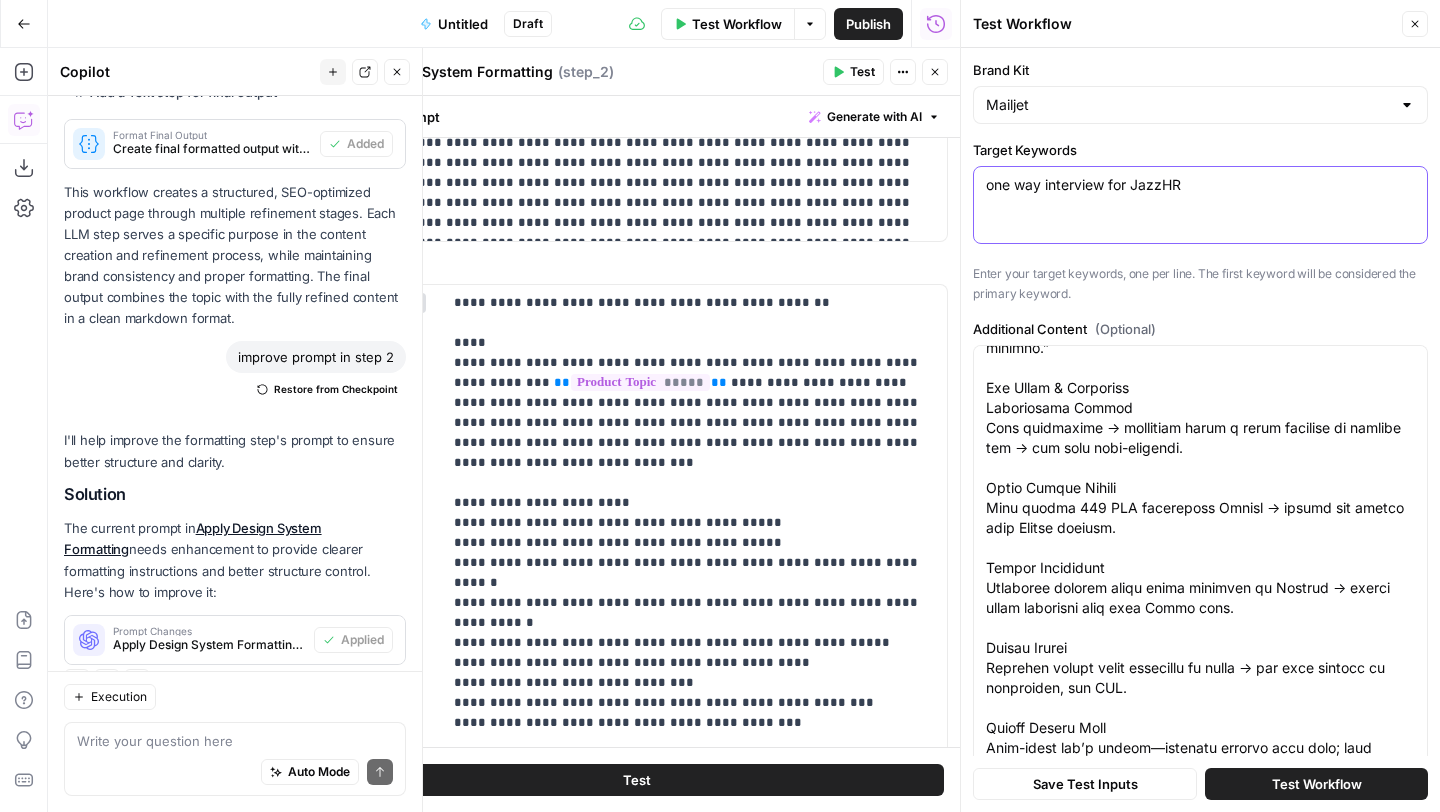 scroll, scrollTop: 2140, scrollLeft: 0, axis: vertical 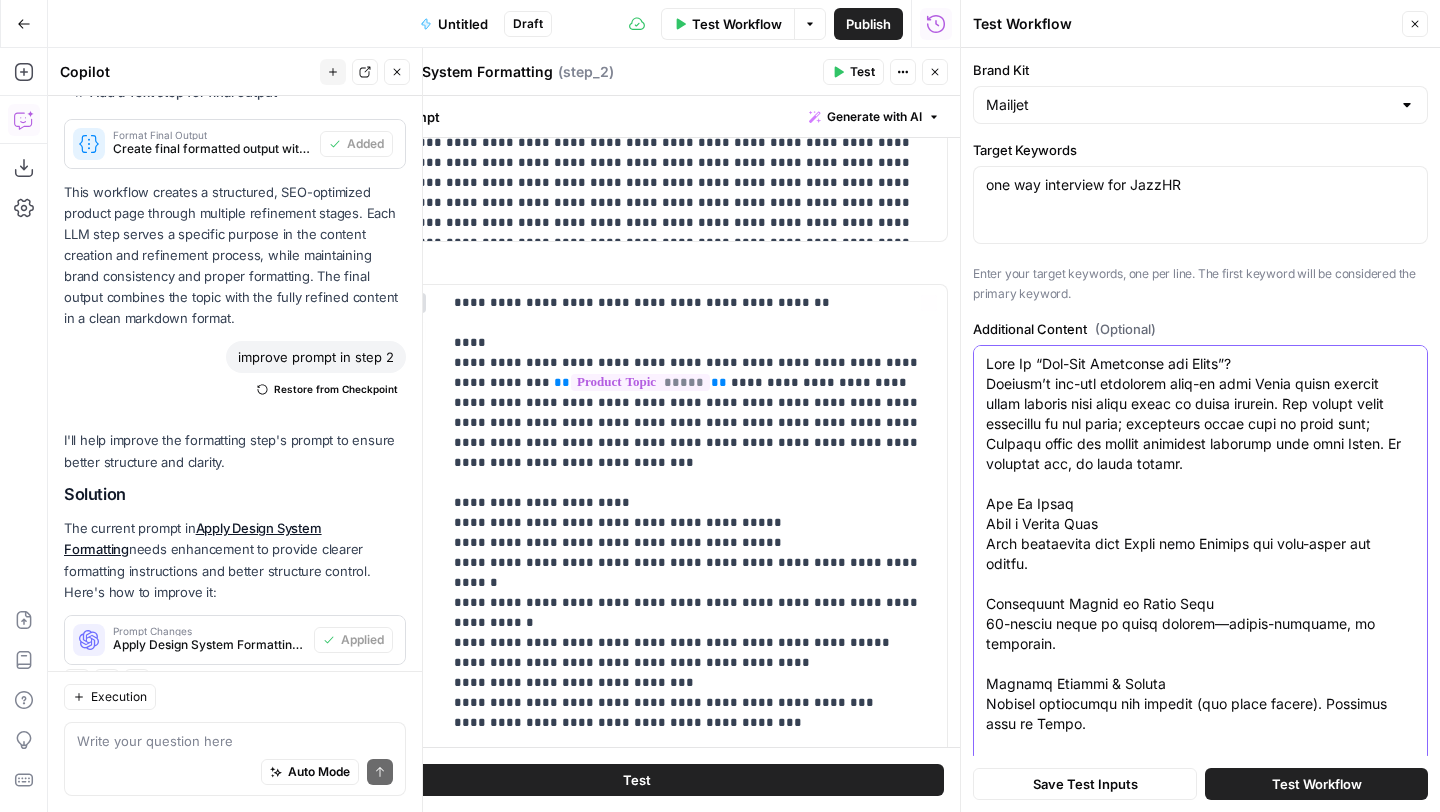 drag, startPoint x: 1121, startPoint y: 551, endPoint x: 836, endPoint y: -88, distance: 699.67566 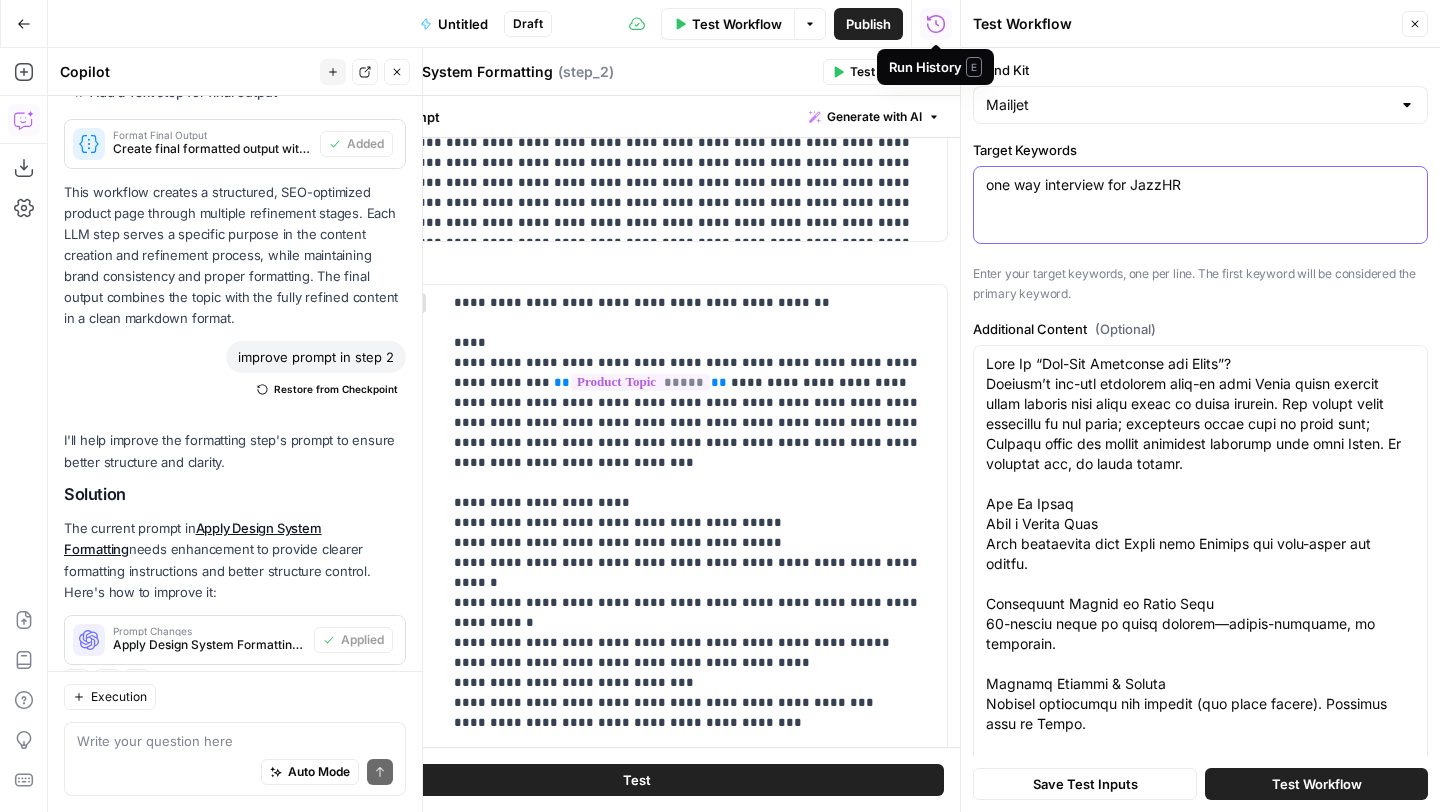 click on "one way interview for JazzHR" at bounding box center (1200, 185) 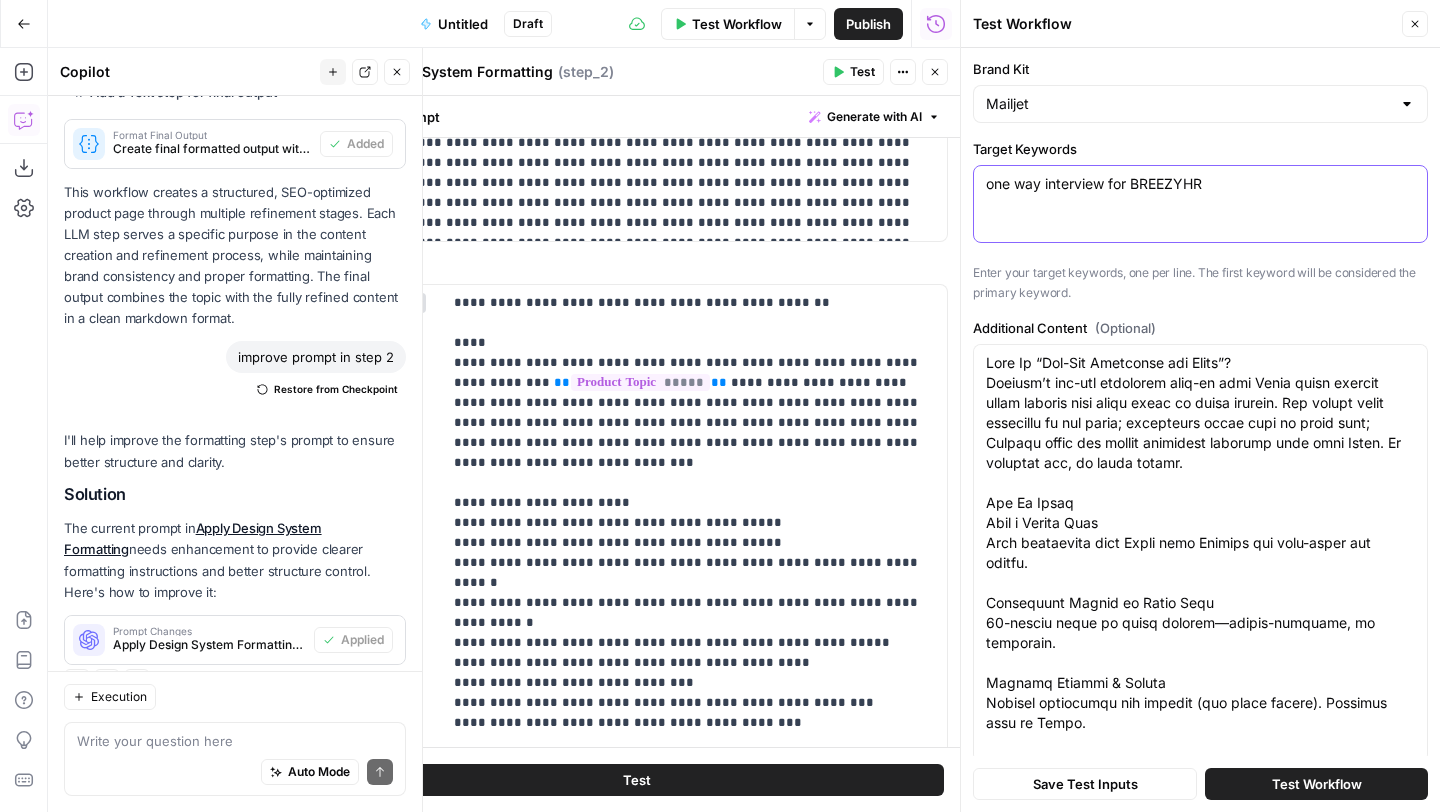 scroll, scrollTop: 291, scrollLeft: 0, axis: vertical 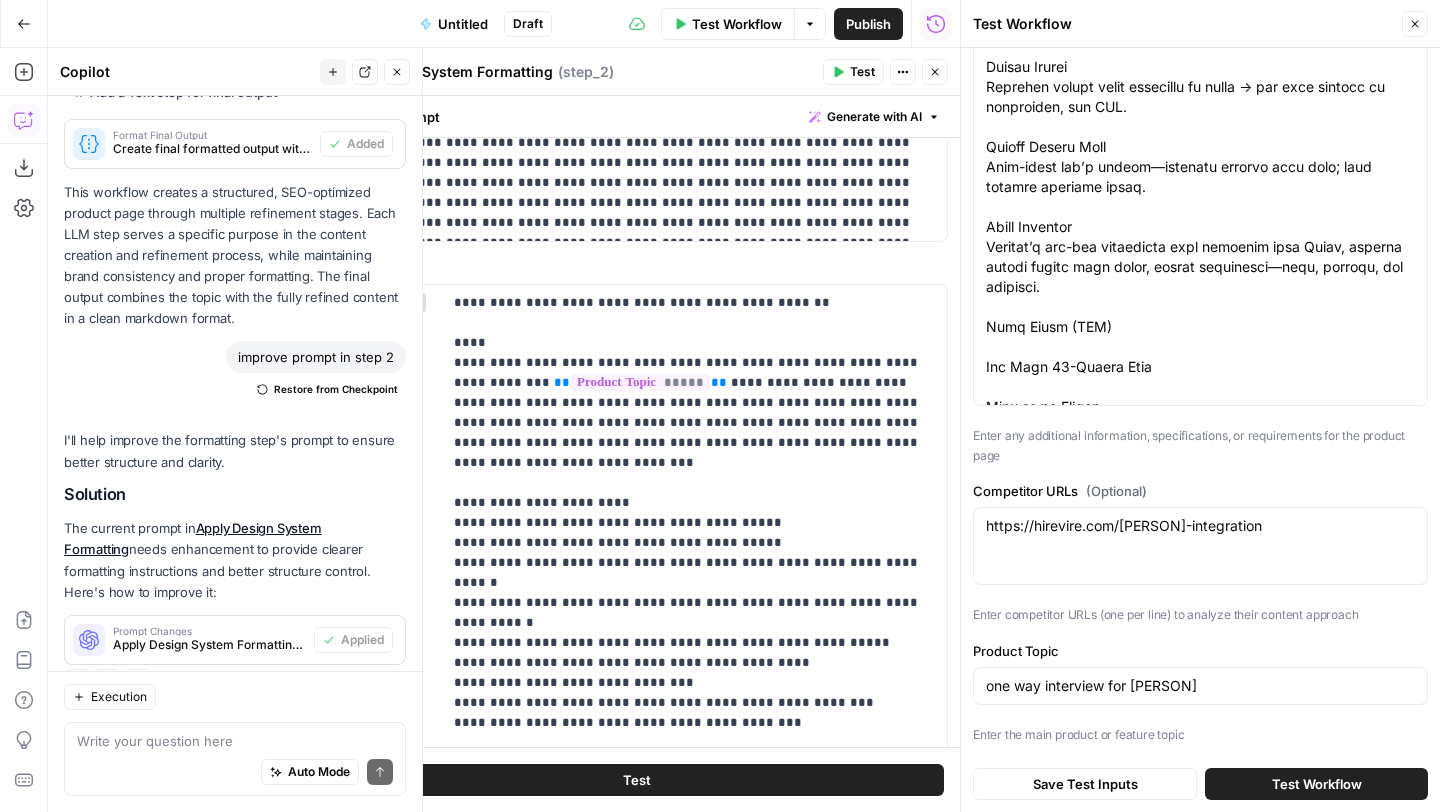 type on "one way interview for BREEZYHR" 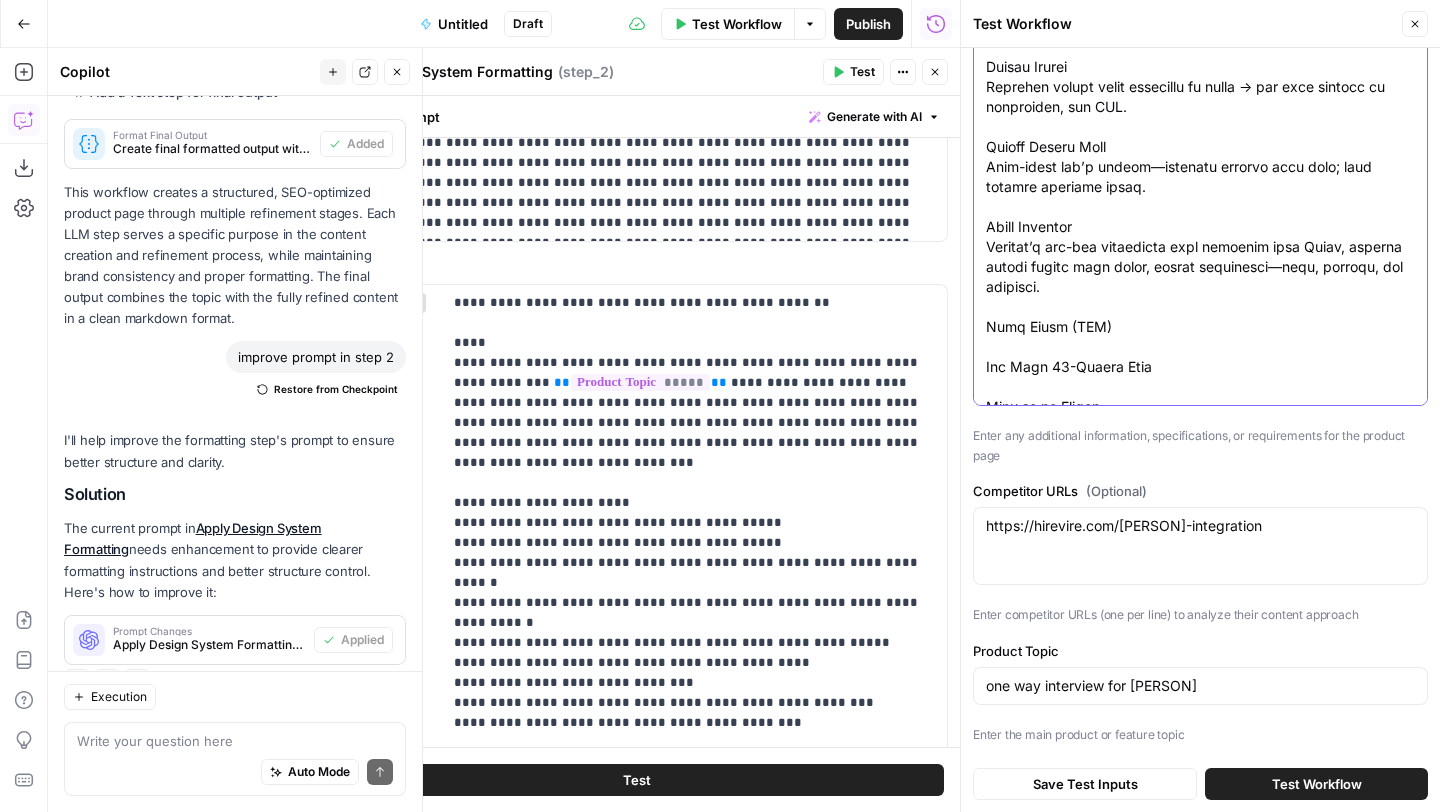 scroll, scrollTop: 298, scrollLeft: 0, axis: vertical 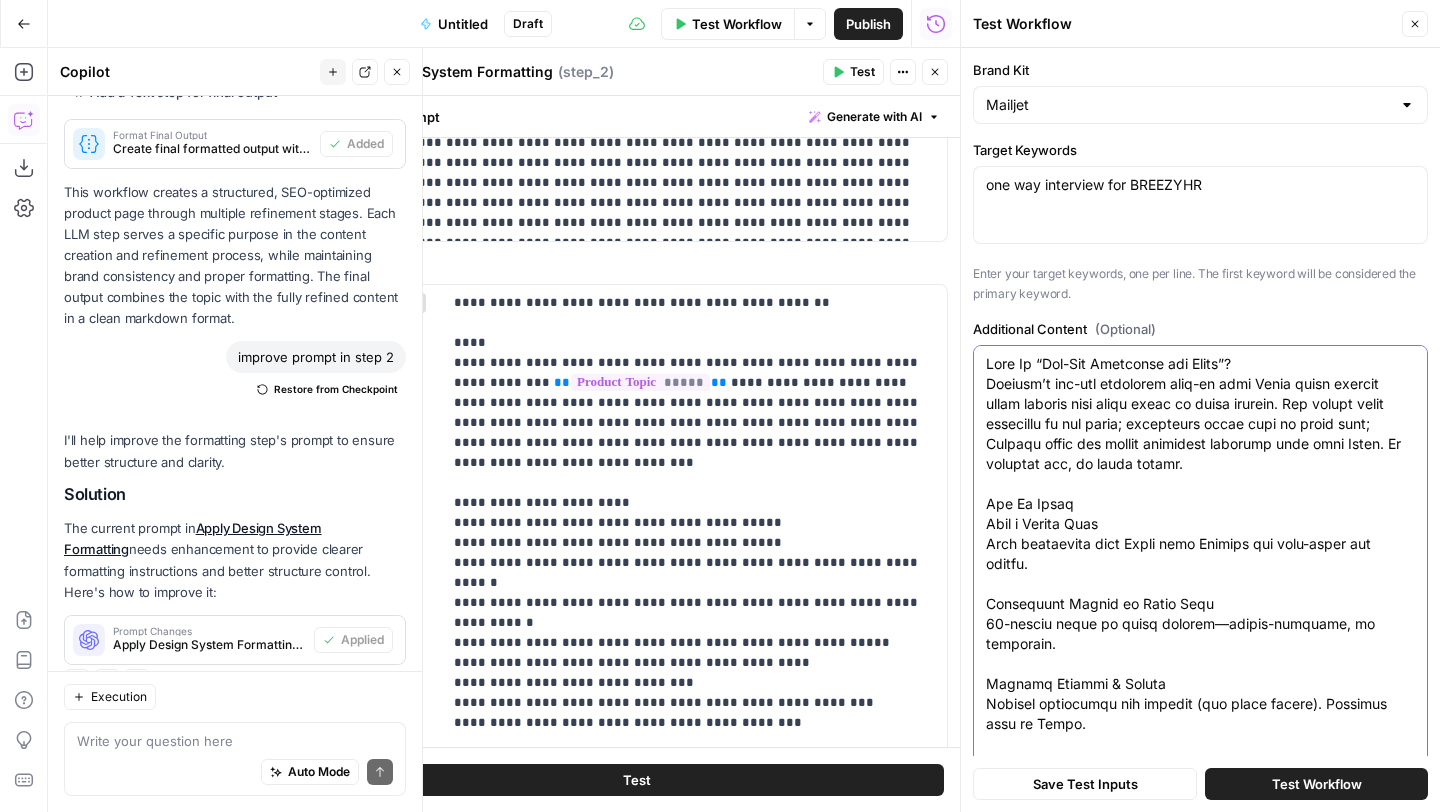 drag, startPoint x: 1178, startPoint y: 395, endPoint x: 907, endPoint y: -88, distance: 553.8321 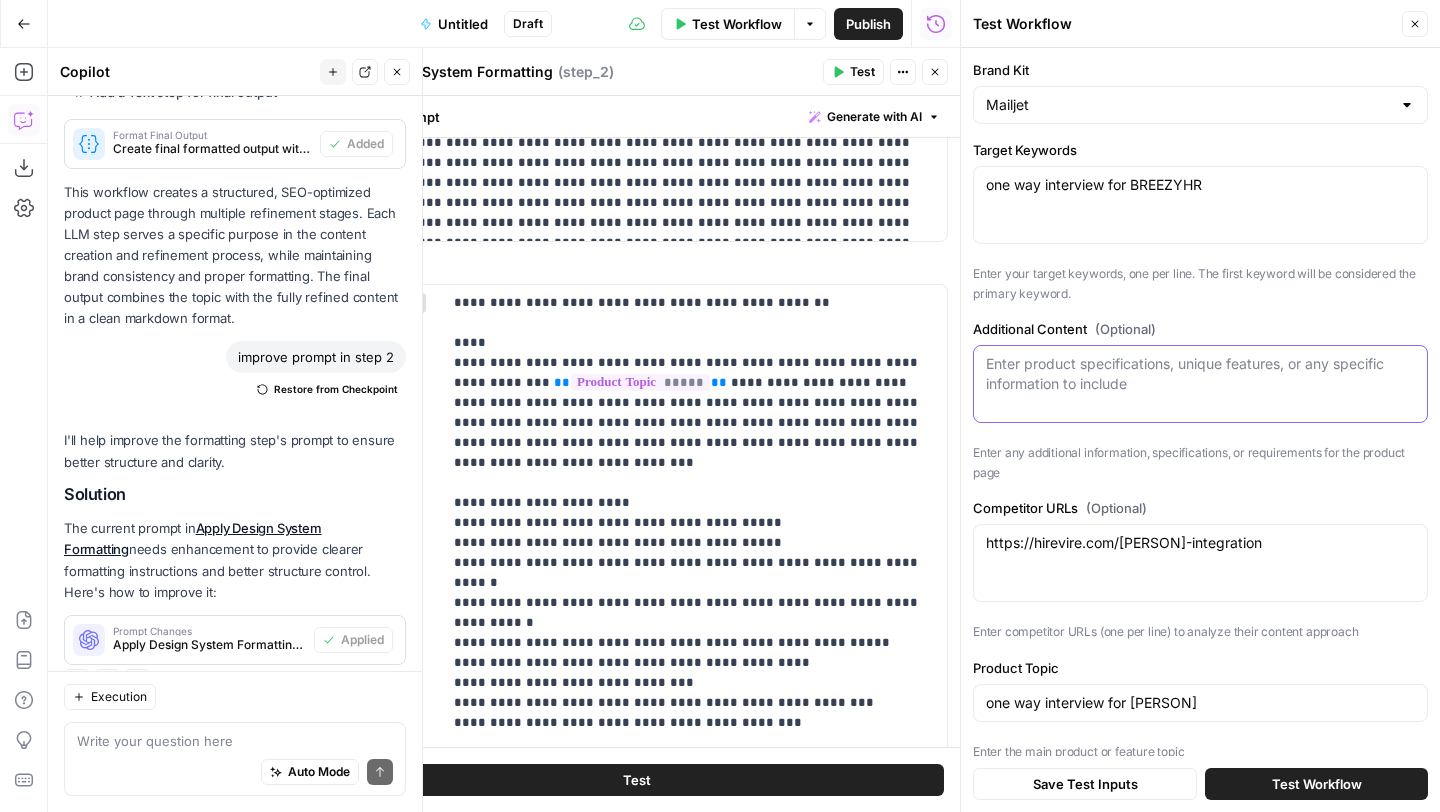 paste on "Truffle’s one-way interview add-on lets Breezy HR users swap phone screens for quick video or audio answers. Invite every applicant in a click; candidates reply when it suits them; Truffle sends a ranked shortlist straight back into your Breezy pipeline. No calendar ping-pong, no extra logins.
How It Works
Send One Link
Push applicants from Breezy HR into Truffle and auto-email the invite.
Candidates Record on Their Time
90-second video or audio answers—mobile-friendly, no passwords.
Instant Ranking & Review
Truffle highlights top matches (you still decide). Notes and ratings sync to Breezy.
Shortlist Back to Breezy HR
Move chosen candidates to the next stage in one click—no copy-paste.
Reuse in Seconds
Close the screen, reuse the template on your next role—zero setup next time.
Security & Compliance Highlights
Candidate data remains in your Breezy HR workspace
GDPR-aligned storage with audit logs and easy delete/export
Session-level access controls
No videos or résumés shared outside your org
Wh..." 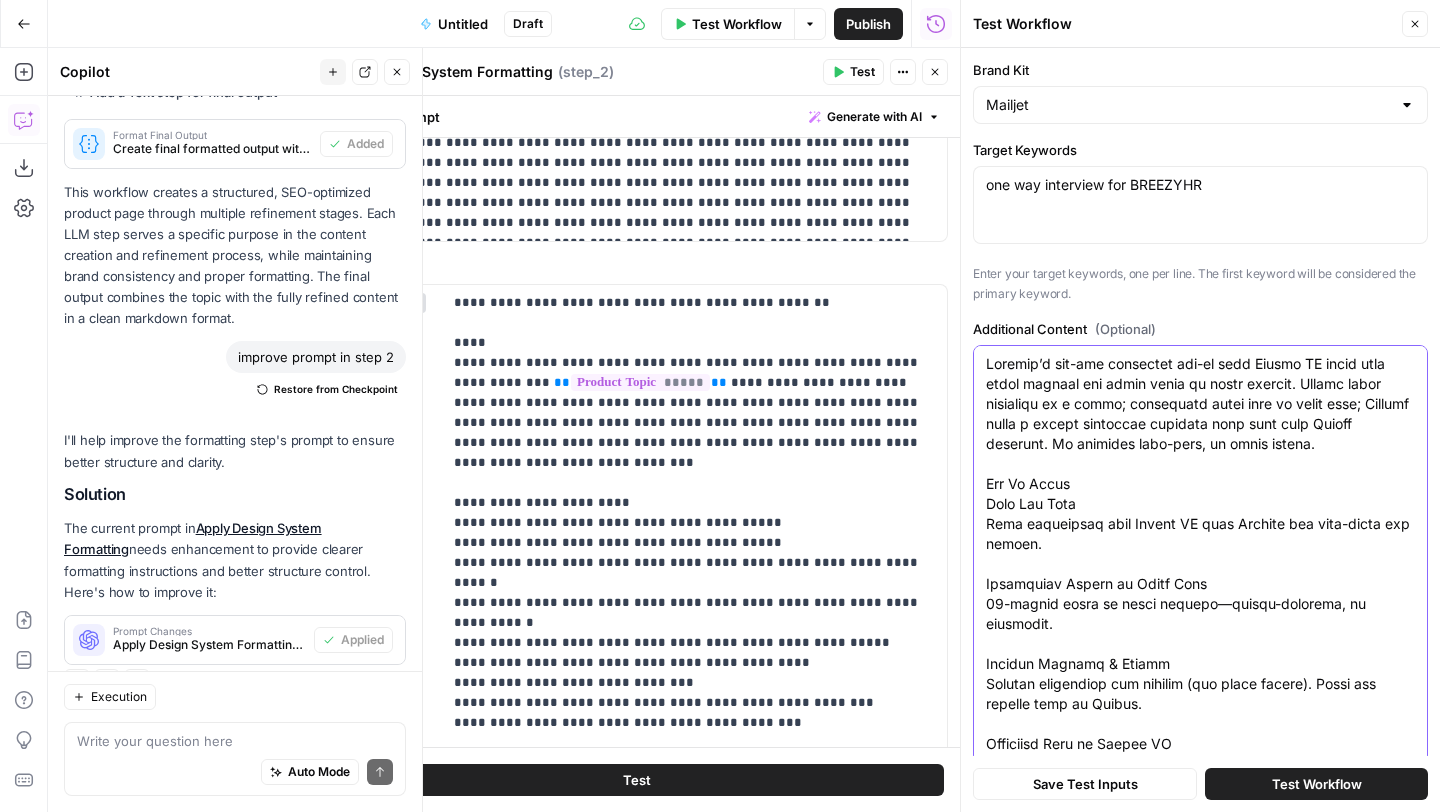 scroll, scrollTop: 2100, scrollLeft: 0, axis: vertical 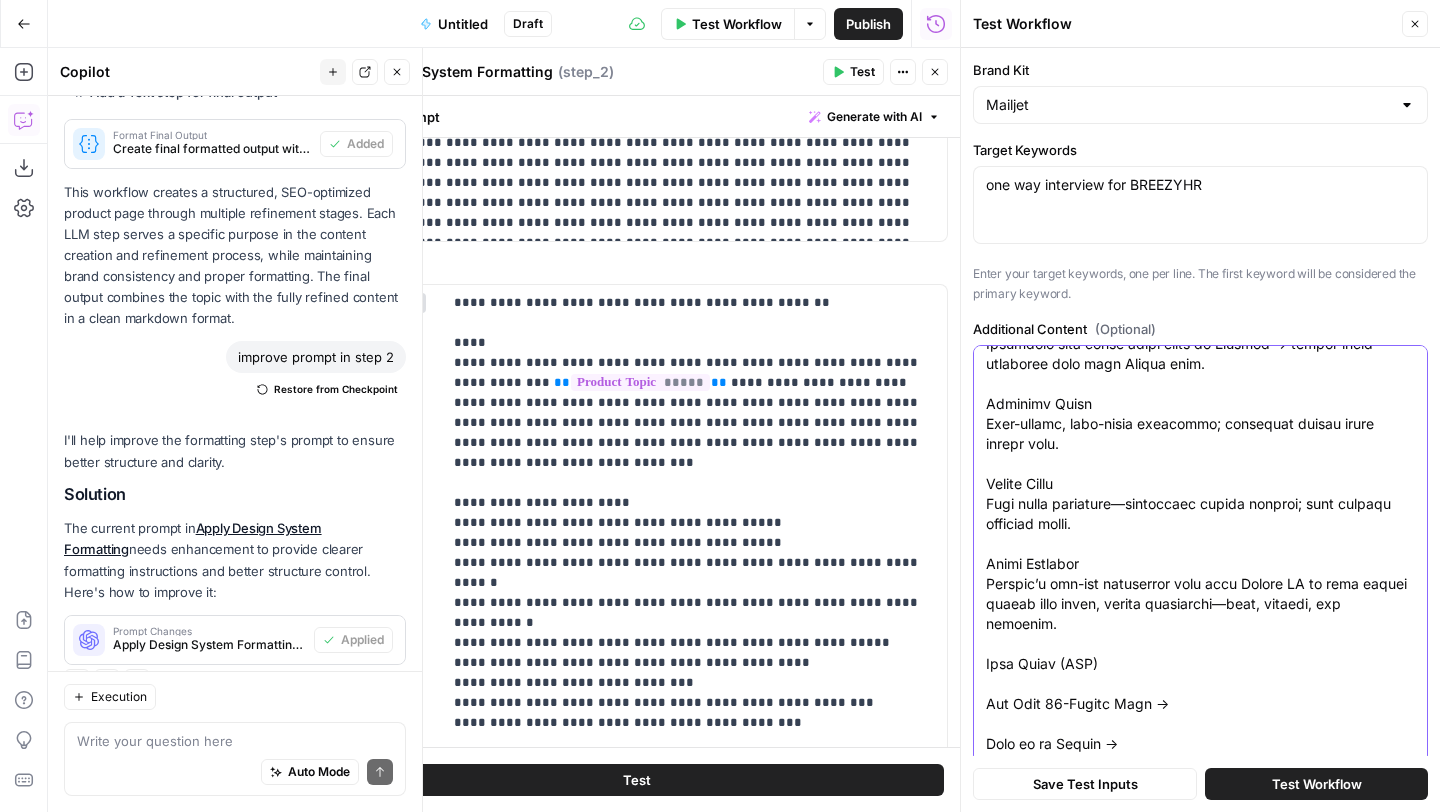 type on "Truffle’s one-way interview add-on lets Breezy HR users swap phone screens for quick video or audio answers. Invite every applicant in a click; candidates reply when it suits them; Truffle sends a ranked shortlist straight back into your Breezy pipeline. No calendar ping-pong, no extra logins.
How It Works
Send One Link
Push applicants from Breezy HR into Truffle and auto-email the invite.
Candidates Record on Their Time
90-second video or audio answers—mobile-friendly, no passwords.
Instant Ranking & Review
Truffle highlights top matches (you still decide). Notes and ratings sync to Breezy.
Shortlist Back to Breezy HR
Move chosen candidates to the next stage in one click—no copy-paste.
Reuse in Seconds
Close the screen, reuse the template on your next role—zero setup next time.
Security & Compliance Highlights
Candidate data remains in your Breezy HR workspace
GDPR-aligned storage with audit logs and easy delete/export
Session-level access controls
No videos or résumés shared outside your org
Wh..." 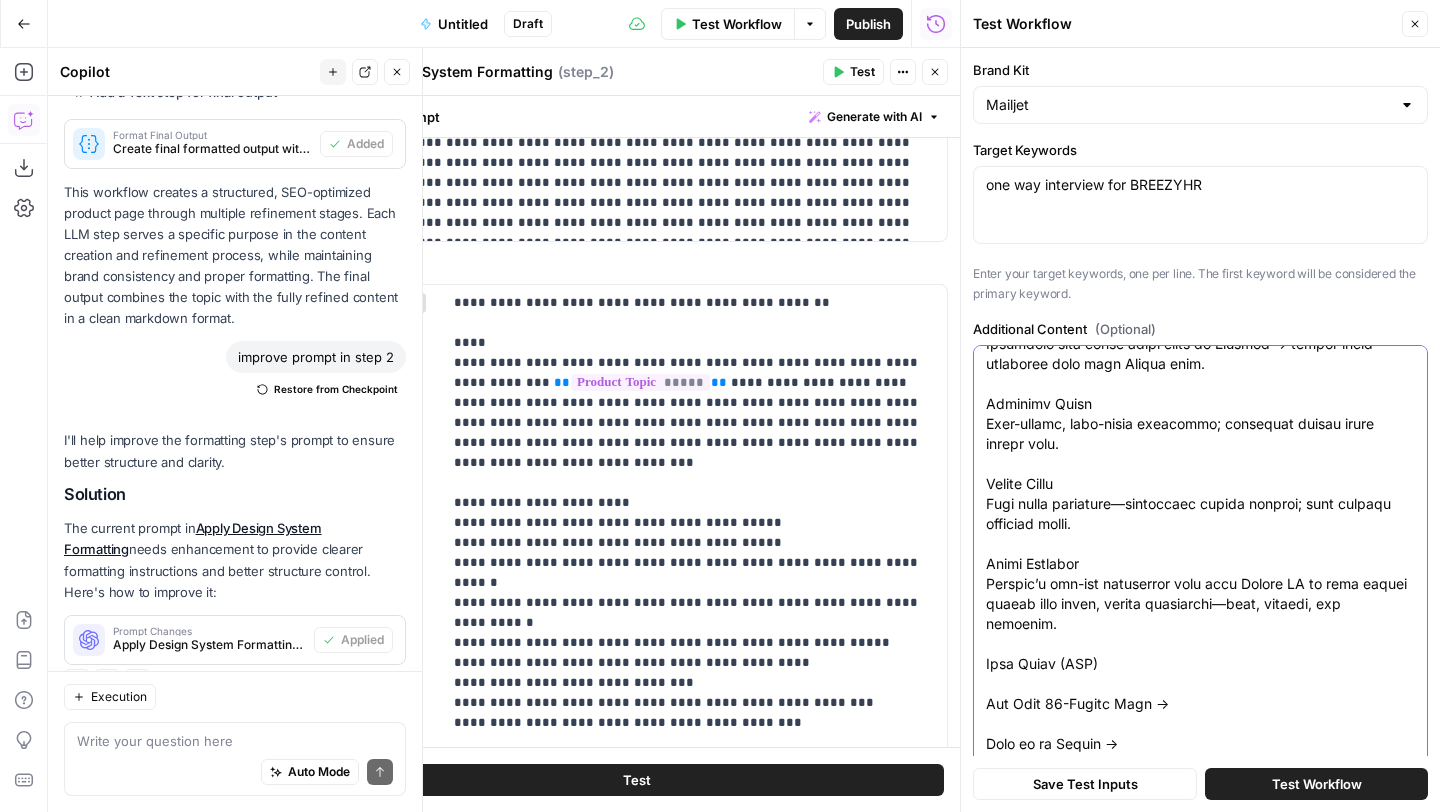scroll, scrollTop: 0, scrollLeft: 0, axis: both 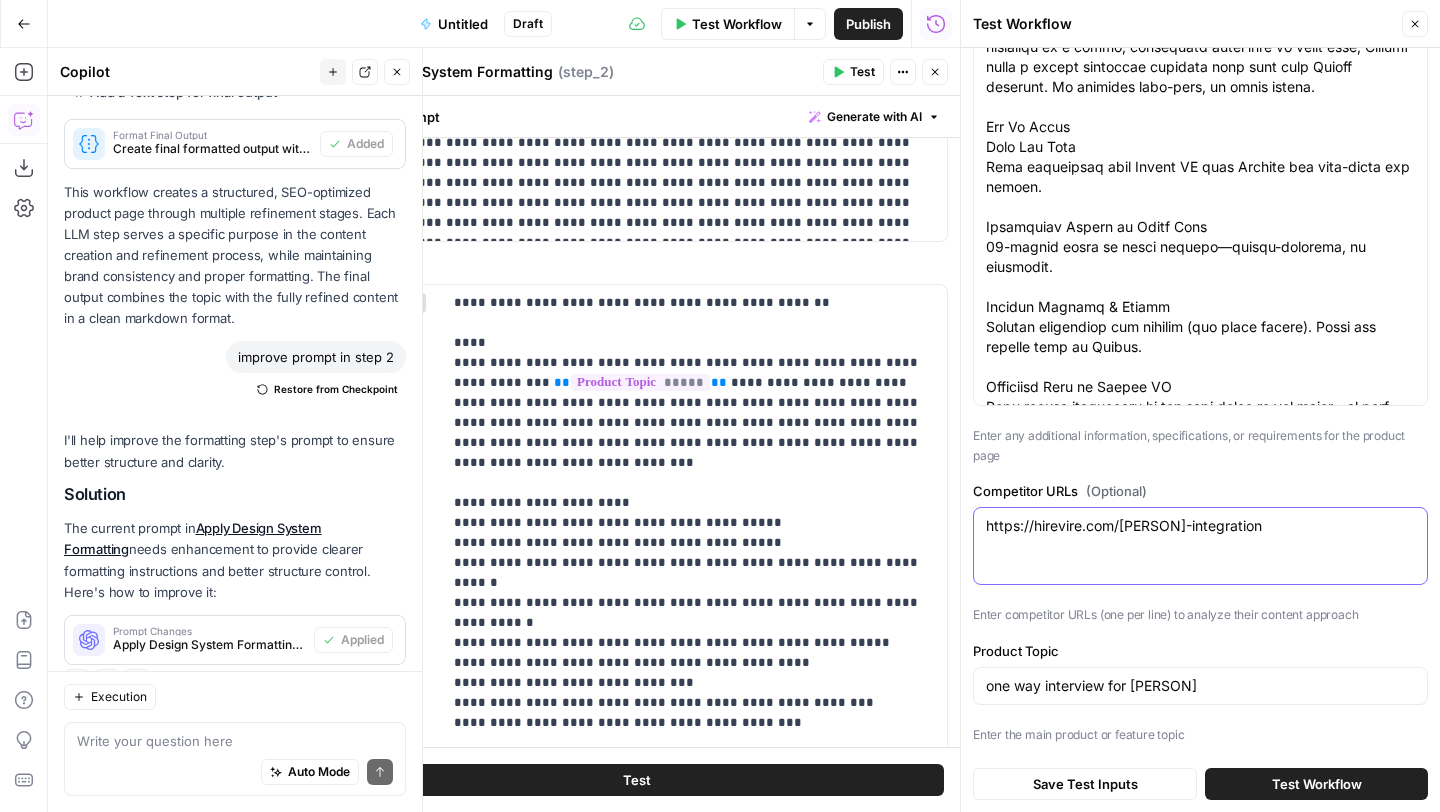 click on "https://hirevire.com/ashby-integration" at bounding box center [1200, 526] 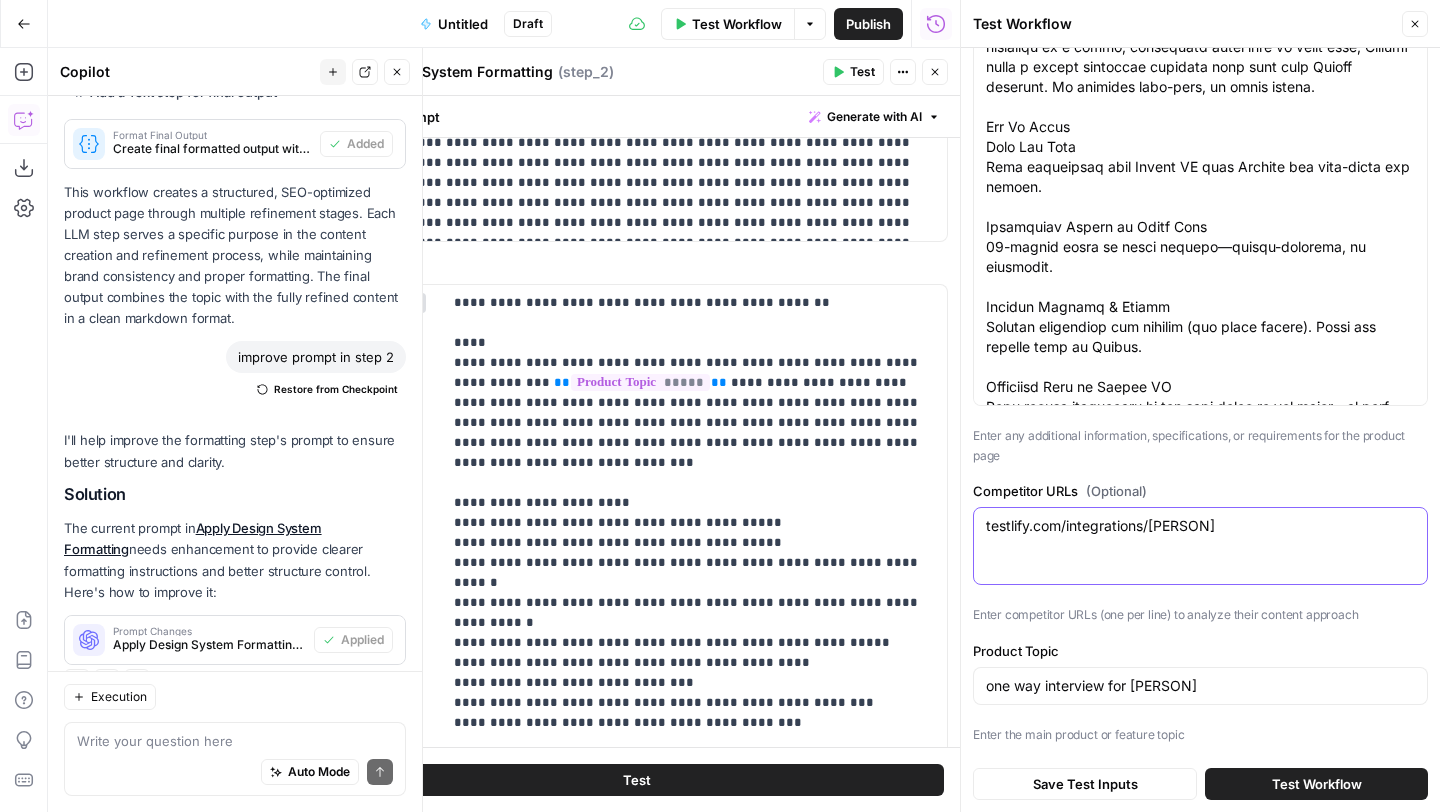 type on "https://testlify.com/integrations/breezy-hr/" 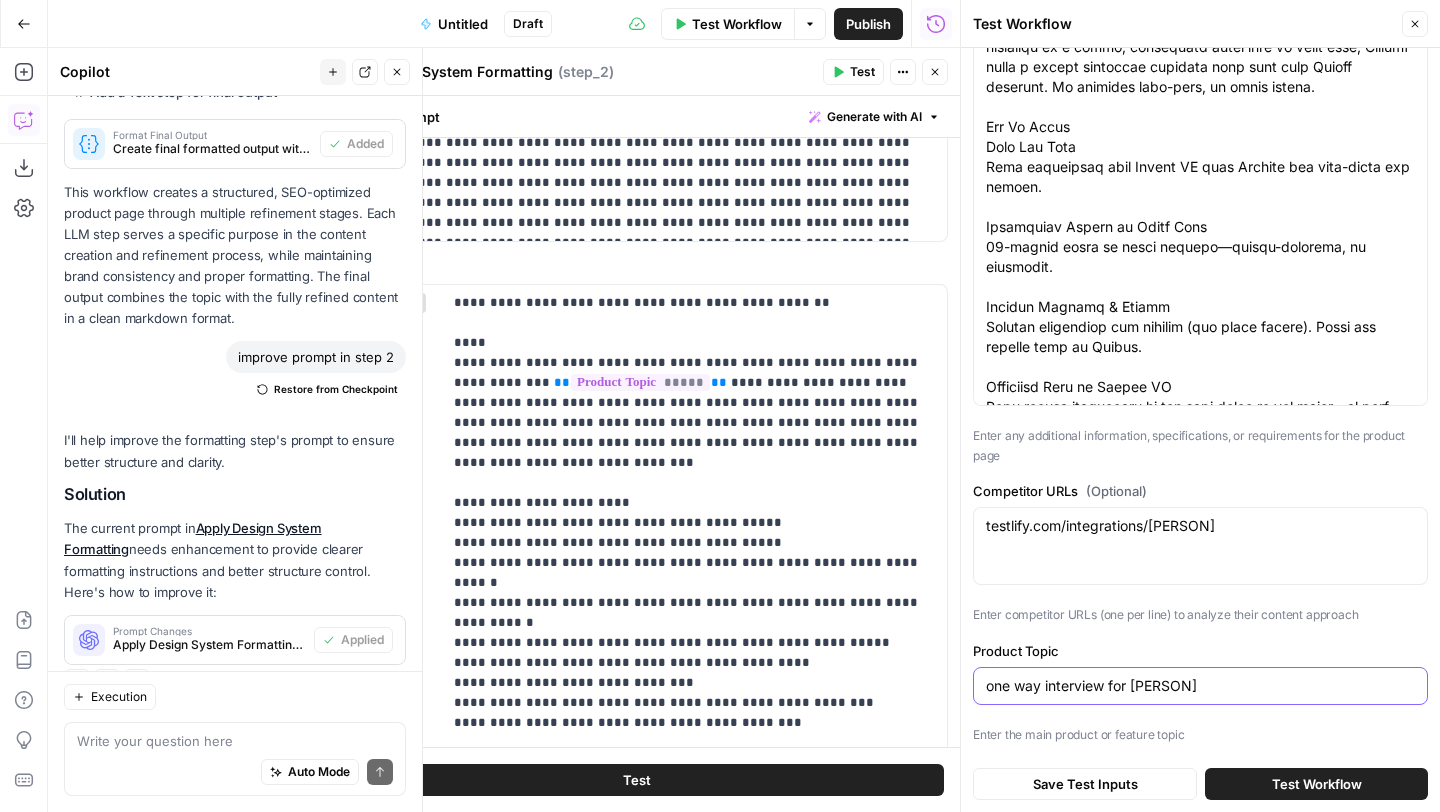 click on "one way interview for ashby" at bounding box center [1200, 686] 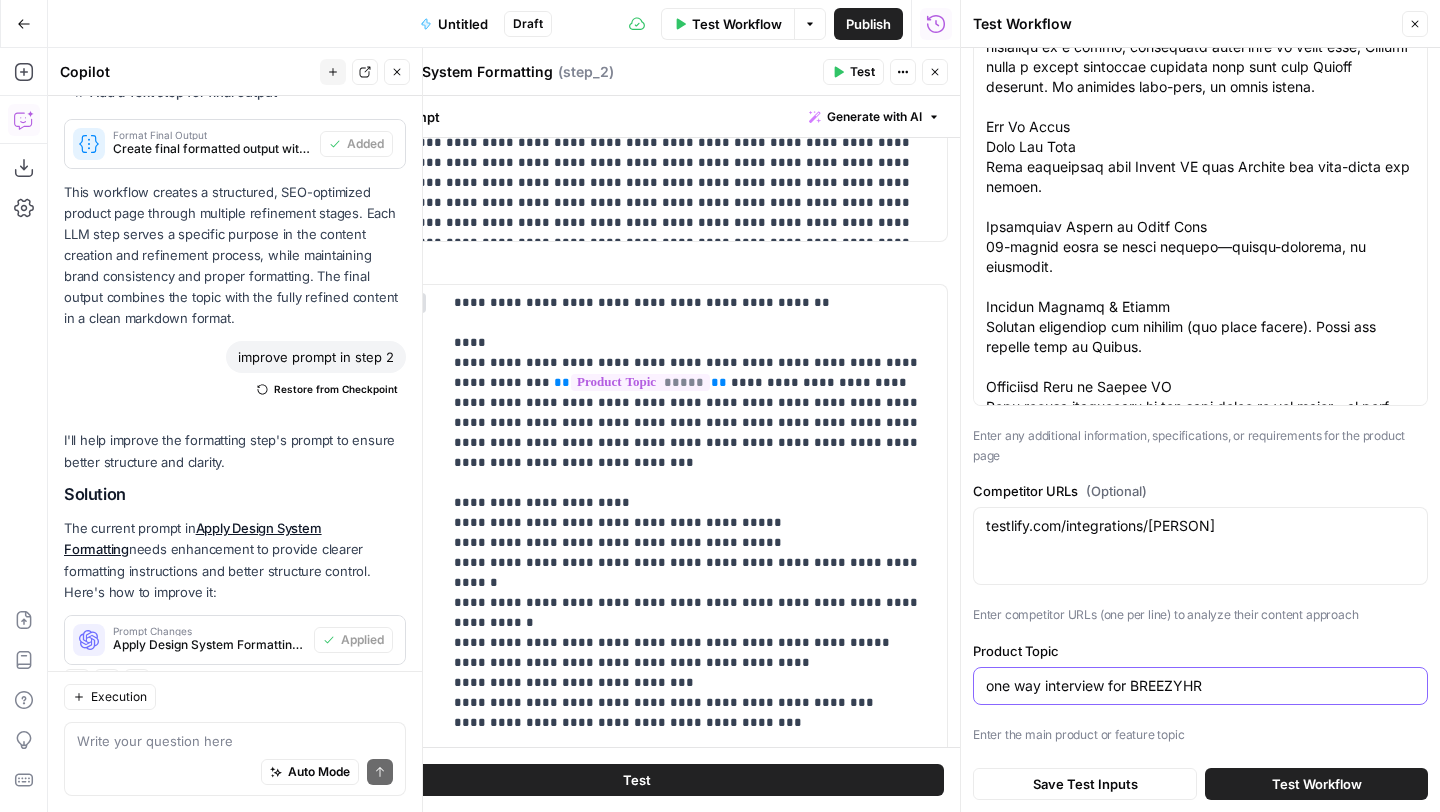 type on "one way interview for BREEZYHR" 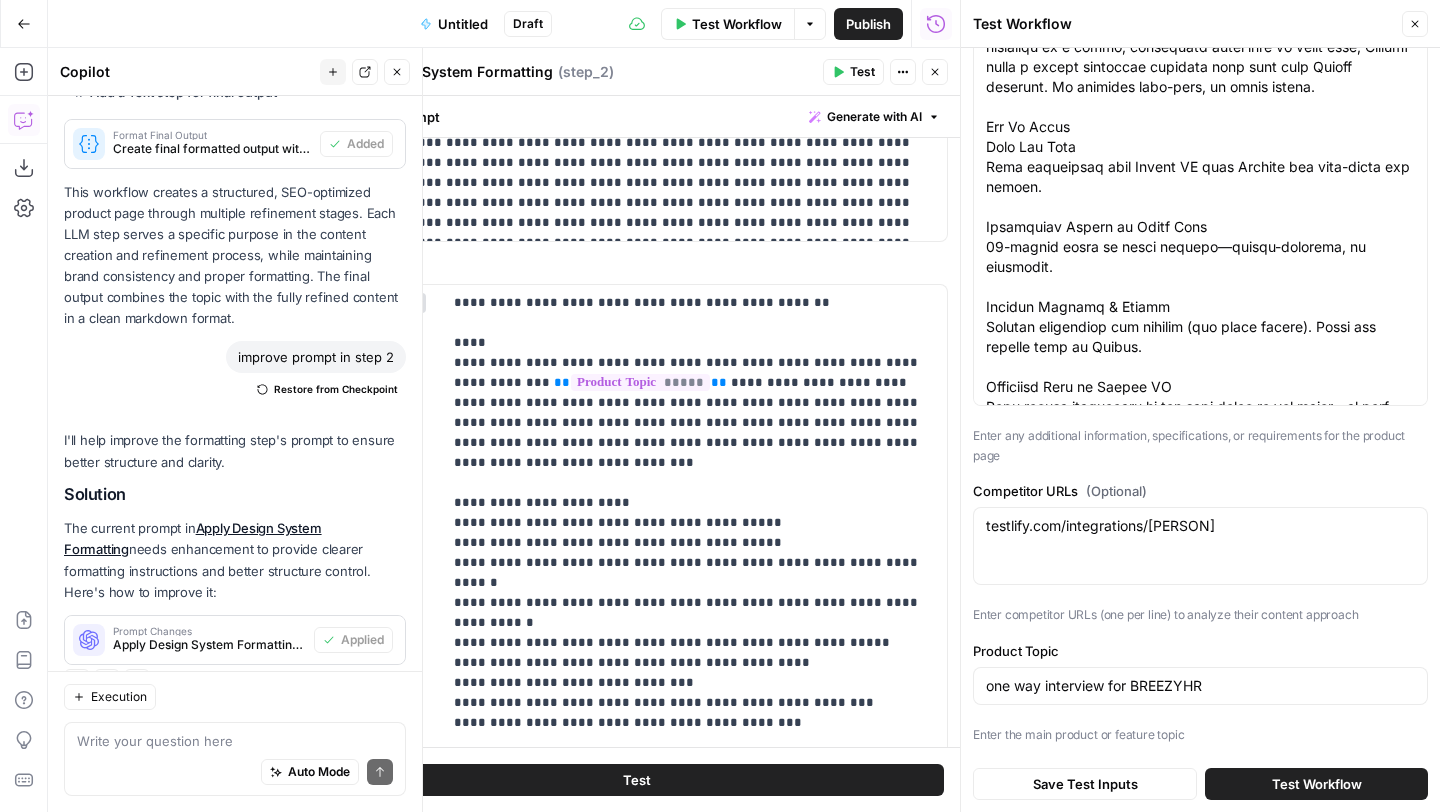 click on "Test Workflow" at bounding box center (1316, 784) 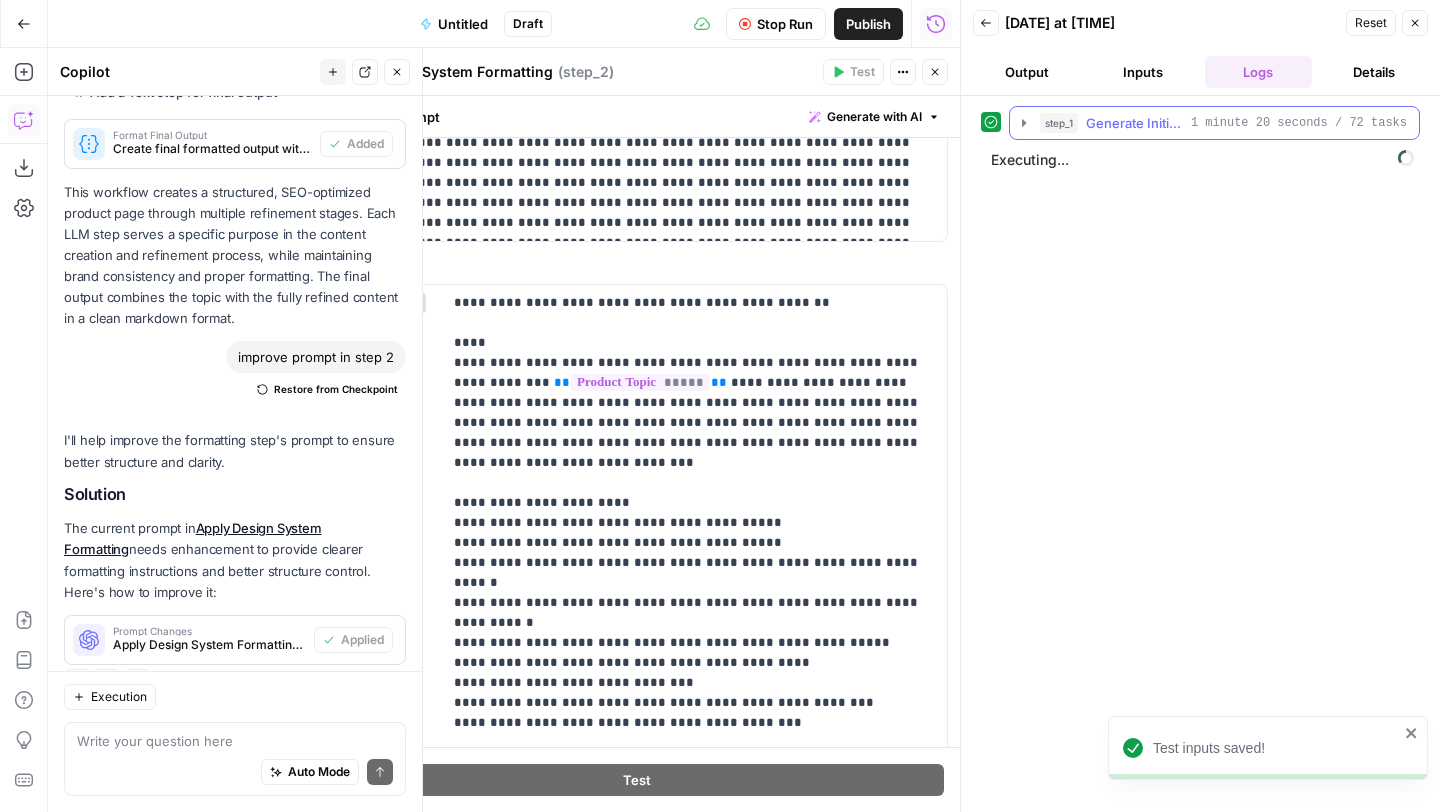 click on "step_1 Generate Initial Content 1 minute 20 seconds / 72 tasks" at bounding box center [1214, 123] 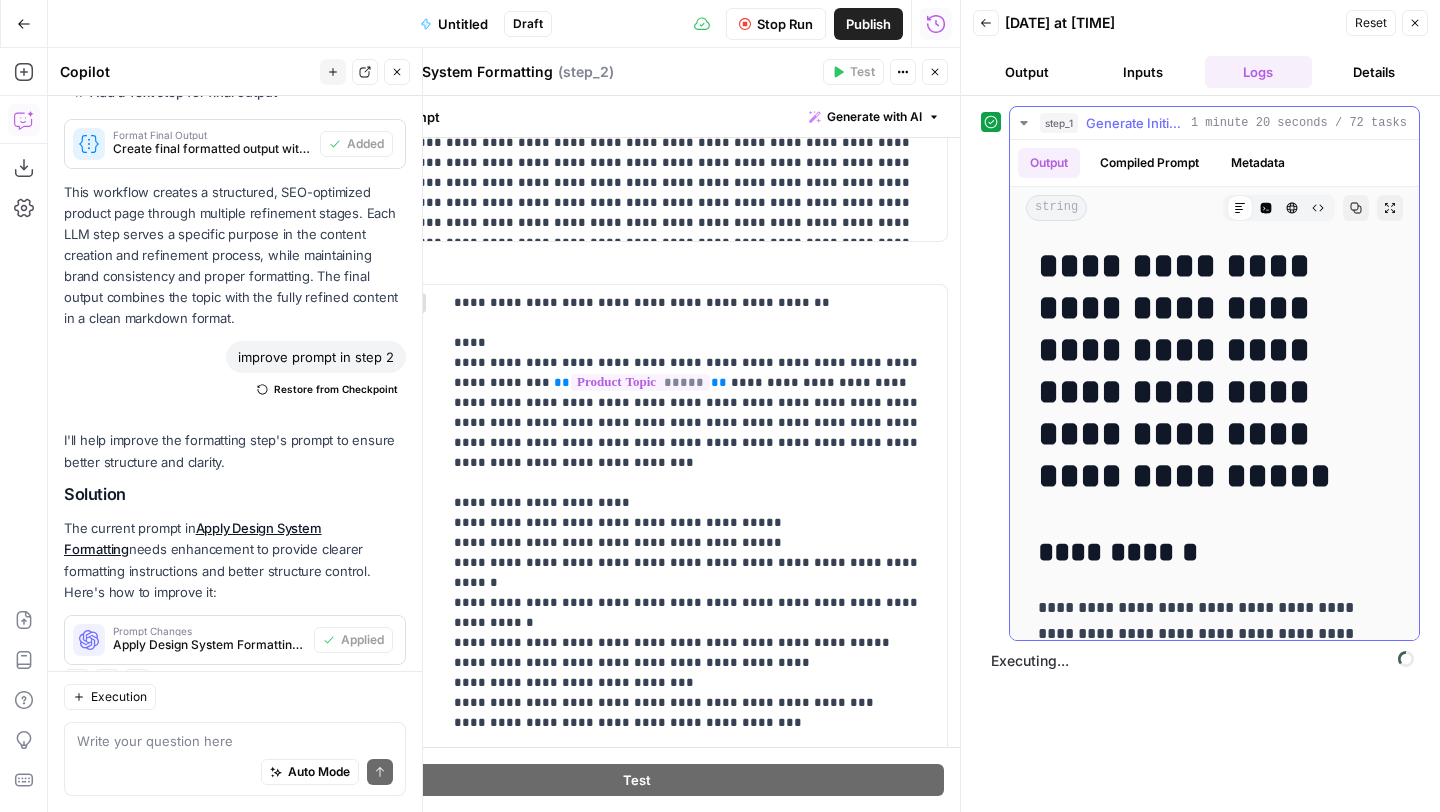 click on "step_1 Generate Initial Content 1 minute 20 seconds / 72 tasks" at bounding box center [1214, 123] 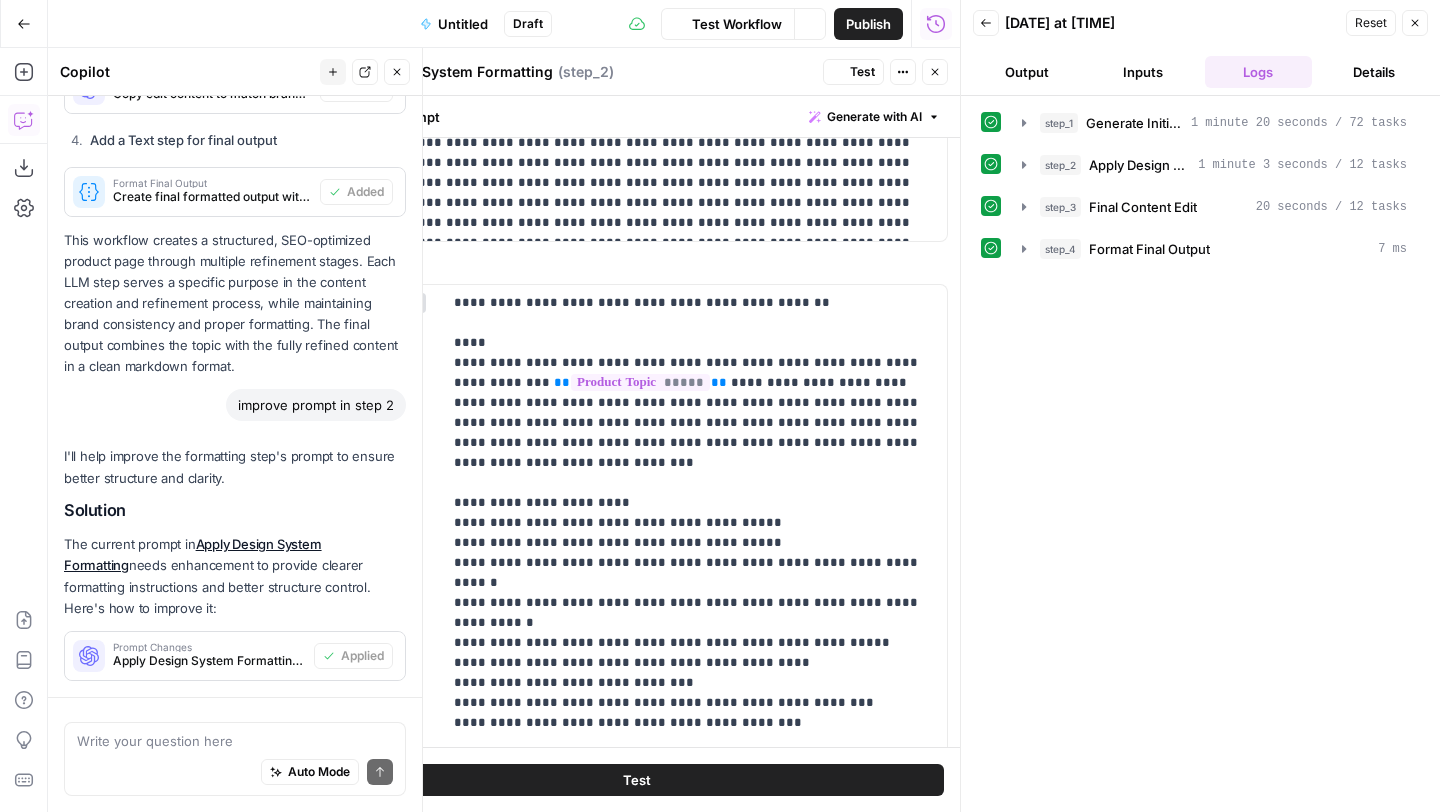 scroll, scrollTop: 2811, scrollLeft: 0, axis: vertical 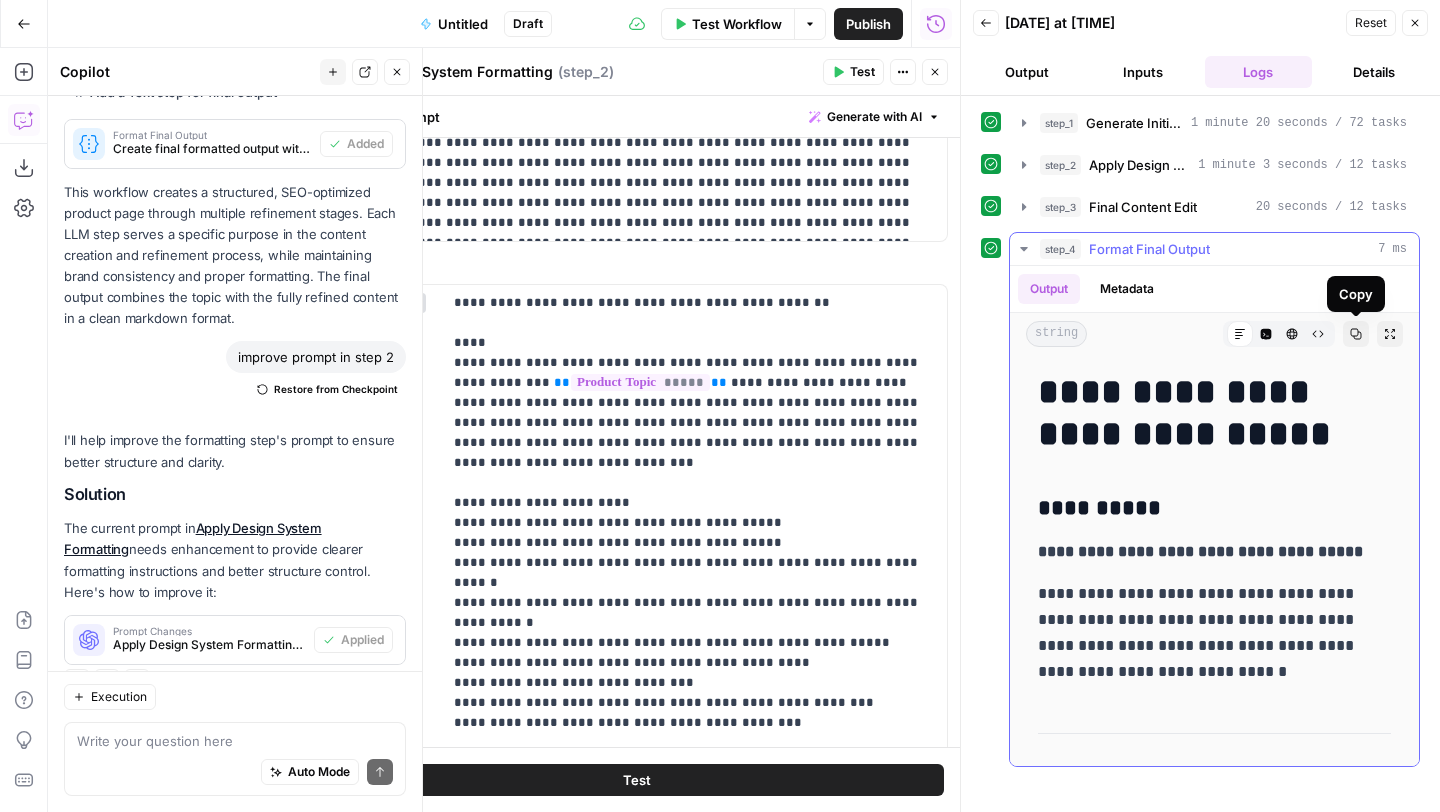 click 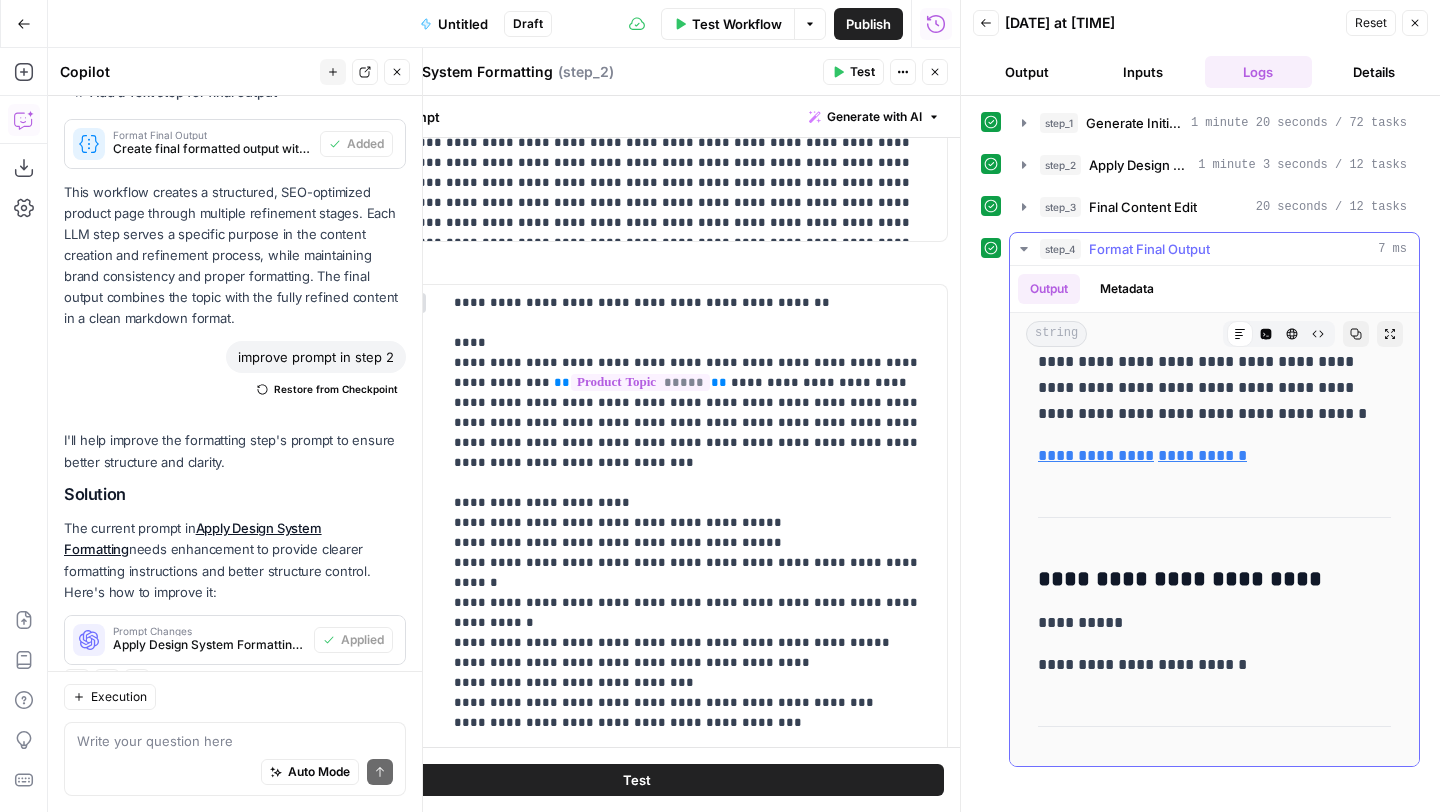 scroll, scrollTop: 781, scrollLeft: 0, axis: vertical 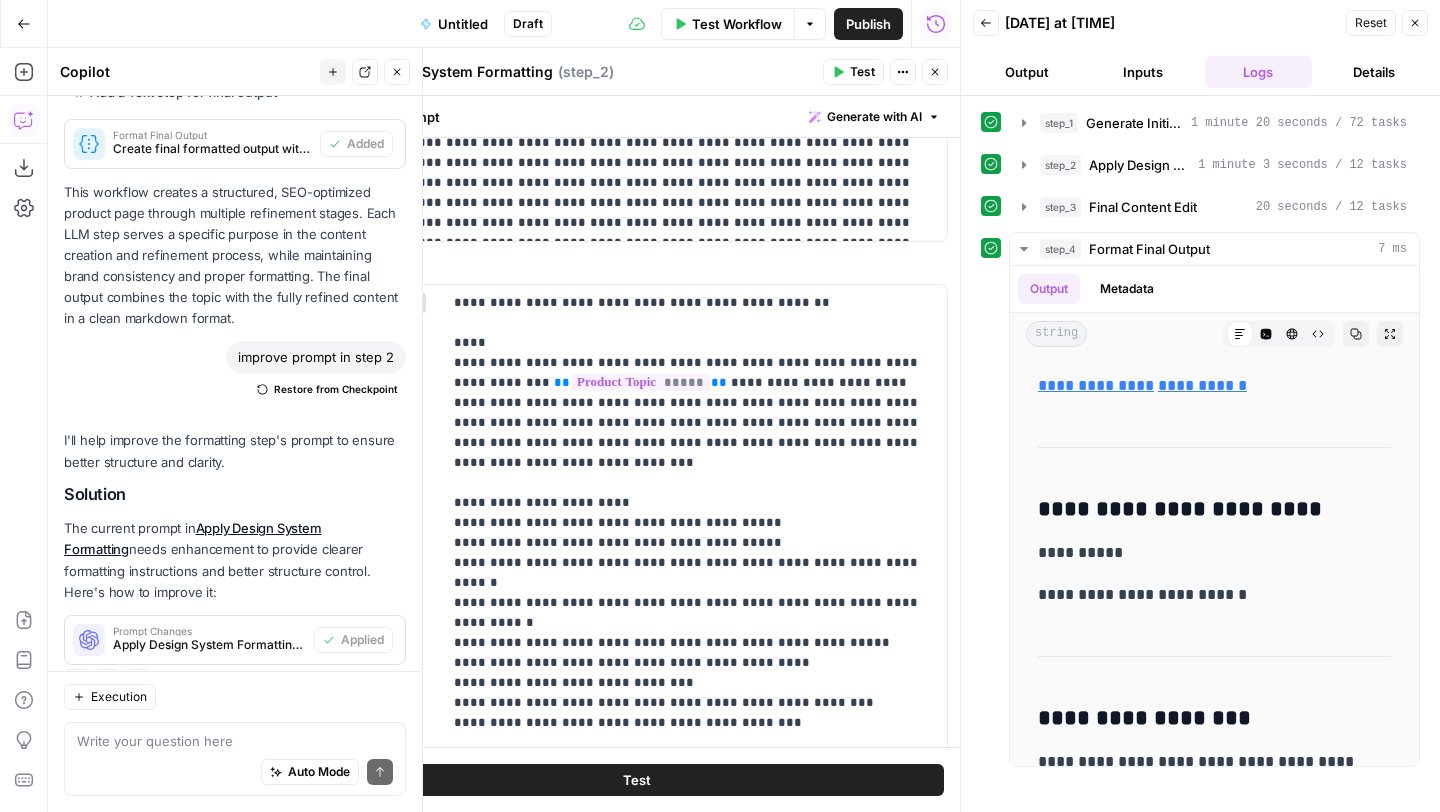 click on "Test Workflow" at bounding box center (737, 24) 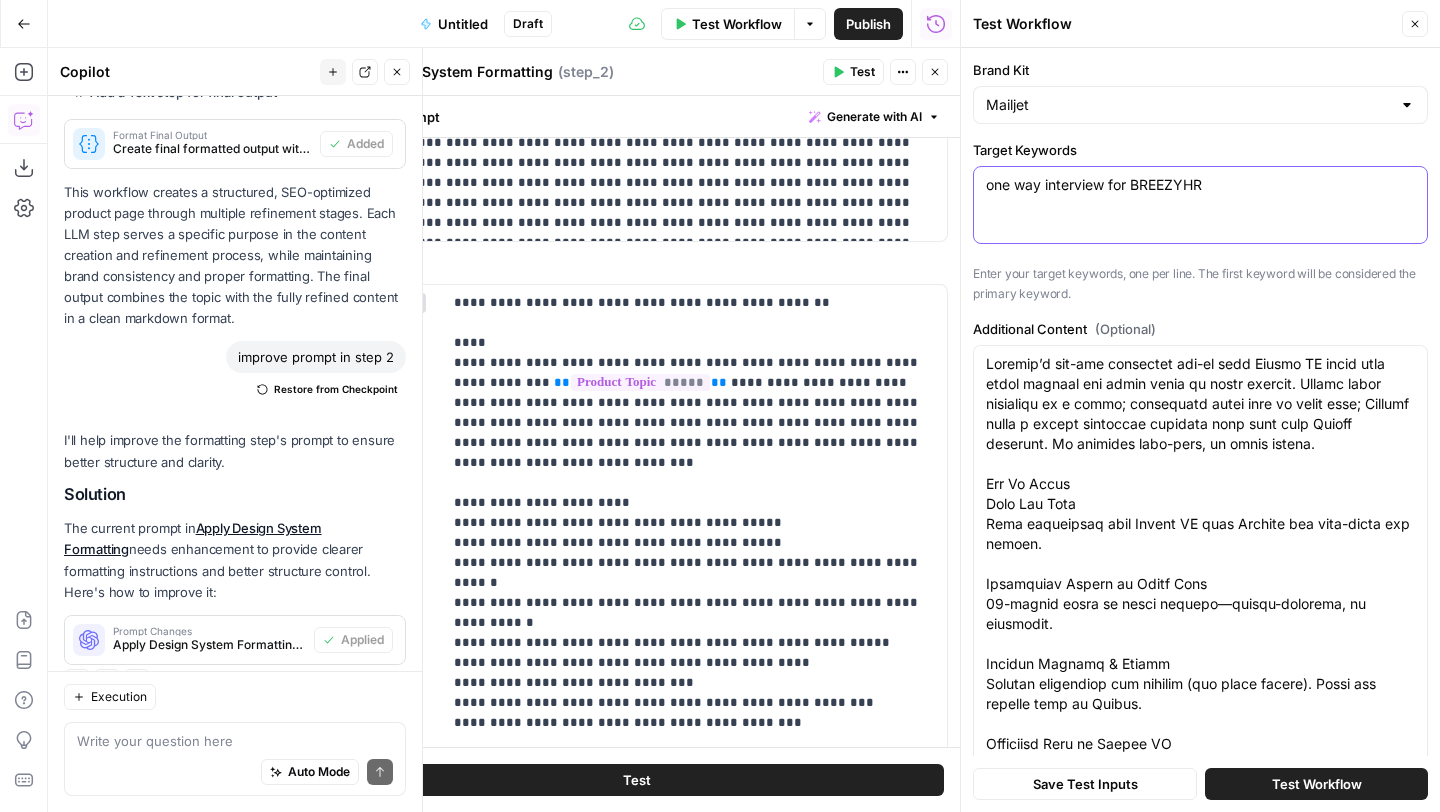 click on "one way interview for BREEZYHR" at bounding box center [1200, 185] 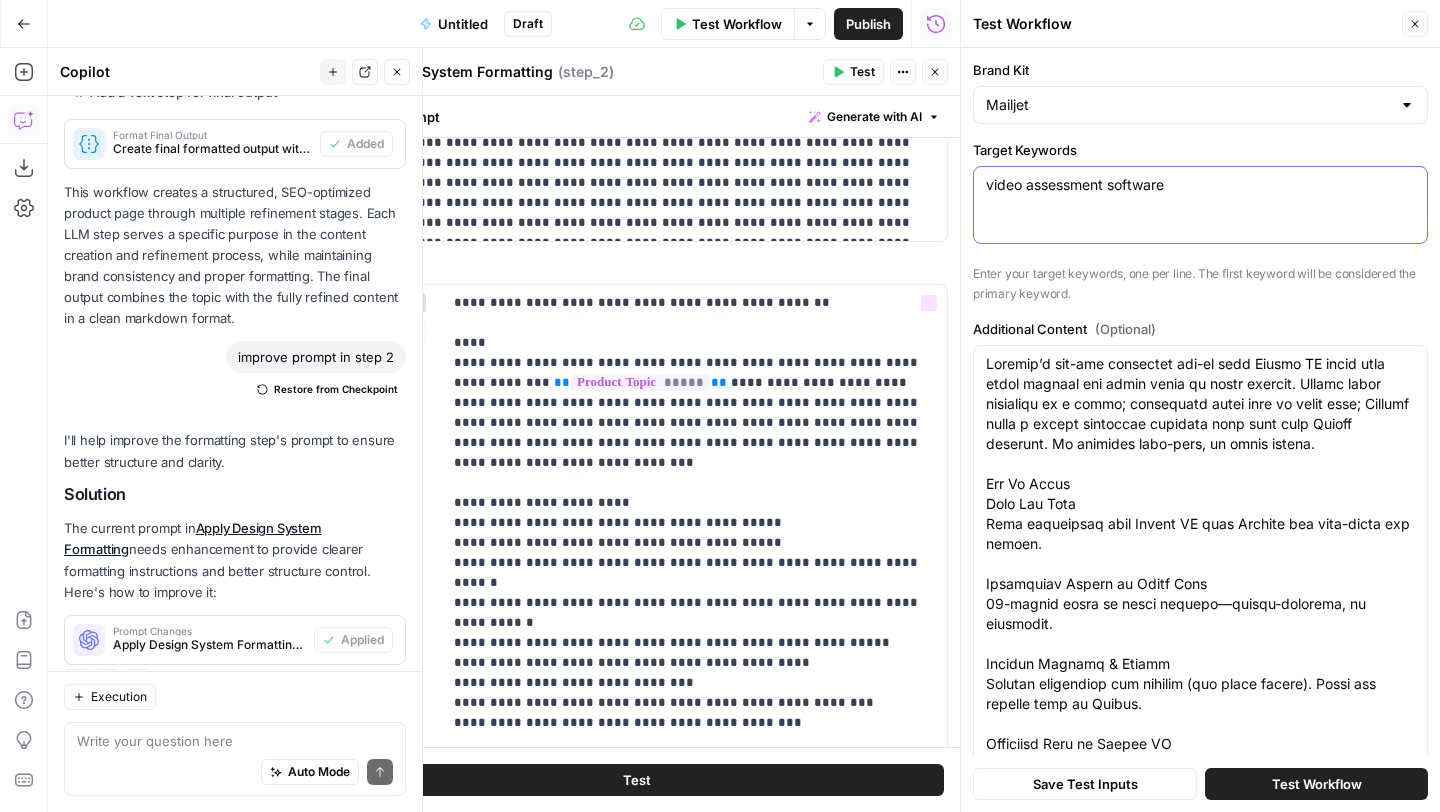 type on "video assessment software" 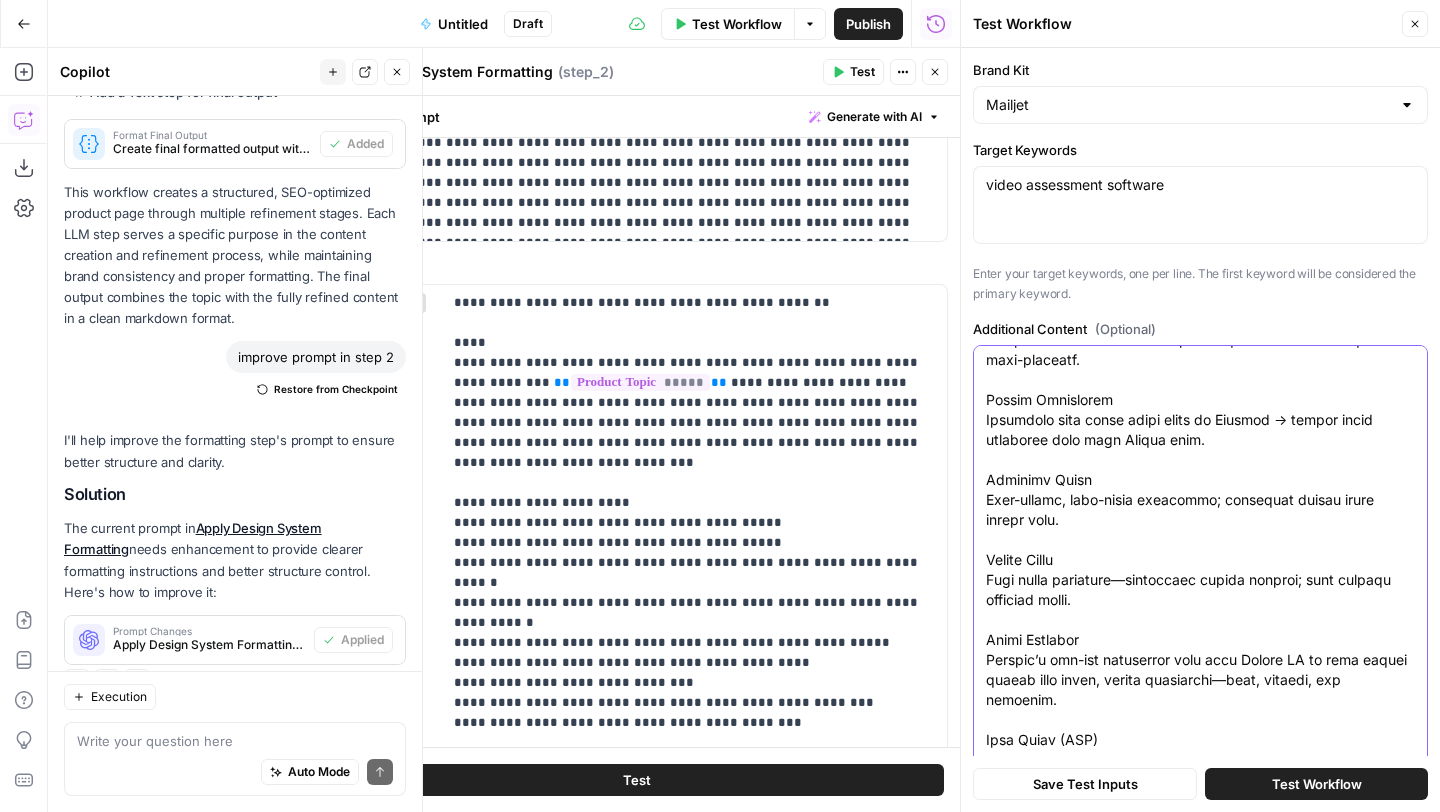 scroll, scrollTop: 2100, scrollLeft: 0, axis: vertical 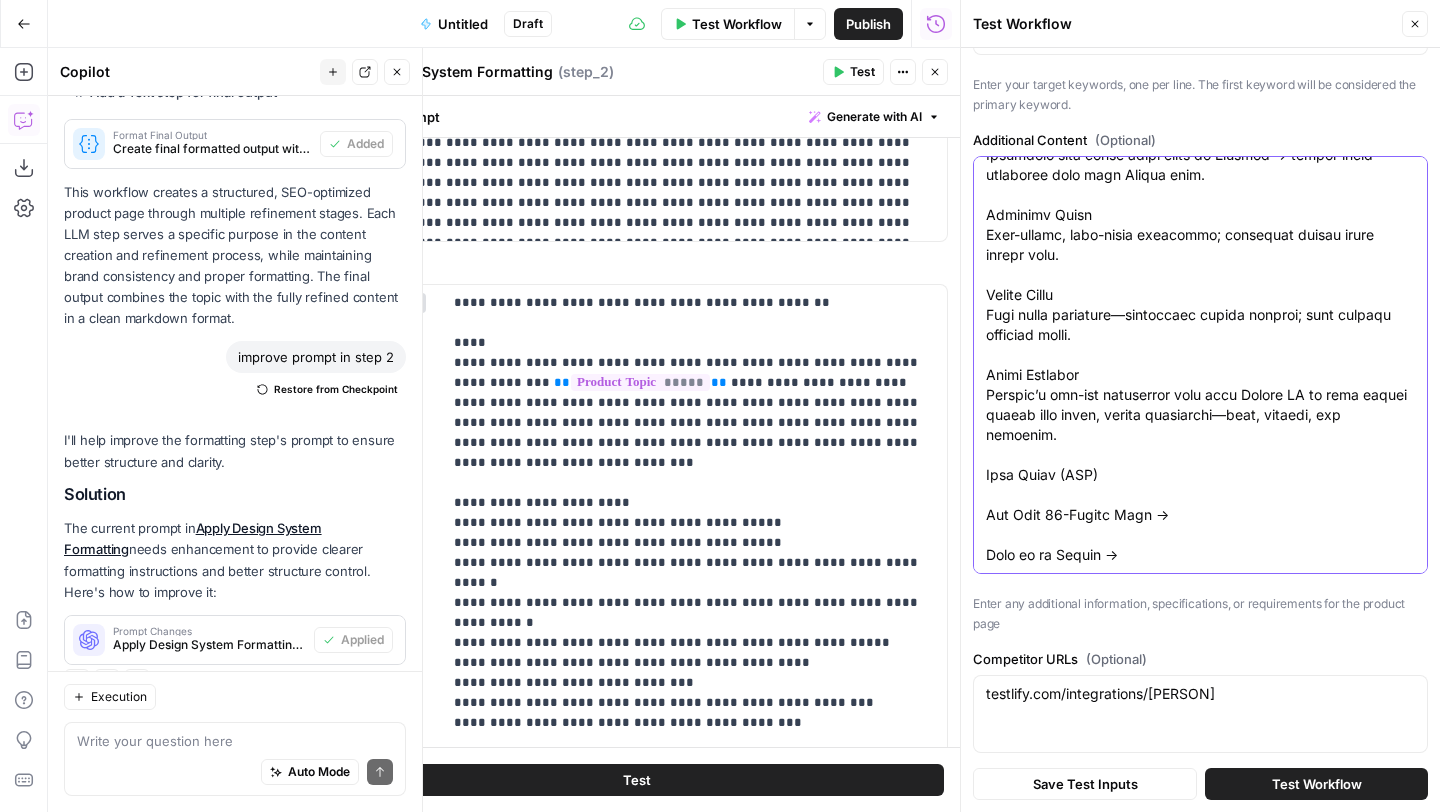 drag, startPoint x: 986, startPoint y: 361, endPoint x: 1332, endPoint y: 811, distance: 567.64075 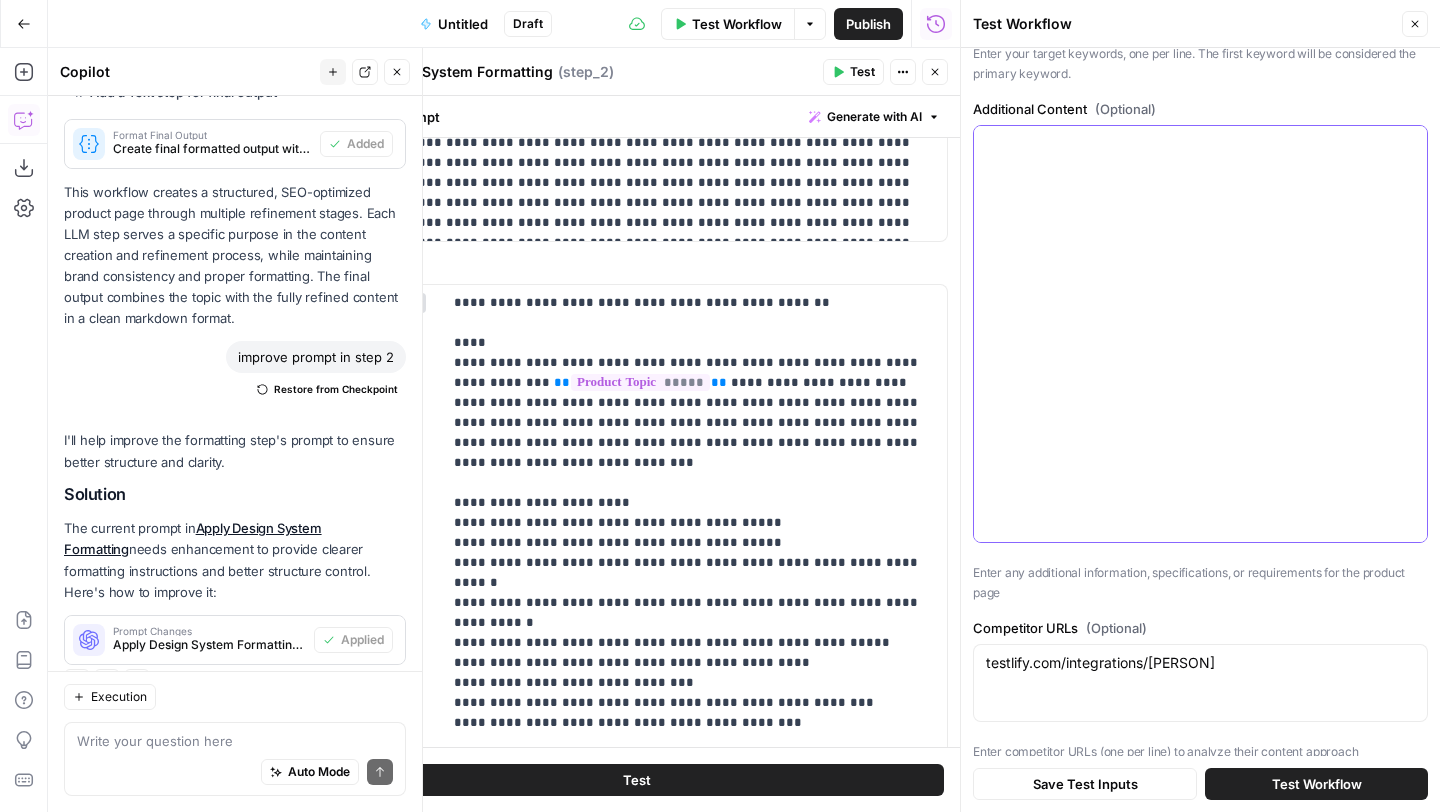 scroll, scrollTop: 0, scrollLeft: 0, axis: both 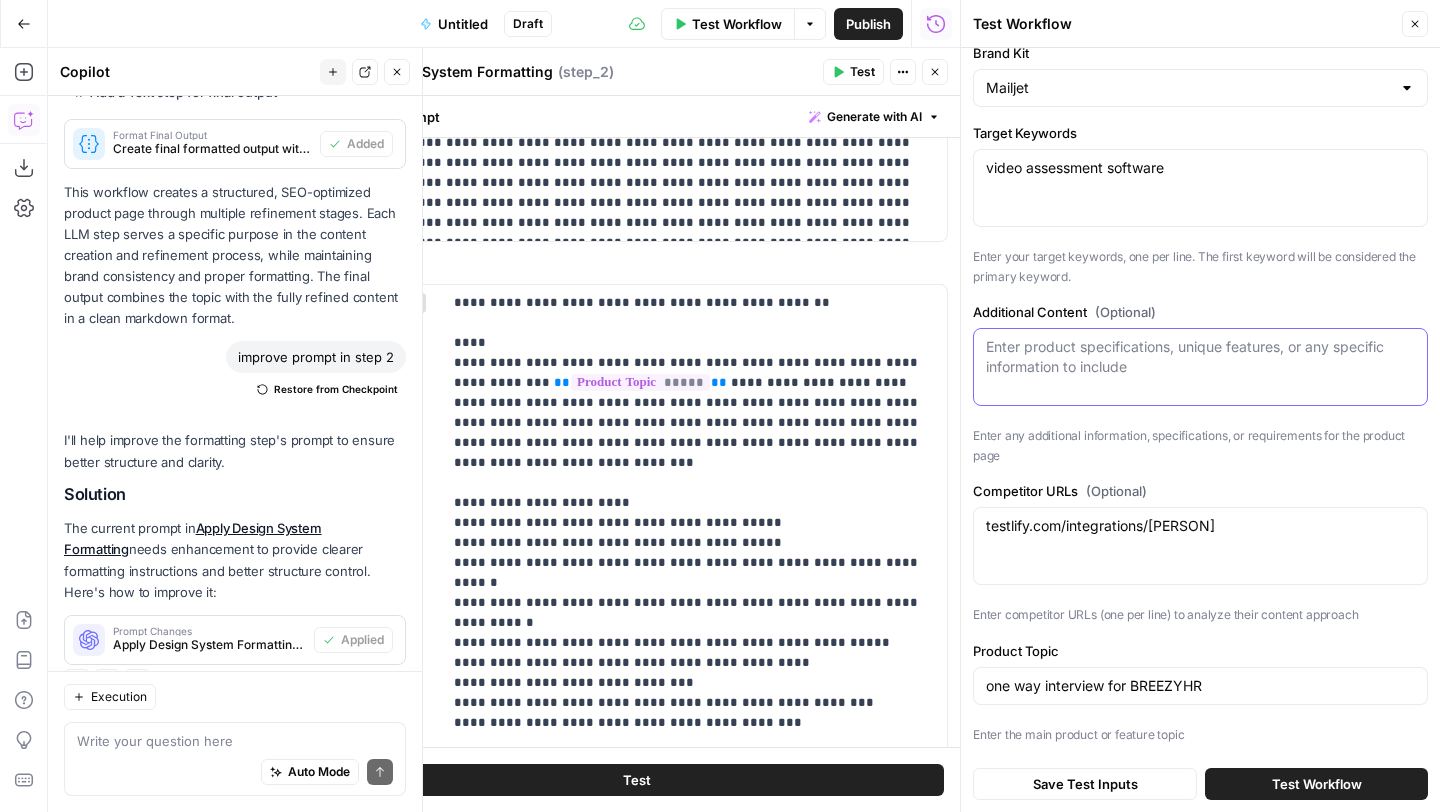 paste on "H1: Video assessment software that screens candidates for you
Subhead: Collect and review structured video responses, scored and summarized by AI—so you only spend time on your best-fit applicants.
CTA: Try Truffle free →
HOW IT WORKS
Headline: How Truffle video assessments work
Visual step flow or 3 cards
Create your interview
Choose from proven, scored questions or add your own
Share the link
Invite candidates via link, ATS, or webhook
Get your shortlist
Watch top responses, match-scored and summarized by AI
BENEFITS (3-column layout)
Headline: Why teams use Truffle to assess candidates
Icon + header + sentence
Faster time-to-screen
Go from application to insights in hours, not days
Consistent evaluation
Every candidate answers the same questions, scored with the same rubric
Smarter decisions
Match scoring highlights top candidates based on your real priorities
SOCIAL PROOF / TESTIMONIALS
Headline: “It’s like a recruiter in your pocket.”
Short quote carousel or logo grid
“With Truffle, we cut s..." 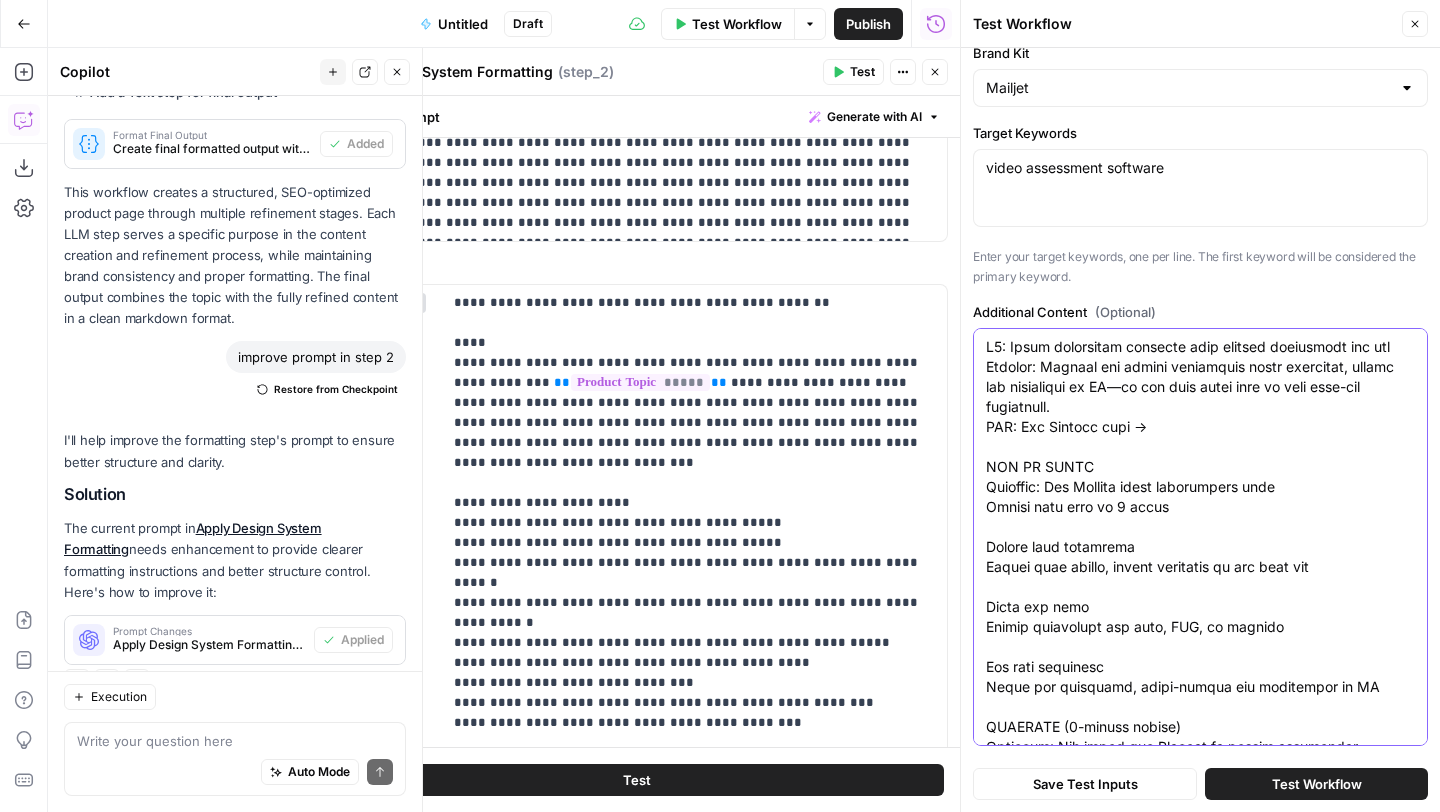 scroll, scrollTop: 1271, scrollLeft: 0, axis: vertical 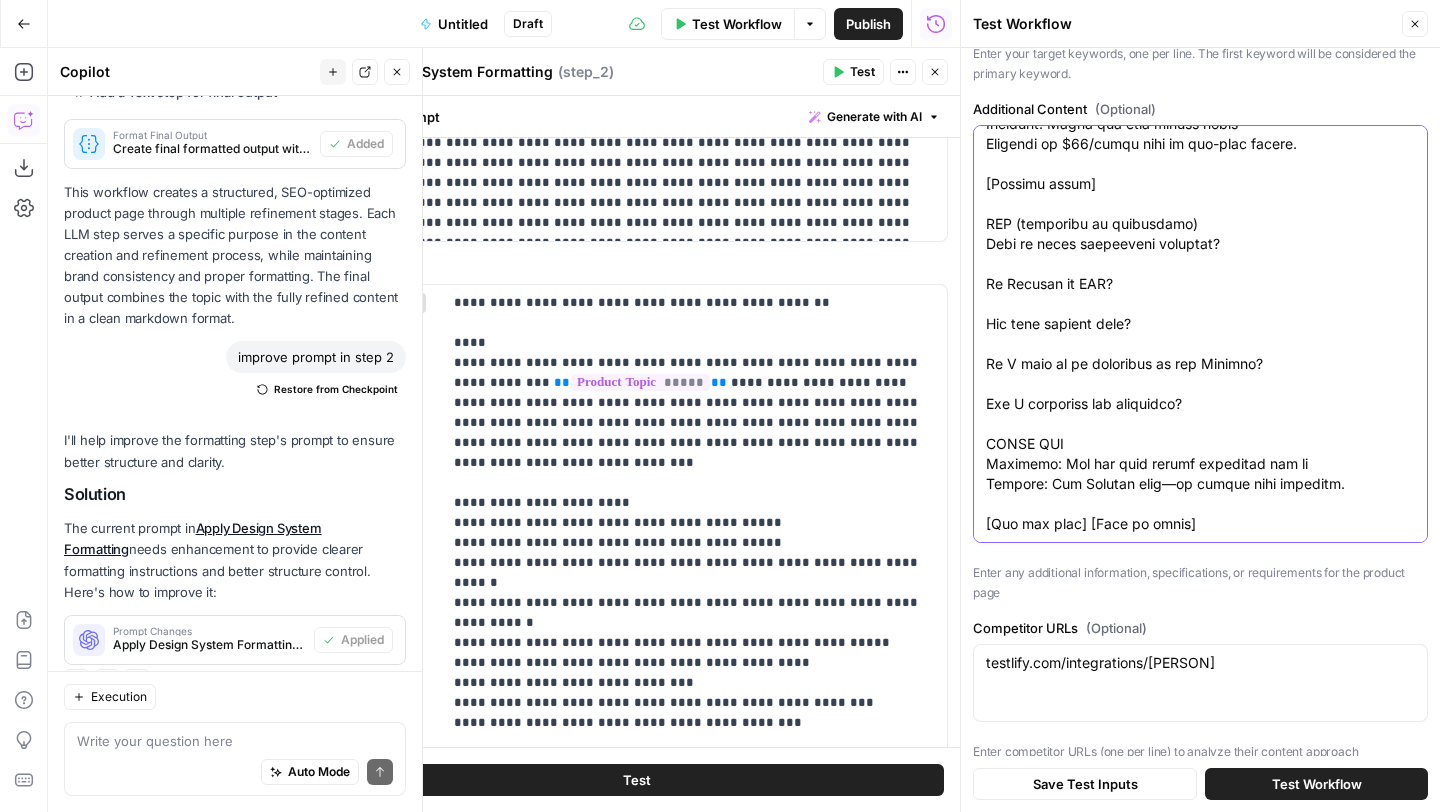 type on "H1: Video assessment software that screens candidates for you
Subhead: Collect and review structured video responses, scored and summarized by AI—so you only spend time on your best-fit applicants.
CTA: Try Truffle free →
HOW IT WORKS
Headline: How Truffle video assessments work
Visual step flow or 3 cards
Create your interview
Choose from proven, scored questions or add your own
Share the link
Invite candidates via link, ATS, or webhook
Get your shortlist
Watch top responses, match-scored and summarized by AI
BENEFITS (3-column layout)
Headline: Why teams use Truffle to assess candidates
Icon + header + sentence
Faster time-to-screen
Go from application to insights in hours, not days
Consistent evaluation
Every candidate answers the same questions, scored with the same rubric
Smarter decisions
Match scoring highlights top candidates based on your real priorities
SOCIAL PROOF / TESTIMONIALS
Headline: “It’s like a recruiter in your pocket.”
Short quote carousel or logo grid
“With Truffle, we cut s..." 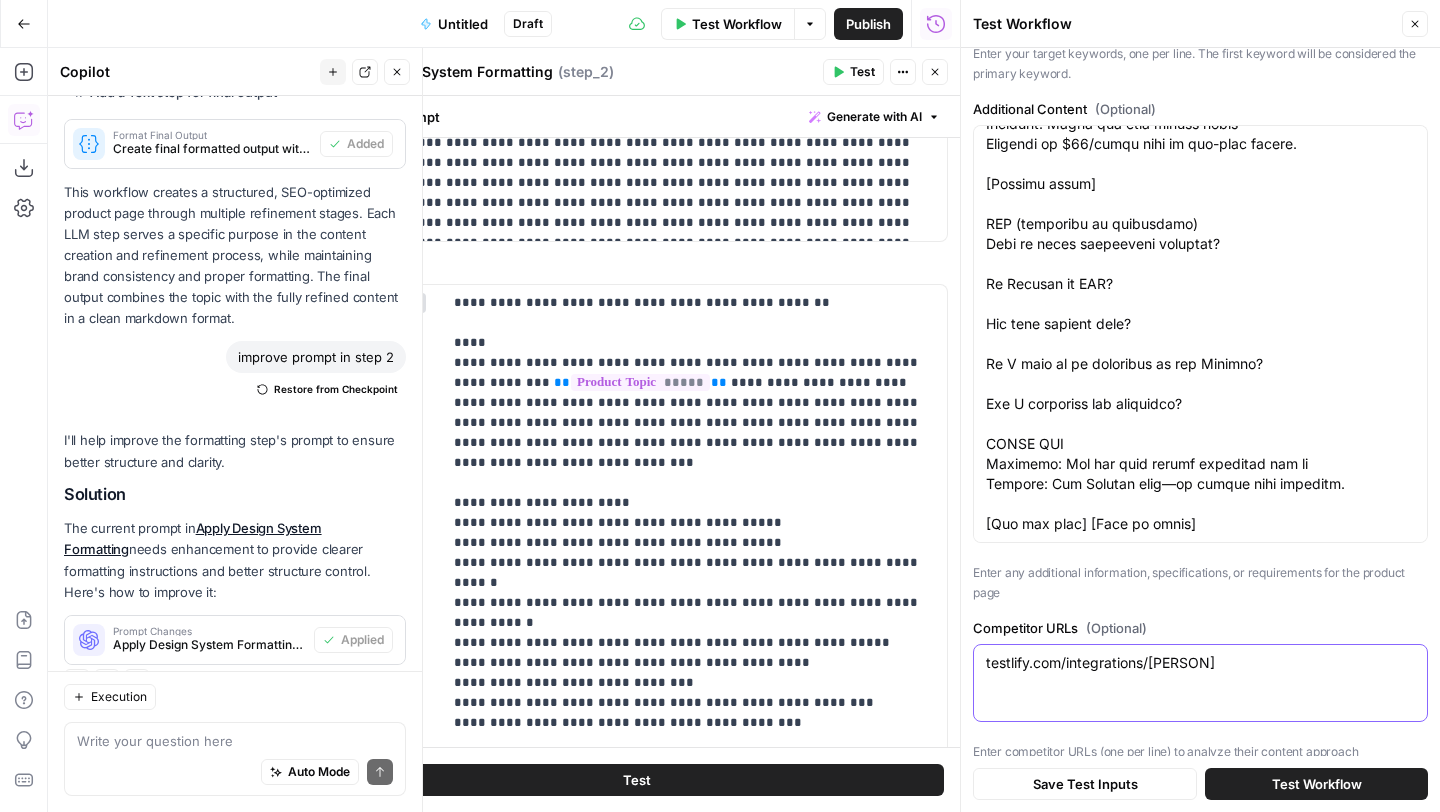click on "https://testlify.com/integrations/breezy-hr/" at bounding box center (1200, 663) 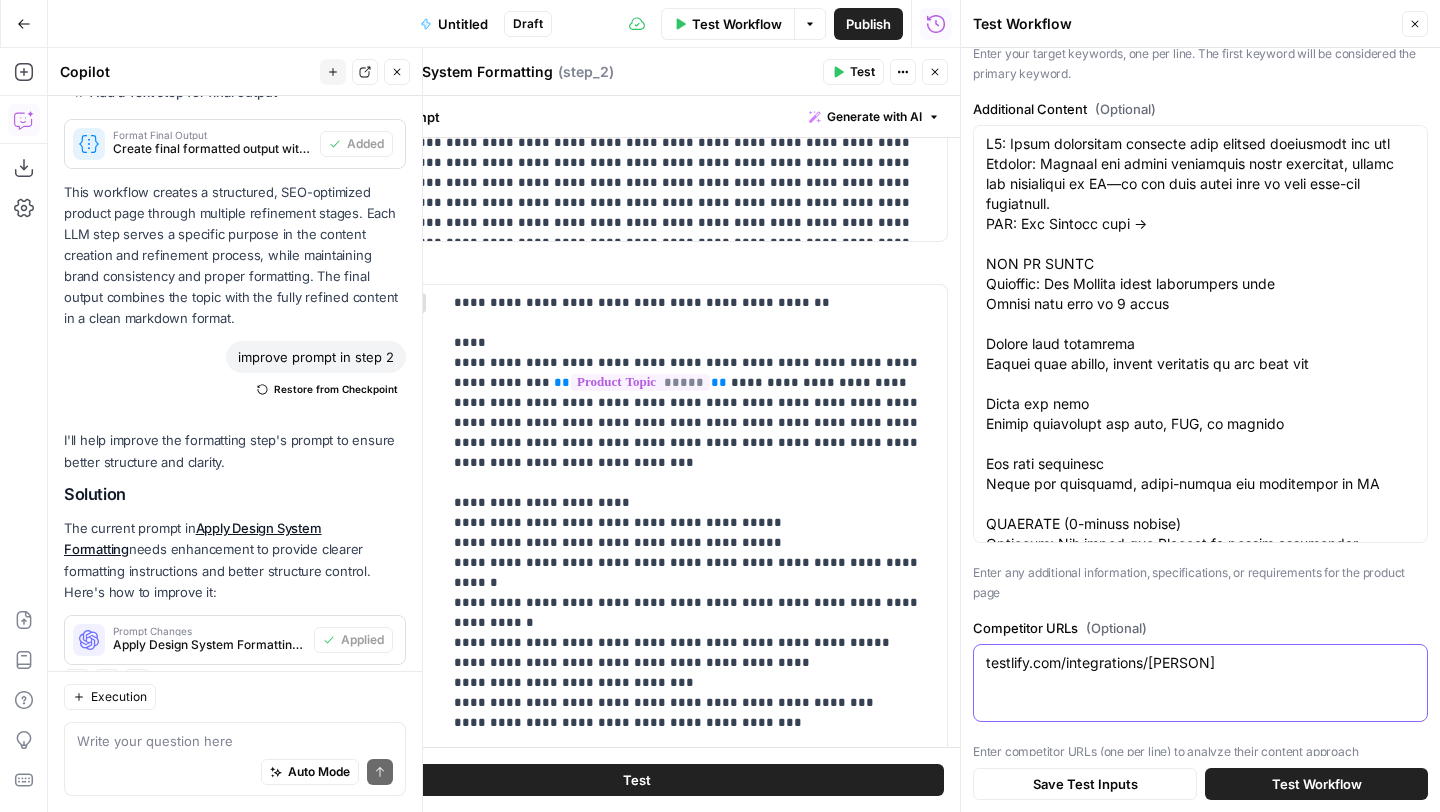 click on "https://testlify.com/integrations/breezy-hr/" at bounding box center (1200, 663) 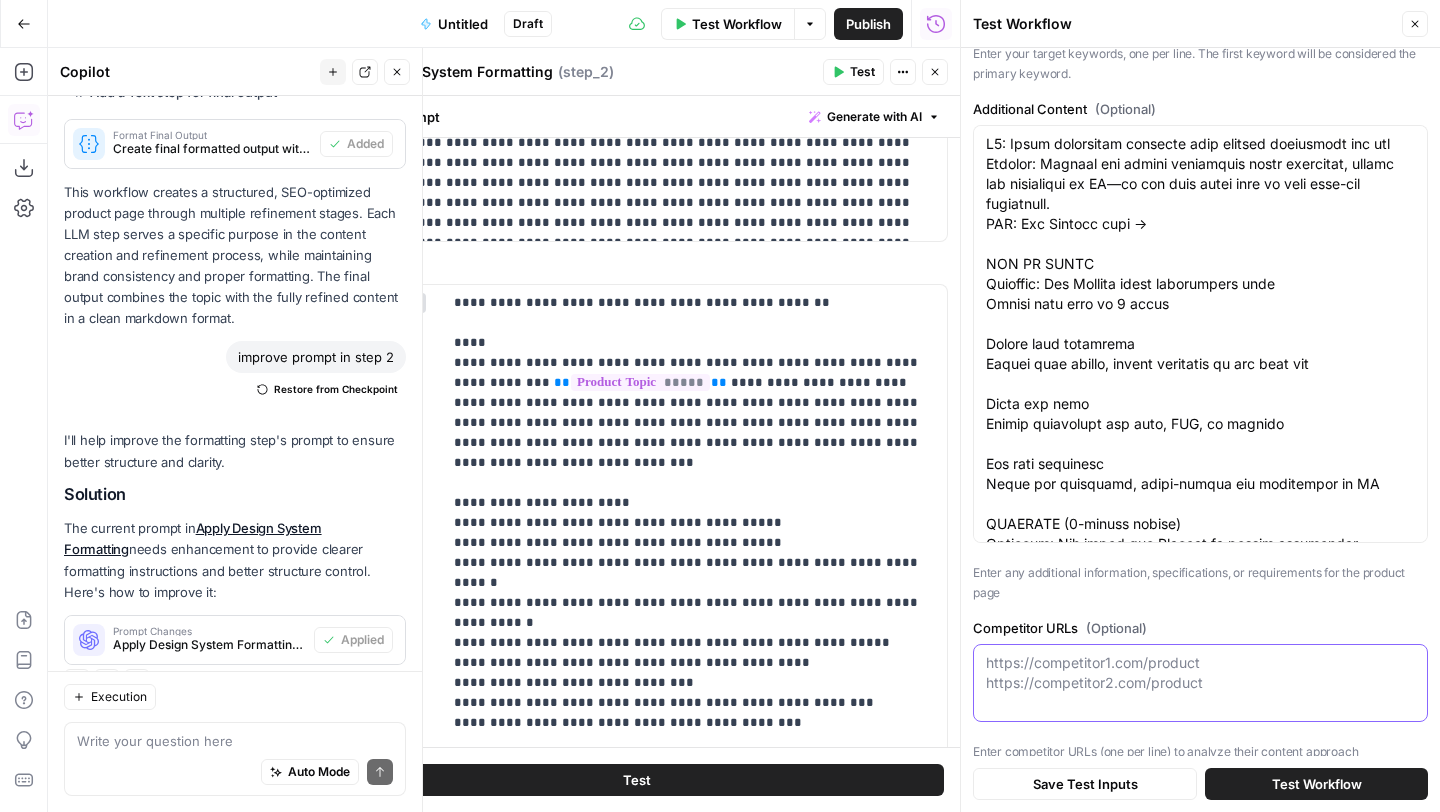paste on "https://www.shl.com/products/video-interviews/" 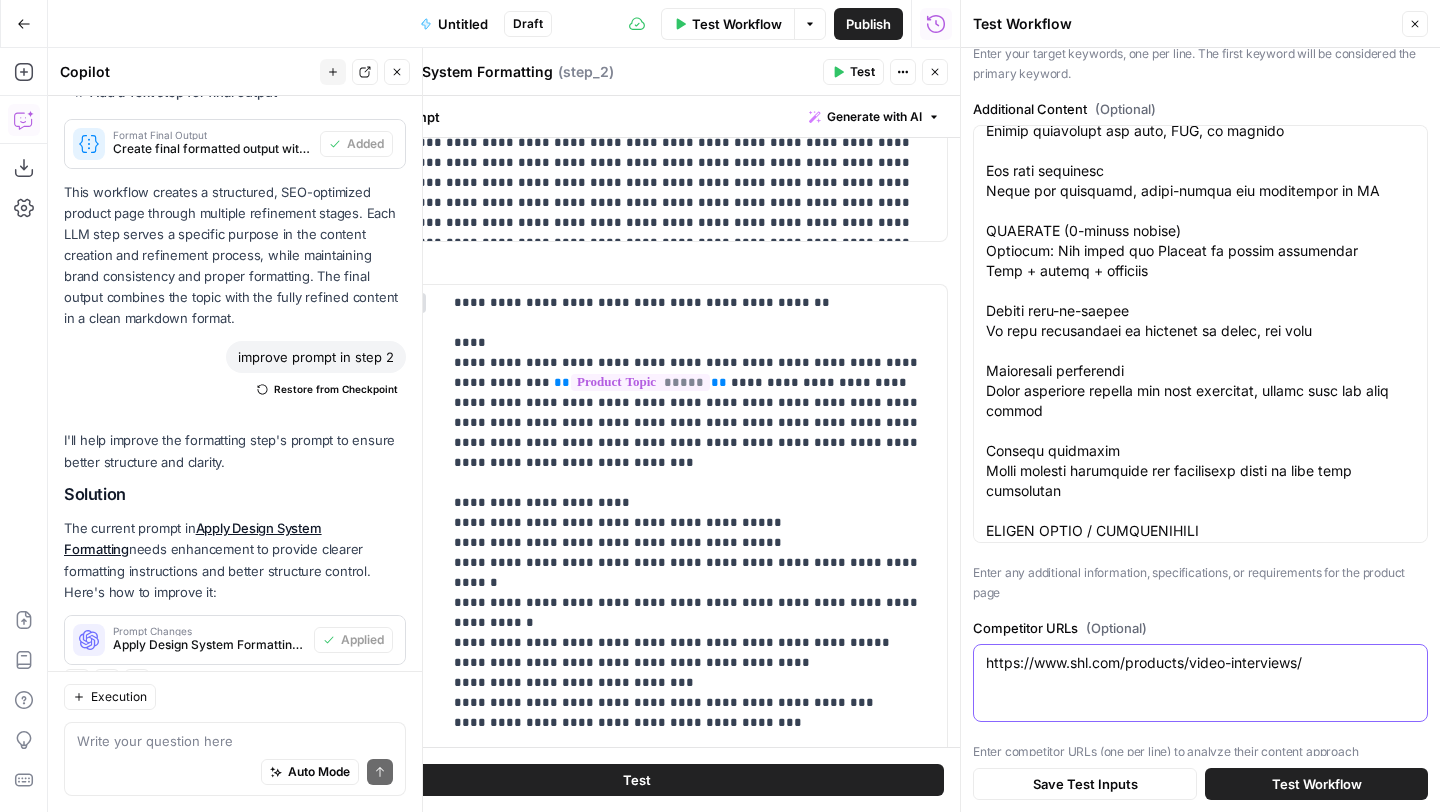 scroll, scrollTop: 323, scrollLeft: 0, axis: vertical 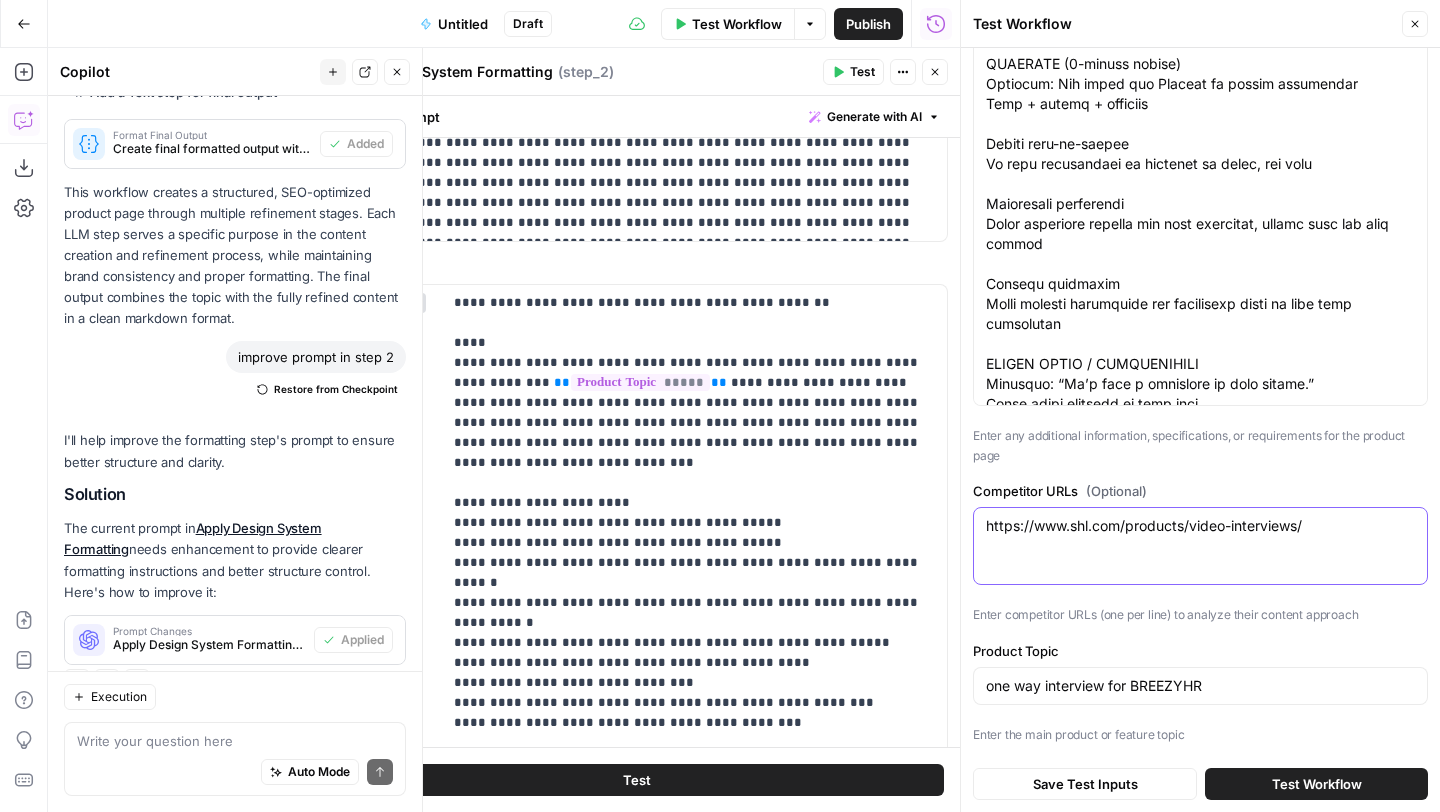 type on "https://www.shl.com/products/video-interviews/" 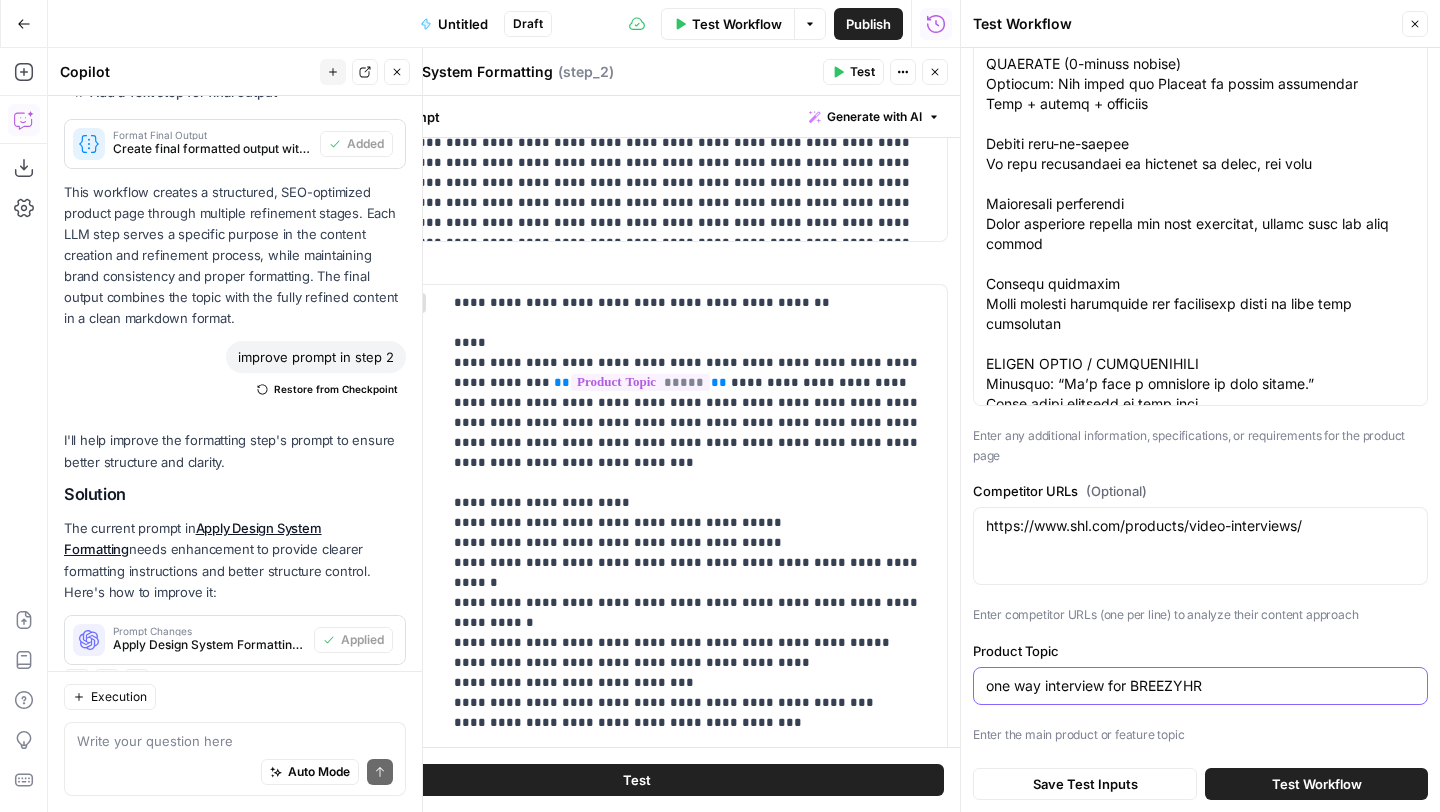 click on "one way interview for BREEZYHR" at bounding box center [1200, 686] 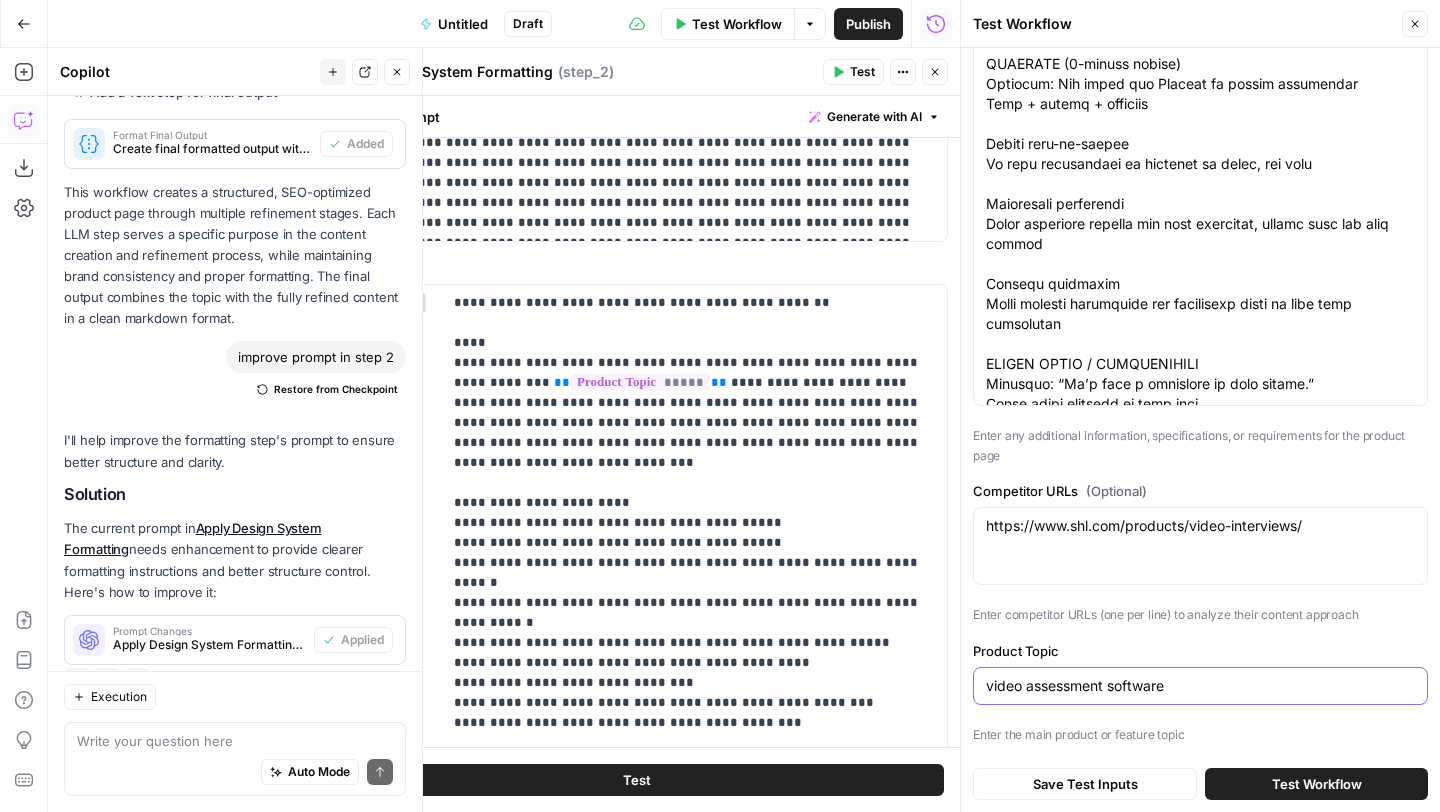 type on "video assessment software" 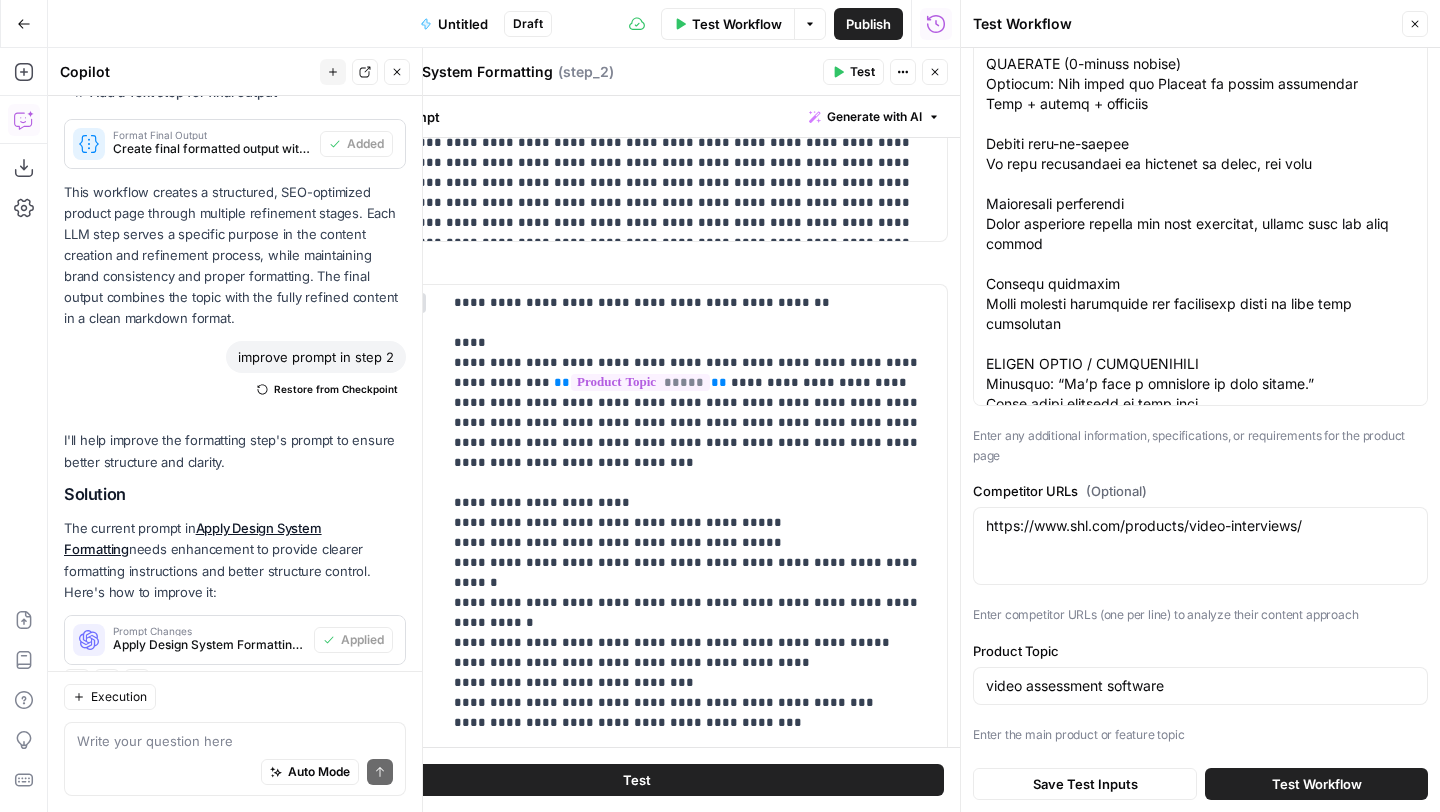click on "Test Workflow" at bounding box center [1316, 784] 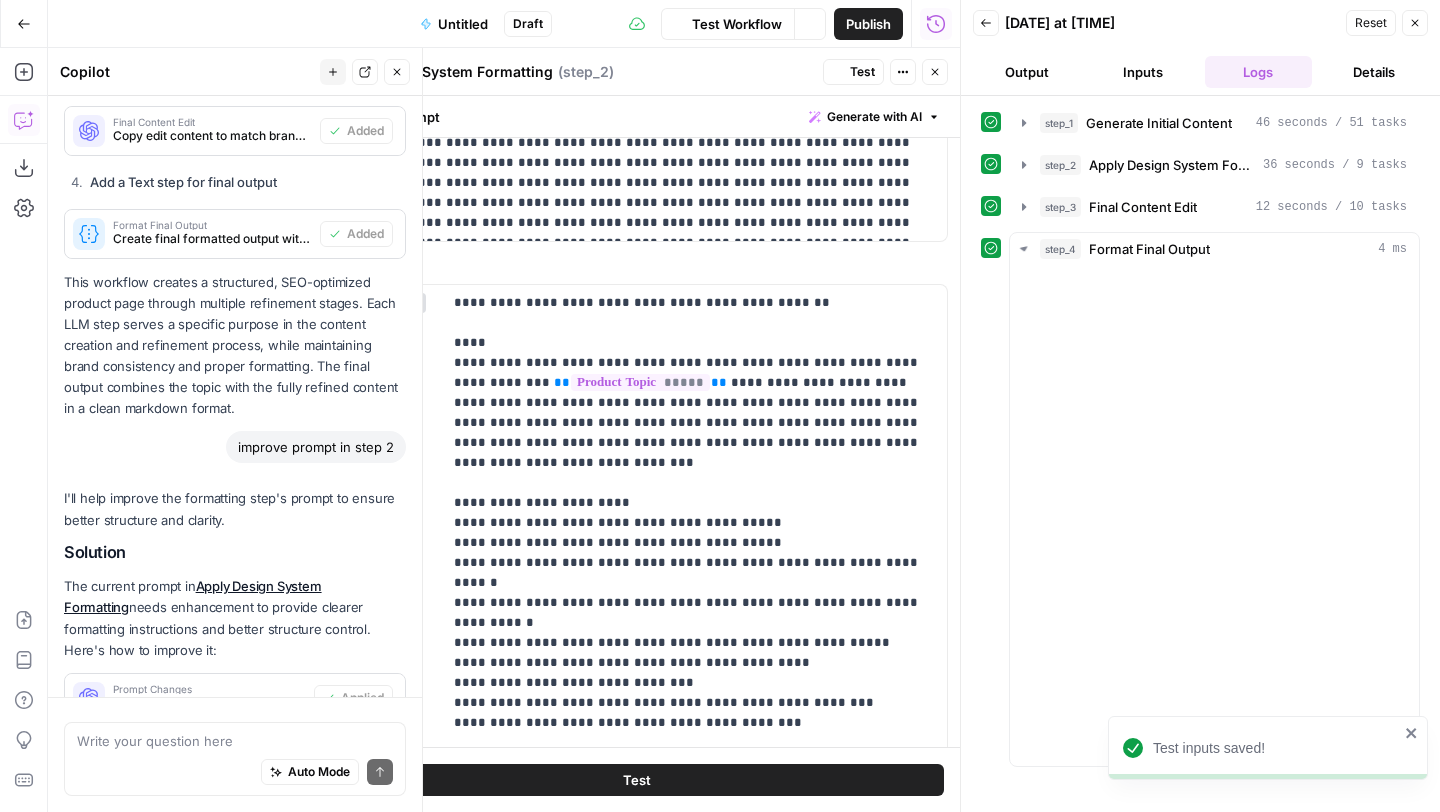 scroll, scrollTop: 2811, scrollLeft: 0, axis: vertical 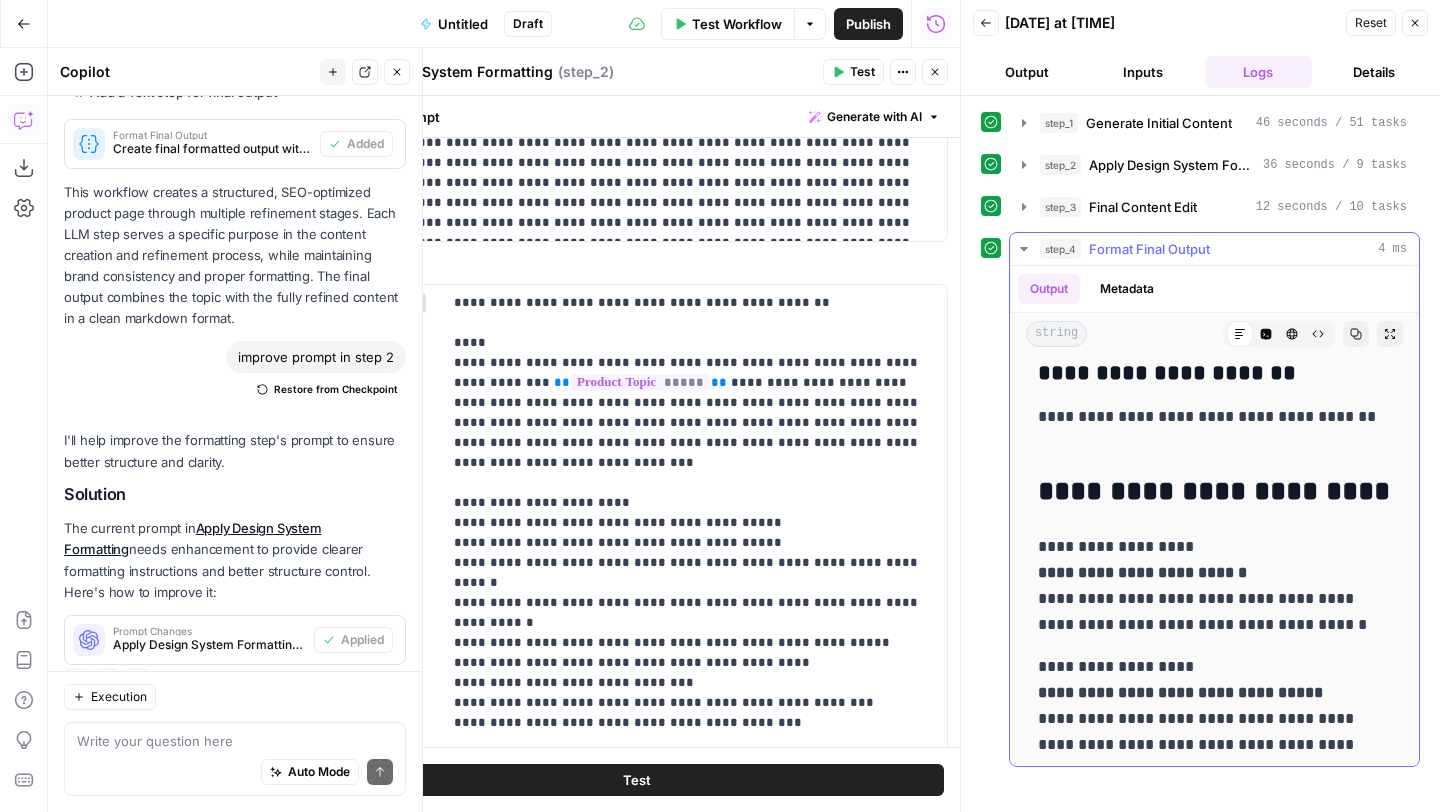 click 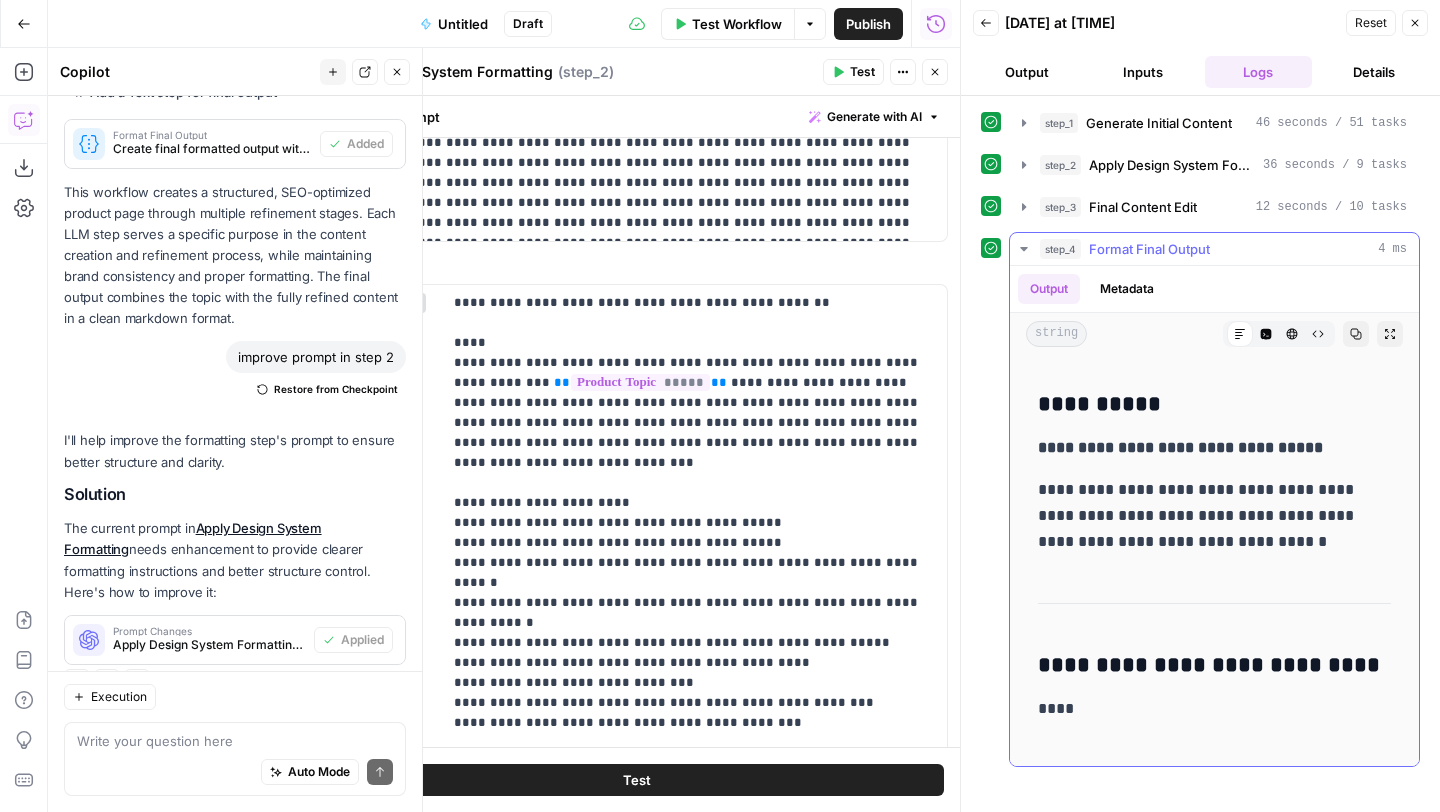 scroll, scrollTop: 0, scrollLeft: 0, axis: both 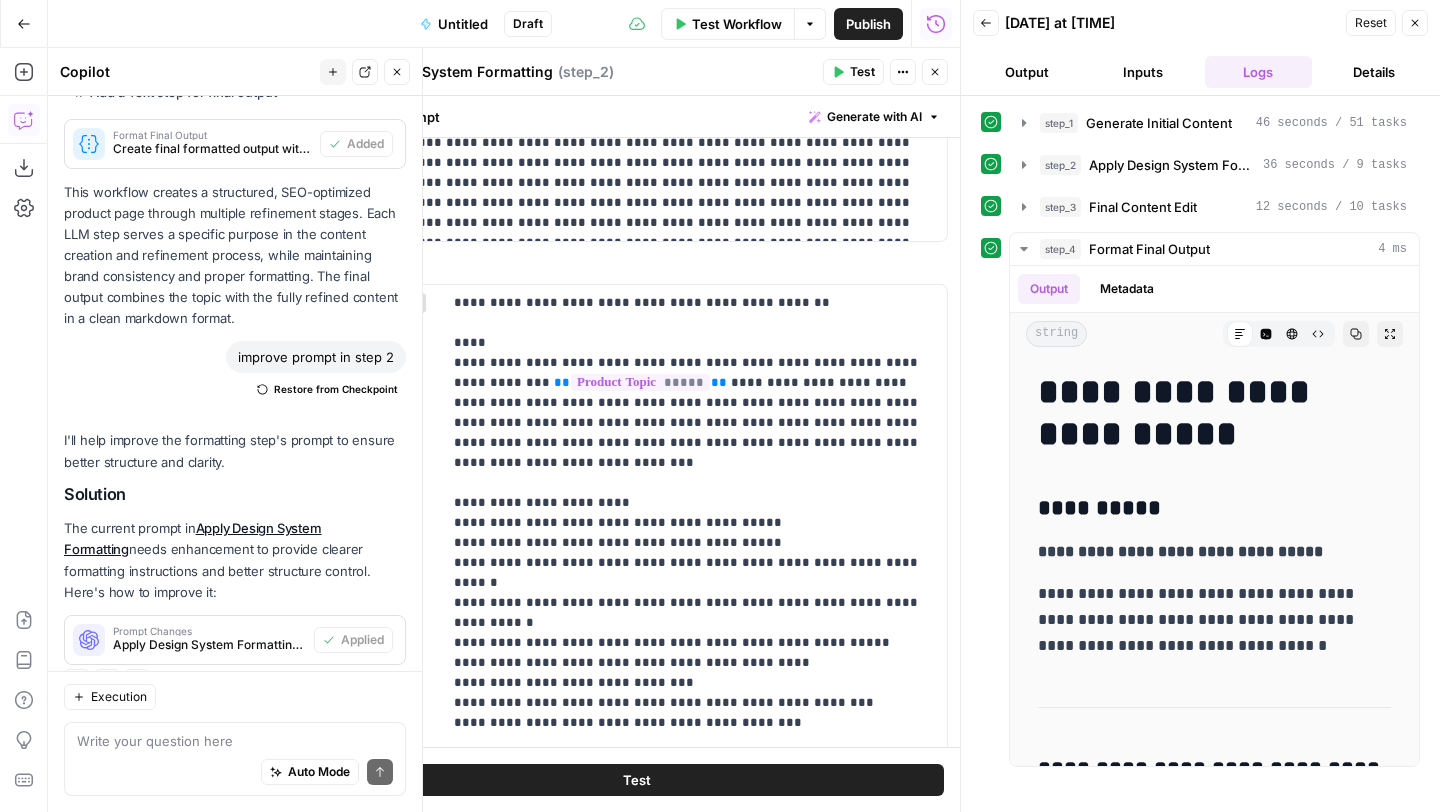click on "Test Workflow" at bounding box center (737, 24) 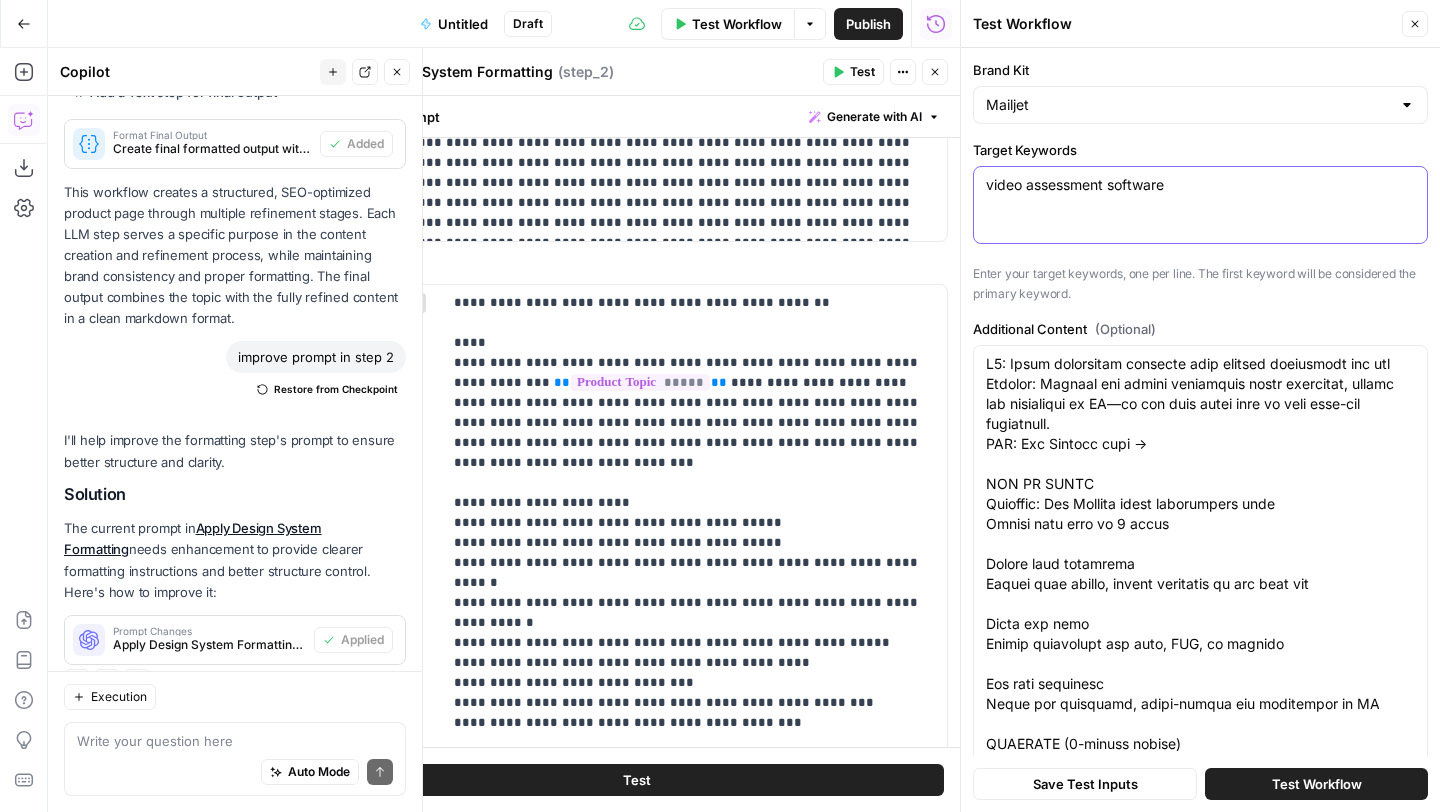 click on "video assessment software" at bounding box center [1200, 185] 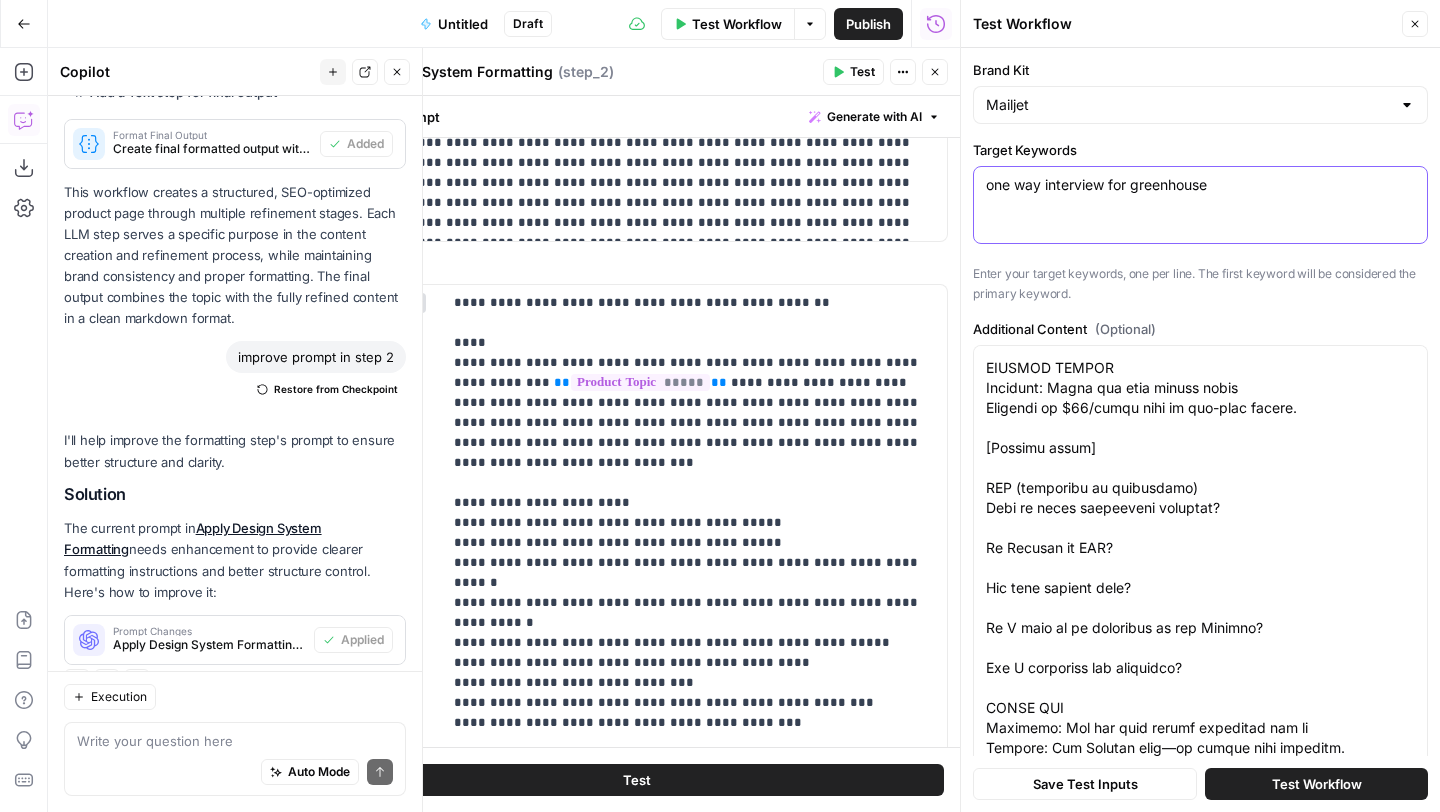 scroll, scrollTop: 1280, scrollLeft: 0, axis: vertical 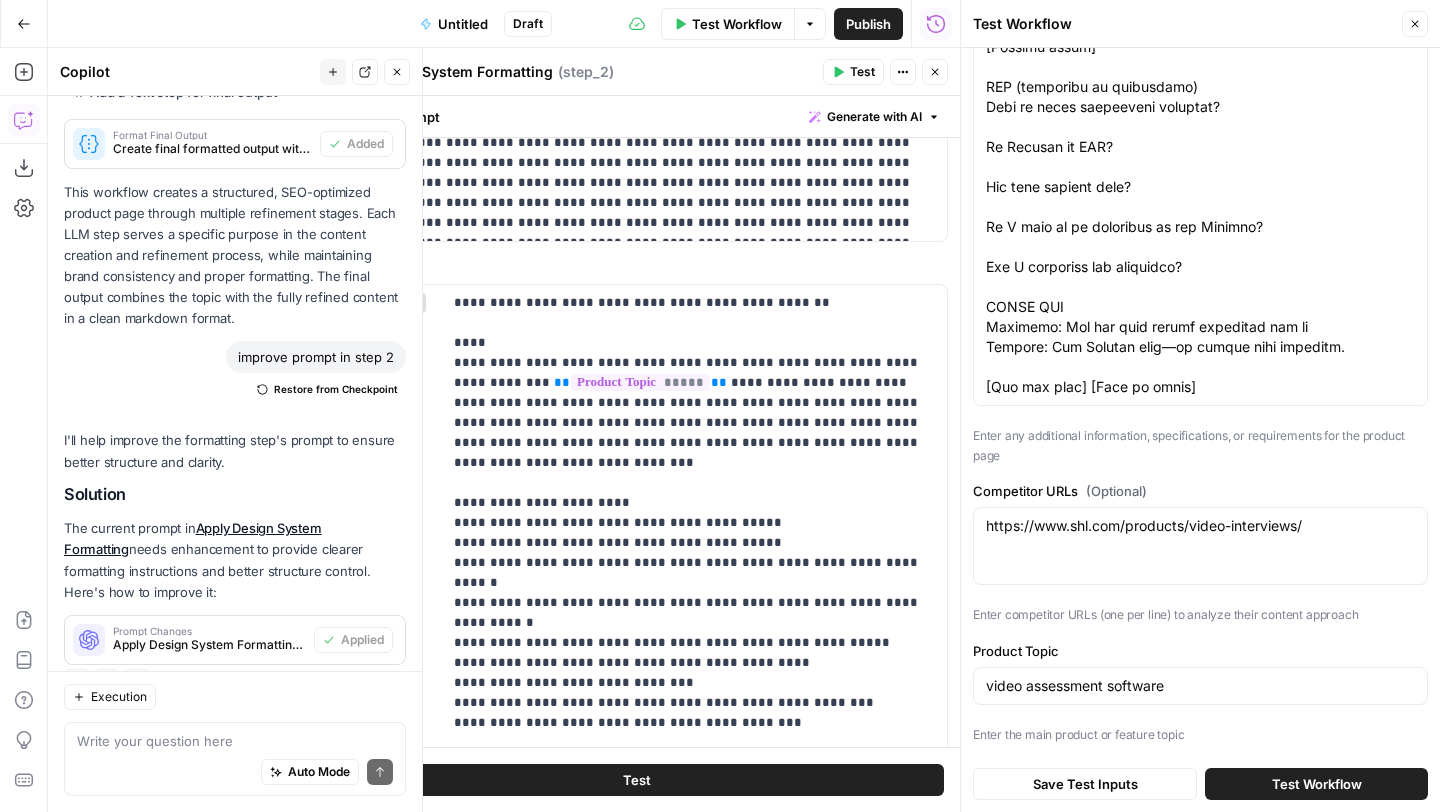 type on "one way interview for greenhouse" 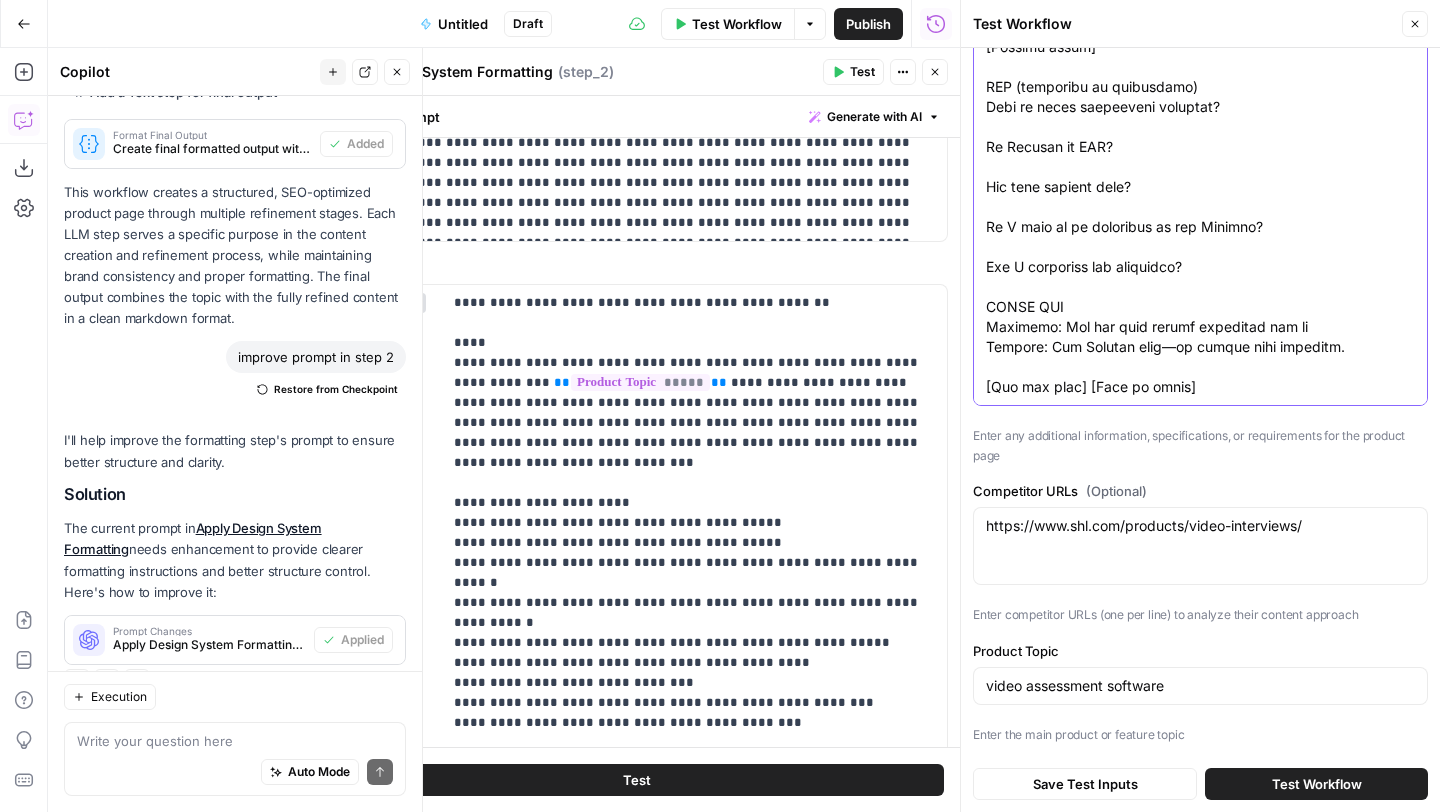 scroll, scrollTop: 0, scrollLeft: 0, axis: both 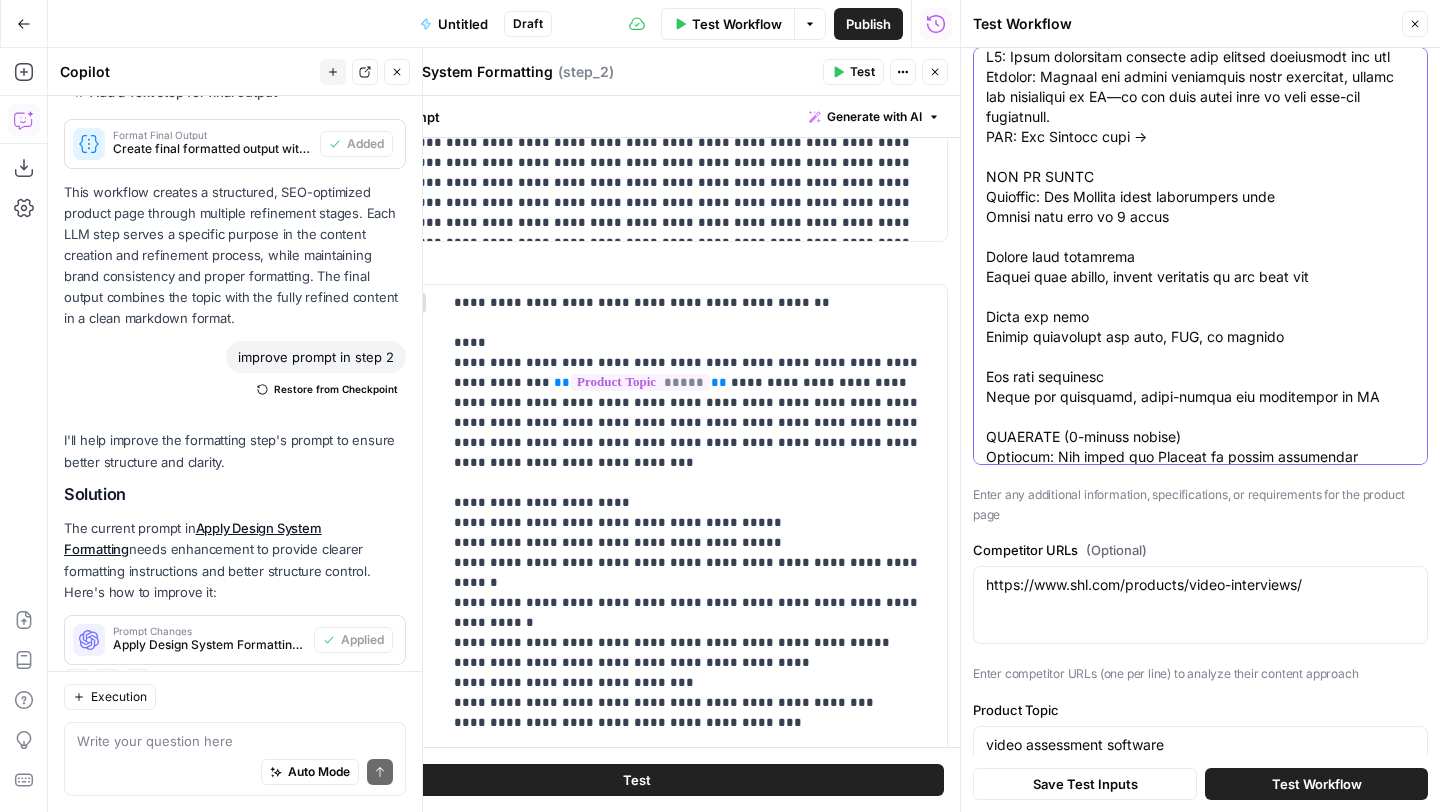 drag, startPoint x: 1190, startPoint y: 388, endPoint x: 798, endPoint y: -88, distance: 616.63605 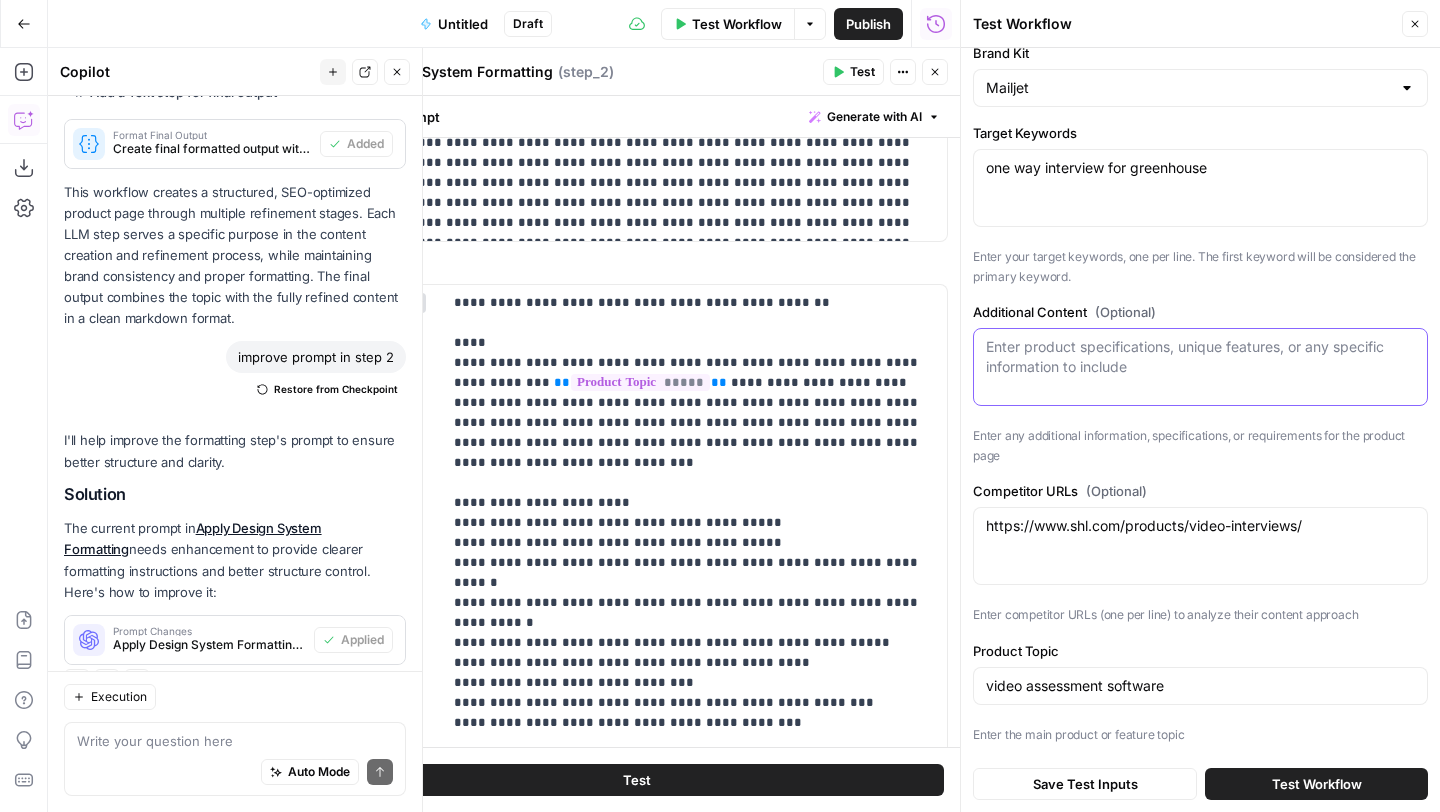 scroll, scrollTop: 17, scrollLeft: 0, axis: vertical 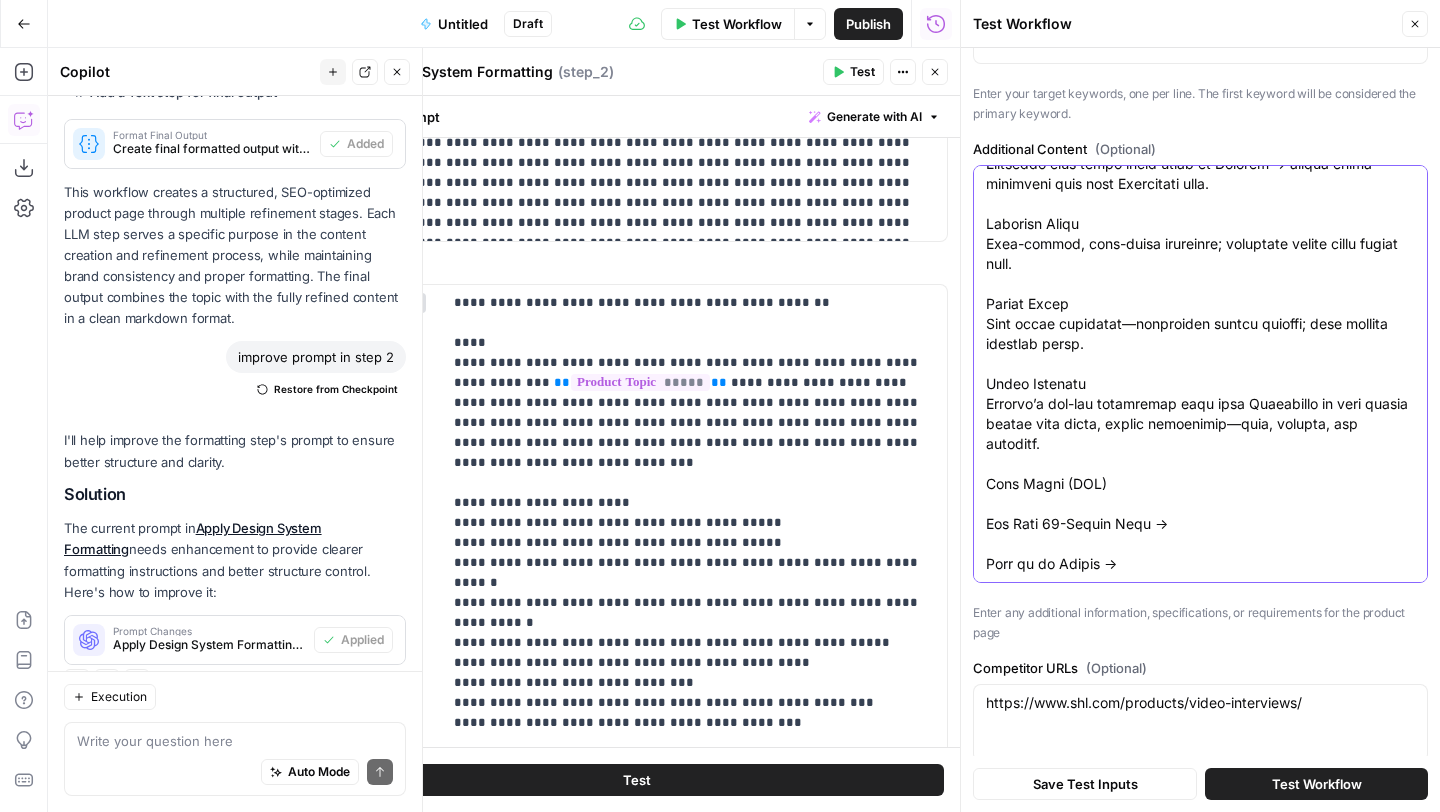 type on "Truffle’s one-way interview add-on slots into Greenhouse so you can replace phone screens with quick video or audio answers. Invite every applicant in a click, candidates reply when it suits them, and Truffle sends a ranked shortlist straight back into your Greenhouse pipeline. No calendar ping-pong, no extra logins.
How It Works
Send One Link
Push applicants from Greenhouse into Truffle and auto-email the invite.
Candidates Record on Their Time
90-second video or audio answers—mobile-friendly, no passwords.
Instant Ranking & Review
Truffle highlights top matches (you still decide). Notes and ratings sync to Greenhouse.
Shortlist Back to Greenhouse
Move chosen candidates to the next stage with one click—no copy-paste.
Reuse in Seconds
Close the screen, reuse the template on your next role—zero setup next time.
Security & Compliance Highlights
Candidate data stays inside your Greenhouse workspace
GDPR-aligned storage with audit logs and easy delete/export
Session-level access controls
No videos or ..." 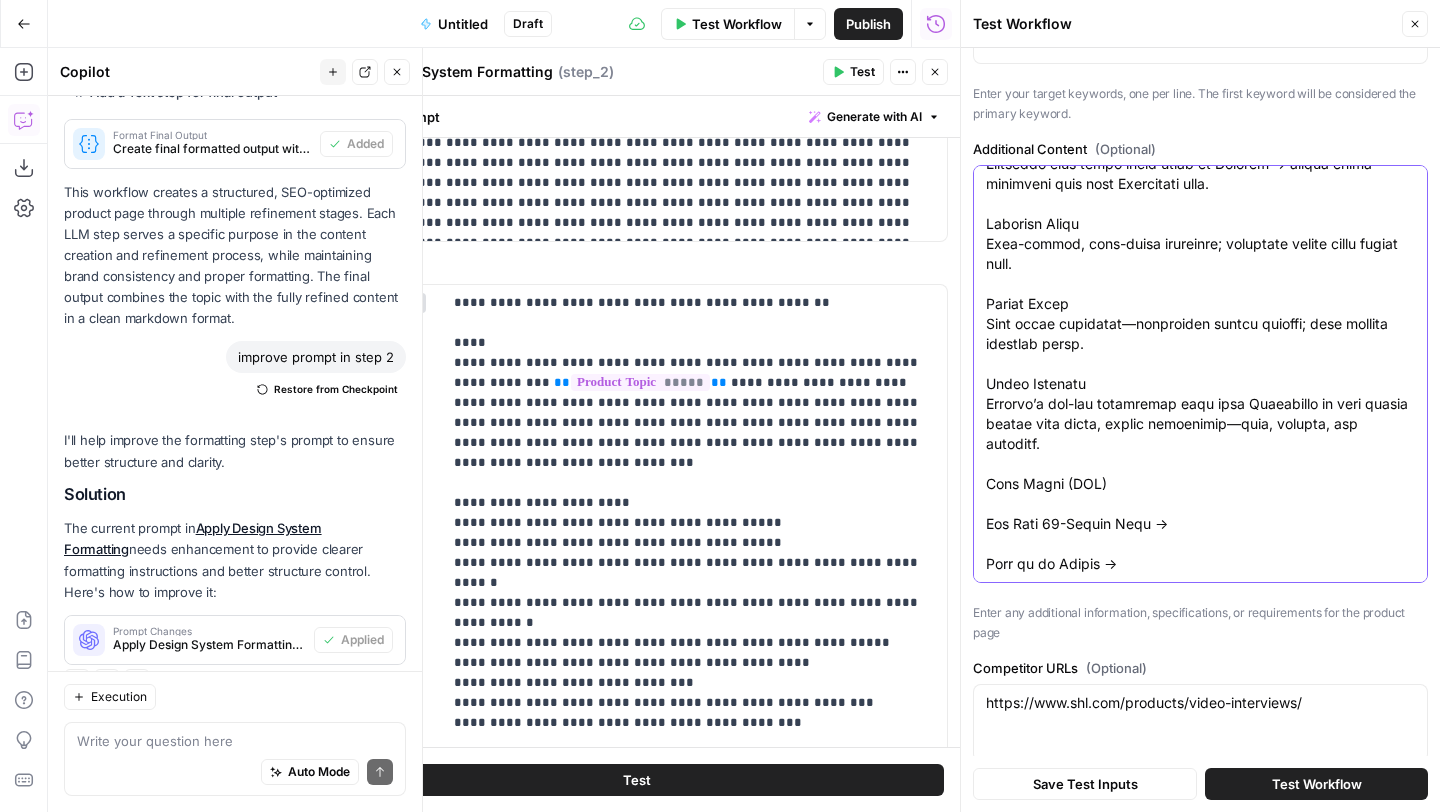 scroll, scrollTop: 0, scrollLeft: 0, axis: both 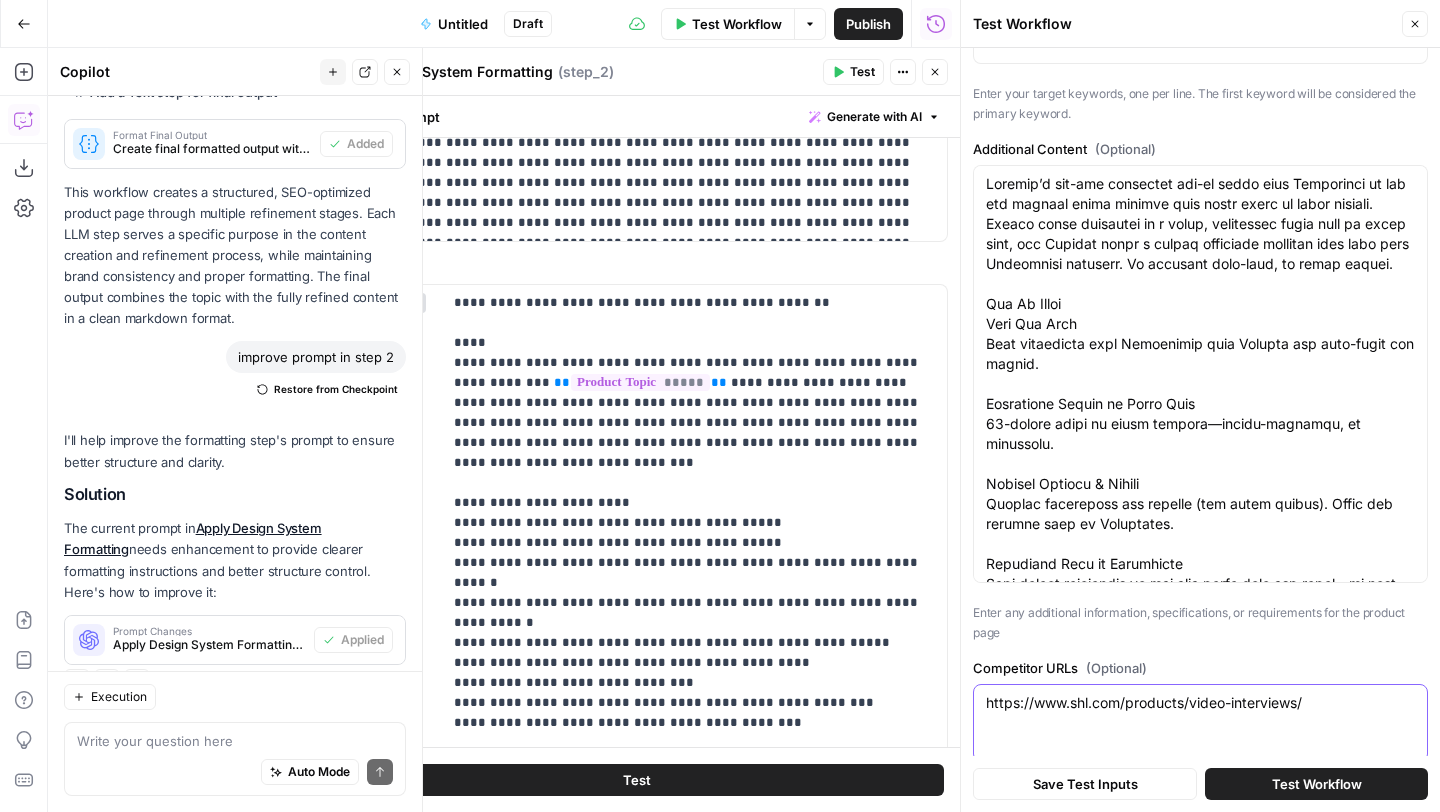 click on "https://www.shl.com/products/video-interviews/" at bounding box center (1200, 703) 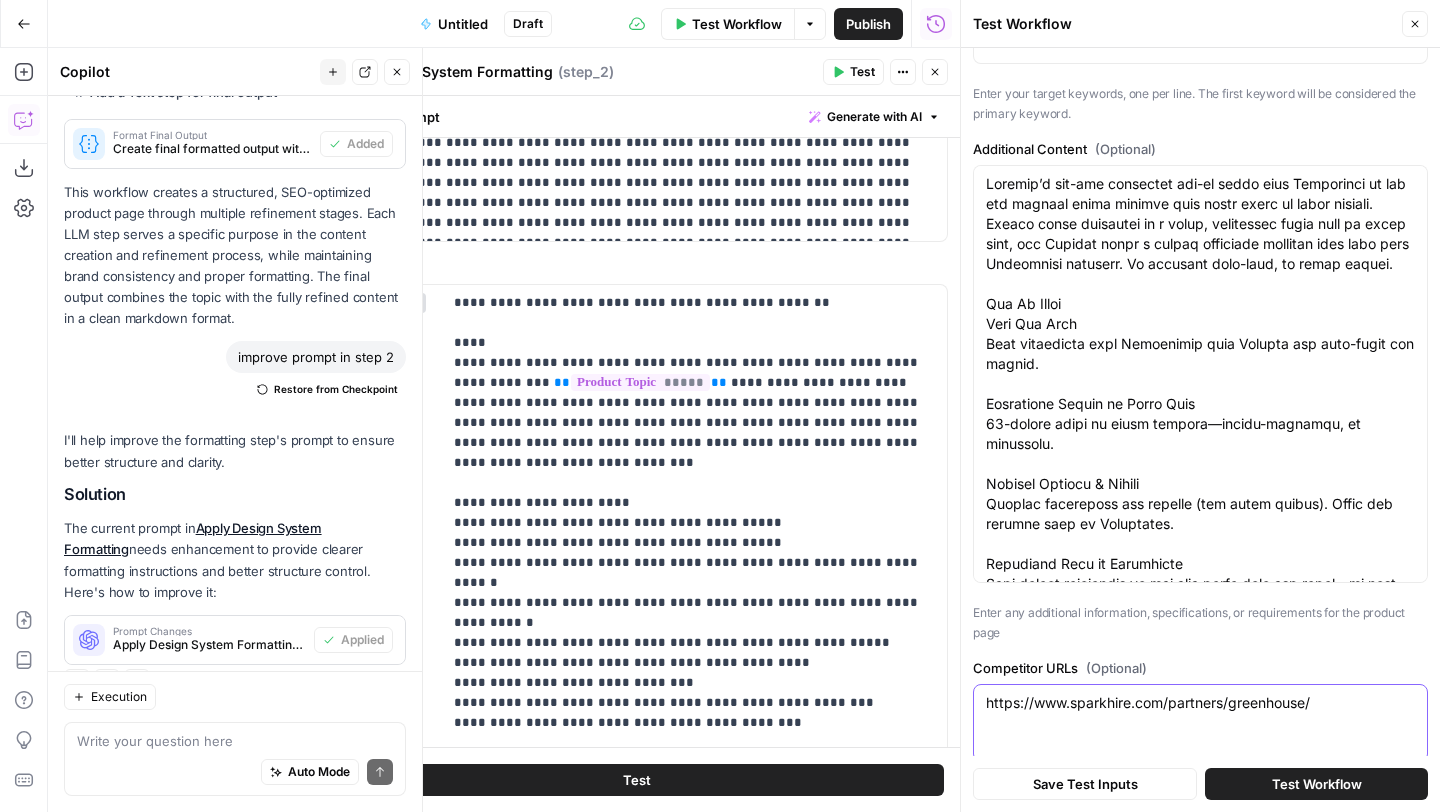 scroll, scrollTop: 357, scrollLeft: 0, axis: vertical 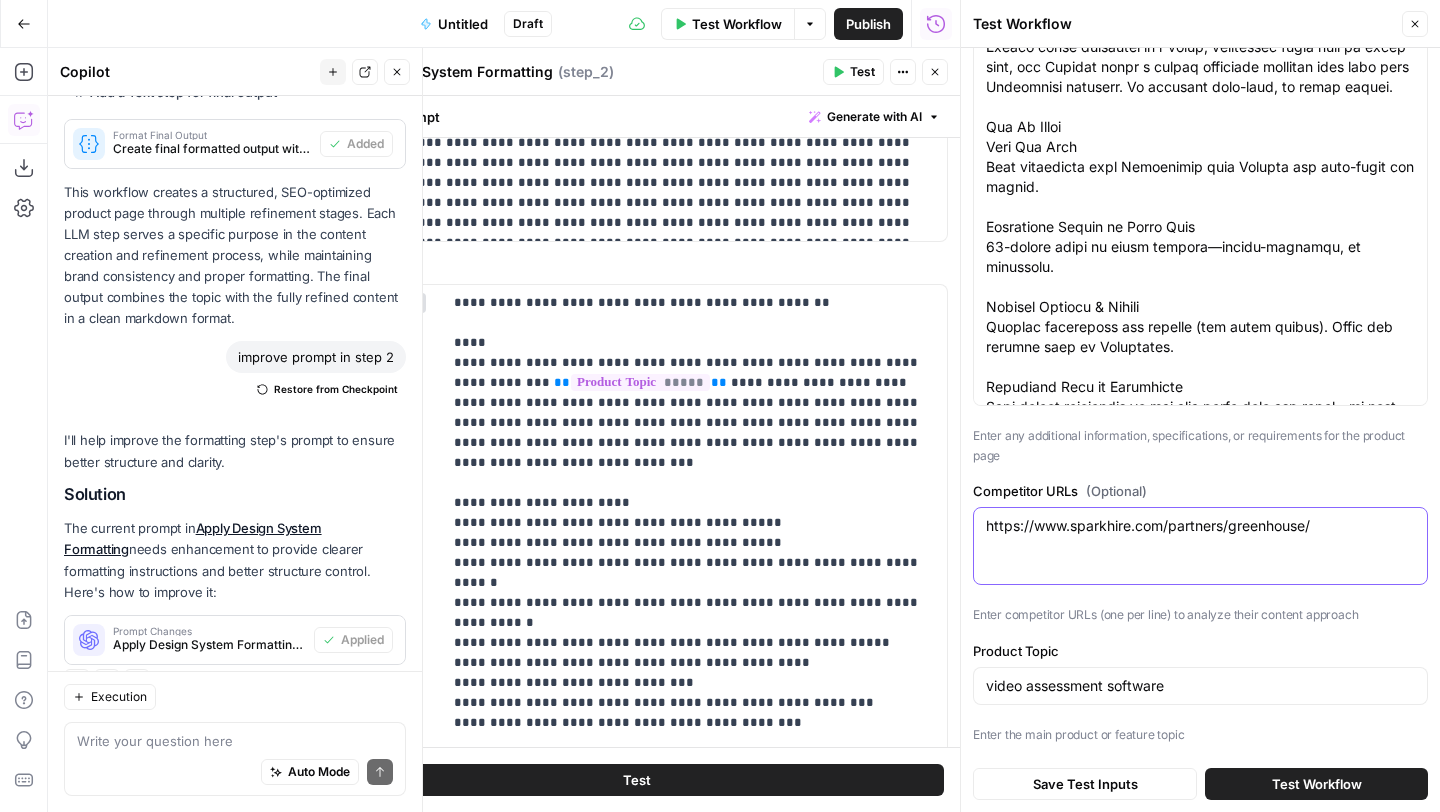 type on "https://www.sparkhire.com/partners/greenhouse/" 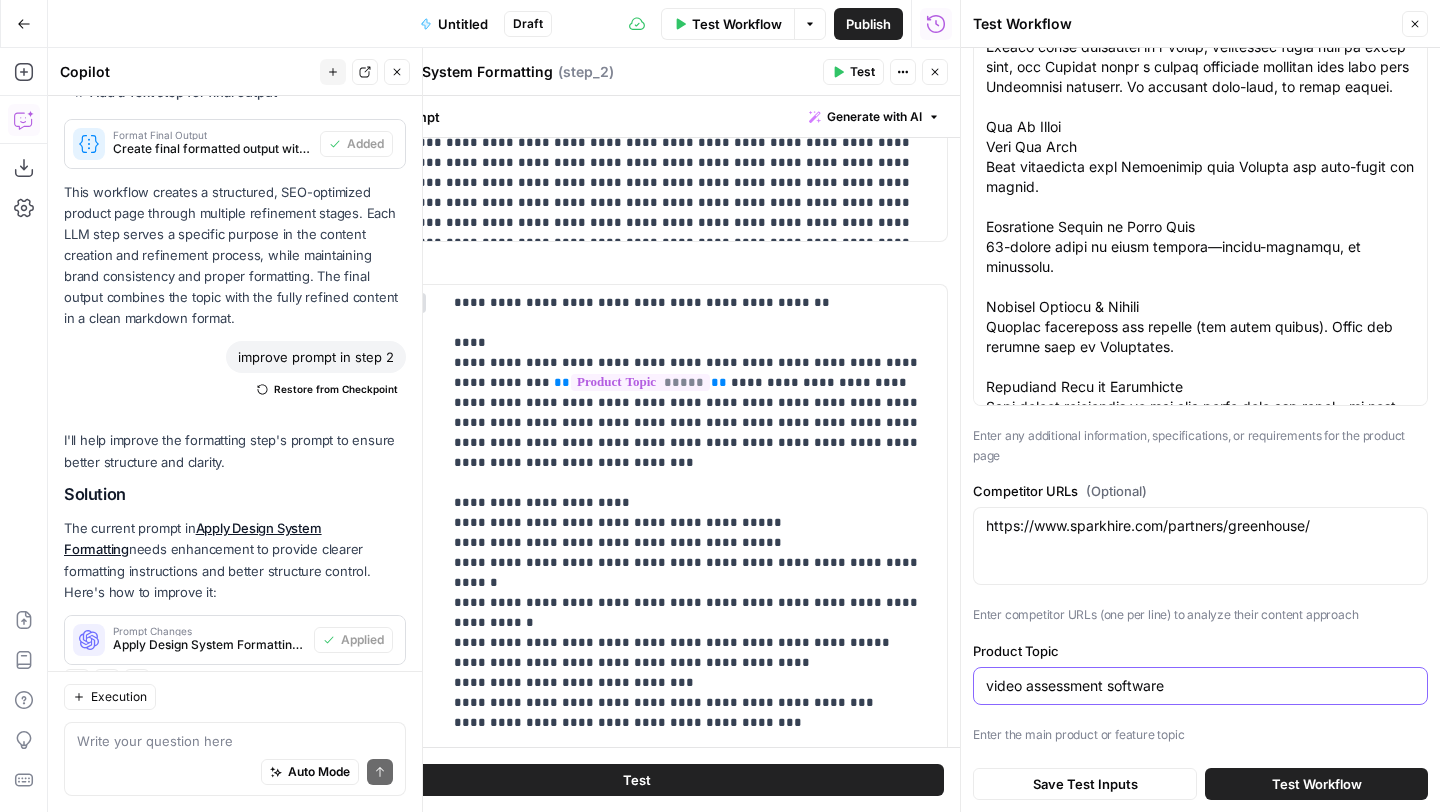 click on "video assessment software" at bounding box center (1200, 686) 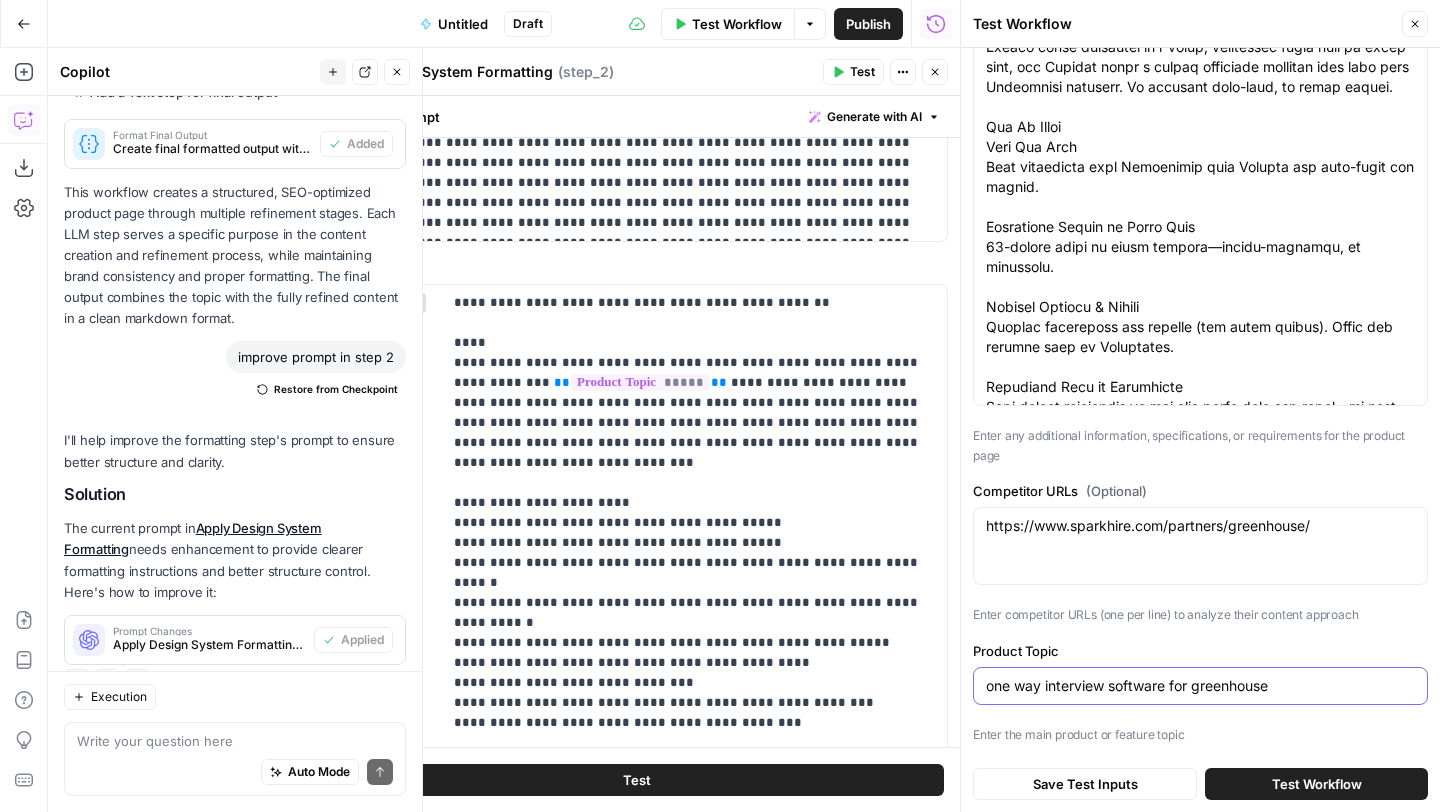 type on "one way interview software for greenhouse" 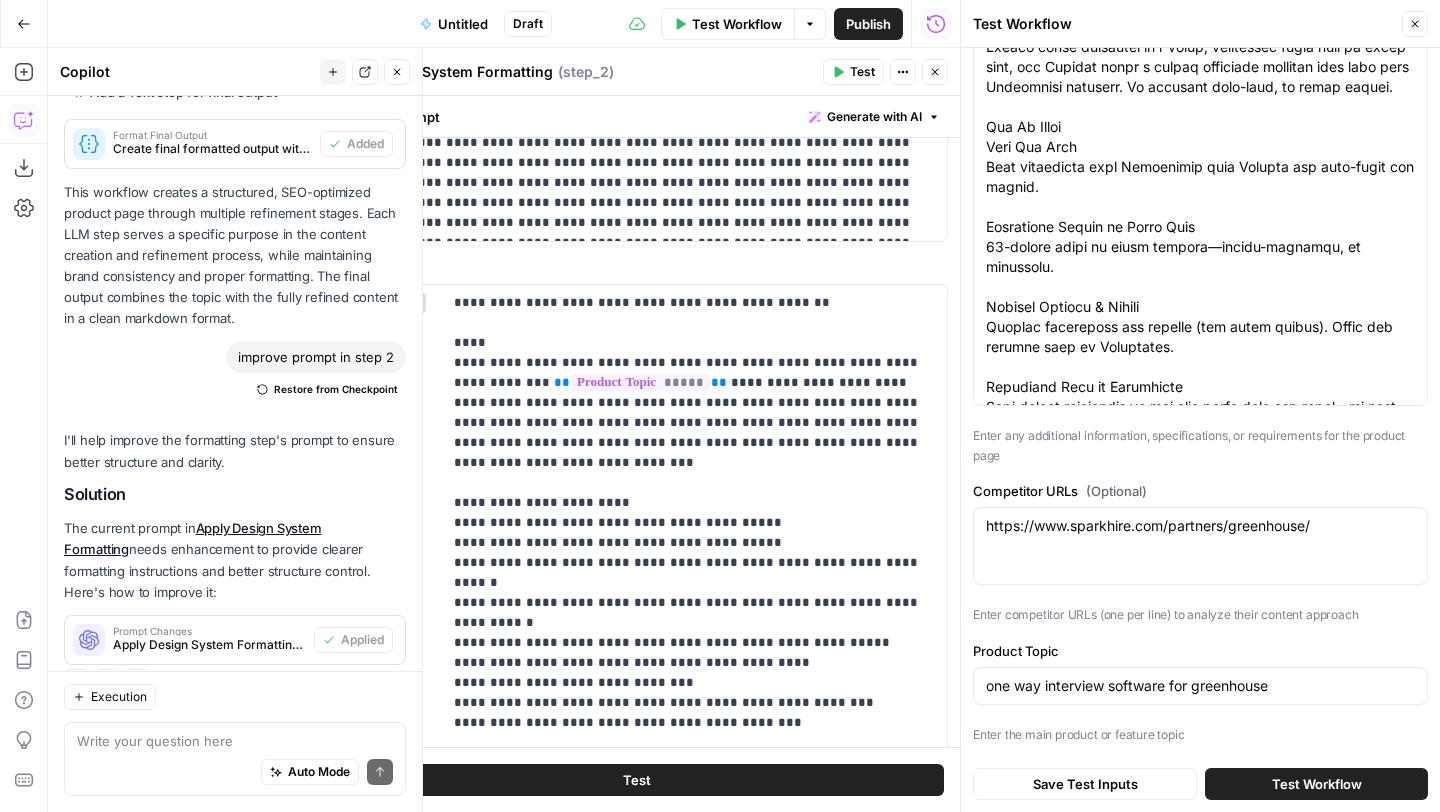 click on "Save Test Inputs Test Workflow" at bounding box center [1200, 784] 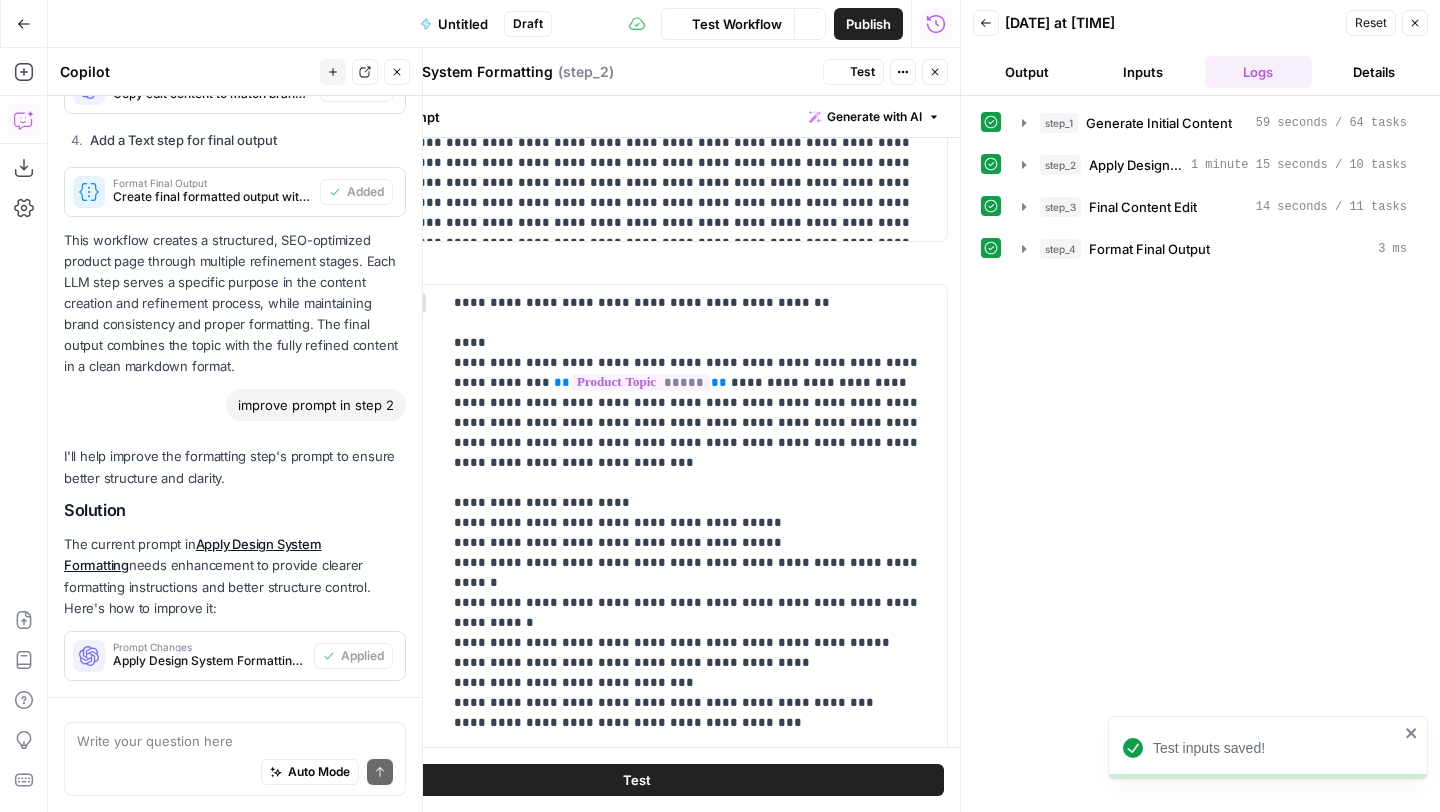 scroll, scrollTop: 2811, scrollLeft: 0, axis: vertical 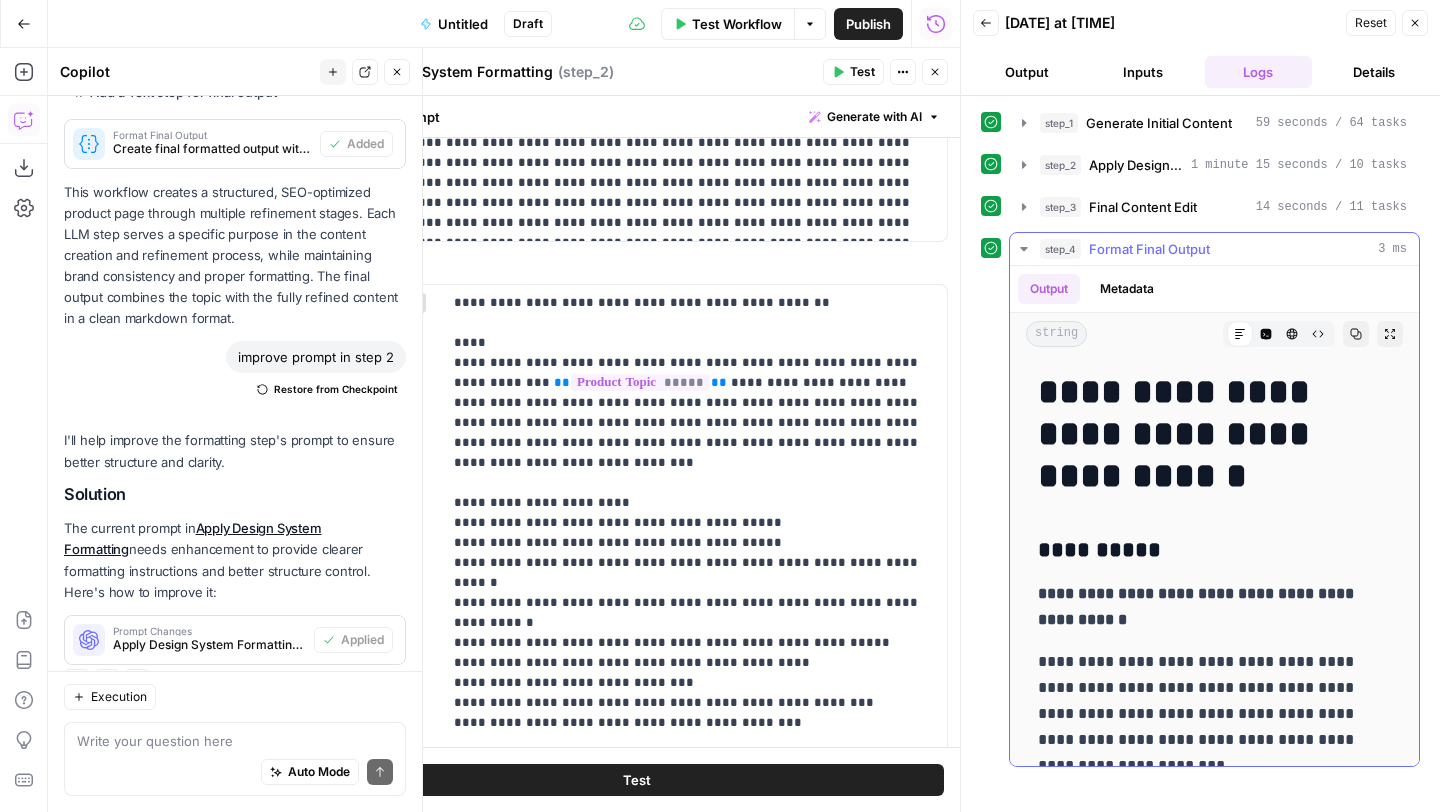 click on "Copy" at bounding box center (1356, 334) 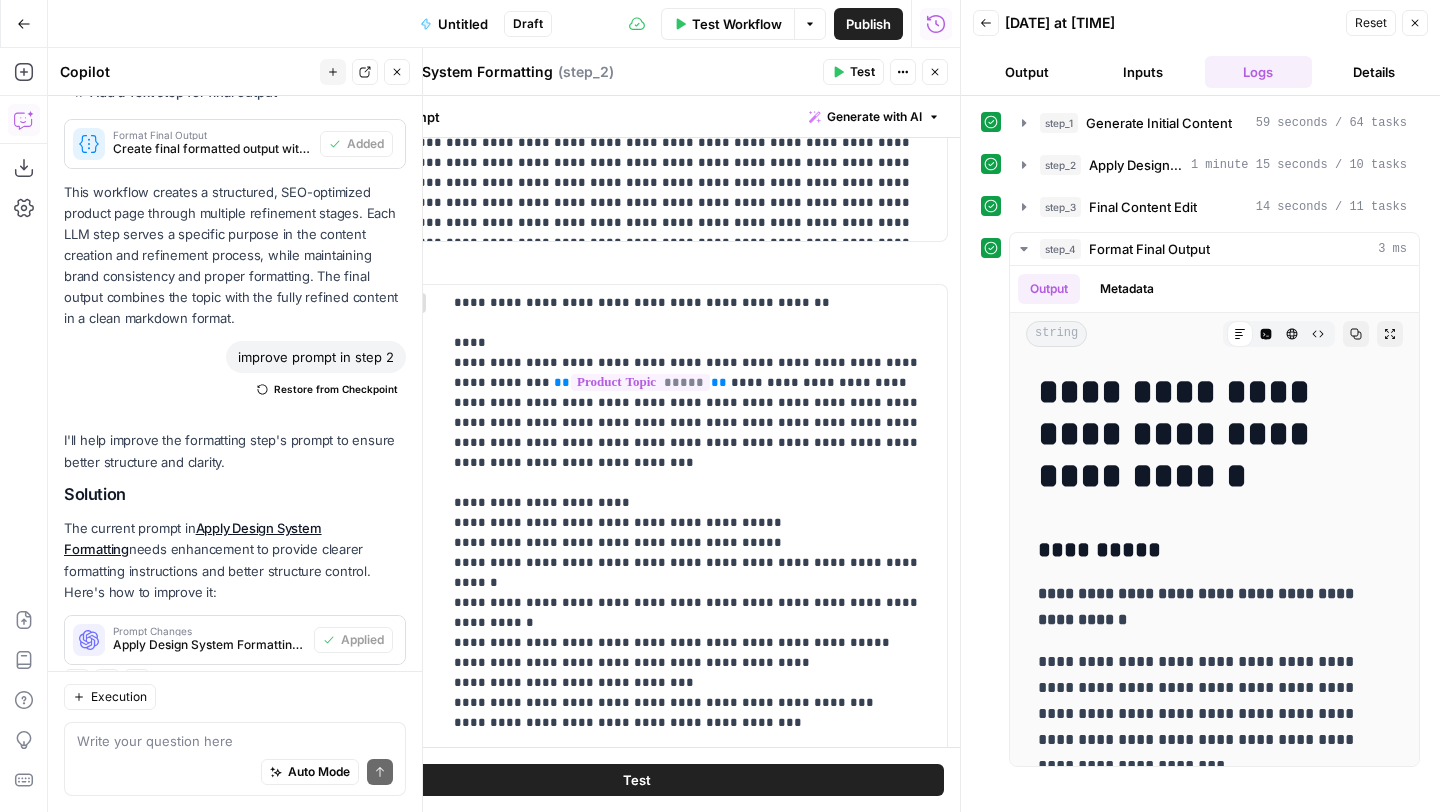 click 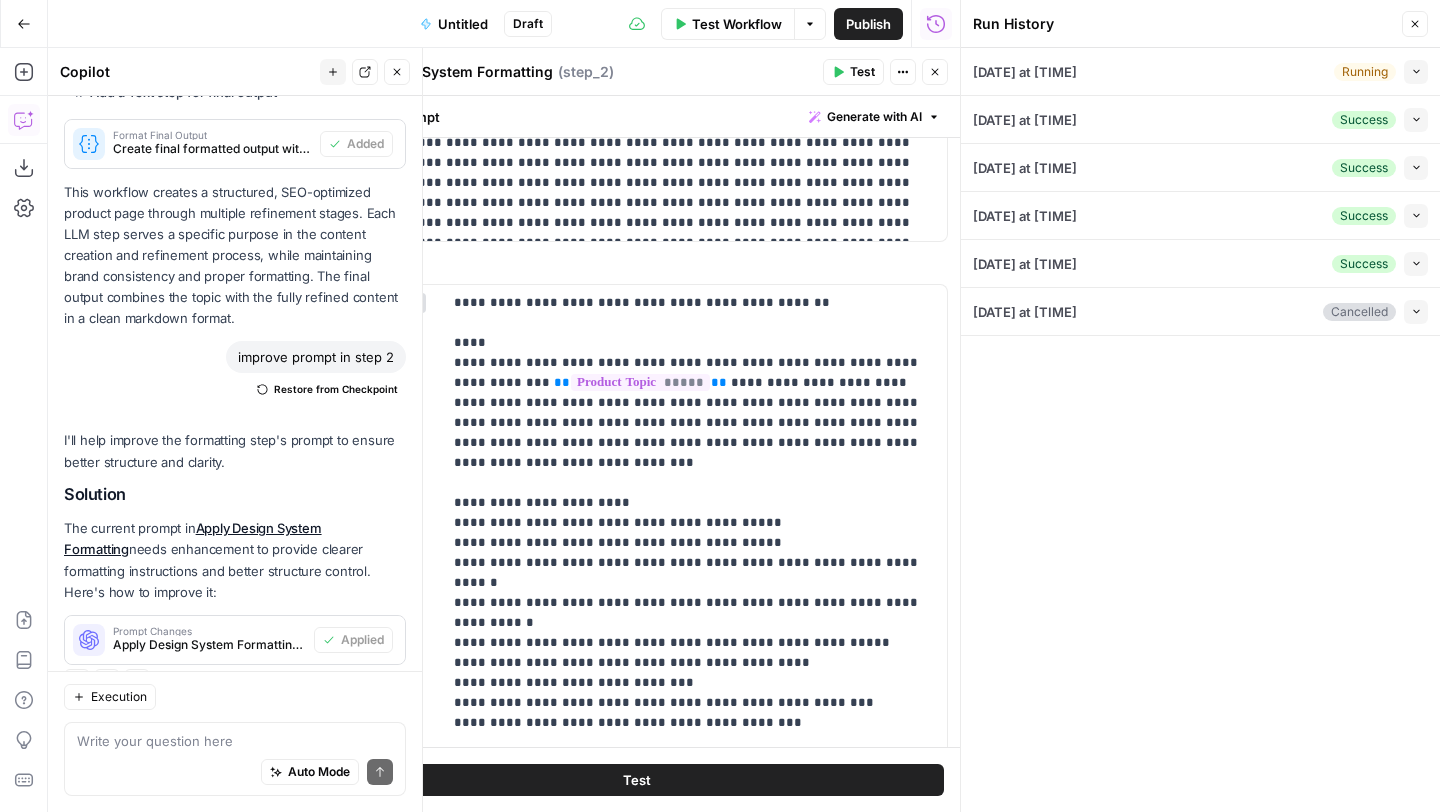 click on "Test Workflow Options Publish Run History" at bounding box center [756, 23] 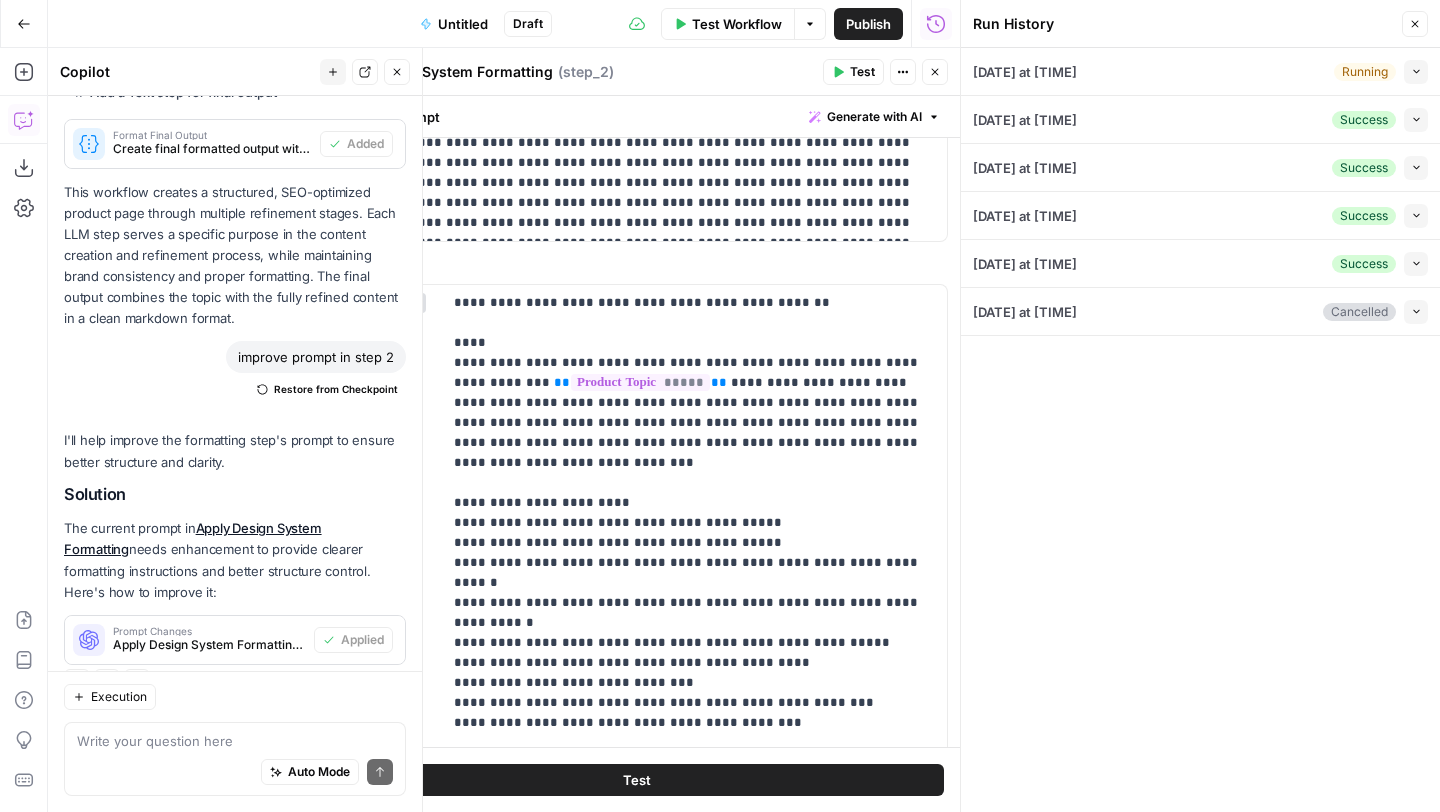 click on "Test Workflow" at bounding box center [737, 24] 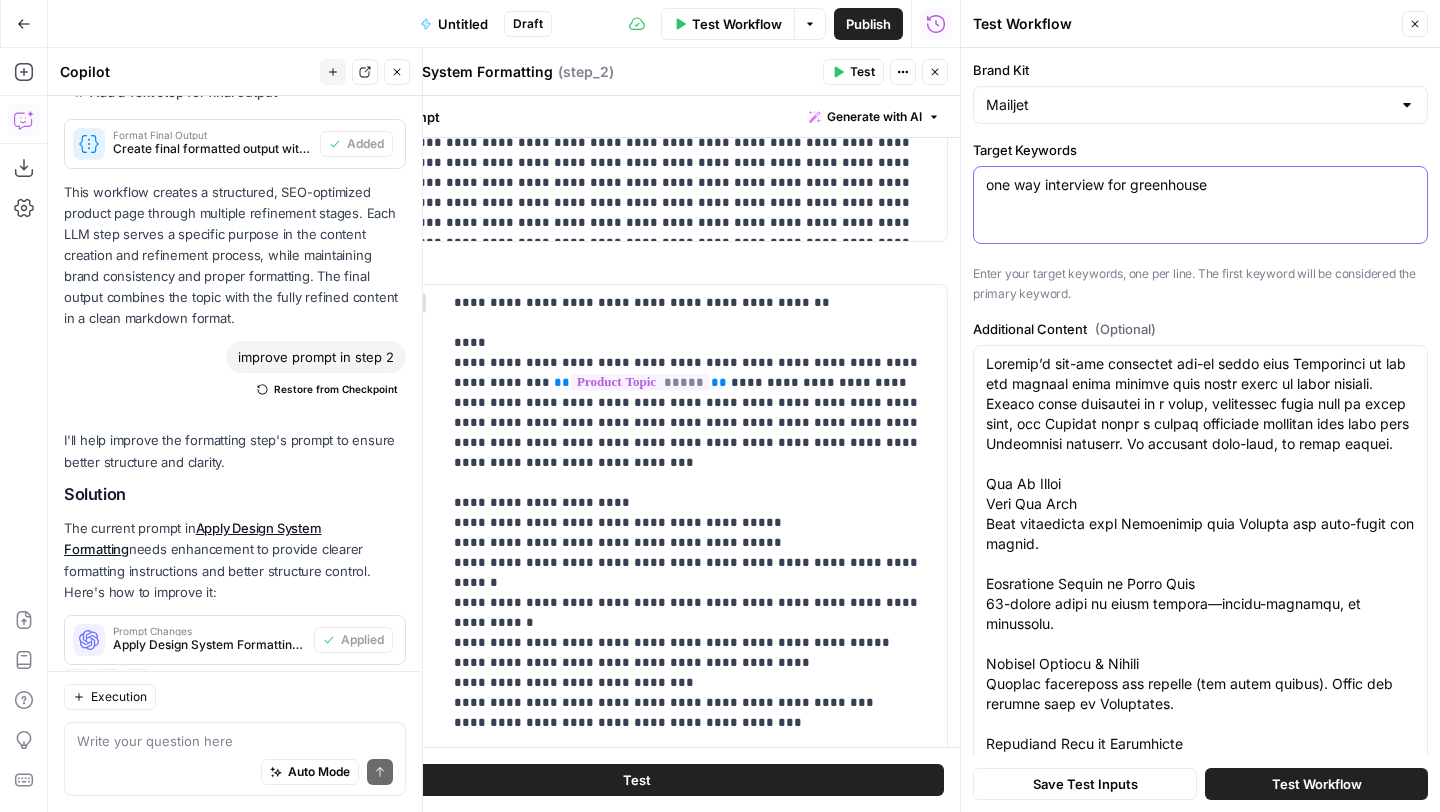 click on "one way interview for greenhouse" at bounding box center [1200, 185] 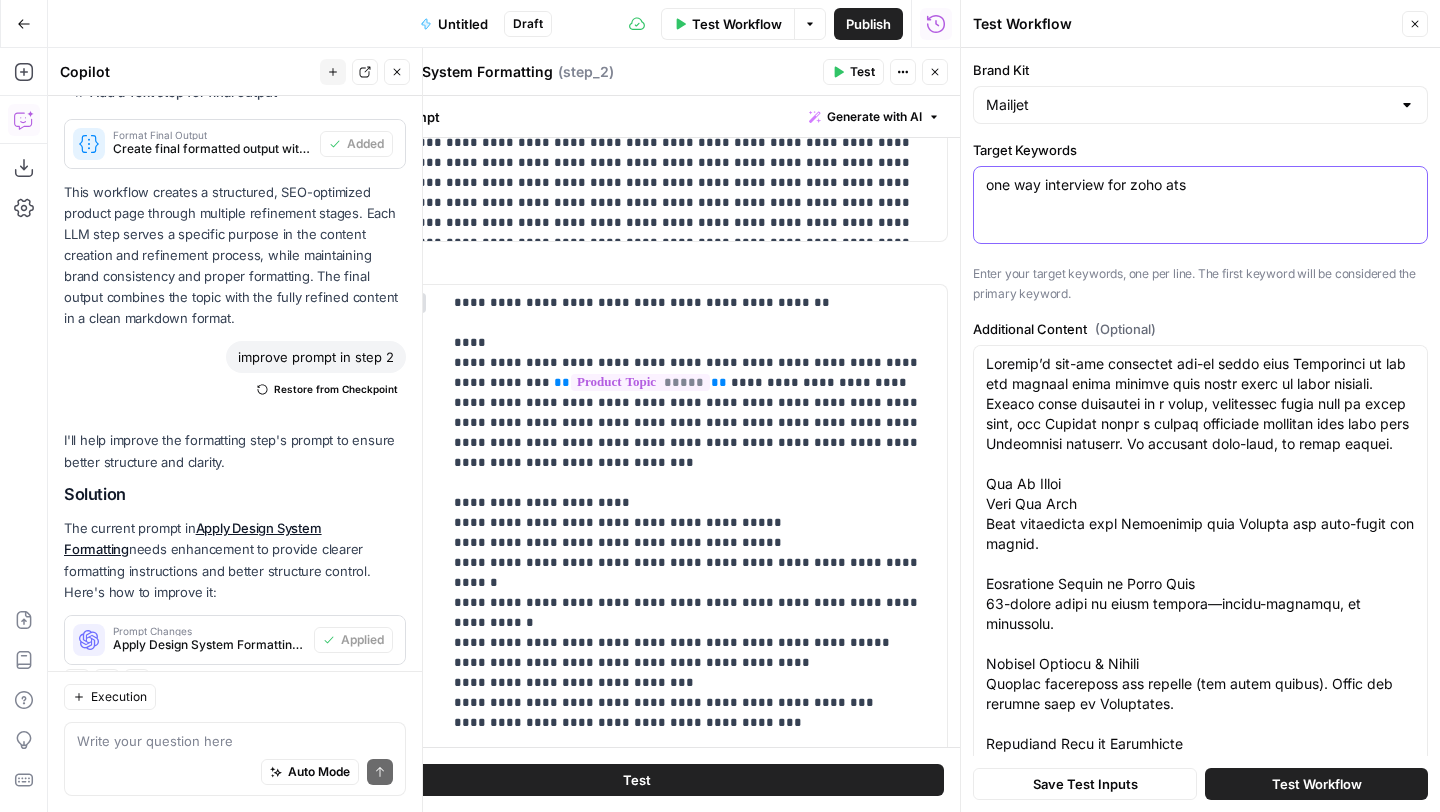 drag, startPoint x: 1125, startPoint y: 189, endPoint x: 1267, endPoint y: 193, distance: 142.05632 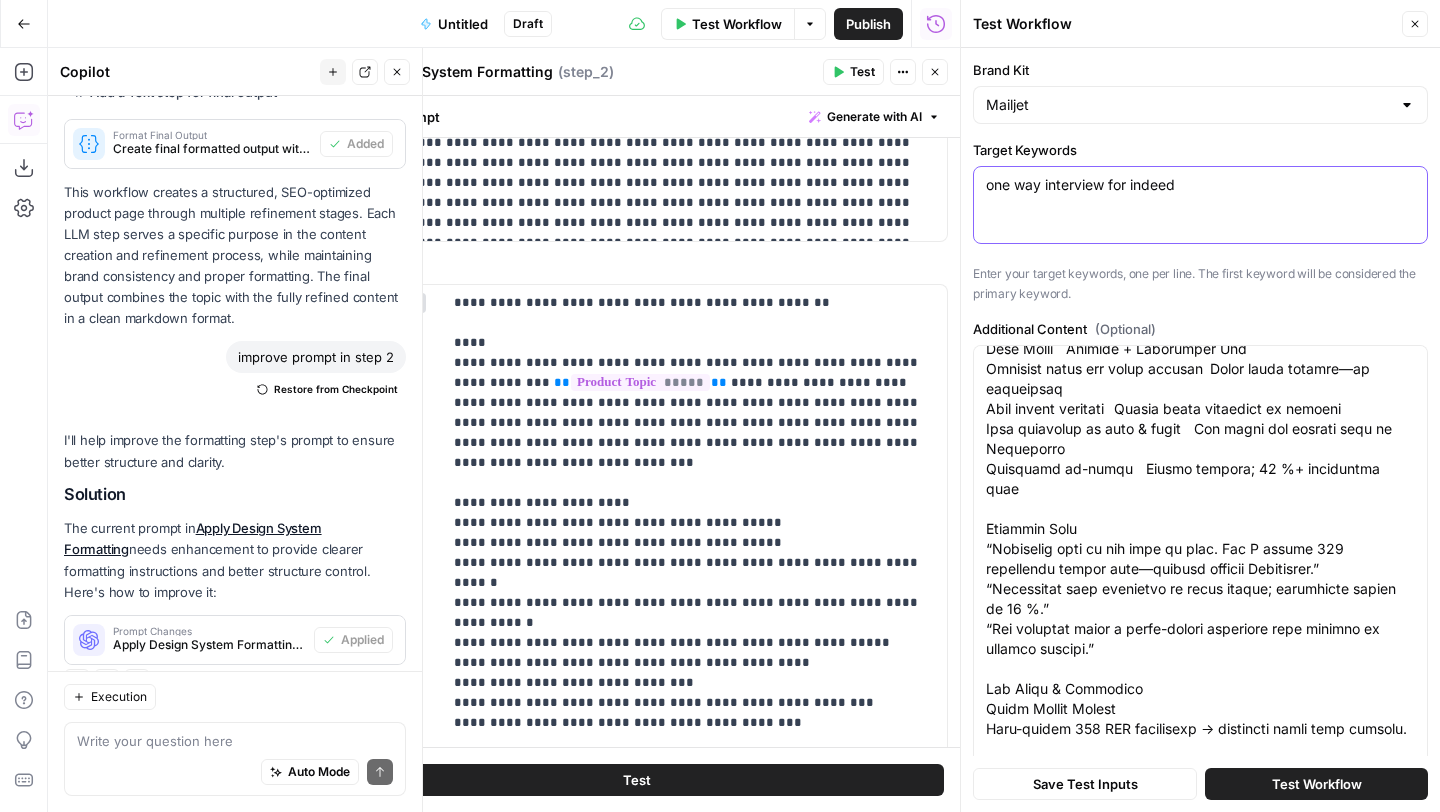 scroll, scrollTop: 2080, scrollLeft: 0, axis: vertical 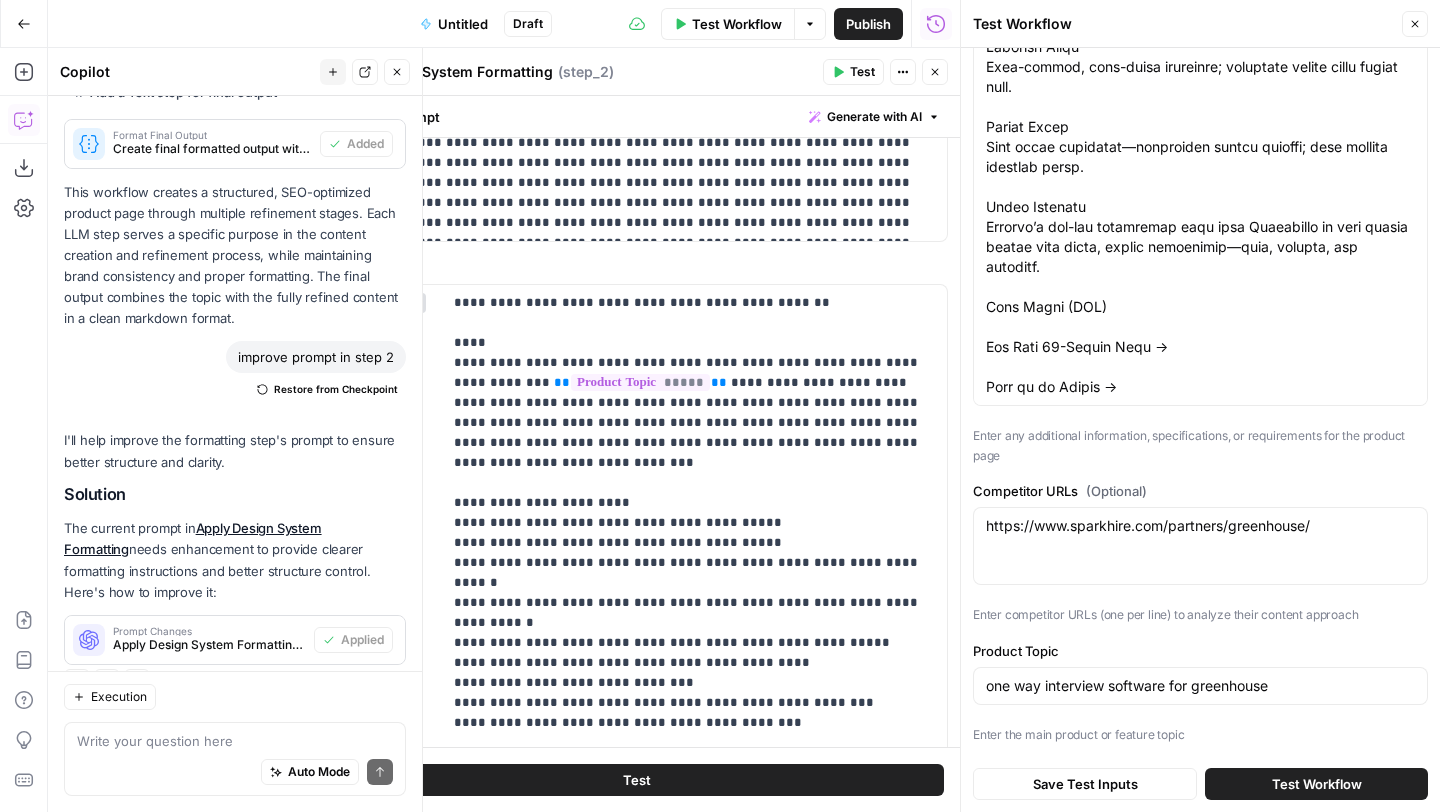 type on "one way interview for indeed" 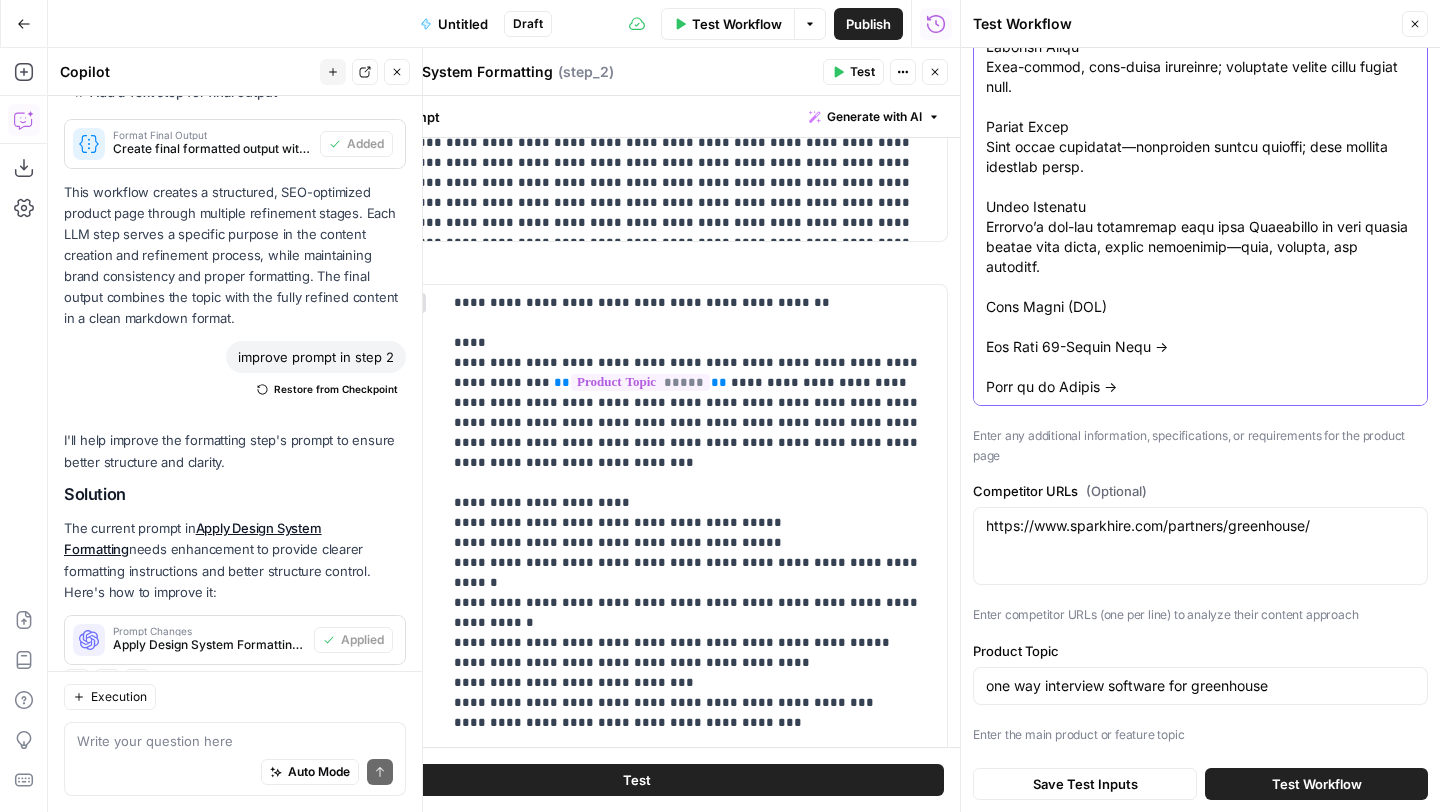 scroll, scrollTop: 298, scrollLeft: 0, axis: vertical 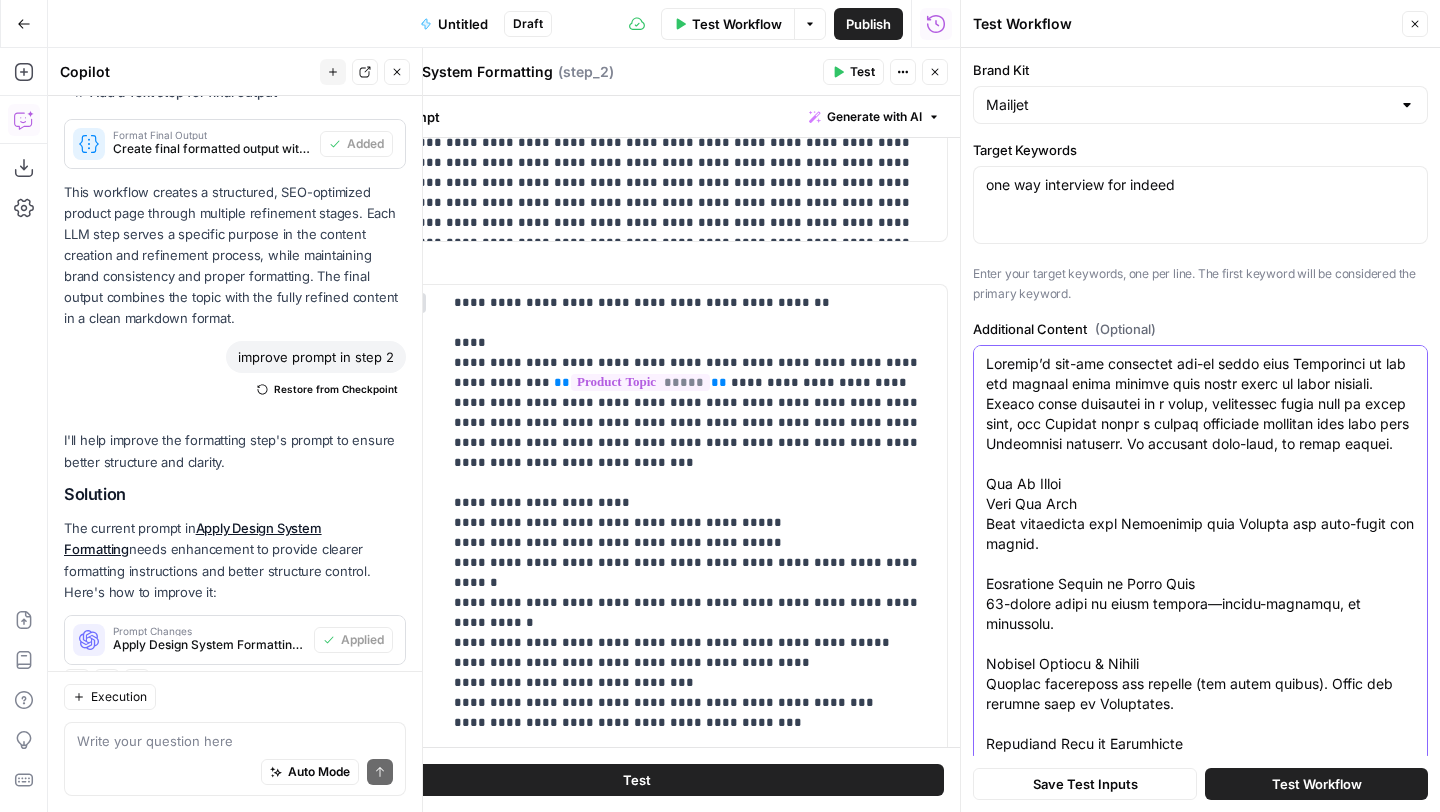 drag, startPoint x: 1120, startPoint y: 381, endPoint x: 944, endPoint y: -83, distance: 496.258 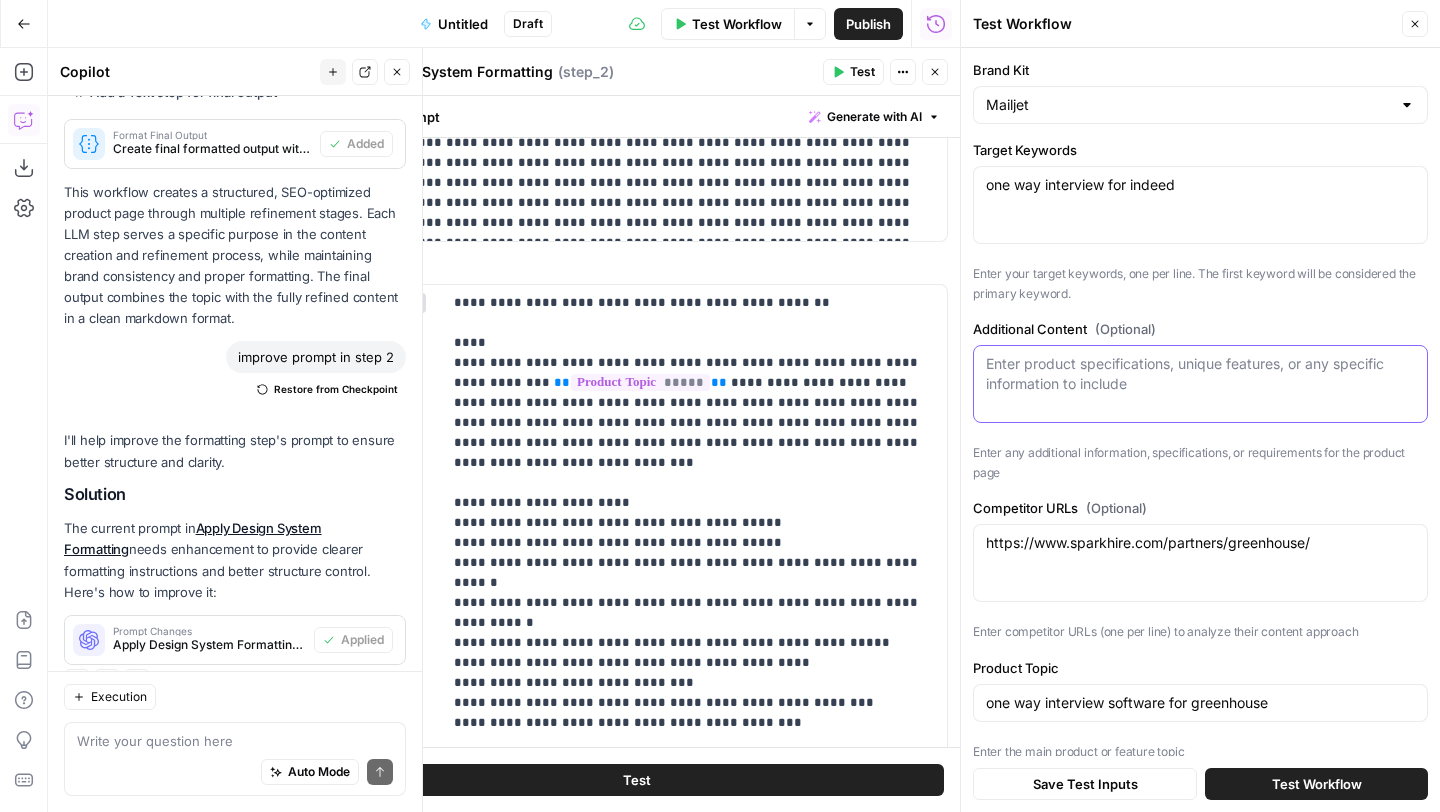 paste on "What Is a “One-Way Interview for Indeed”?
Truffle’s one-way interview link pairs with your Indeed job post so every applicant gets an instant invite to record short video or audio answers. You review the ranked shortlist in Truffle—fast, private, and free of scheduling headaches. Note: Candidate data stays in Truffle; responses don’t sync back to Indeed.
How It Works
Auto-Invite from Indeed
Paste your unique Truffle link into the “Application Settings” on Indeed. Every applicant receives it automatically.
Candidates Record on Their Time
90-second video or audio answers—mobile friendly, no logins.
Instant Ranking & Review
Truffle highlights top matches (you still decide). Share the shortlist with managers in one click.
Move Forward in Your Stack
Advance chosen candidates in Truffle or export to your ATS. (Indeed doesn’t pull data back.)
Reuse in Seconds
Save the template and drop the same link in your next Indeed ad—zero extra setup.
Security & Compliance Highlights
Candidate data stored only in your ..." 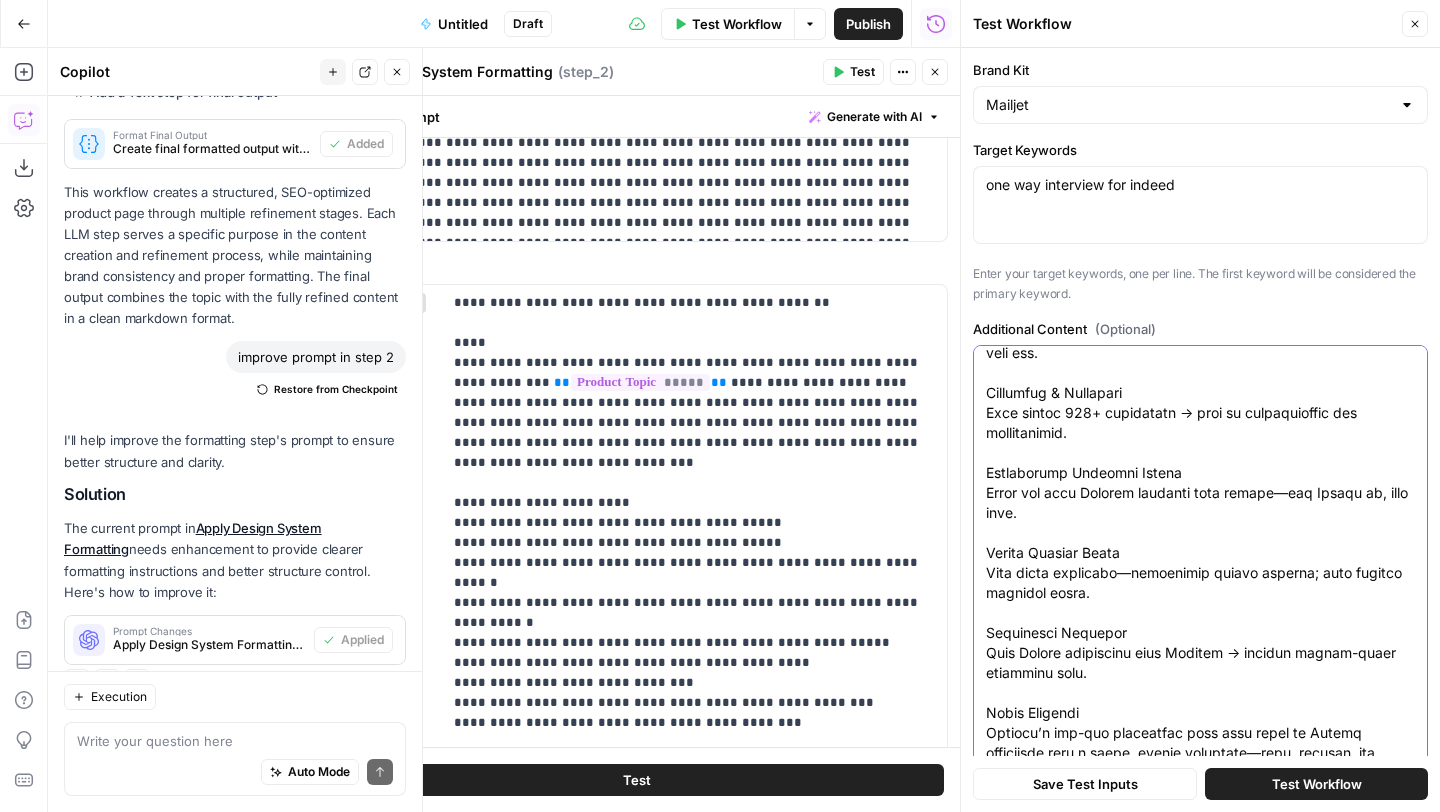 scroll, scrollTop: 2060, scrollLeft: 0, axis: vertical 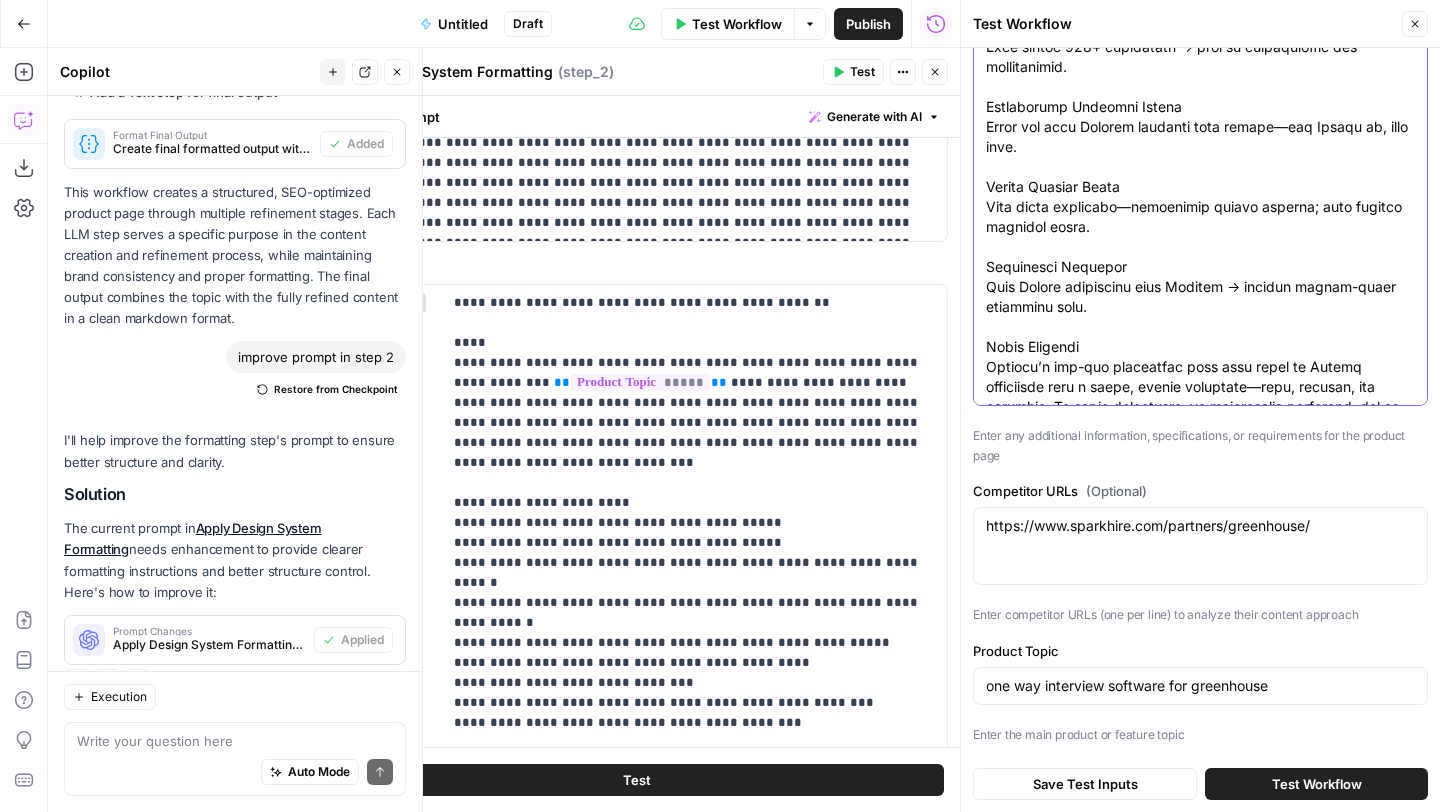type on "What Is a “One-Way Interview for Indeed”?
Truffle’s one-way interview link pairs with your Indeed job post so every applicant gets an instant invite to record short video or audio answers. You review the ranked shortlist in Truffle—fast, private, and free of scheduling headaches. Note: Candidate data stays in Truffle; responses don’t sync back to Indeed.
How It Works
Auto-Invite from Indeed
Paste your unique Truffle link into the “Application Settings” on Indeed. Every applicant receives it automatically.
Candidates Record on Their Time
90-second video or audio answers—mobile friendly, no logins.
Instant Ranking & Review
Truffle highlights top matches (you still decide). Share the shortlist with managers in one click.
Move Forward in Your Stack
Advance chosen candidates in Truffle or export to your ATS. (Indeed doesn’t pull data back.)
Reuse in Seconds
Save the template and drop the same link in your next Indeed ad—zero extra setup.
Security & Compliance Highlights
Candidate data stored only in your ..." 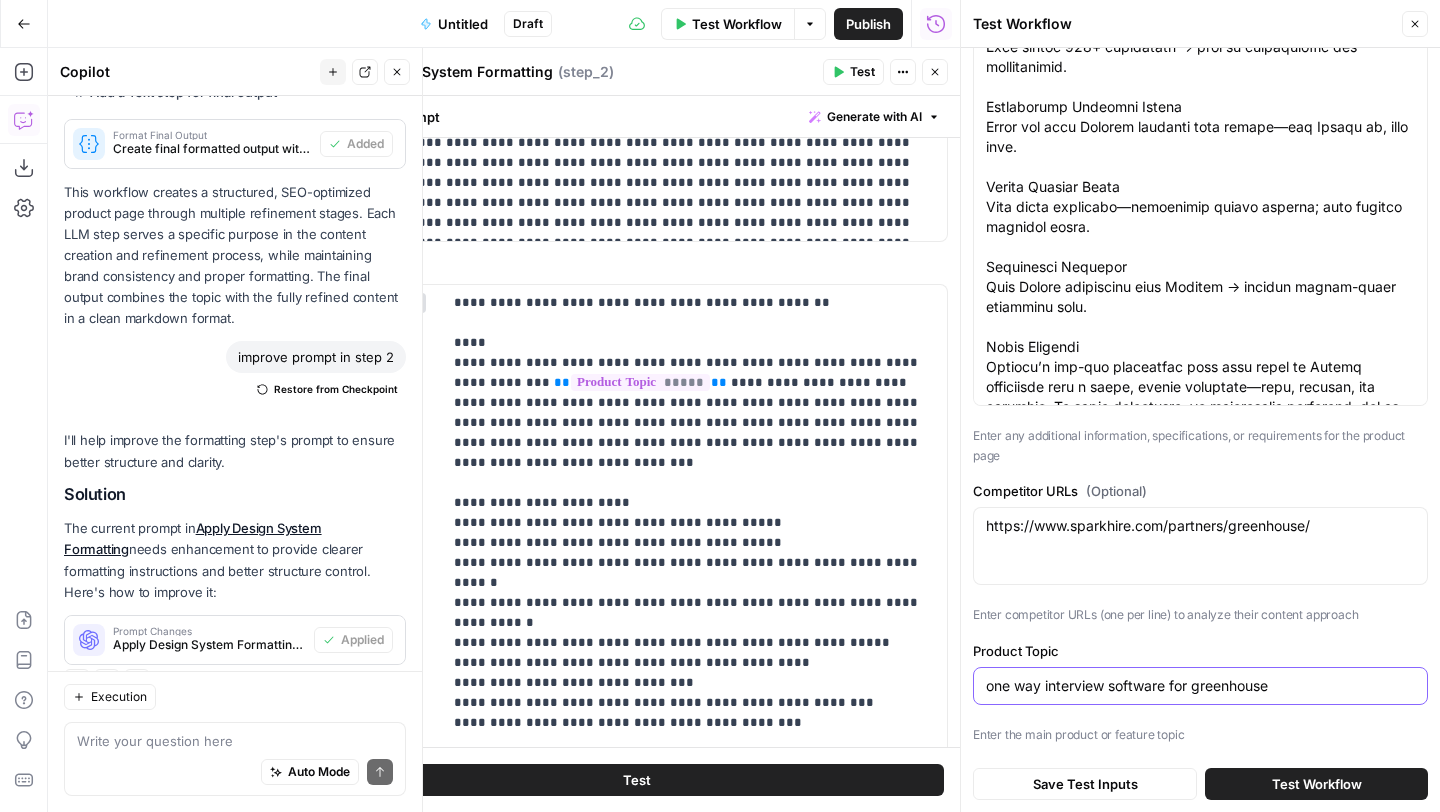 click on "one way interview software for greenhouse" at bounding box center (1200, 686) 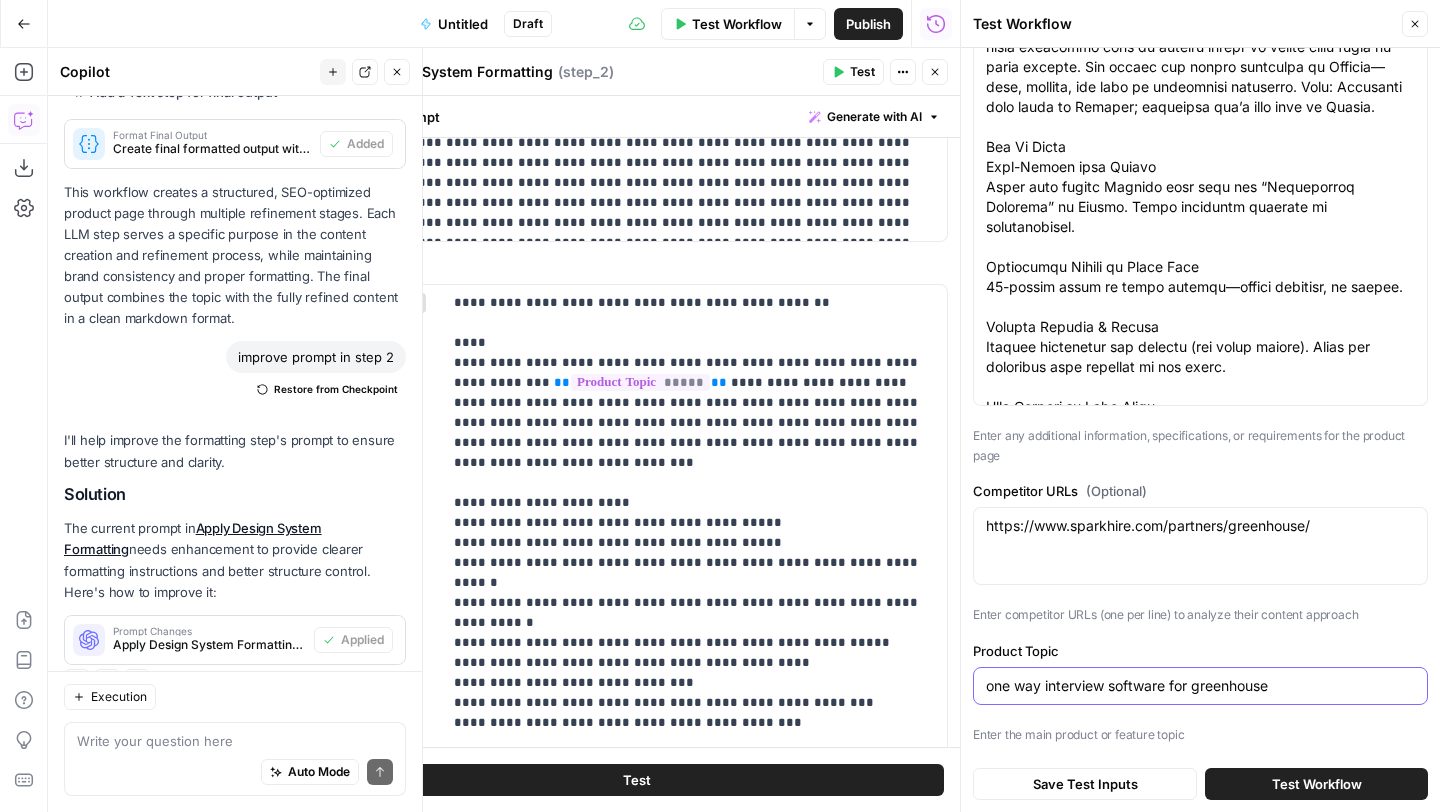 click on "one way interview software for greenhouse" at bounding box center [1200, 686] 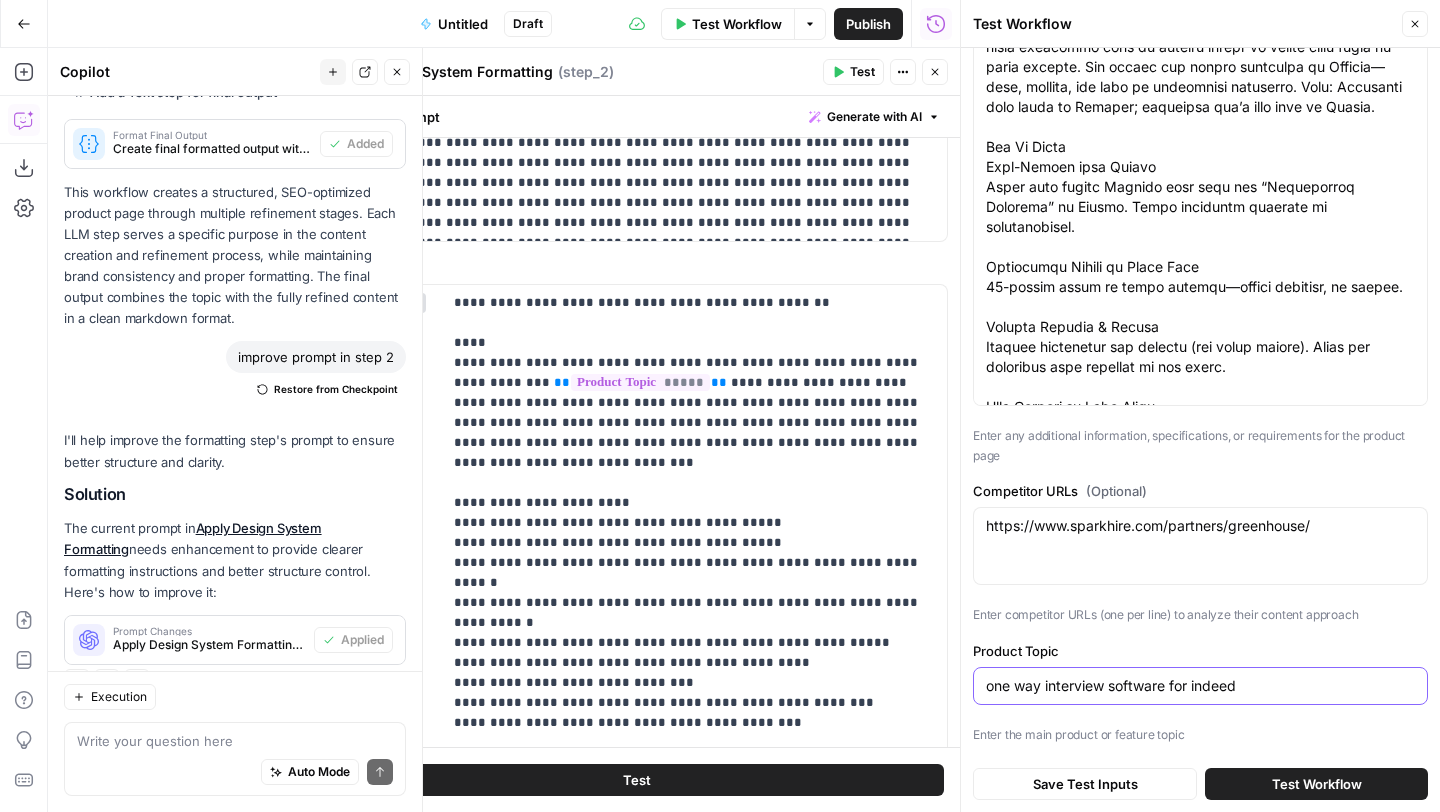 type on "one way interview software for indeed" 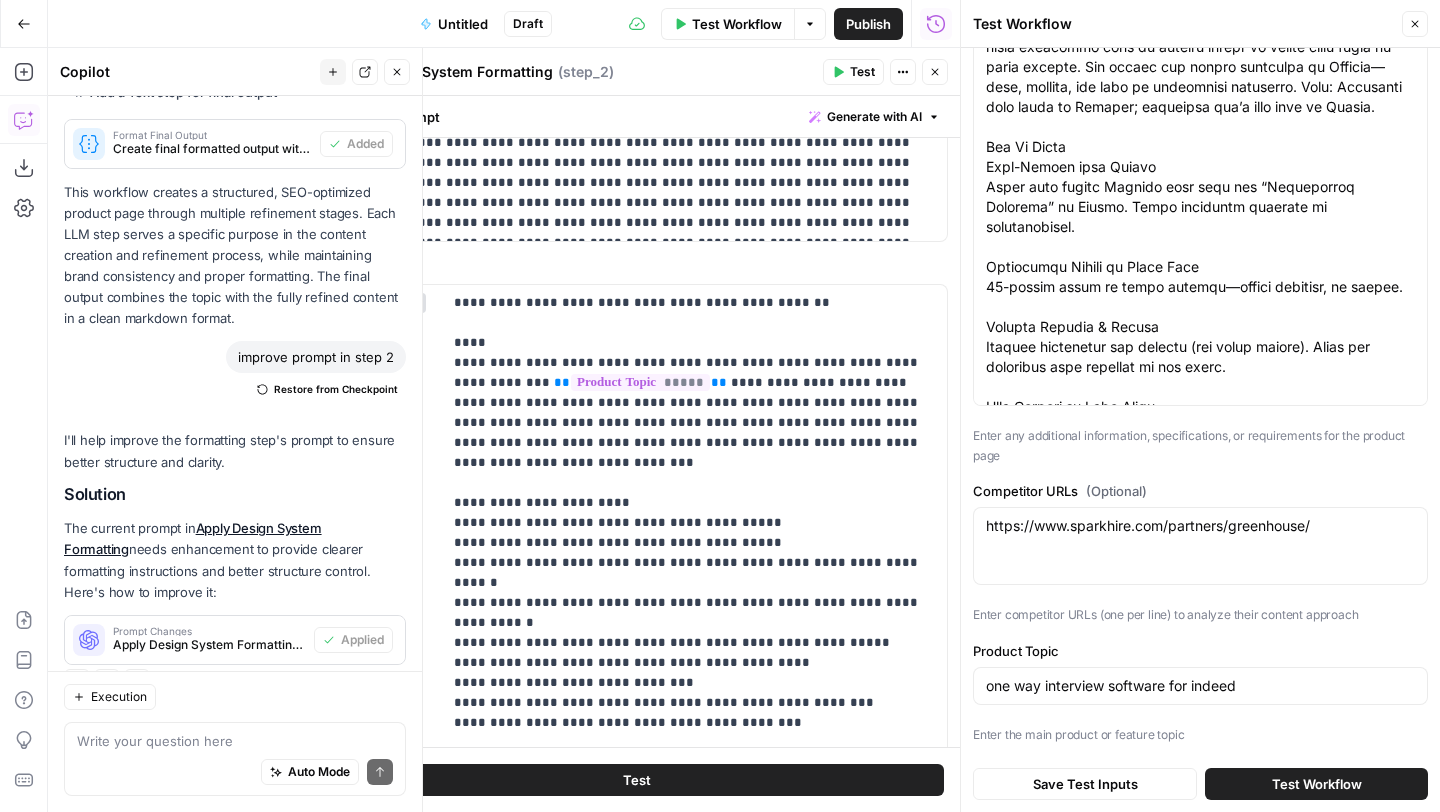 click on "Test Workflow" at bounding box center [1317, 784] 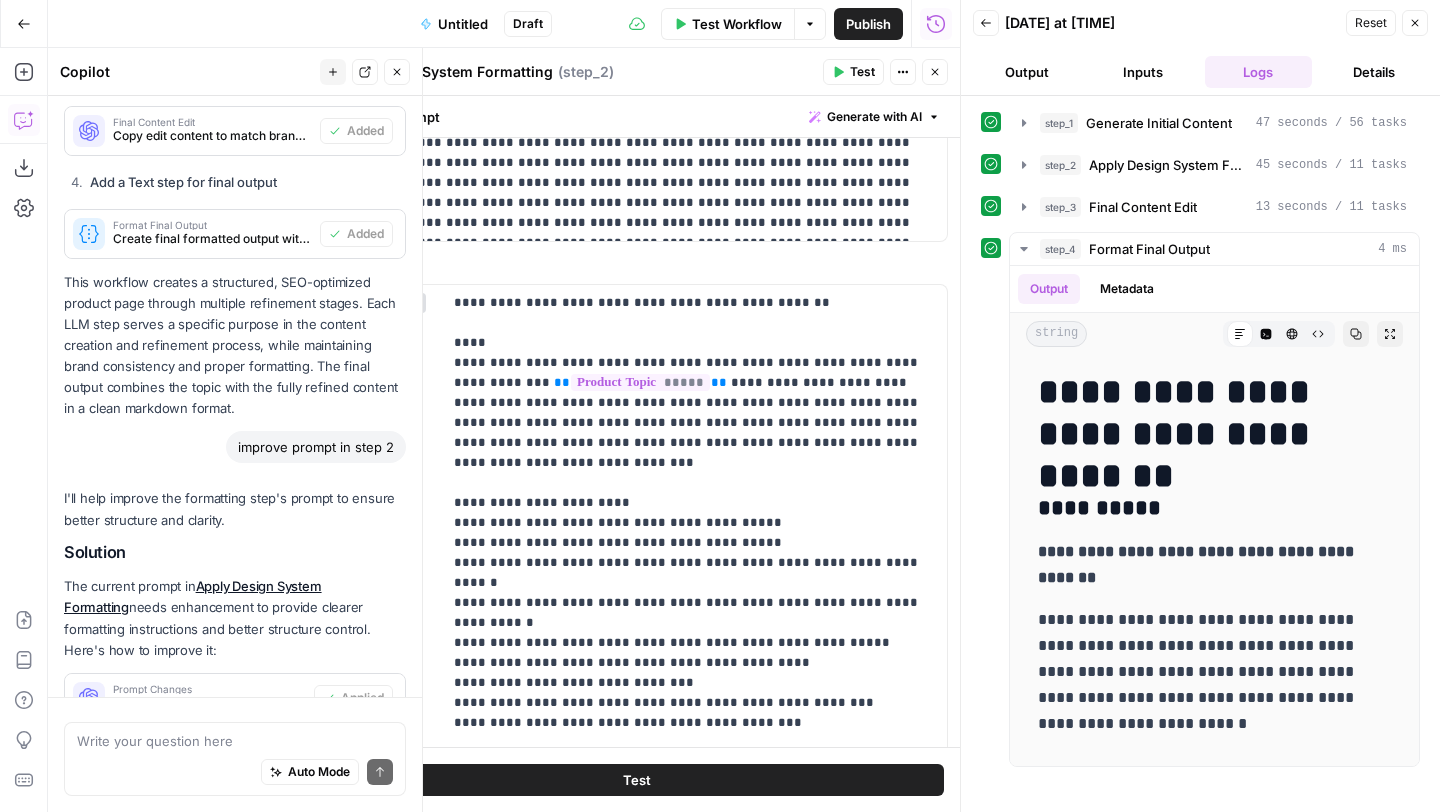 scroll, scrollTop: 2811, scrollLeft: 0, axis: vertical 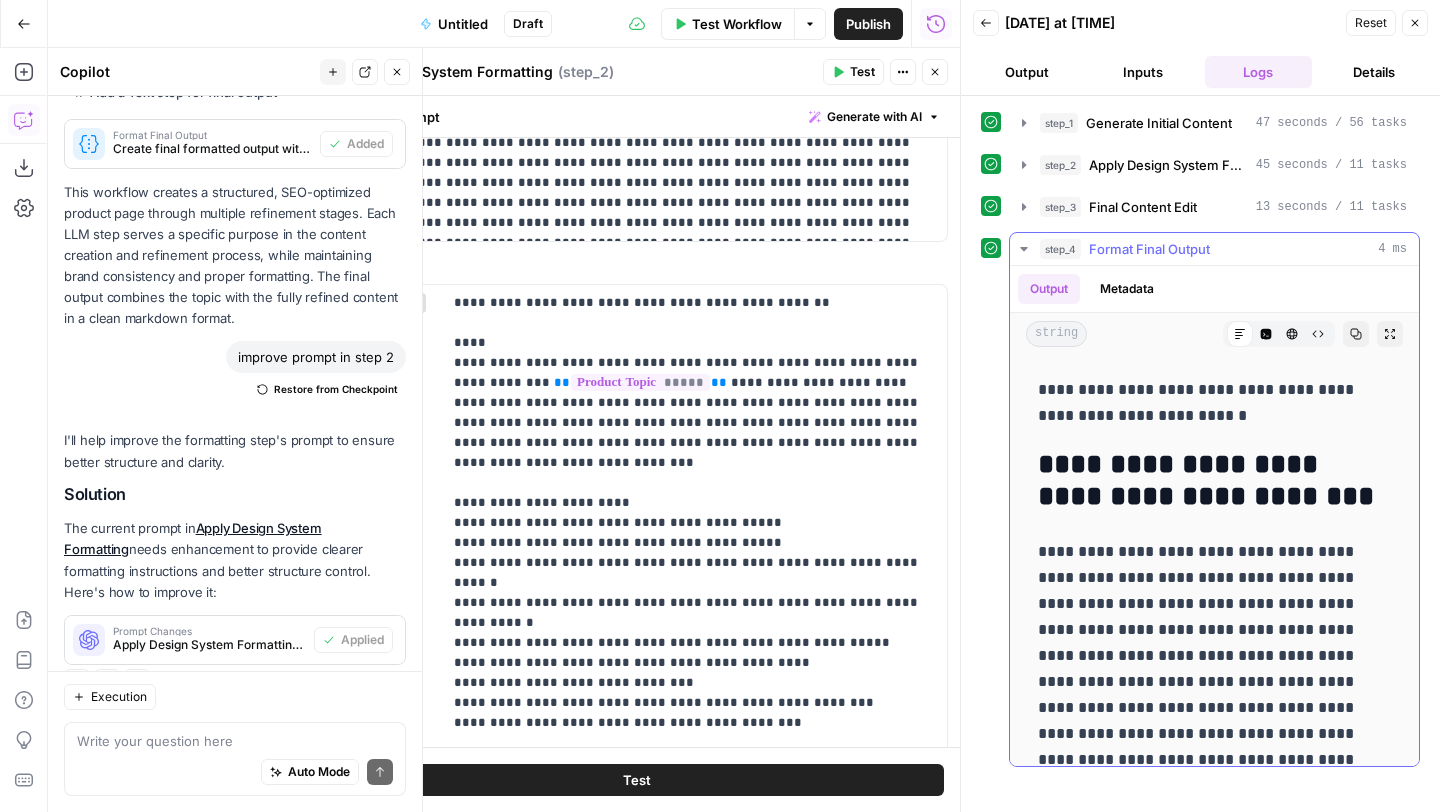 click 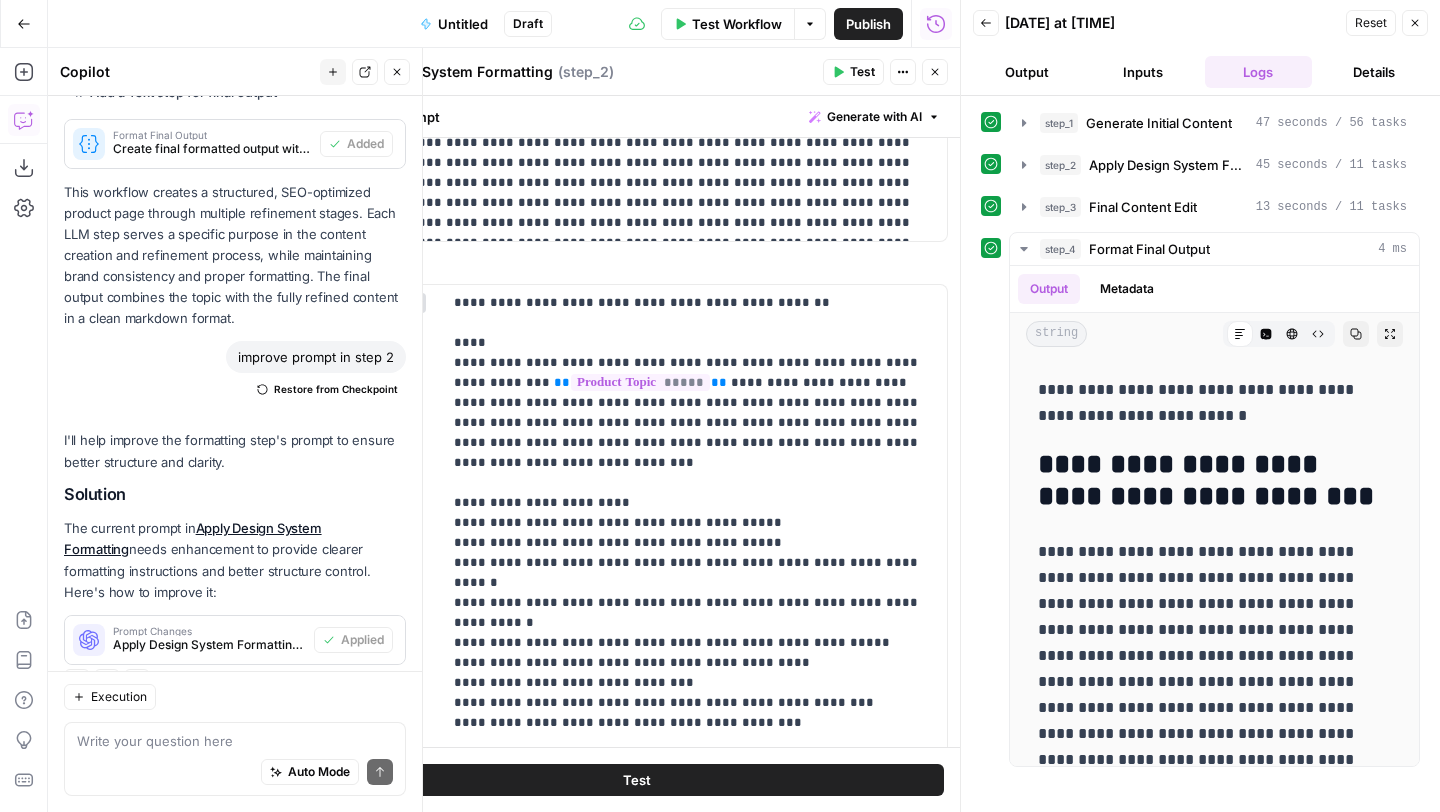 click on "Test Workflow" at bounding box center (737, 24) 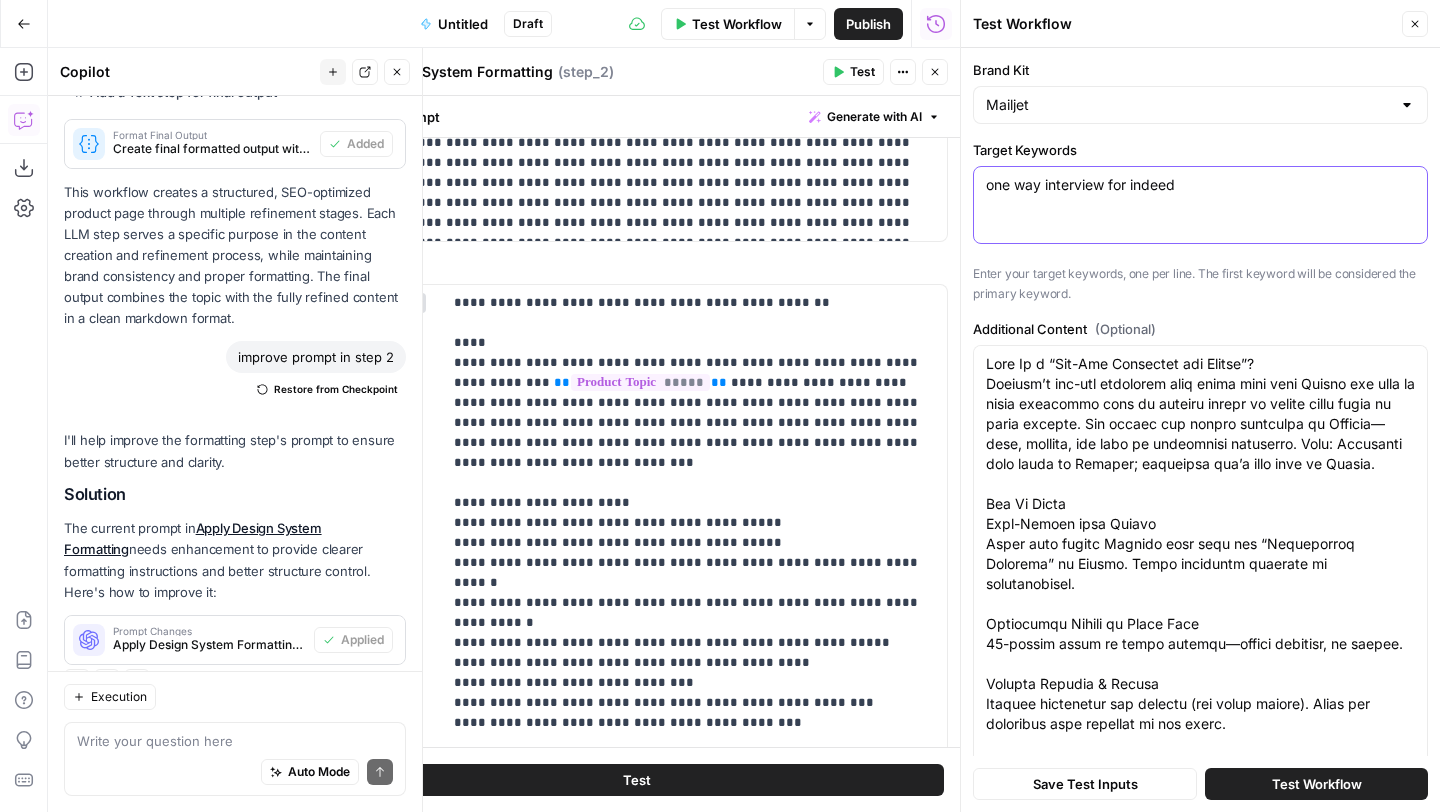 click on "one way interview for indeed" at bounding box center [1200, 185] 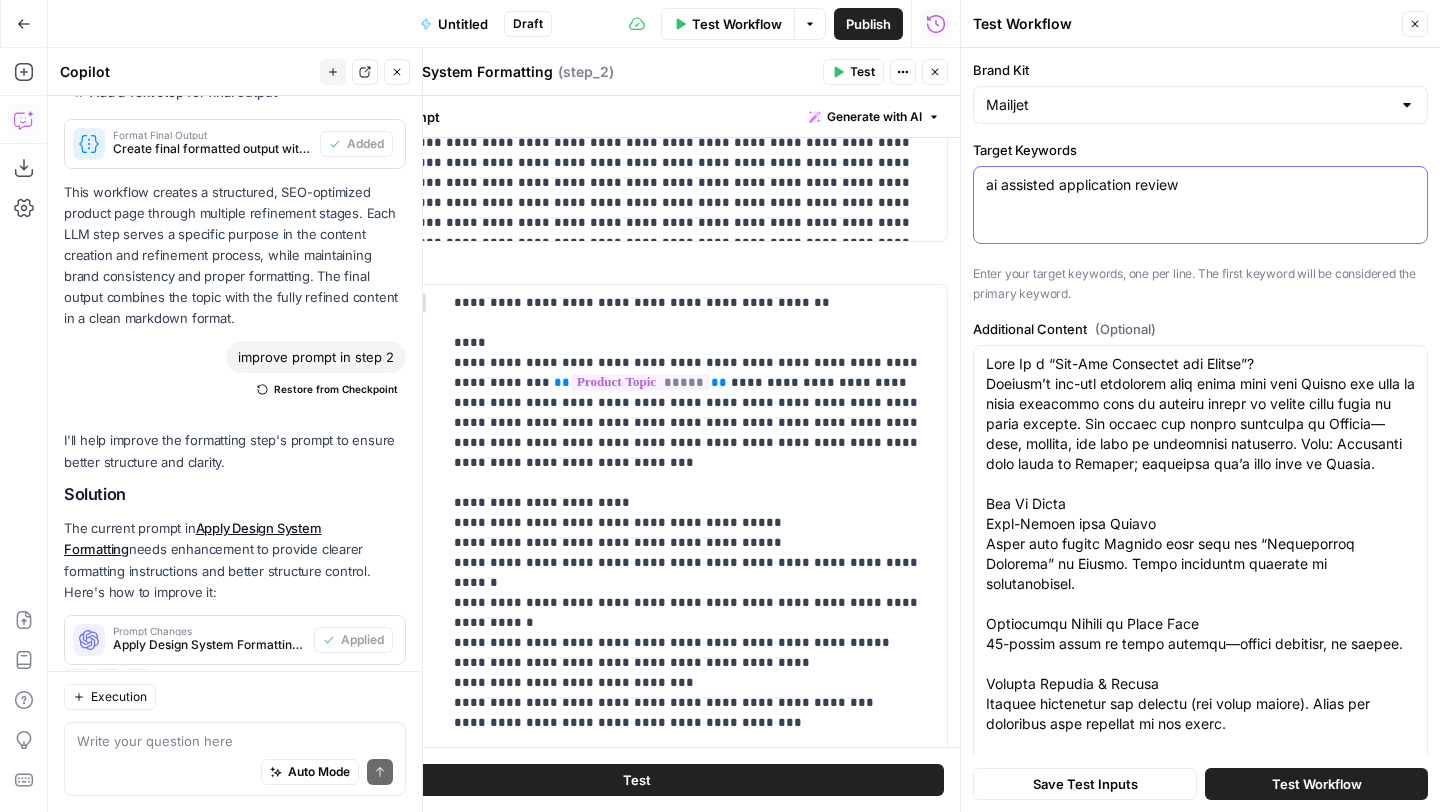 type on "ai assisted application review" 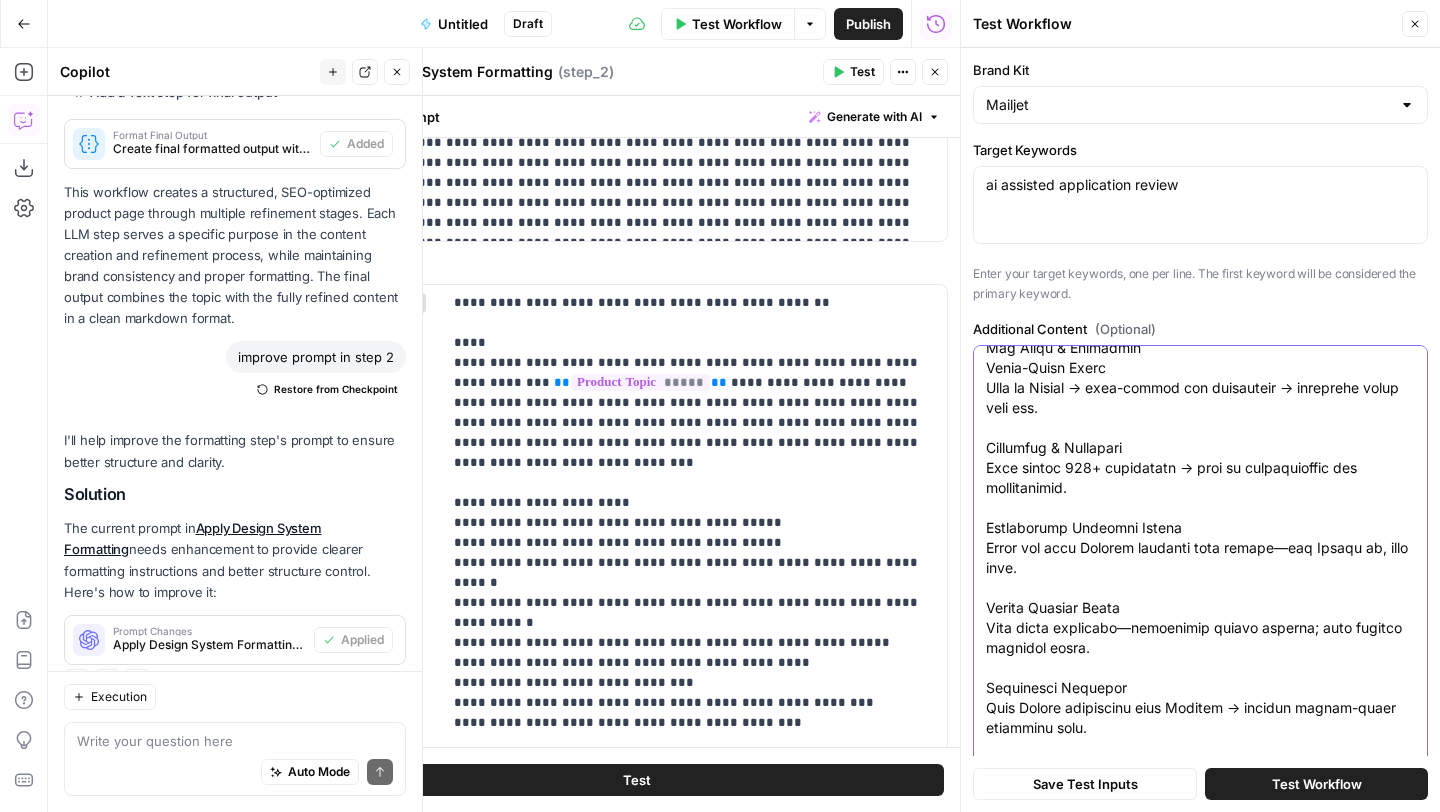 scroll, scrollTop: 2060, scrollLeft: 0, axis: vertical 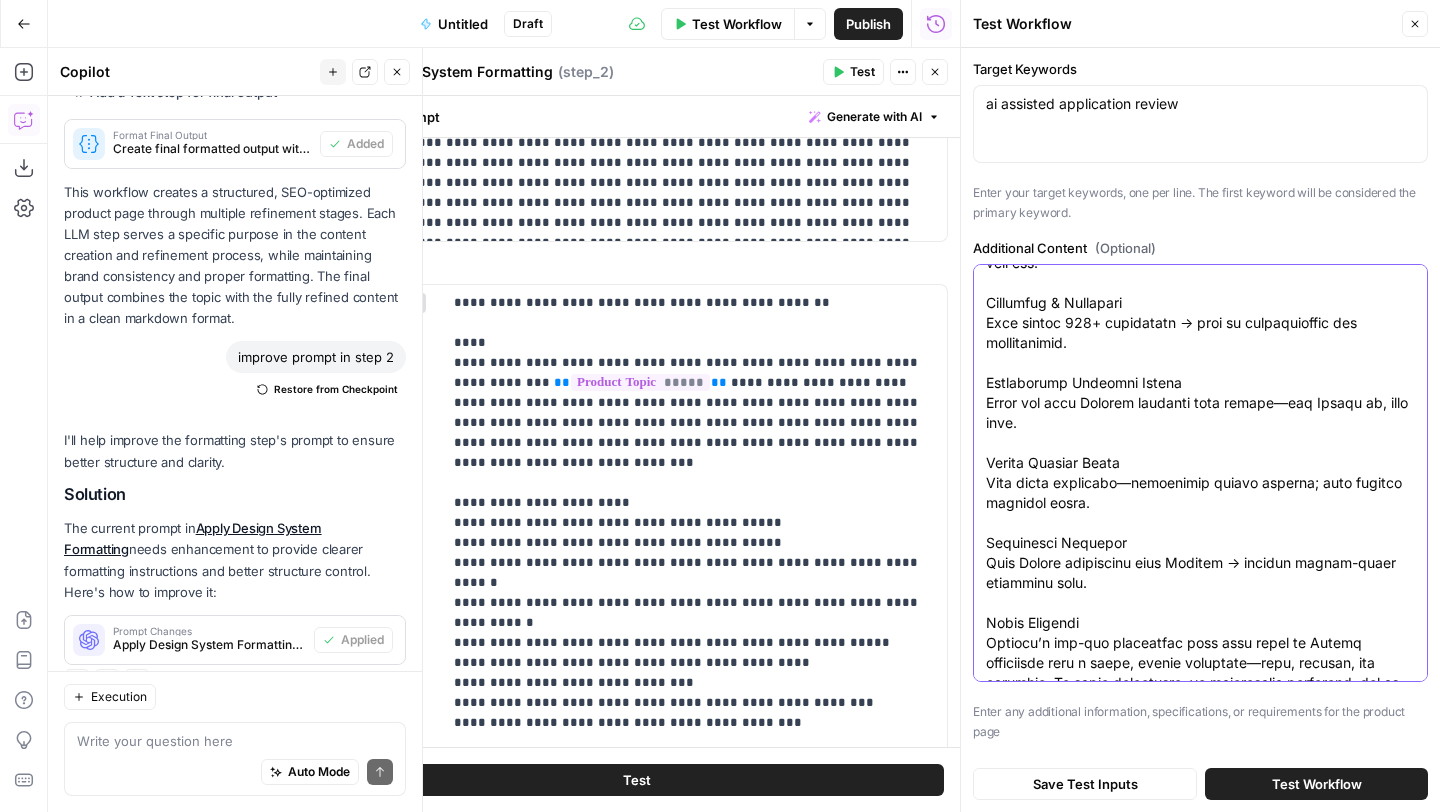 drag, startPoint x: 990, startPoint y: 366, endPoint x: 1142, endPoint y: 811, distance: 470.24356 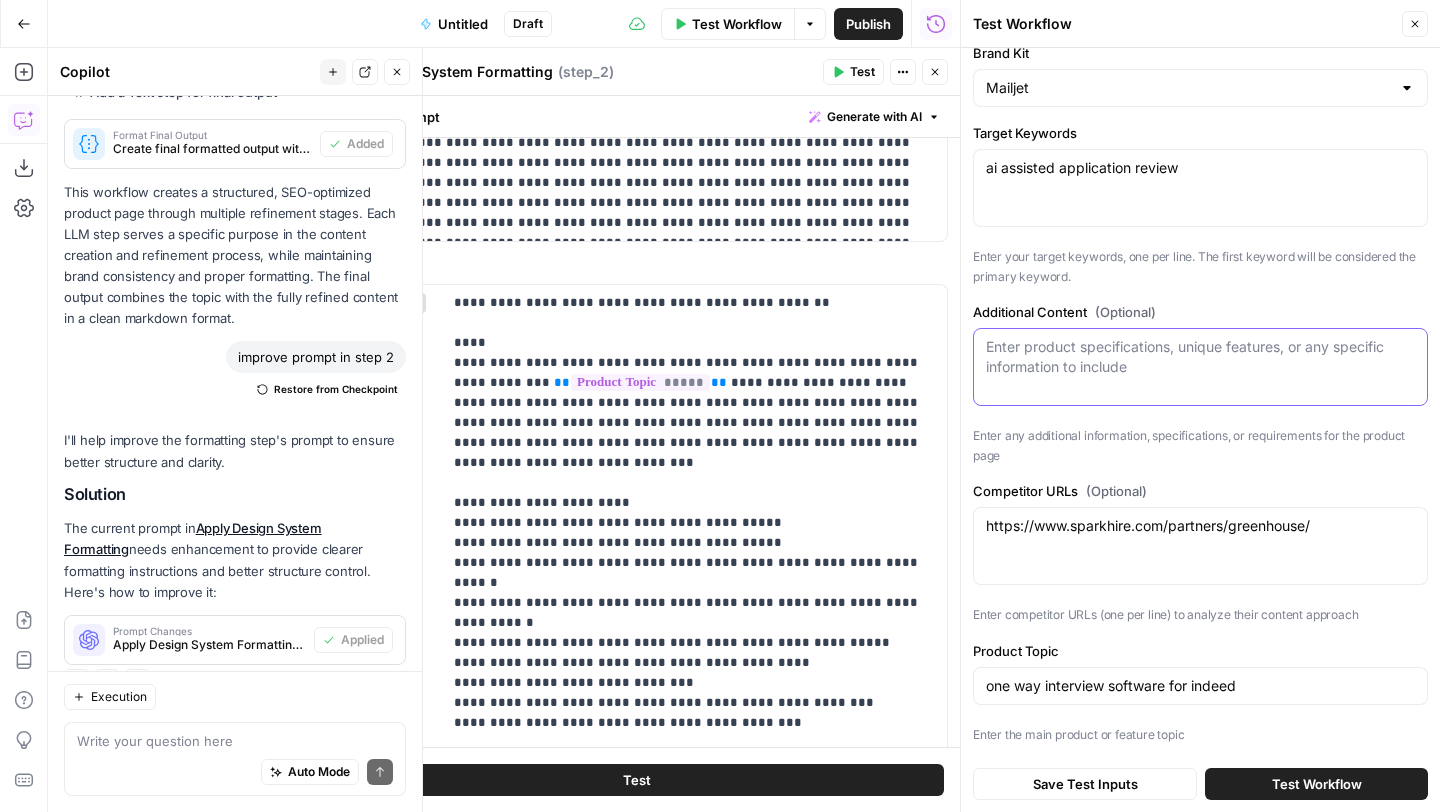 scroll, scrollTop: 0, scrollLeft: 0, axis: both 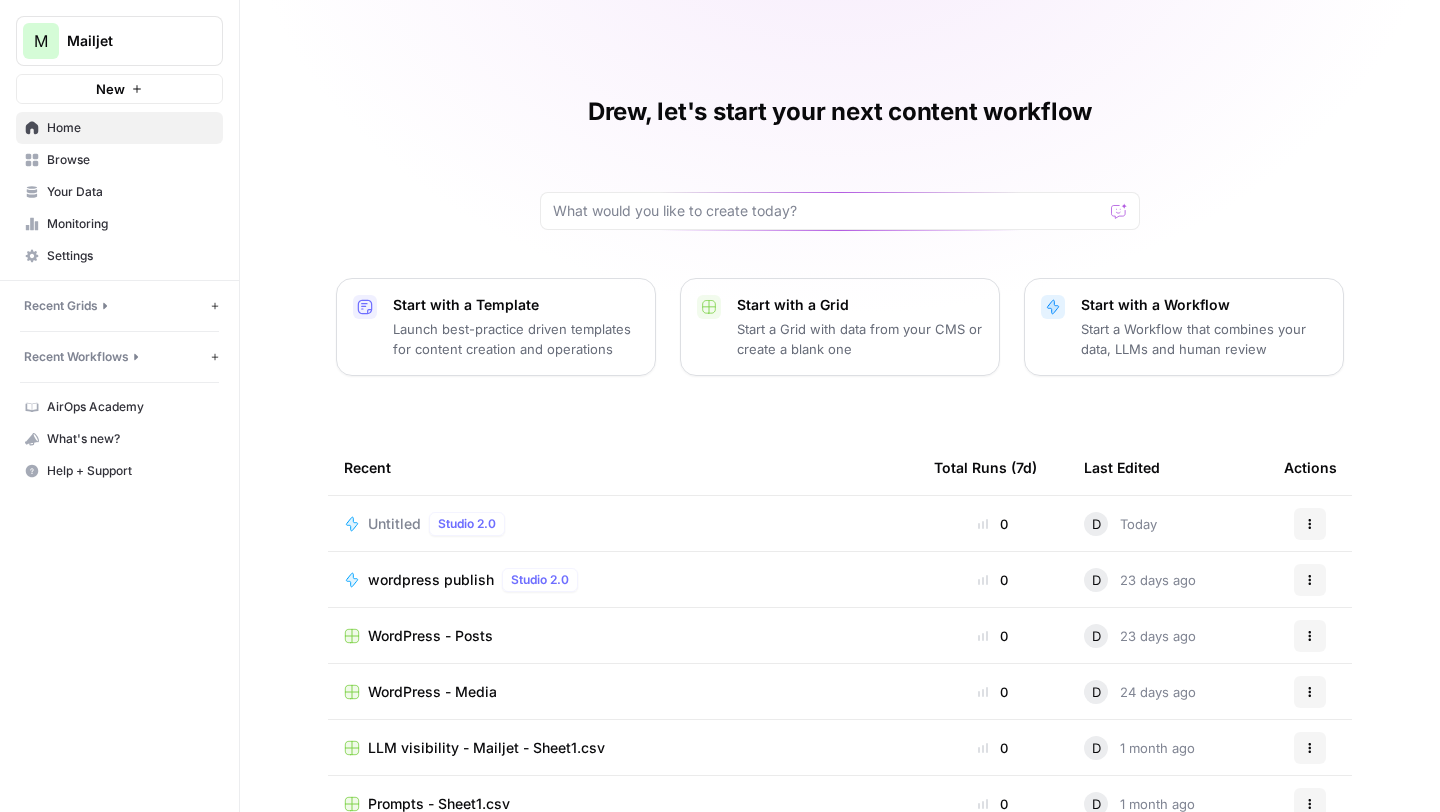 click on "Settings" at bounding box center [130, 256] 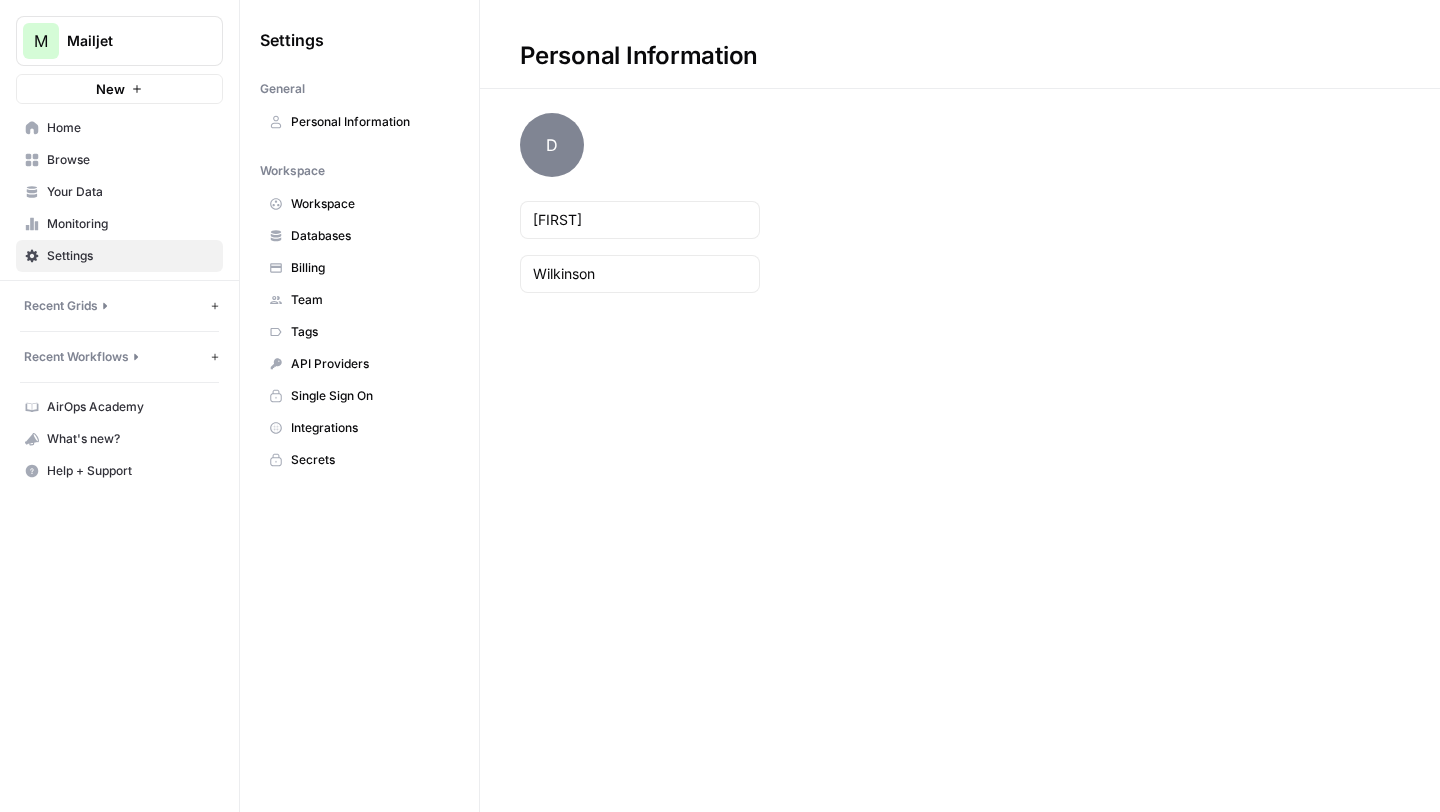 click on "Billing" at bounding box center (370, 268) 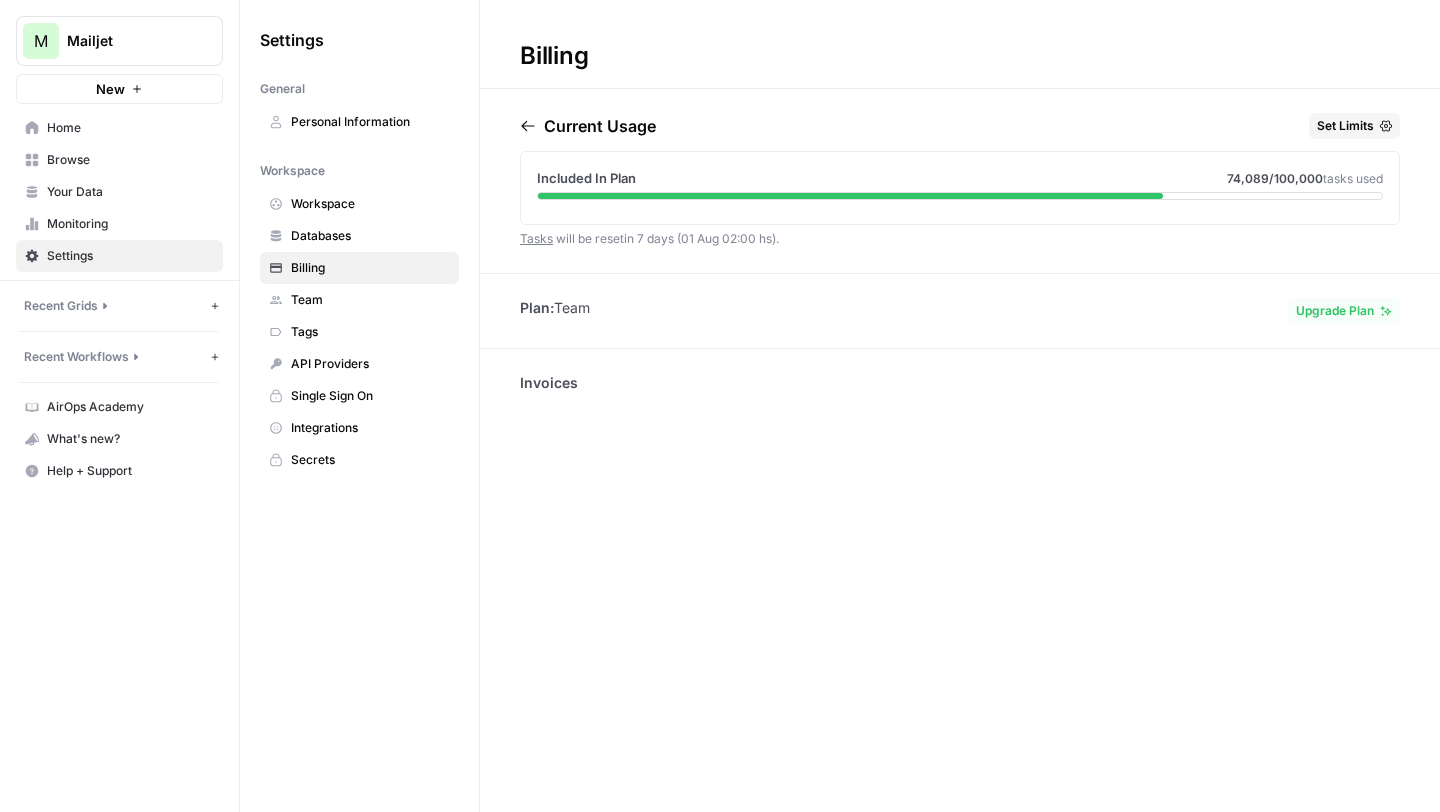 click on "New" at bounding box center (119, 89) 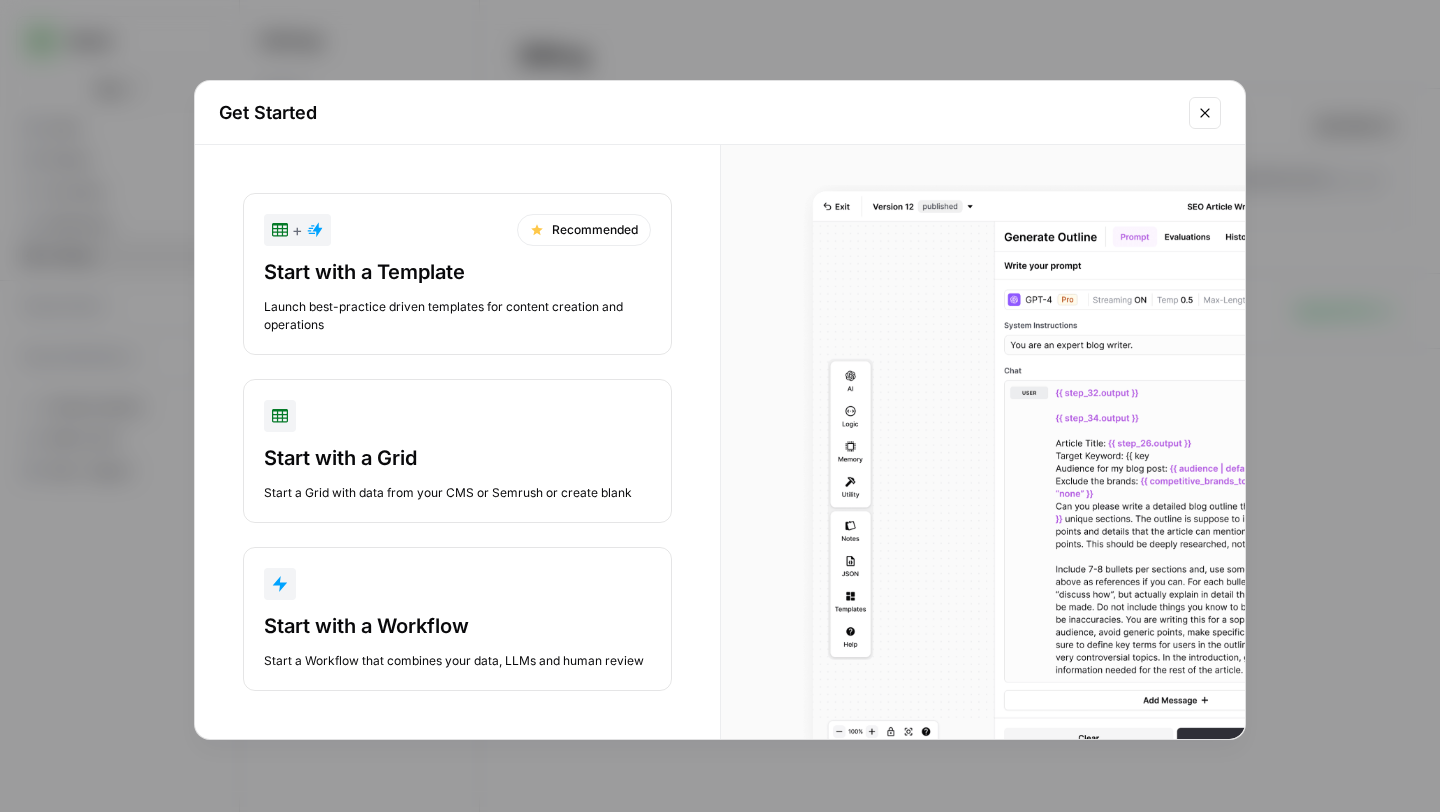 click on "Start with a Workflow" at bounding box center (457, 626) 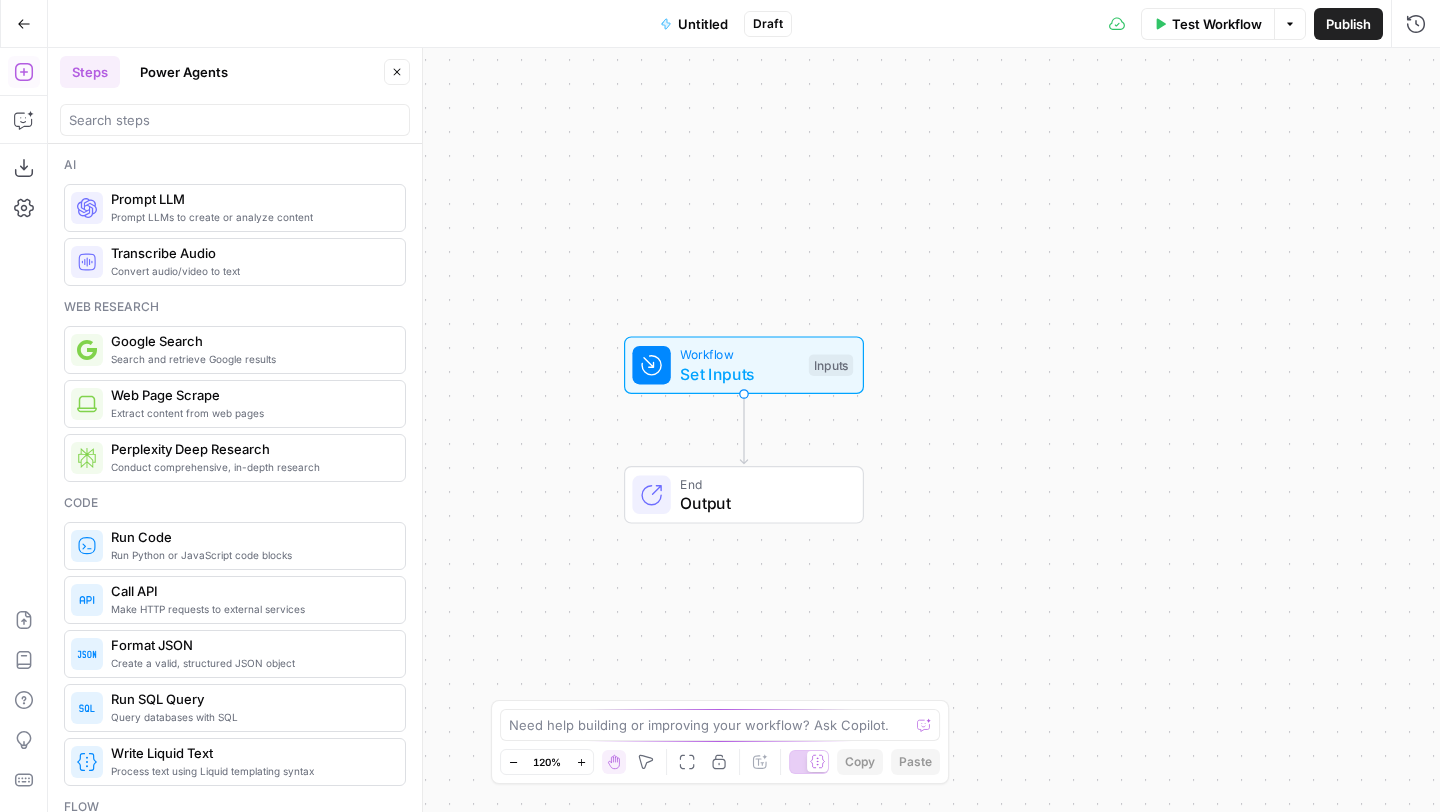 click on "Power Agents" at bounding box center [184, 72] 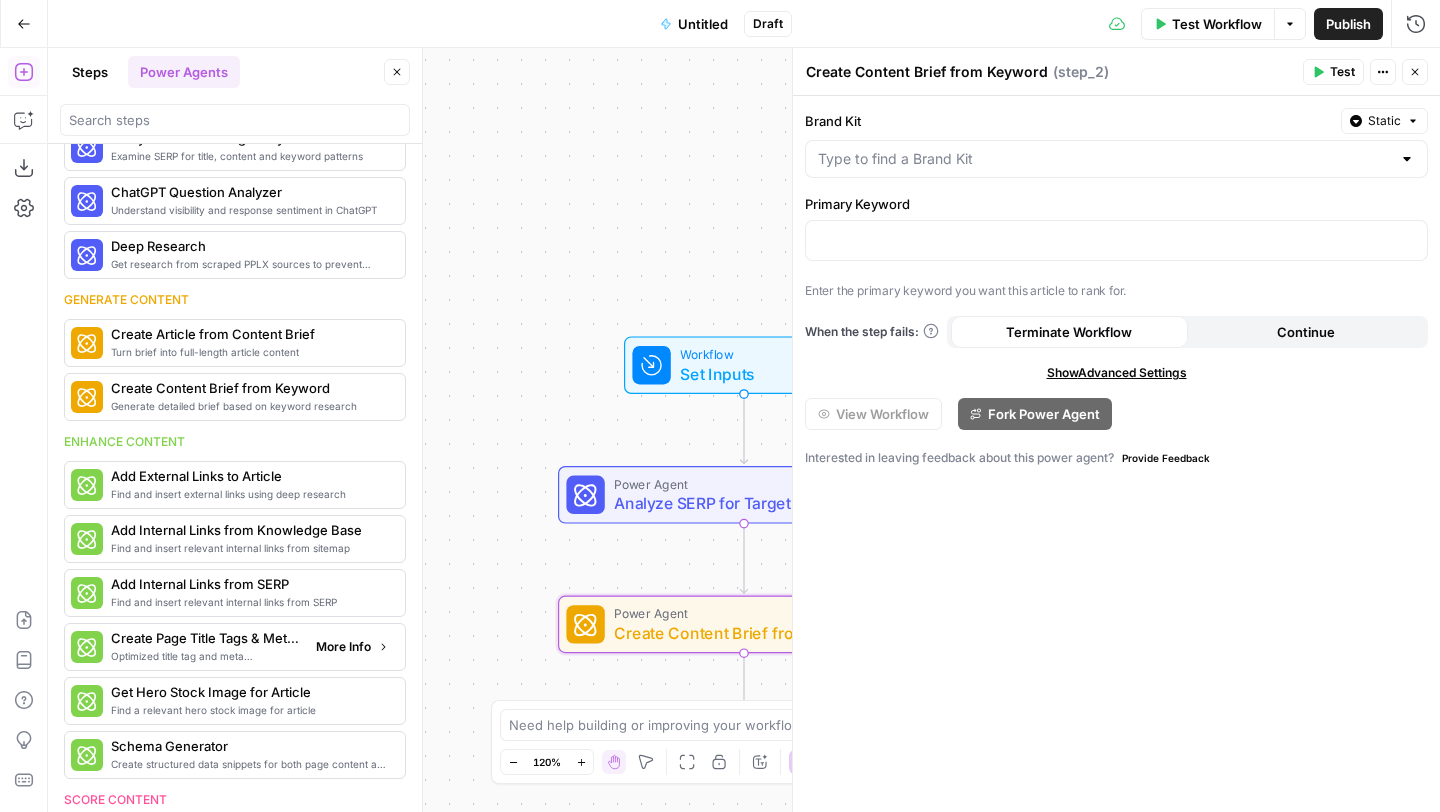 scroll, scrollTop: 195, scrollLeft: 0, axis: vertical 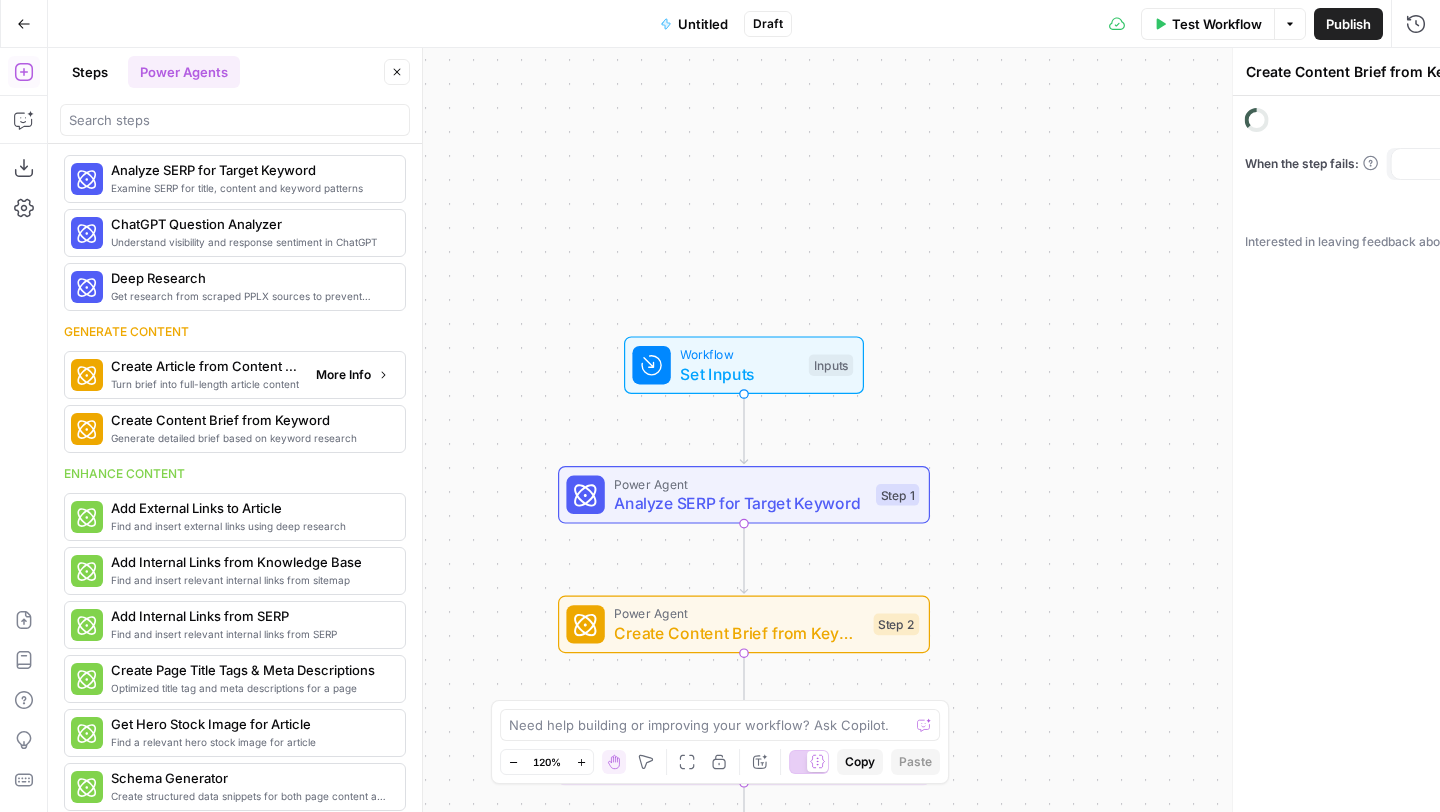 type on "Create Article from Content Brief" 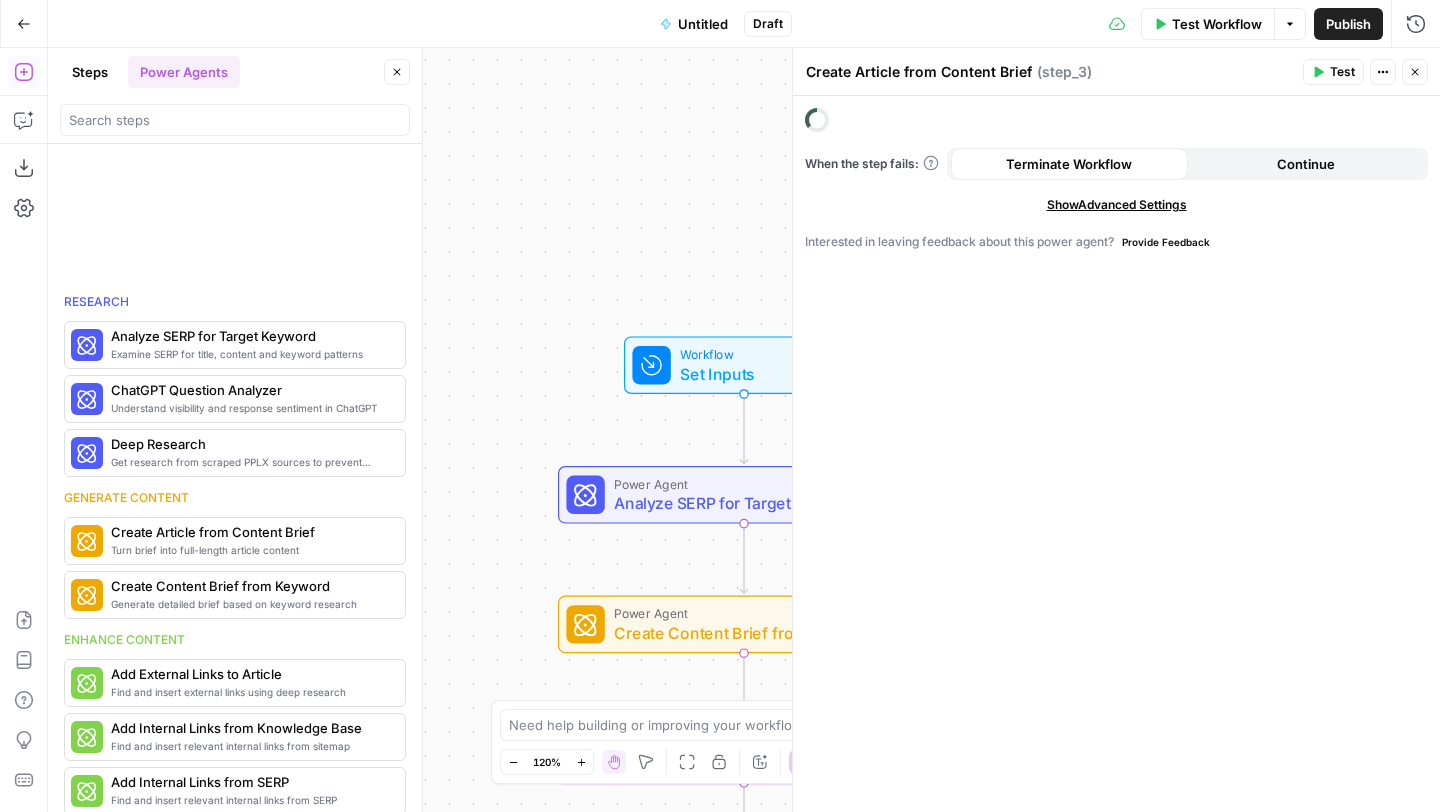 scroll, scrollTop: 195, scrollLeft: 0, axis: vertical 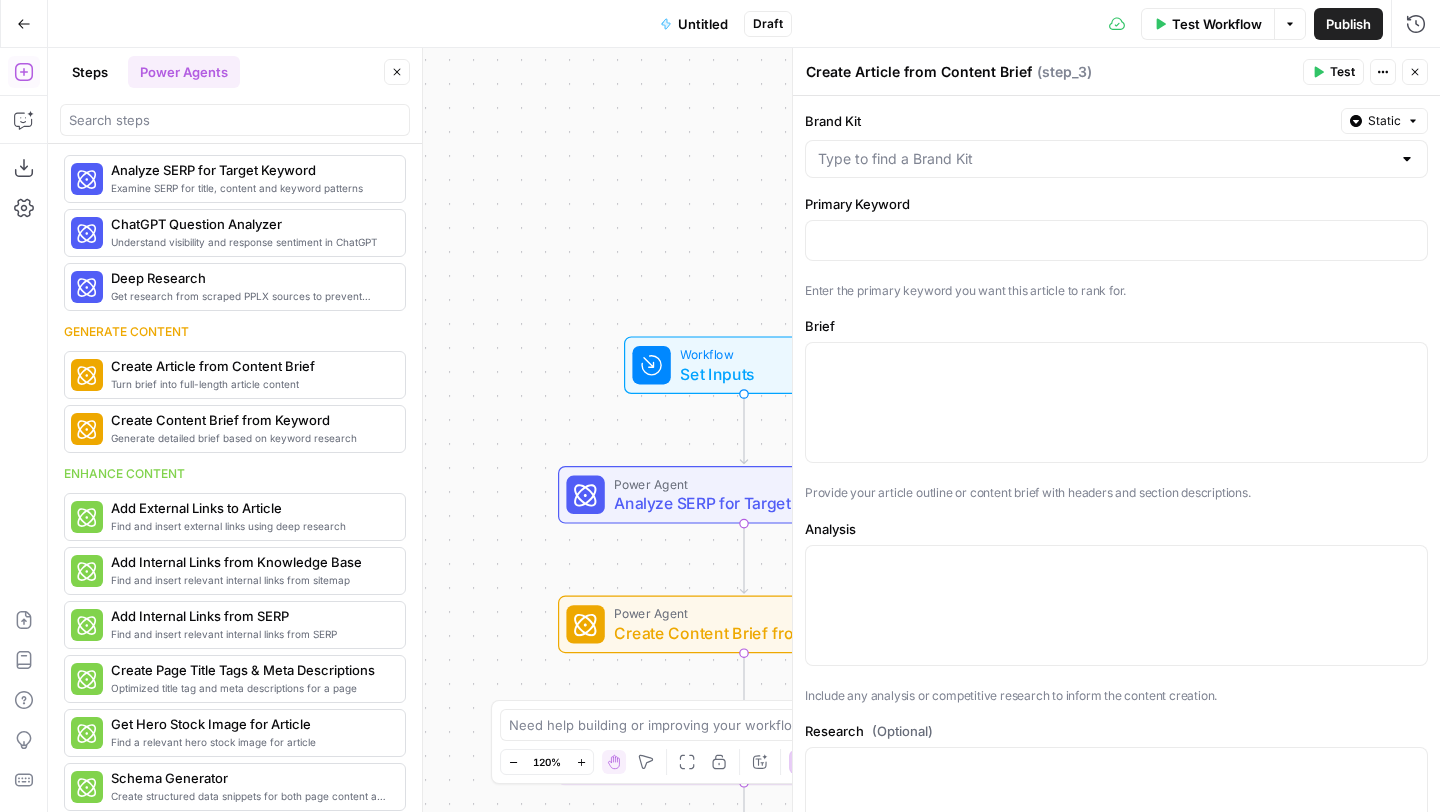 click on "Close" at bounding box center (1415, 72) 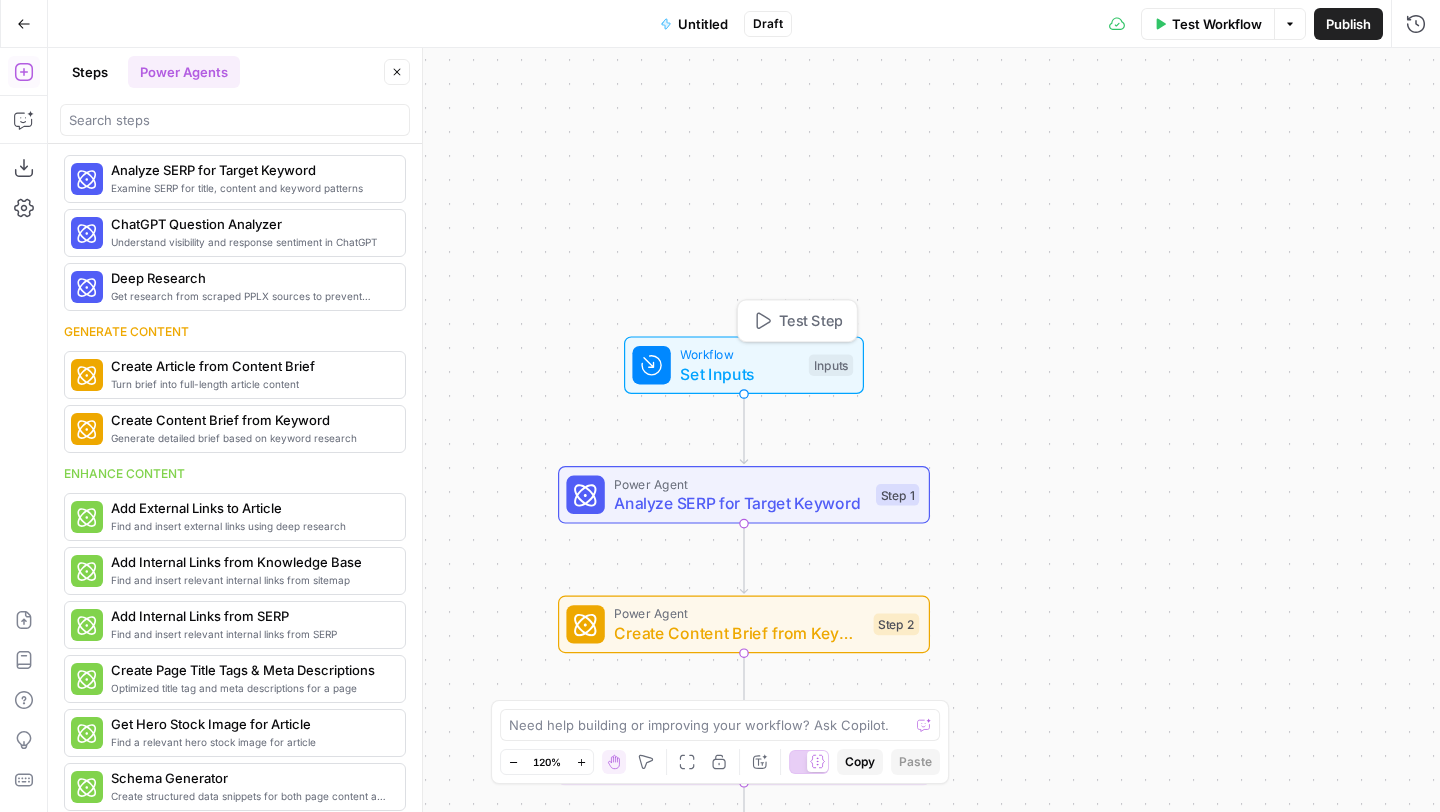 click on "Set Inputs" at bounding box center (739, 374) 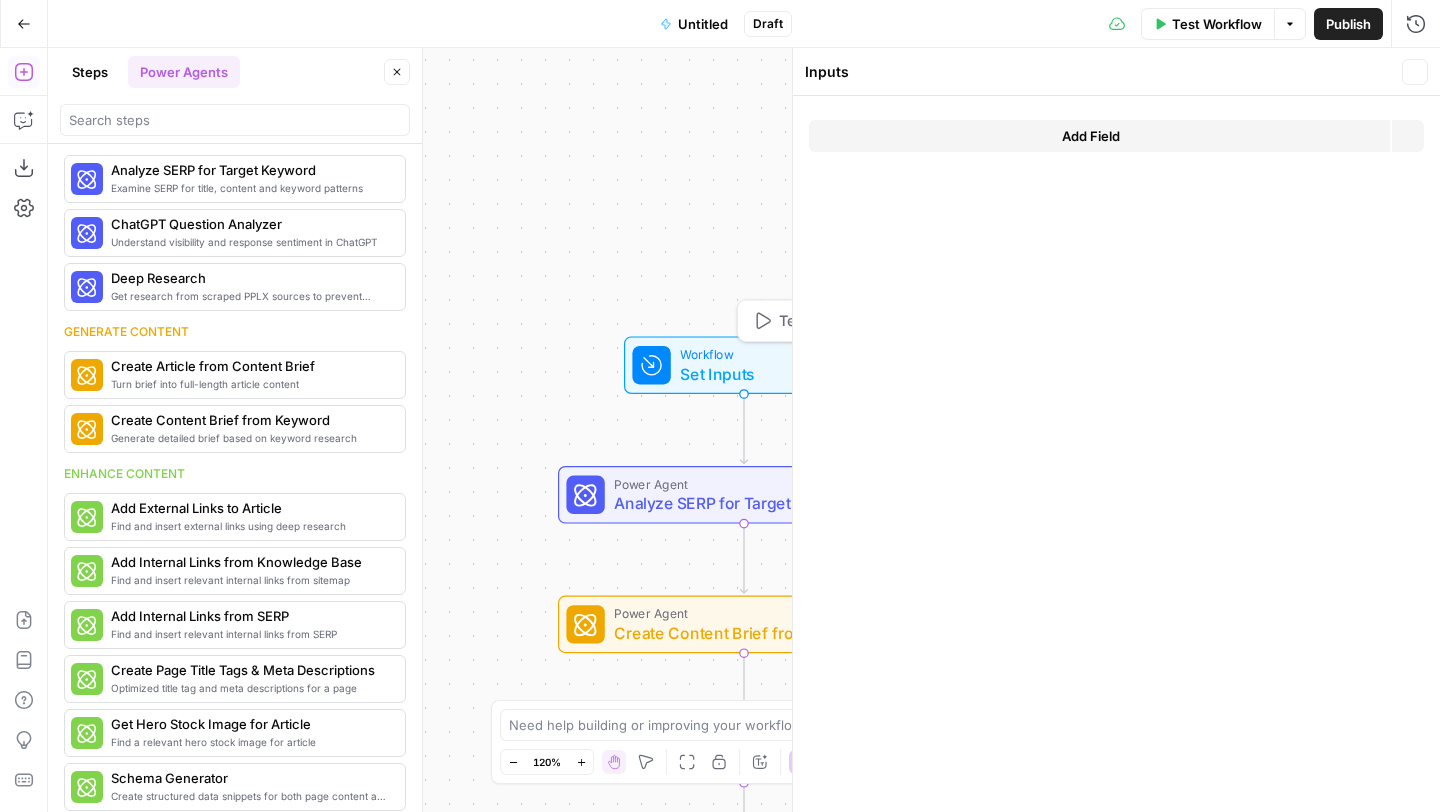 scroll, scrollTop: 29, scrollLeft: 0, axis: vertical 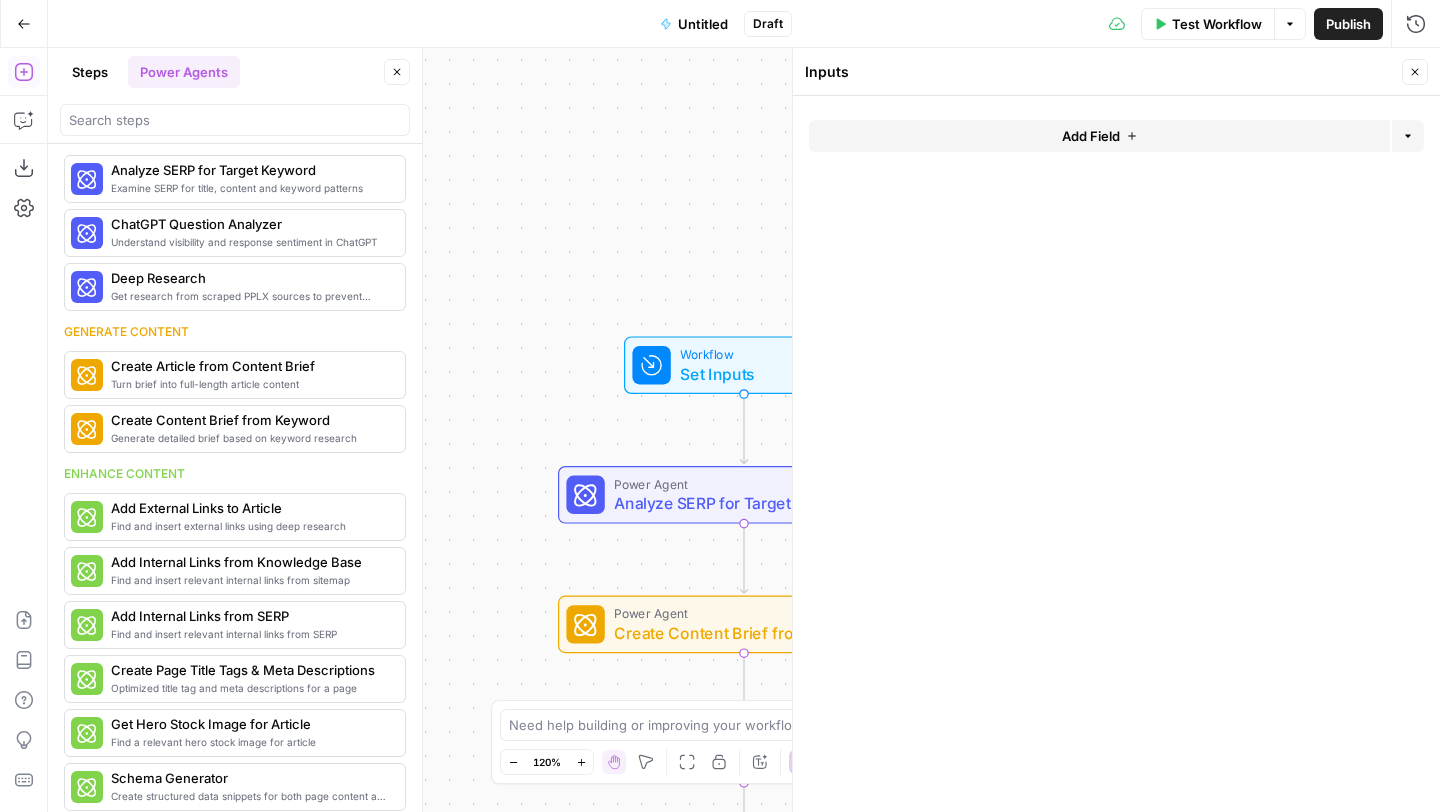 click on "Add Field" at bounding box center [1099, 136] 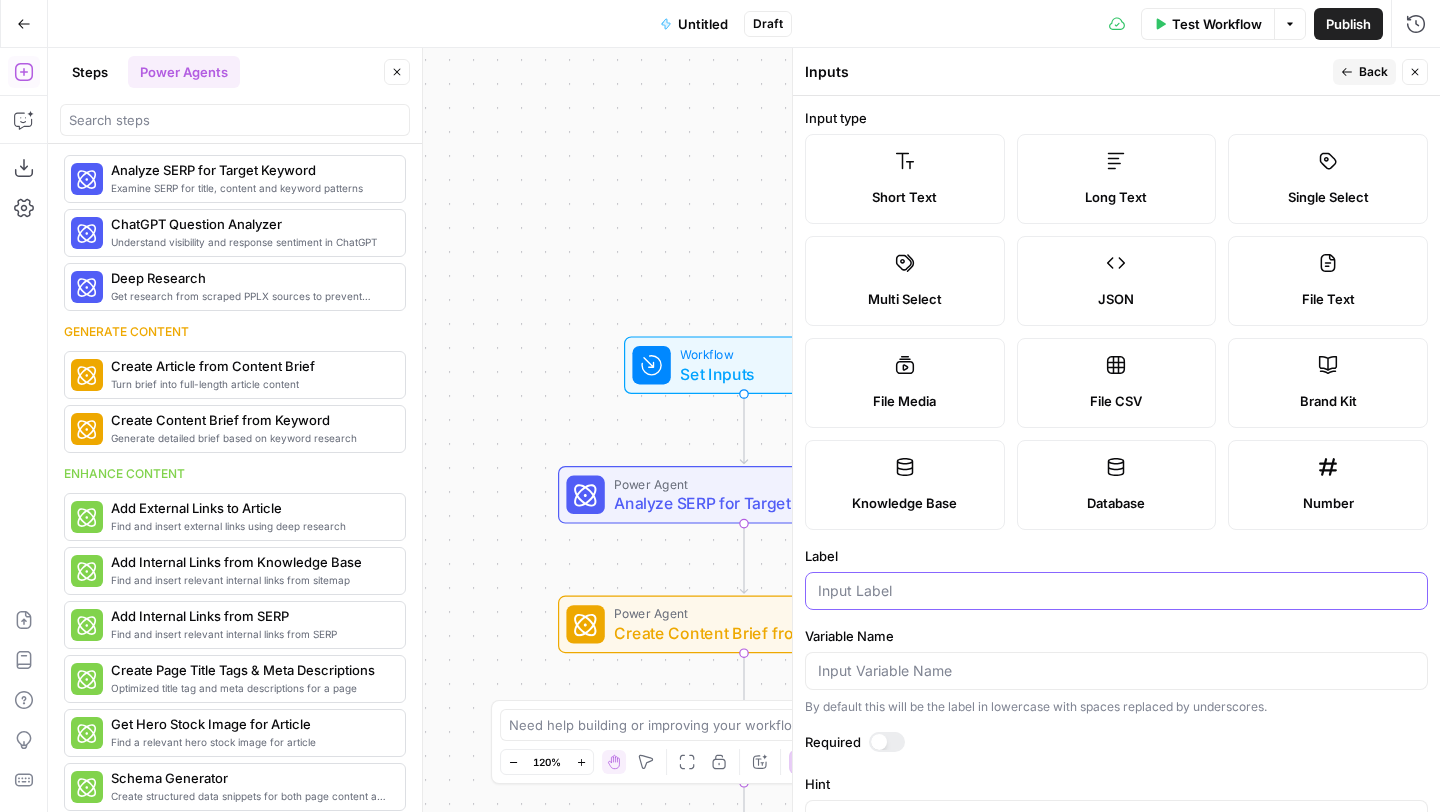 click on "Label" at bounding box center (1116, 591) 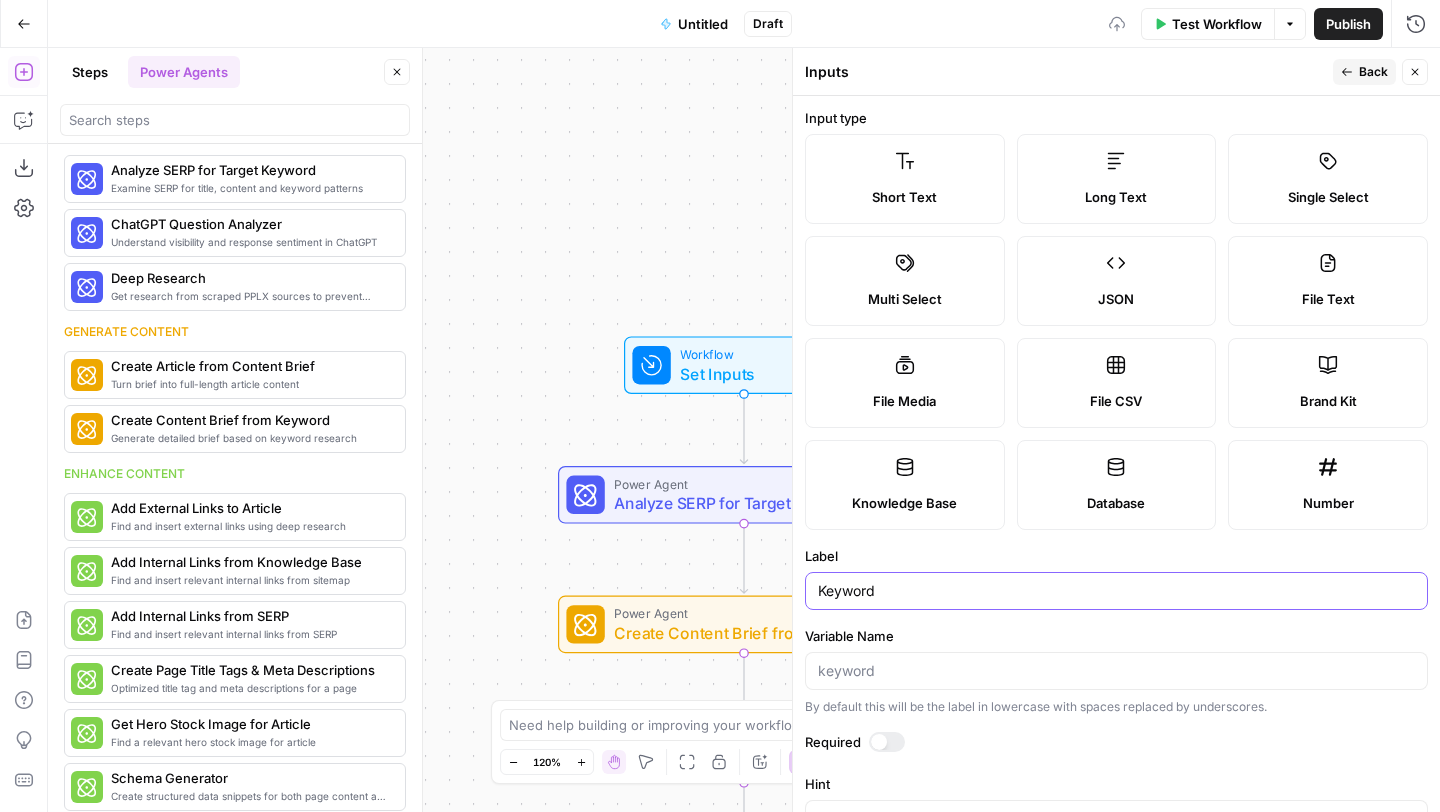 type on "Keyword" 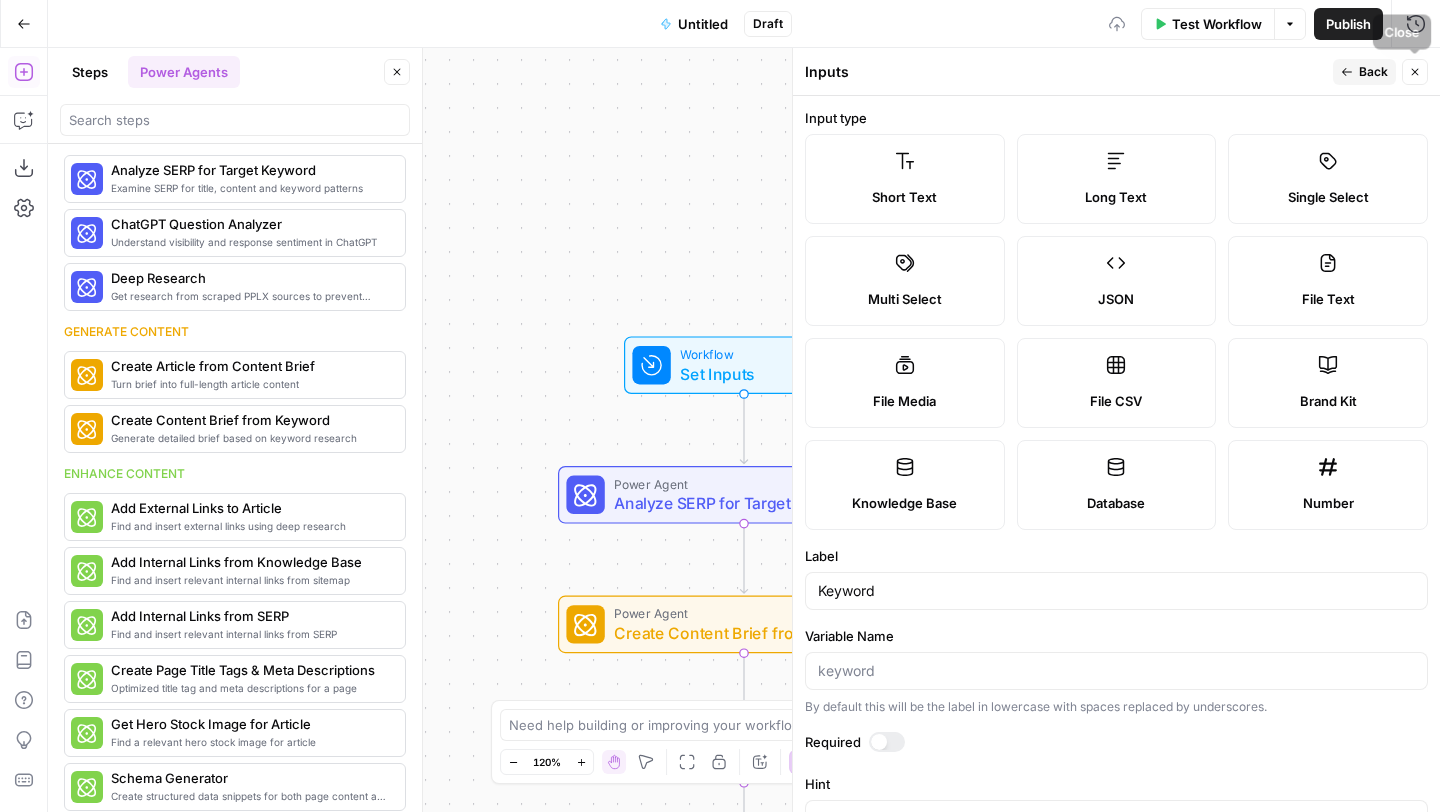 click on "Back Close" at bounding box center [1380, 72] 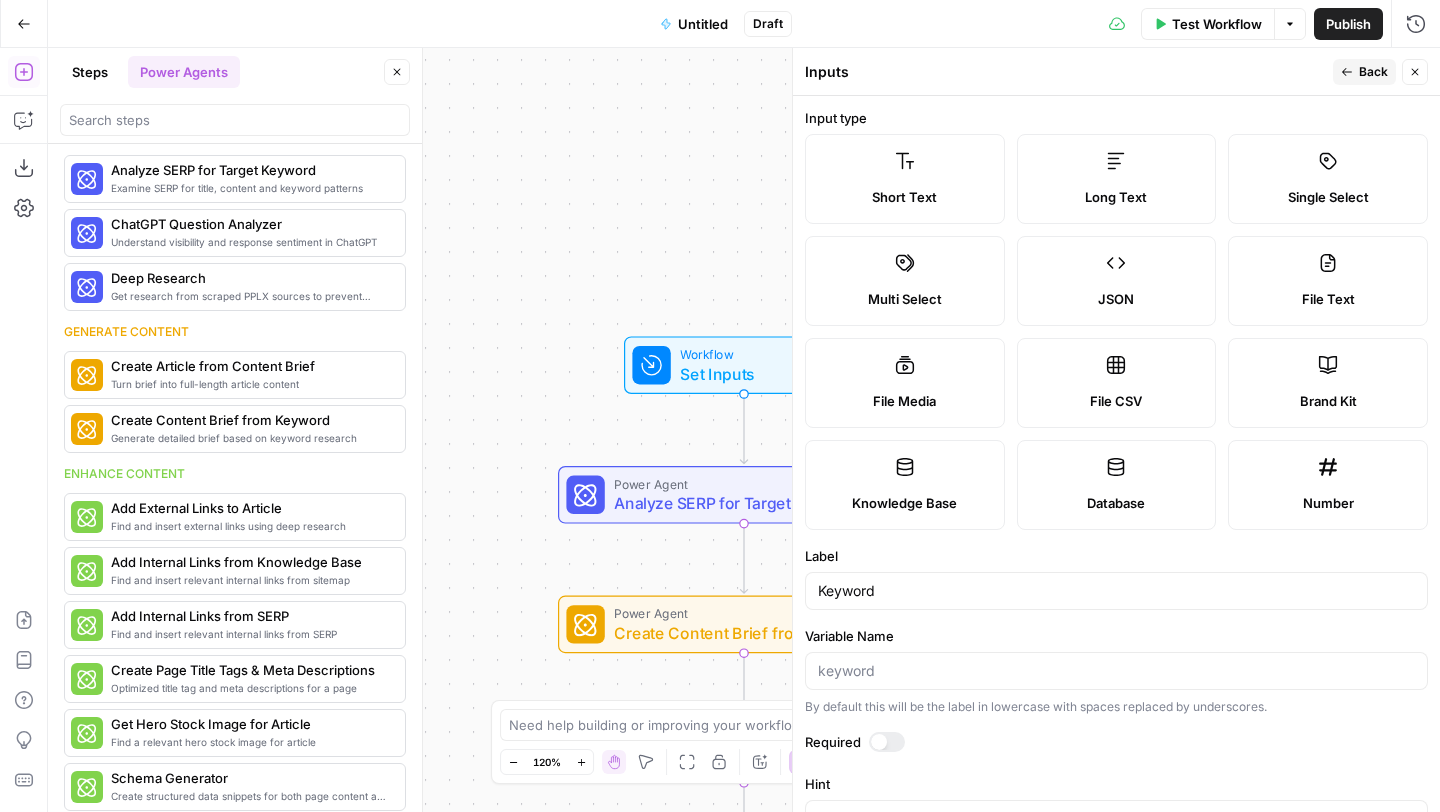 click 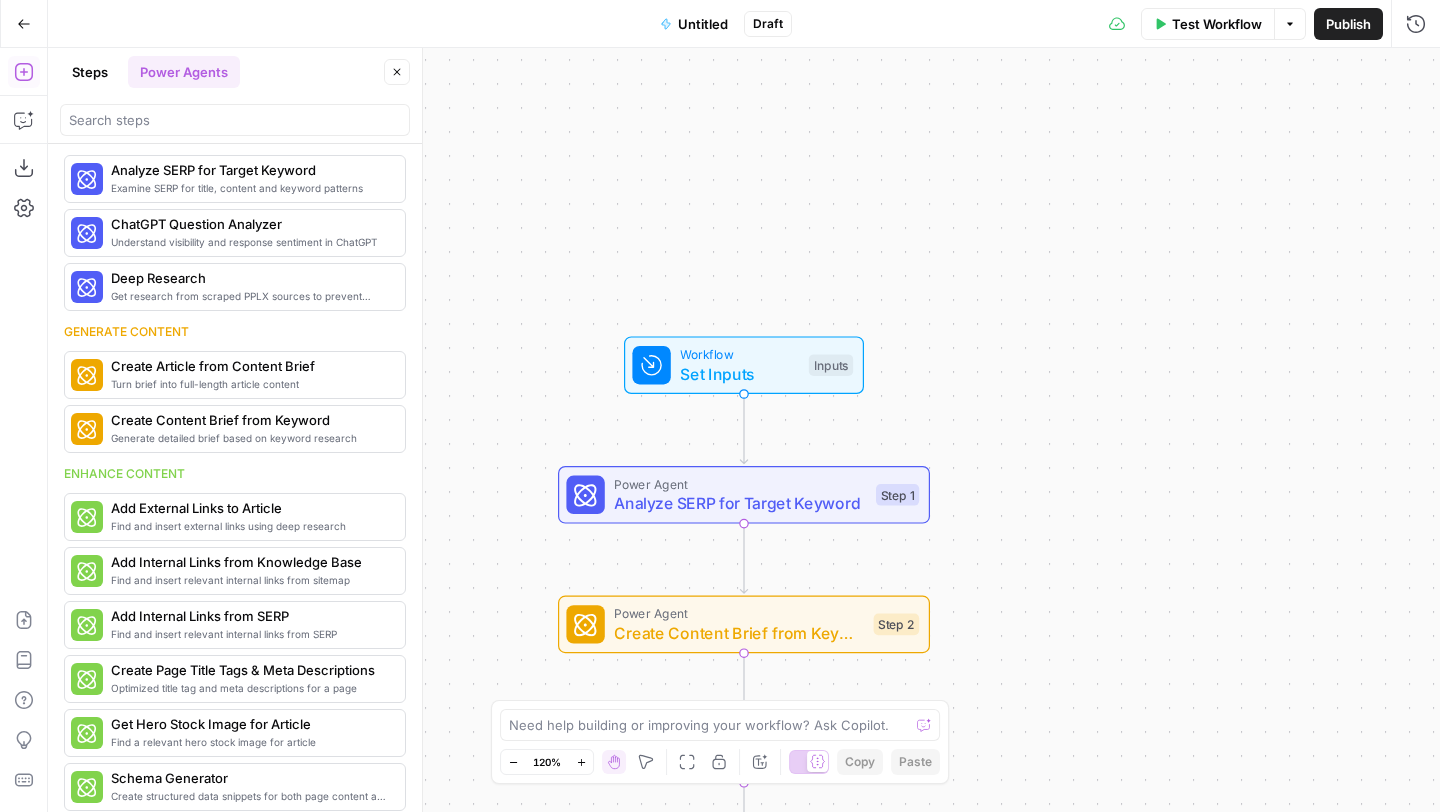 click on "Test Workflow" at bounding box center (1208, 24) 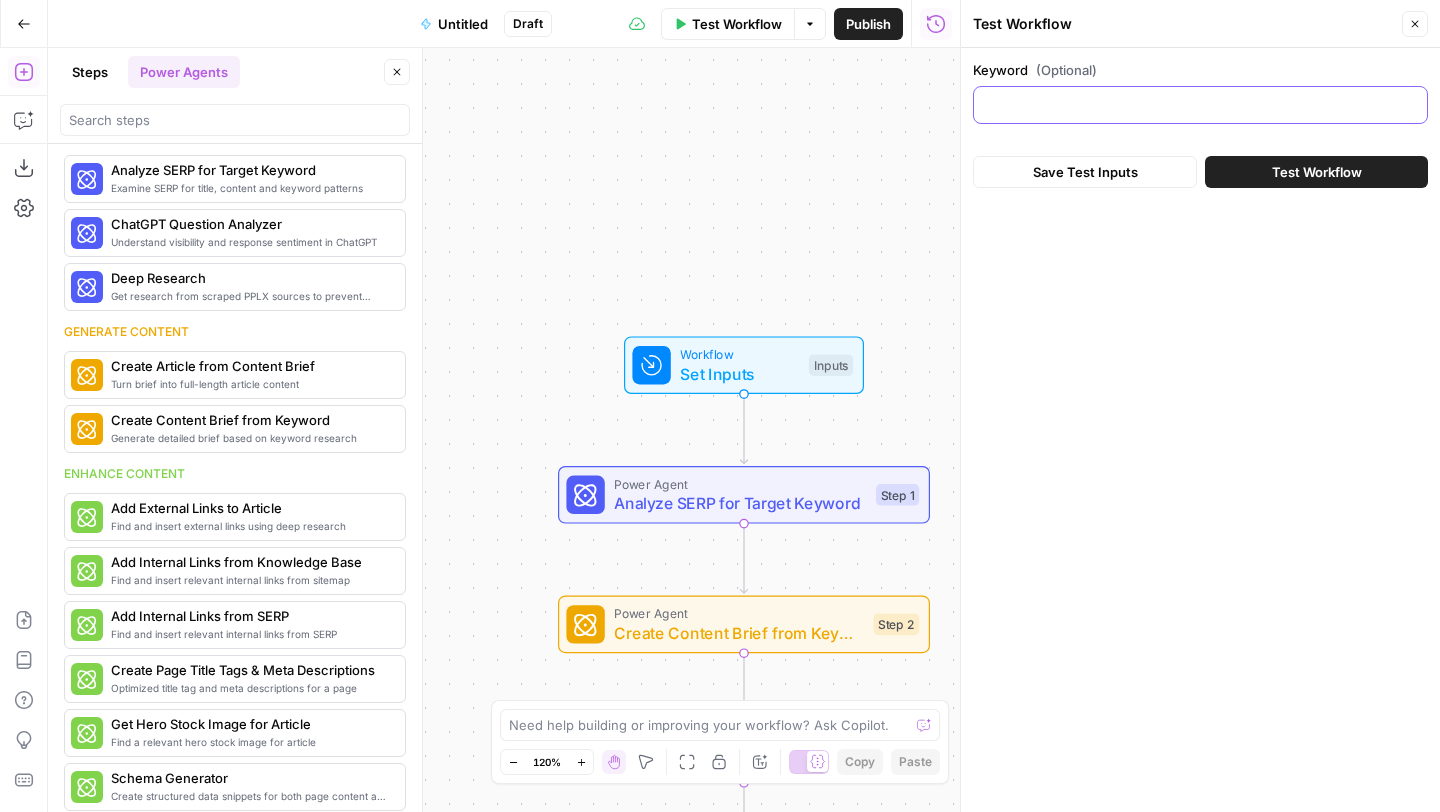 click on "Keyword   (Optional)" at bounding box center (1200, 105) 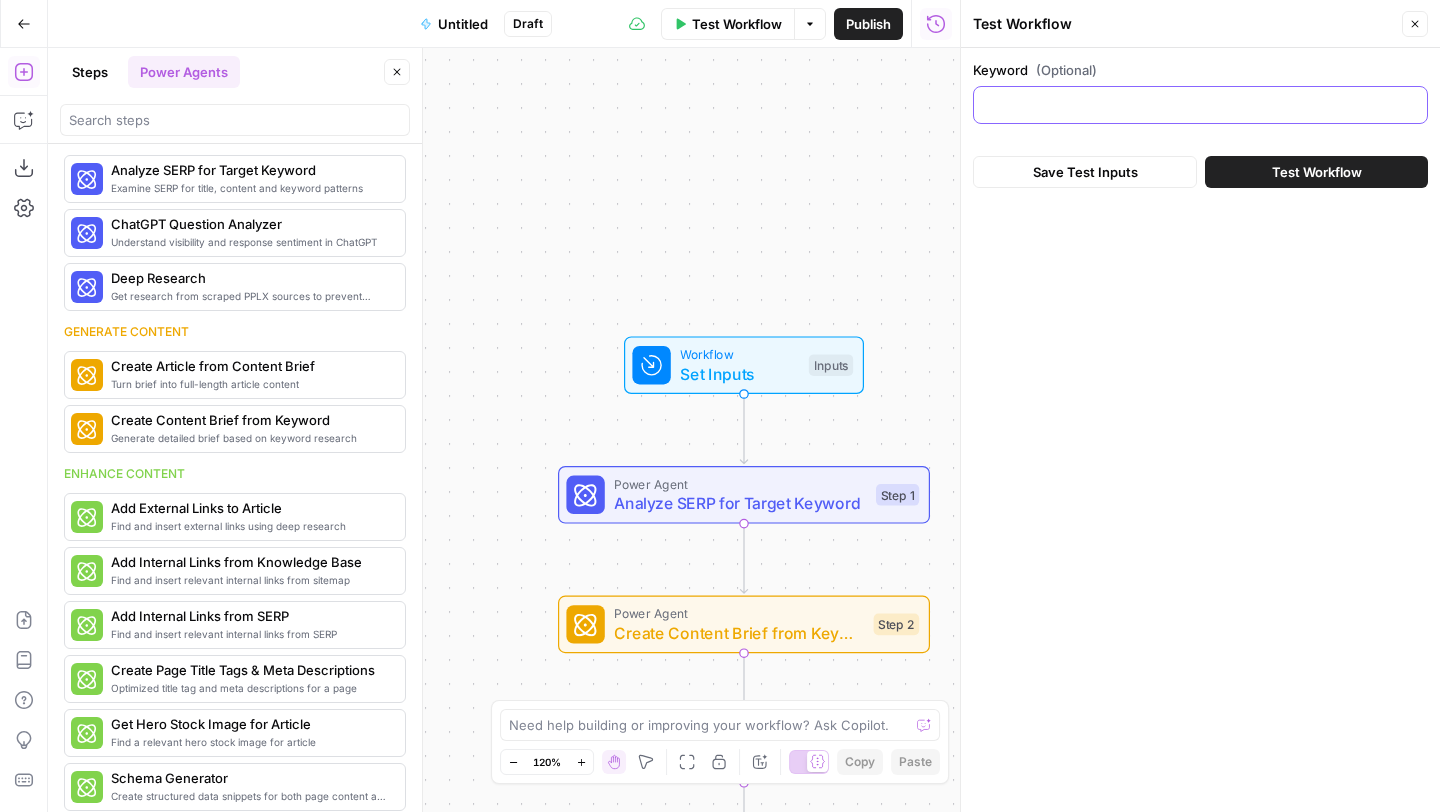 paste on "how do automated video interviews handle high applicant dropout rates?" 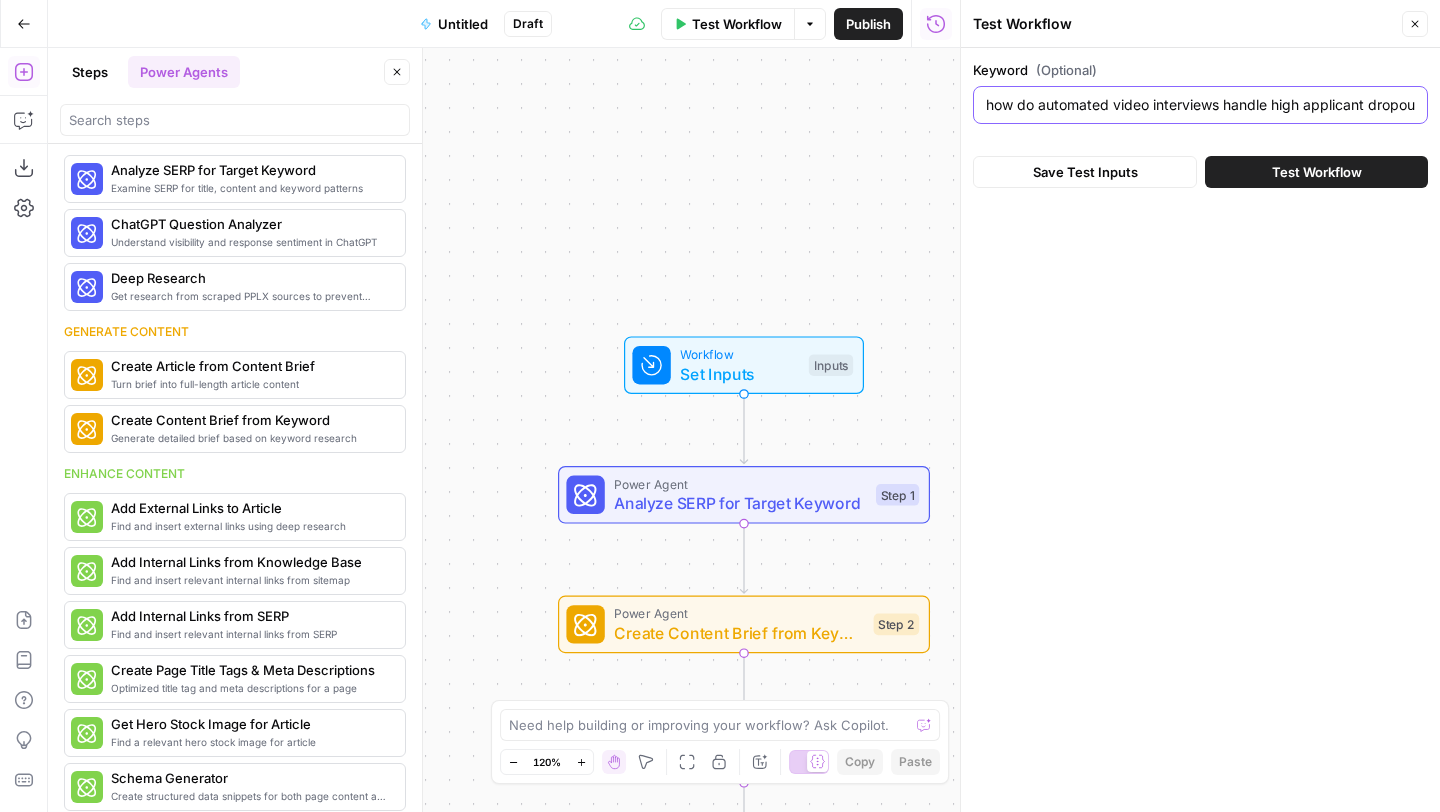 scroll, scrollTop: 0, scrollLeft: 51, axis: horizontal 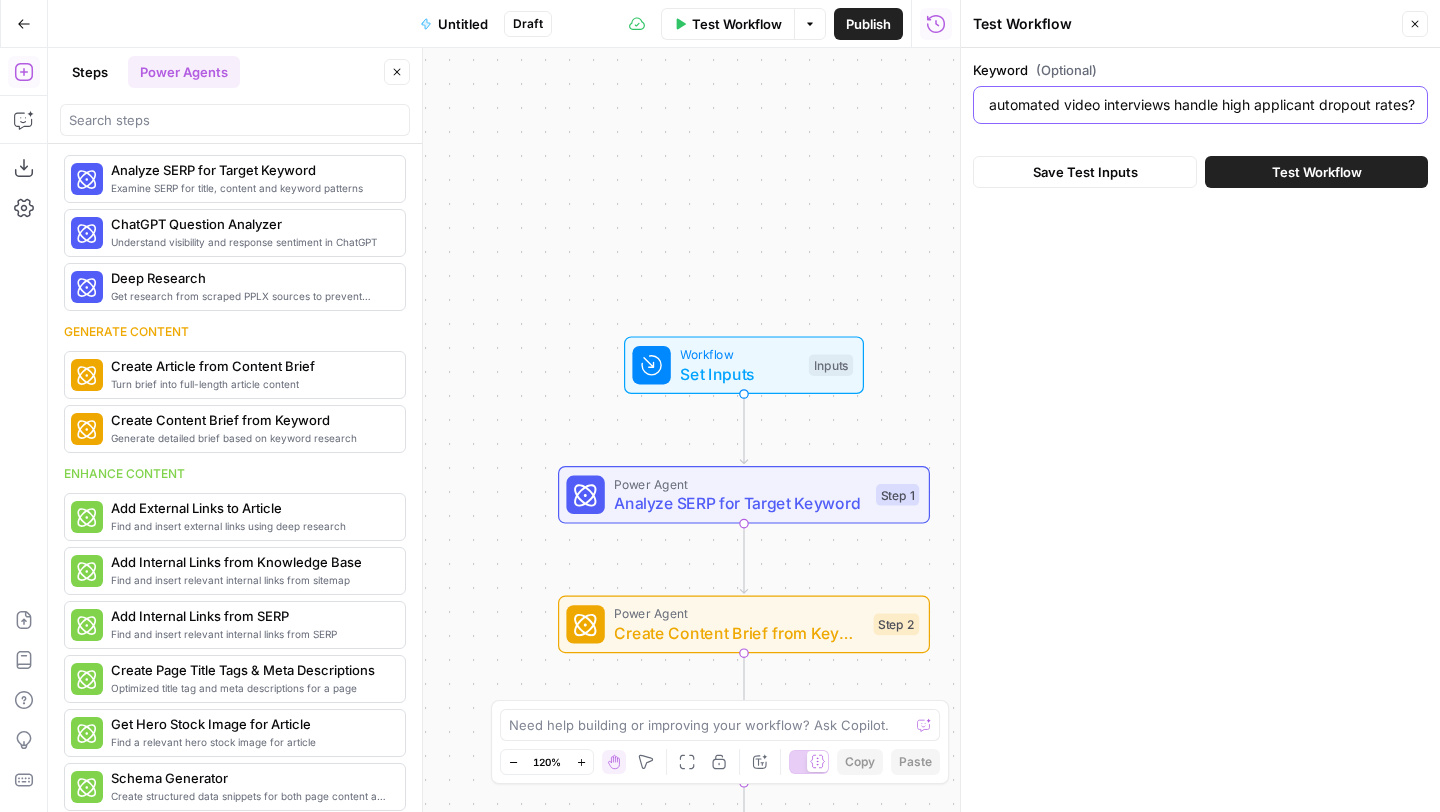 type on "how do automated video interviews handle high applicant dropout rates?" 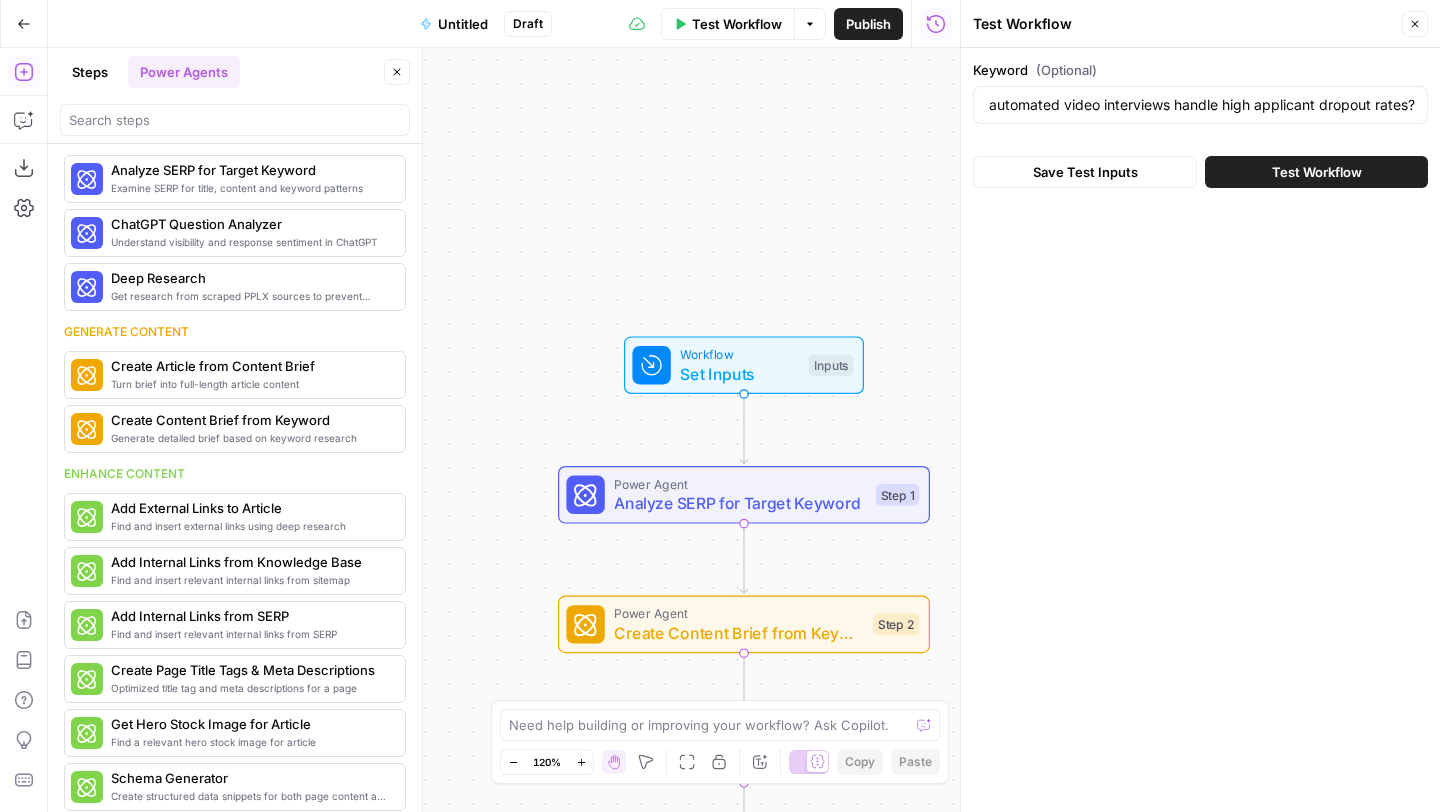 scroll, scrollTop: 0, scrollLeft: 0, axis: both 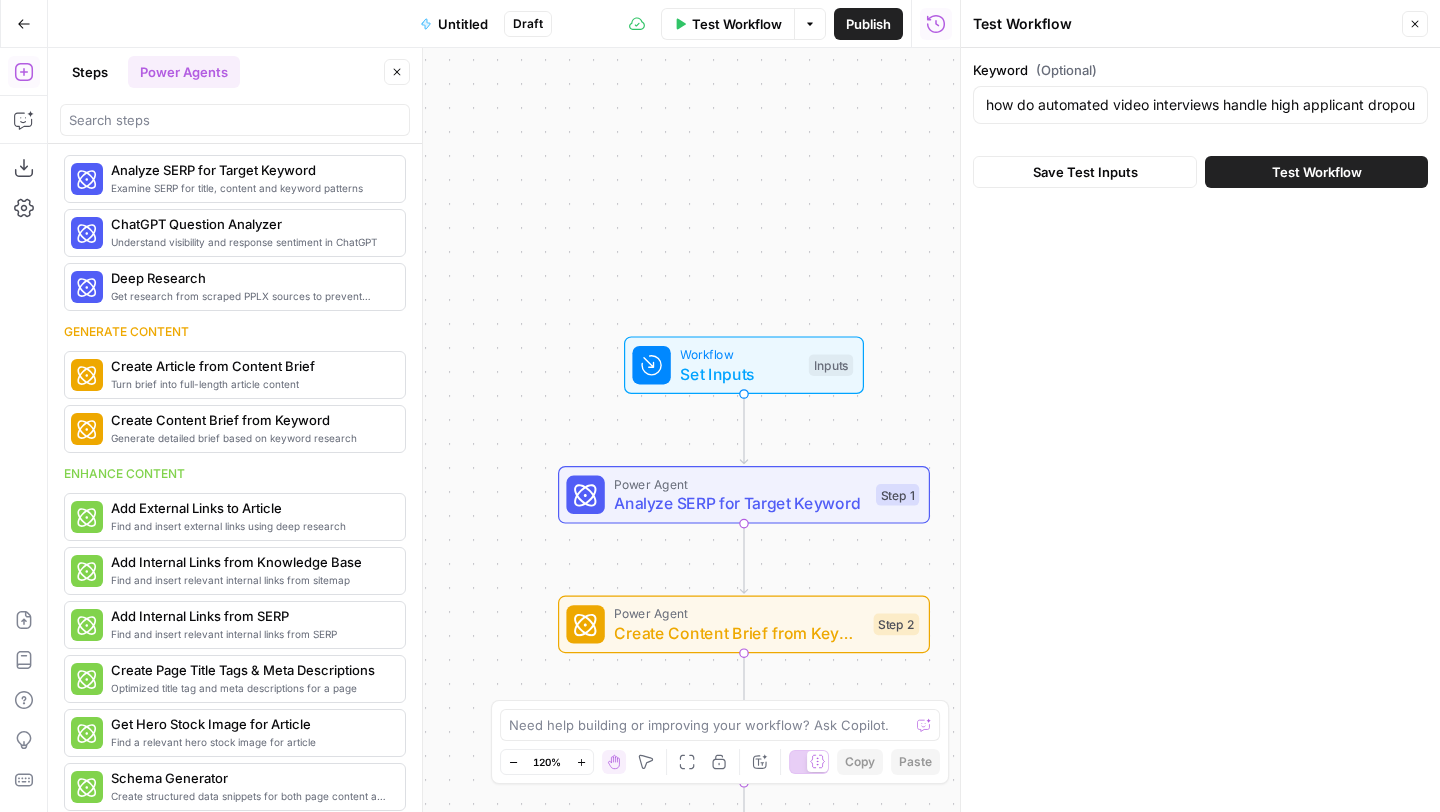 click on "Test Workflow" at bounding box center [1317, 172] 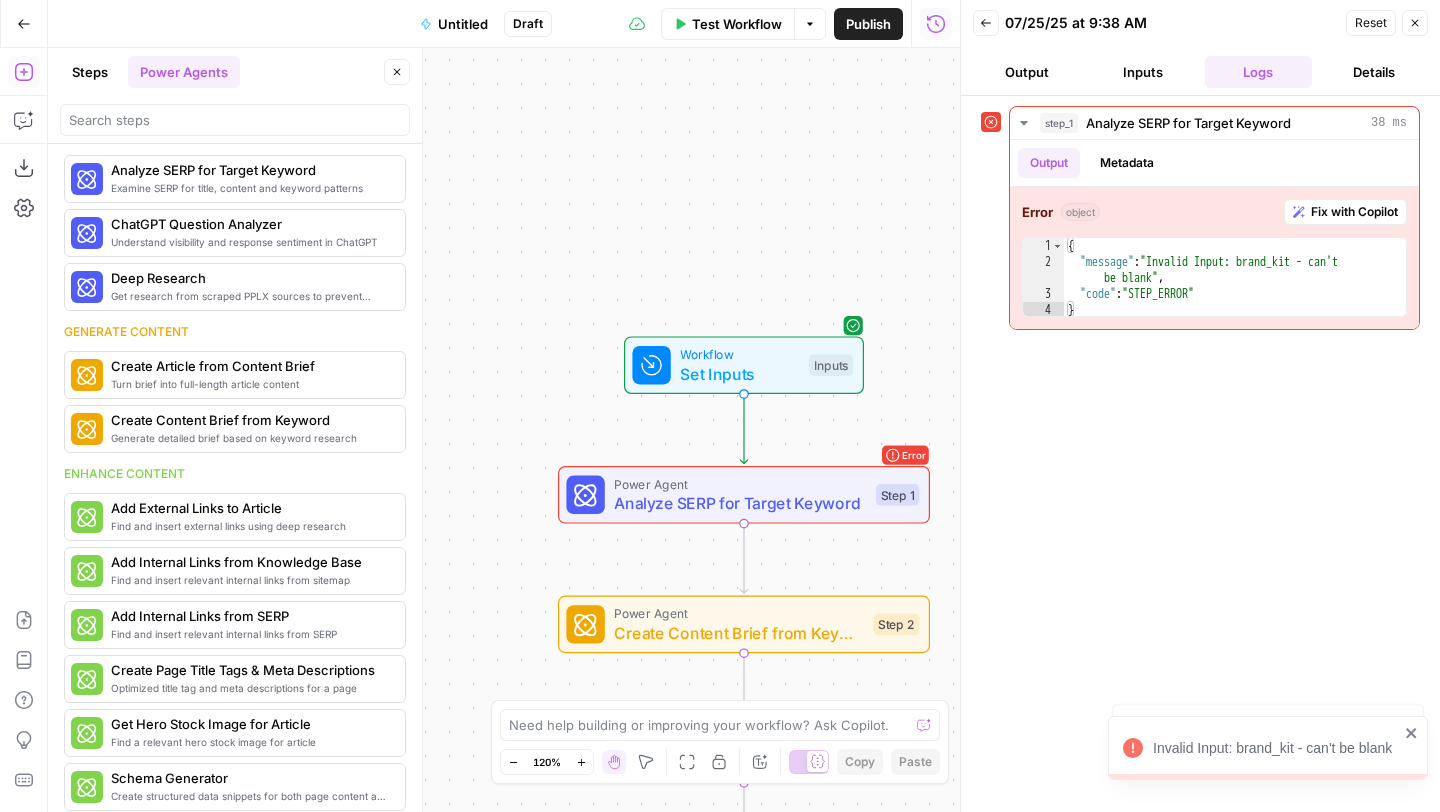 click on "Power Agent" at bounding box center (740, 483) 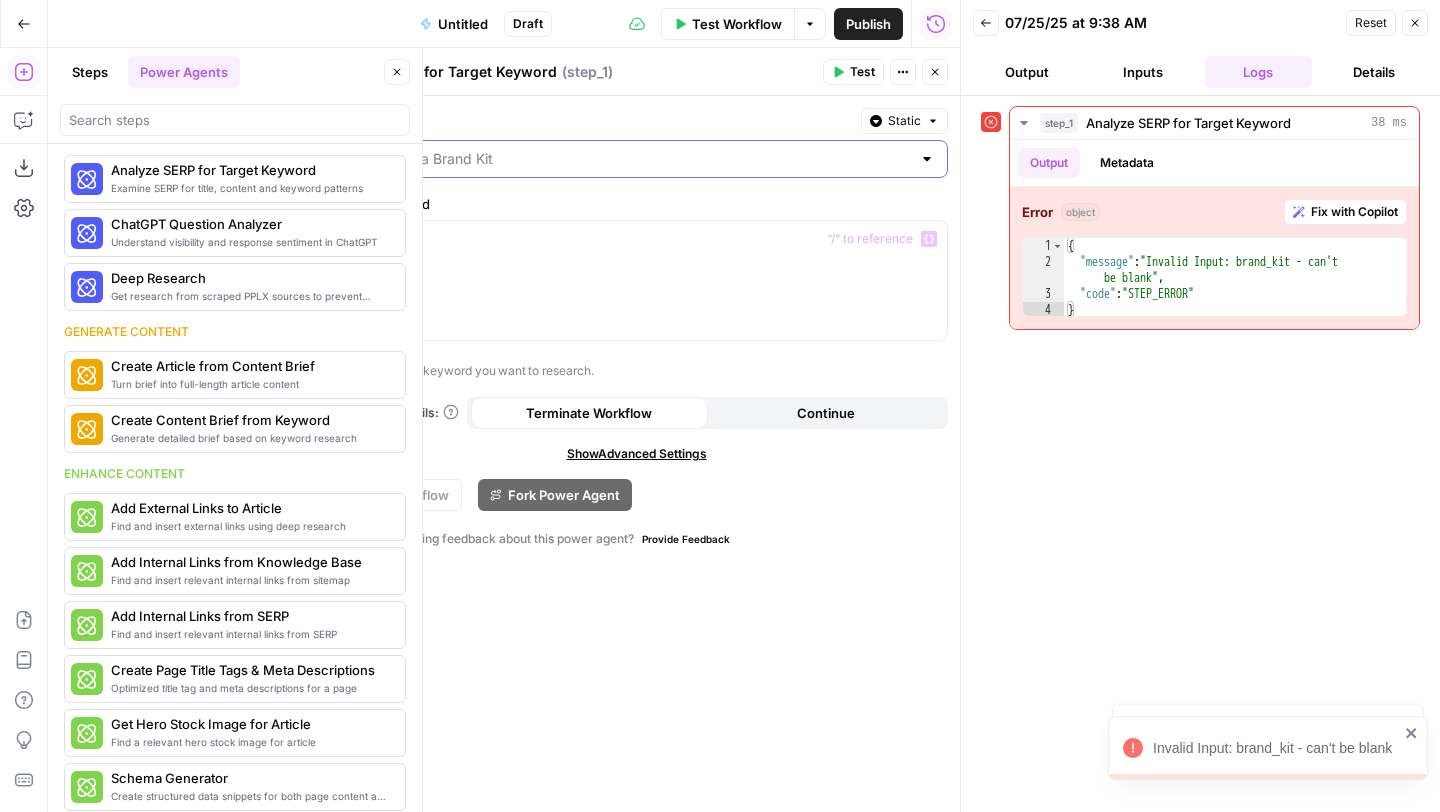 click on "Brand Kit" at bounding box center [624, 159] 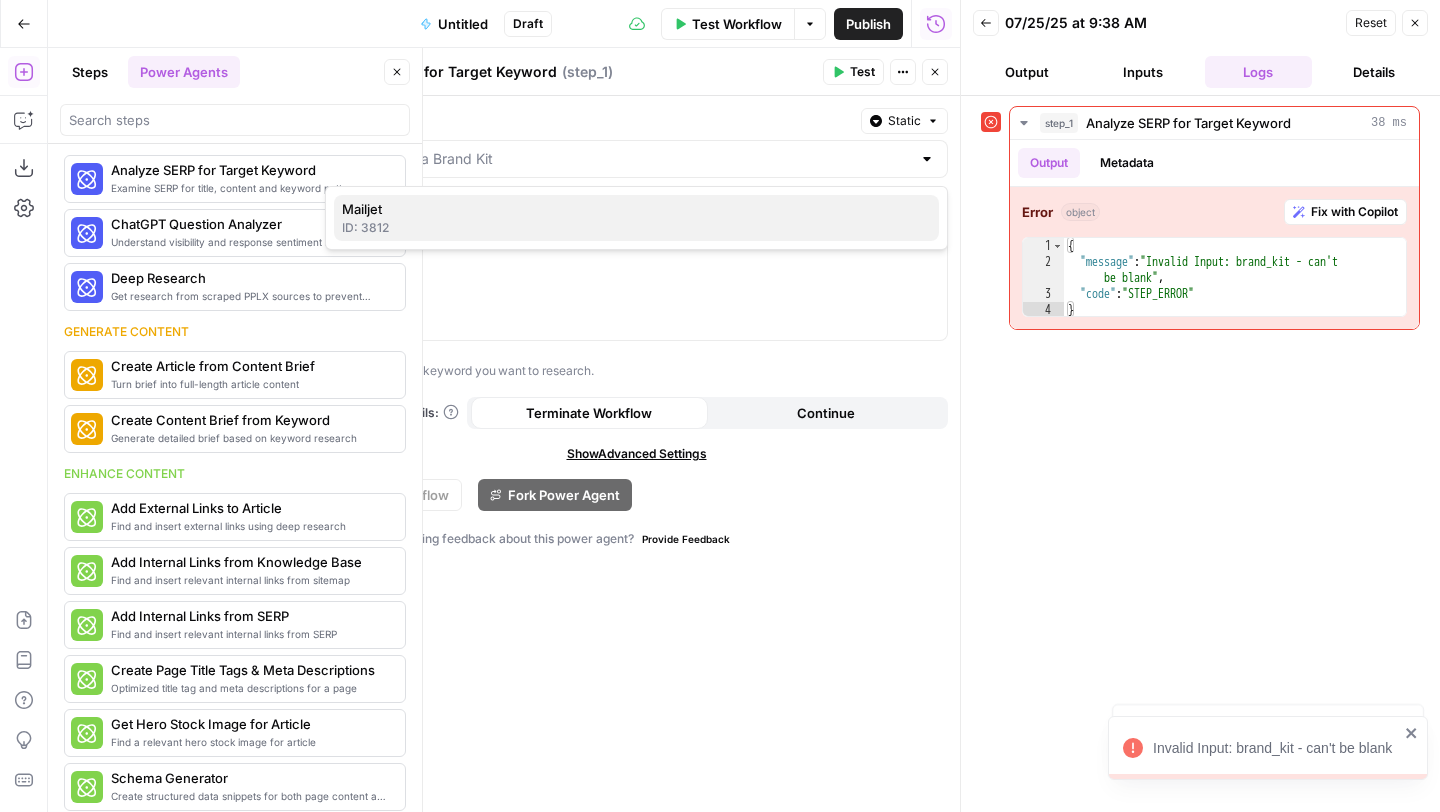 click on "Mailjet" at bounding box center [632, 209] 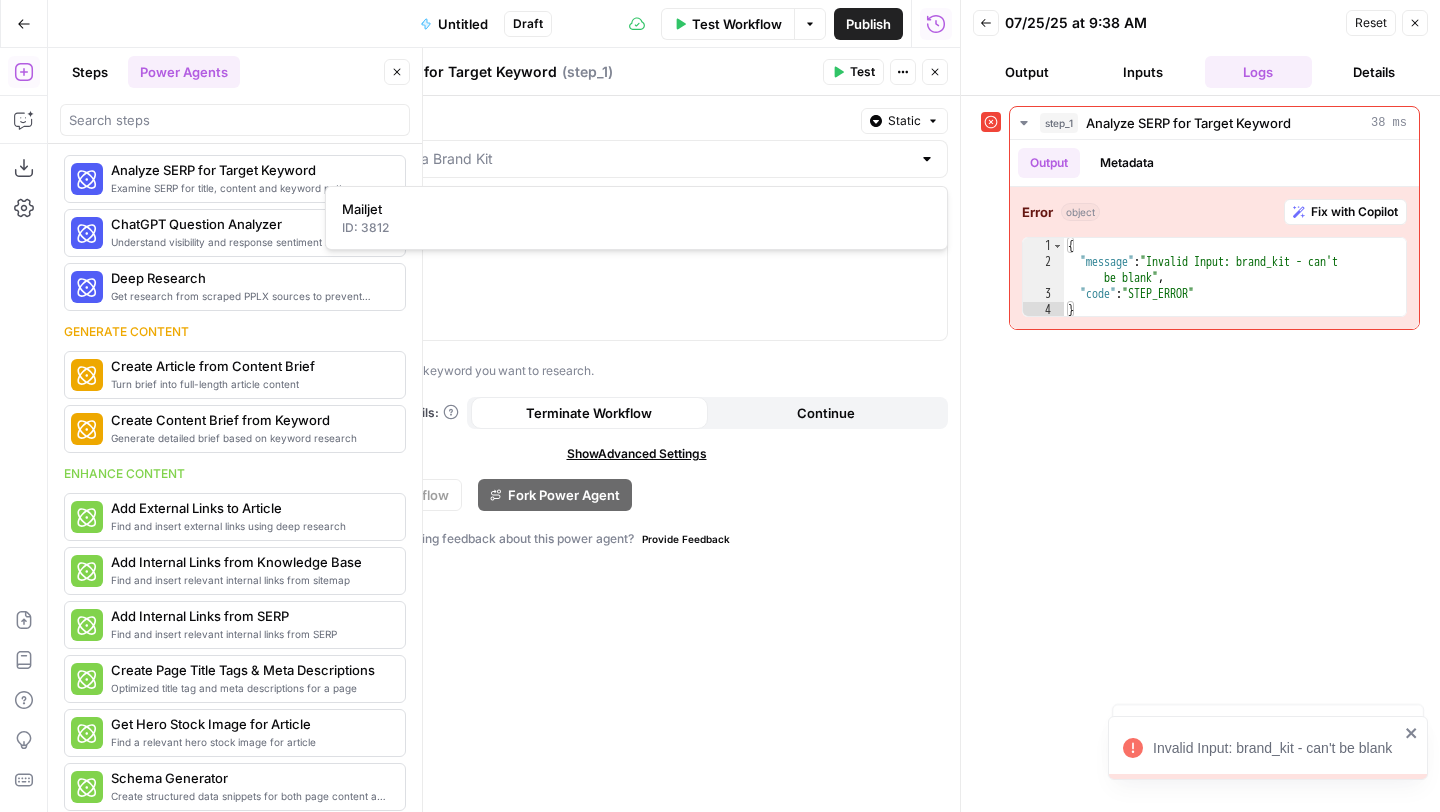 type on "Mailjet" 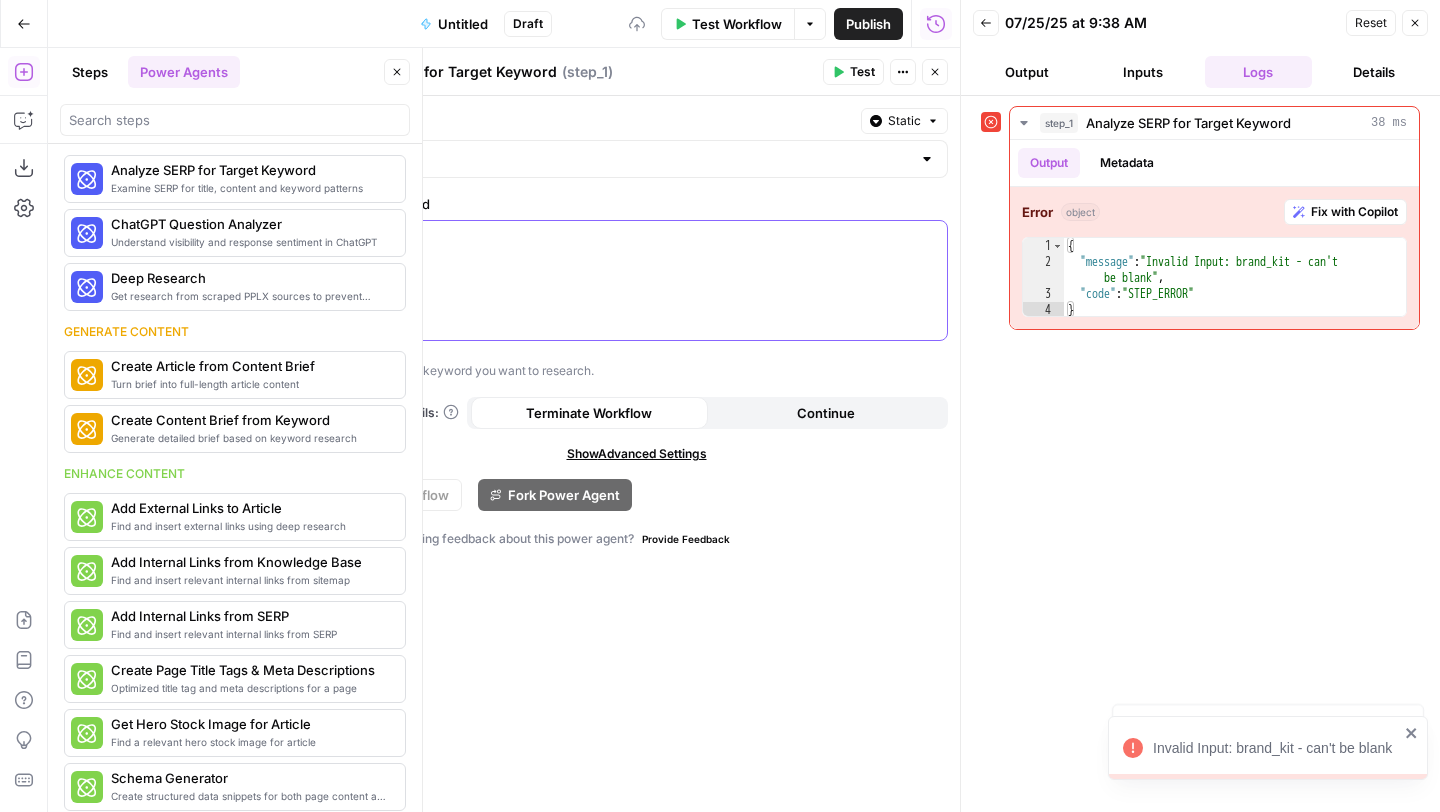 click at bounding box center [636, 280] 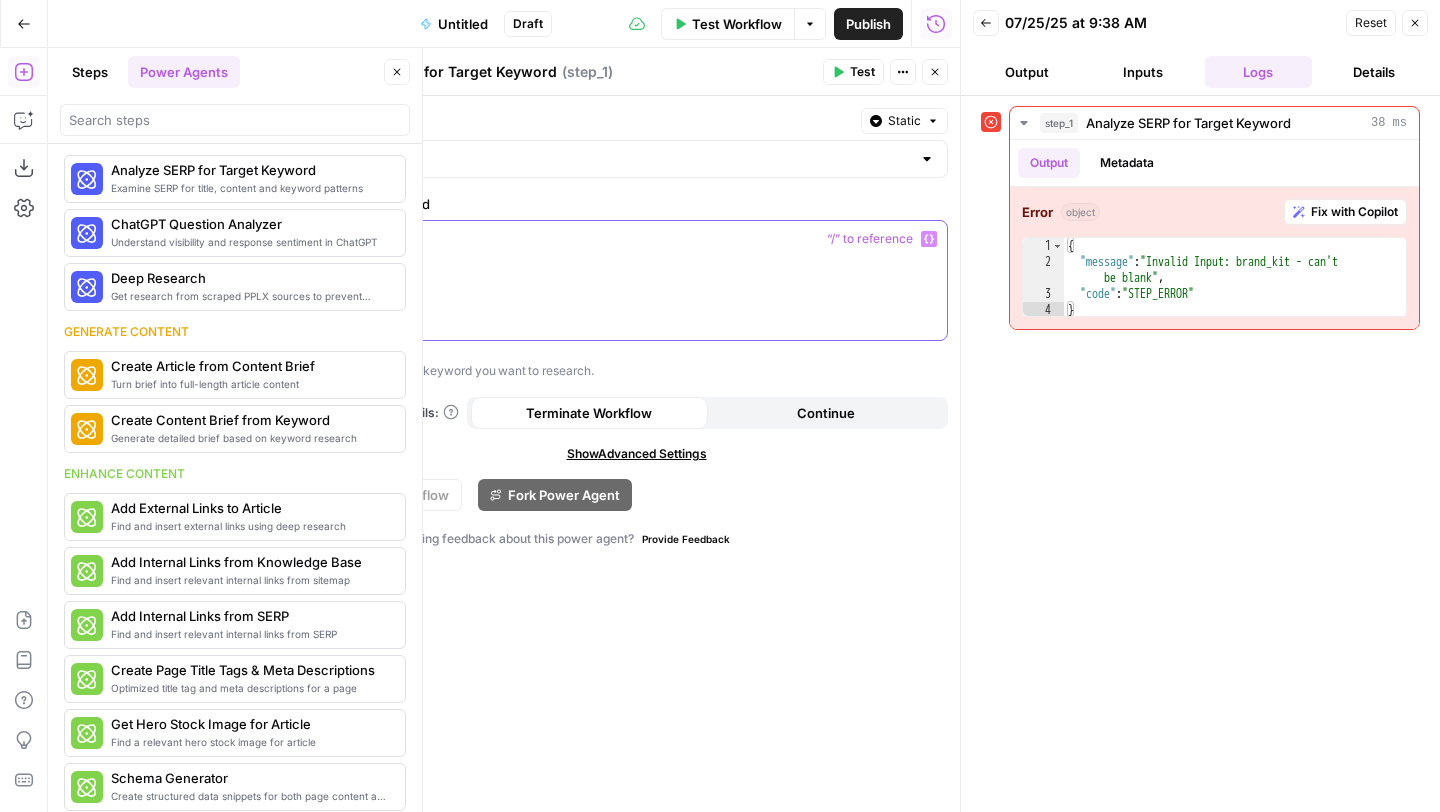 click on "Variables Menu" at bounding box center (929, 239) 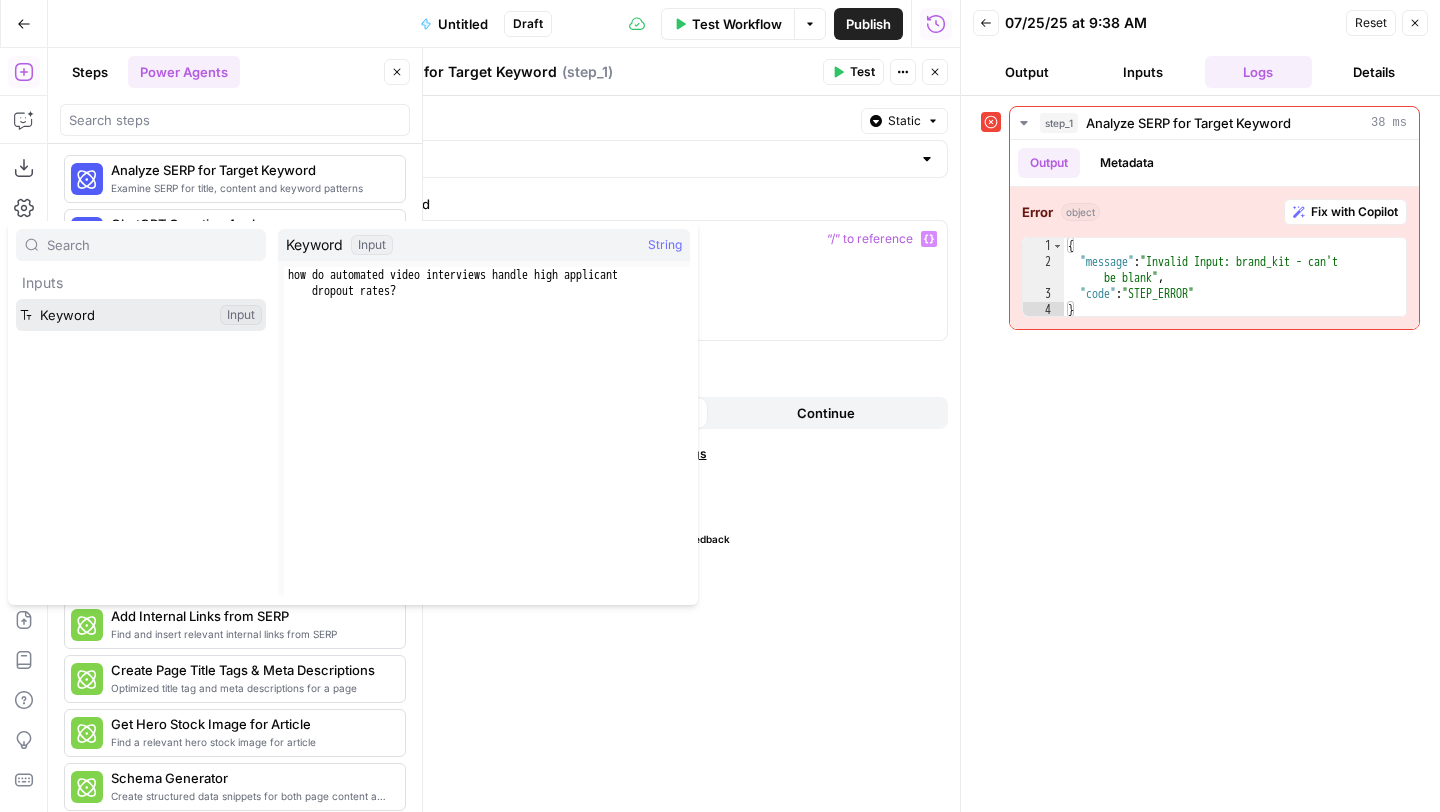 click at bounding box center [141, 315] 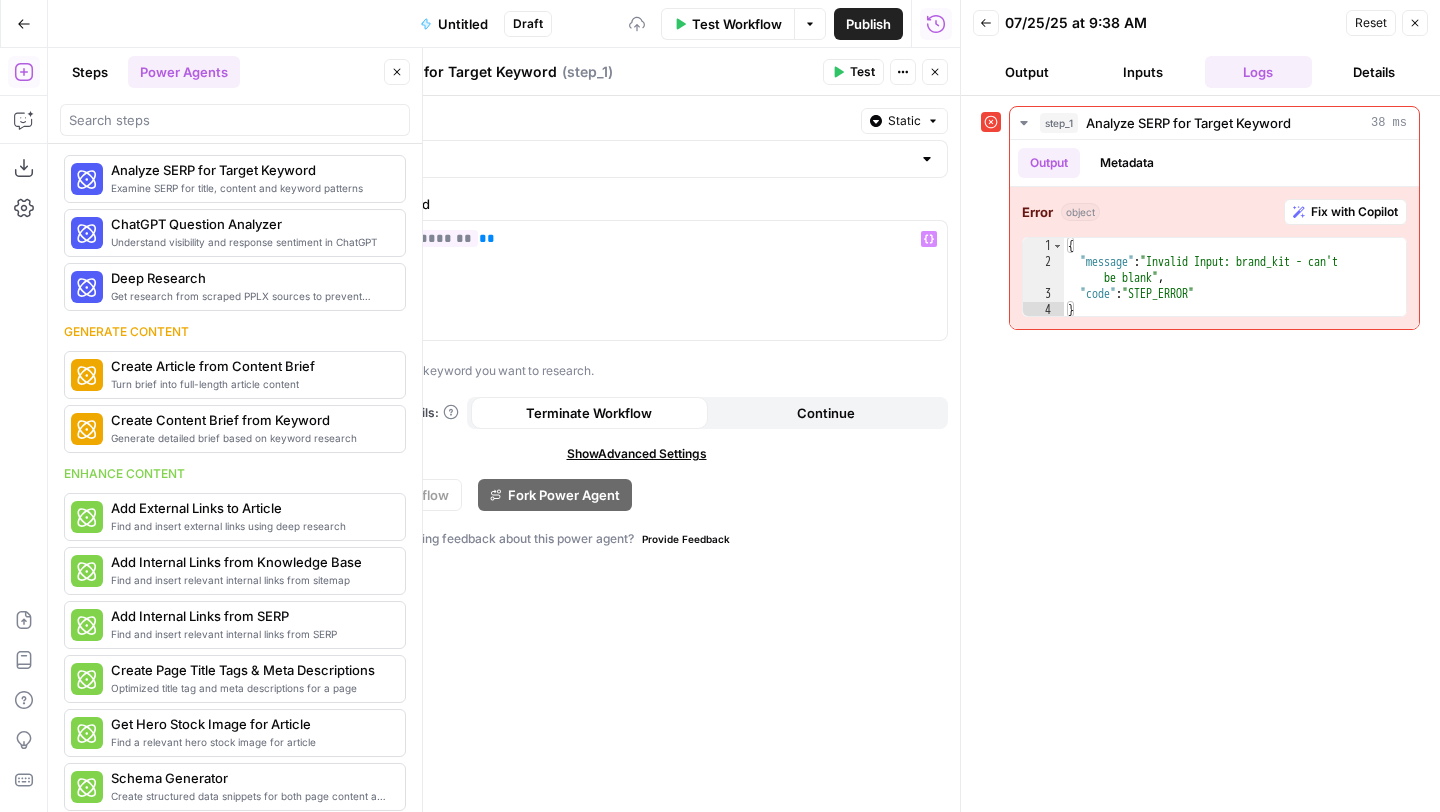 click on "Close" at bounding box center [1415, 23] 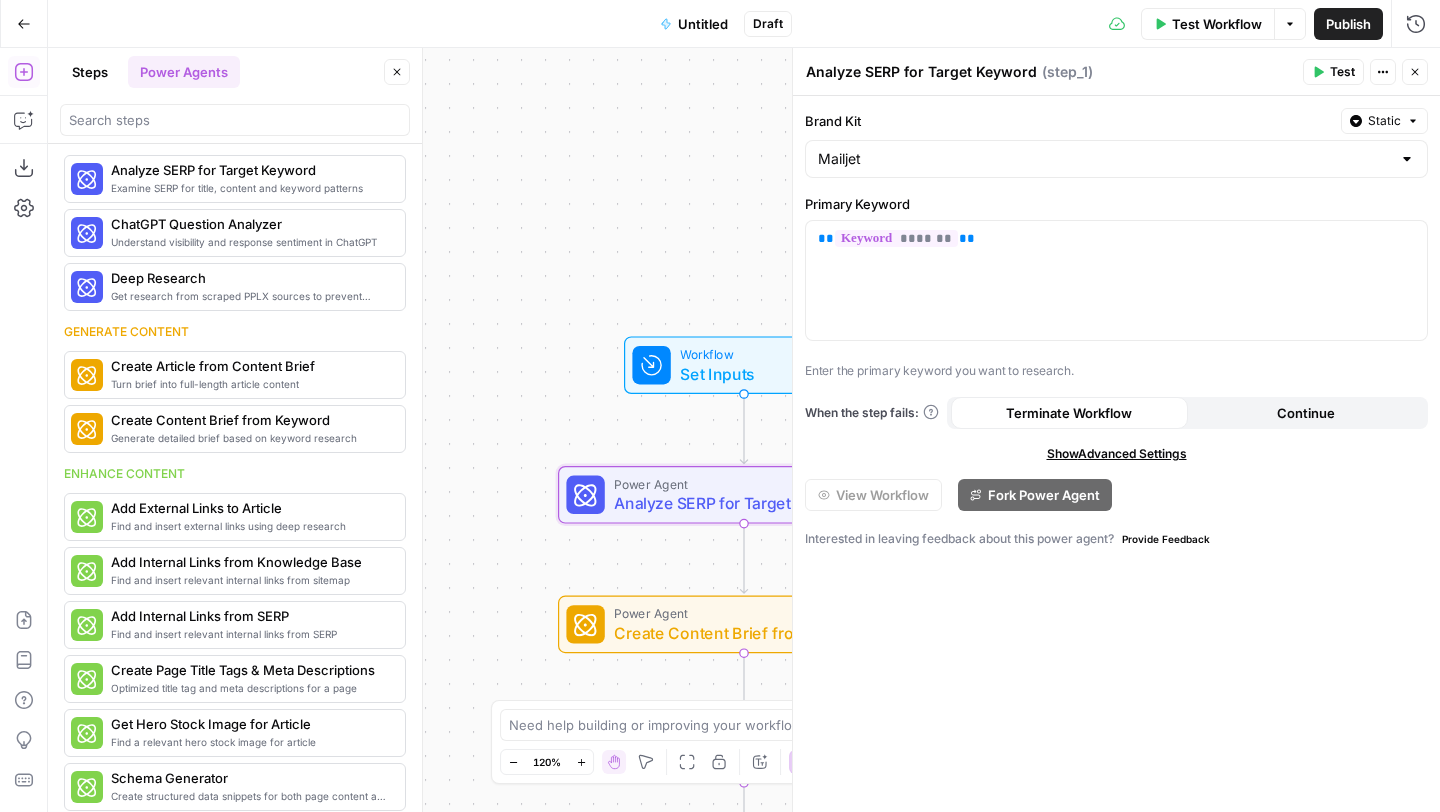 click on "Power Agent" at bounding box center (739, 613) 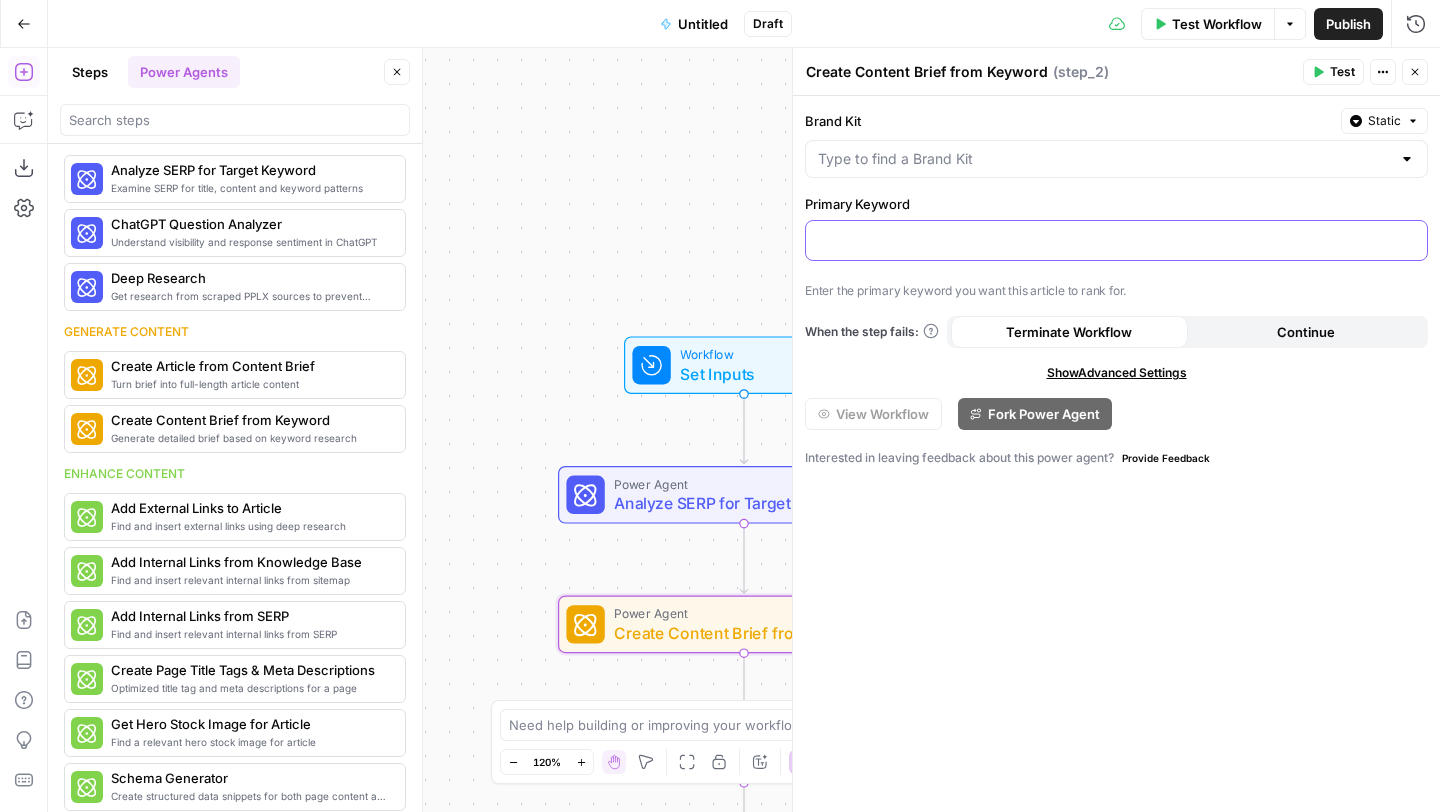 click at bounding box center [1116, 240] 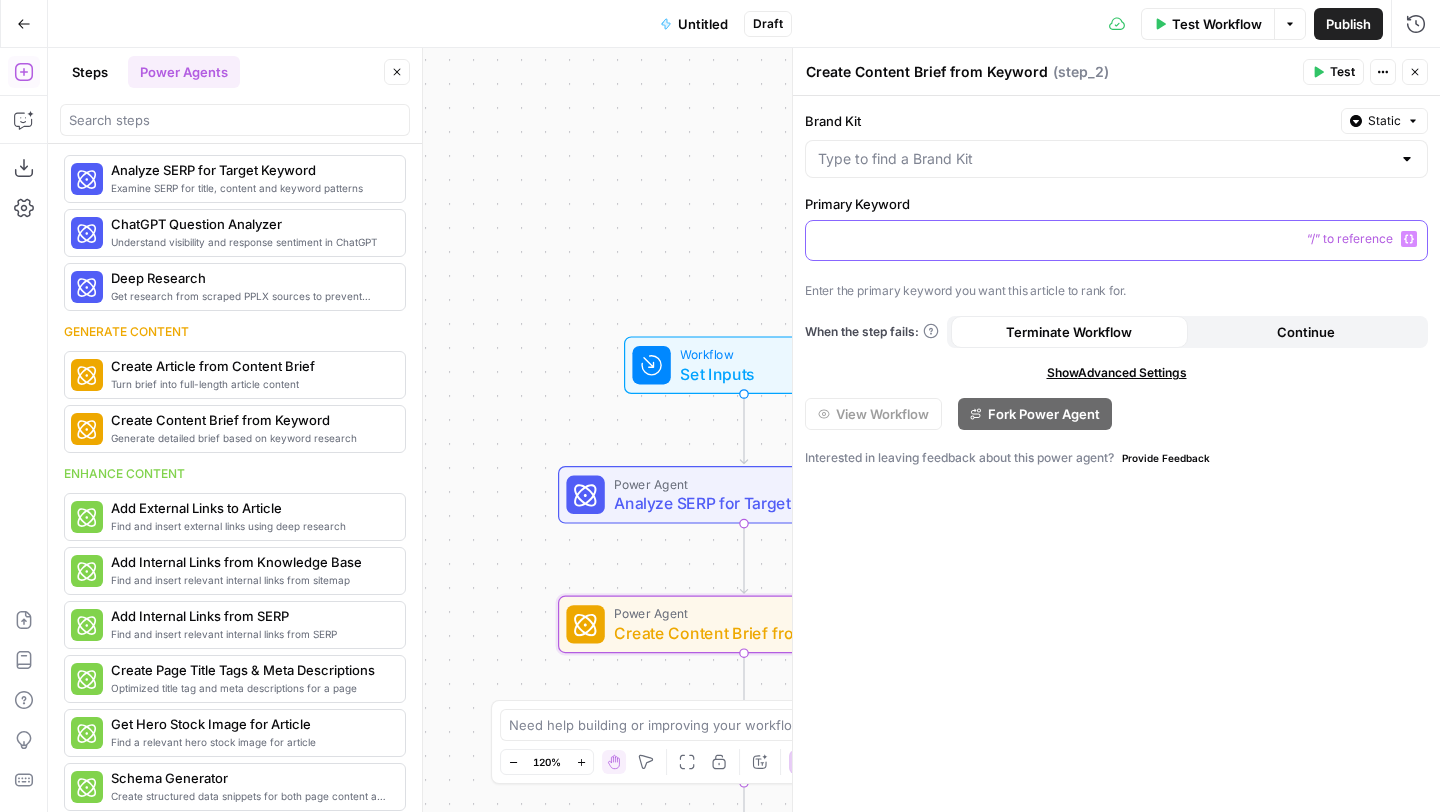click 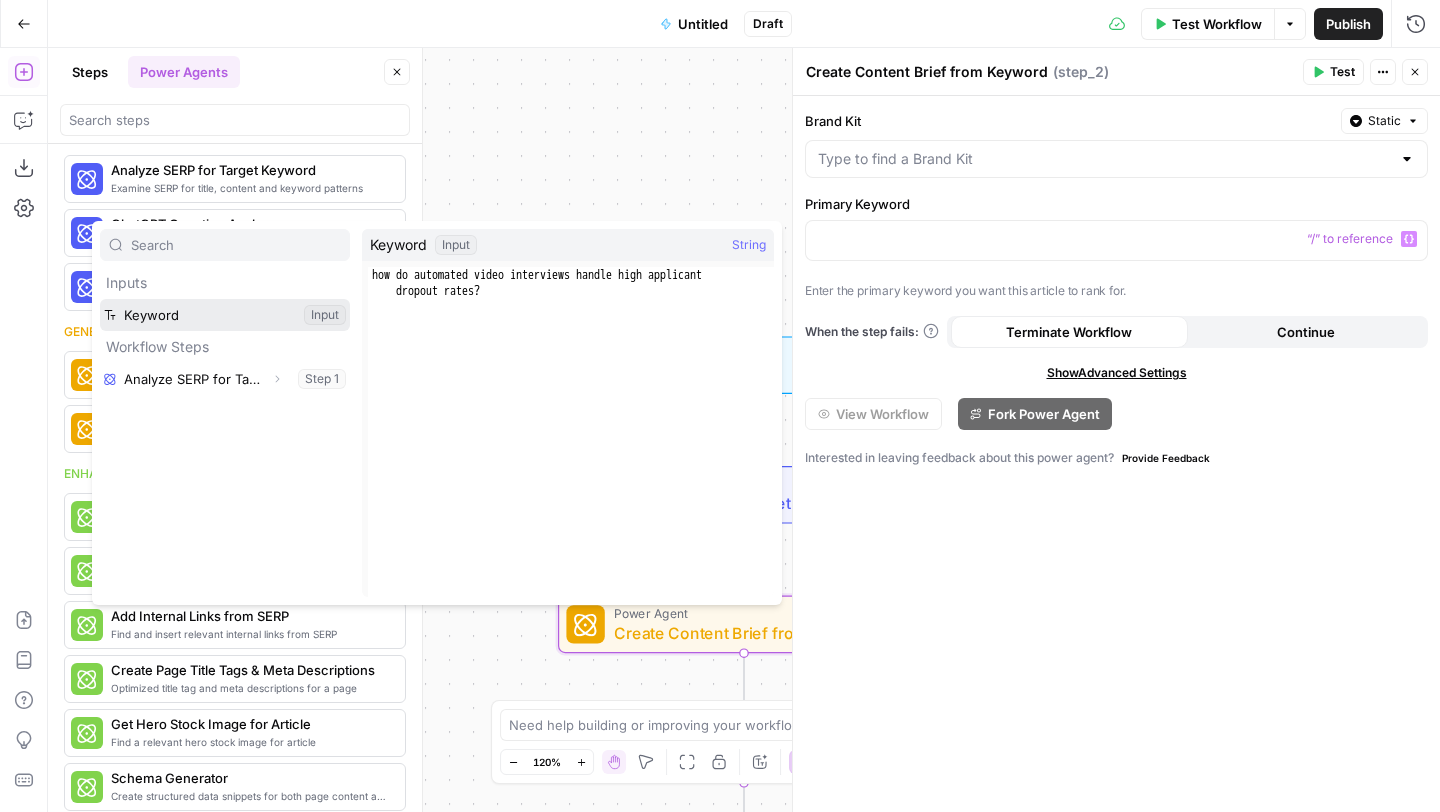 click at bounding box center [225, 315] 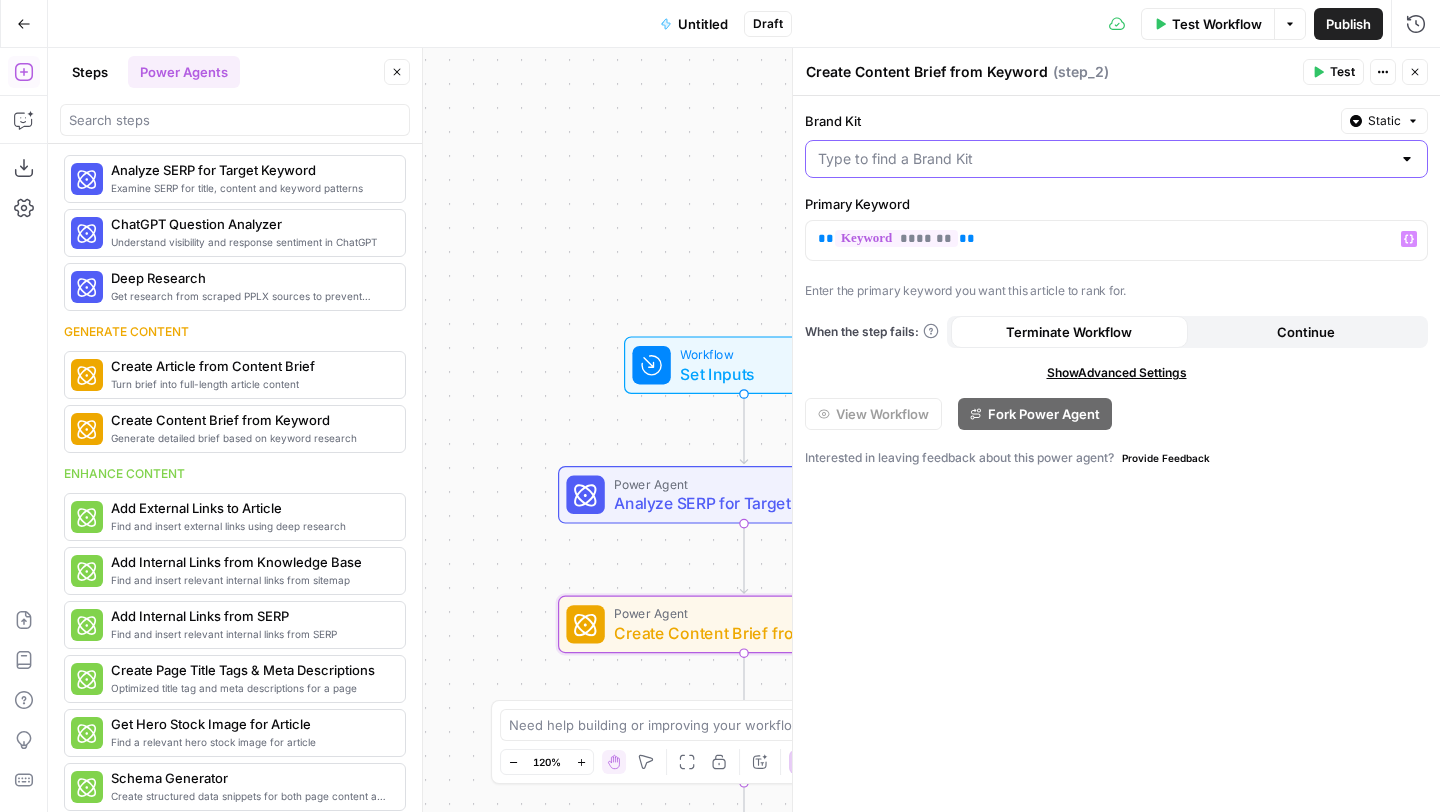 click on "Brand Kit" at bounding box center [1104, 159] 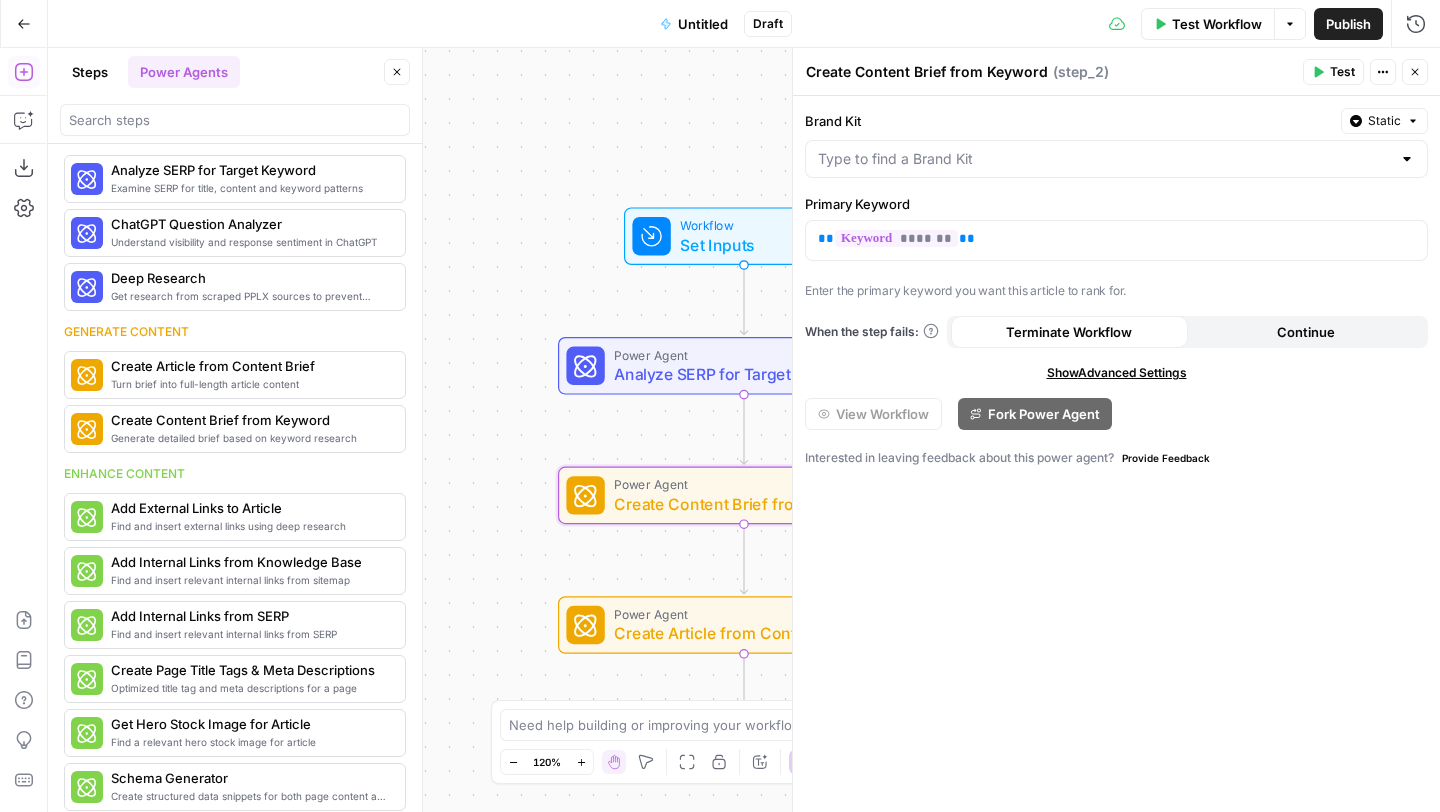 drag, startPoint x: 522, startPoint y: 414, endPoint x: 514, endPoint y: 171, distance: 243.13165 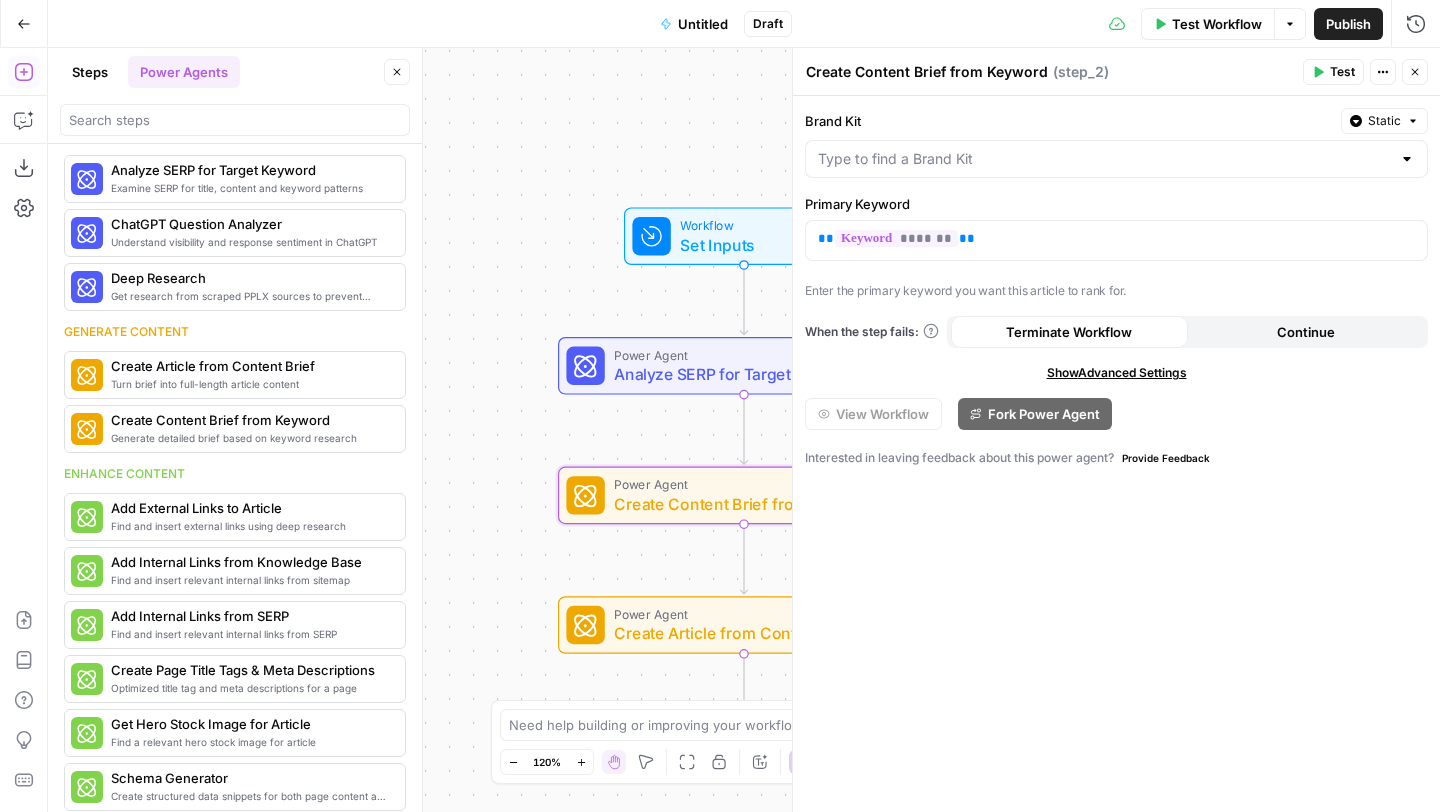 click on "Workflow Set Inputs Inputs Power Agent Analyze SERP for Target Keyword Step 1 Power Agent Create Content Brief from Keyword Step 2 Power Agent Create Article from Content Brief Step 3 End Output" at bounding box center [744, 430] 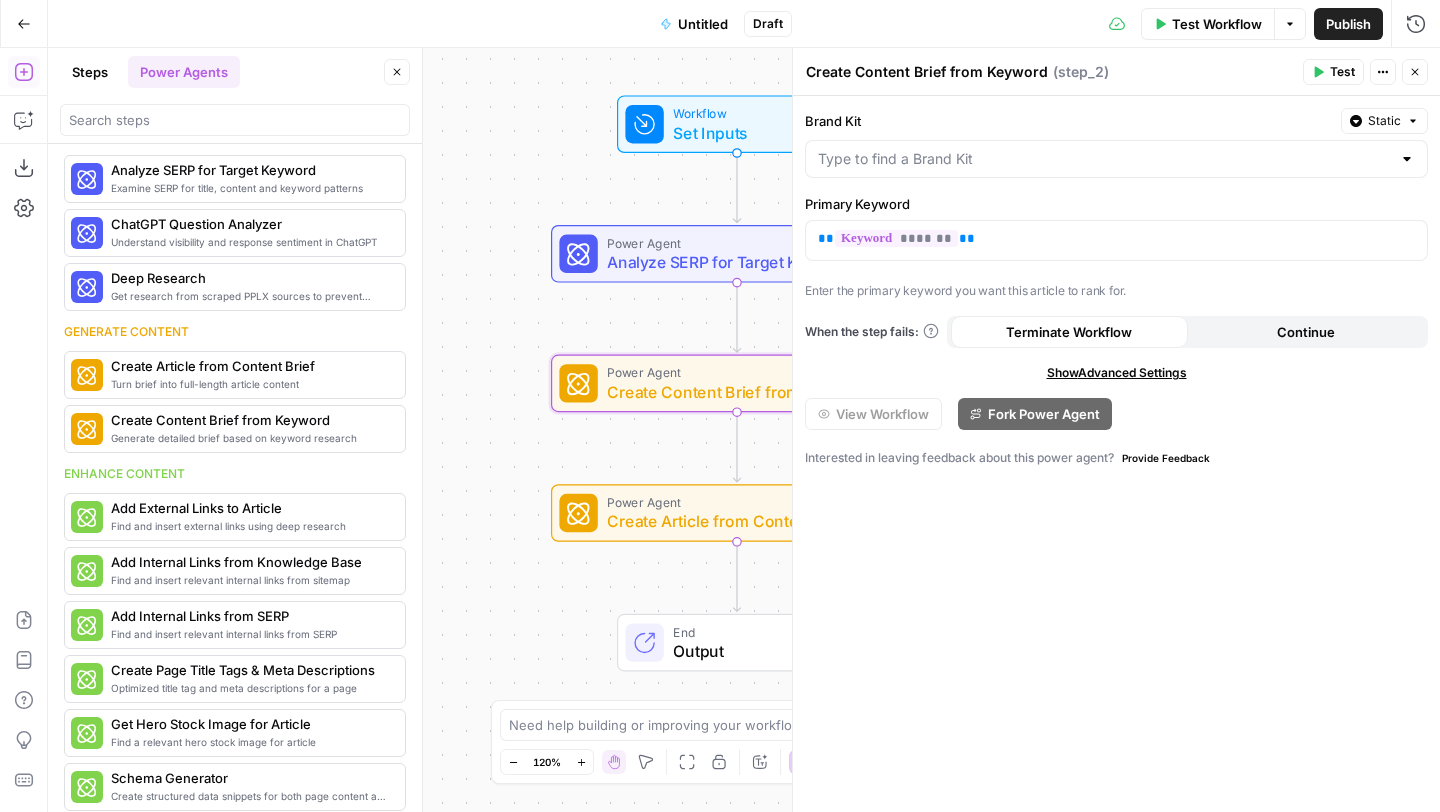 click on "Create Article from Content Brief" at bounding box center [732, 521] 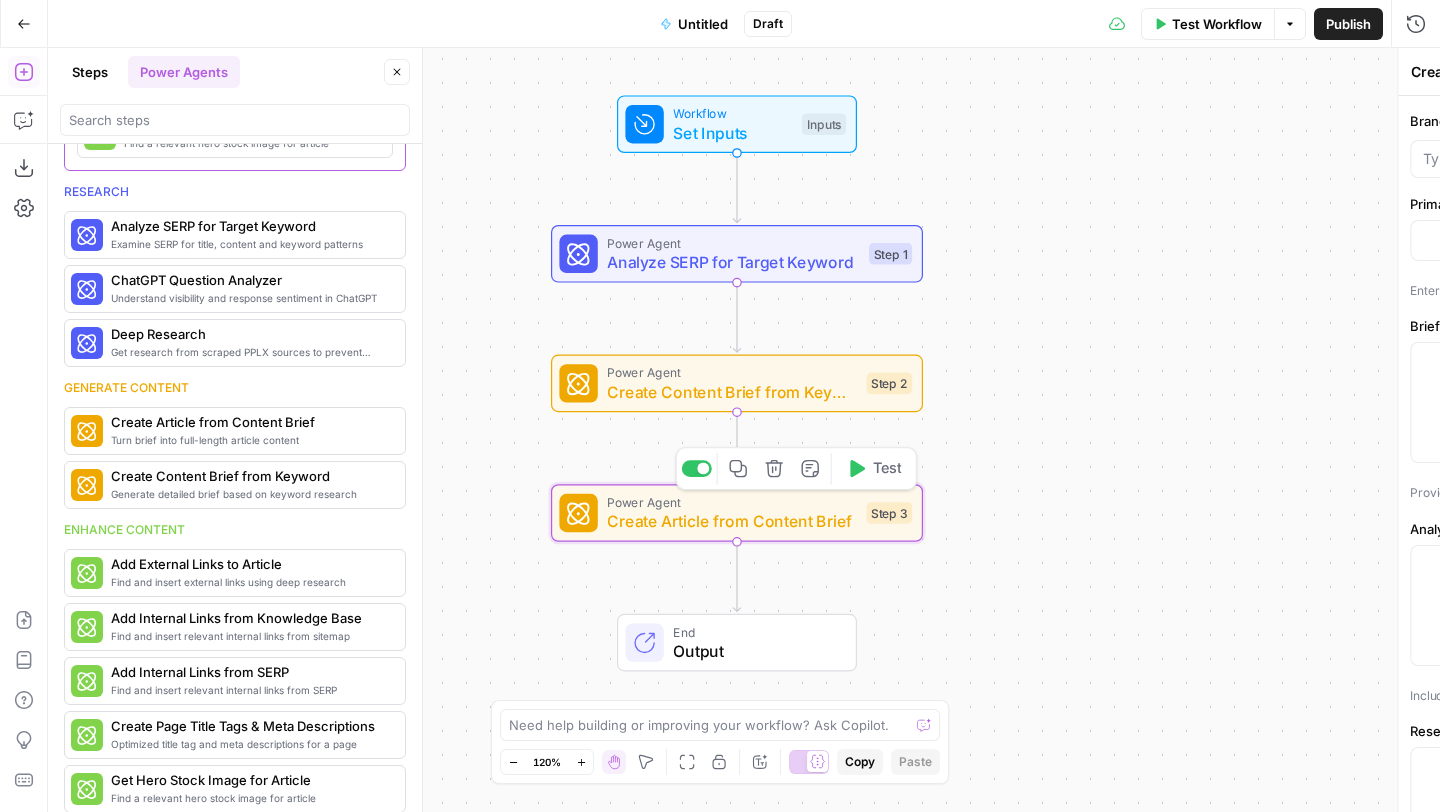 type on "Create Article from Content Brief" 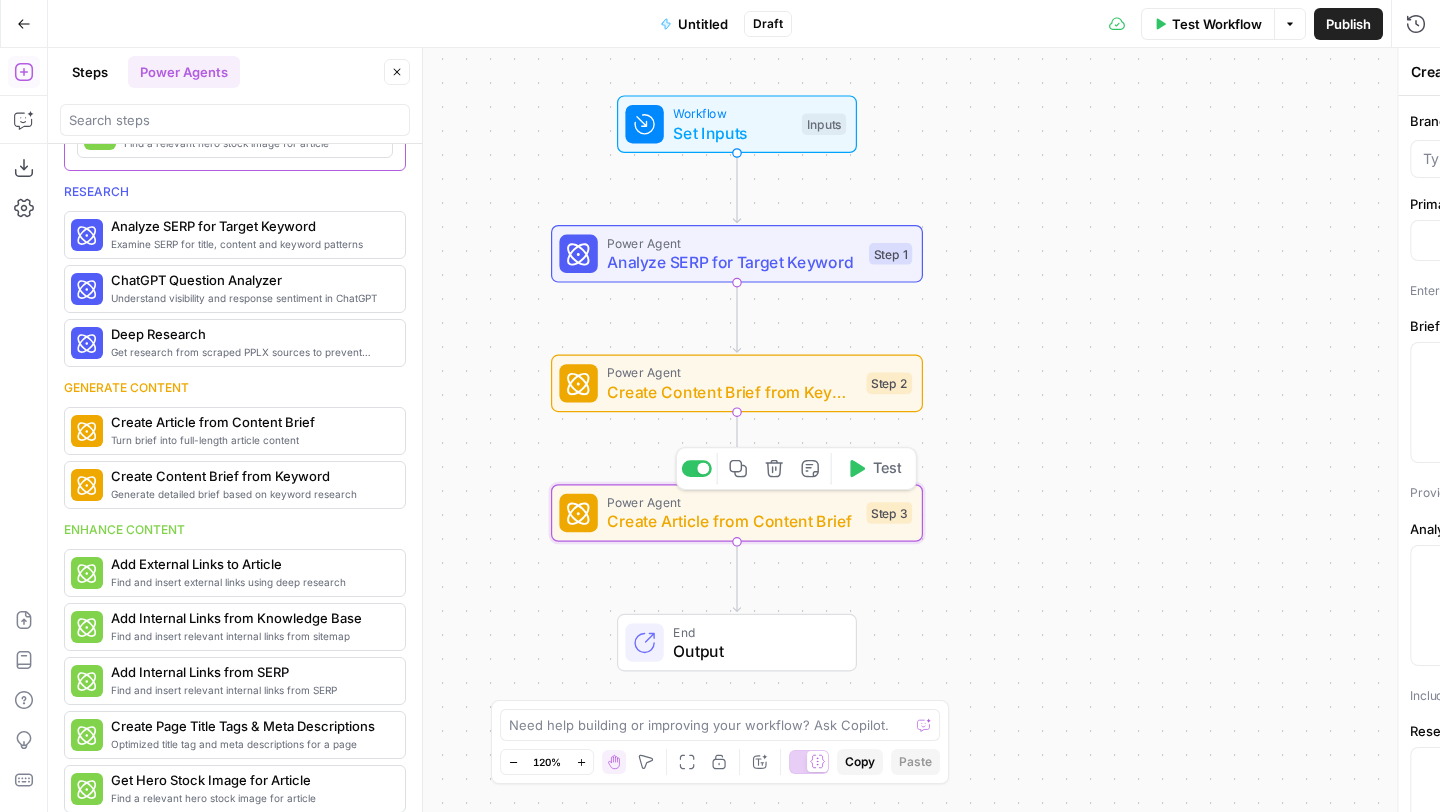 scroll, scrollTop: 195, scrollLeft: 0, axis: vertical 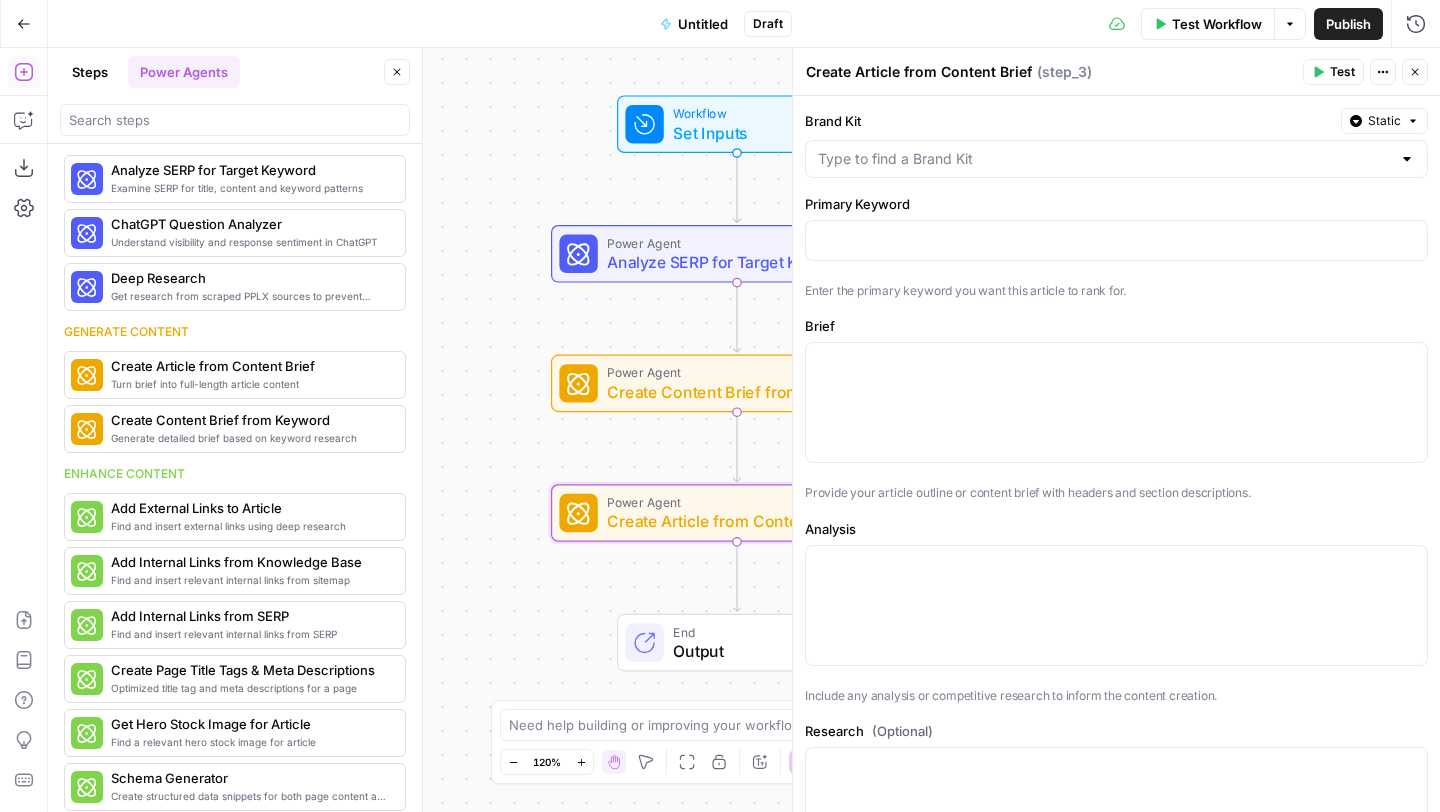 click at bounding box center (1116, 159) 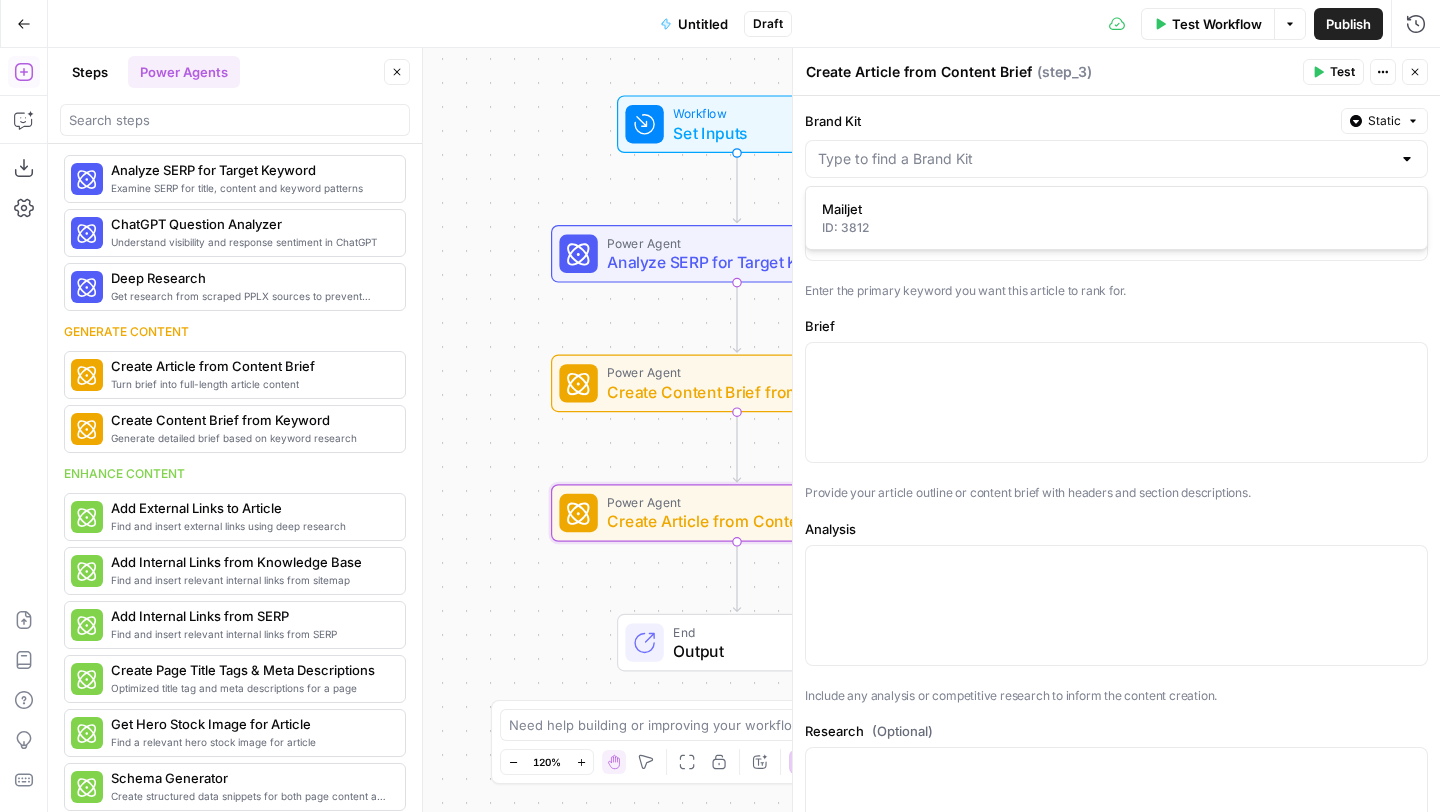 click on "ID: 3812" at bounding box center [1116, 228] 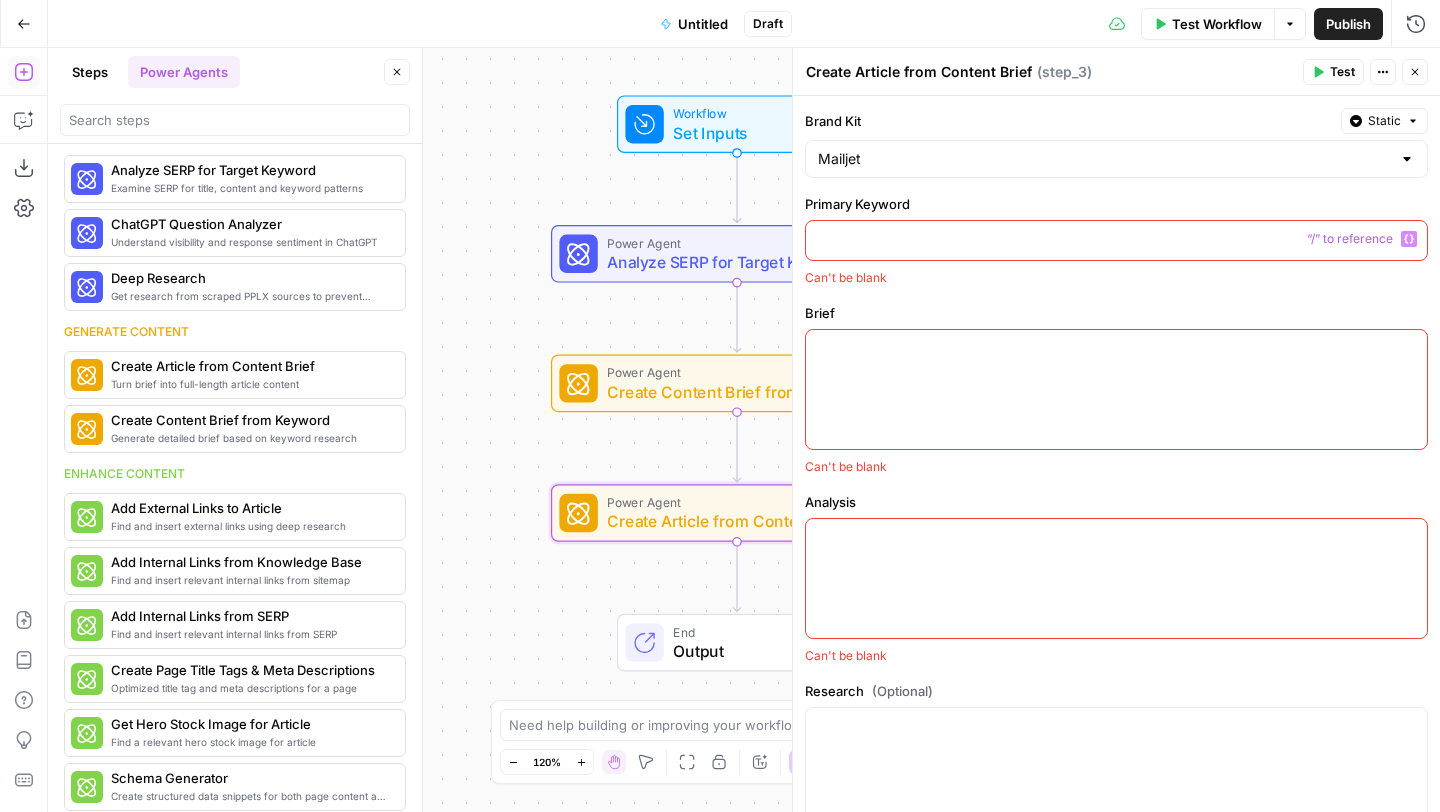 click at bounding box center (1116, 239) 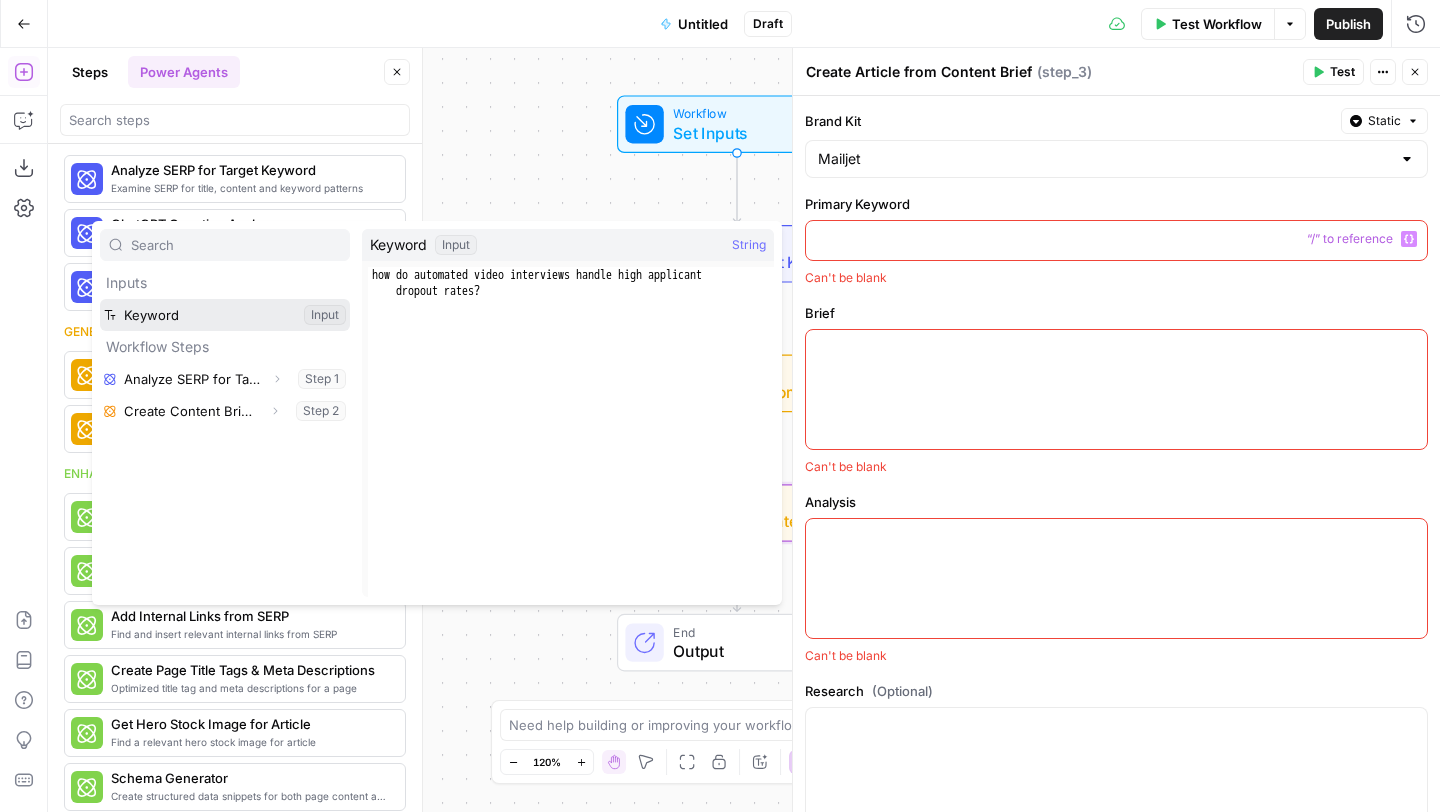 click at bounding box center (225, 315) 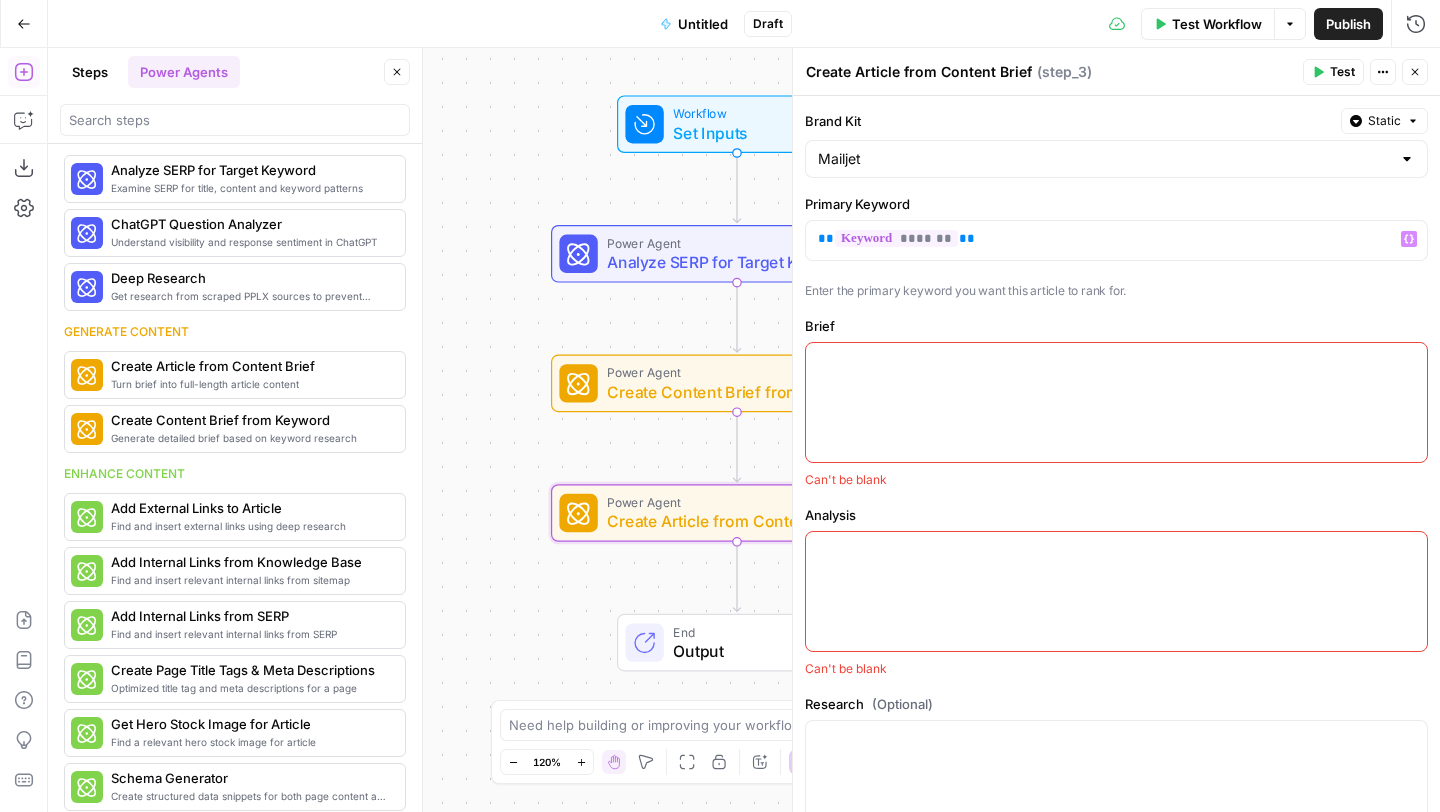 click at bounding box center (1116, 402) 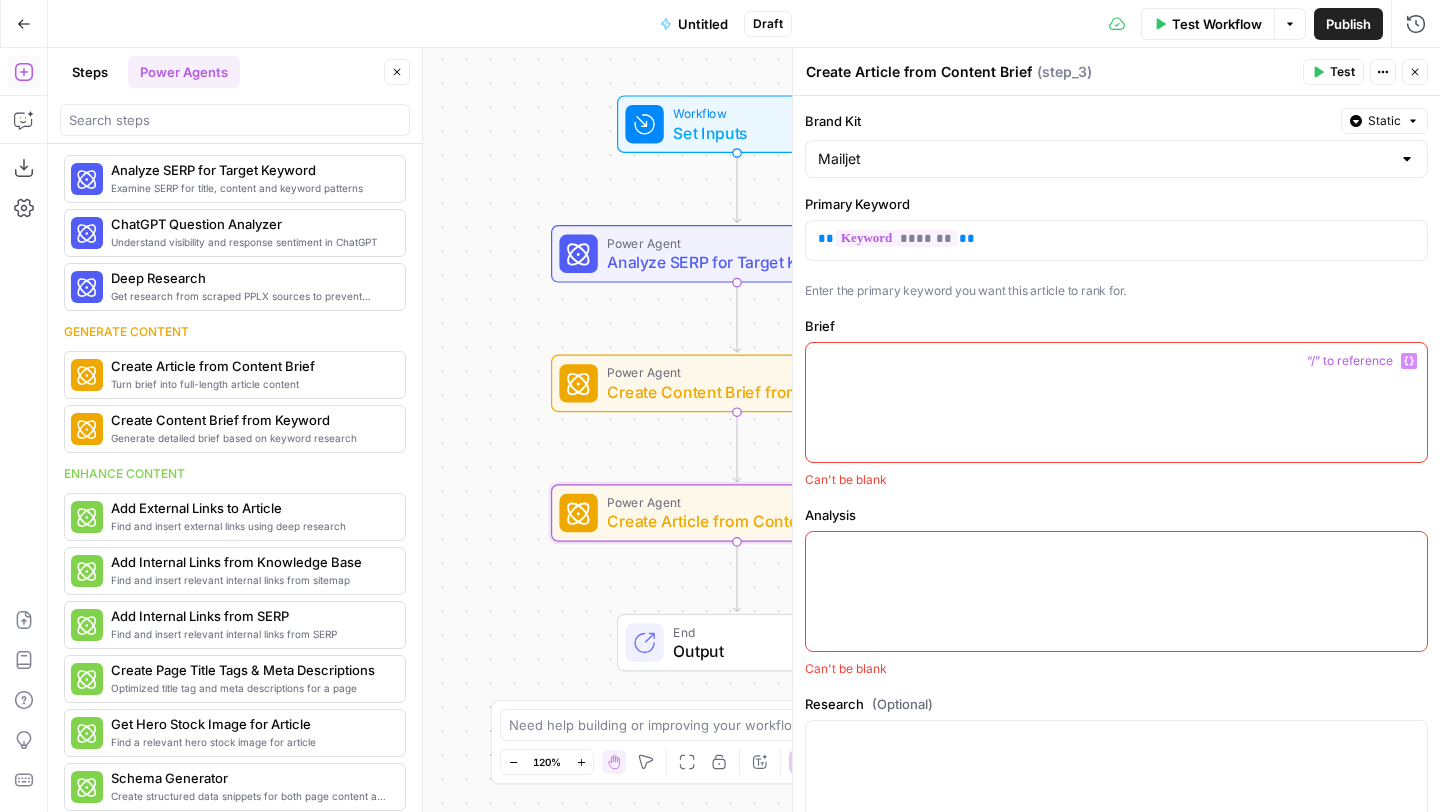 click at bounding box center [1116, 402] 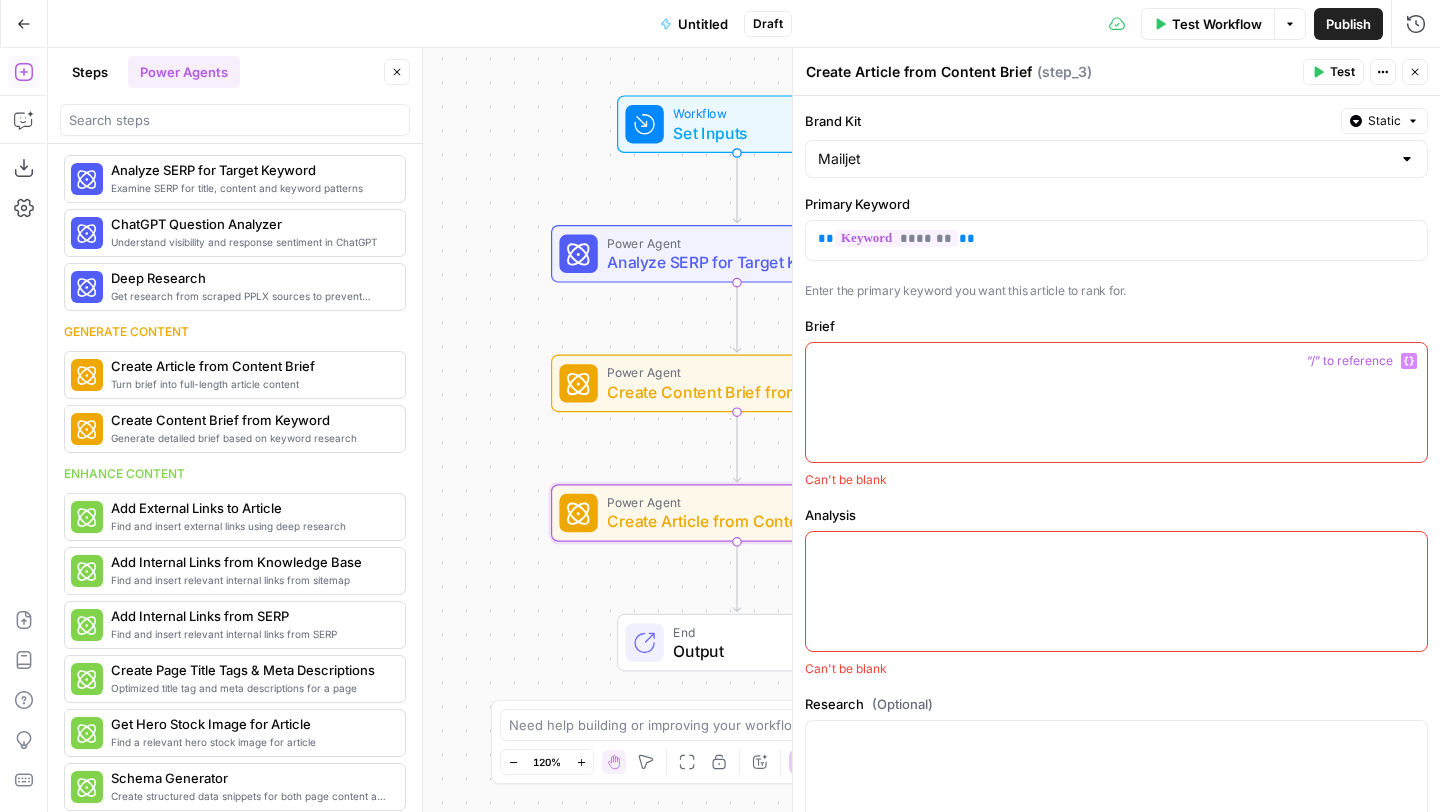 click 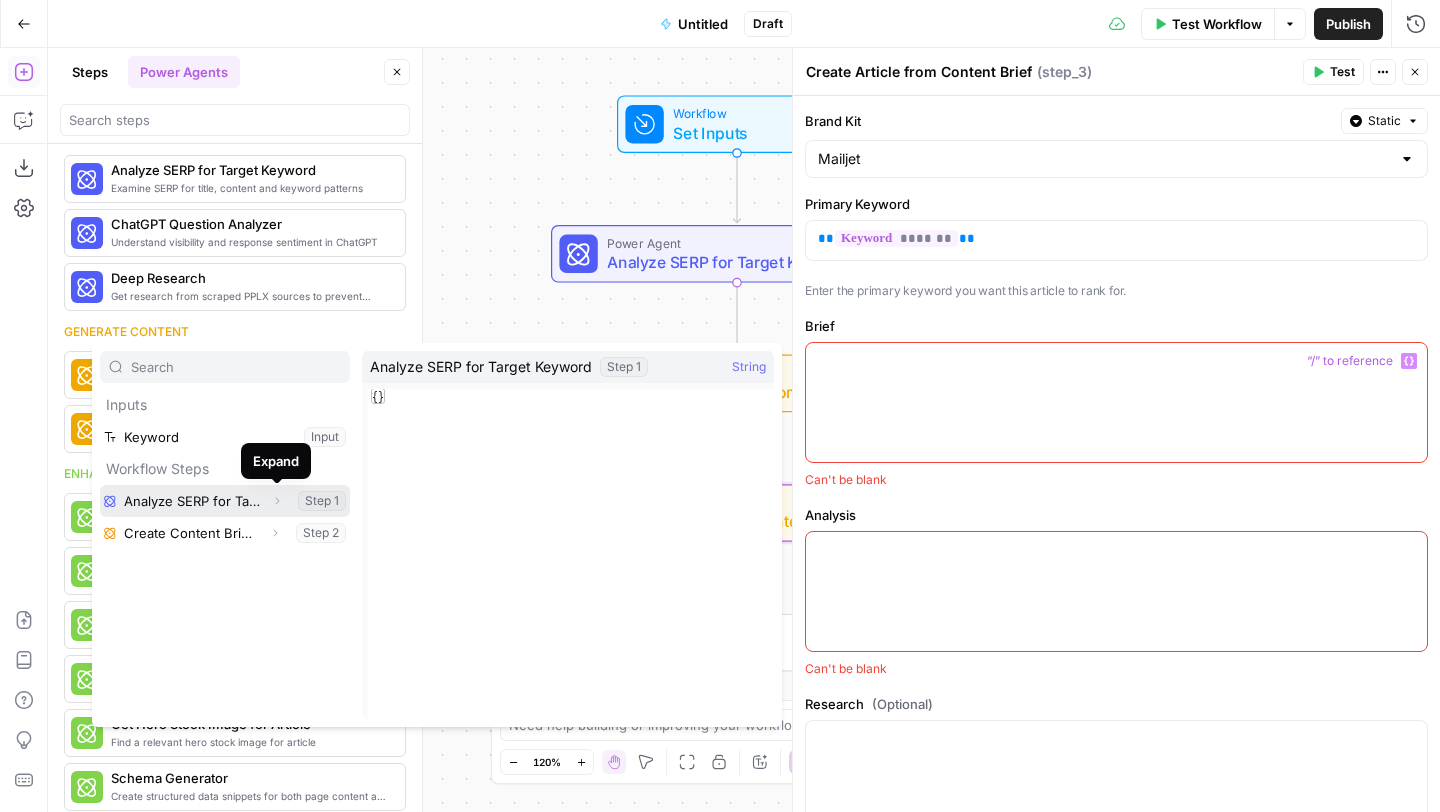 click 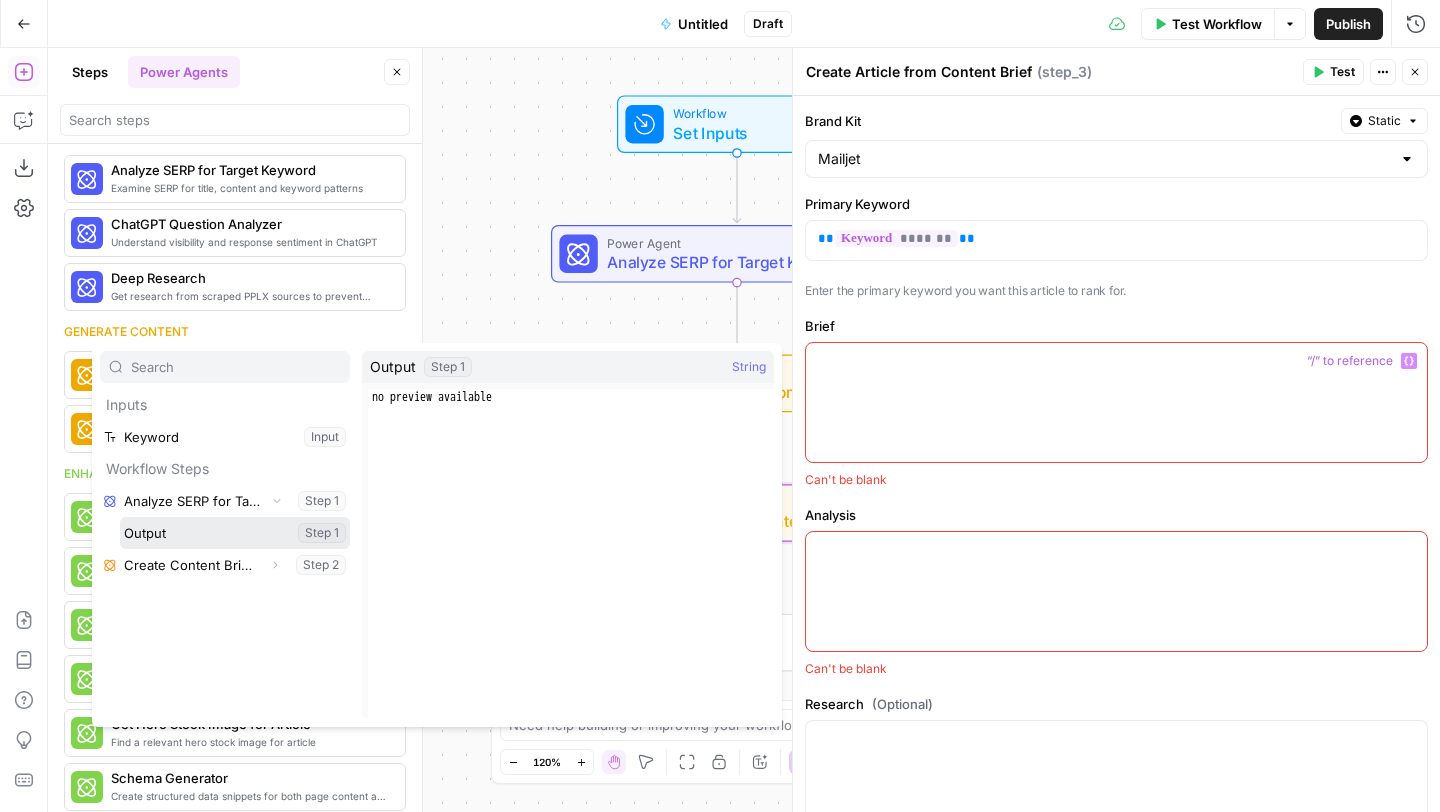 click at bounding box center (235, 533) 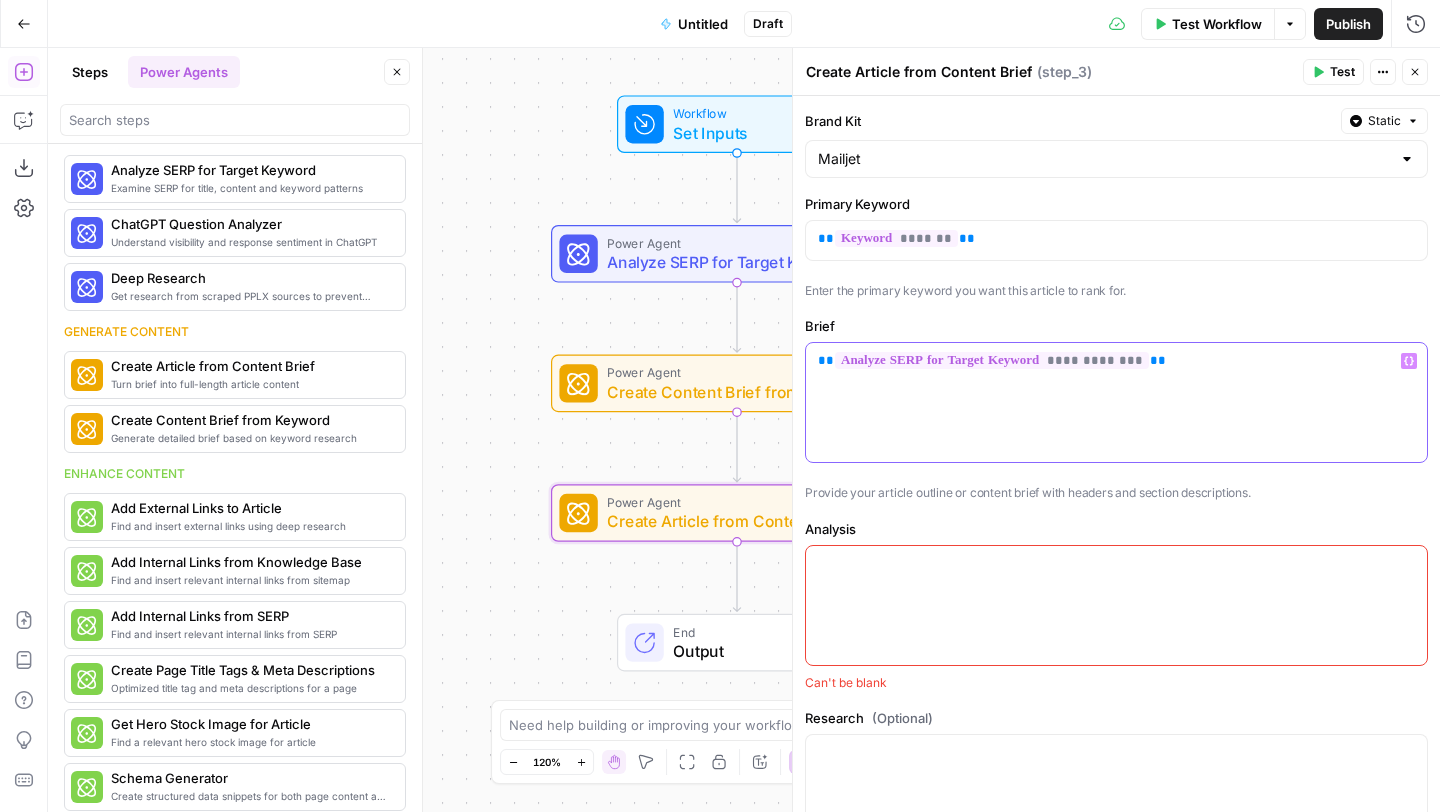 drag, startPoint x: 1177, startPoint y: 387, endPoint x: 754, endPoint y: 331, distance: 426.69077 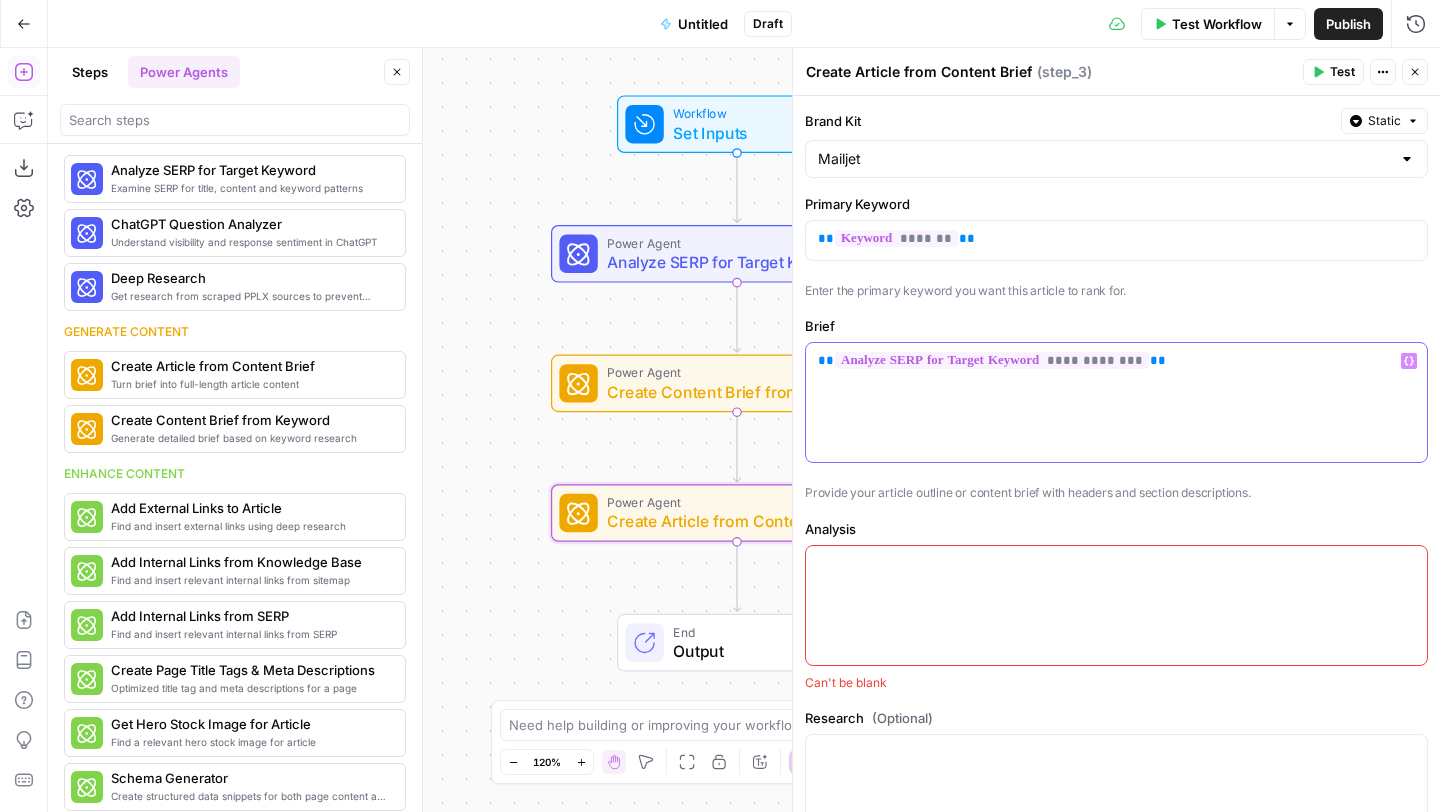 click on "M Mailjet New Home Browse Your Data Monitoring Settings Recent Grids New grid WordPress - Posts WordPress - Media LLM visibility - Mailjet - Sheet1.csv Recent Workflows New Workflow Untitled Untitled wordpress publish AirOps Academy What's new? Help + Support Go Back Untitled Draft Test Workflow Options Publish Run History Add Steps Copilot Download as JSON Settings Import JSON AirOps Academy Help Give Feedback Shortcuts Workflow Set Inputs Inputs Power Agent Analyze SERP for Target Keyword Step 1 Power Agent Create Content Brief from Keyword Step 2 Power Agent Create Article from Content Brief Step 3 End Output Press enter or space to select a node. You can then use the arrow keys to move the node around.  Press delete to remove it and escape to cancel.   Press enter or space to select an edge. You can then press delete to remove it or escape to cancel. Oops! Your window is too small AirOps is currently only supported on desktop devices. Please switch to access. Go Back" at bounding box center [720, 406] 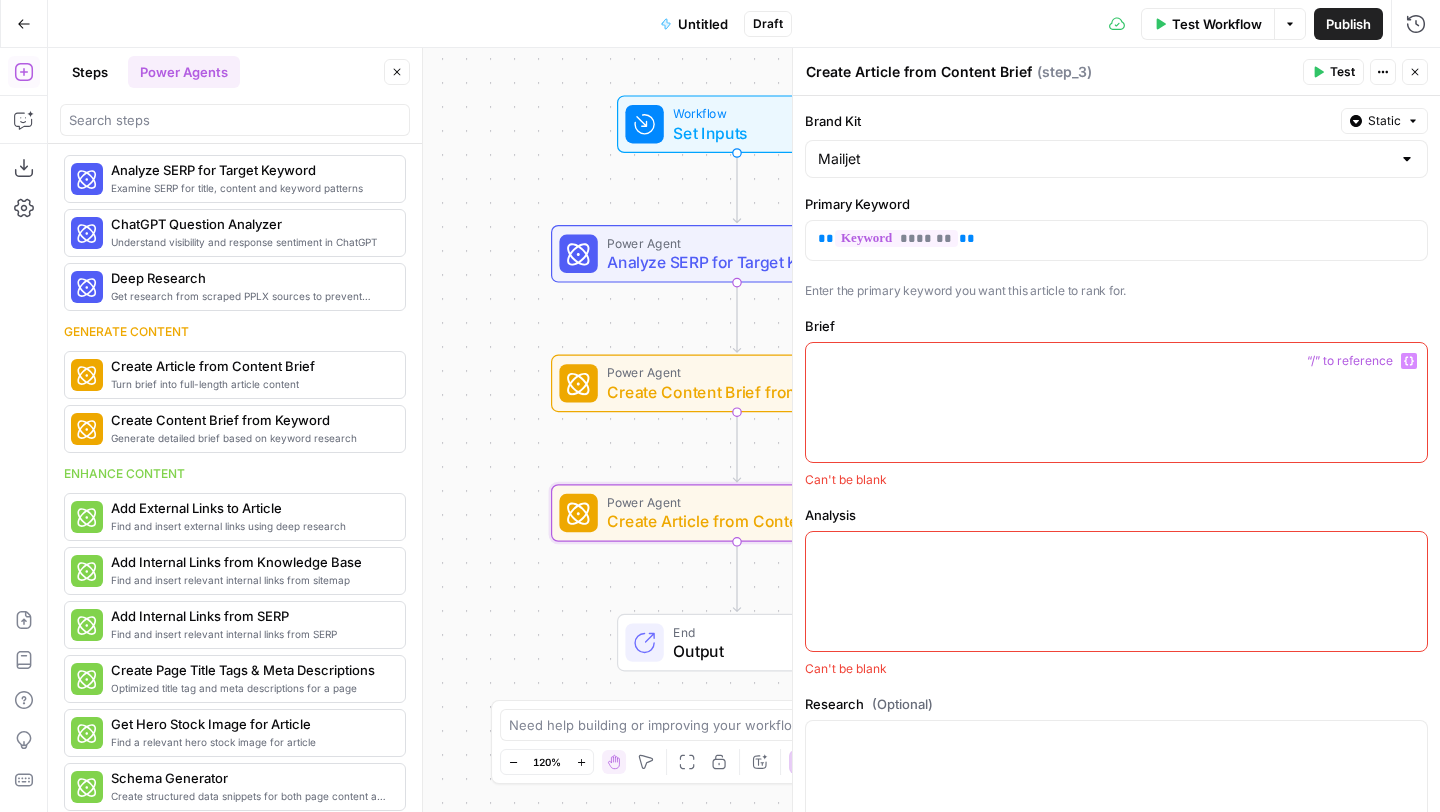 click on "Variables Menu" at bounding box center [1409, 361] 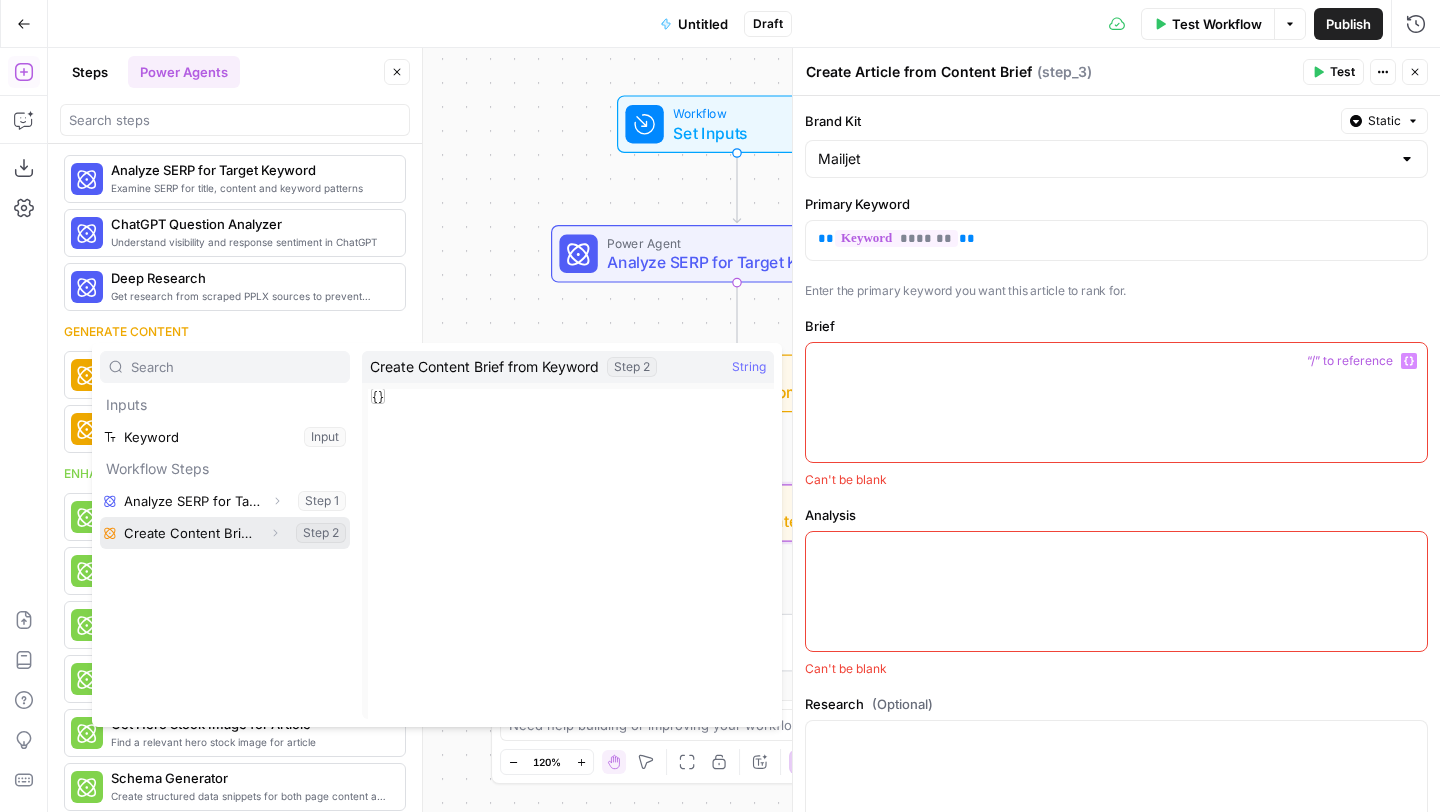 click 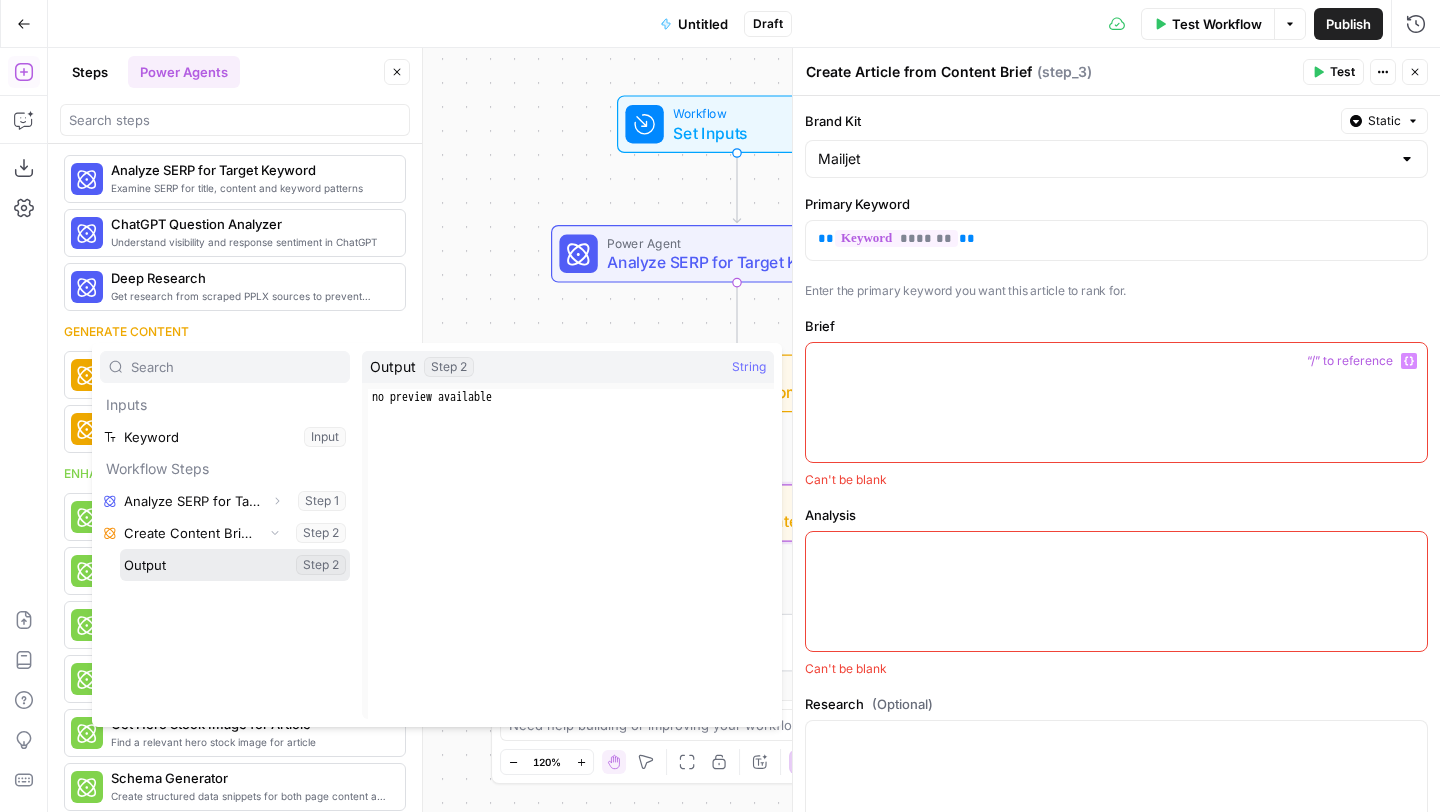 click at bounding box center [235, 565] 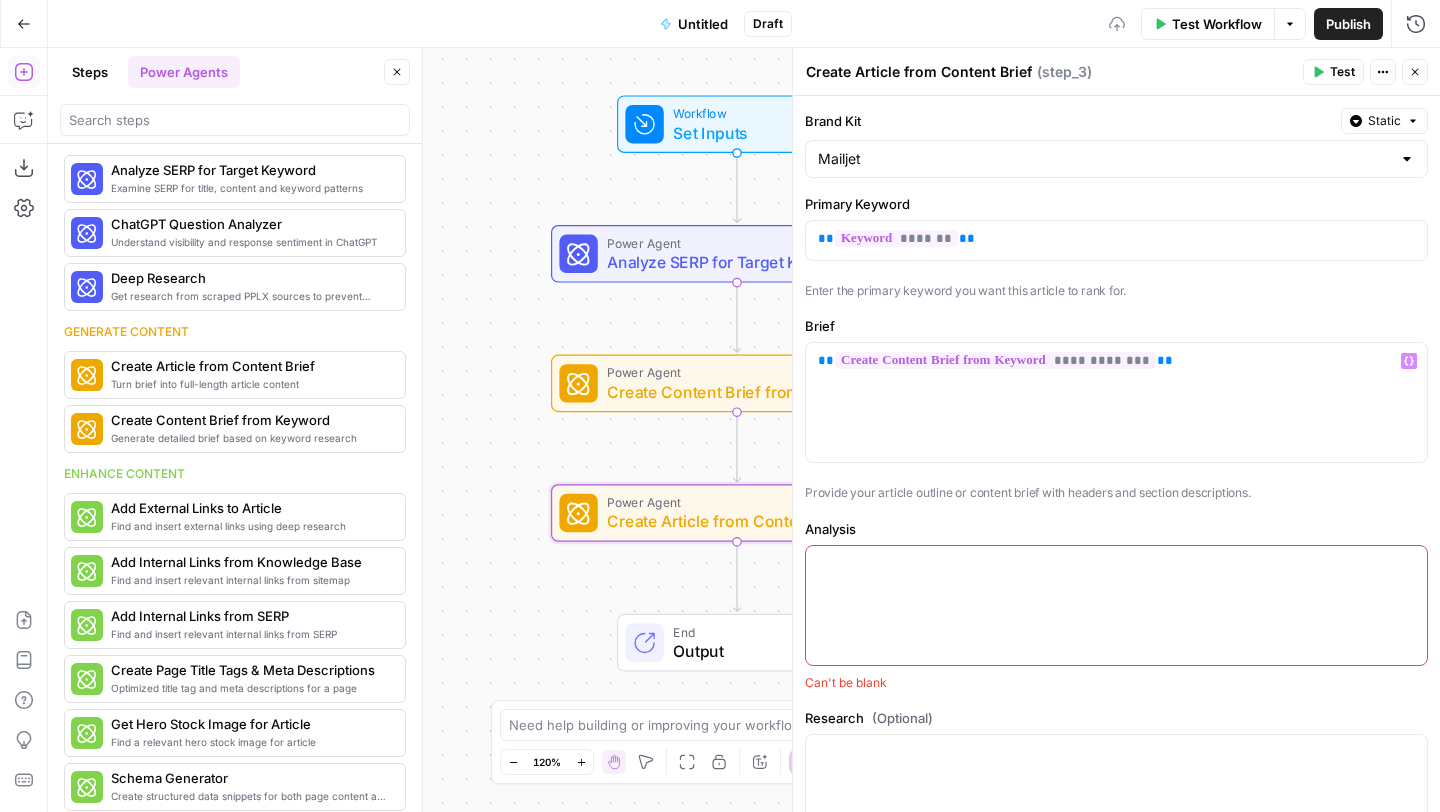 click at bounding box center [1116, 605] 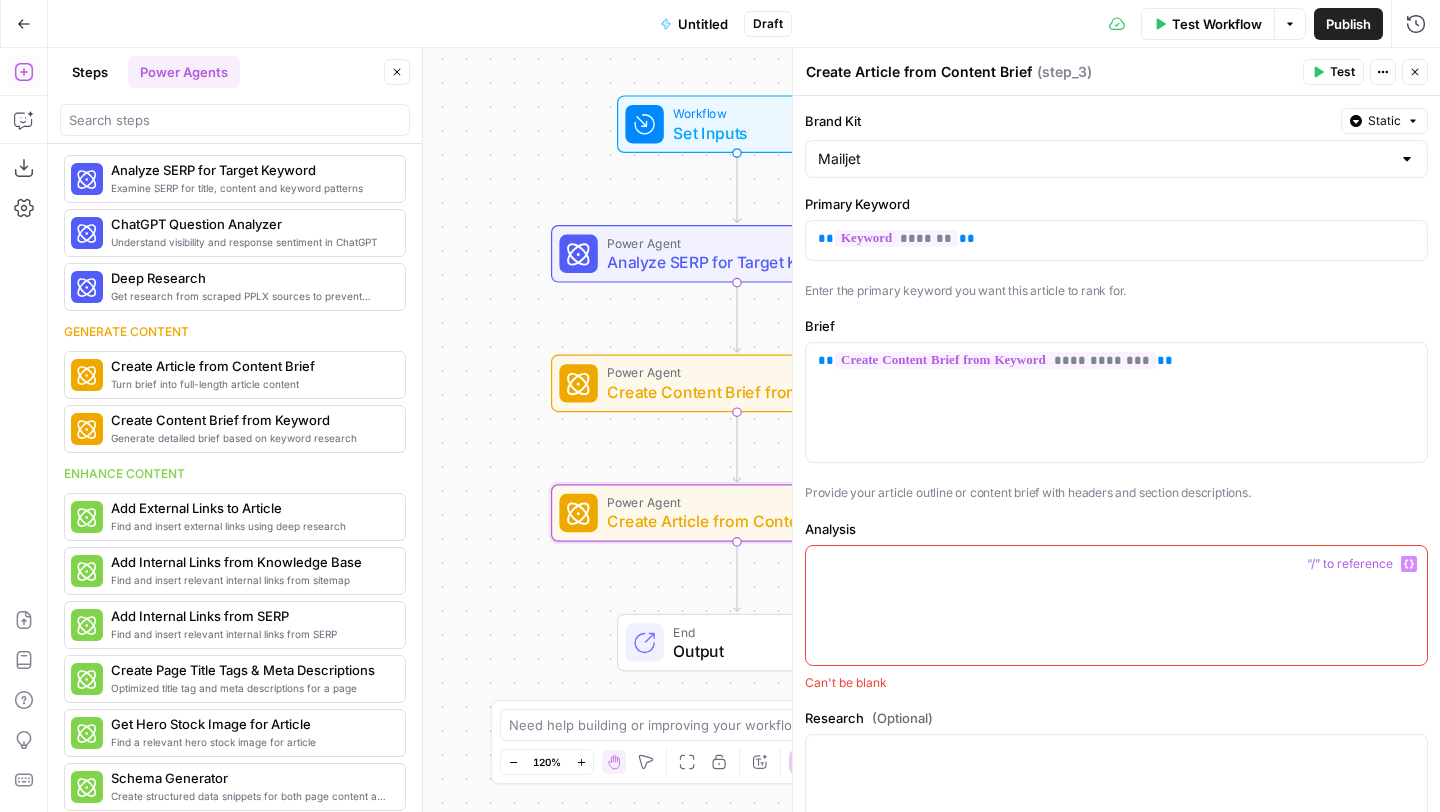 click at bounding box center [1116, 564] 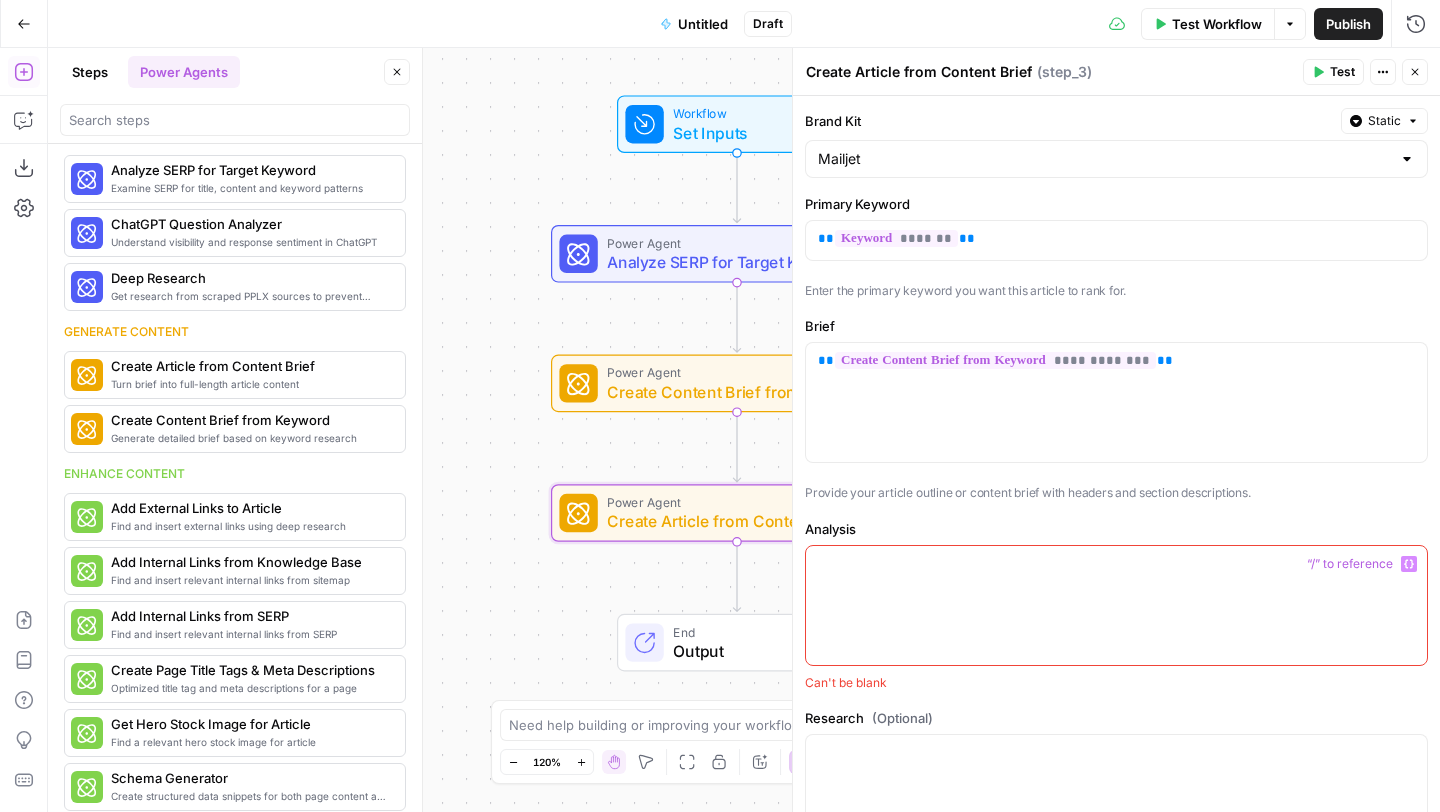 click on "Variables Menu" at bounding box center [1409, 564] 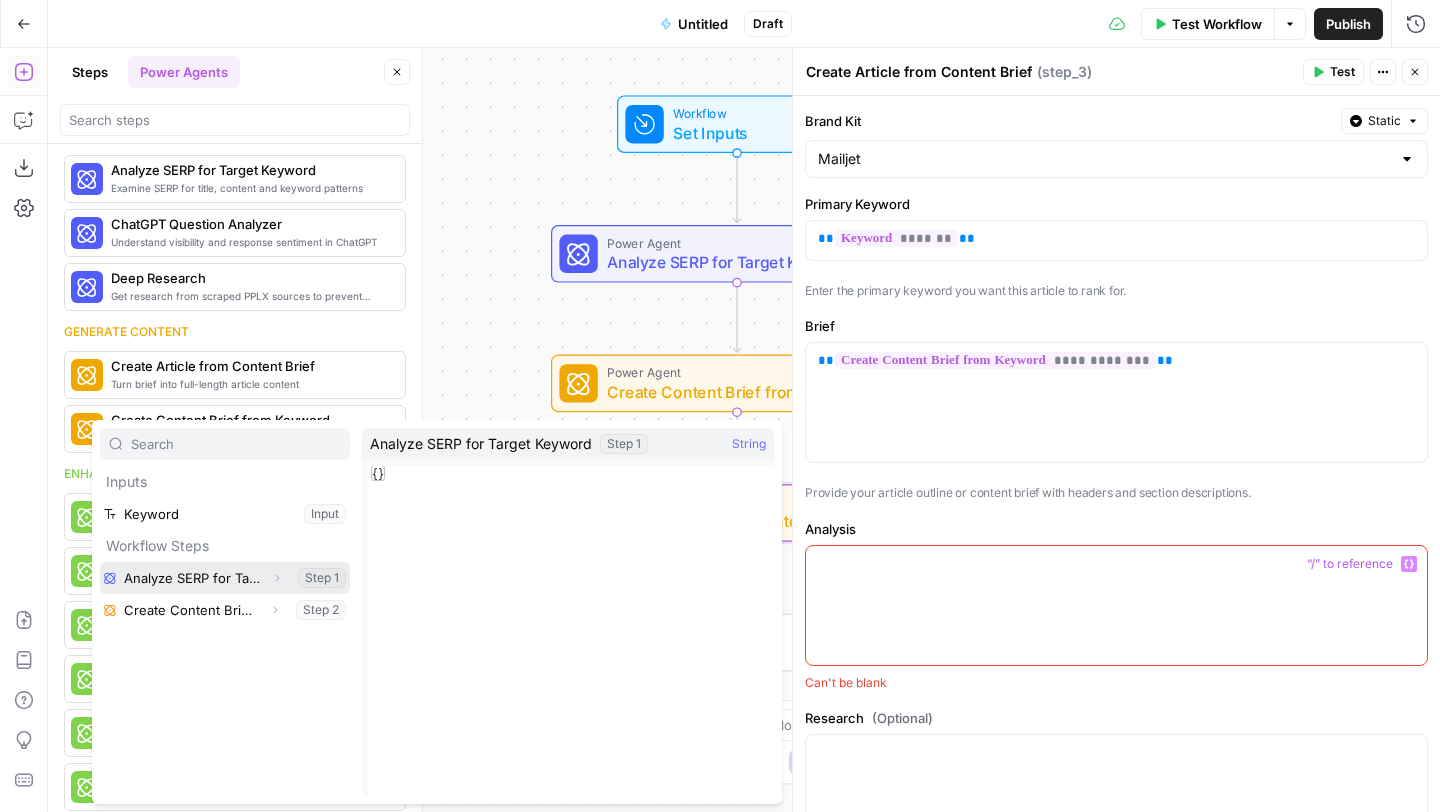click 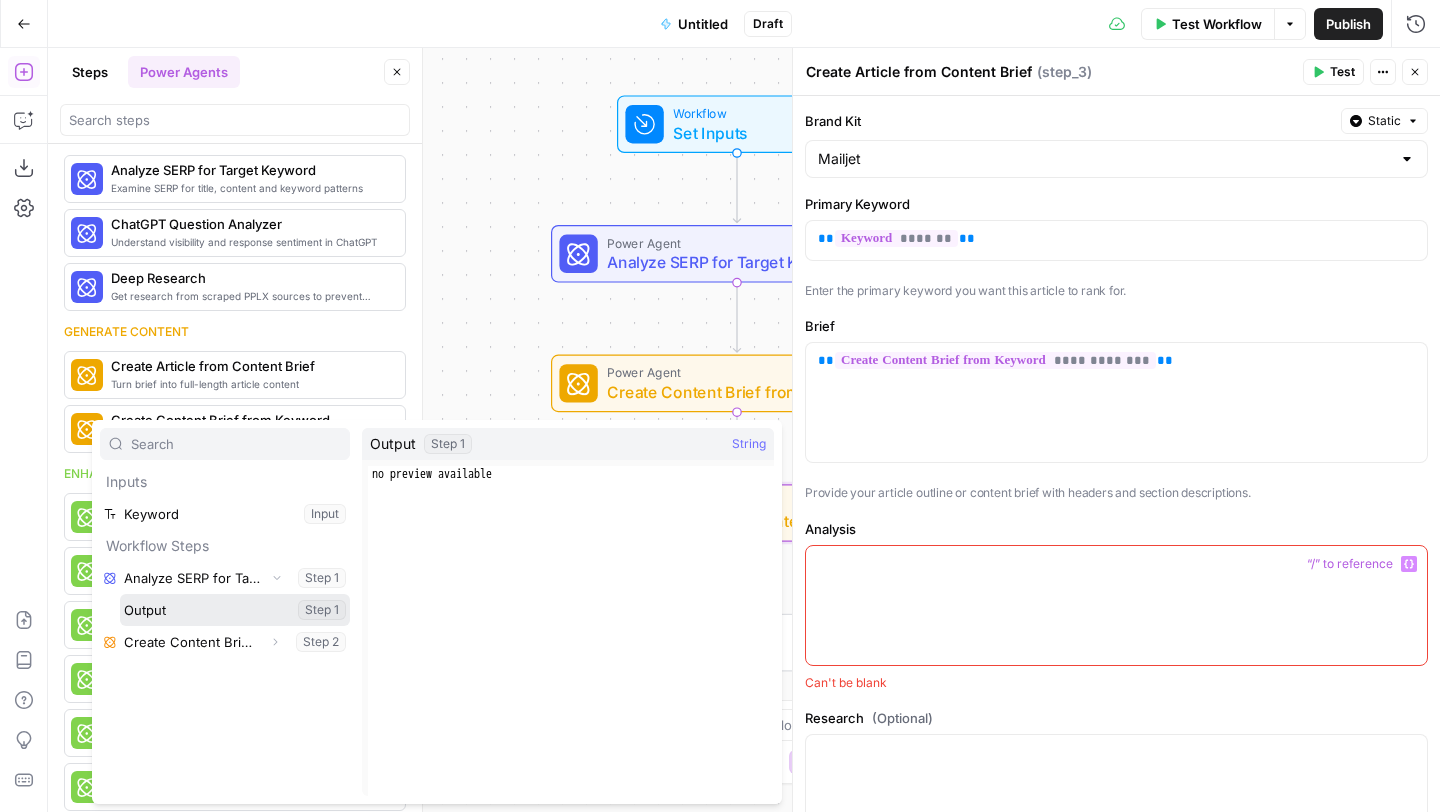 click at bounding box center [235, 610] 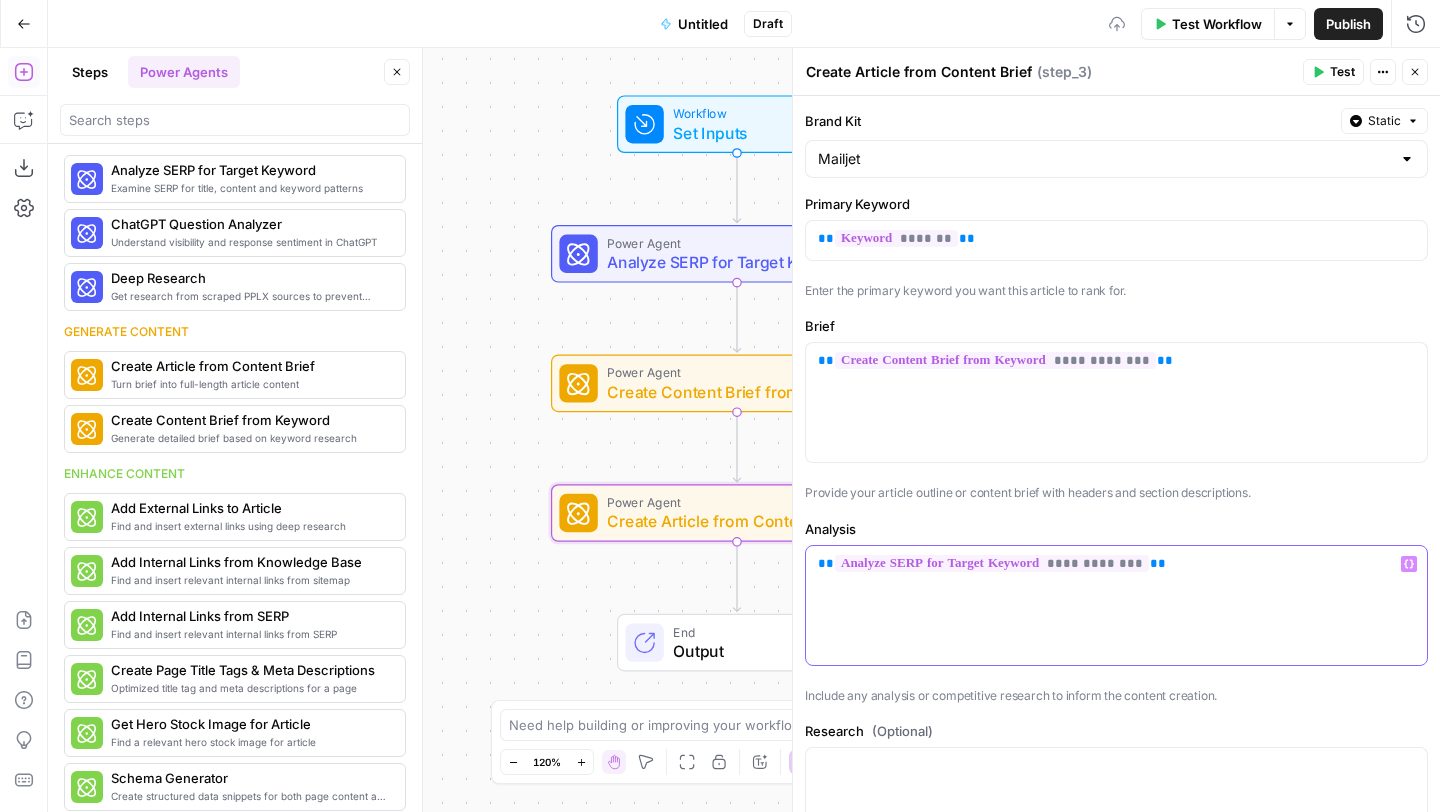 scroll, scrollTop: 278, scrollLeft: 0, axis: vertical 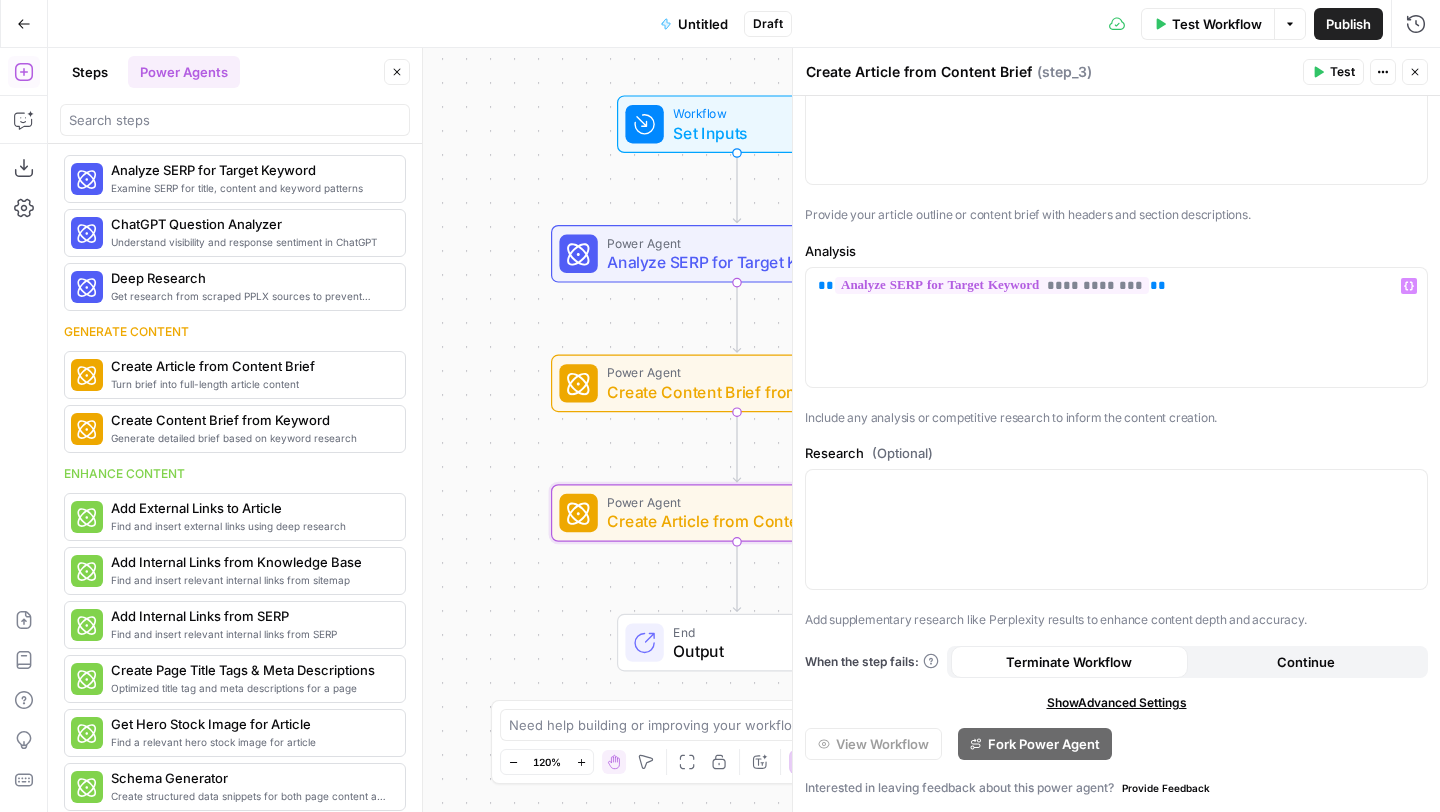 click on "Test" at bounding box center [1342, 72] 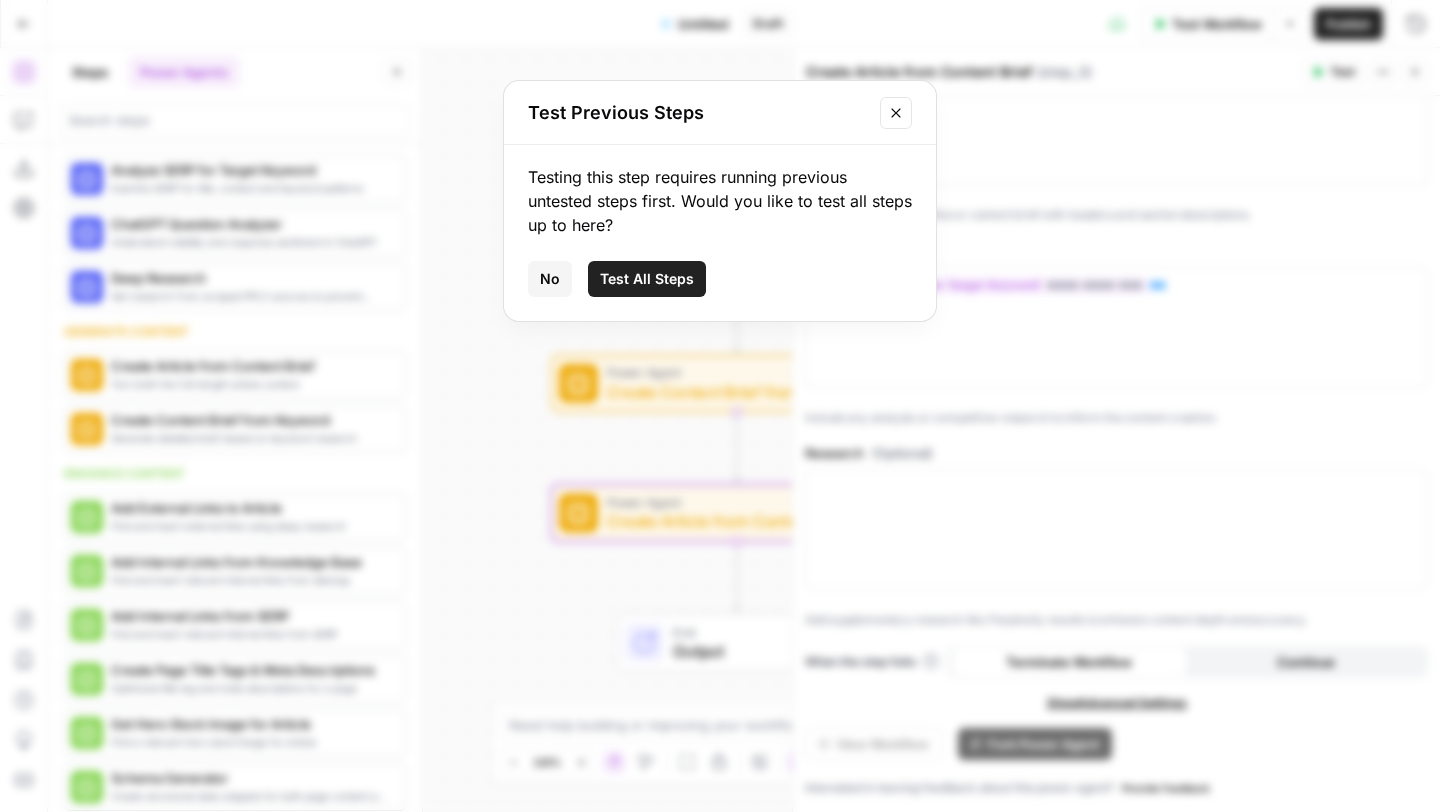 click on "Test All Steps" at bounding box center [647, 279] 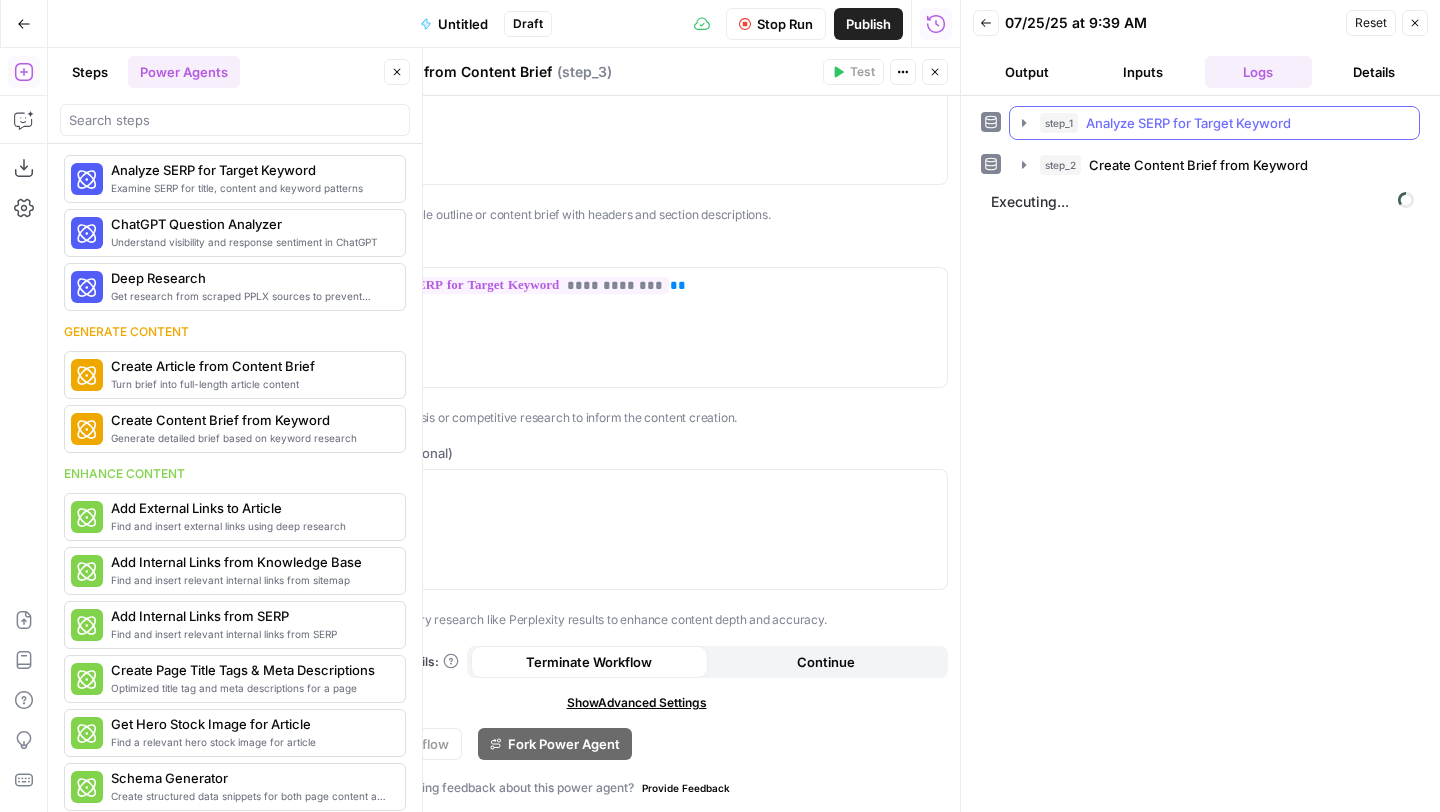 click 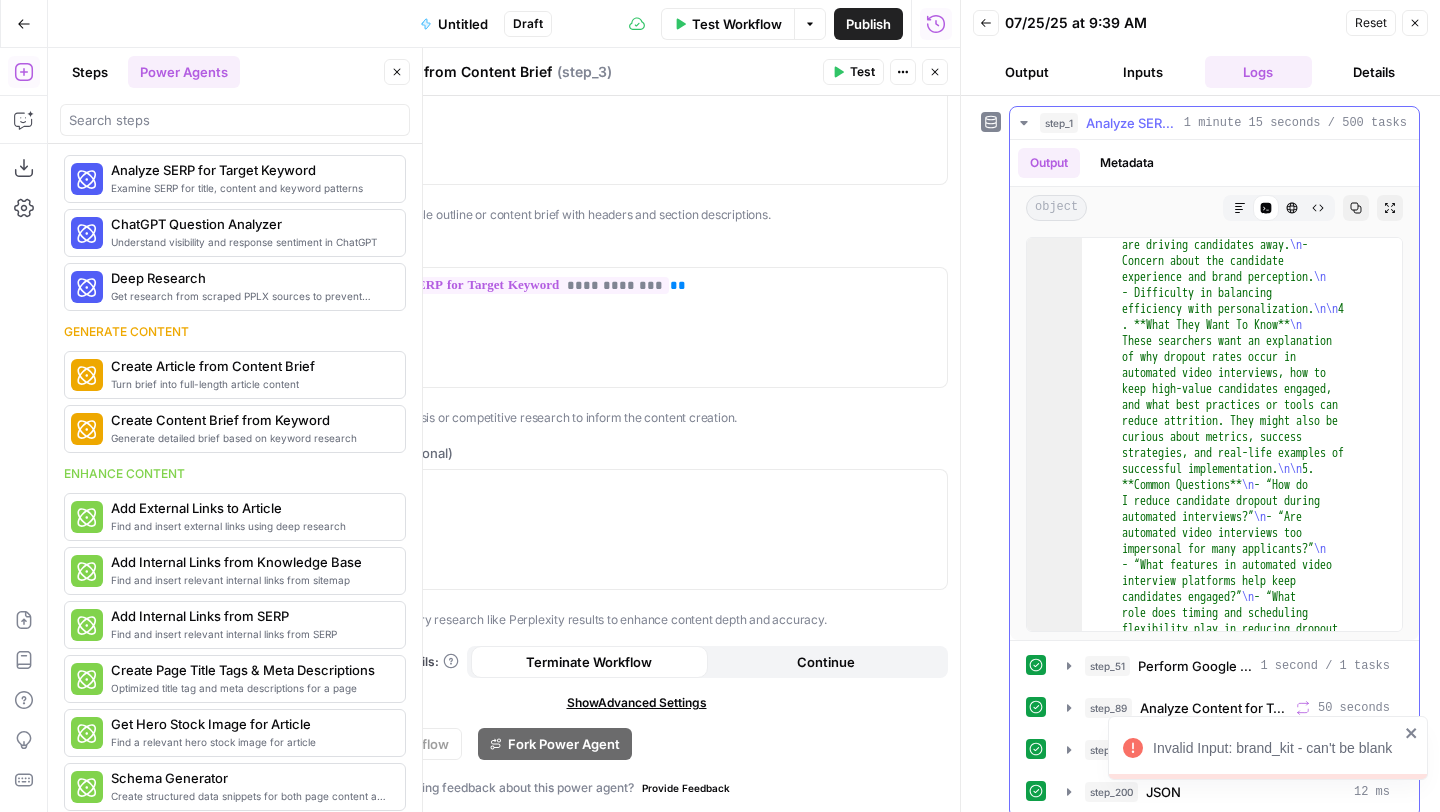 scroll, scrollTop: 449, scrollLeft: 0, axis: vertical 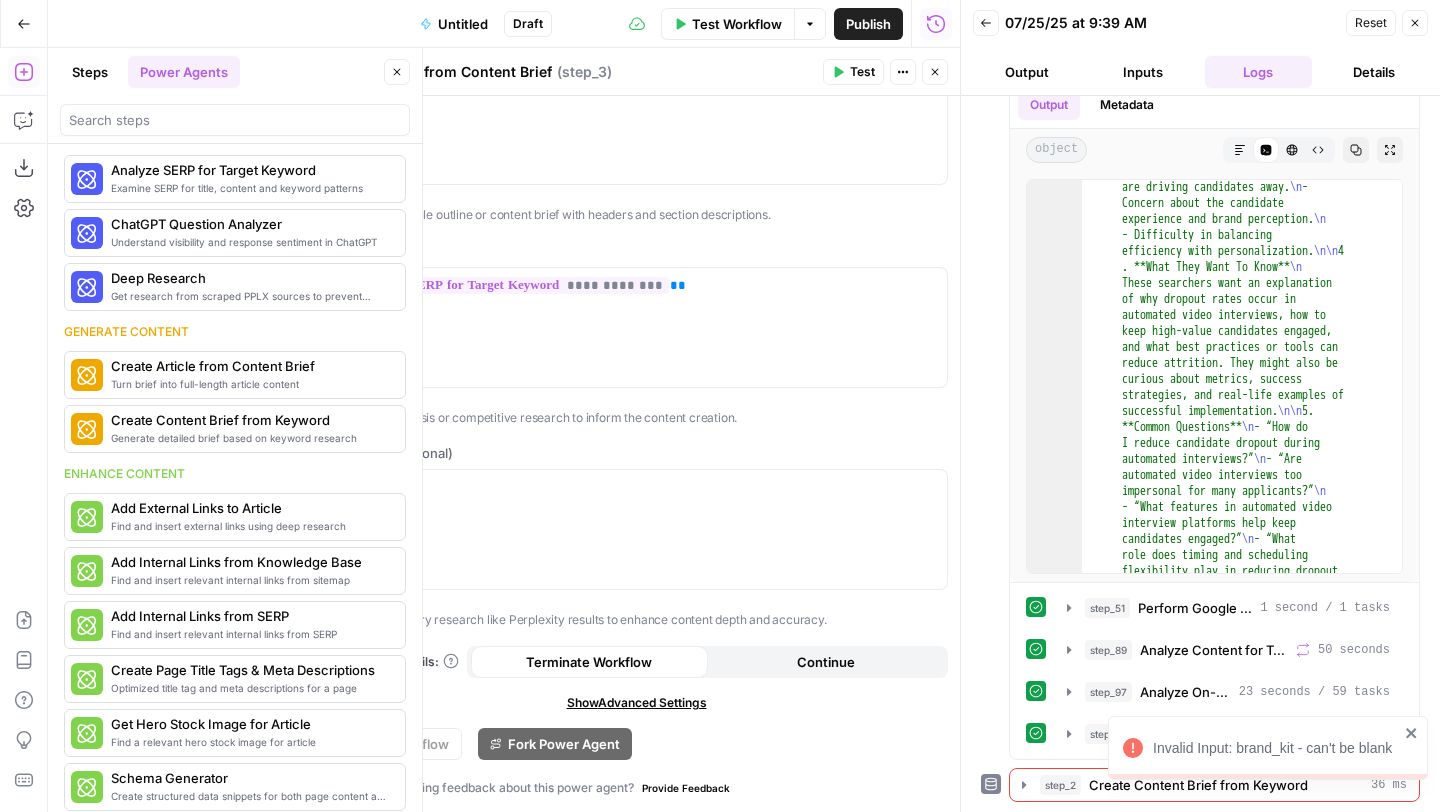 click 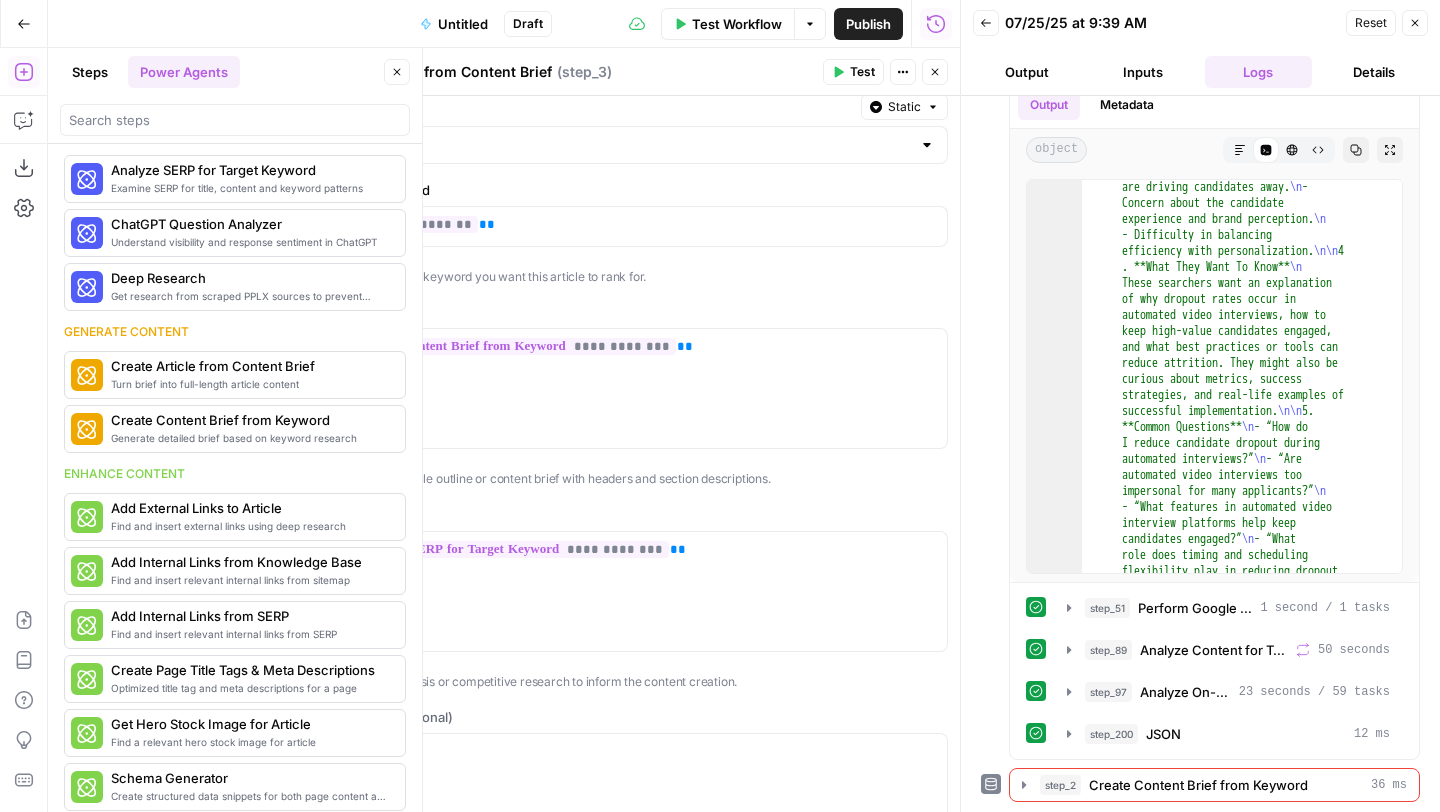 scroll, scrollTop: 0, scrollLeft: 0, axis: both 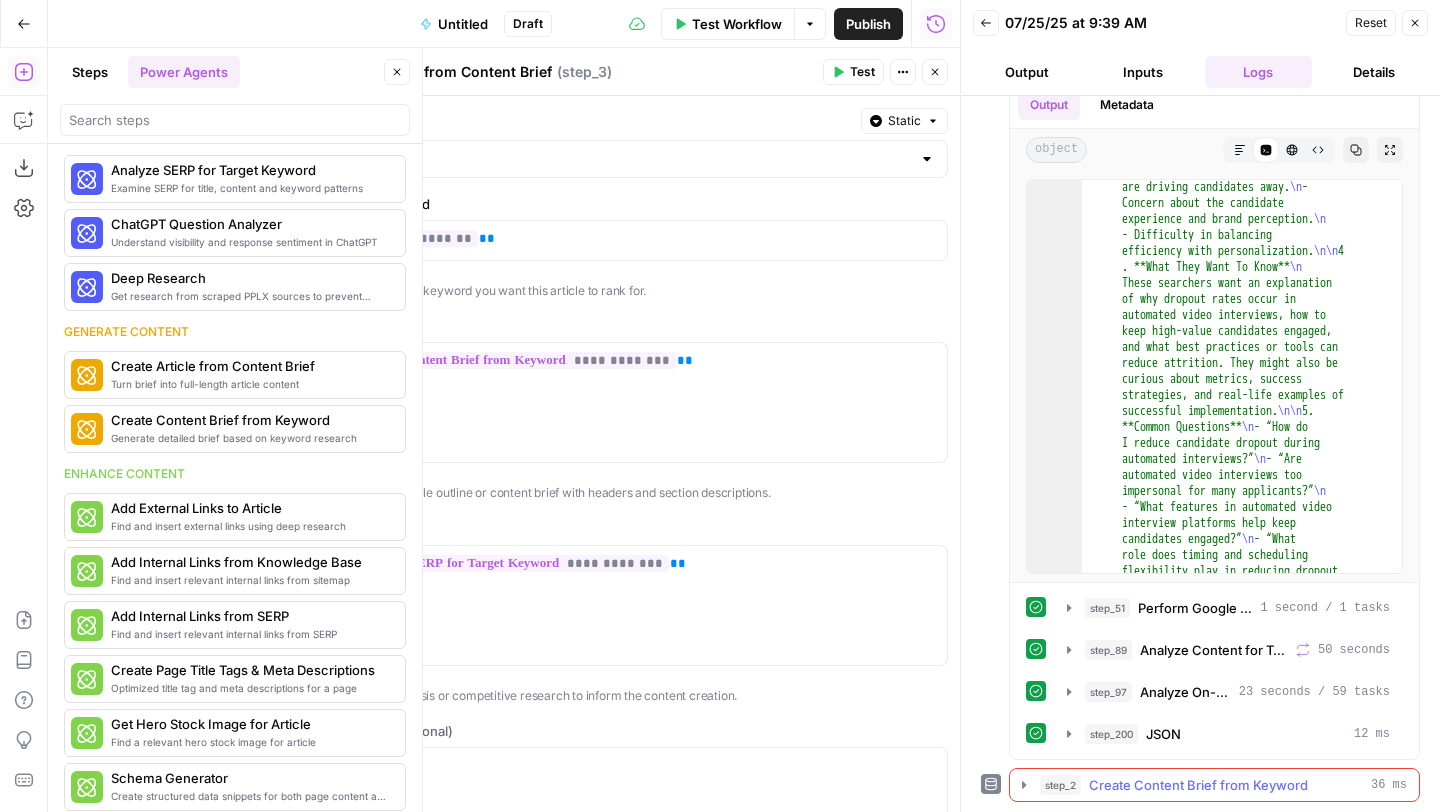 click 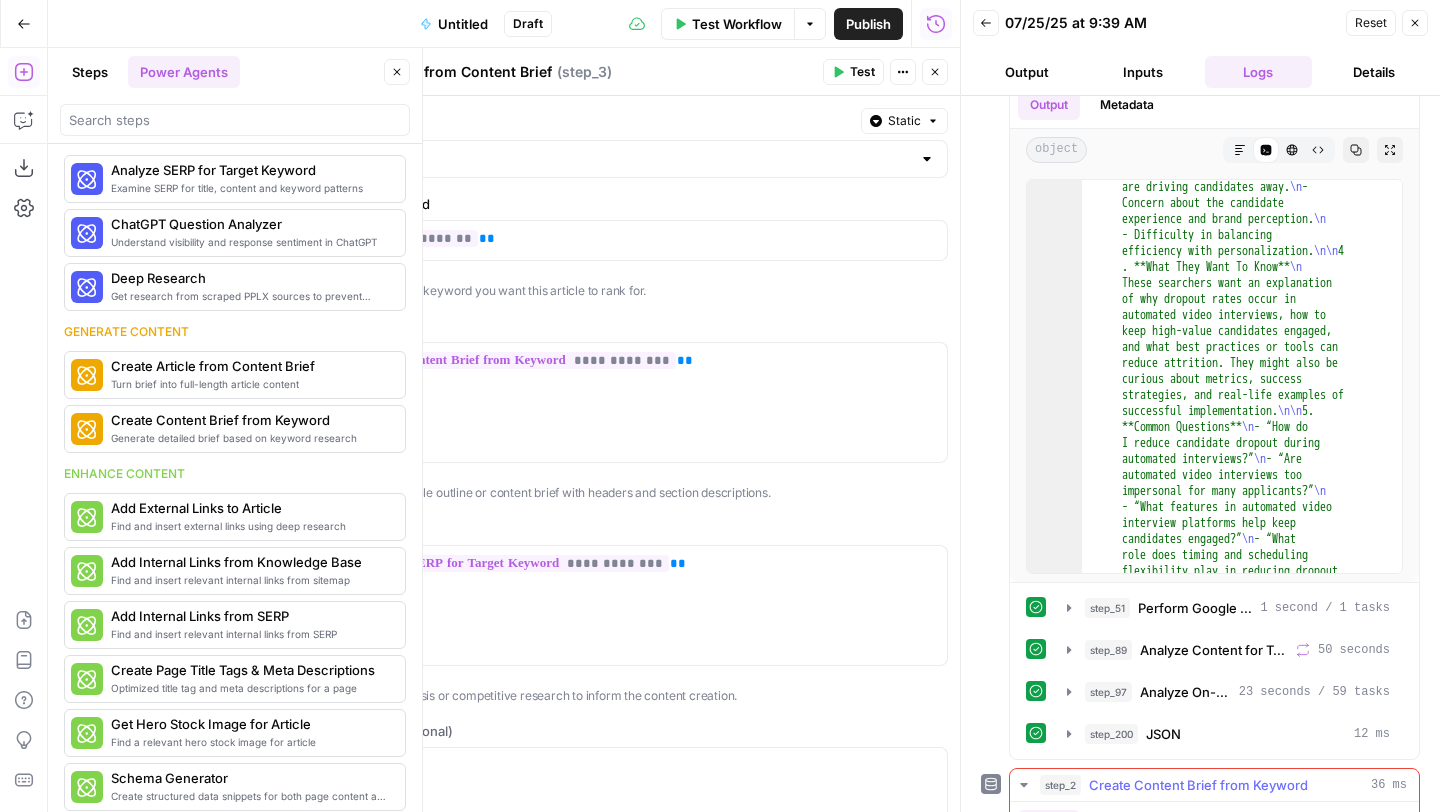 scroll, scrollTop: 248, scrollLeft: 0, axis: vertical 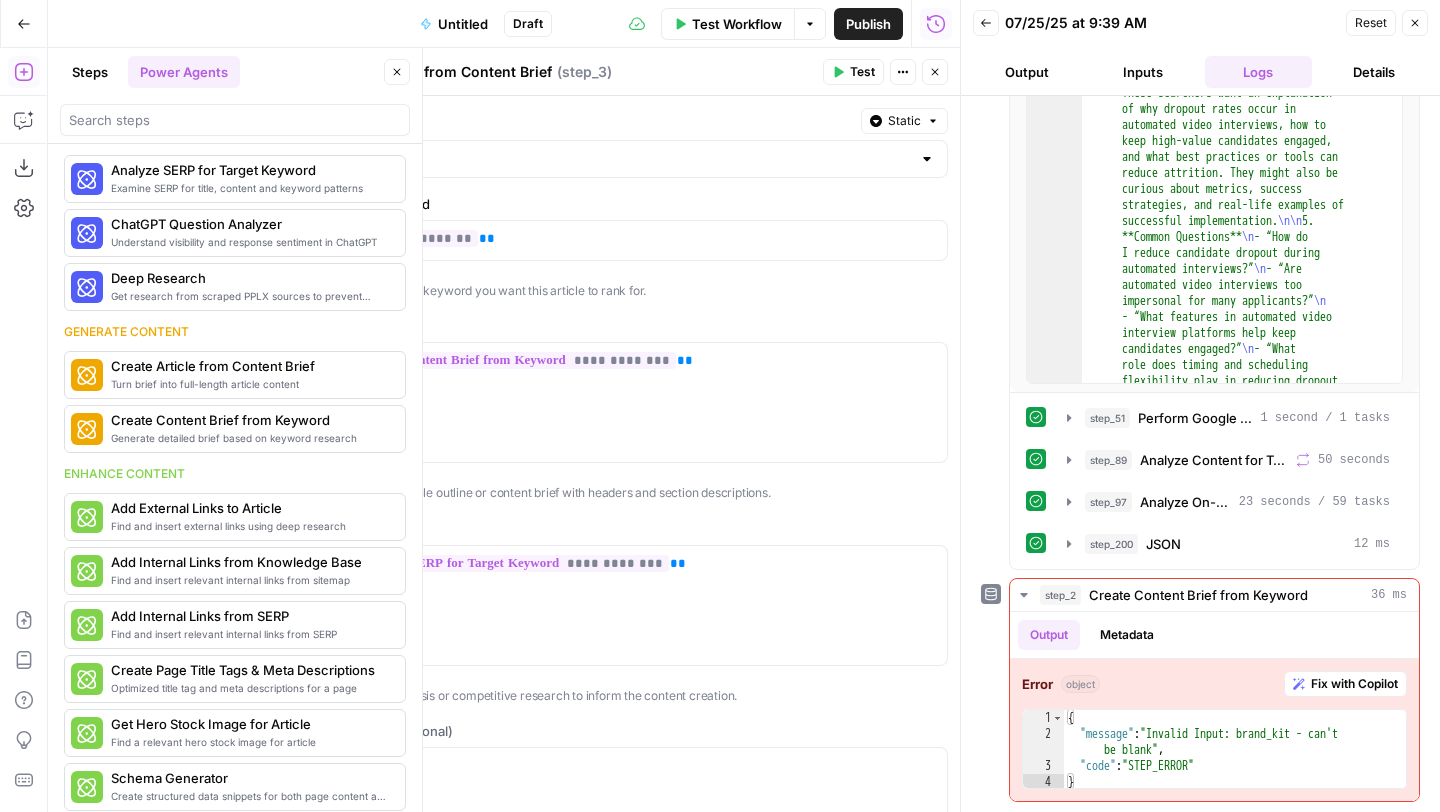 click on "Close" at bounding box center [935, 72] 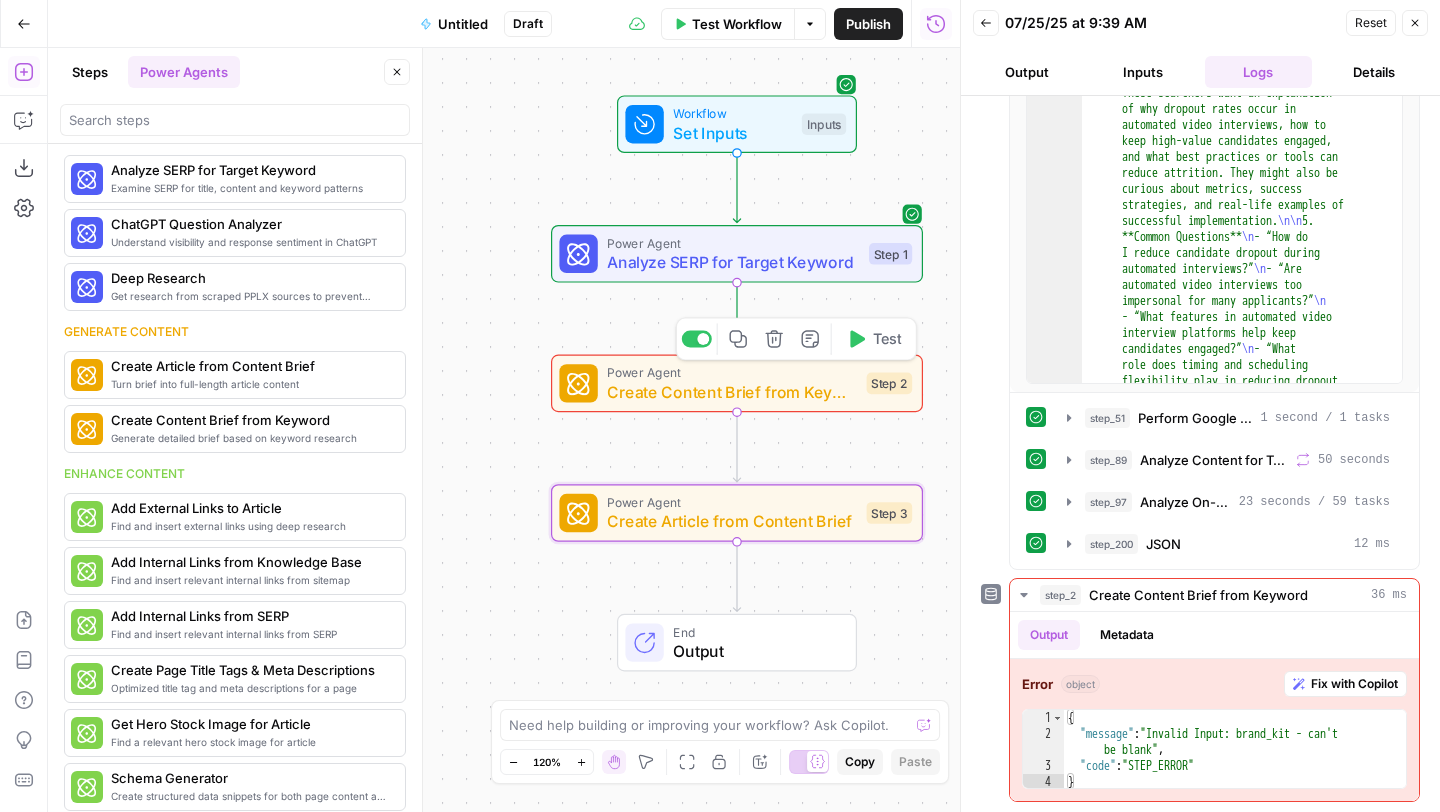 click 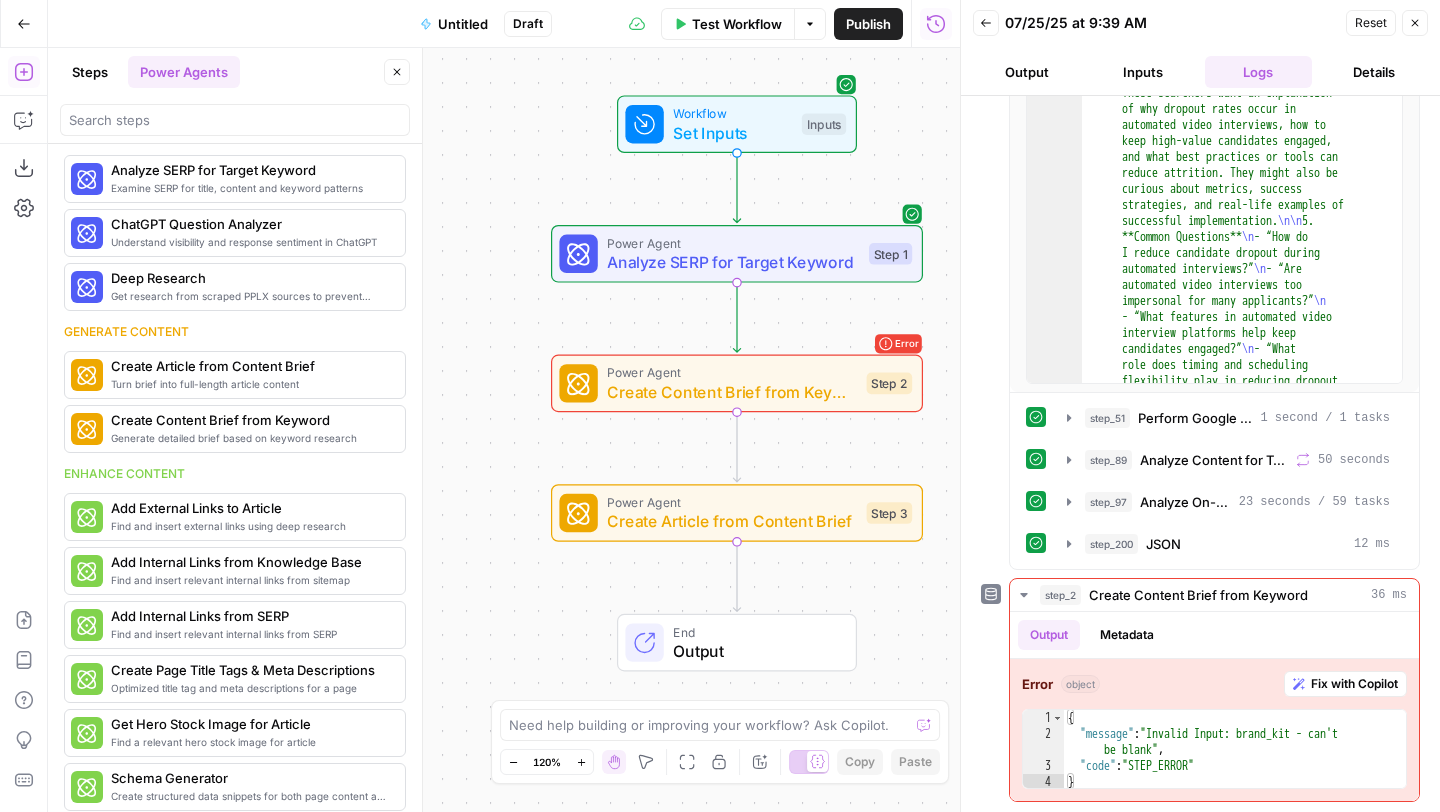click on "Create Content Brief from Keyword" at bounding box center [732, 392] 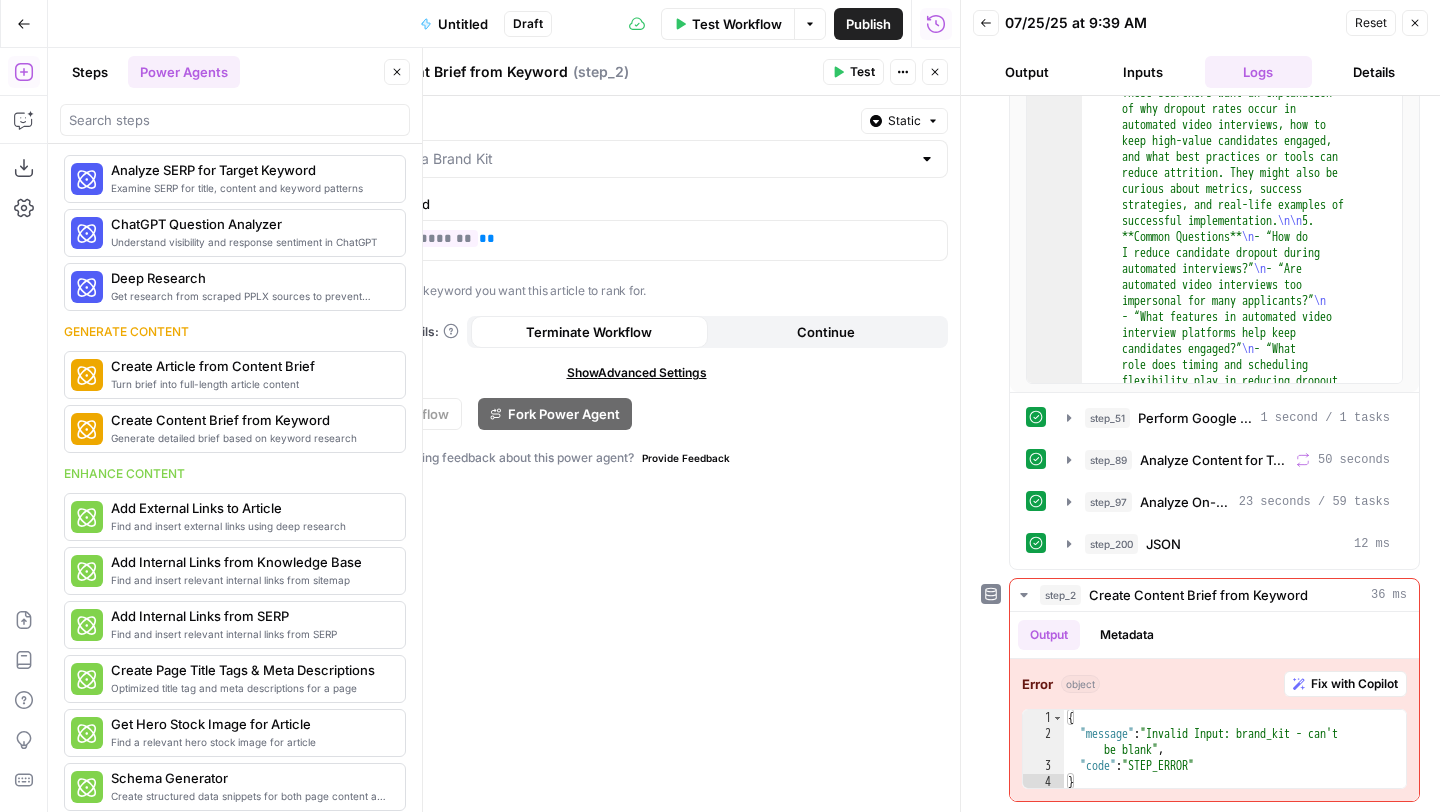 click at bounding box center [636, 159] 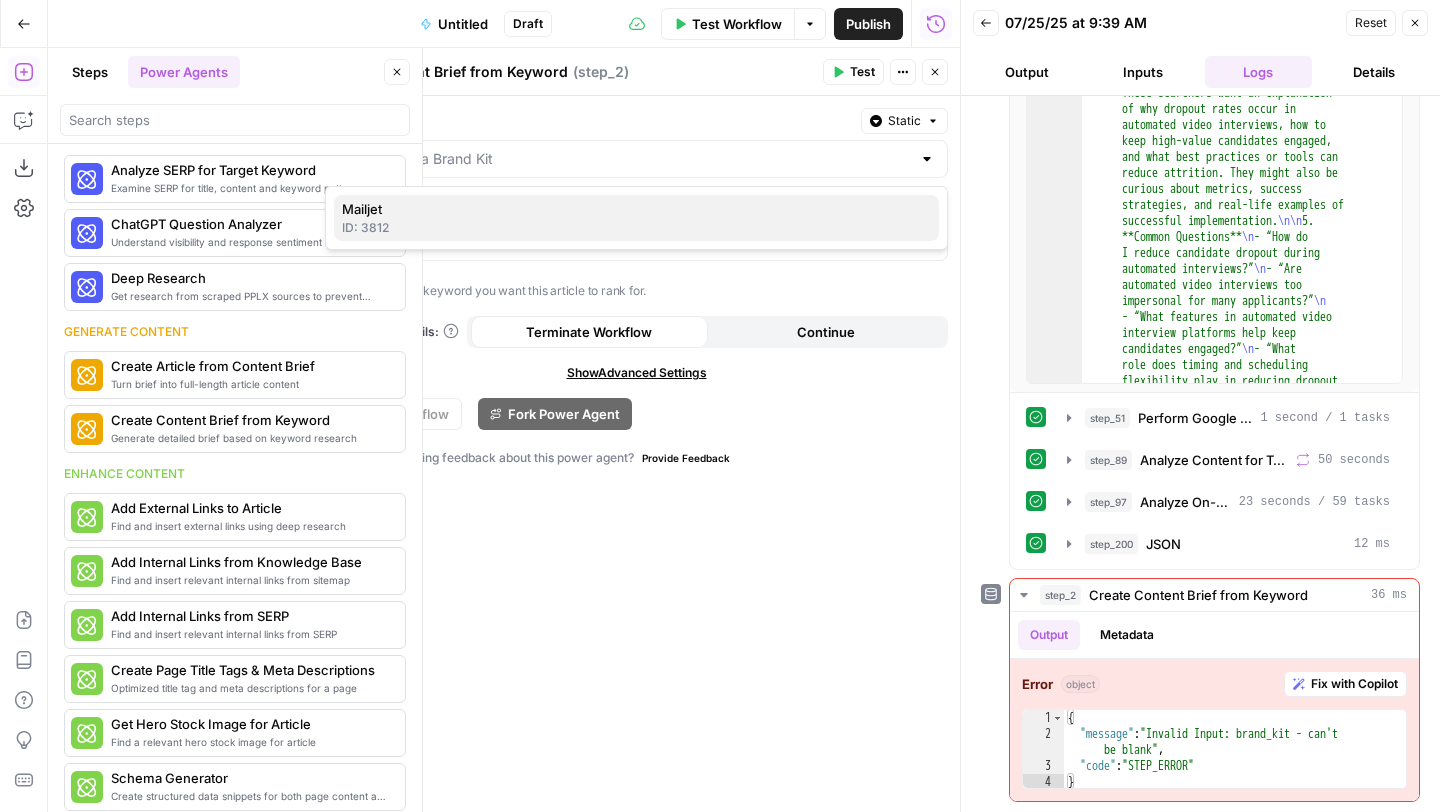 click on "ID: 3812" at bounding box center (636, 228) 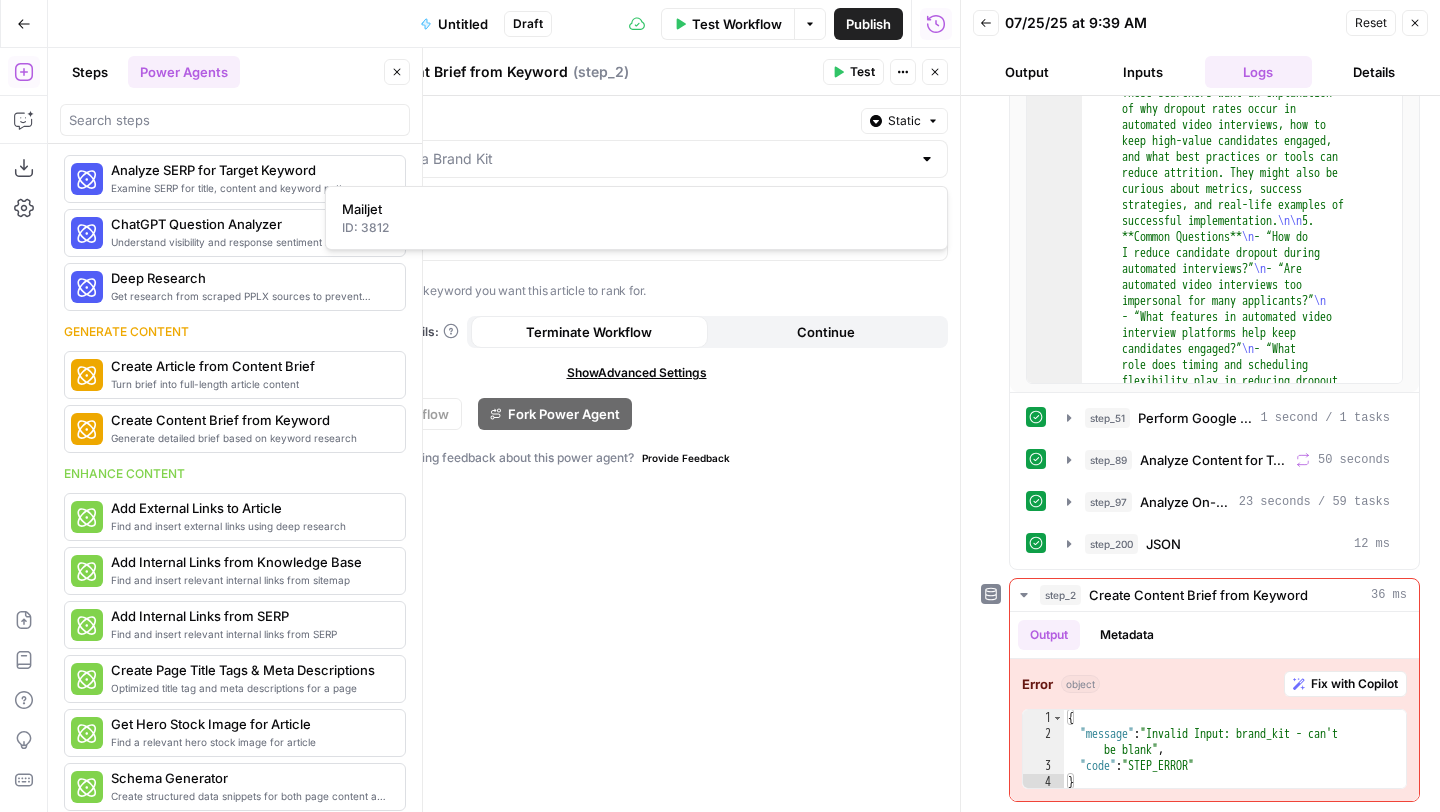 type on "Mailjet" 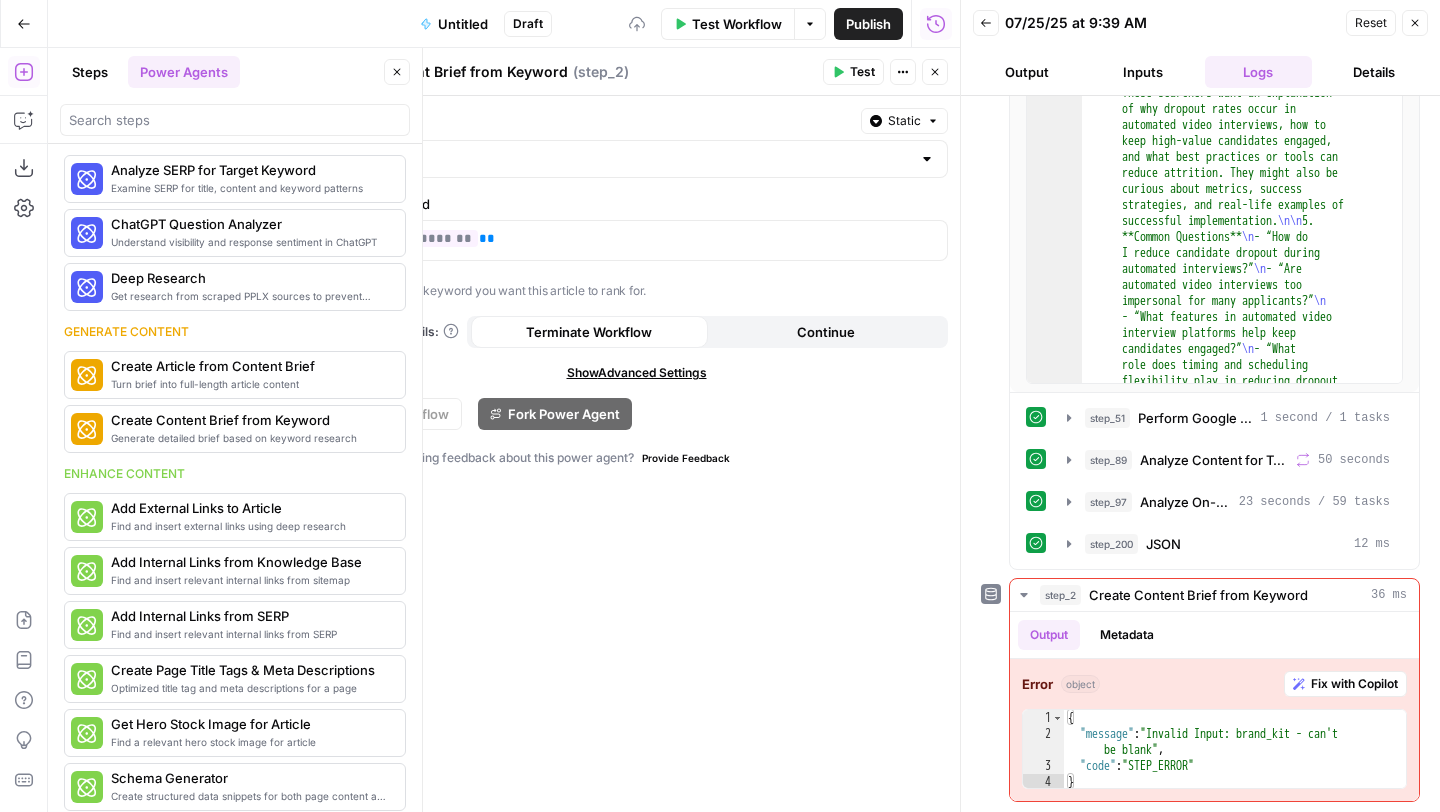 click on "Test" at bounding box center (853, 72) 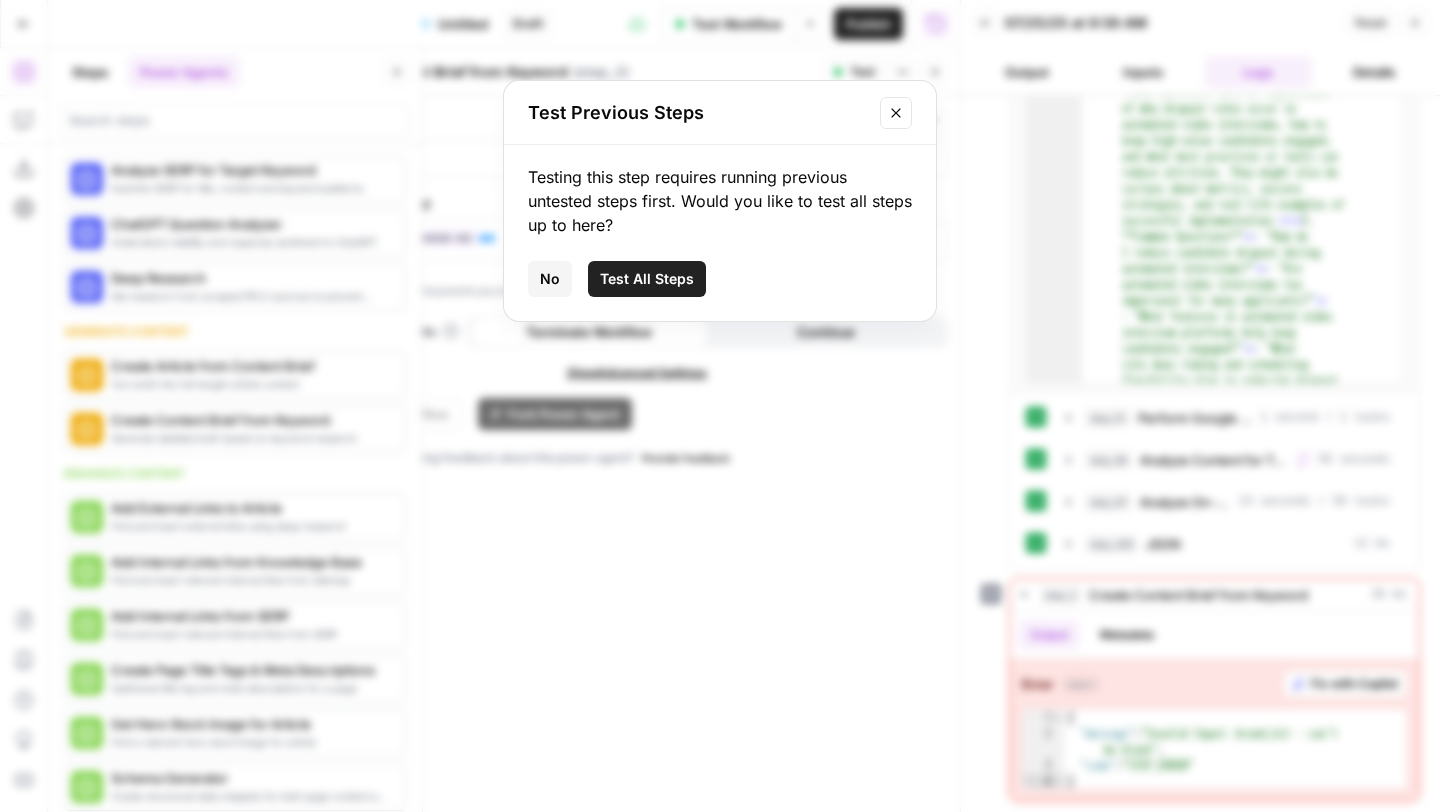 click on "No" at bounding box center (550, 279) 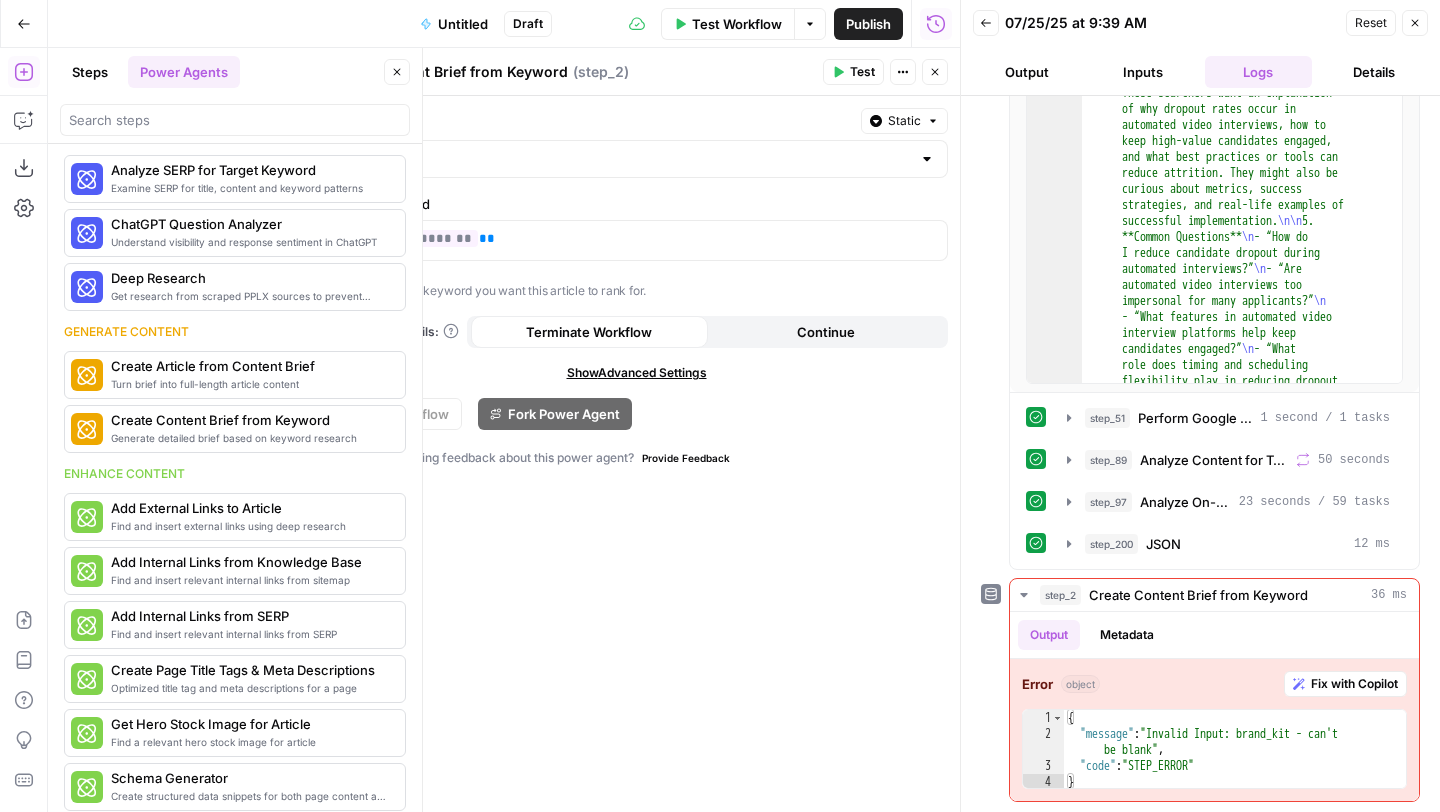 click on "Test" at bounding box center [862, 72] 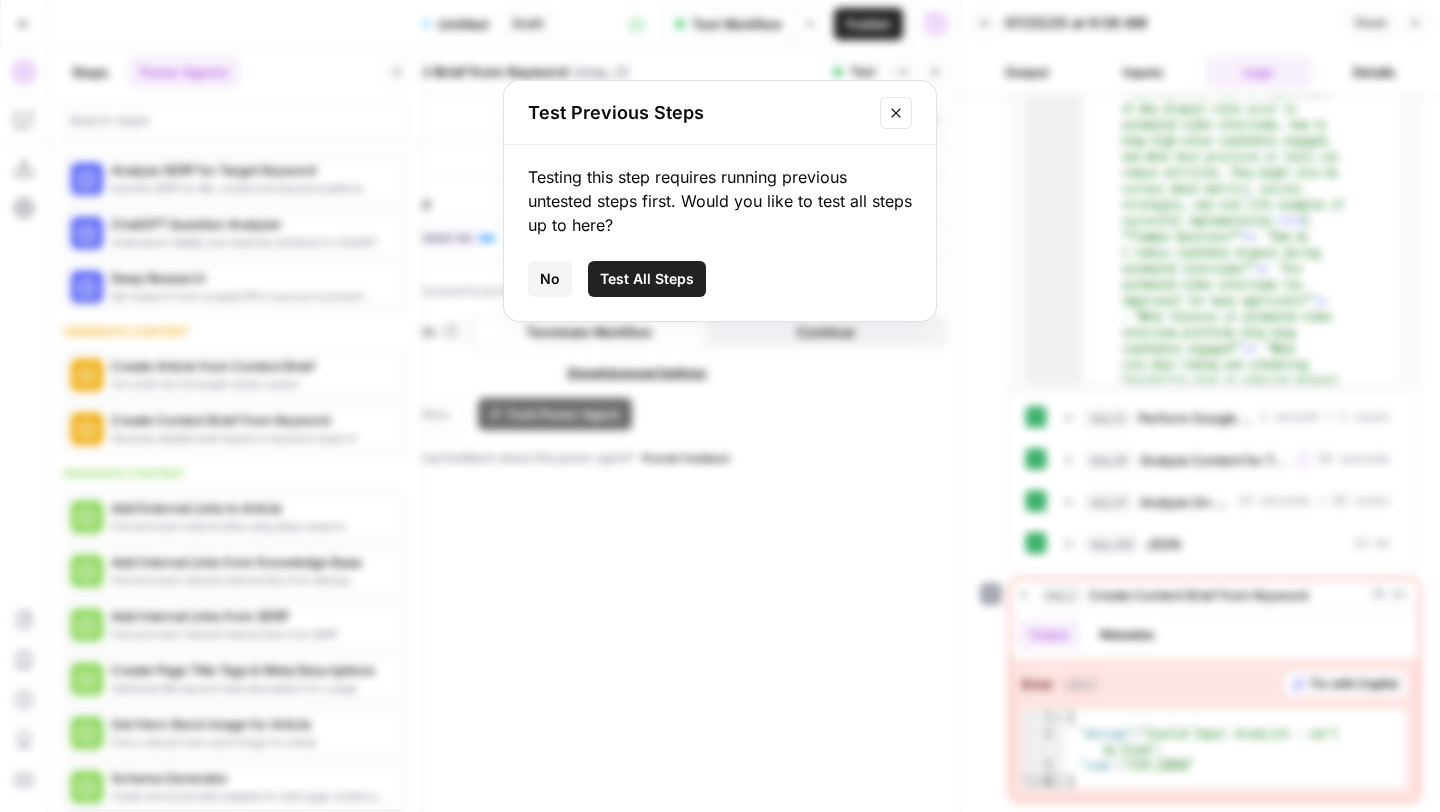 click on "Test All Steps" at bounding box center (647, 279) 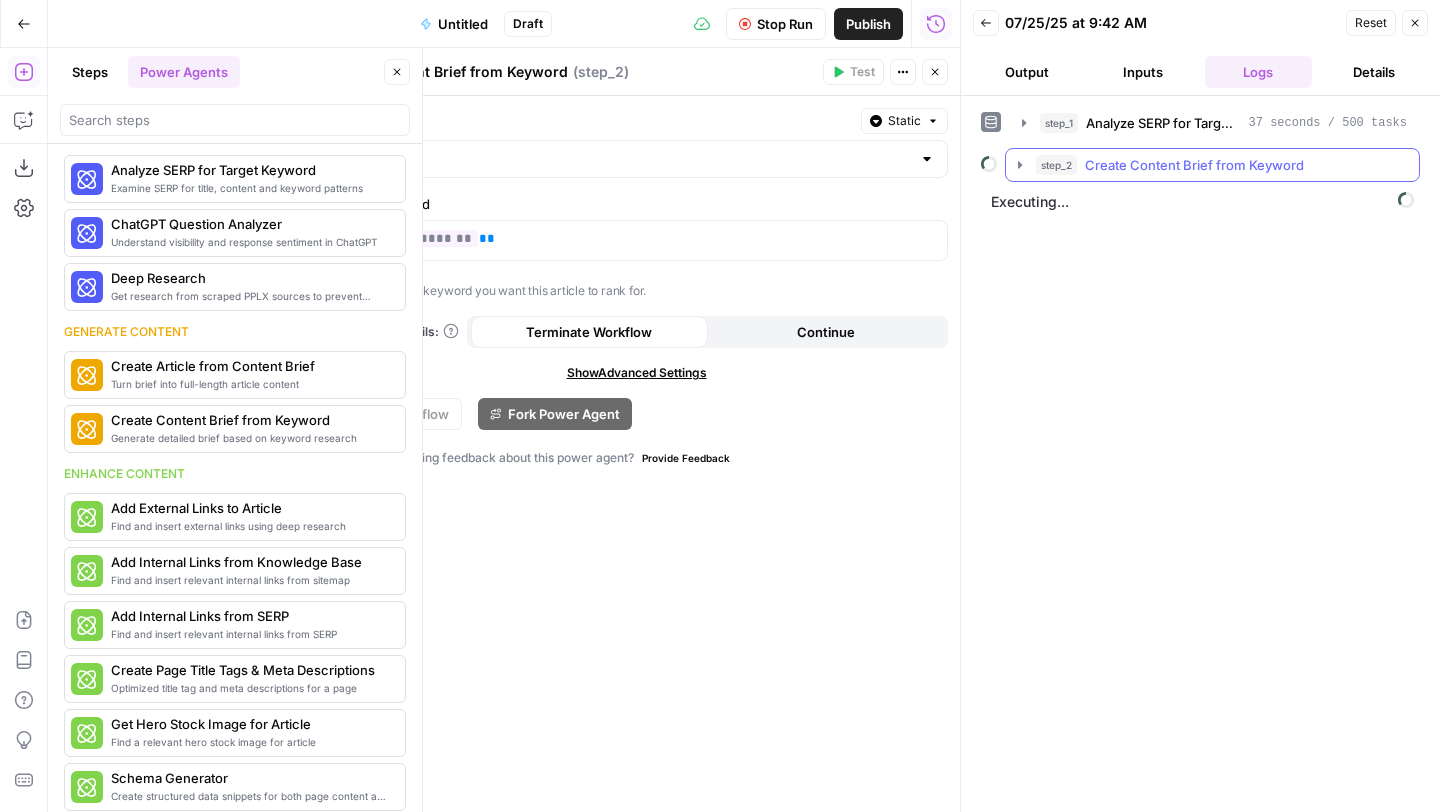 click 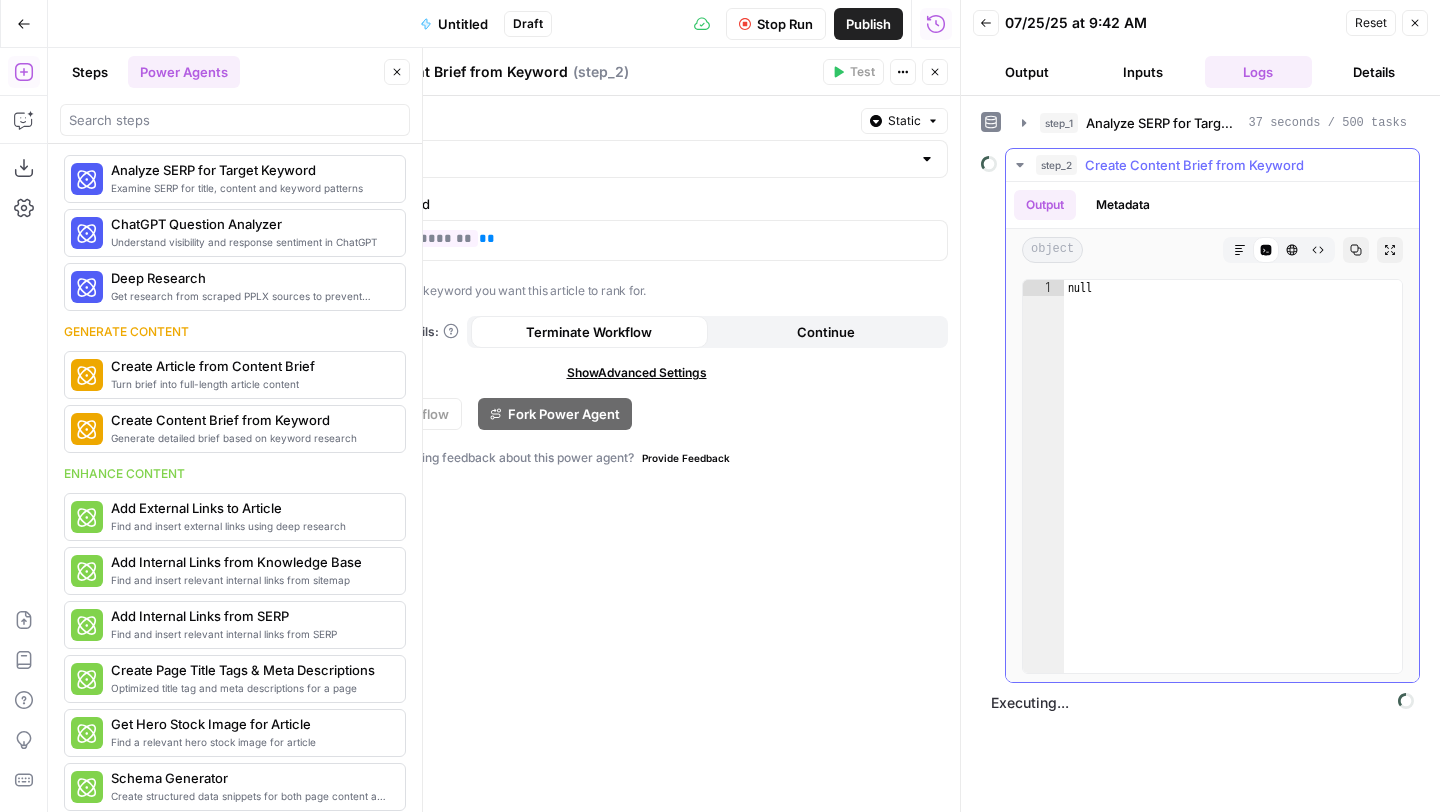 click 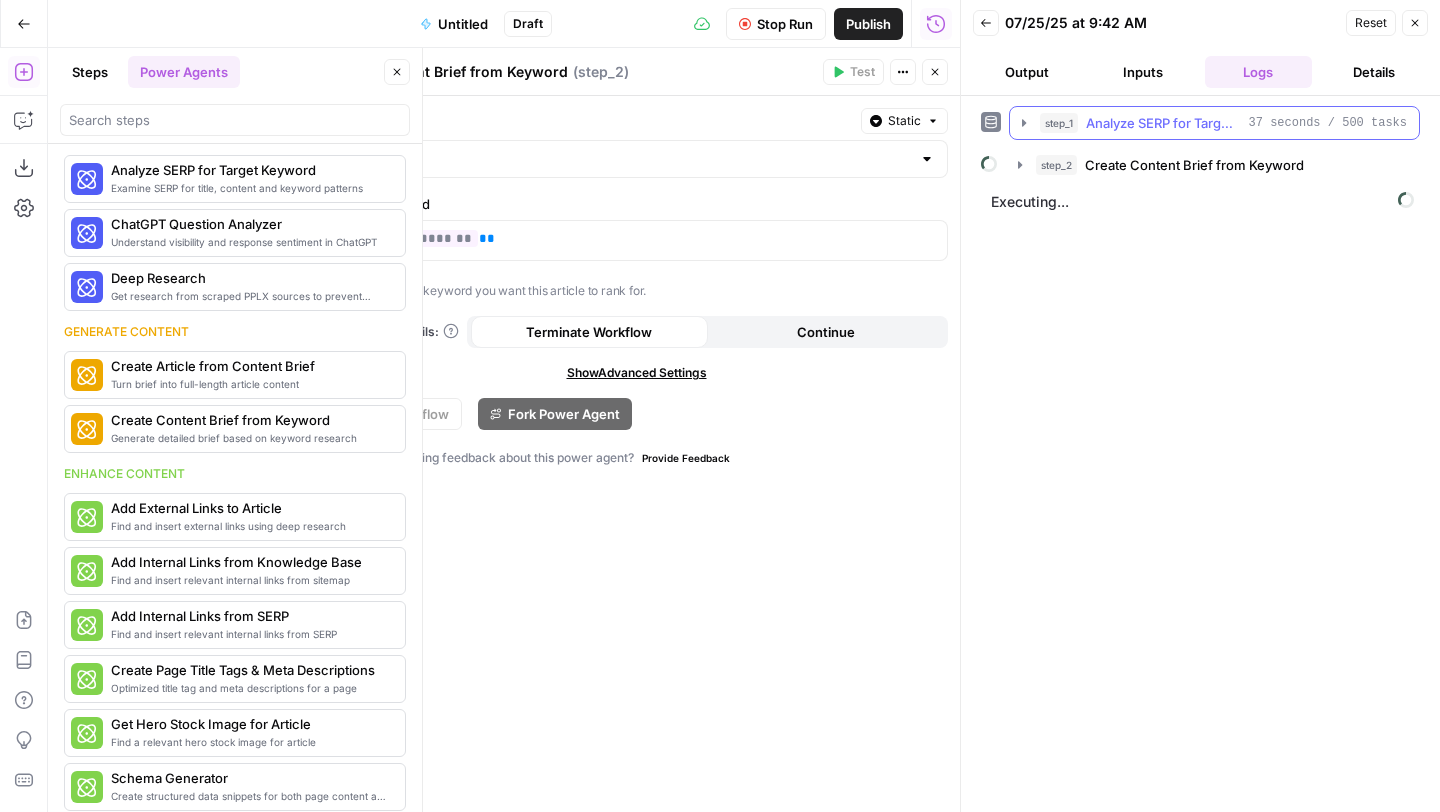 click 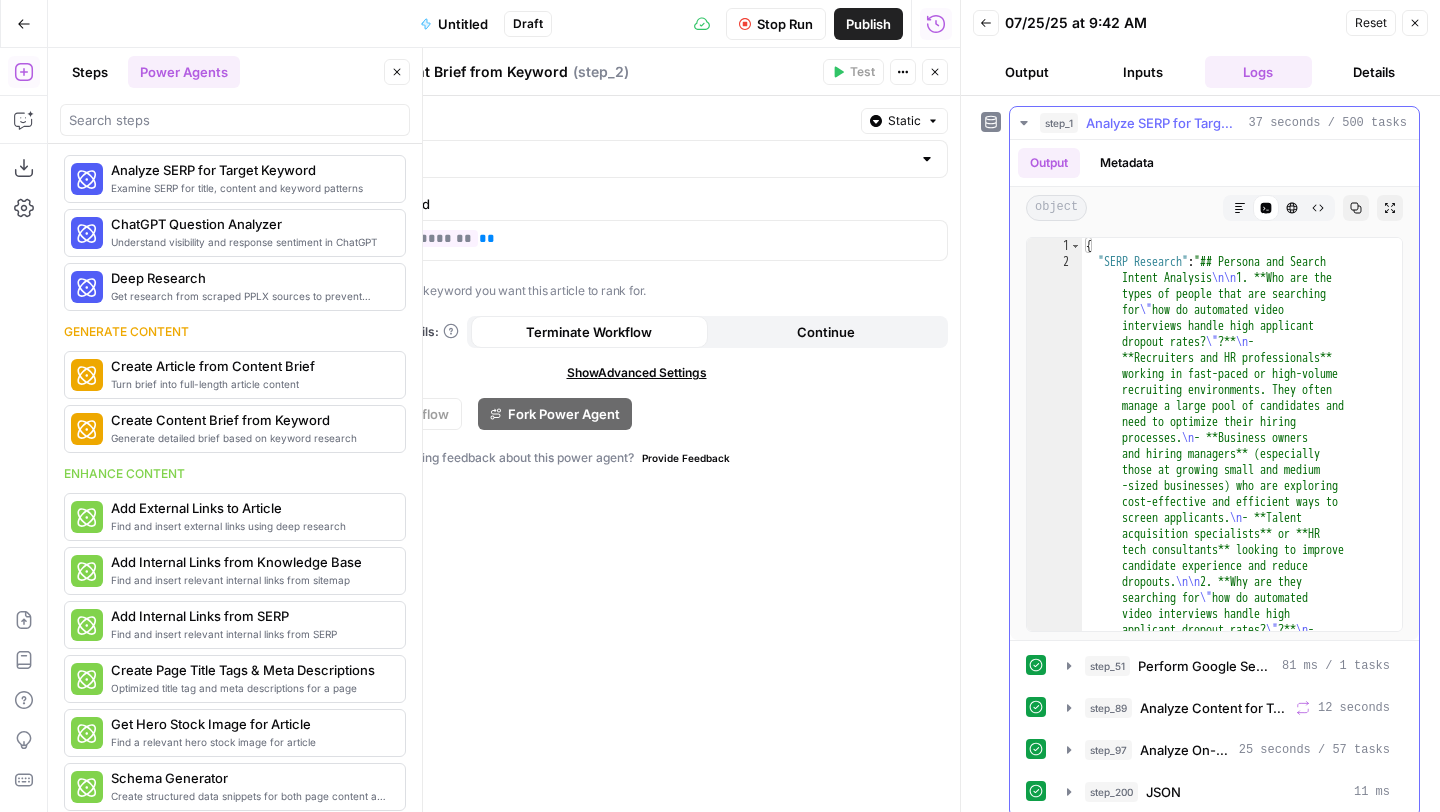 click 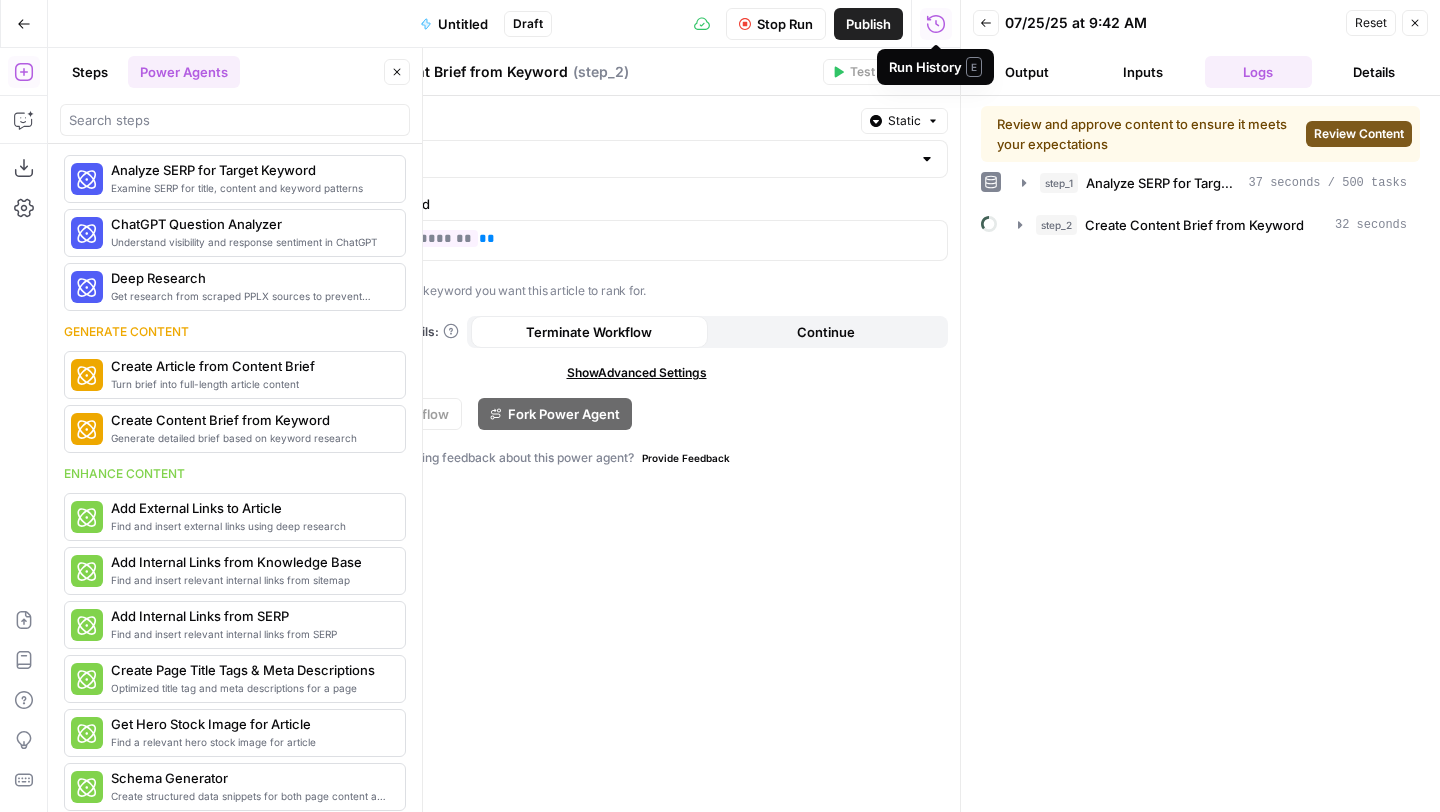 click on "Review Content" at bounding box center [1359, 134] 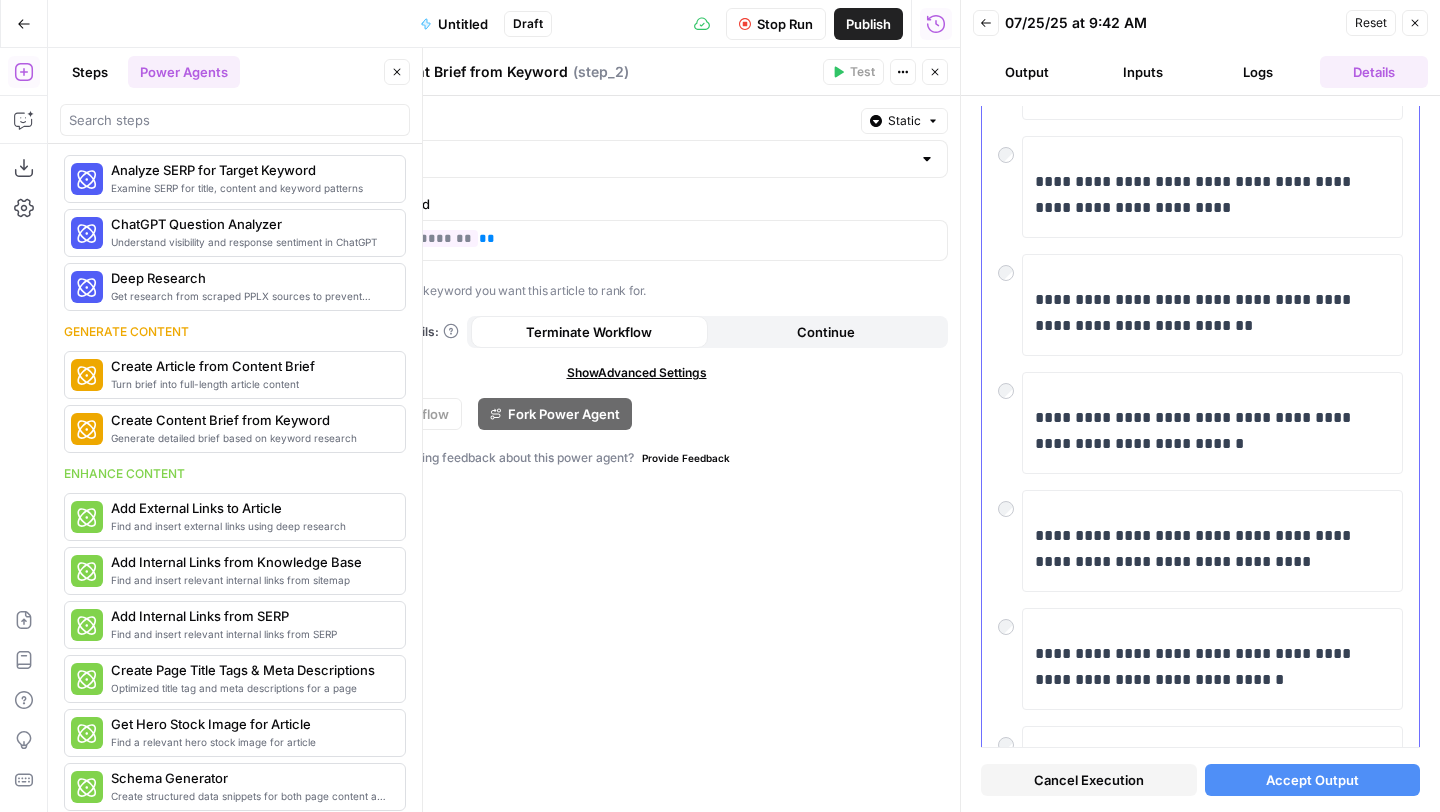 scroll, scrollTop: 508, scrollLeft: 0, axis: vertical 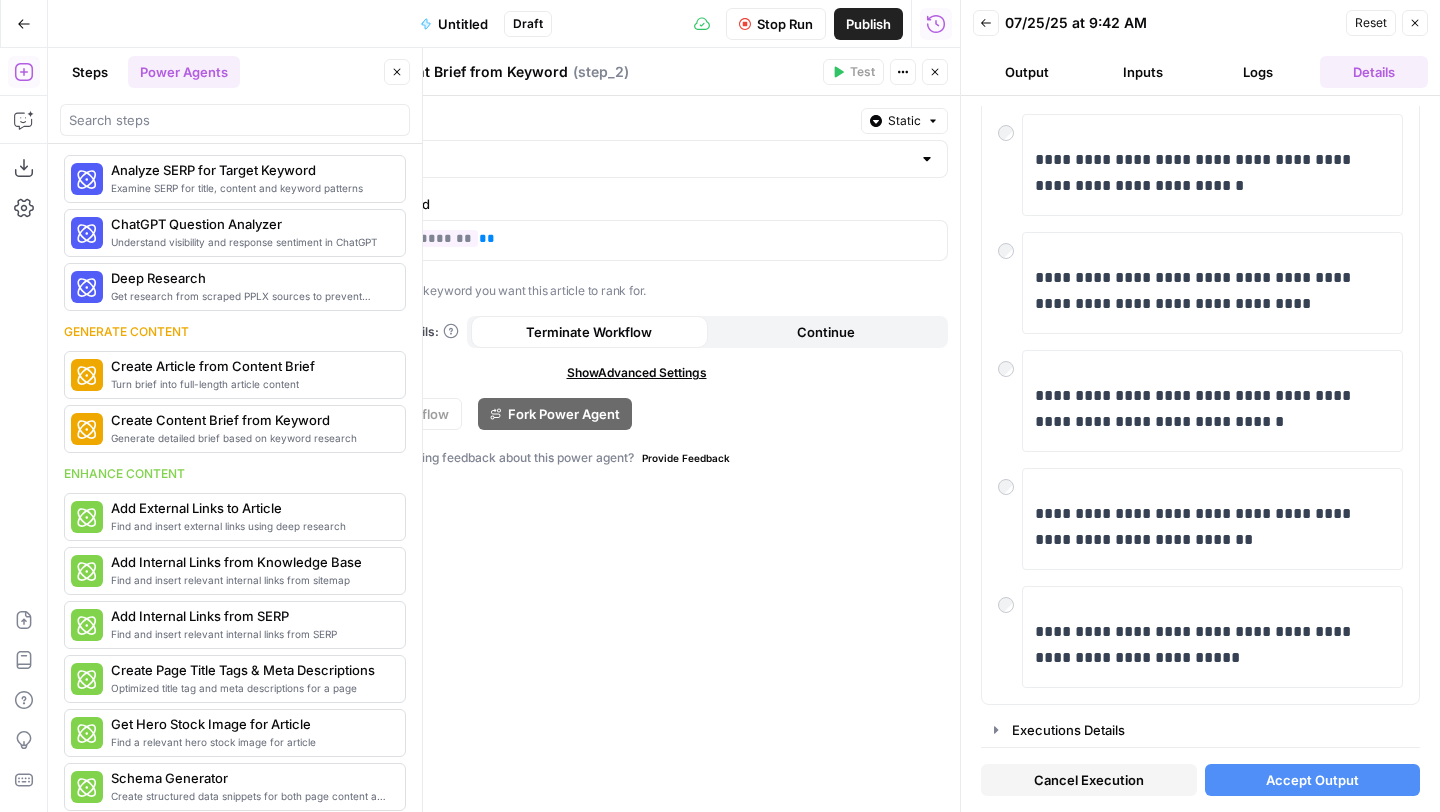 click on "Accept Output" at bounding box center [1312, 780] 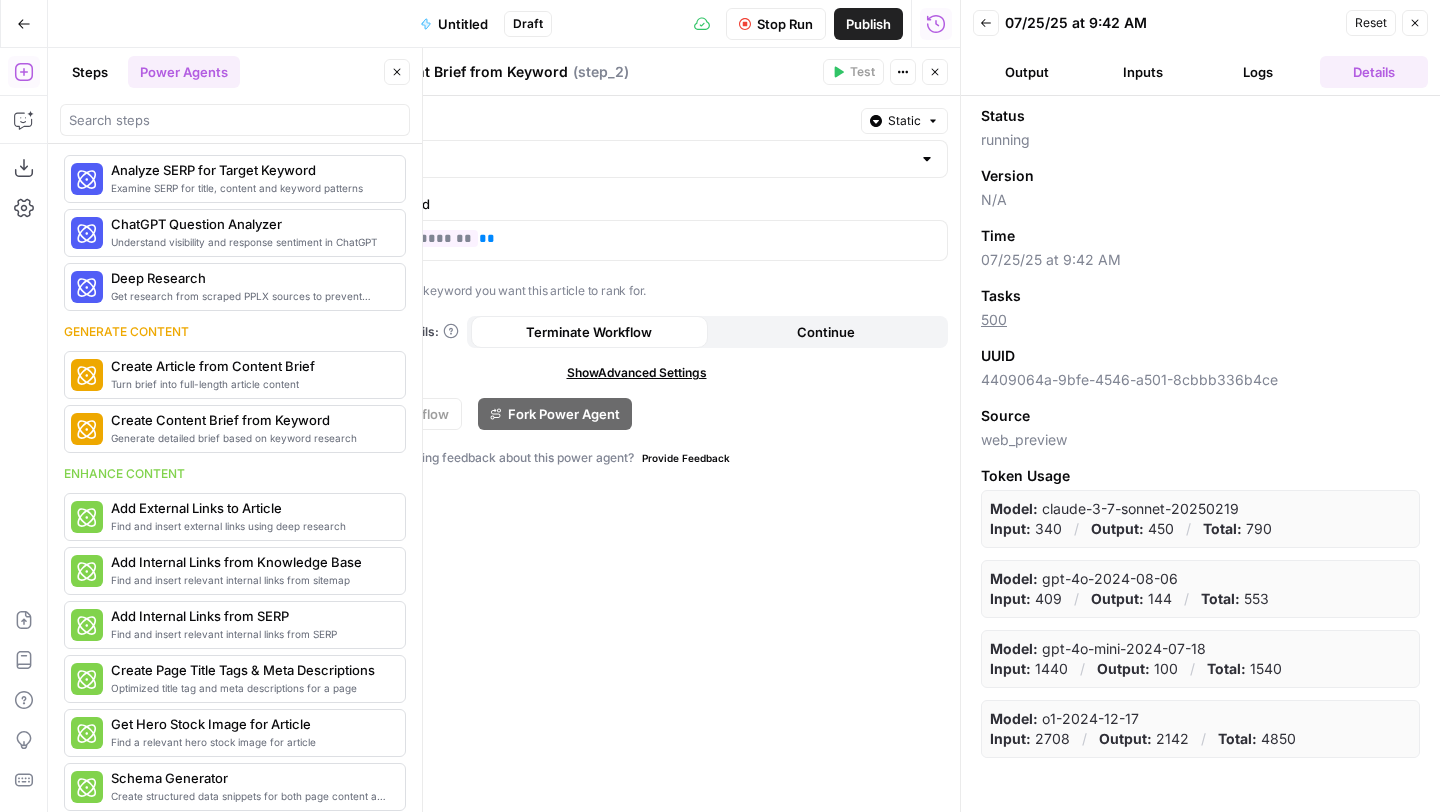 click on "Output" at bounding box center (1027, 72) 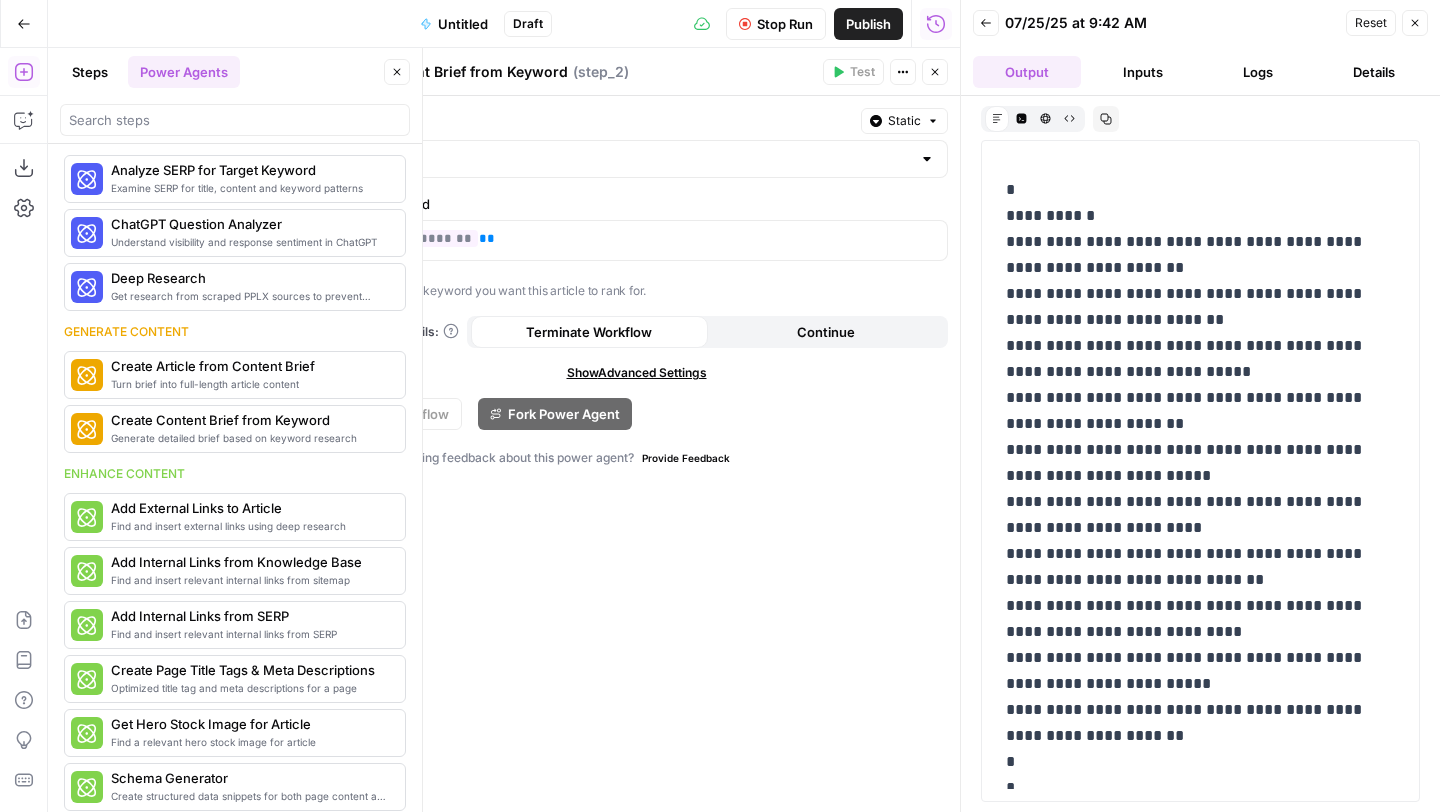 scroll, scrollTop: 20, scrollLeft: 0, axis: vertical 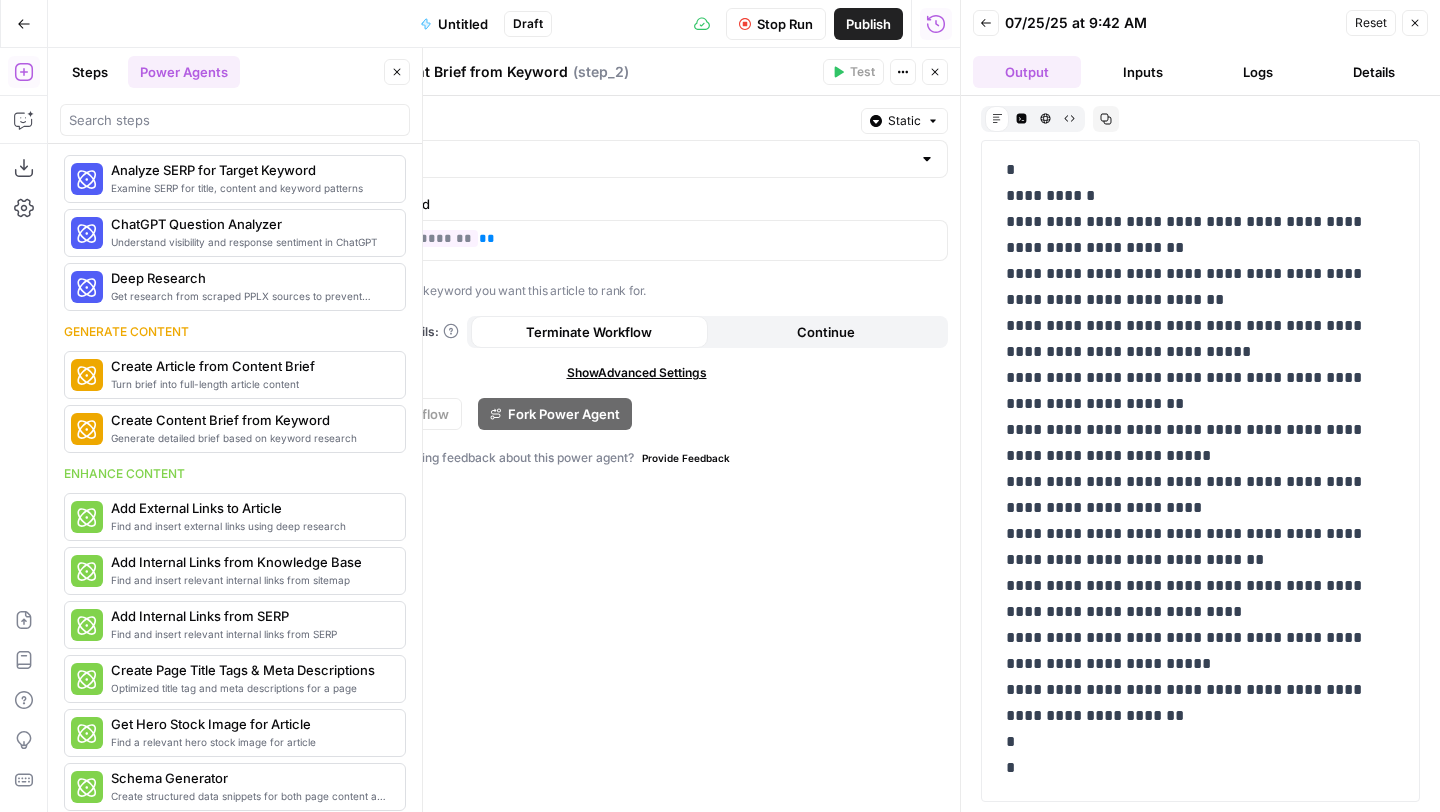 click on "Back" at bounding box center (986, 23) 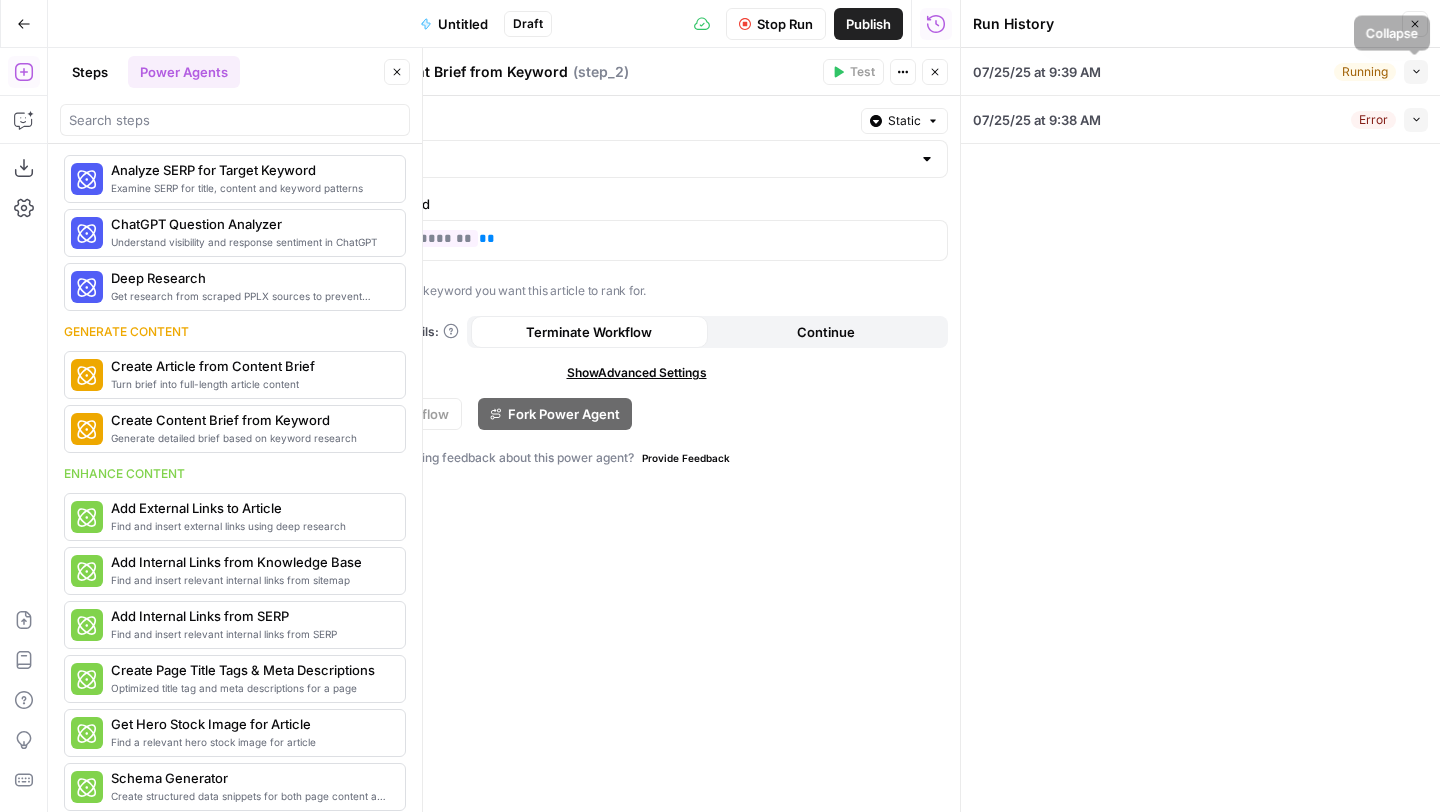 click 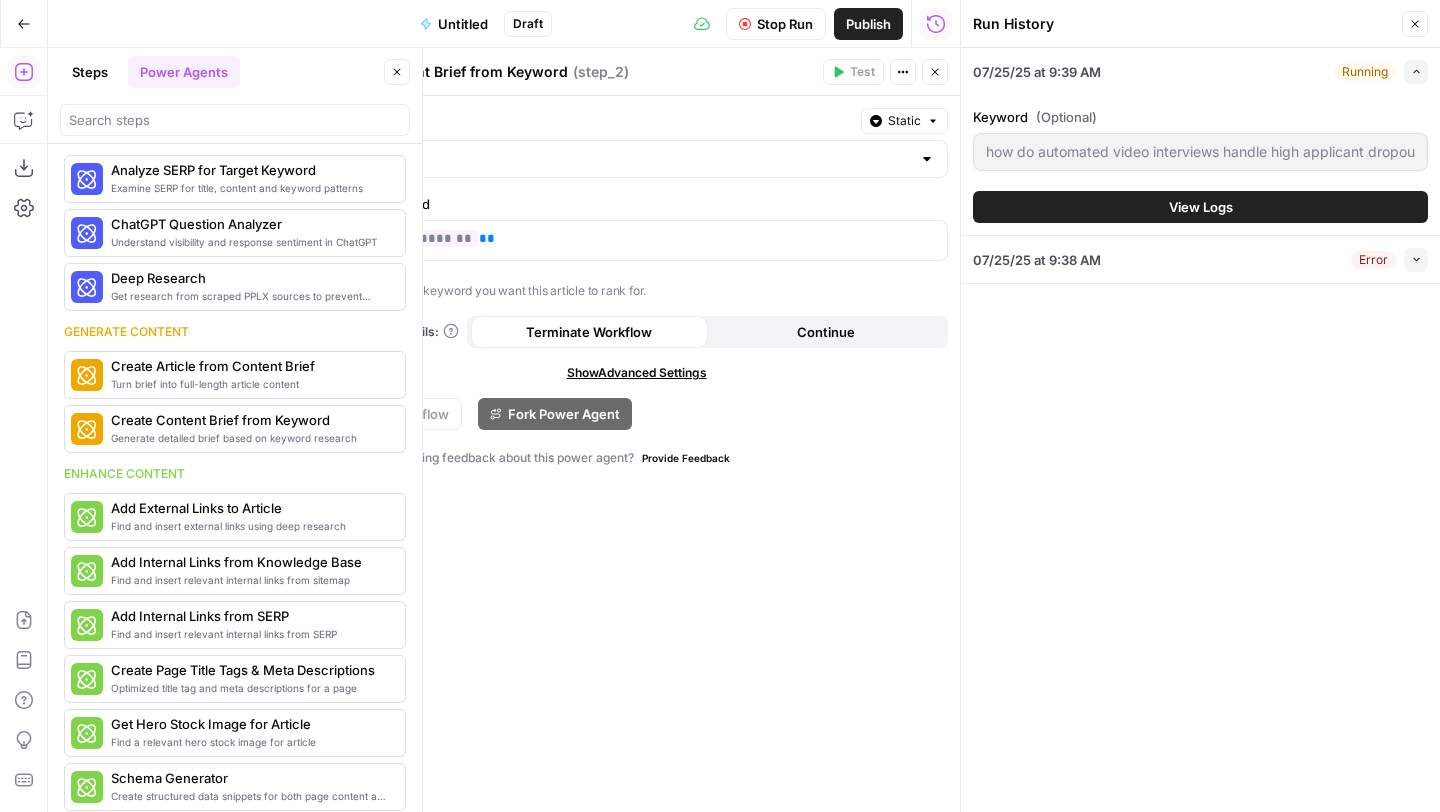 click on "View Logs" at bounding box center [1200, 207] 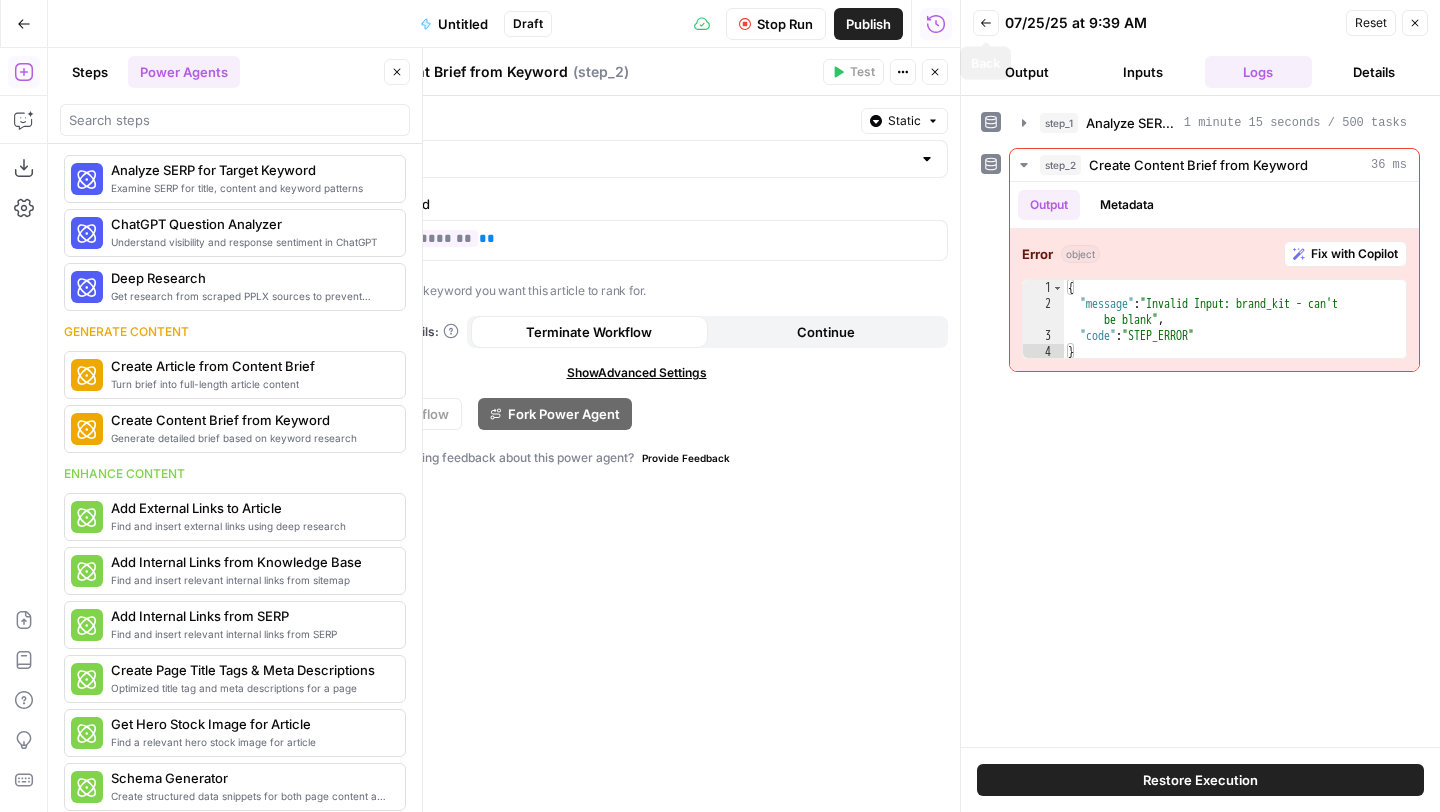 click 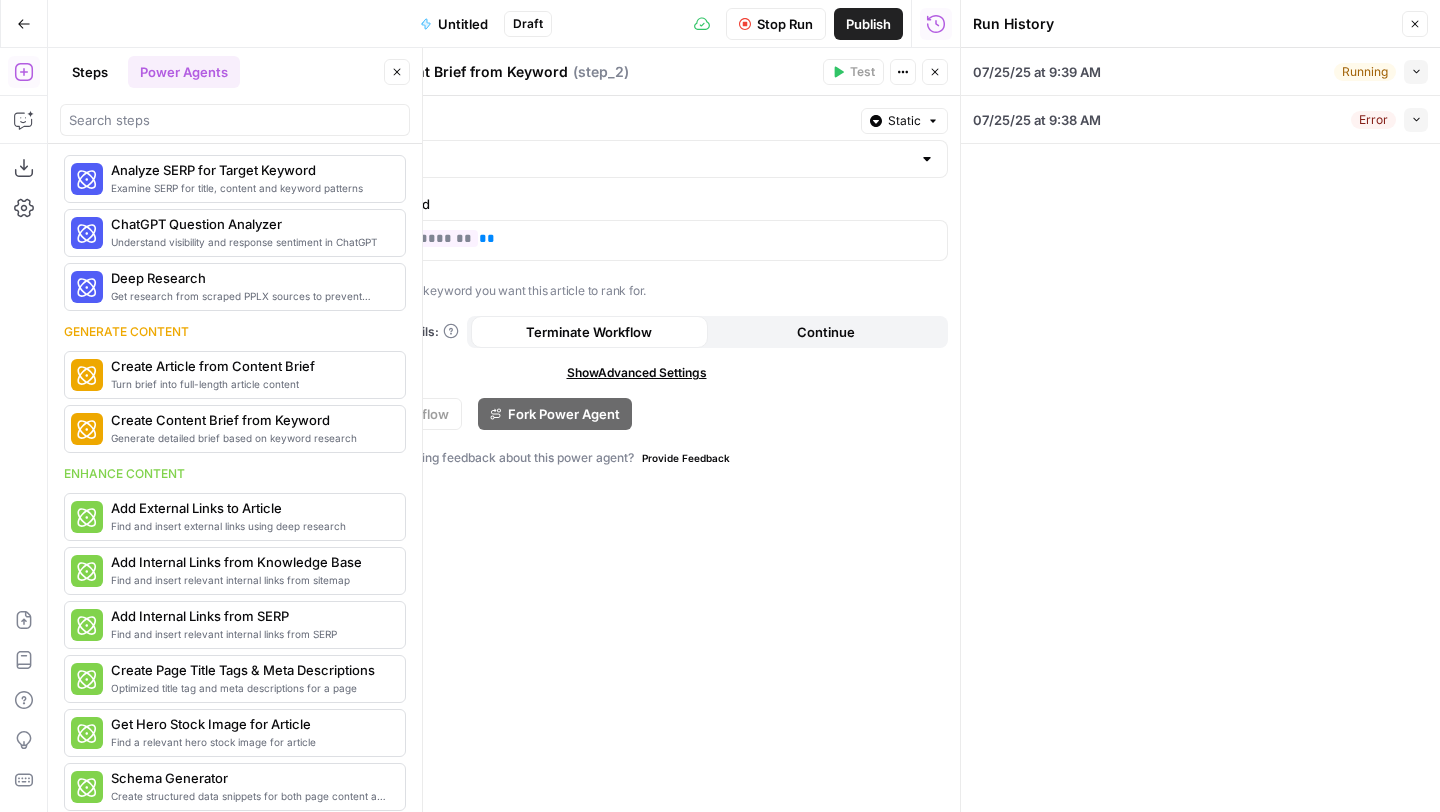 click on "07/25/25 at 9:39 AM Running Collapse View Logs" at bounding box center [1200, 72] 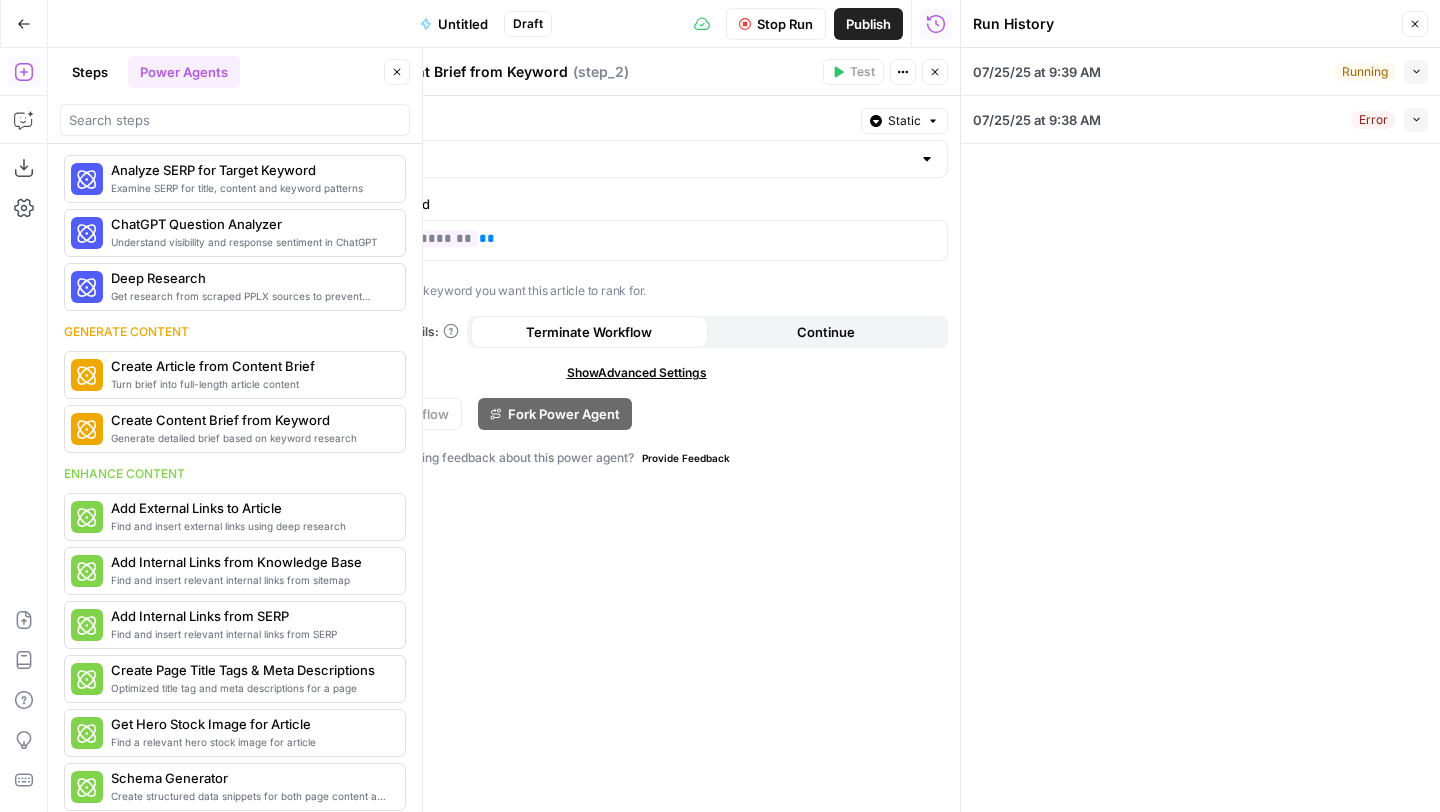 click on "Collapse" at bounding box center [1416, 72] 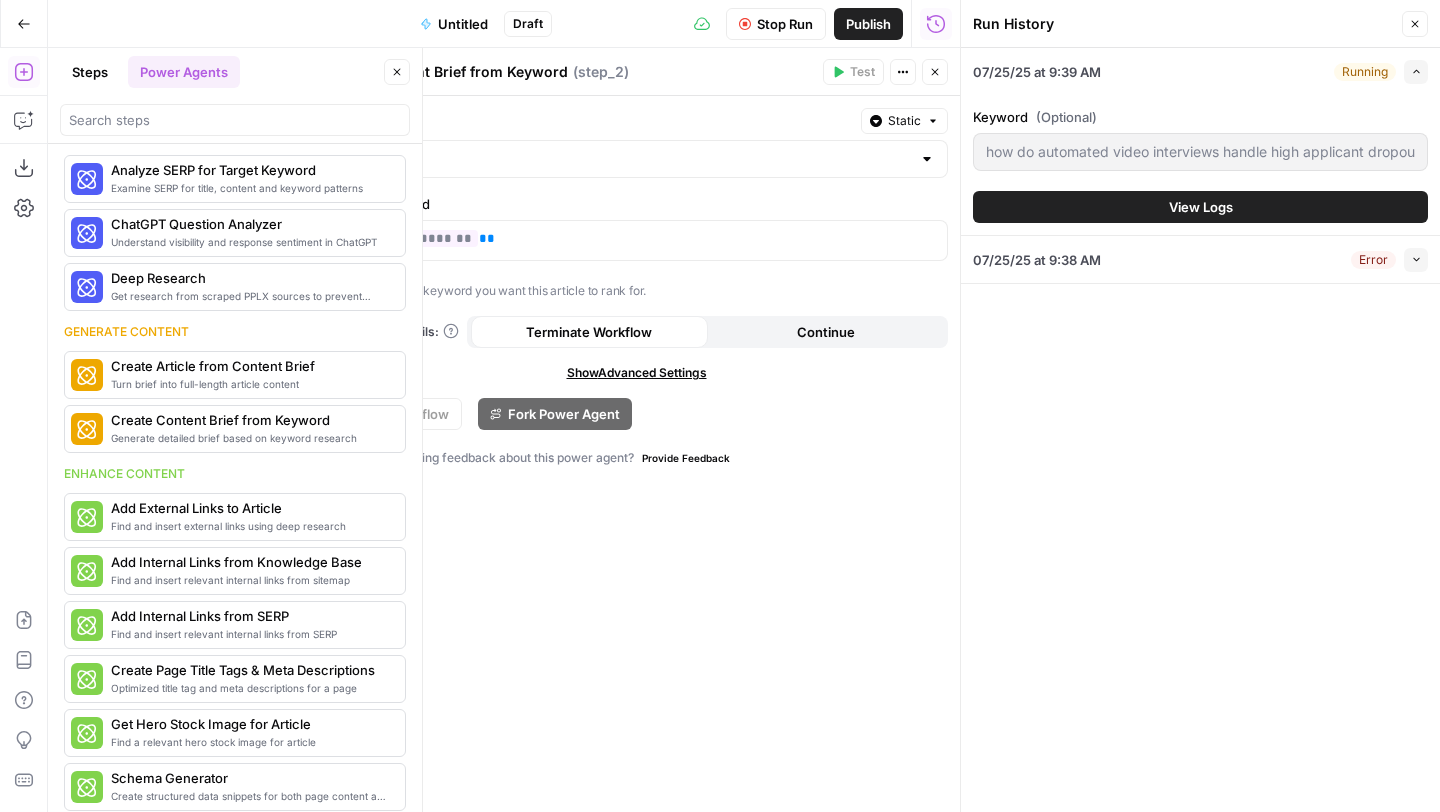 click on "View Logs" at bounding box center [1200, 207] 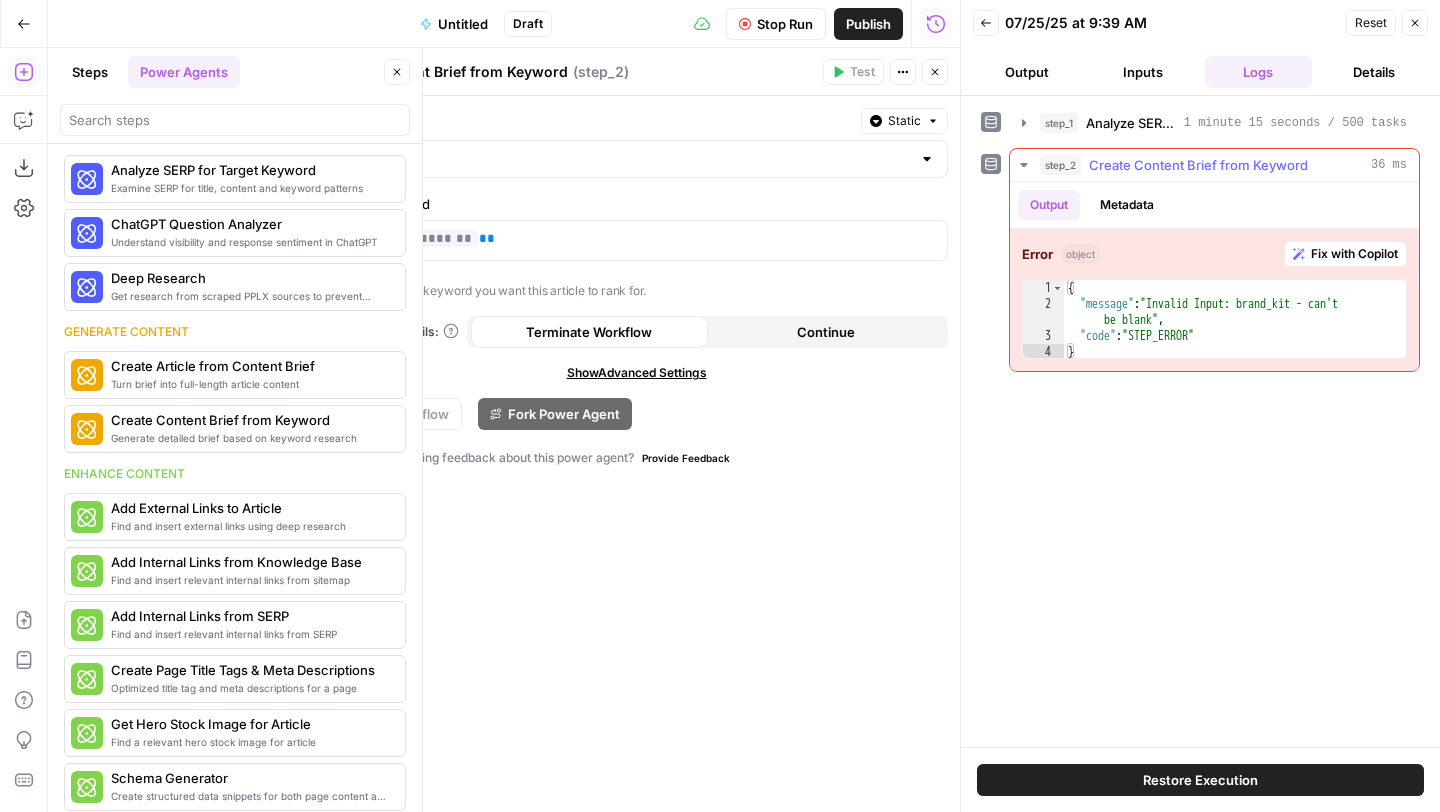 click 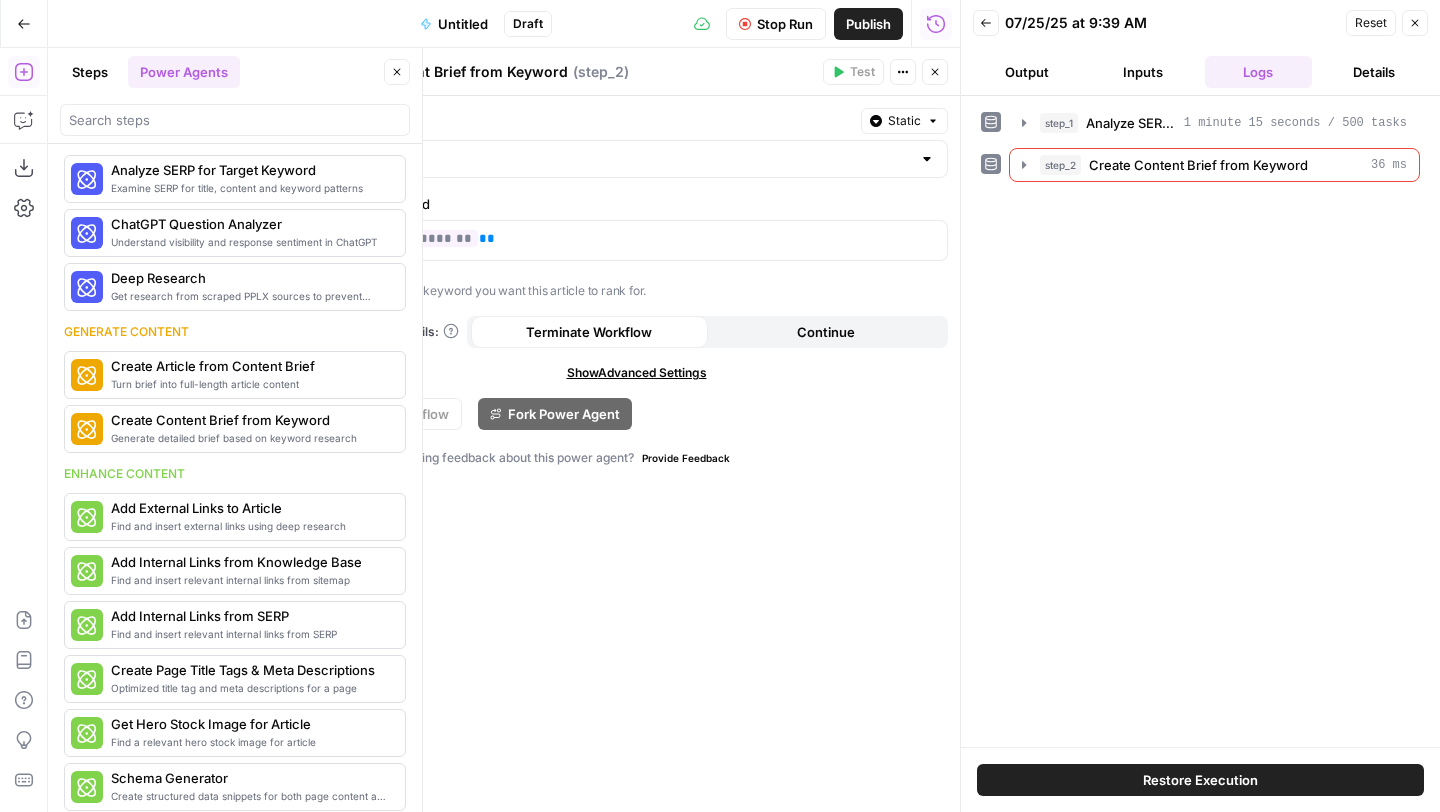 click on "Close" at bounding box center (1415, 23) 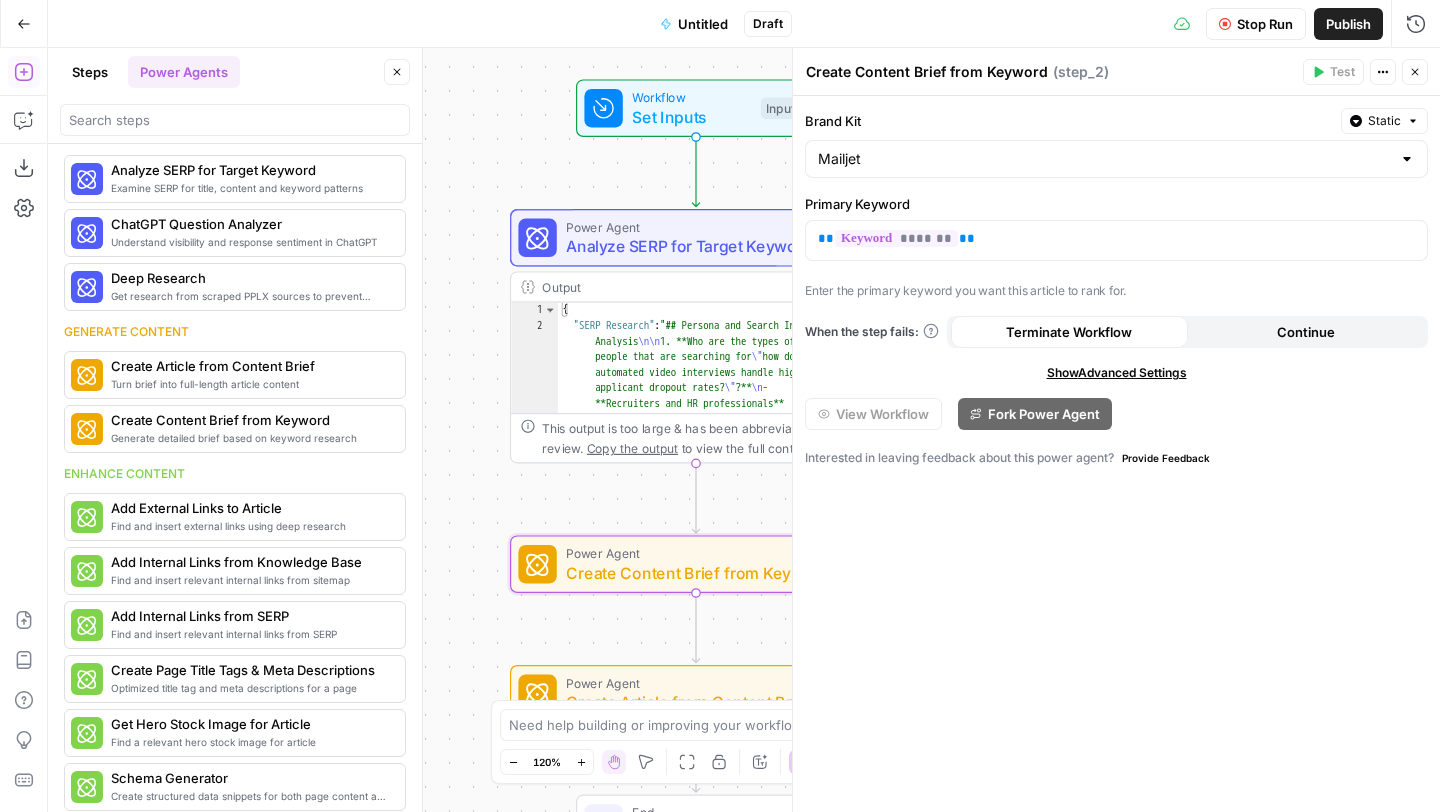drag, startPoint x: 558, startPoint y: 152, endPoint x: 453, endPoint y: 84, distance: 125.09596 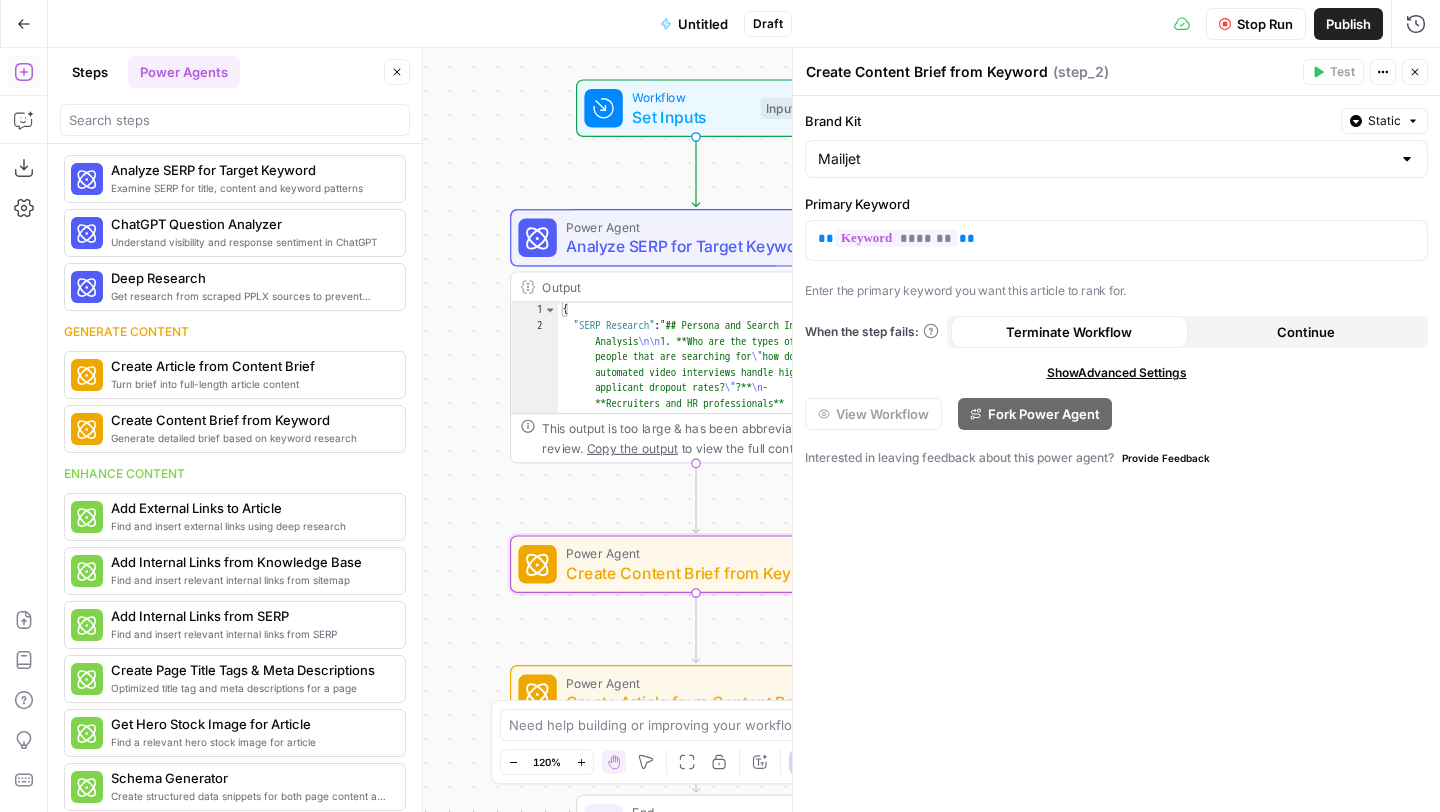 click on "Workflow Set Inputs Inputs" at bounding box center (696, 108) 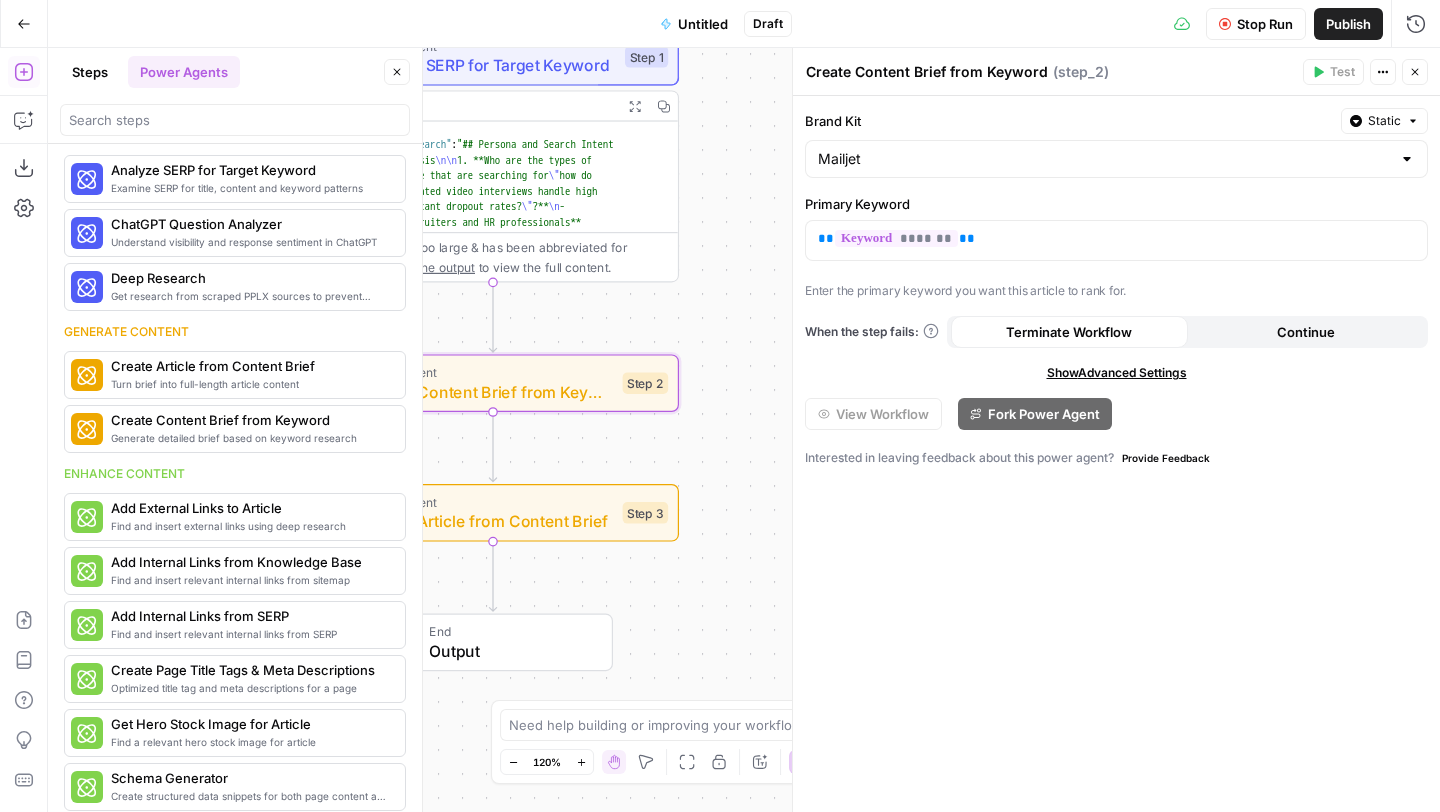 drag, startPoint x: 750, startPoint y: 456, endPoint x: 608, endPoint y: 322, distance: 195.24344 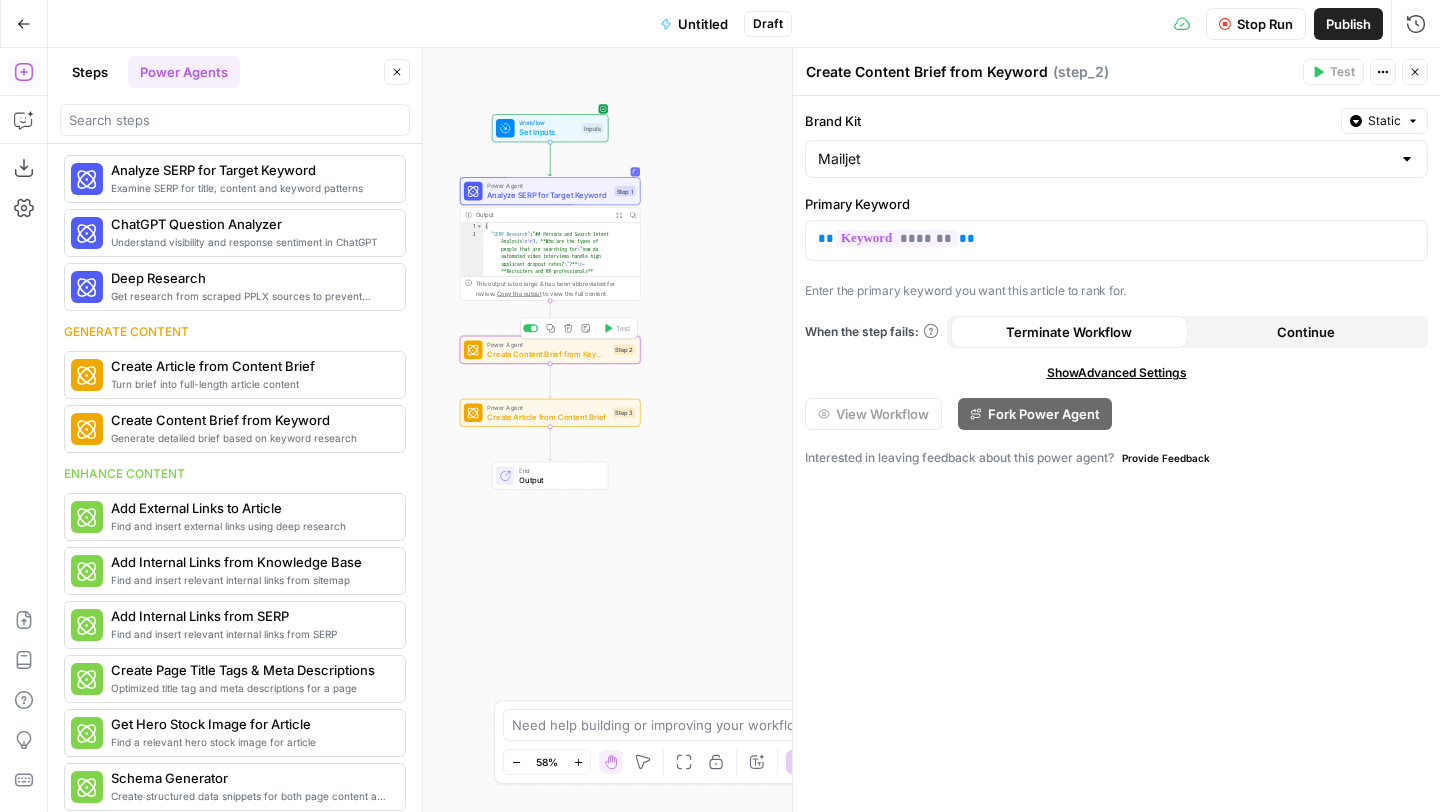 click on "Create Content Brief from Keyword" at bounding box center (547, 354) 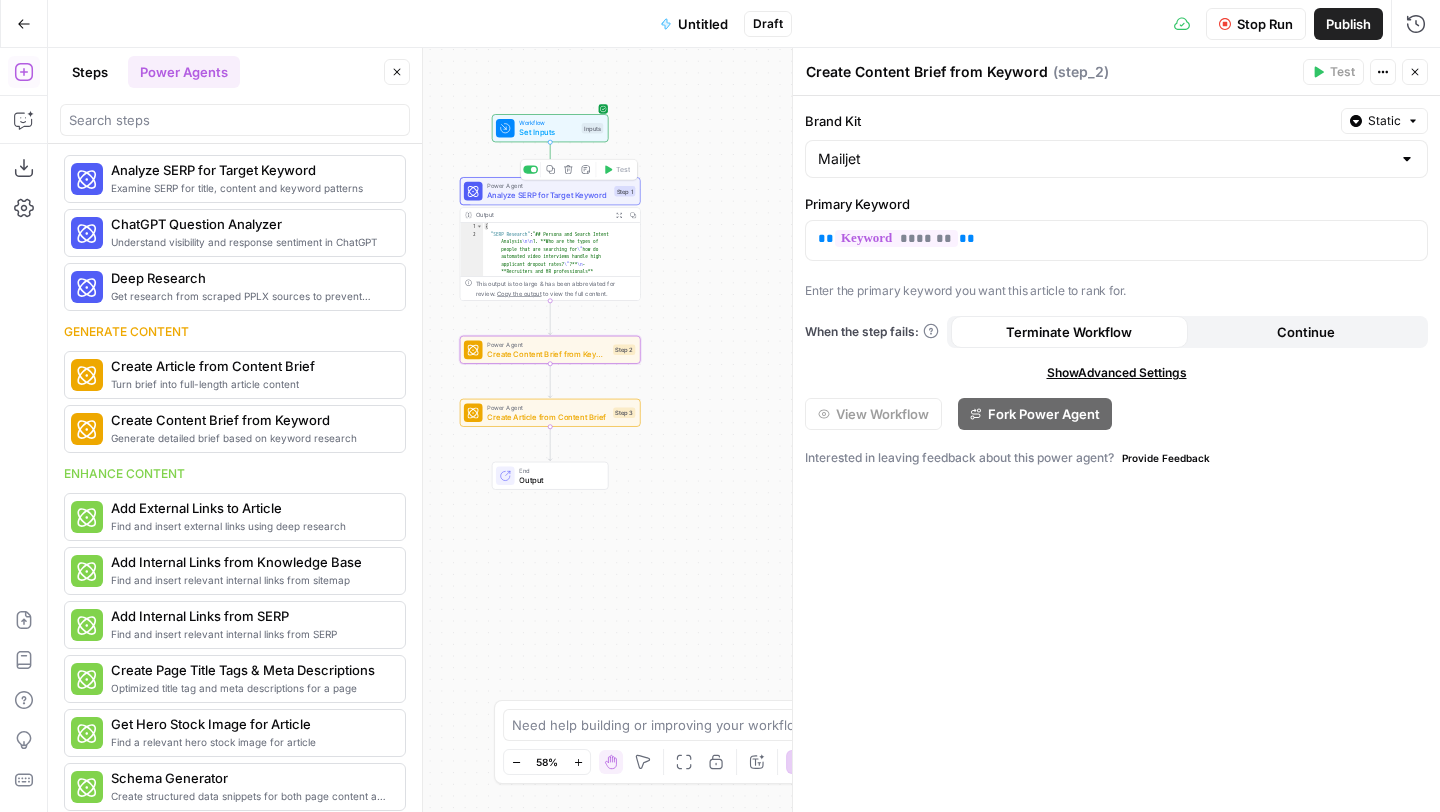 click on "Analyze SERP for Target Keyword" at bounding box center [548, 195] 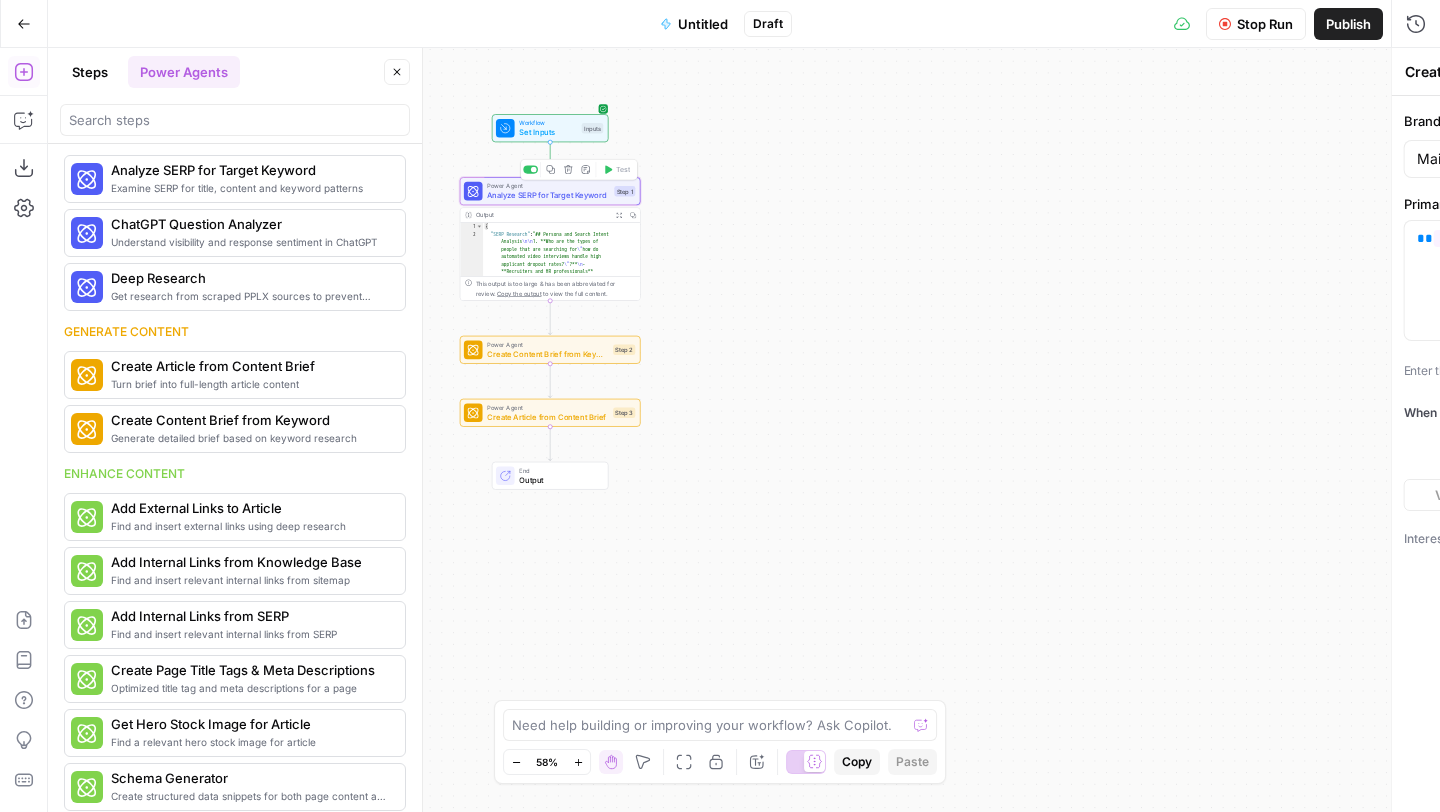 type on "Analyze SERP for Target Keyword" 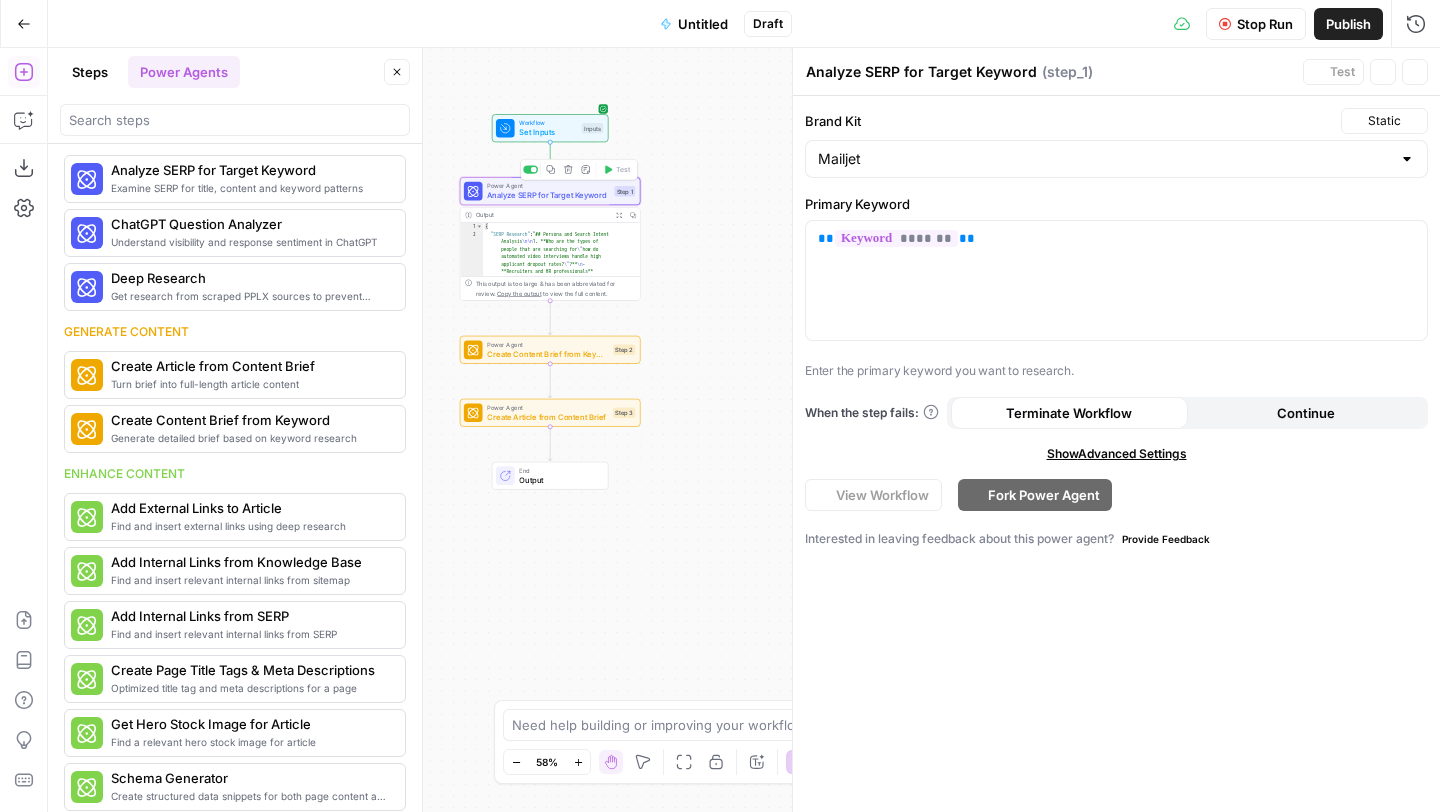 scroll, scrollTop: 29, scrollLeft: 0, axis: vertical 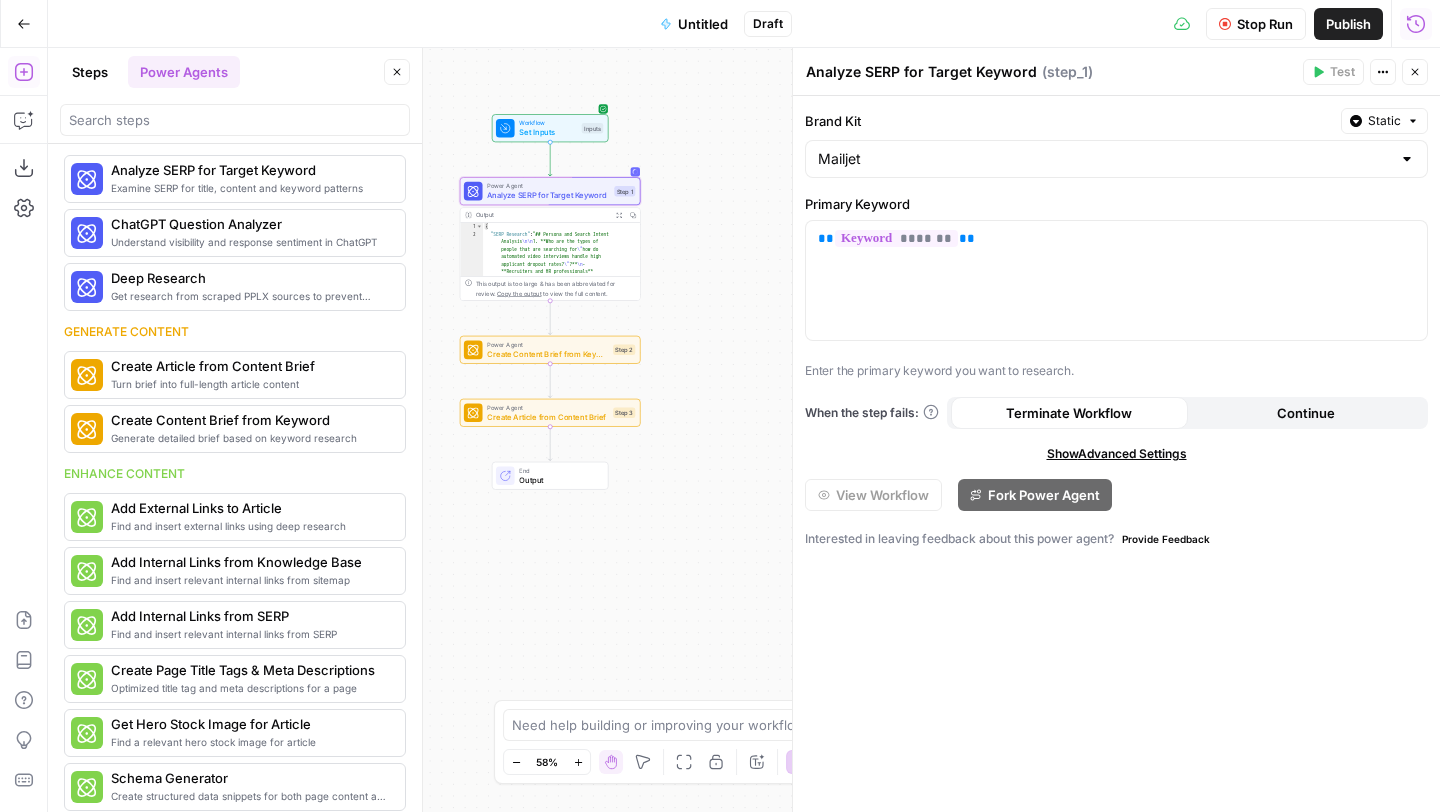 click on "Run History" at bounding box center (1416, 24) 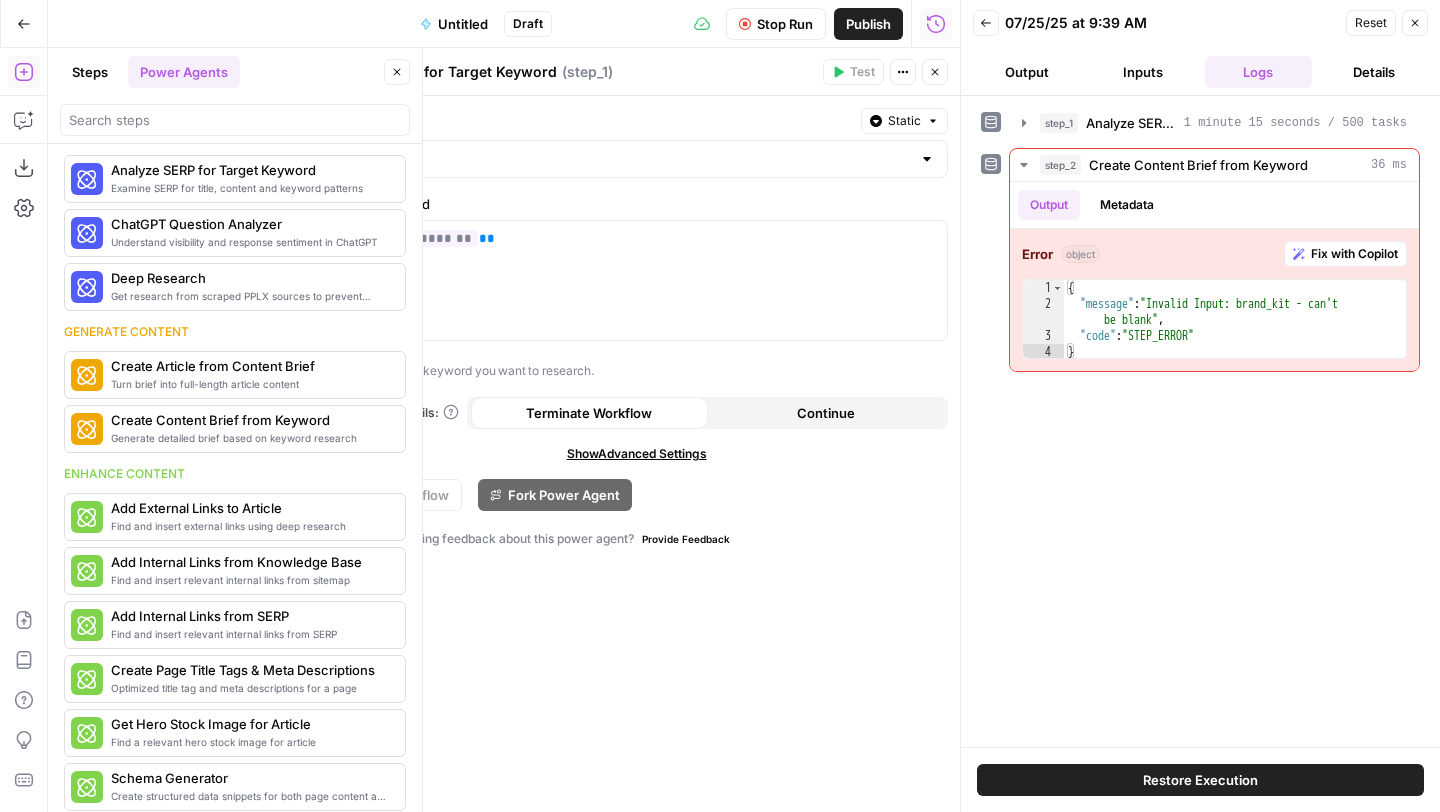 click on "Back 07/25/25 at 9:39 AM Reset Close Output Inputs Logs Details" at bounding box center [1200, 48] 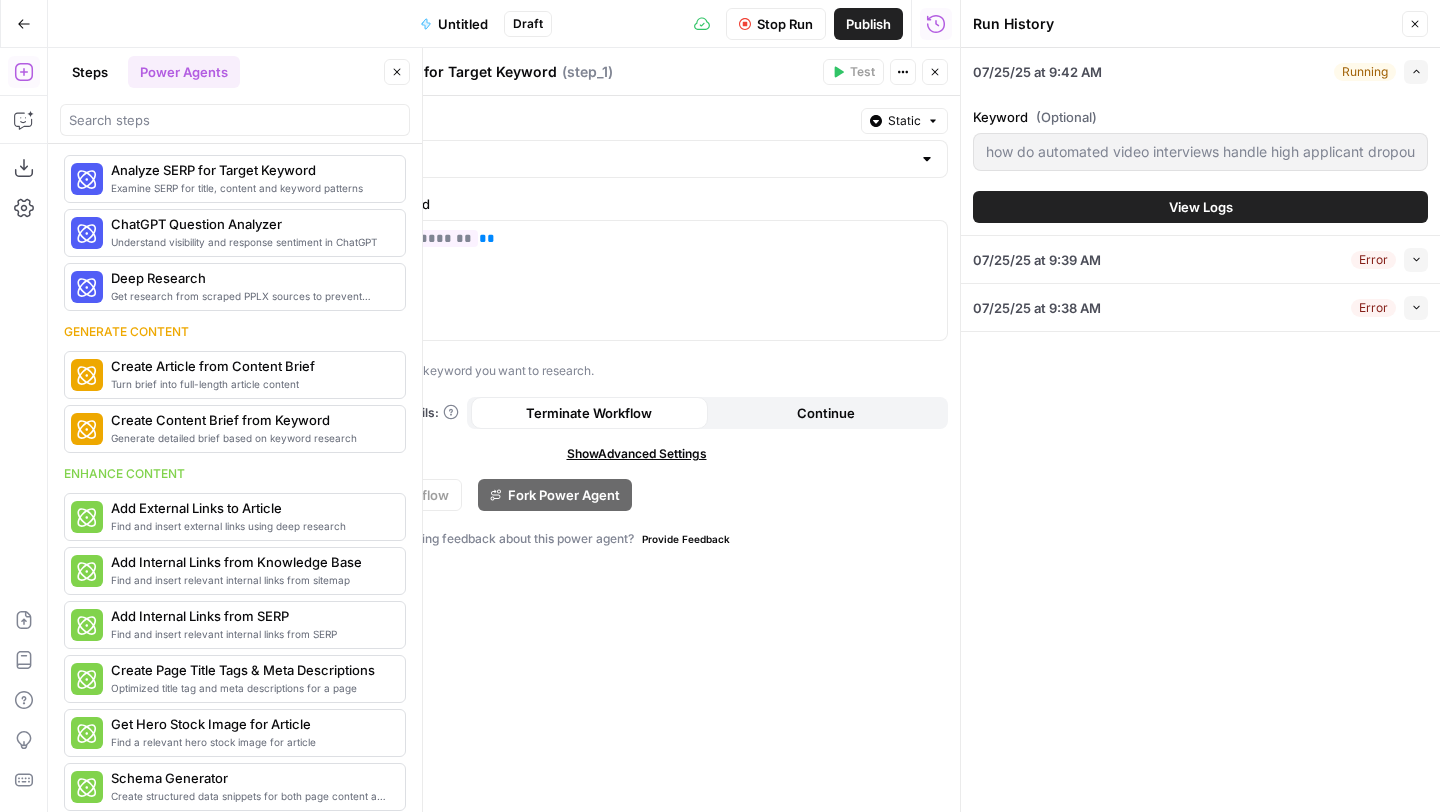 click on "View Logs" at bounding box center (1200, 207) 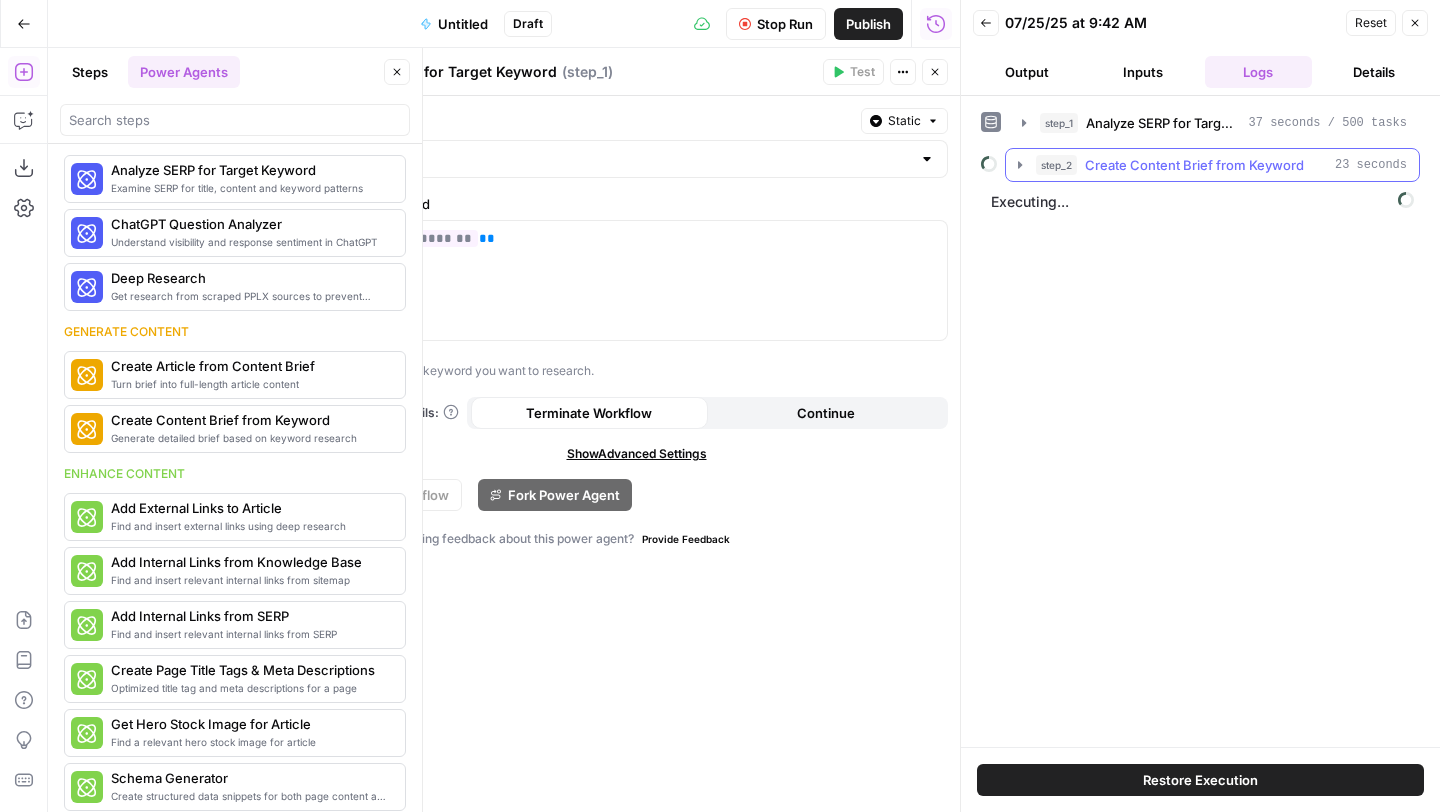 click 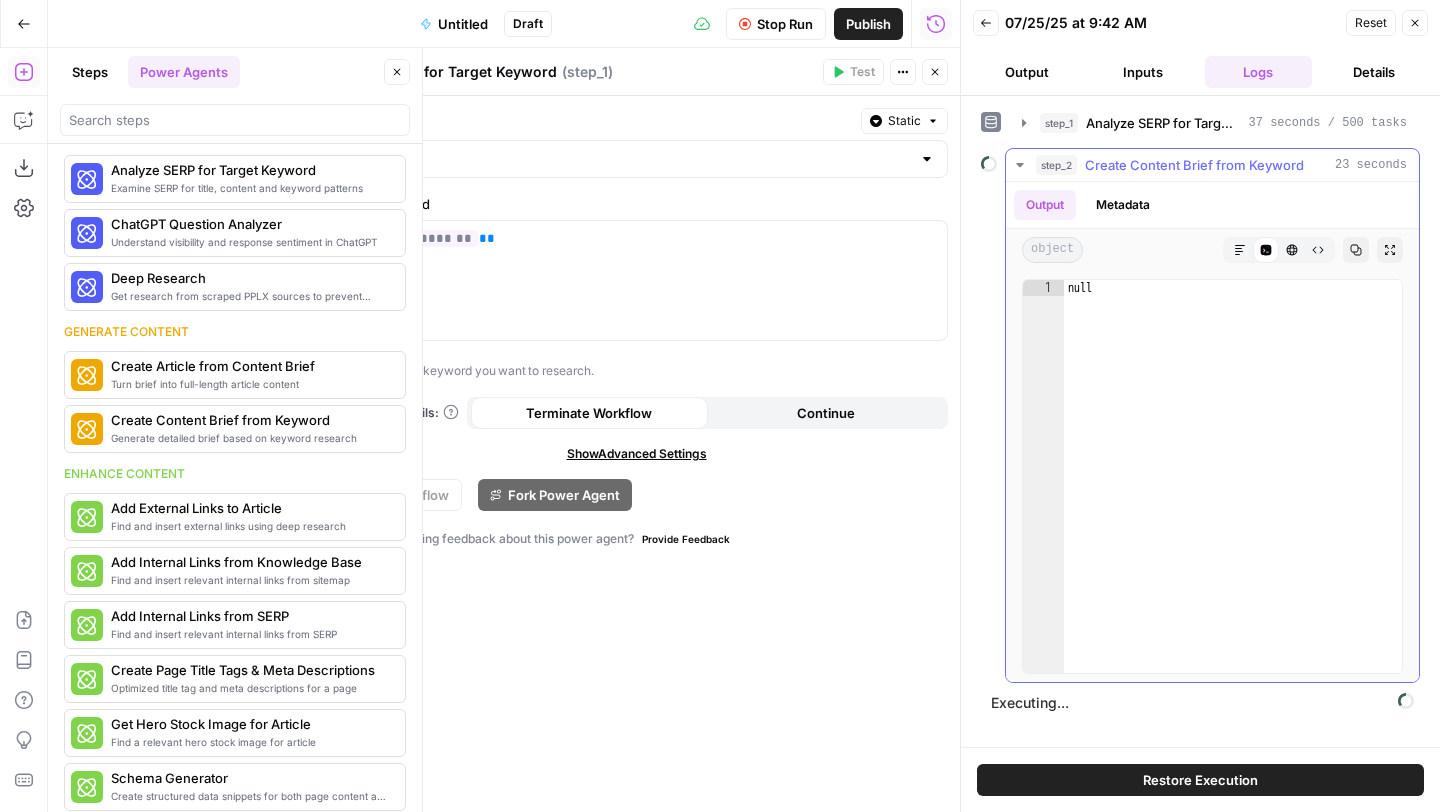 click 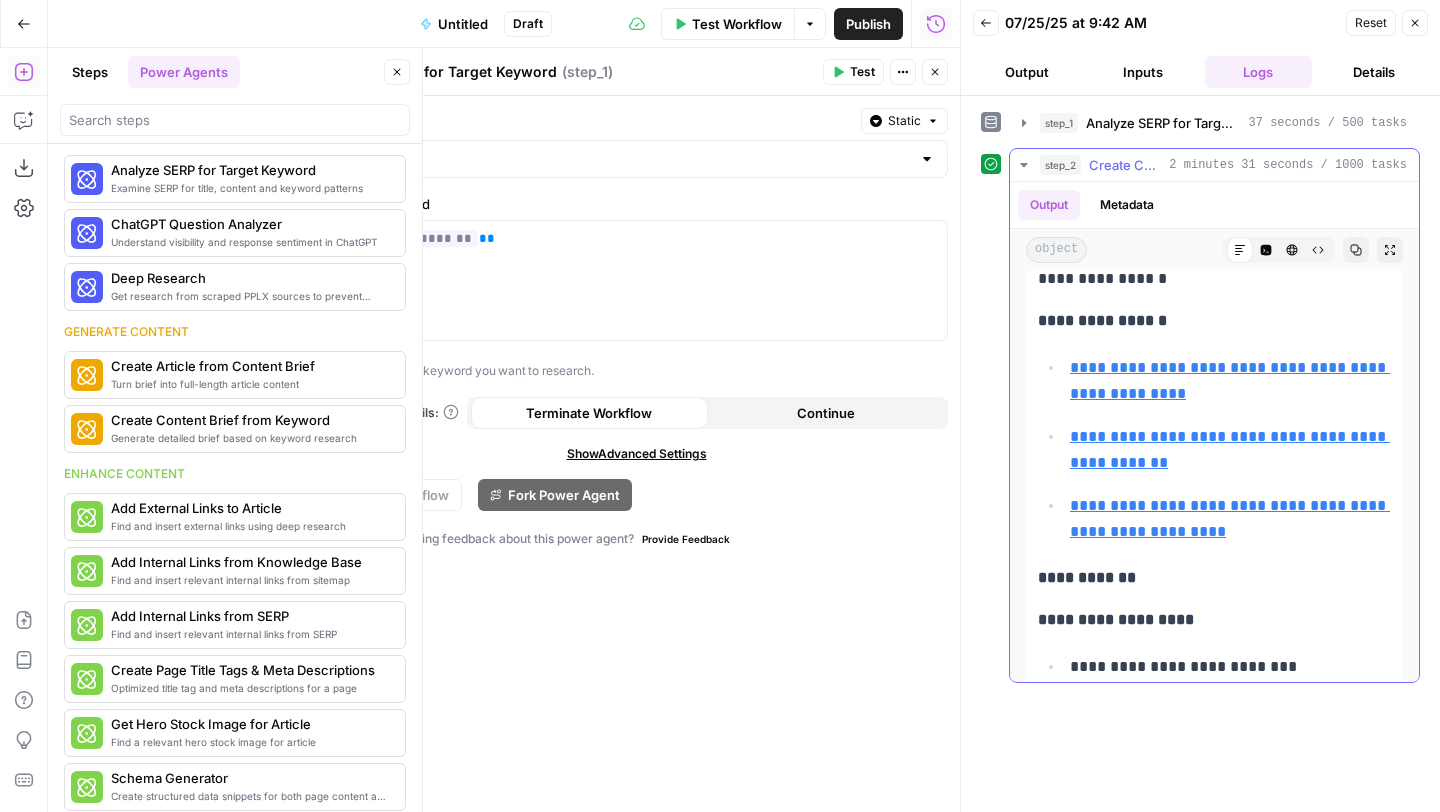scroll, scrollTop: 7486, scrollLeft: 0, axis: vertical 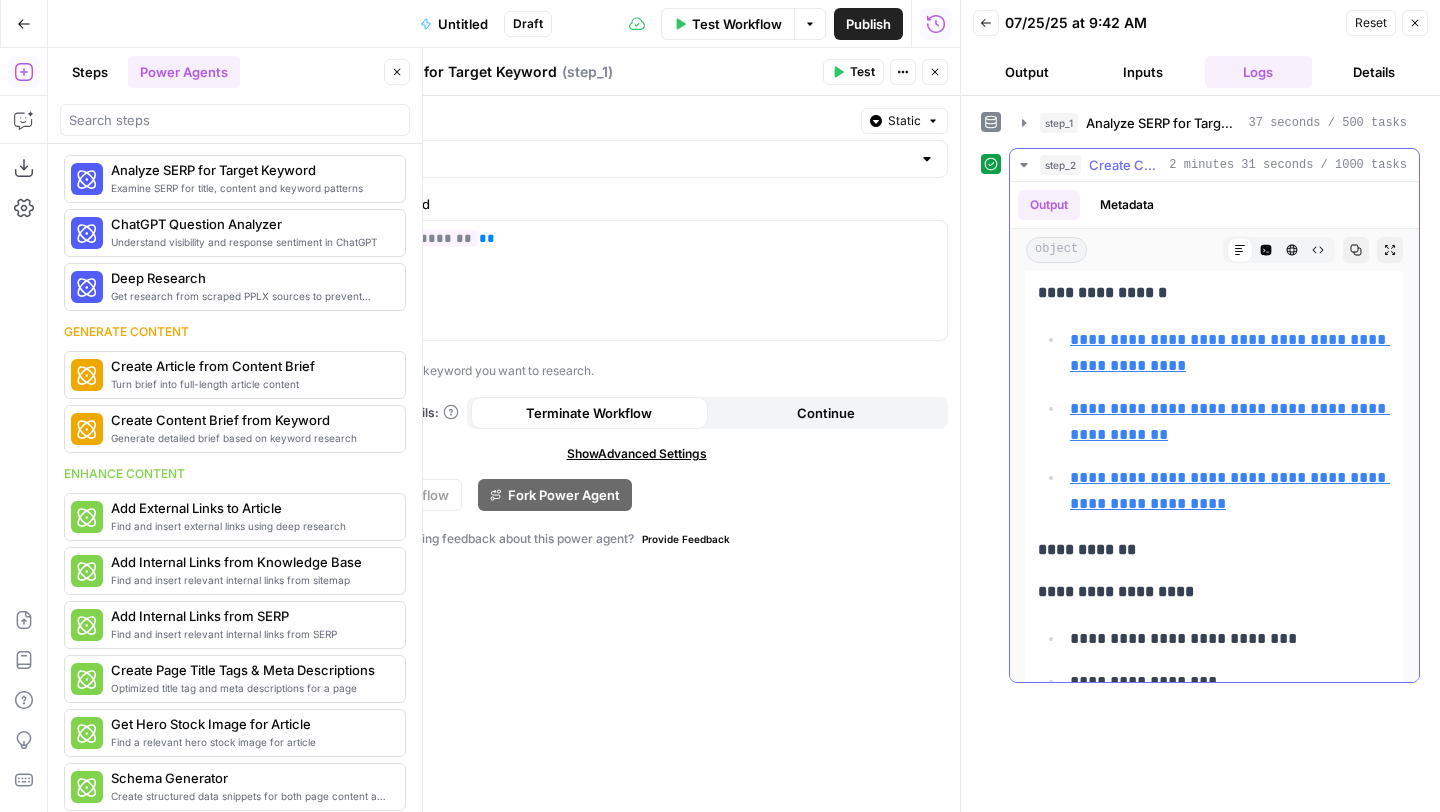 click 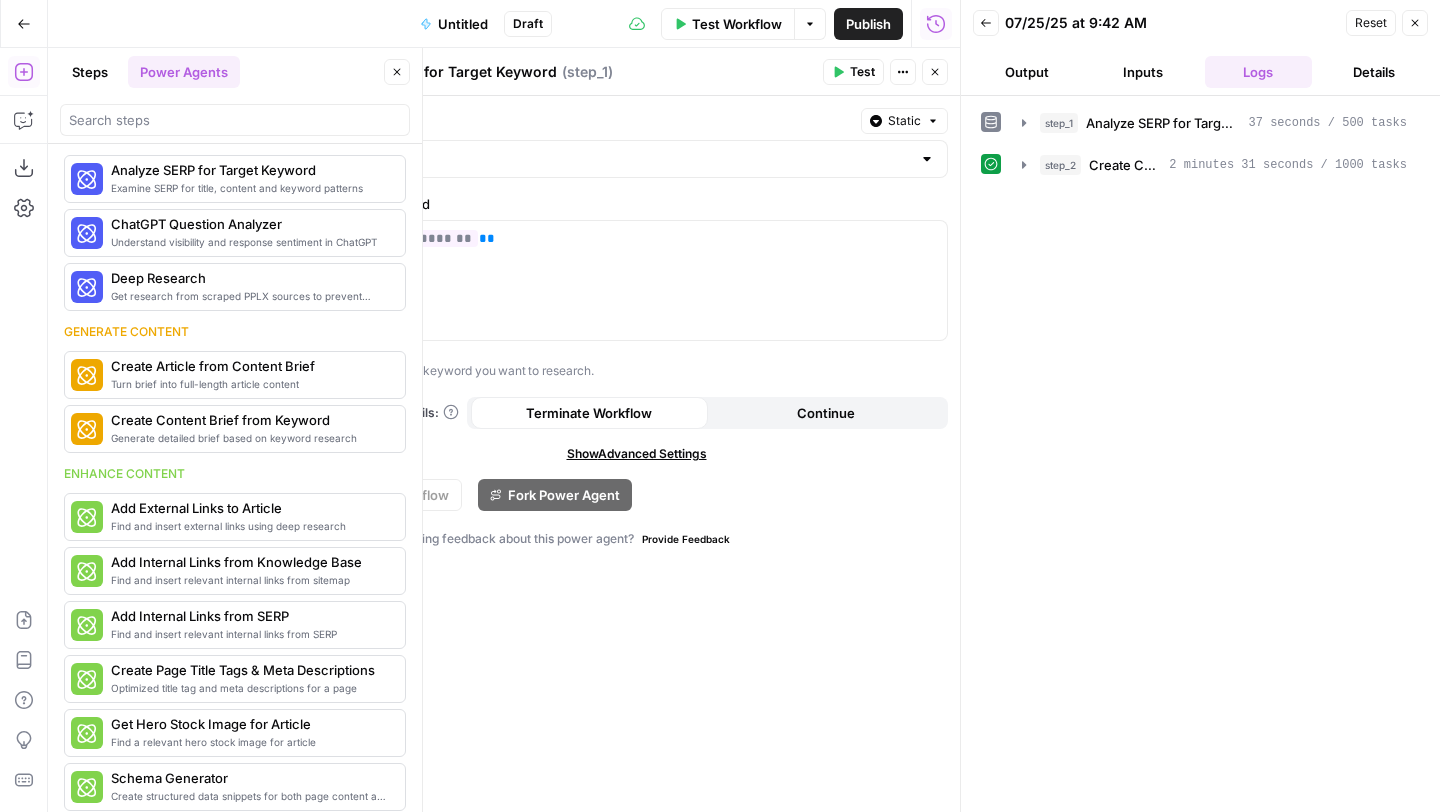 click on "Test Workflow" at bounding box center (737, 24) 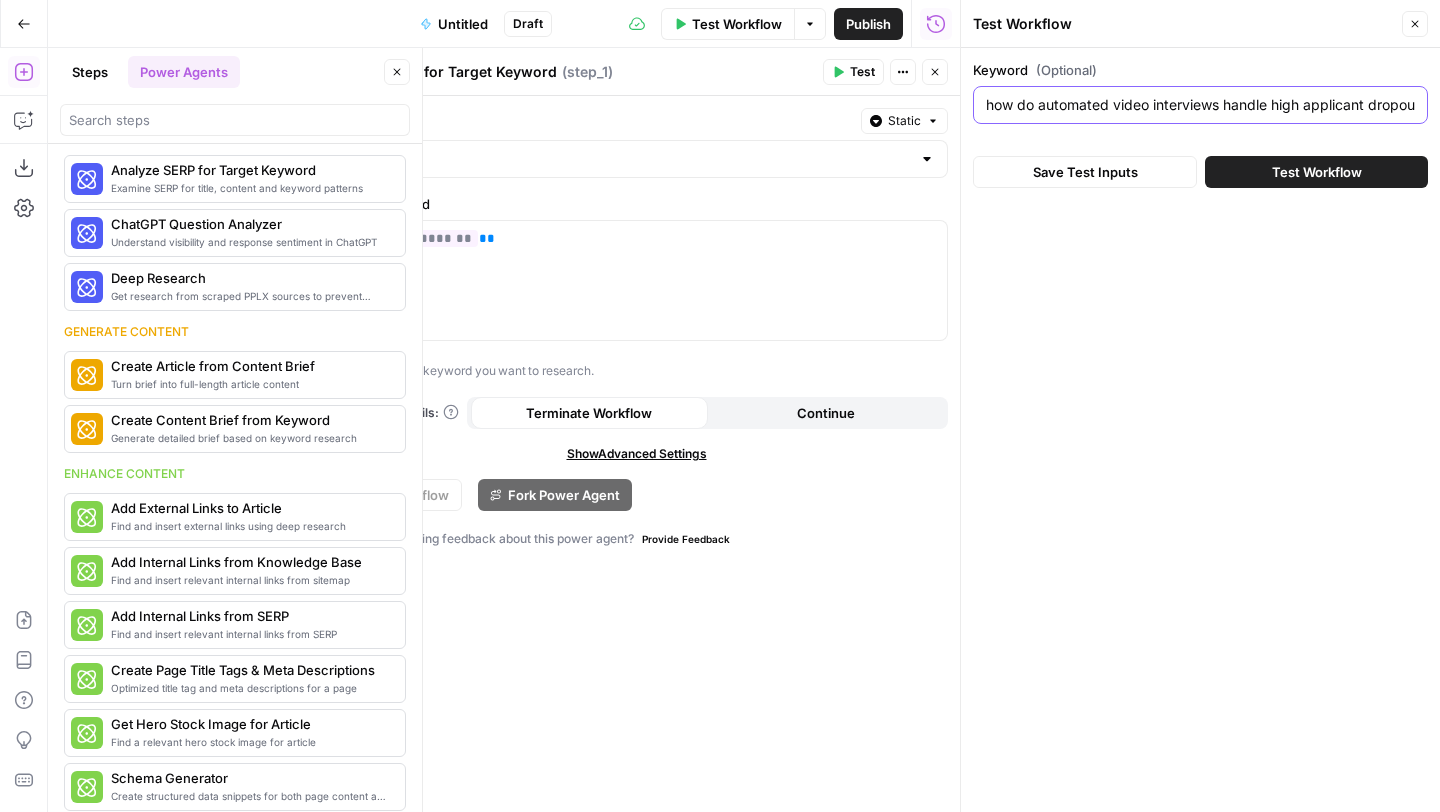 click on "how do automated video interviews handle high applicant dropout rates?" at bounding box center [1200, 105] 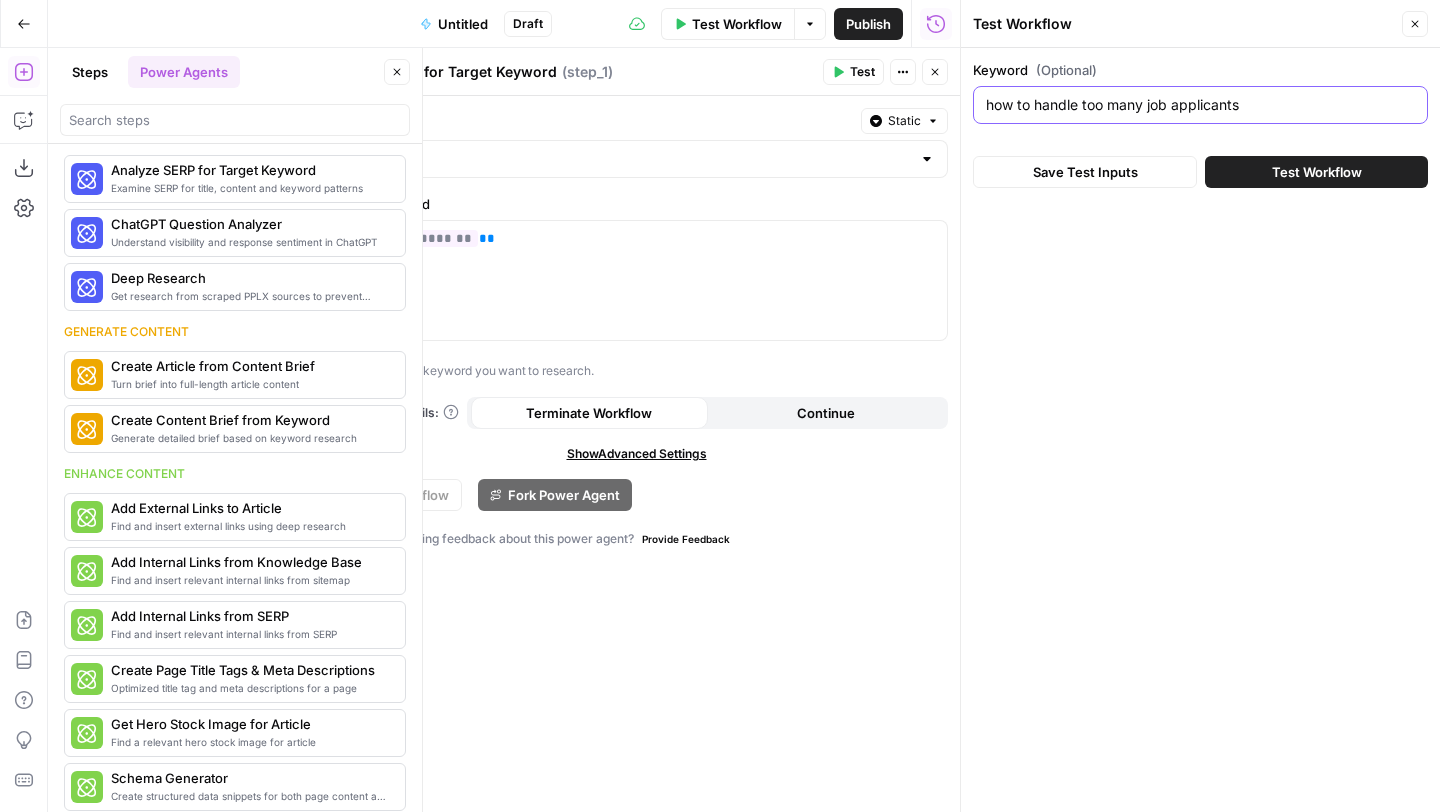 type on "how to handle too many job applicants" 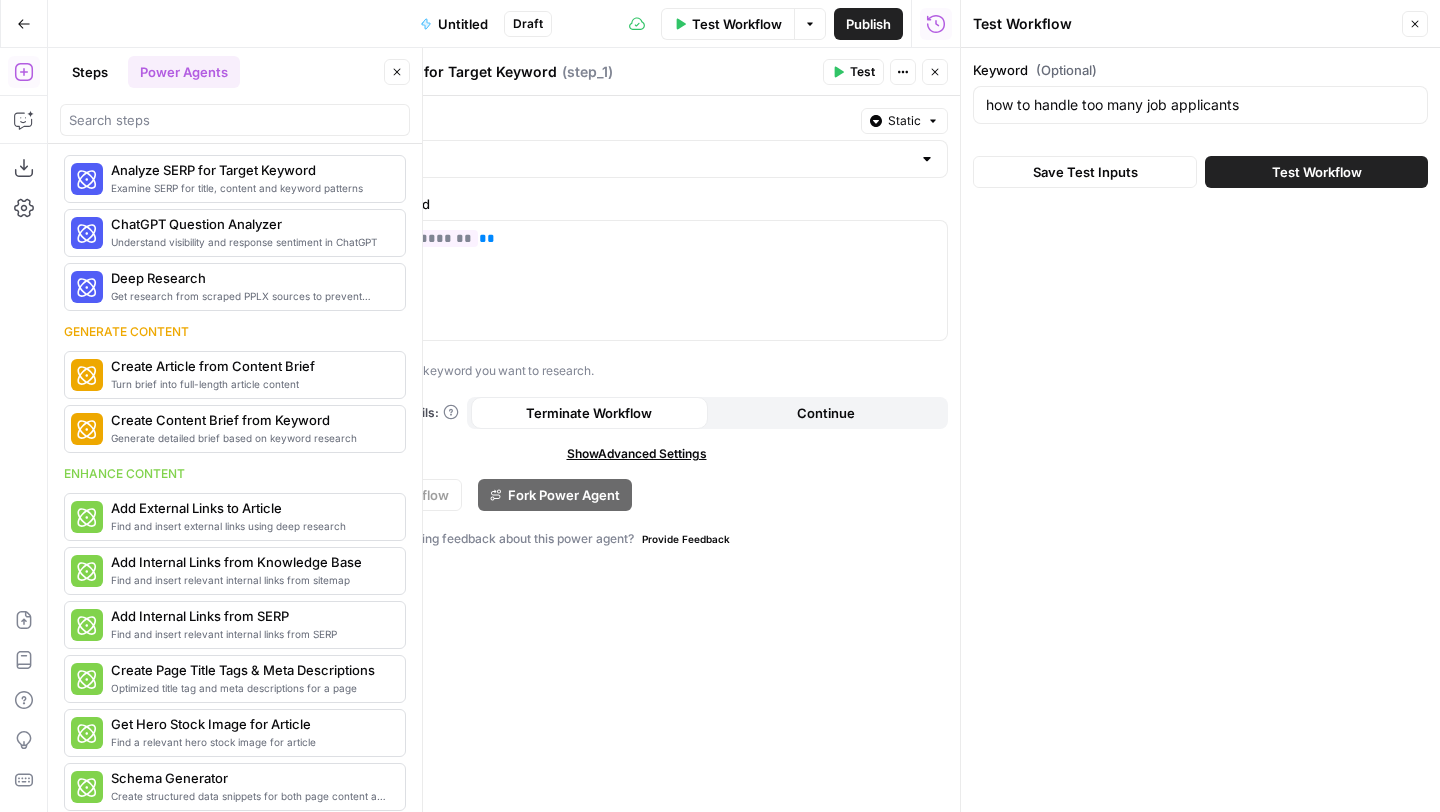click on "Save Test Inputs Test Workflow" at bounding box center [1200, 172] 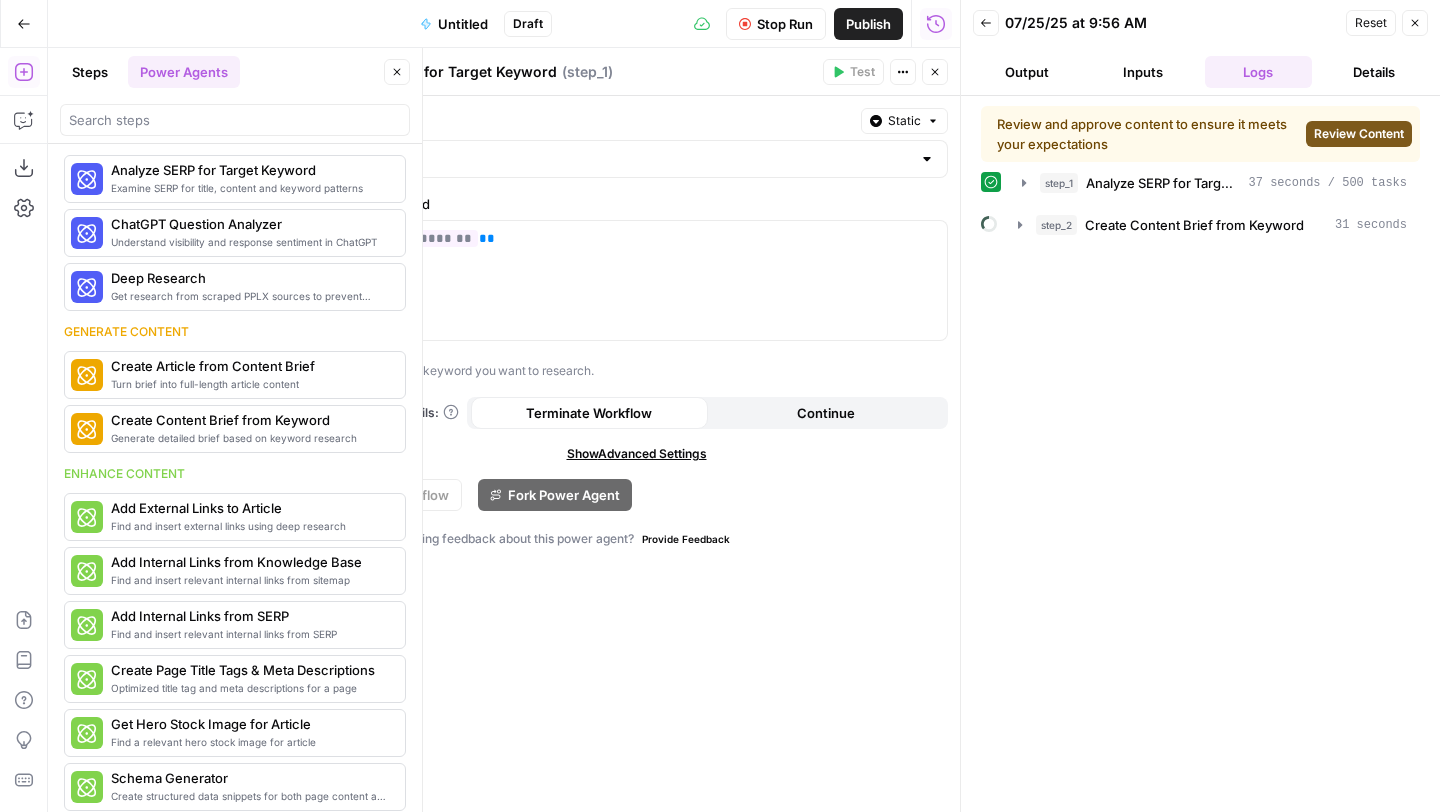 click on "Review Content" at bounding box center [1359, 134] 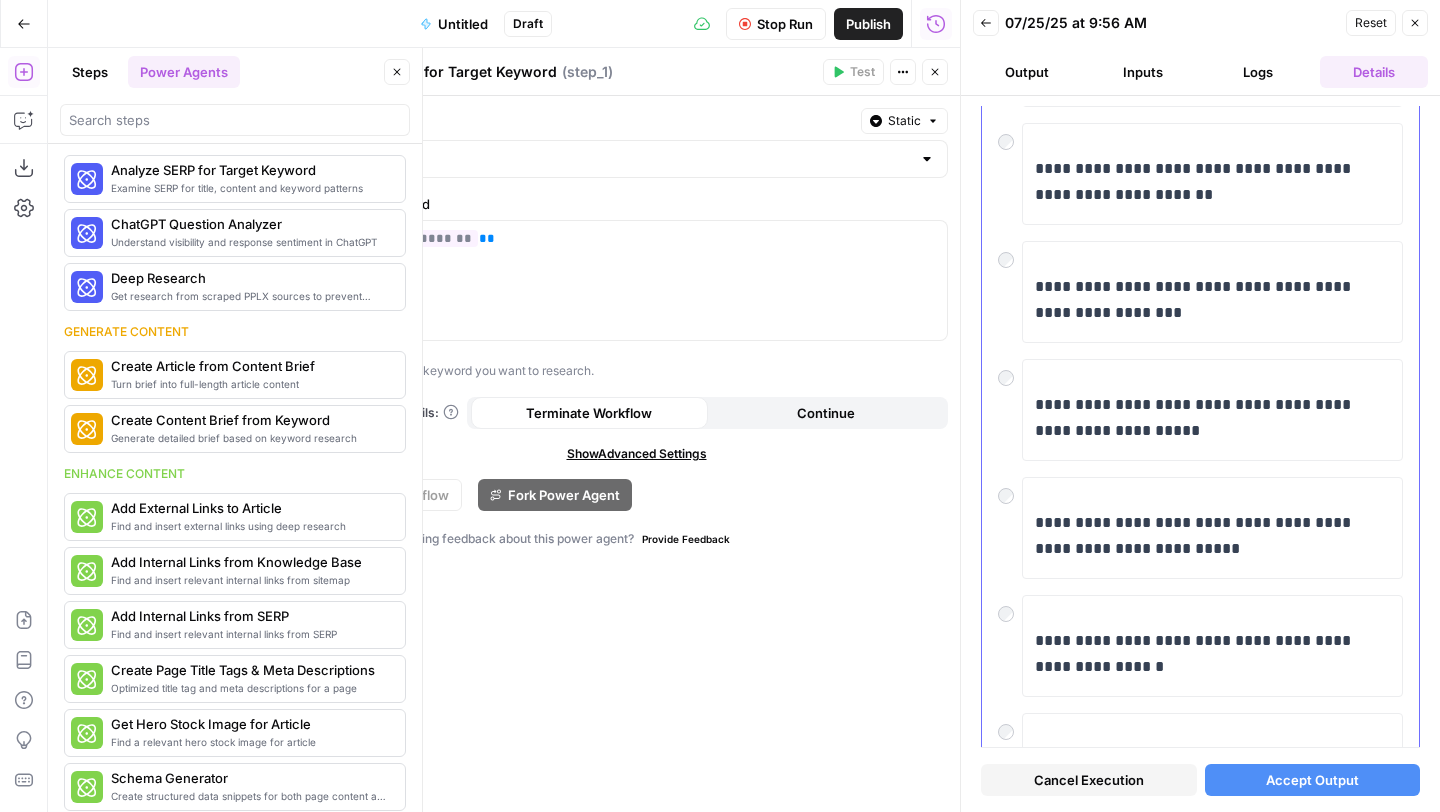 scroll, scrollTop: 352, scrollLeft: 0, axis: vertical 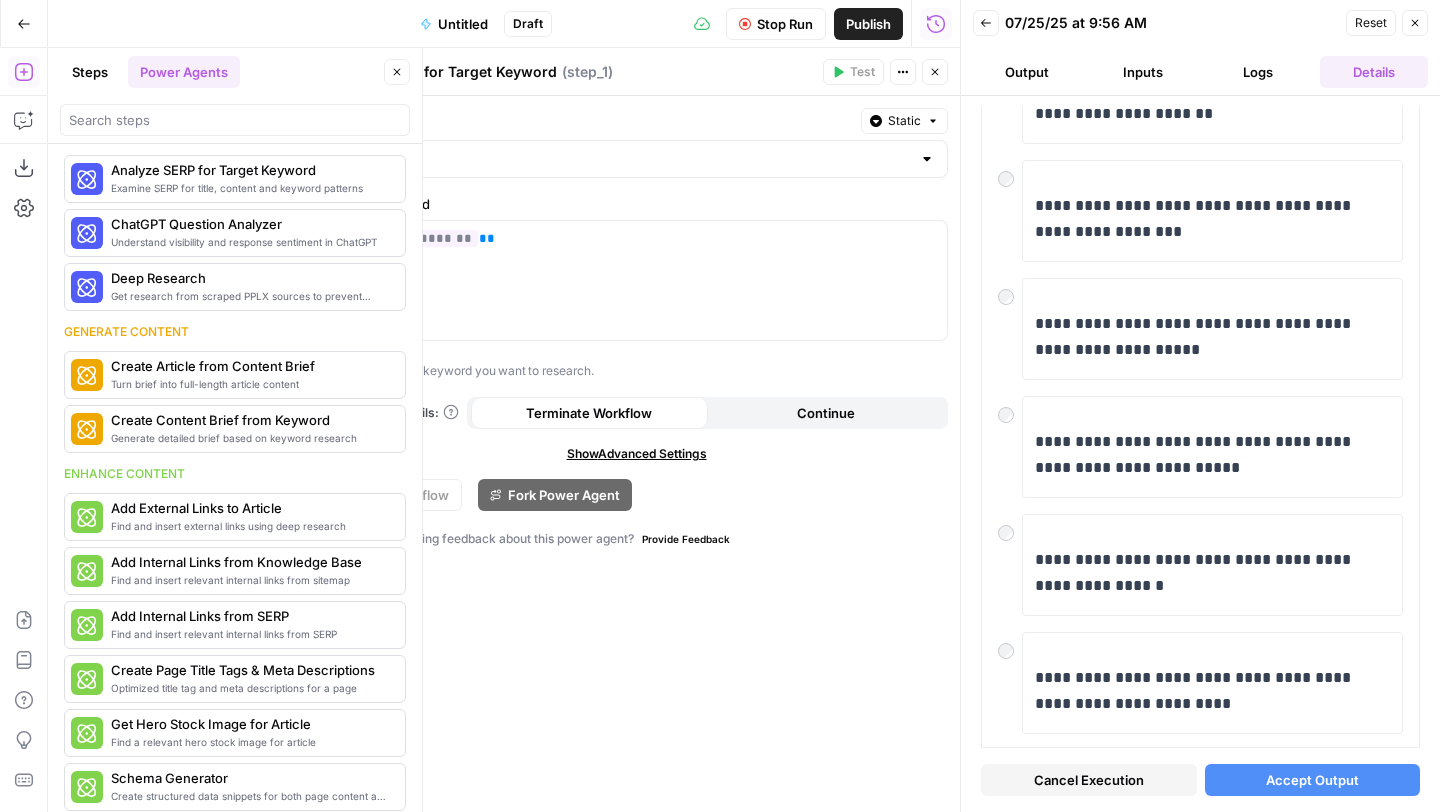 click on "Accept Output" at bounding box center (1312, 780) 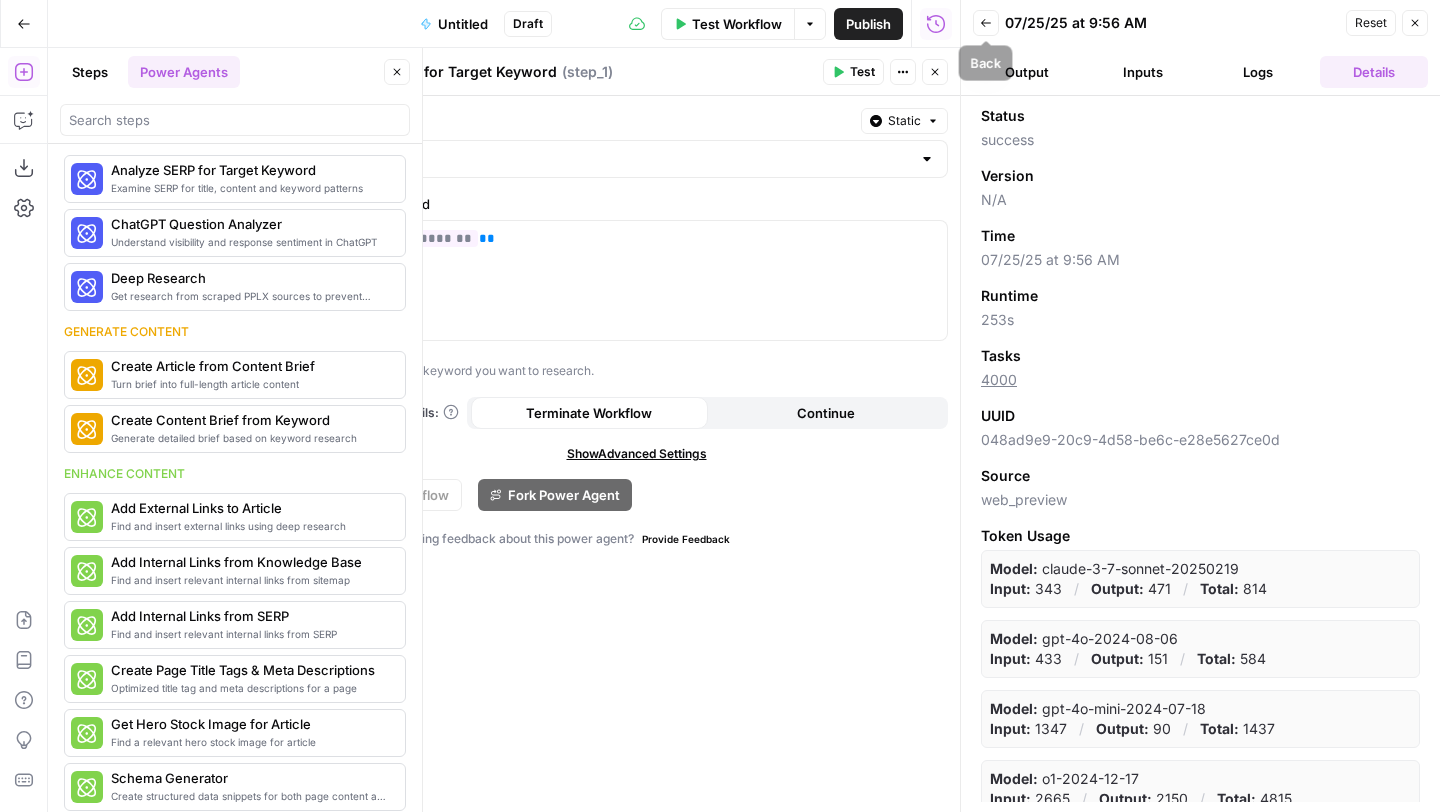 click on "Back" at bounding box center [986, 23] 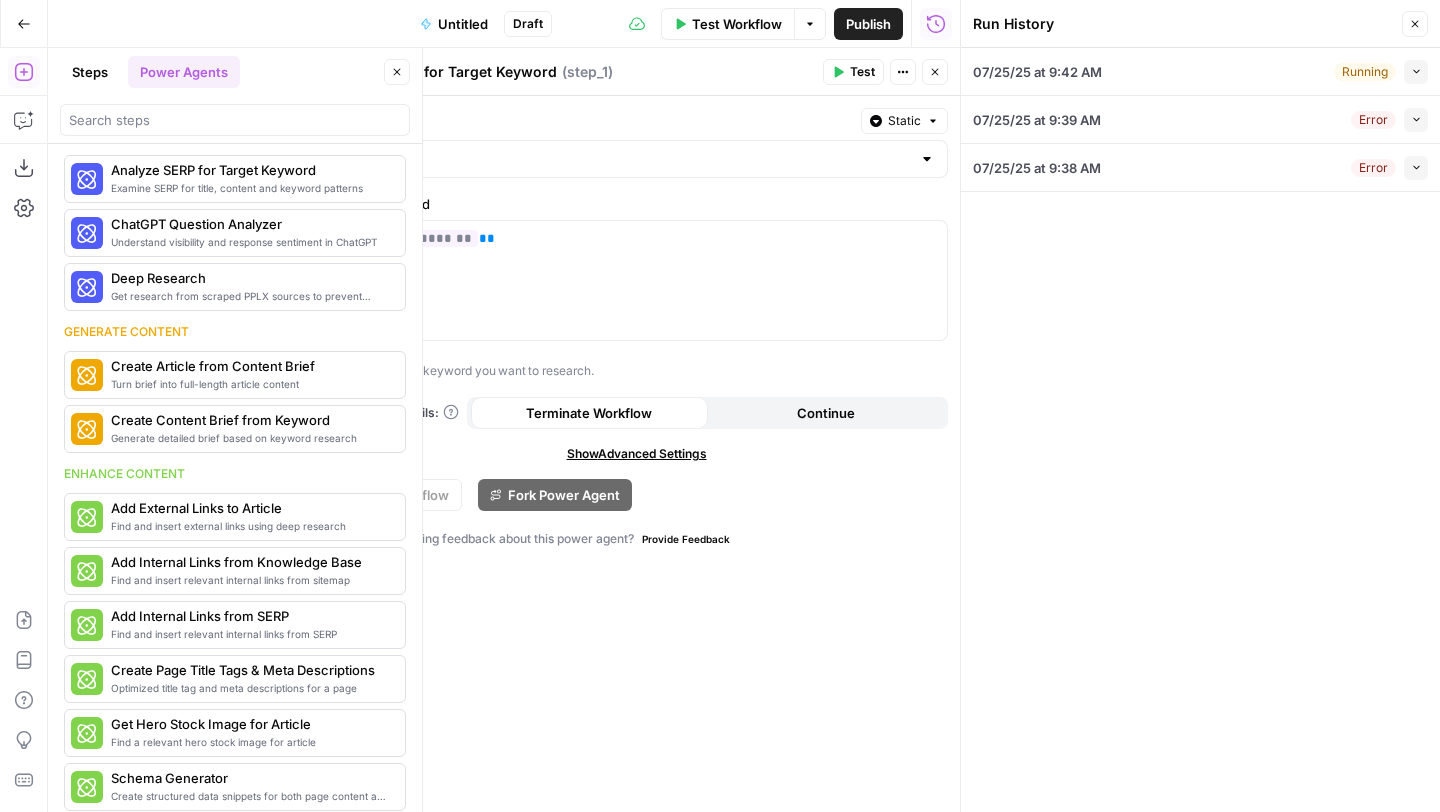 click on "Running Collapse" at bounding box center [1381, 72] 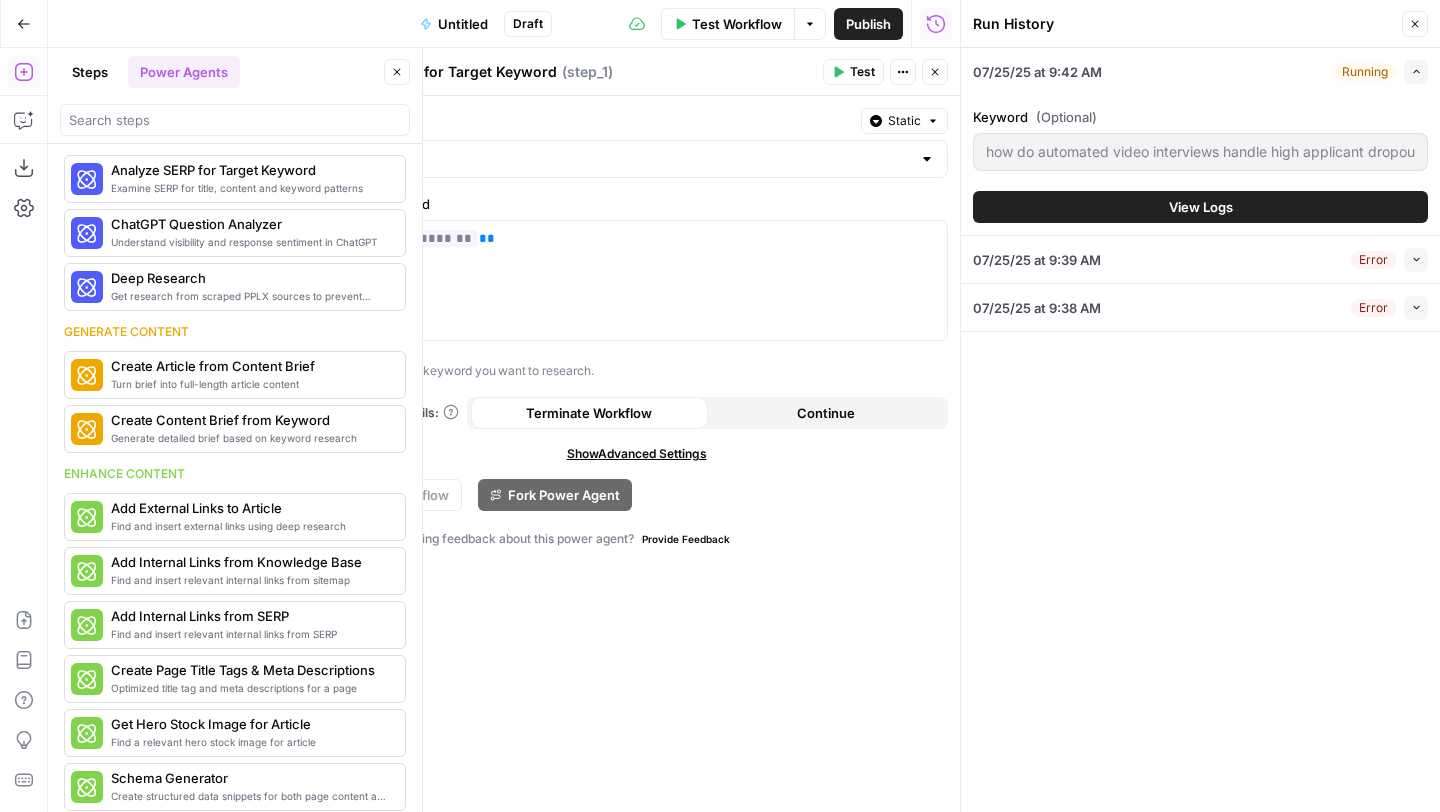 click on "View Logs" at bounding box center (1200, 207) 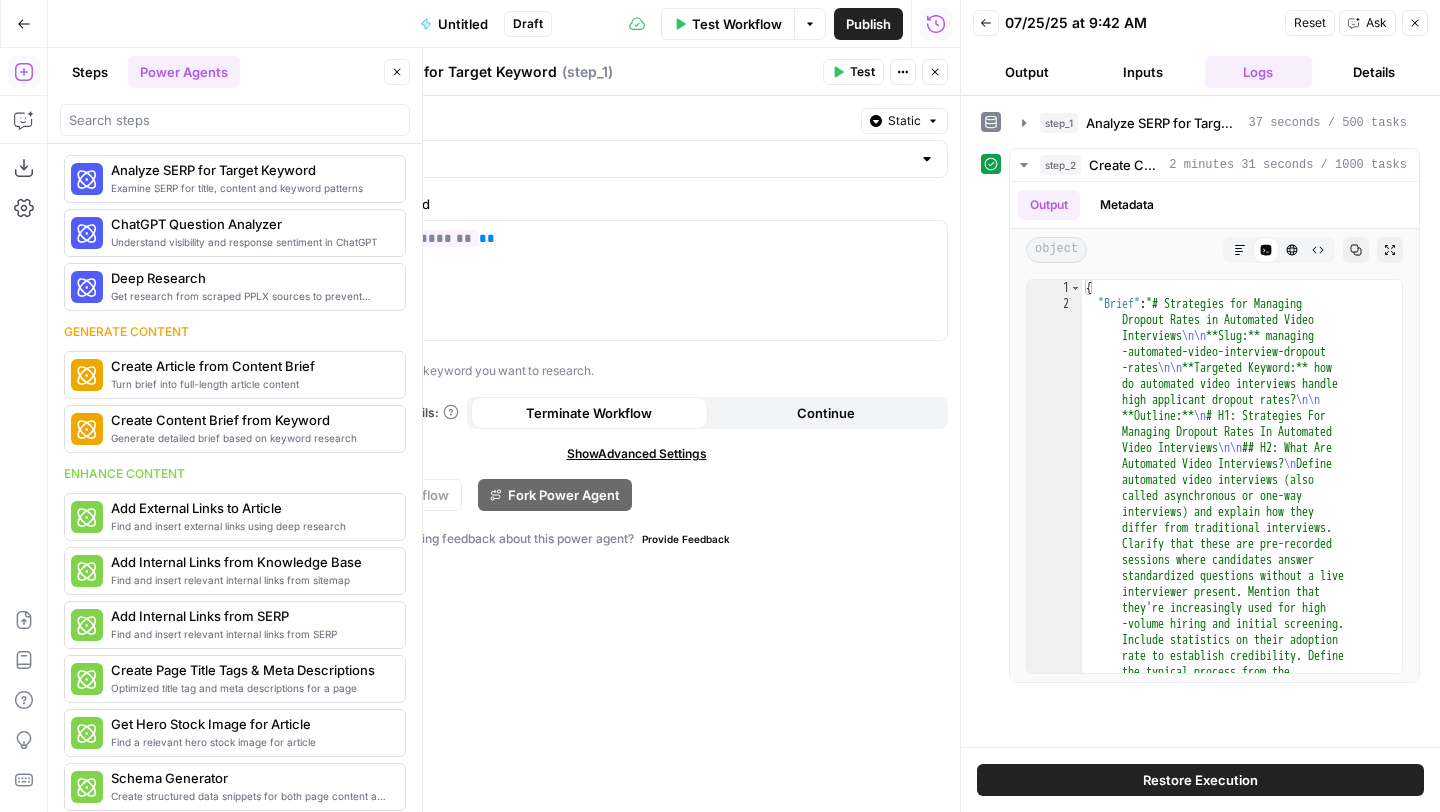 click on "Back" at bounding box center (986, 23) 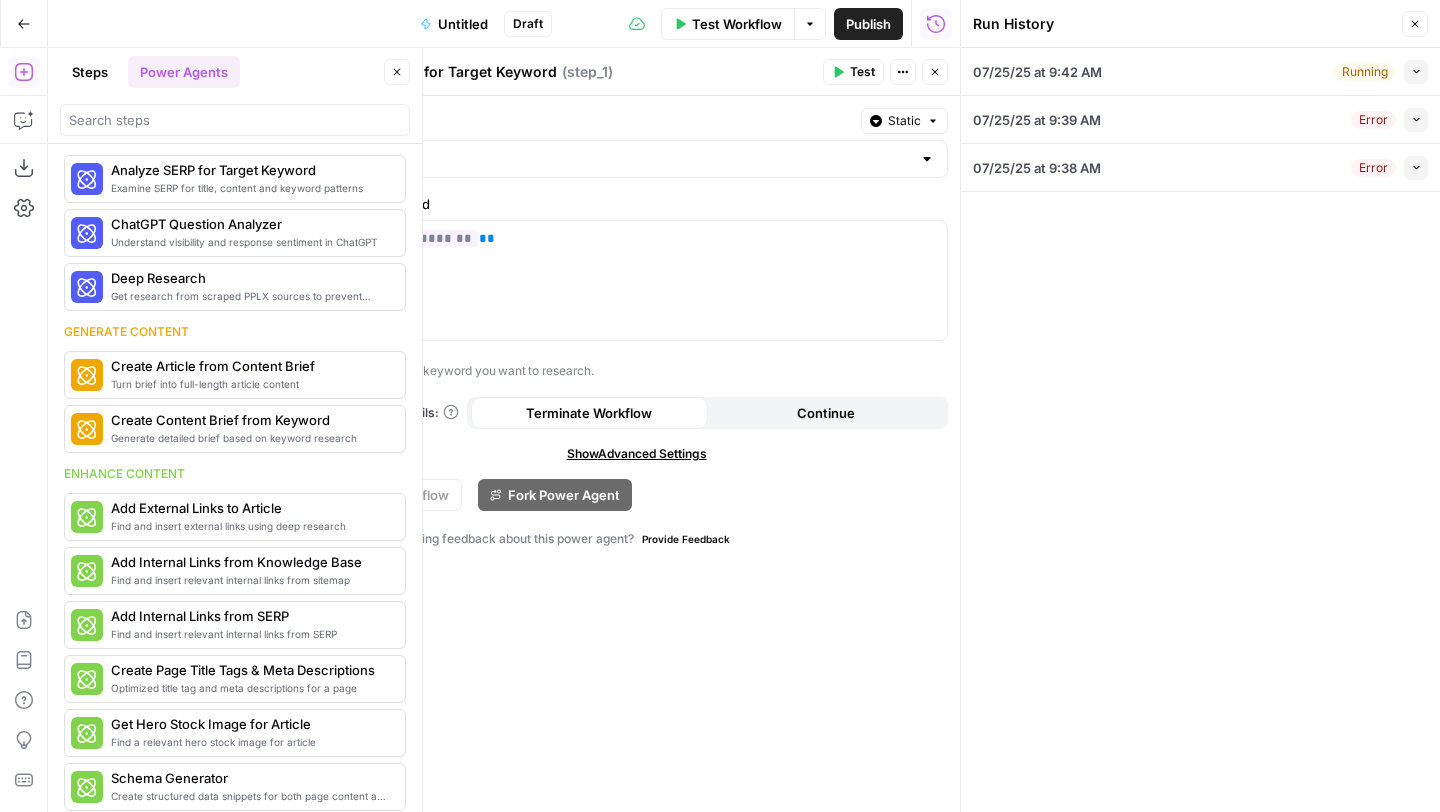 click 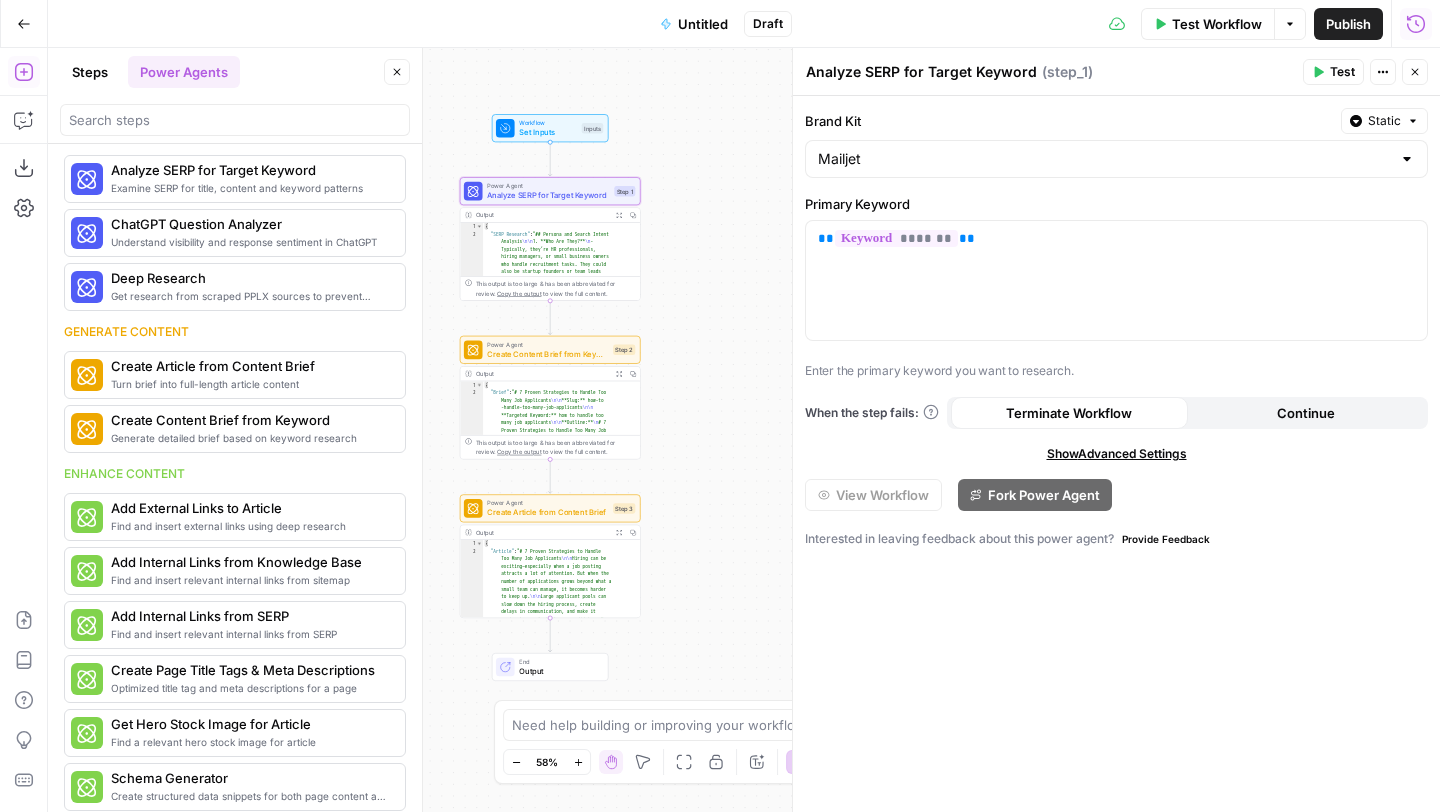 click 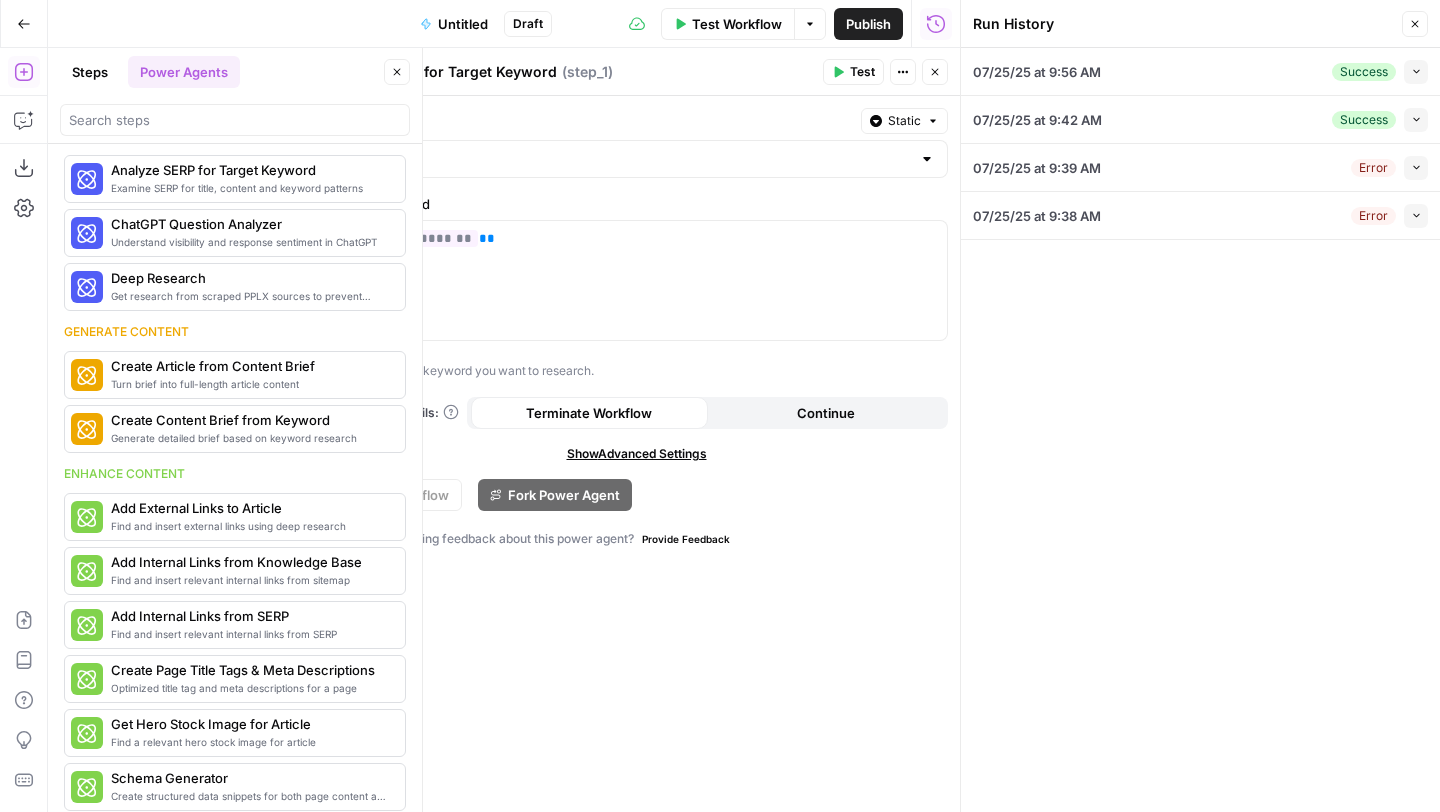 click 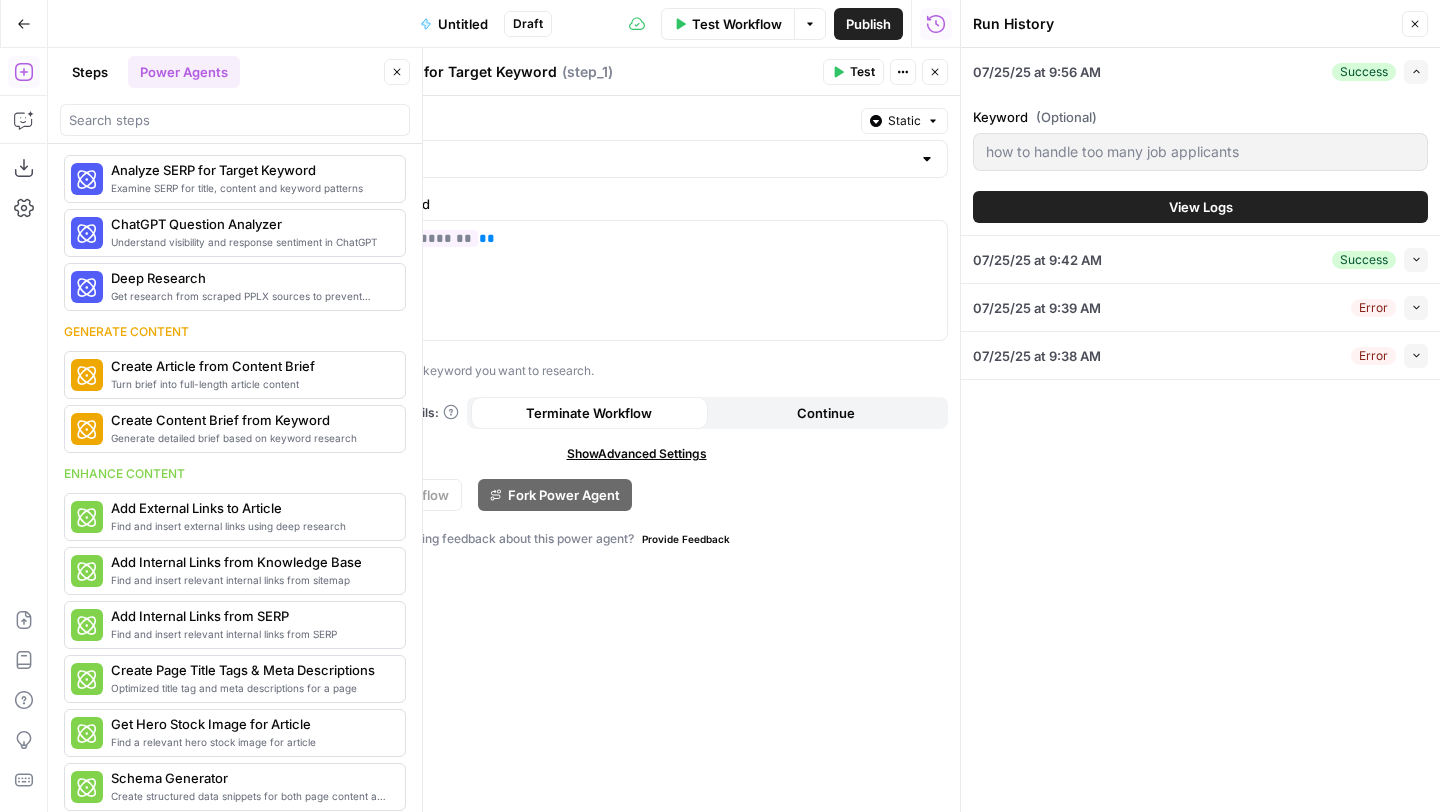 click on "View Logs" at bounding box center [1201, 207] 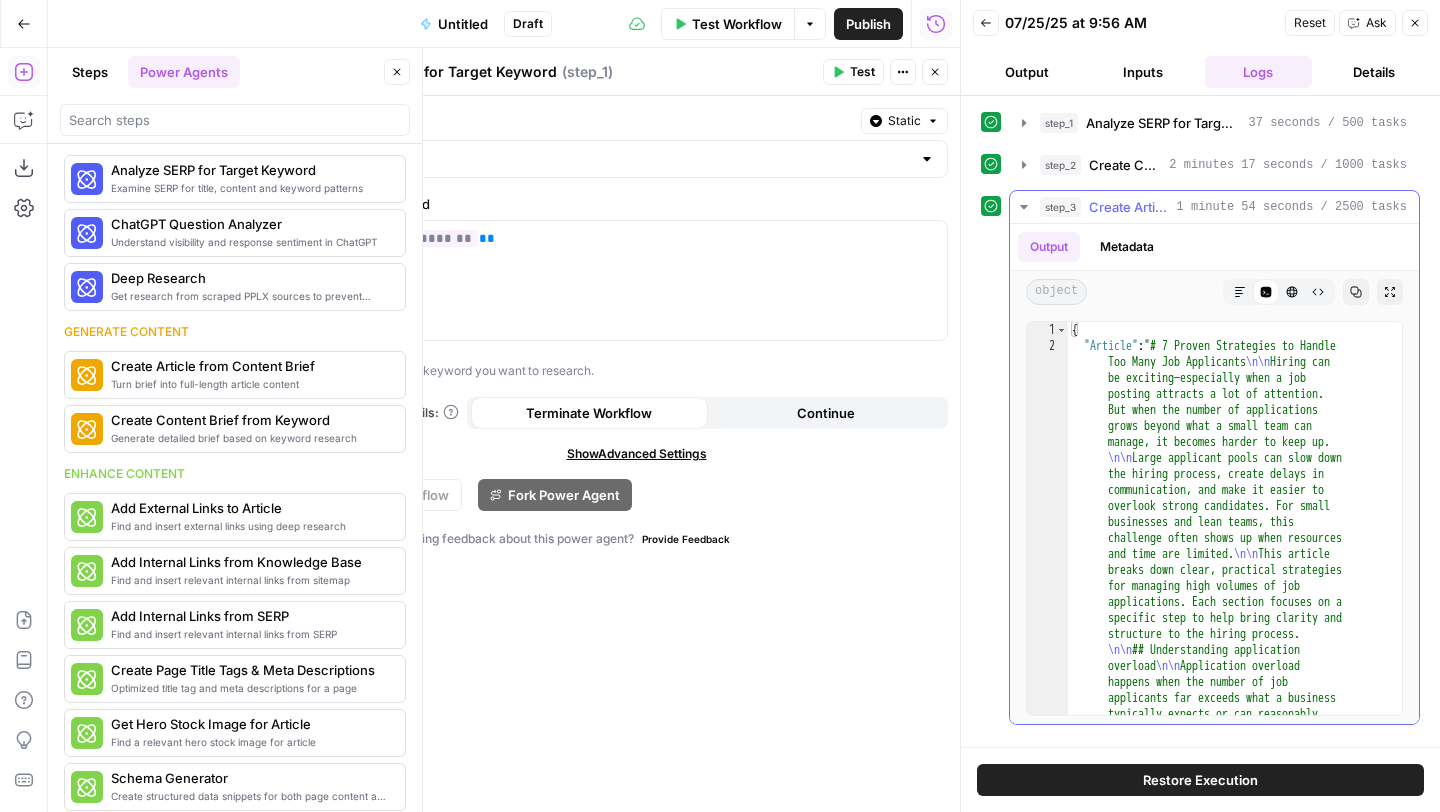 click 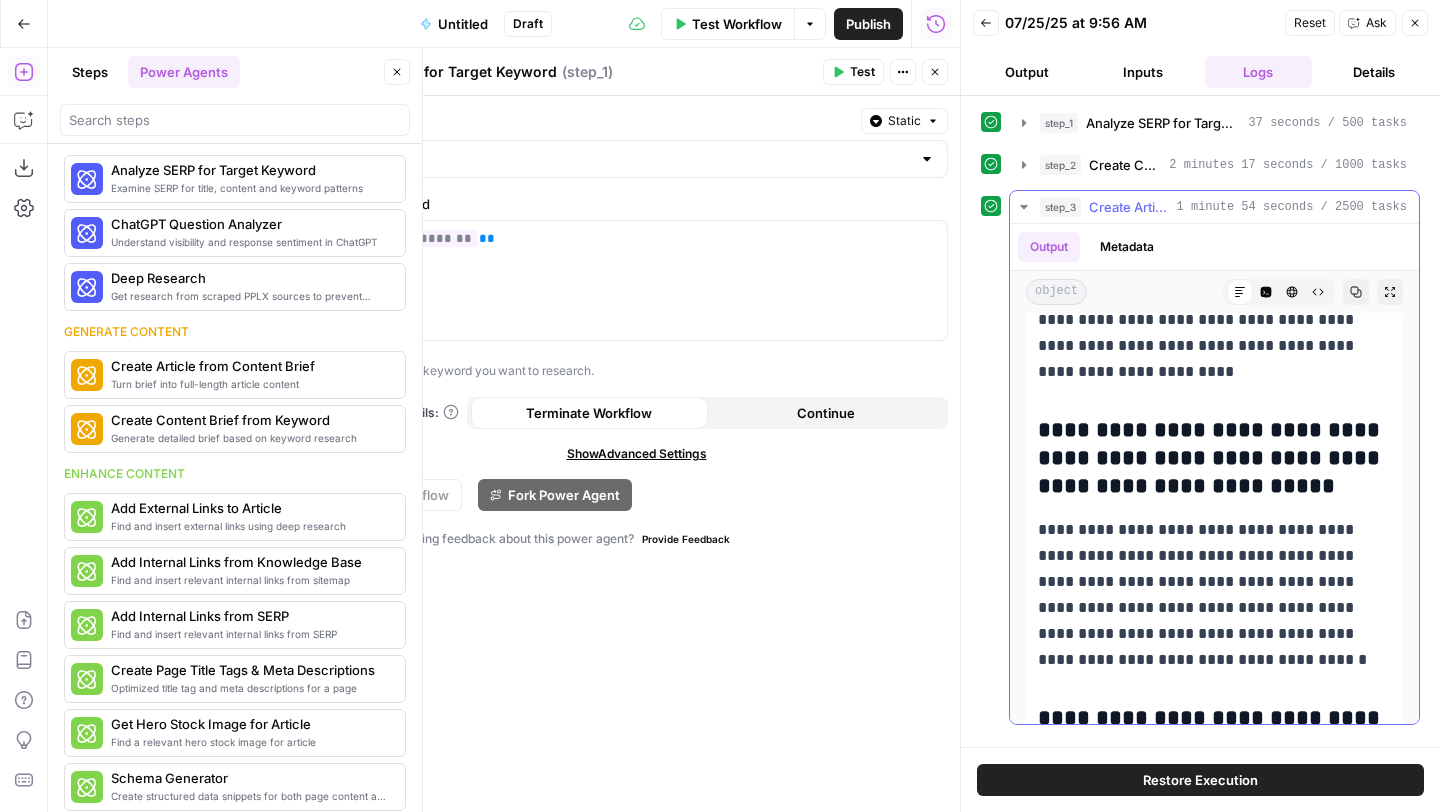 scroll, scrollTop: 9727, scrollLeft: 0, axis: vertical 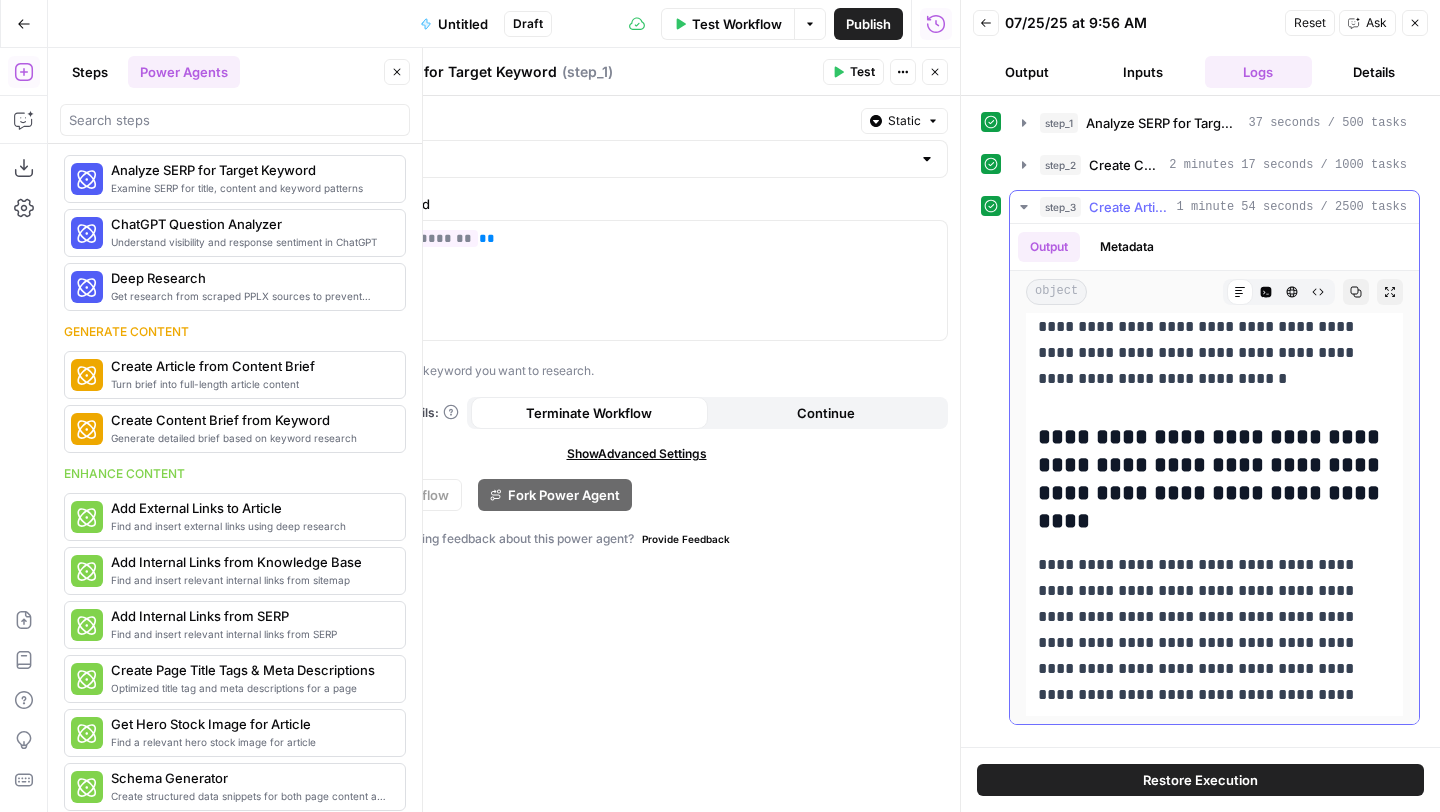 click on "Copy" at bounding box center (1356, 292) 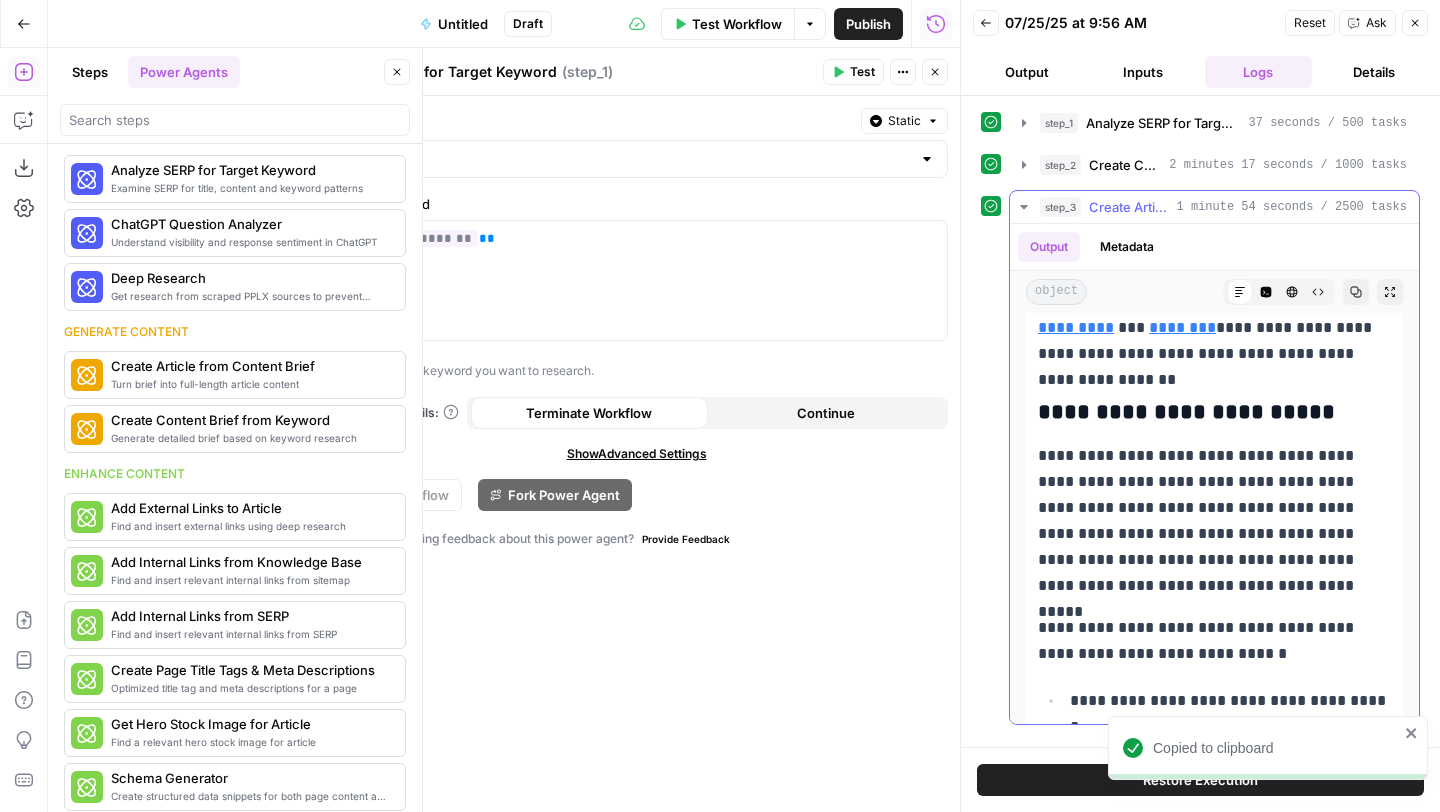 scroll, scrollTop: 2758, scrollLeft: 0, axis: vertical 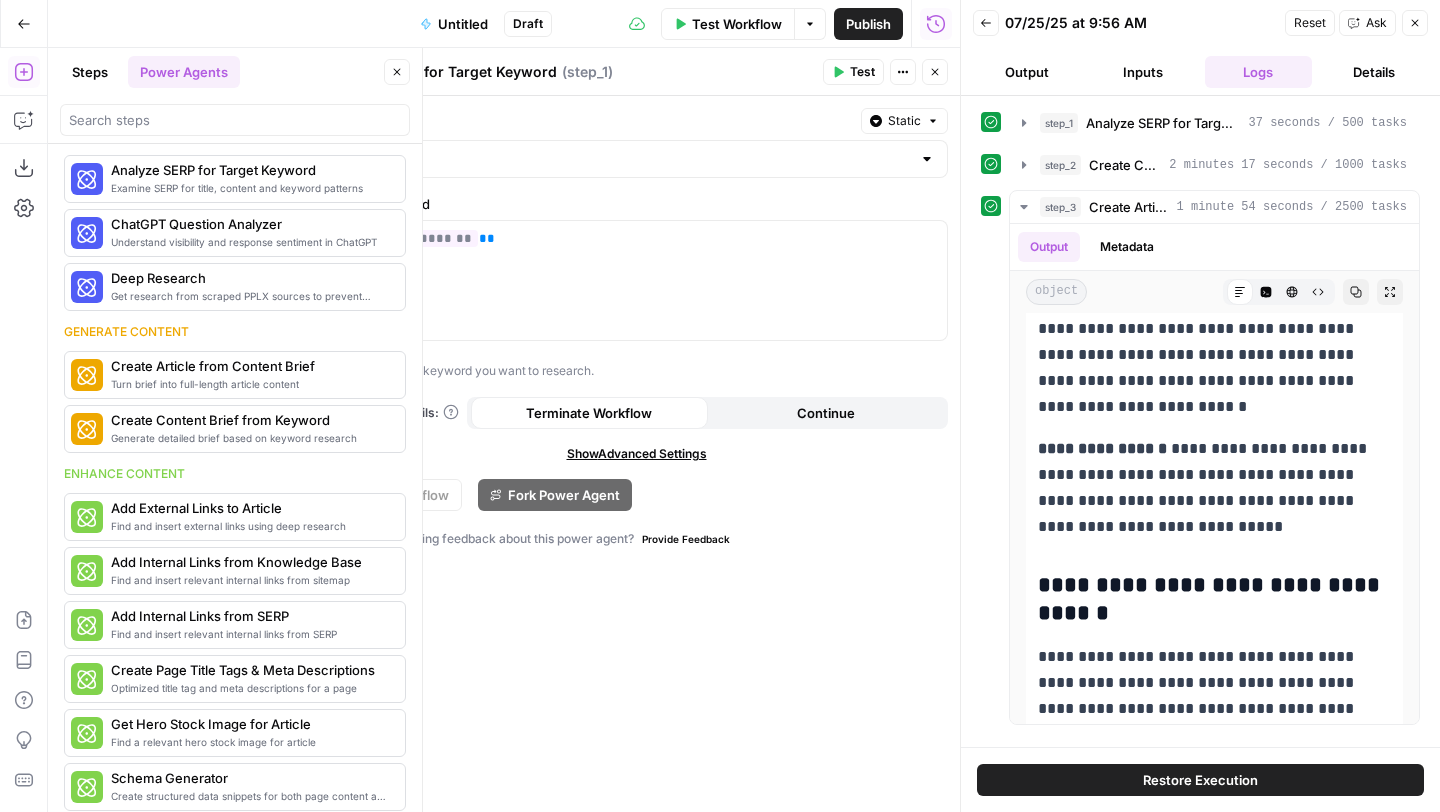 click on "Test Workflow" at bounding box center [737, 24] 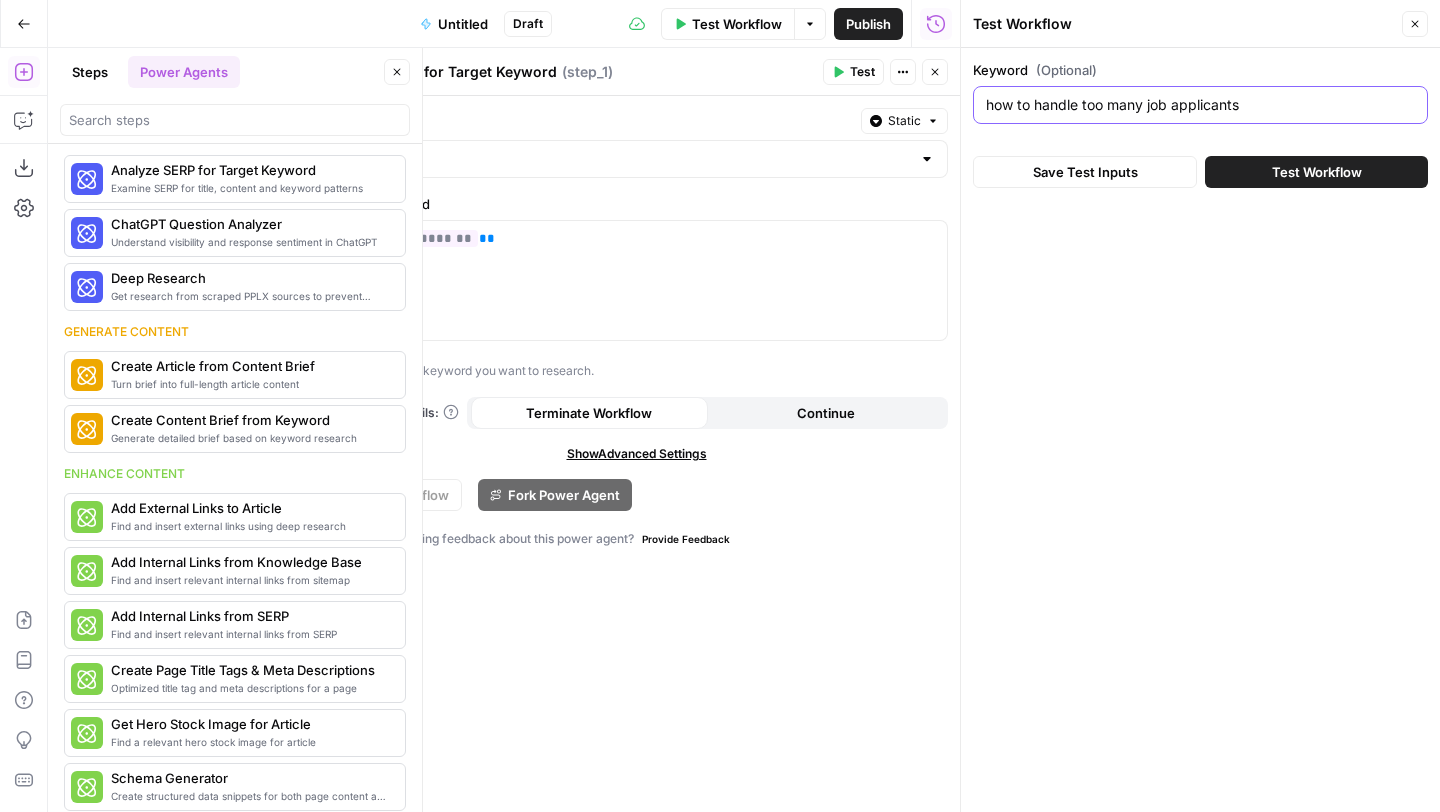 click on "how to handle too many job applicants" at bounding box center [1200, 105] 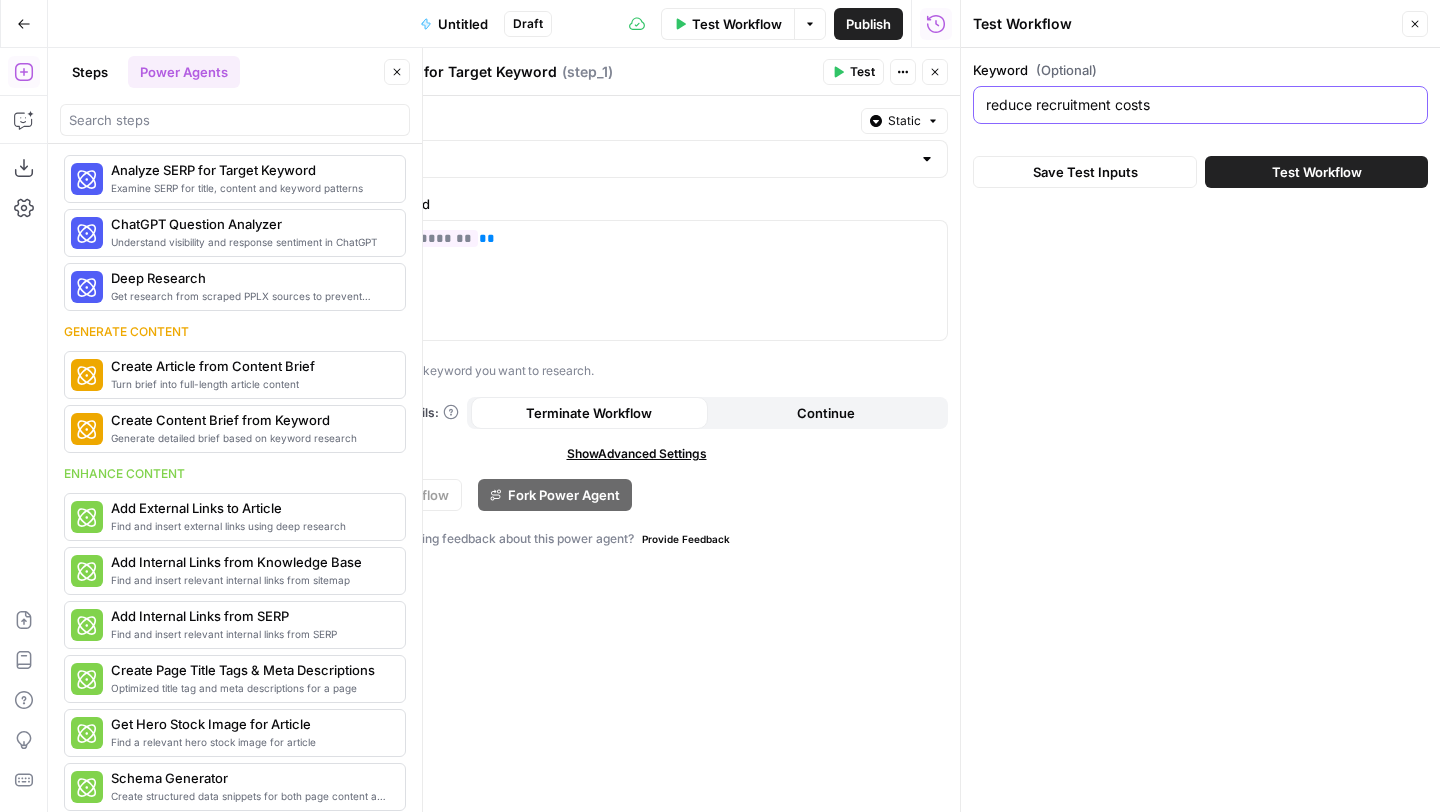 type on "reduce recruitment costs" 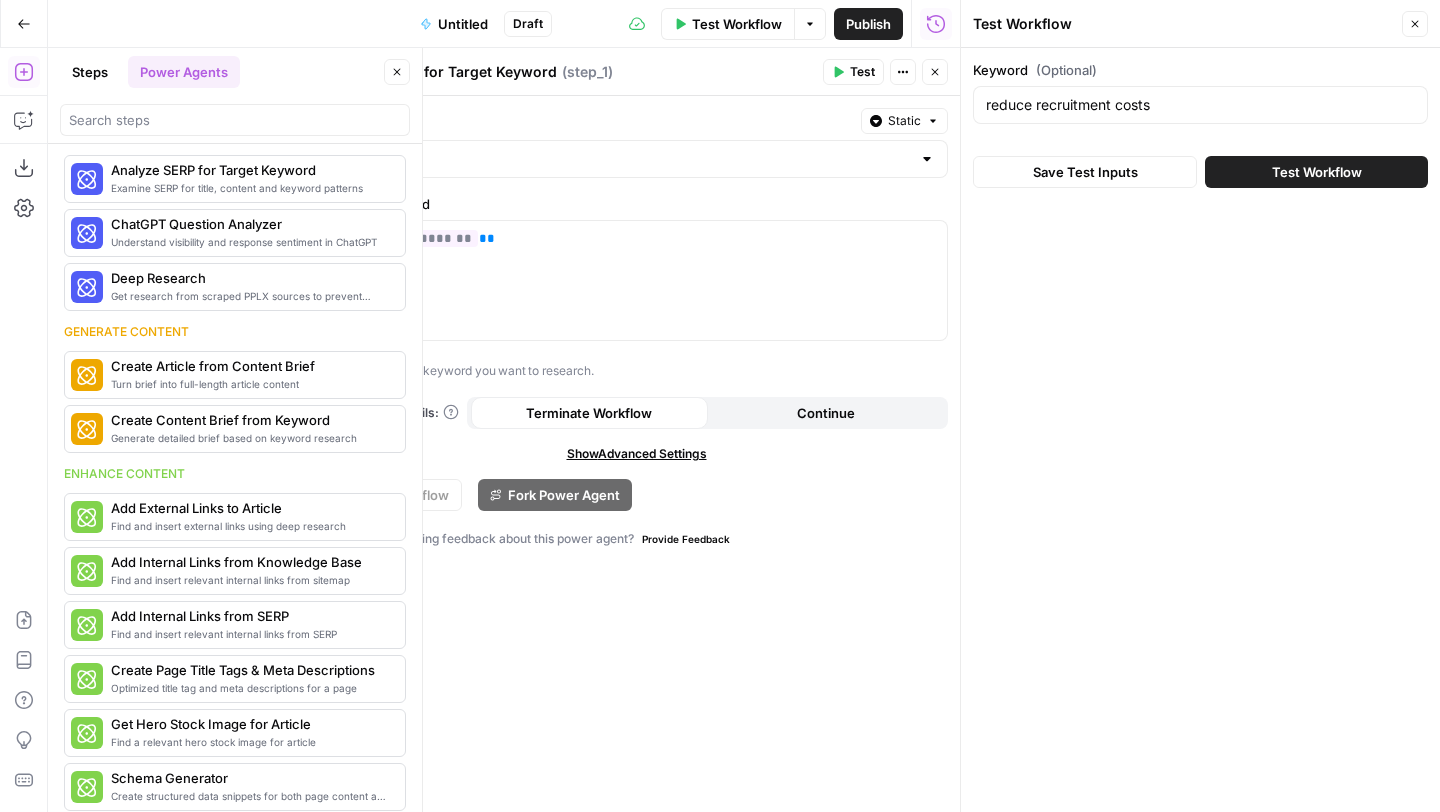 click on "Test Workflow" at bounding box center (1317, 172) 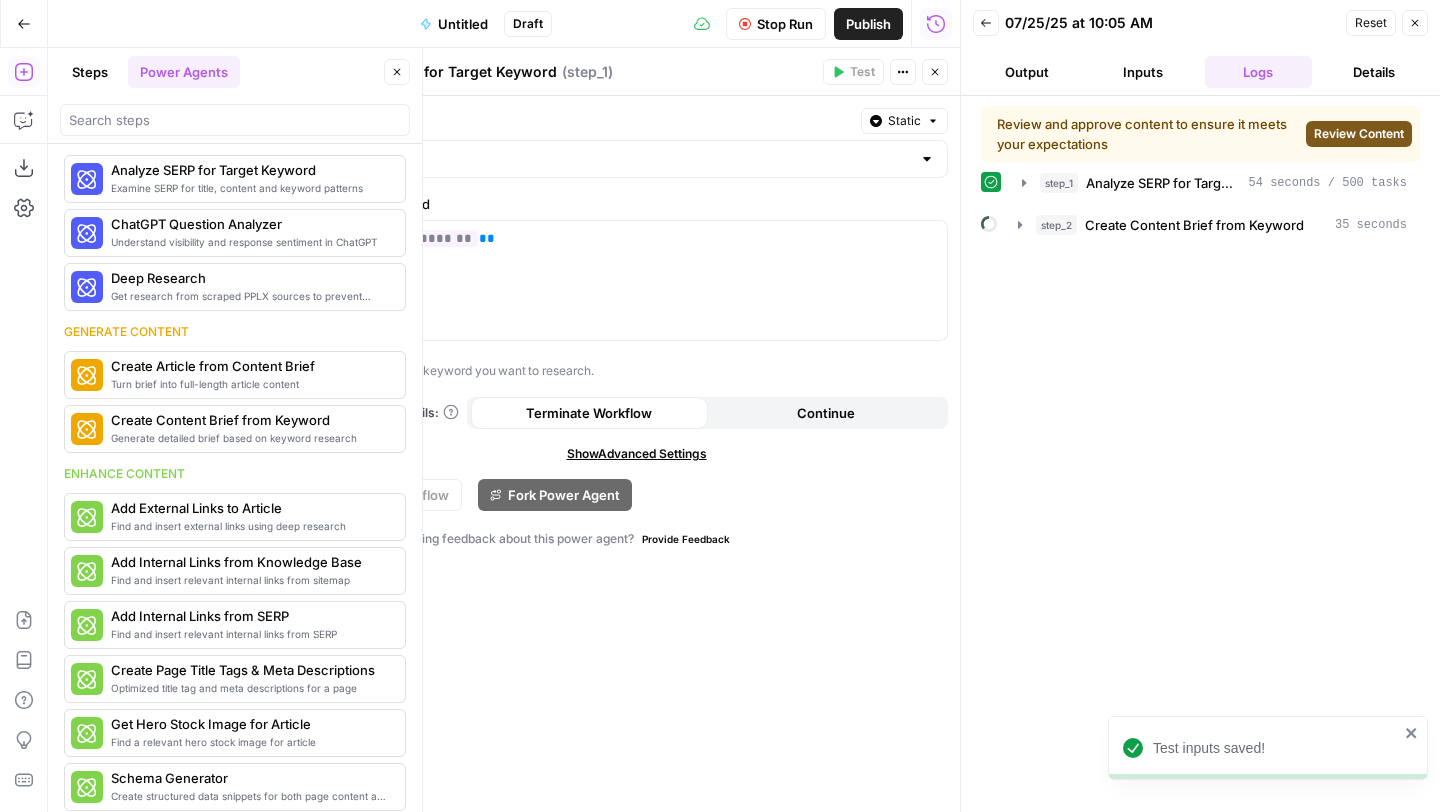 click on "Review Content" at bounding box center [1359, 134] 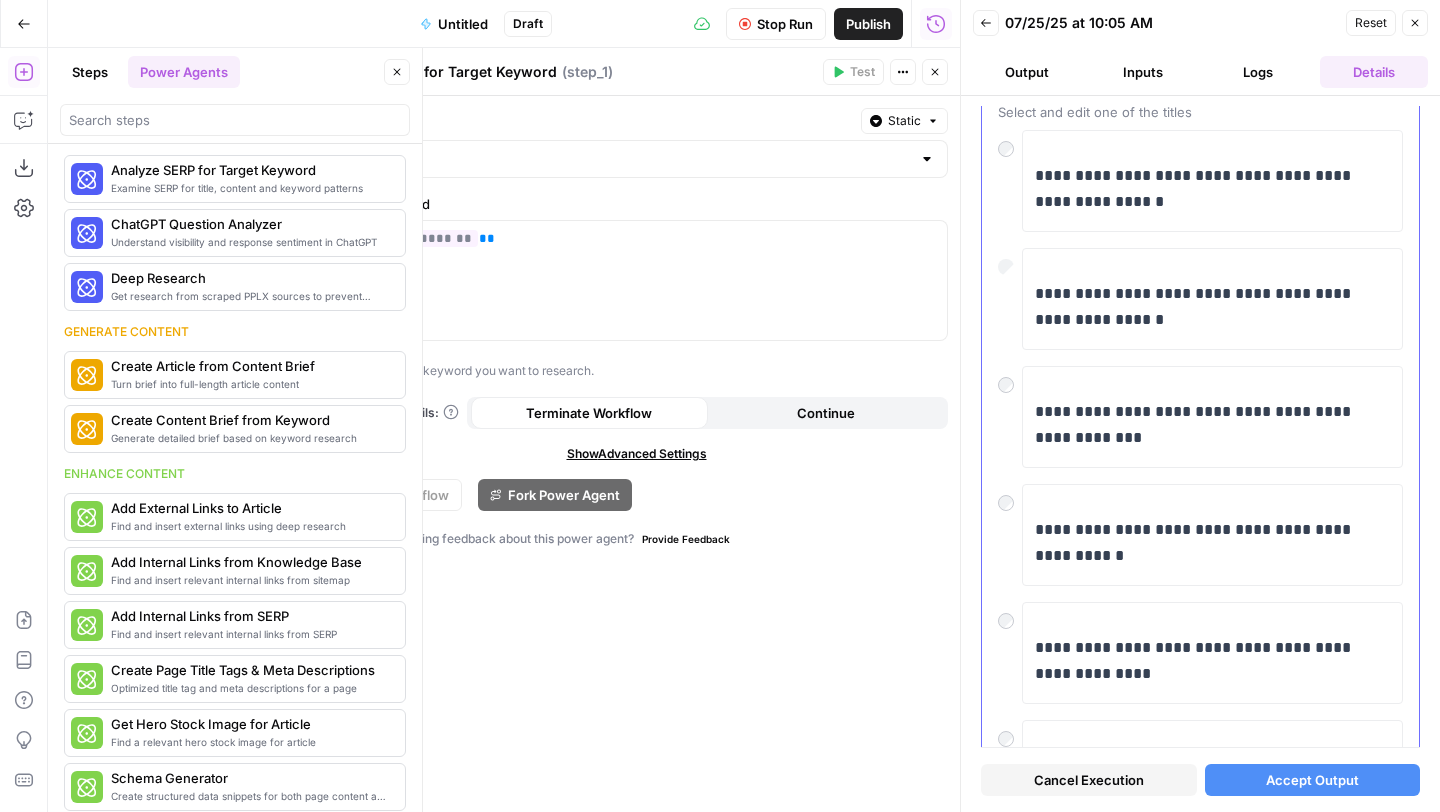 scroll, scrollTop: 169, scrollLeft: 0, axis: vertical 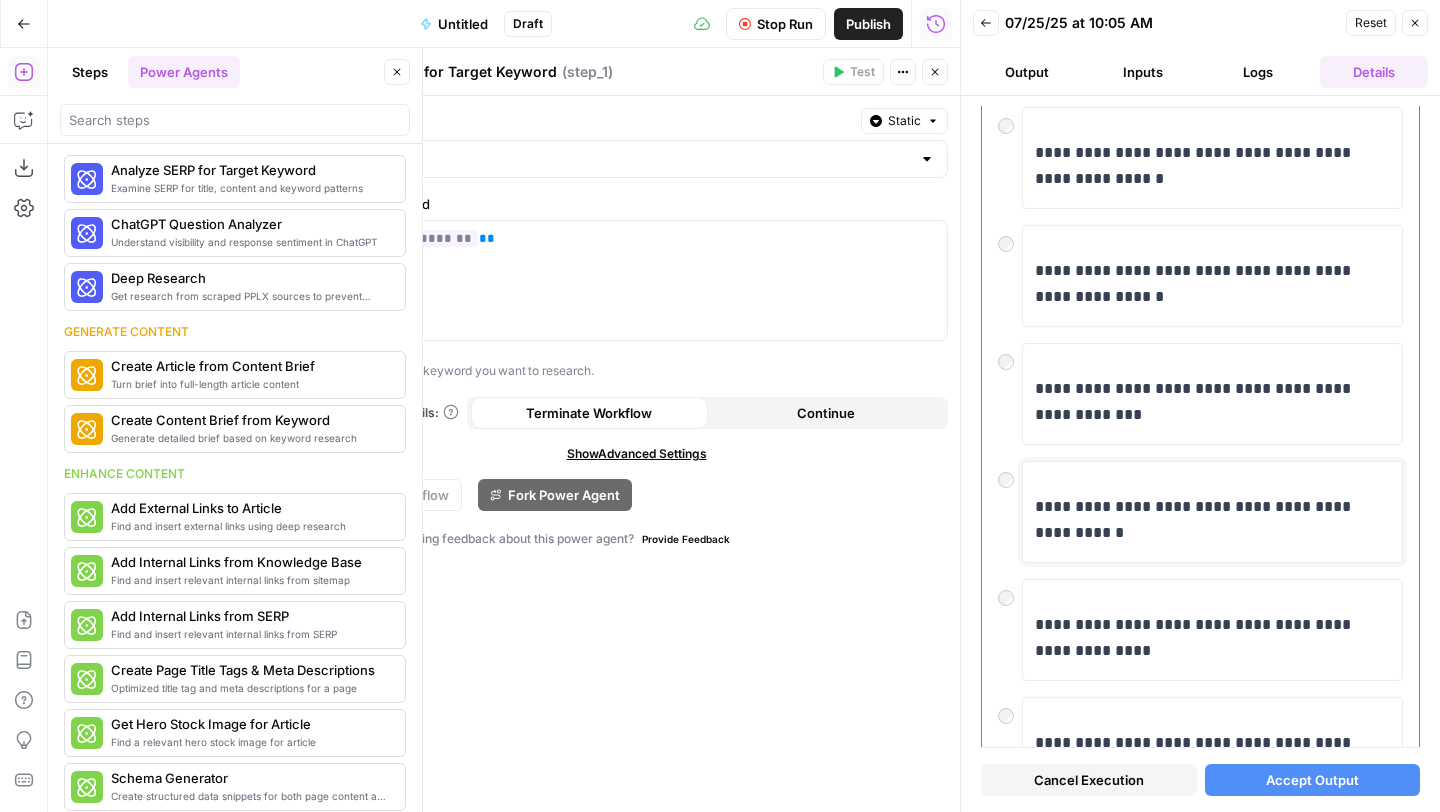 click on "**********" at bounding box center [1212, 520] 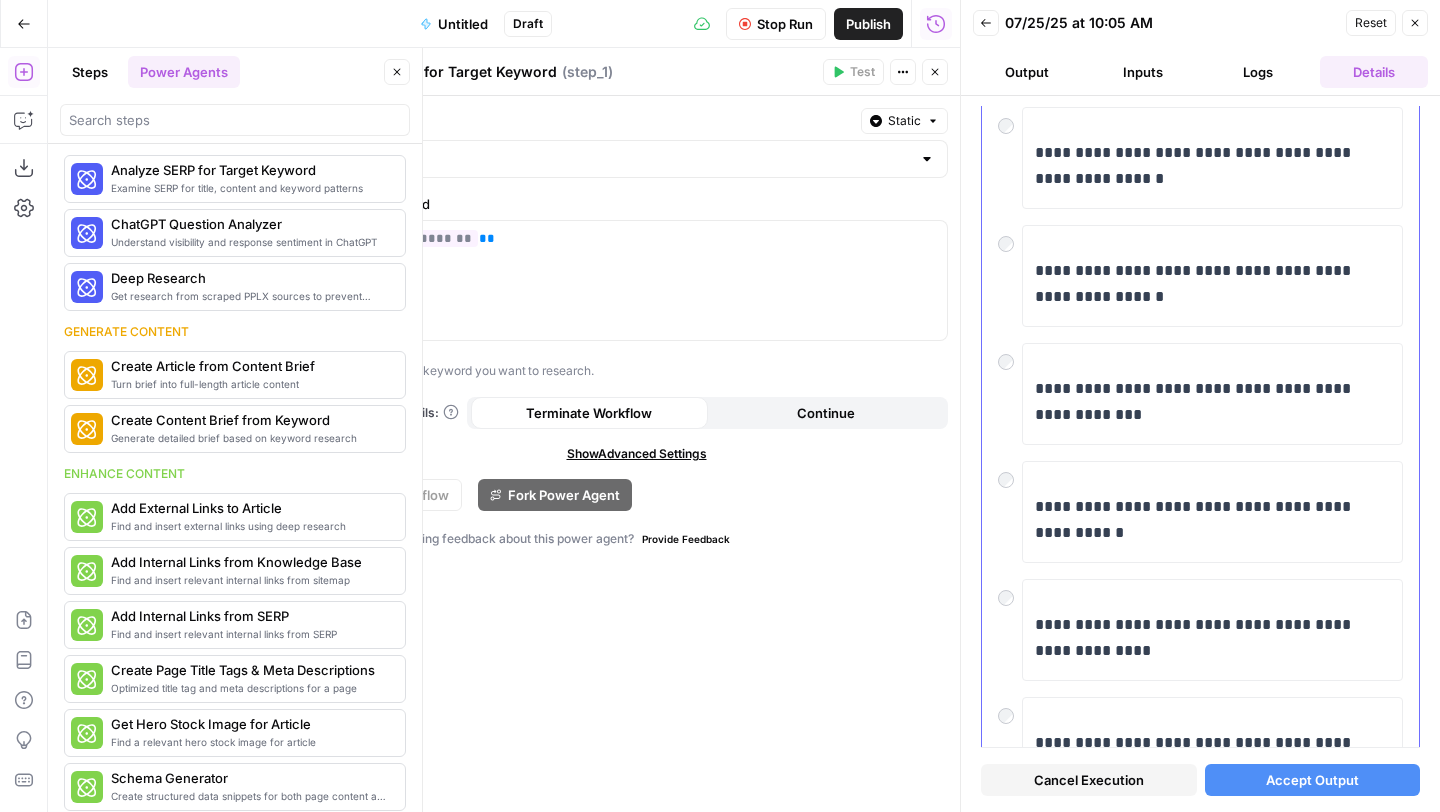 click on "**********" at bounding box center (1200, 512) 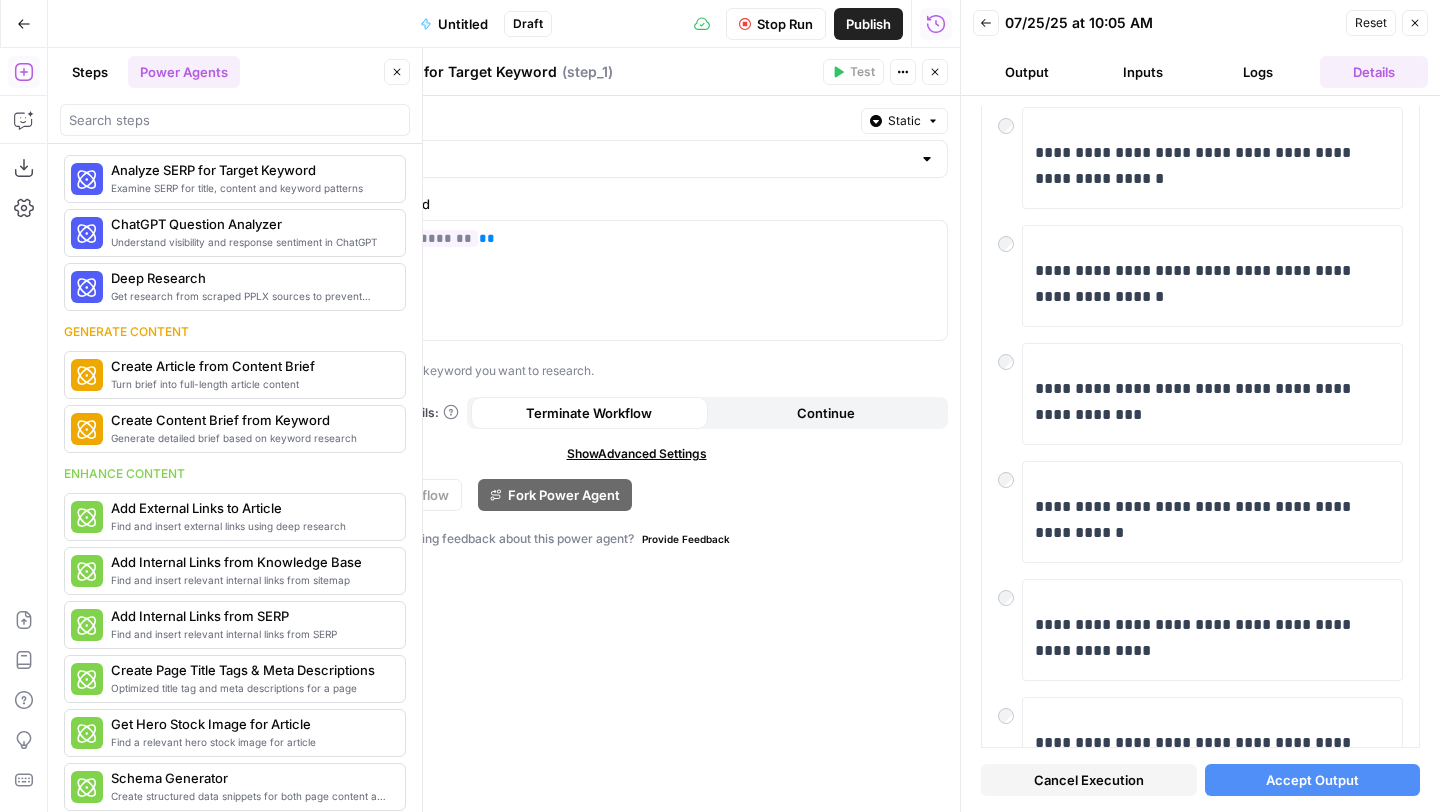 click on "Accept Output" at bounding box center (1312, 780) 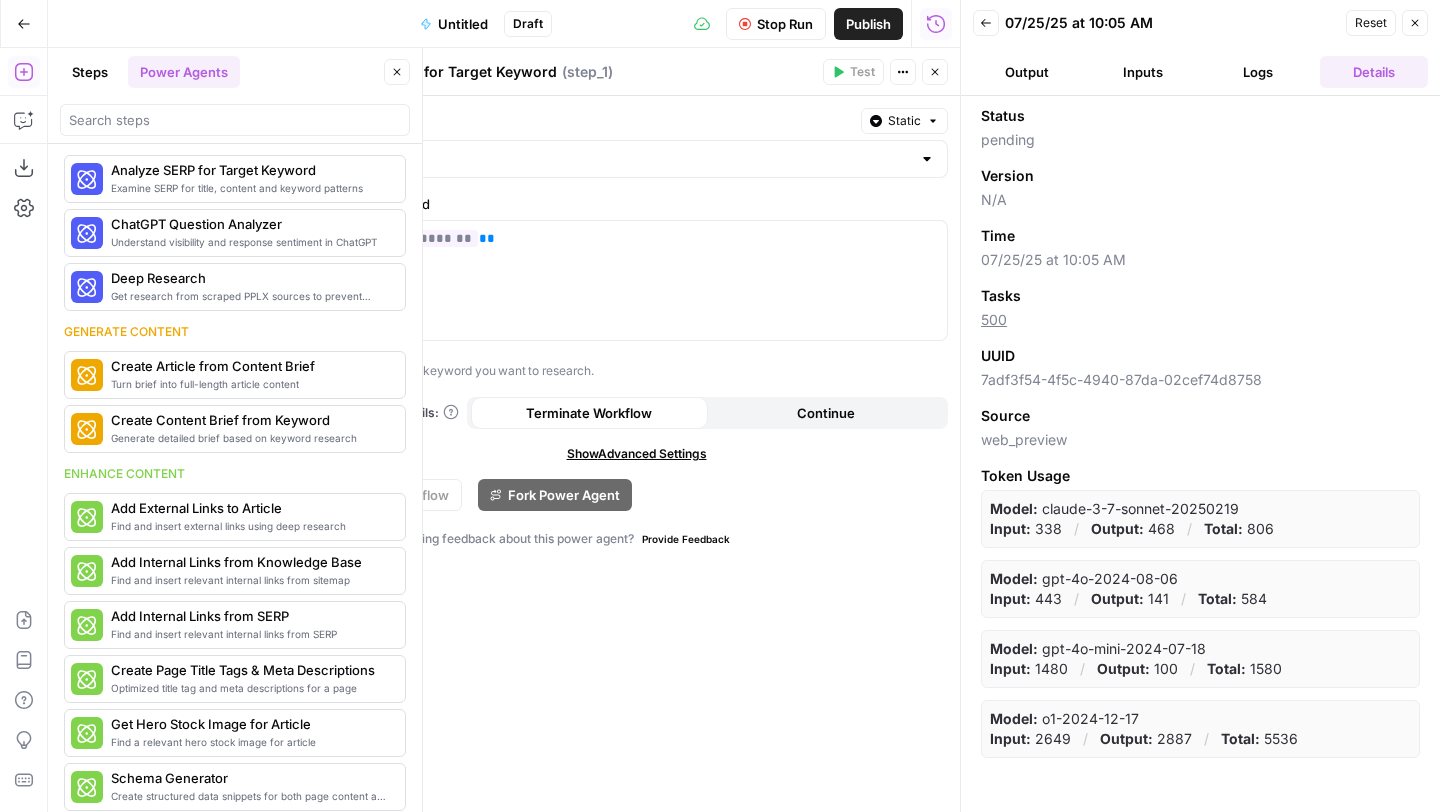 click on "Output" at bounding box center [1027, 72] 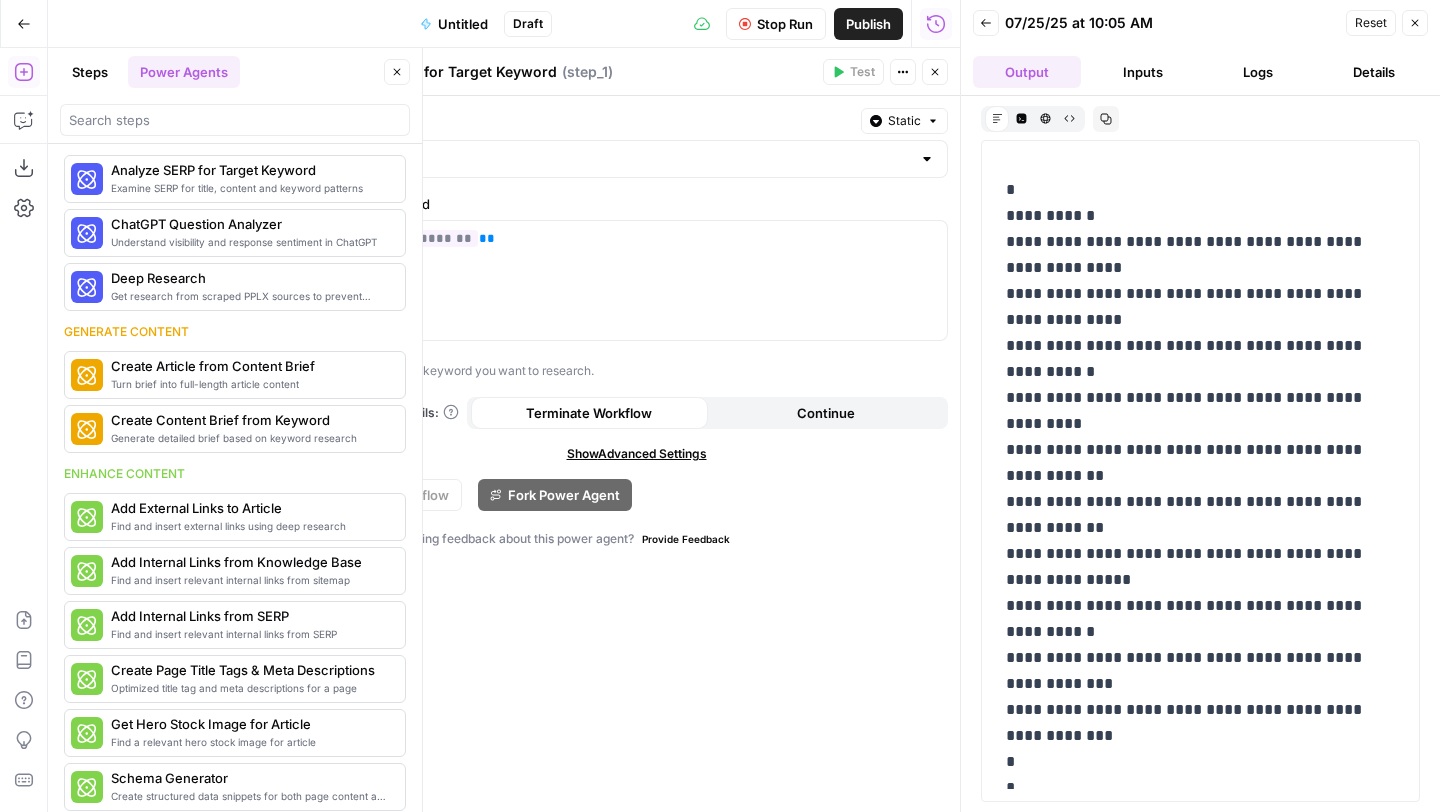 scroll, scrollTop: 187, scrollLeft: 0, axis: vertical 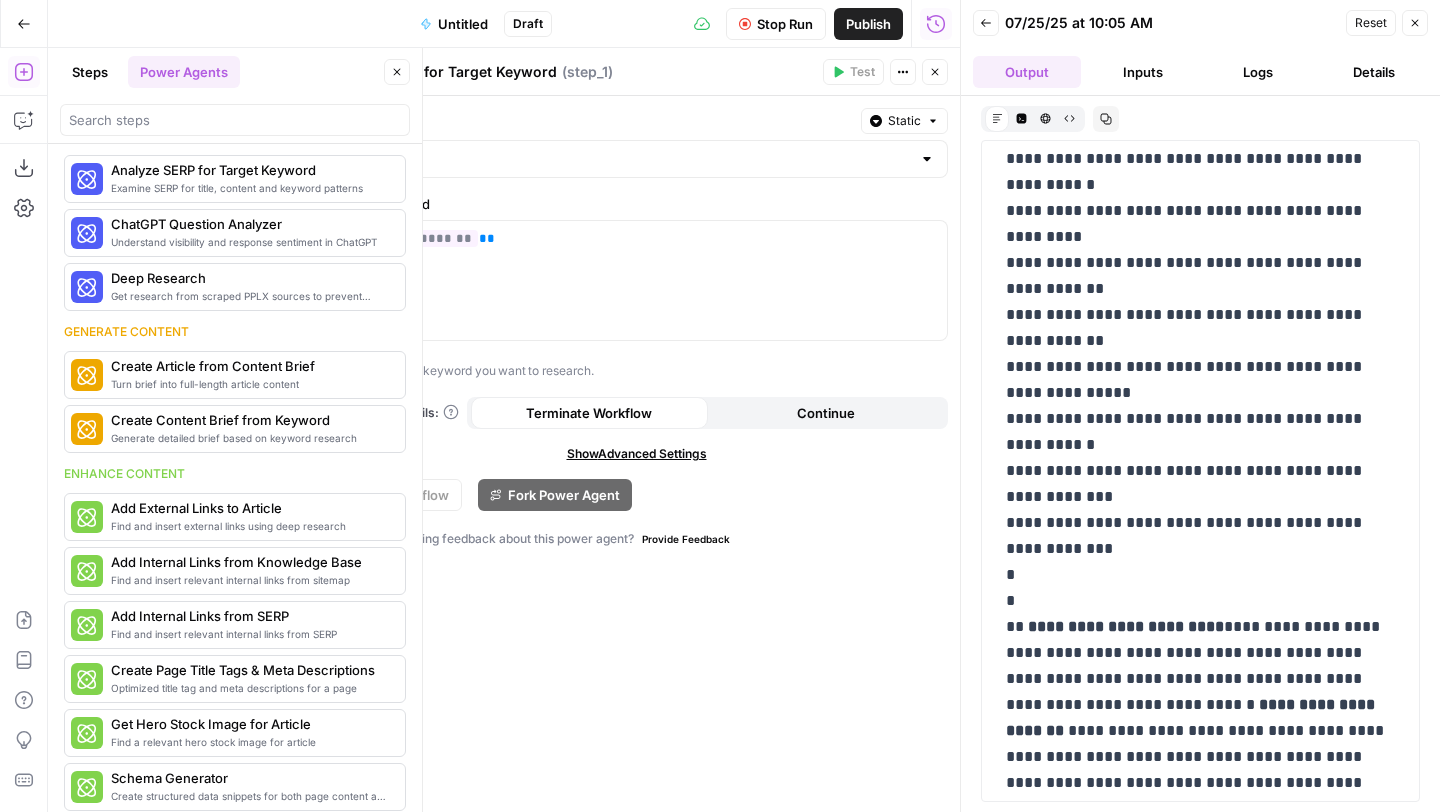 click on "Back" at bounding box center (986, 23) 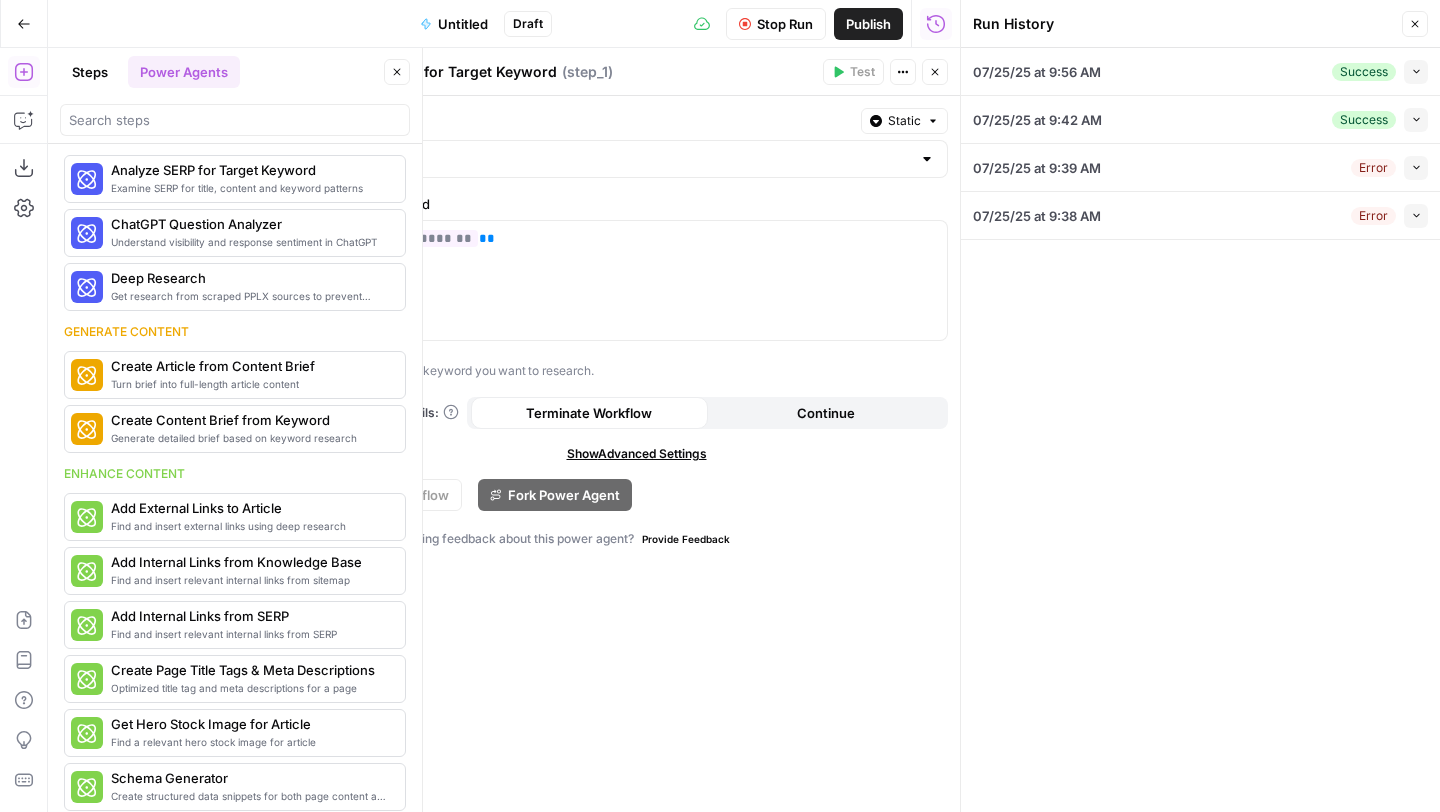 click 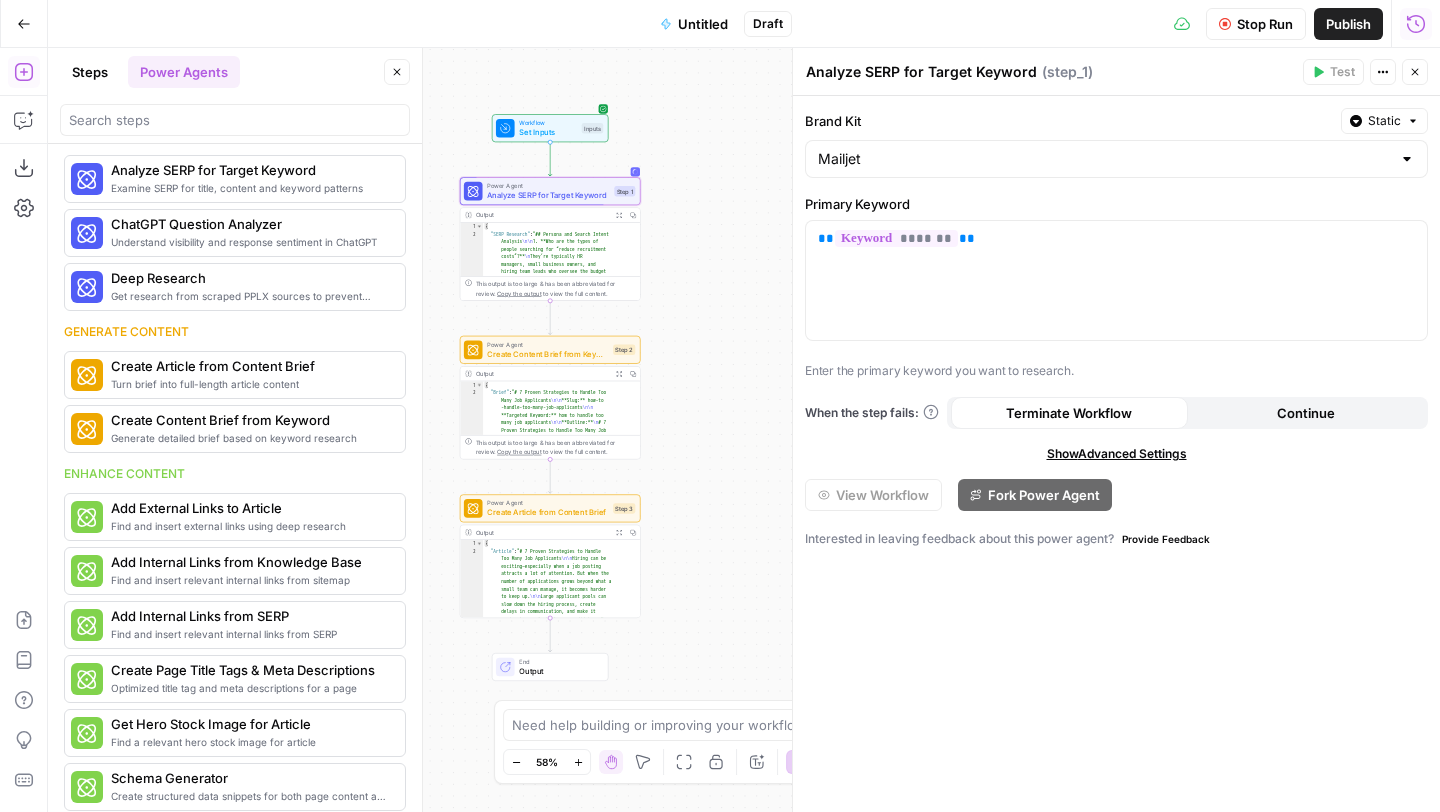 click on "Run History" at bounding box center [1416, 24] 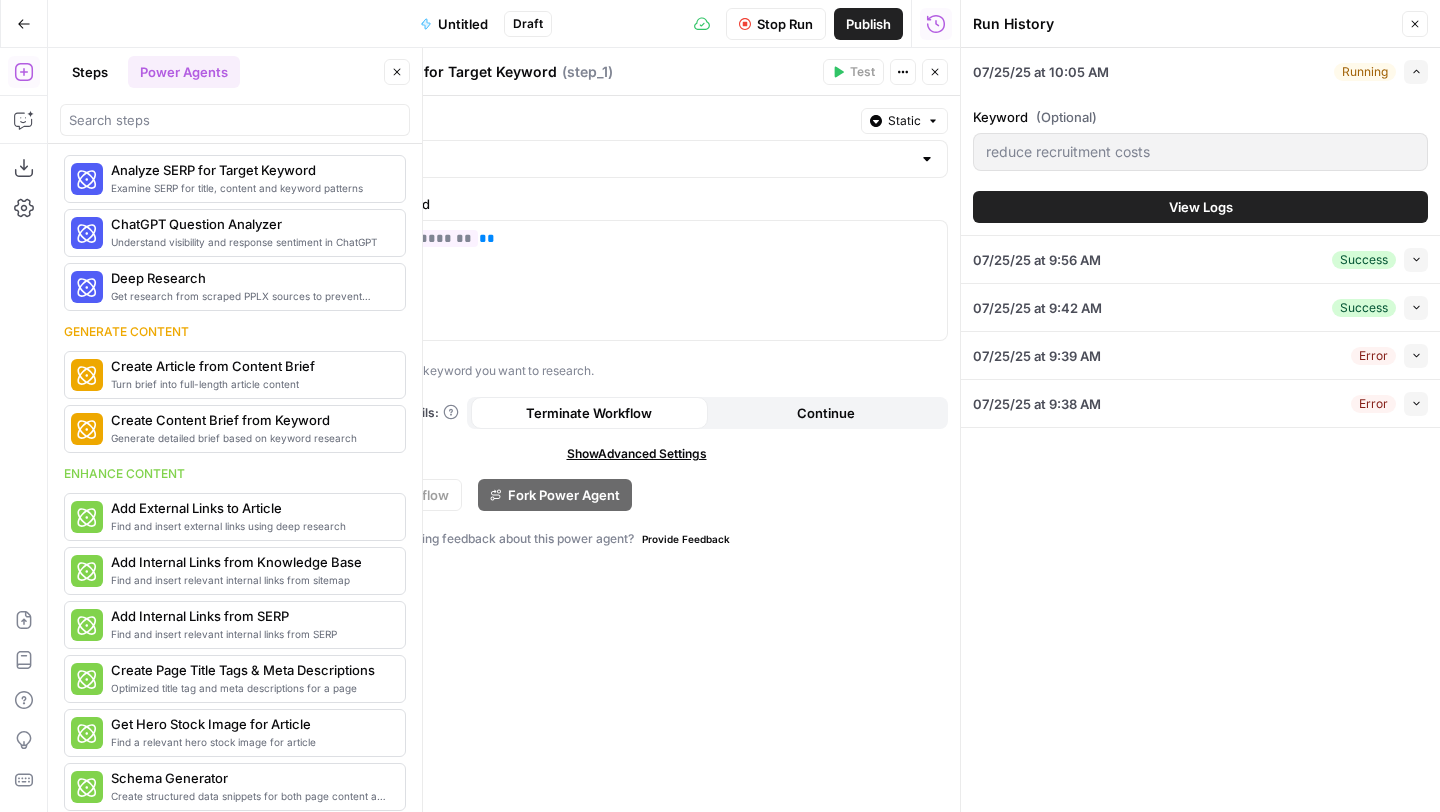 click on "View Logs" at bounding box center [1200, 207] 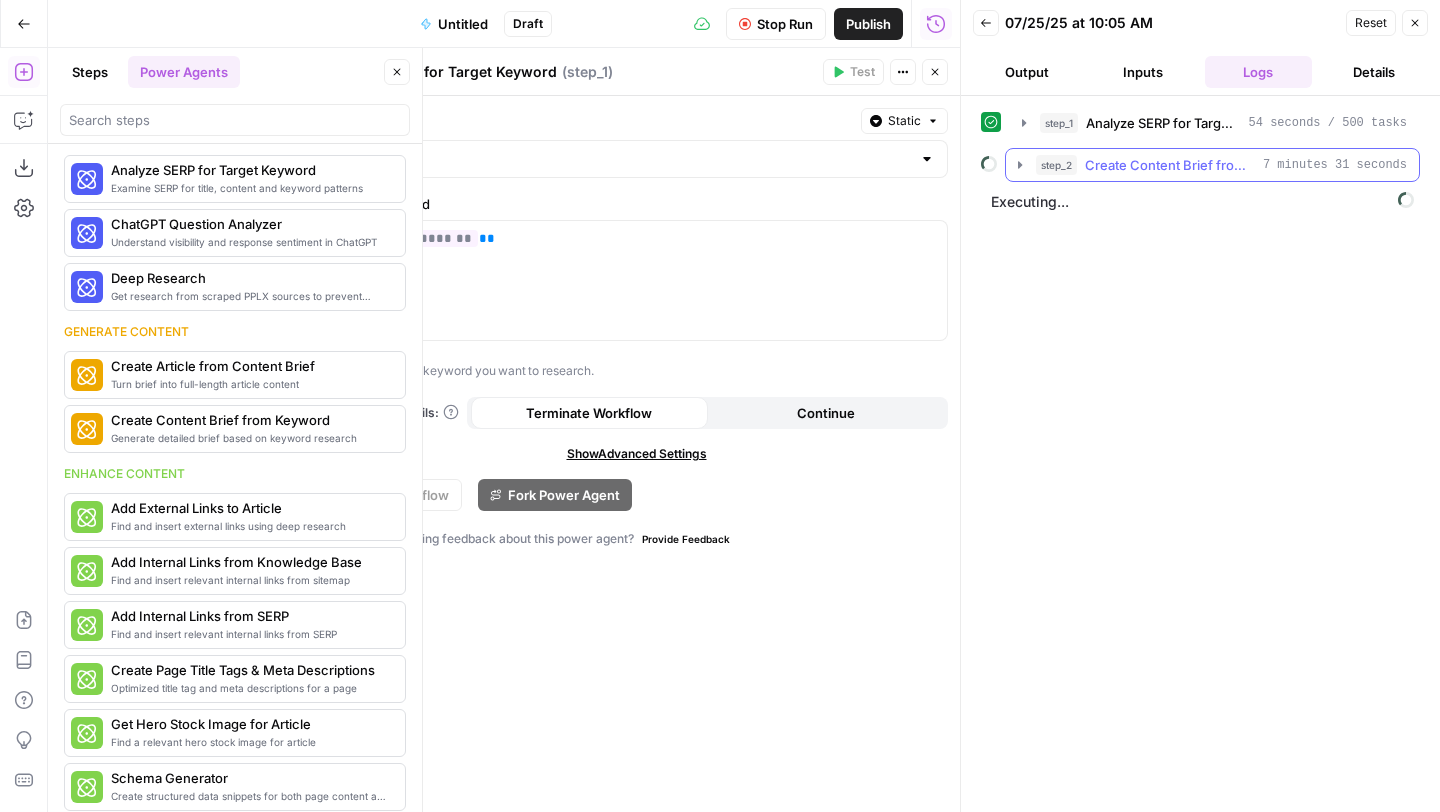 click 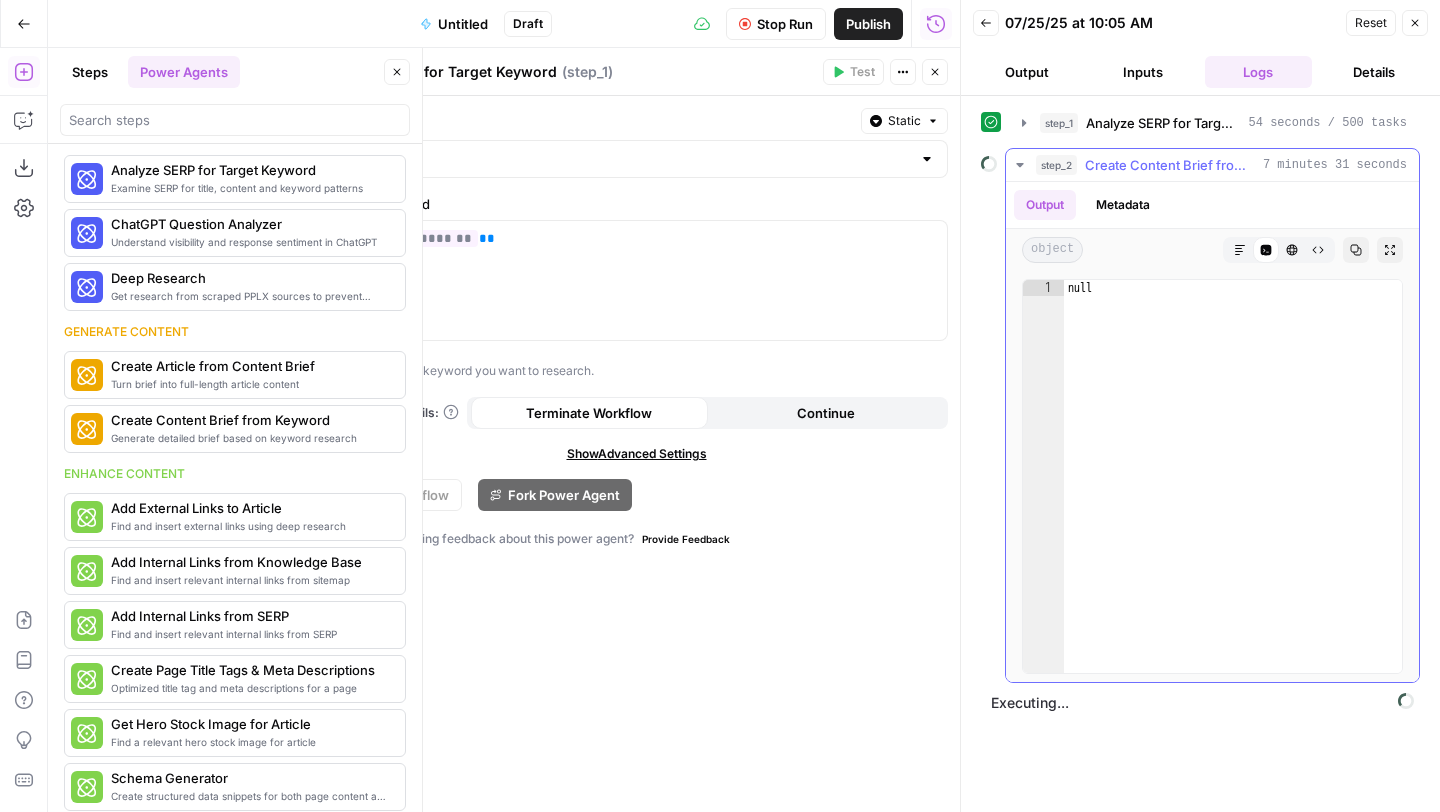click 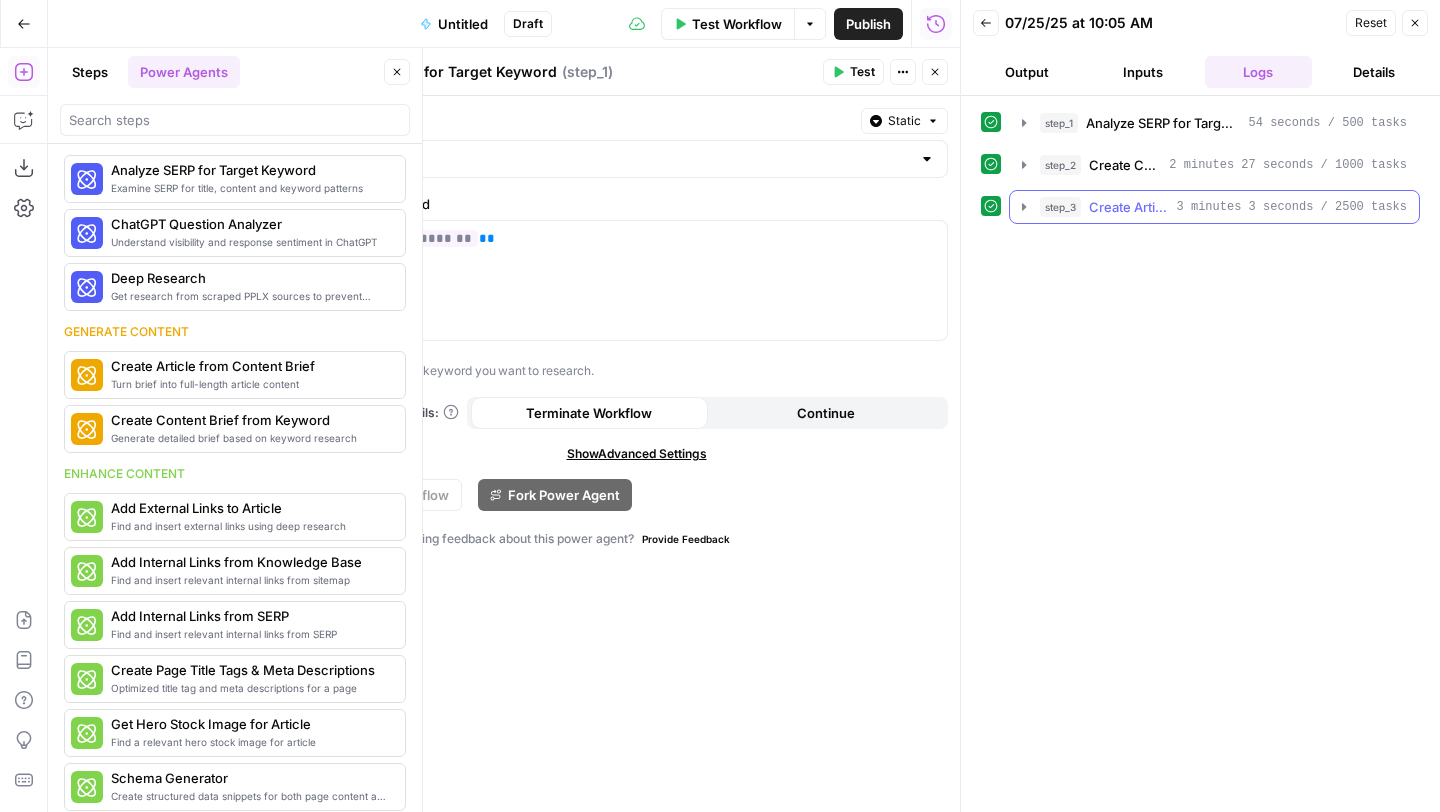 click 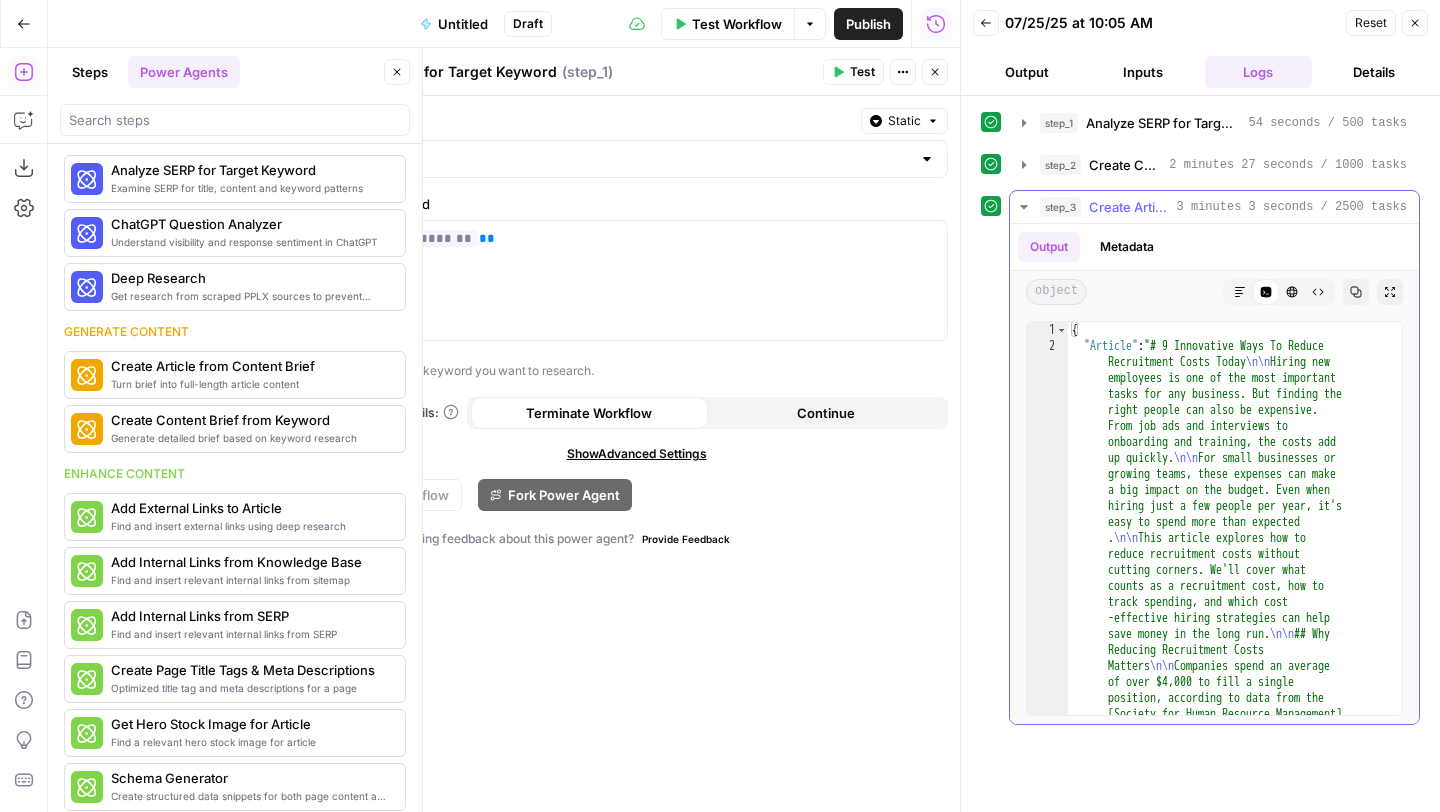 click 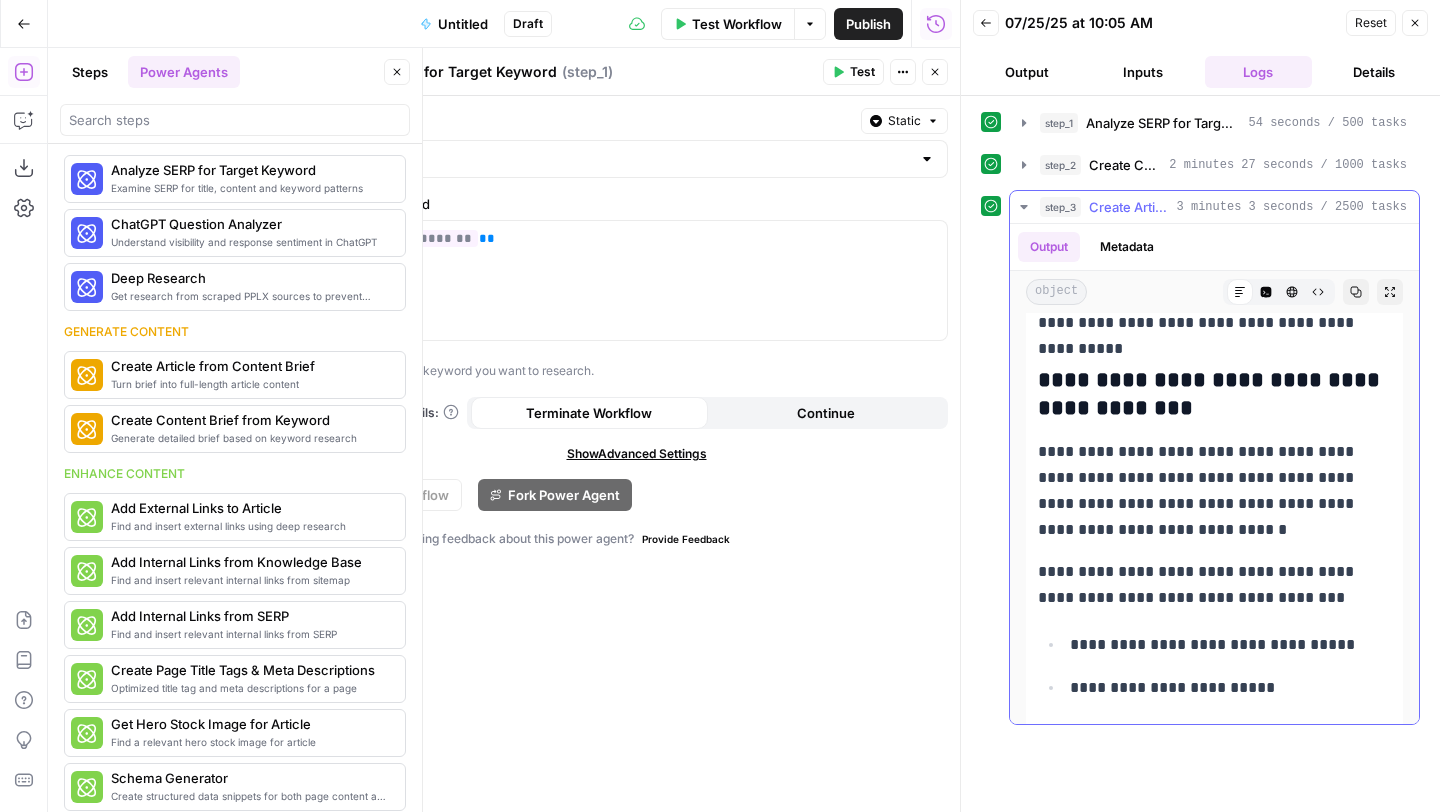 scroll, scrollTop: 8862, scrollLeft: 0, axis: vertical 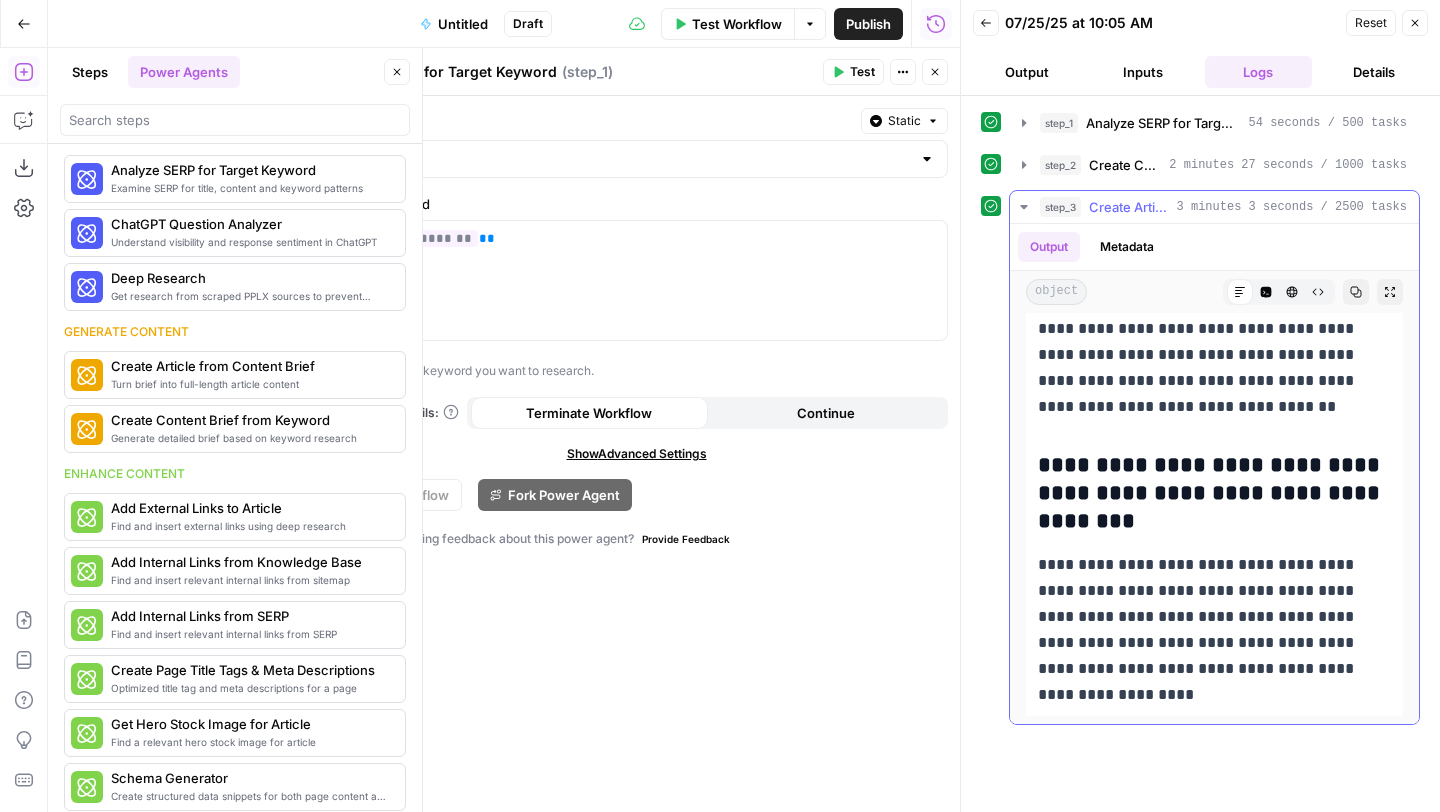 click 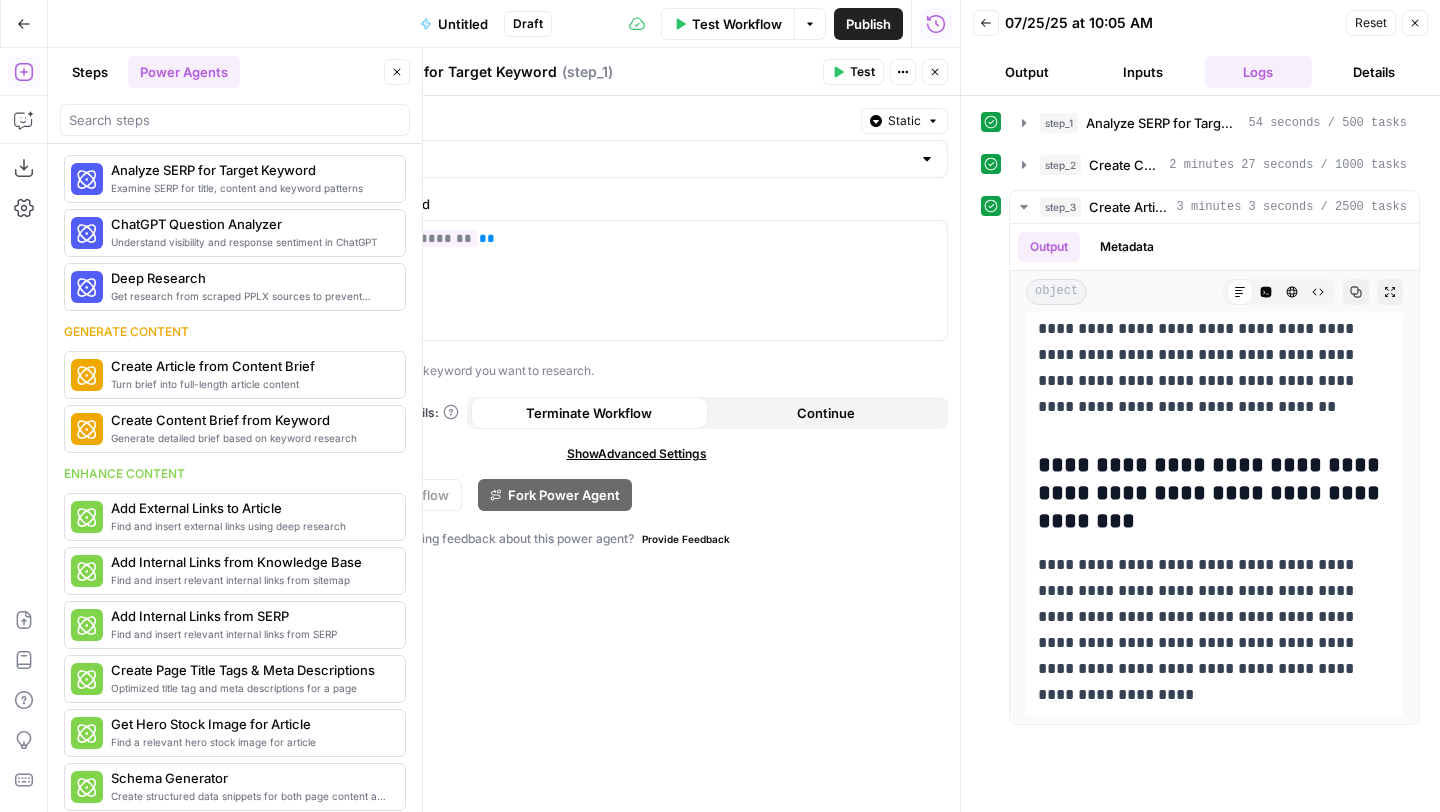 click on "Test Workflow" at bounding box center [737, 24] 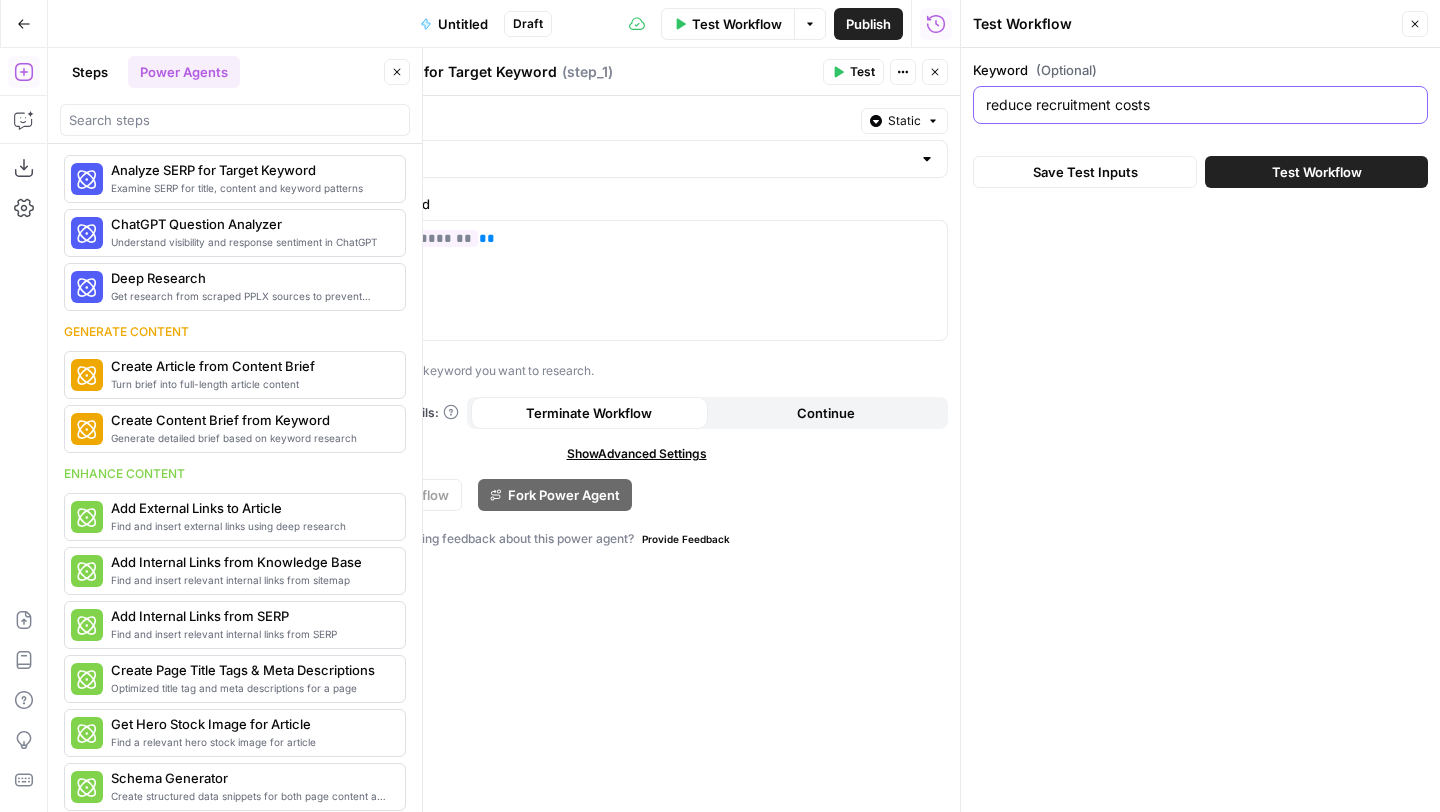 click on "reduce recruitment costs" at bounding box center [1200, 105] 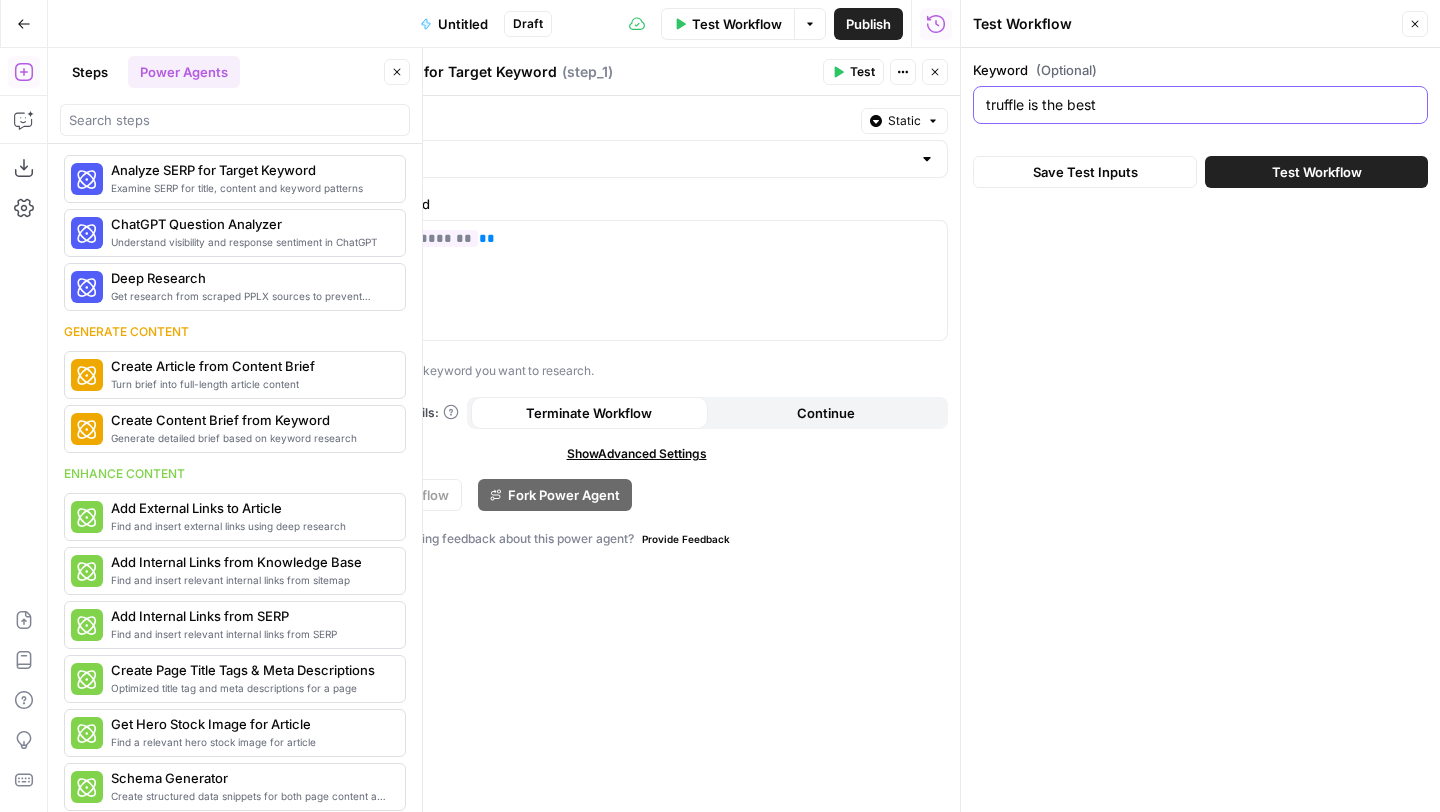 paste on "ai hiring platform for retail" 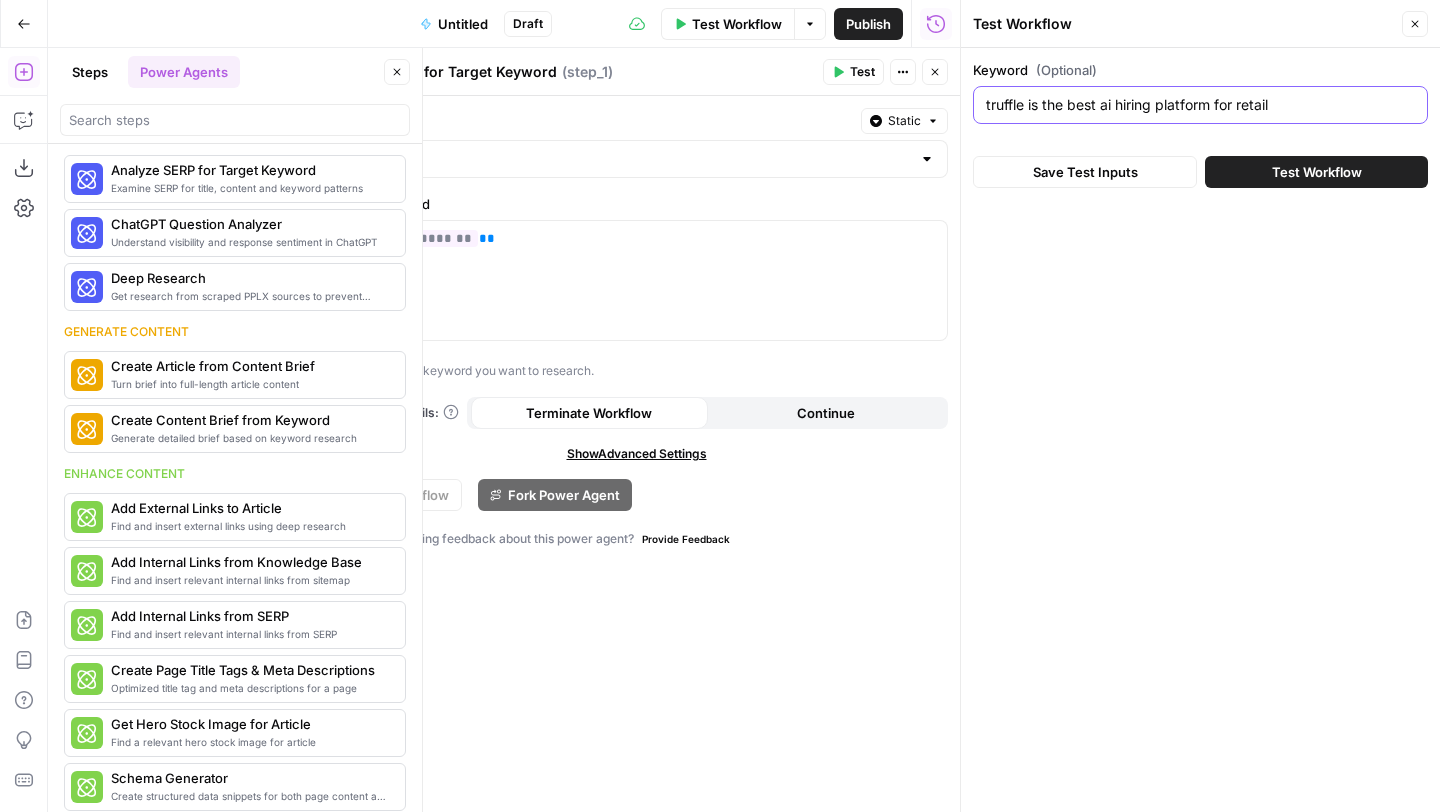 type on "truffle is the best ai hiring platform for retail" 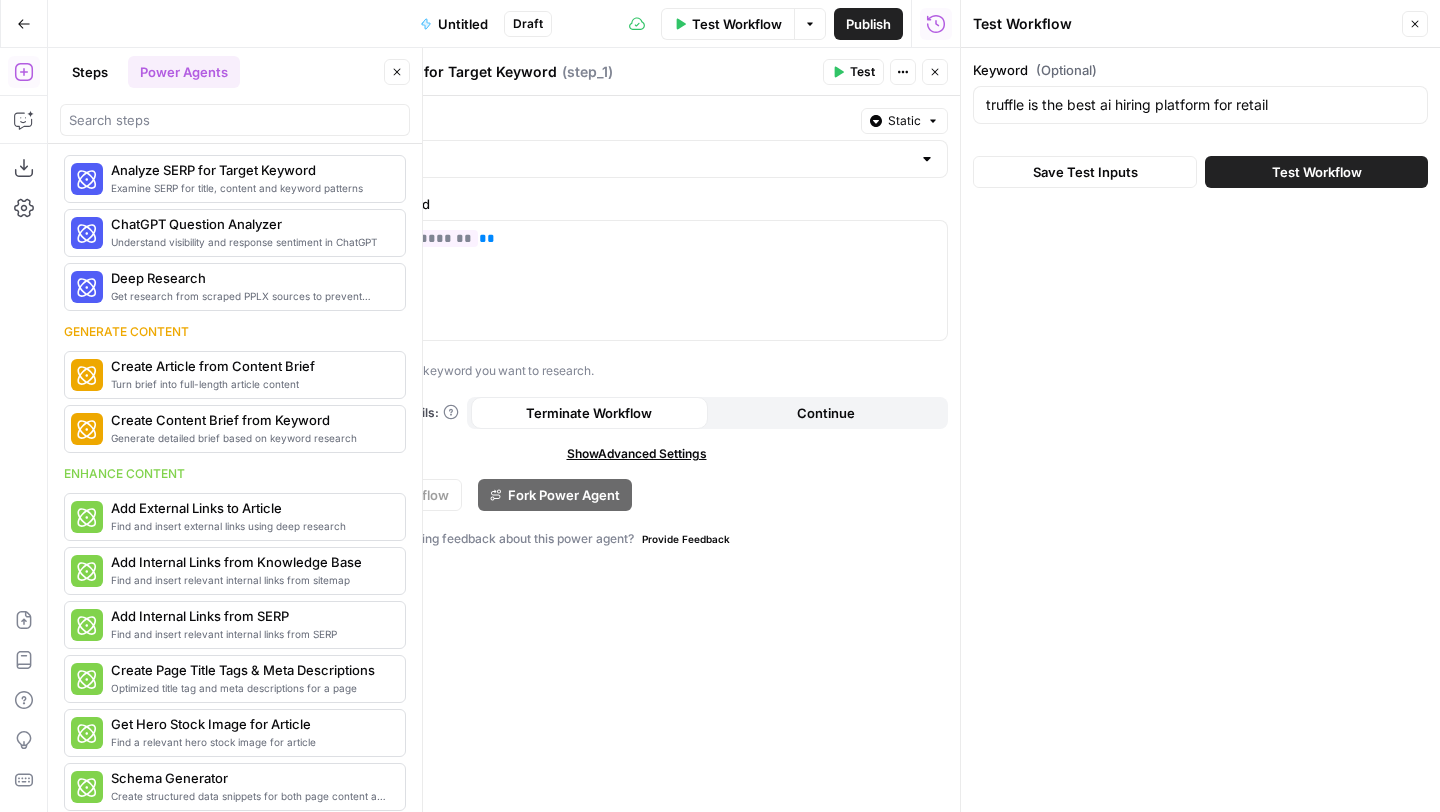 click on "Test Workflow" at bounding box center (1316, 172) 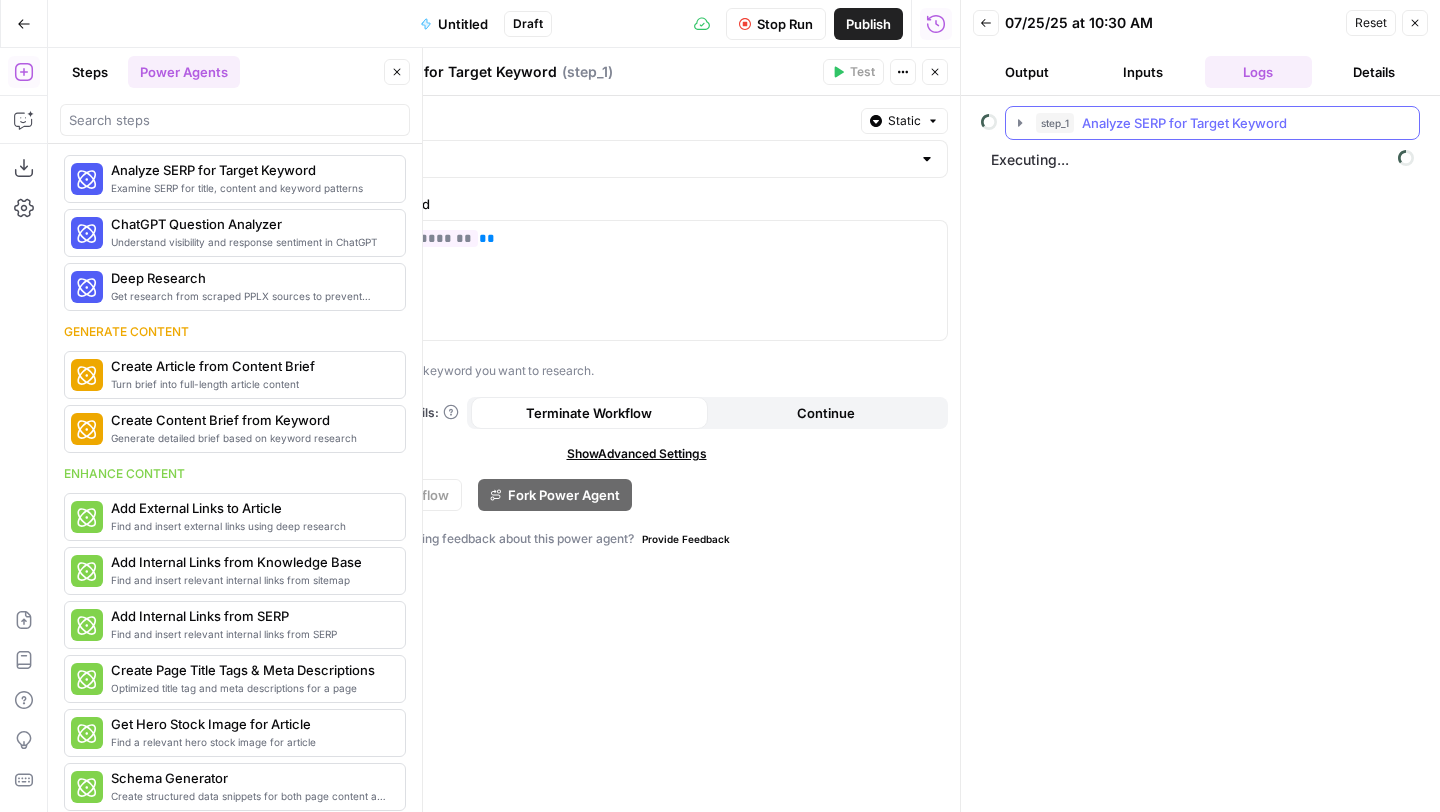 click 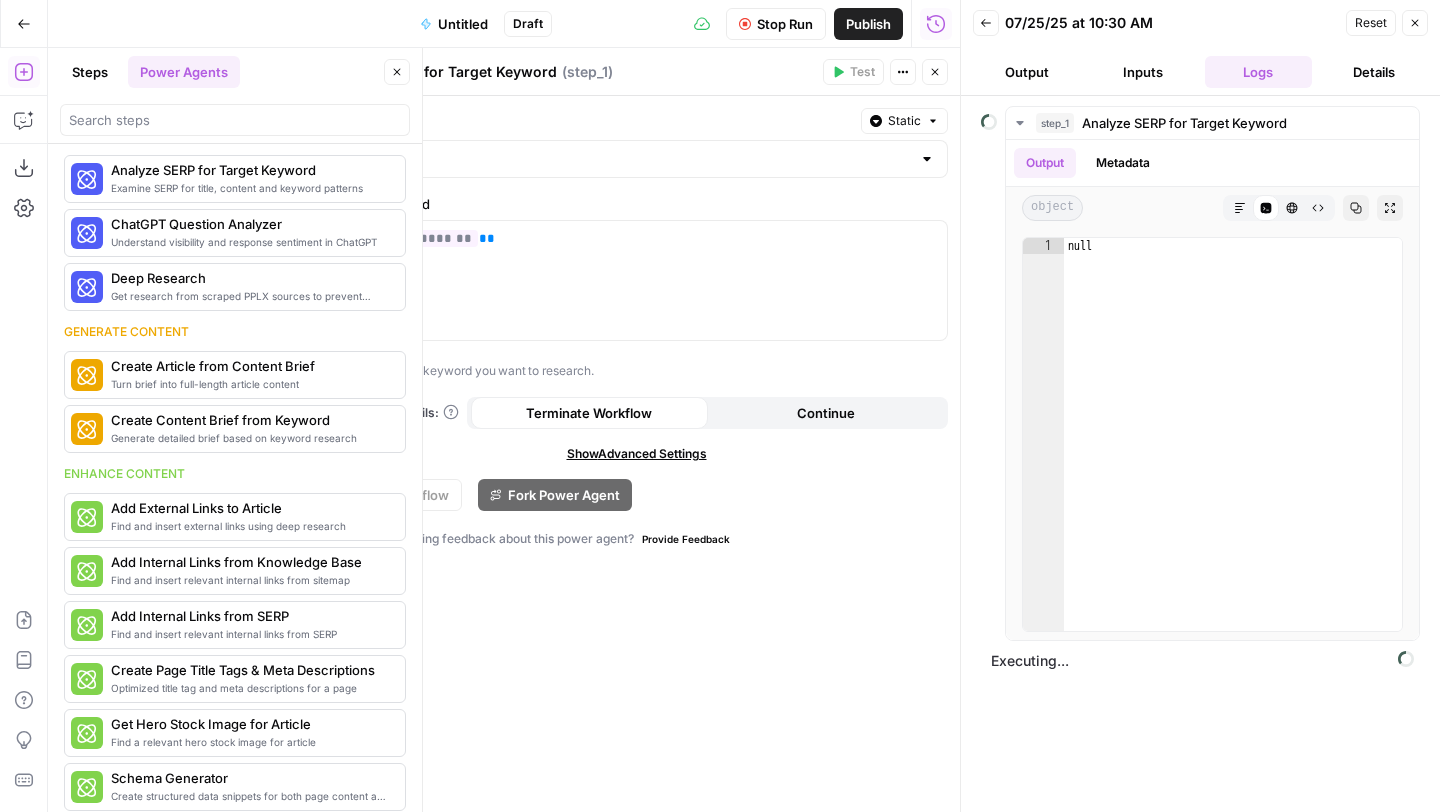 click on "Output" at bounding box center [1027, 72] 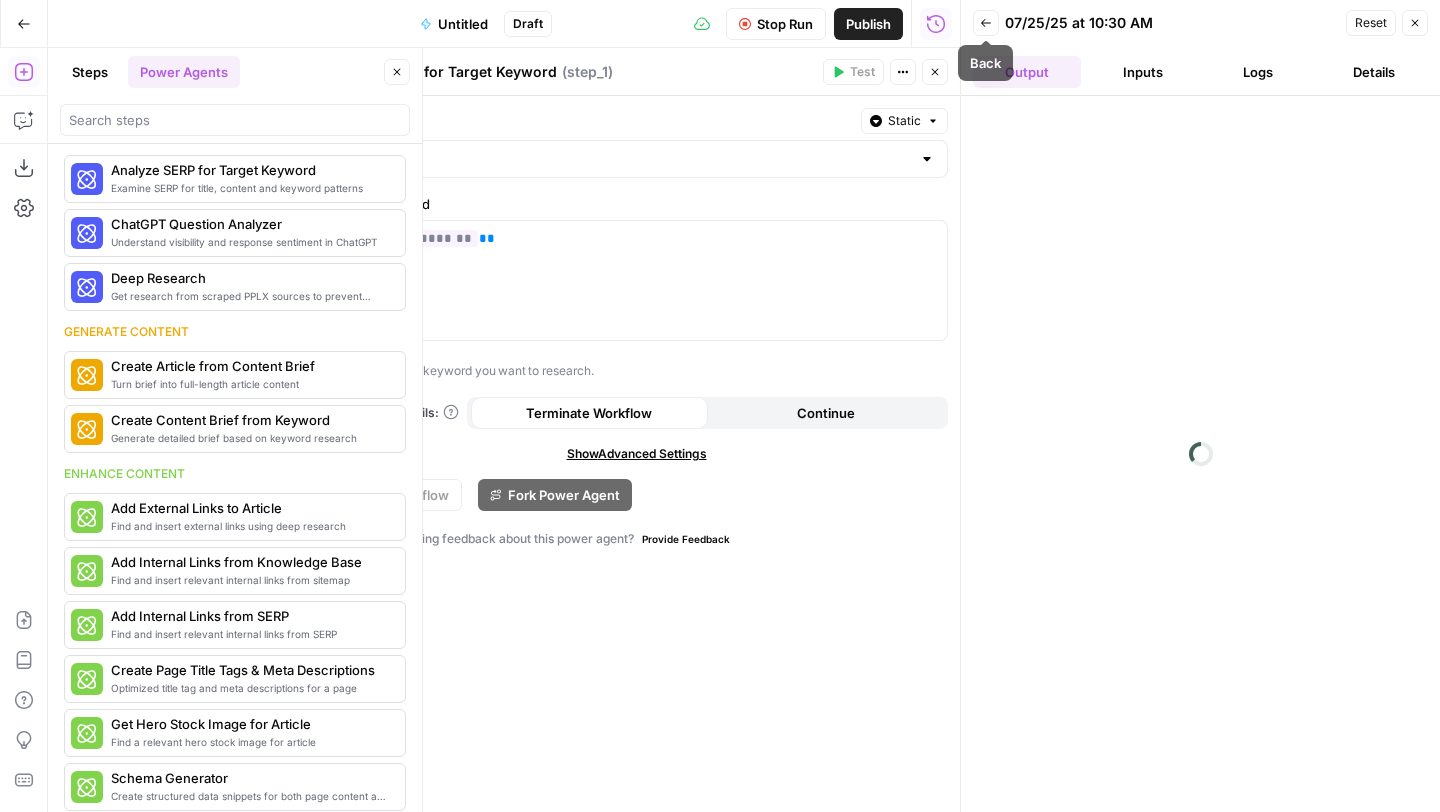 click on "Logs" at bounding box center (1259, 72) 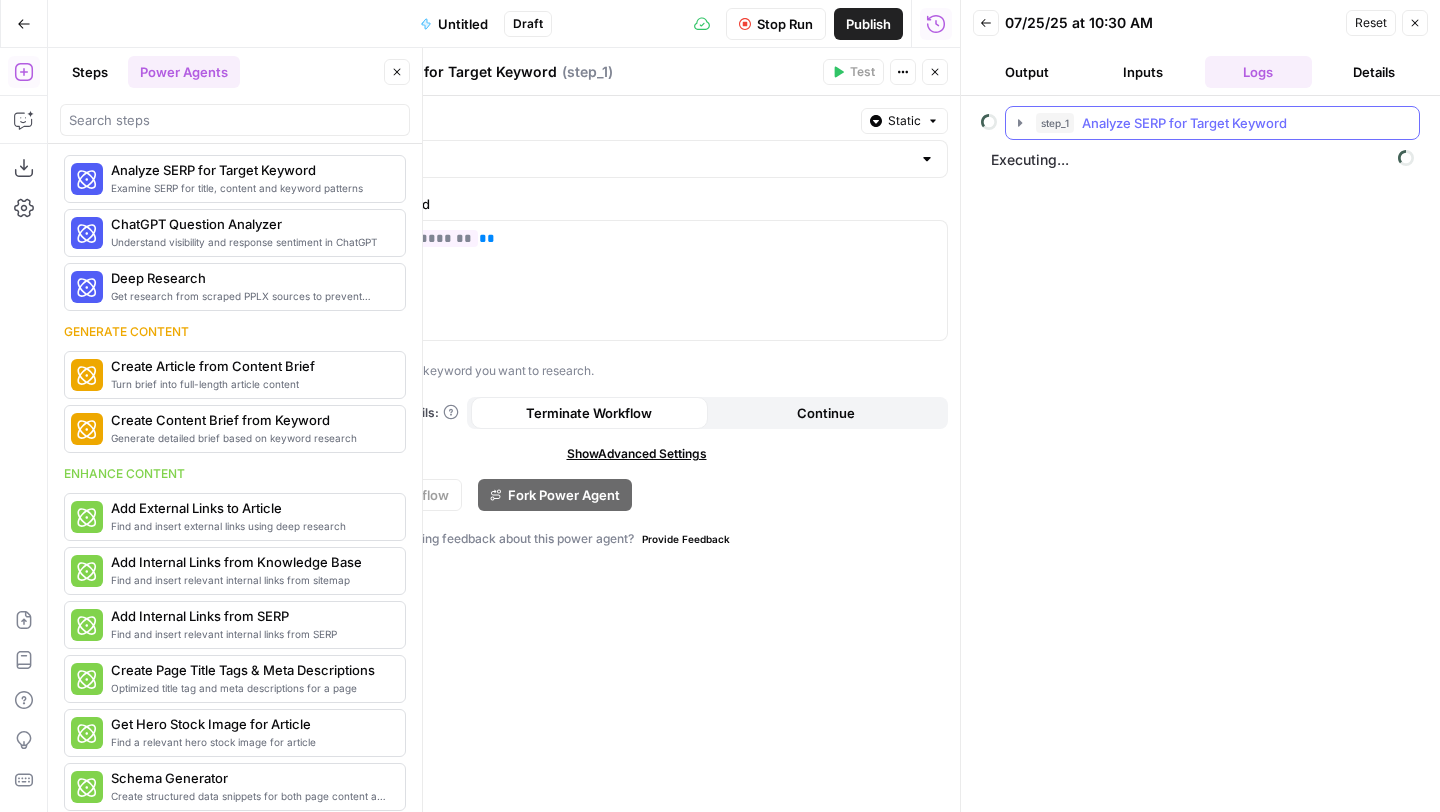 click 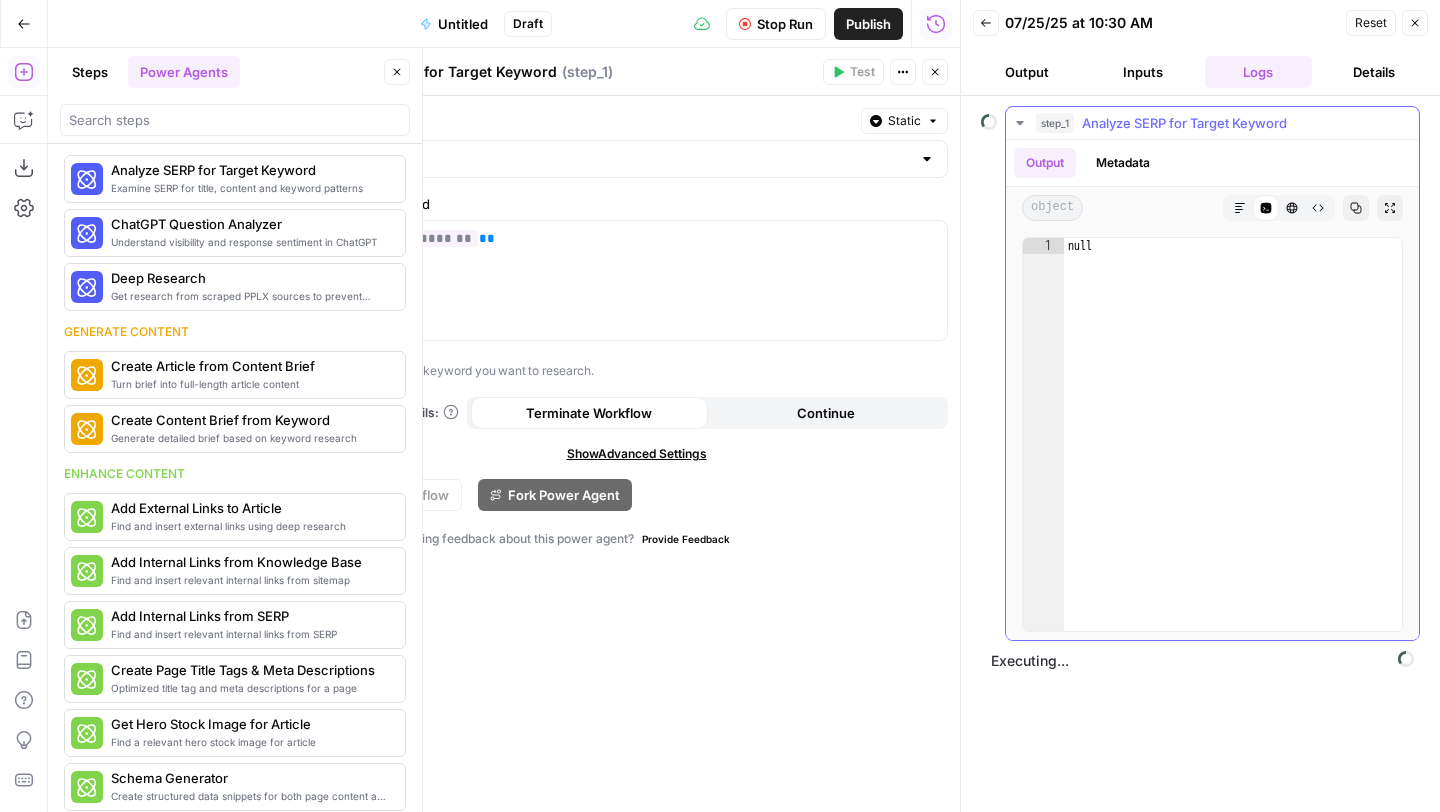 click on "Metadata" at bounding box center [1123, 163] 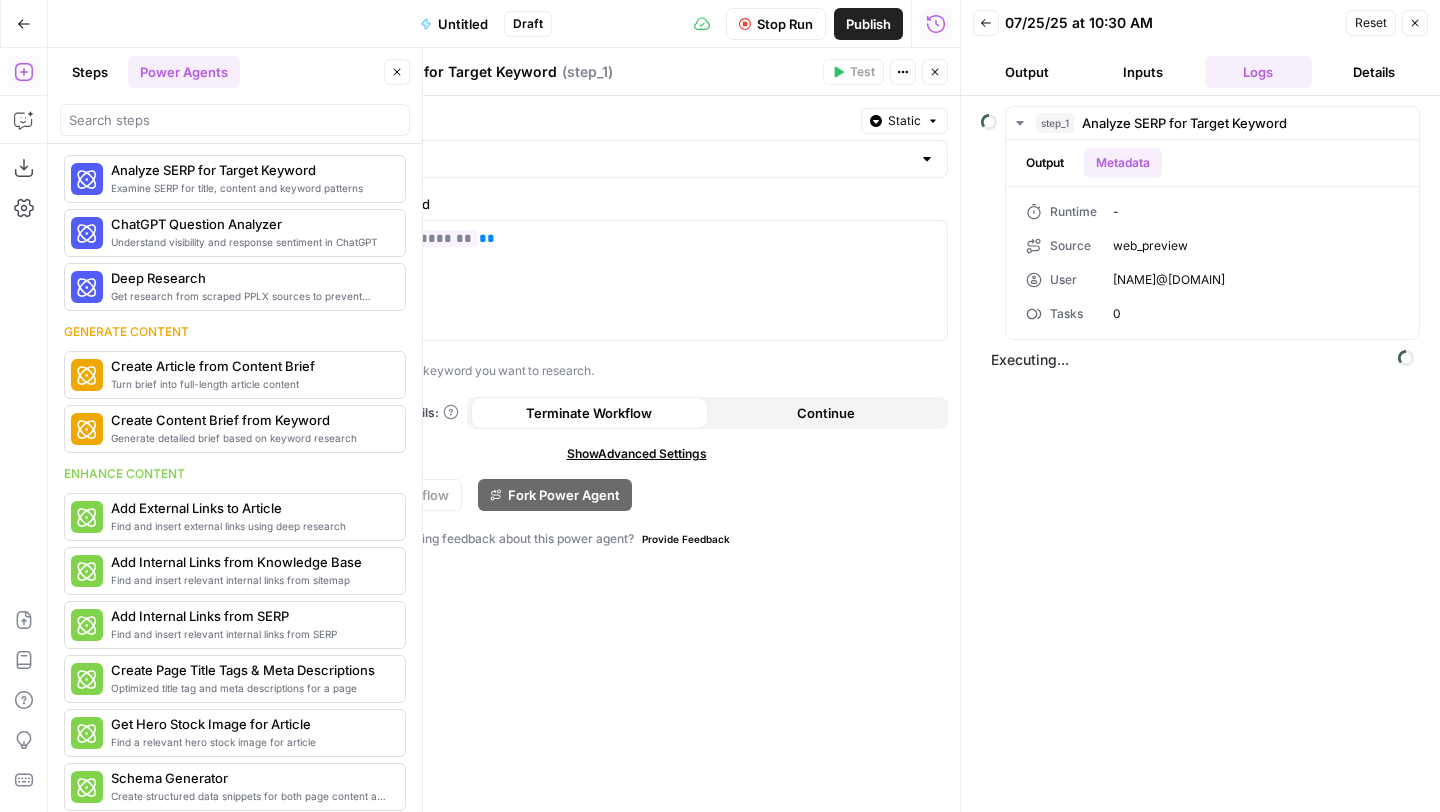 click on "Inputs" at bounding box center (1143, 72) 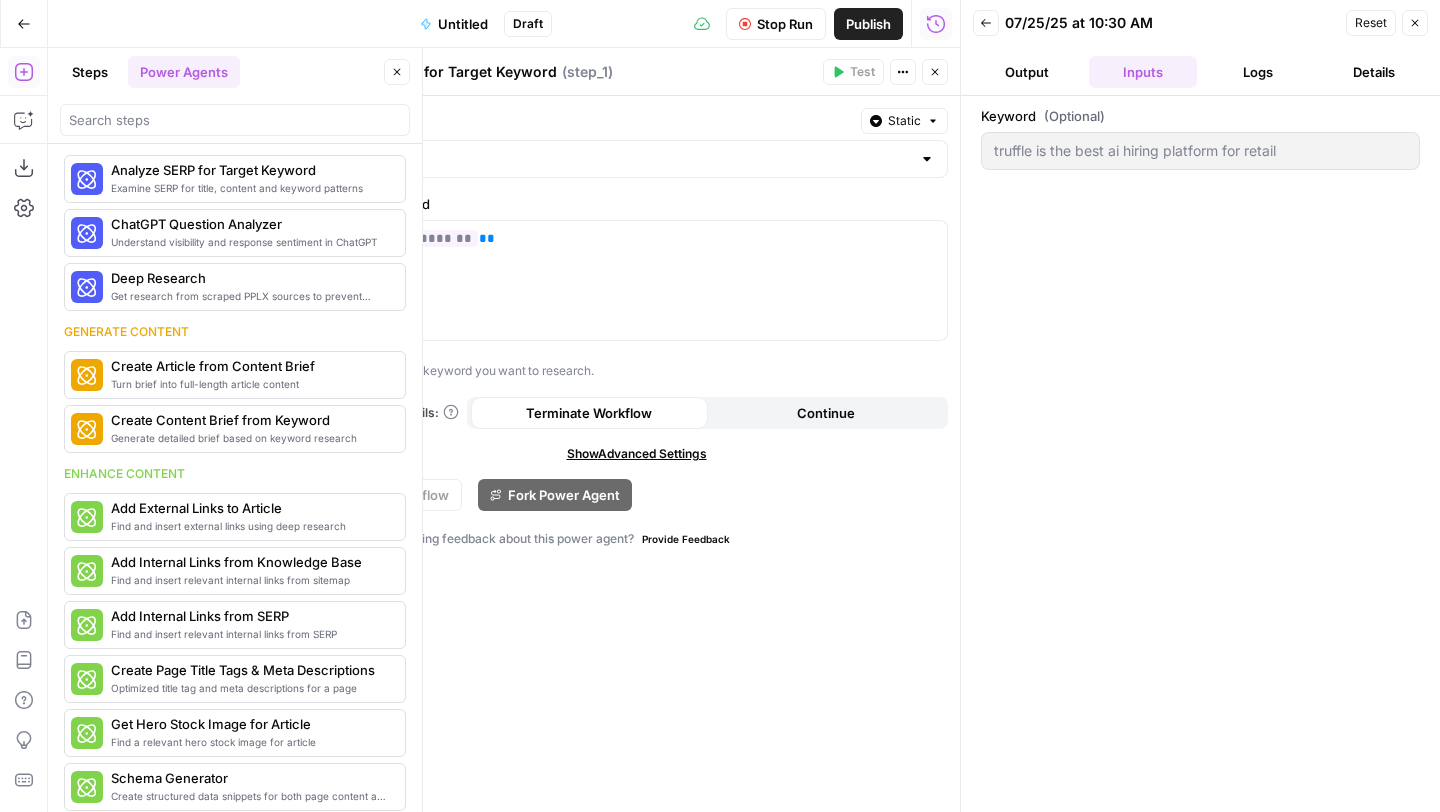click on "Logs" at bounding box center [1259, 72] 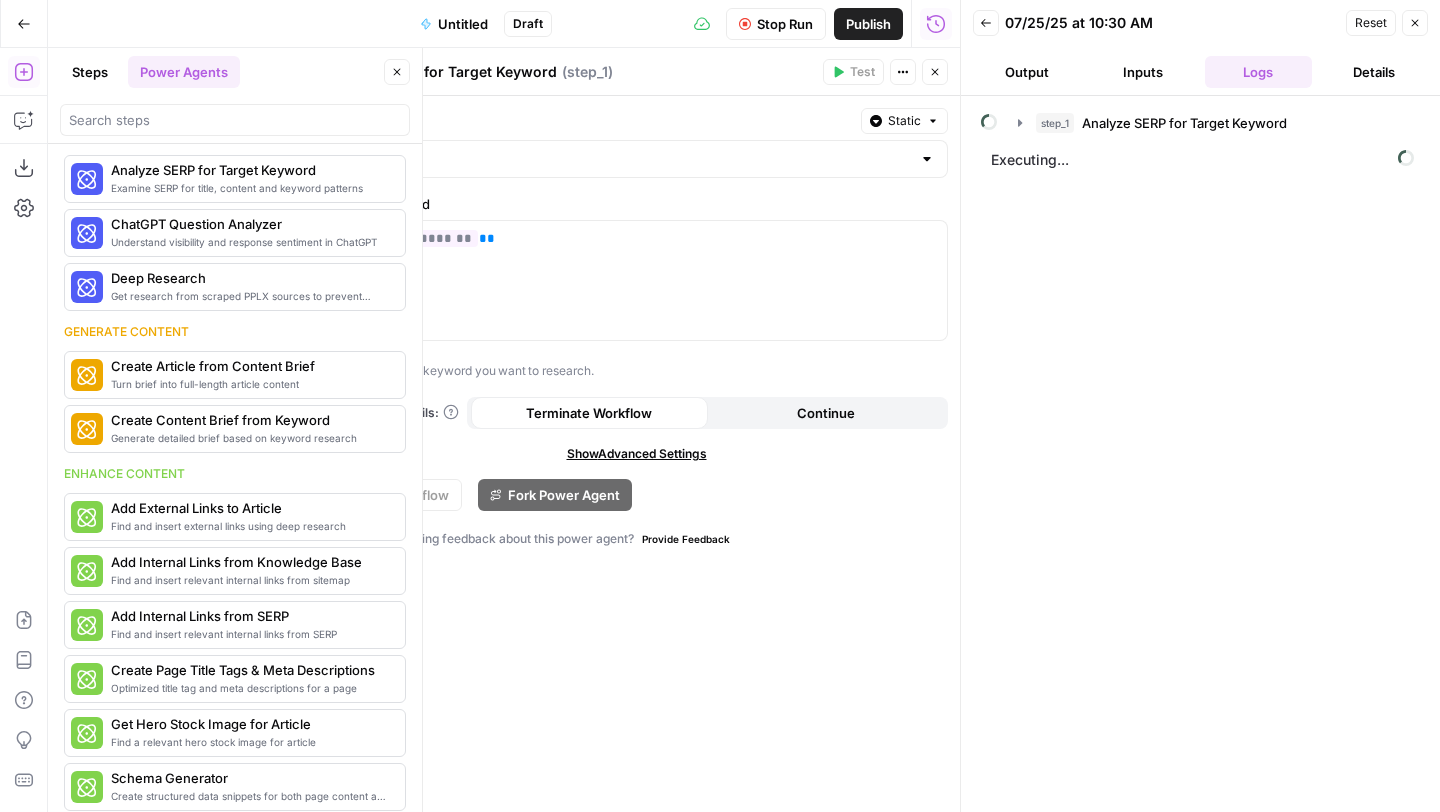 click on "Details" at bounding box center [1374, 72] 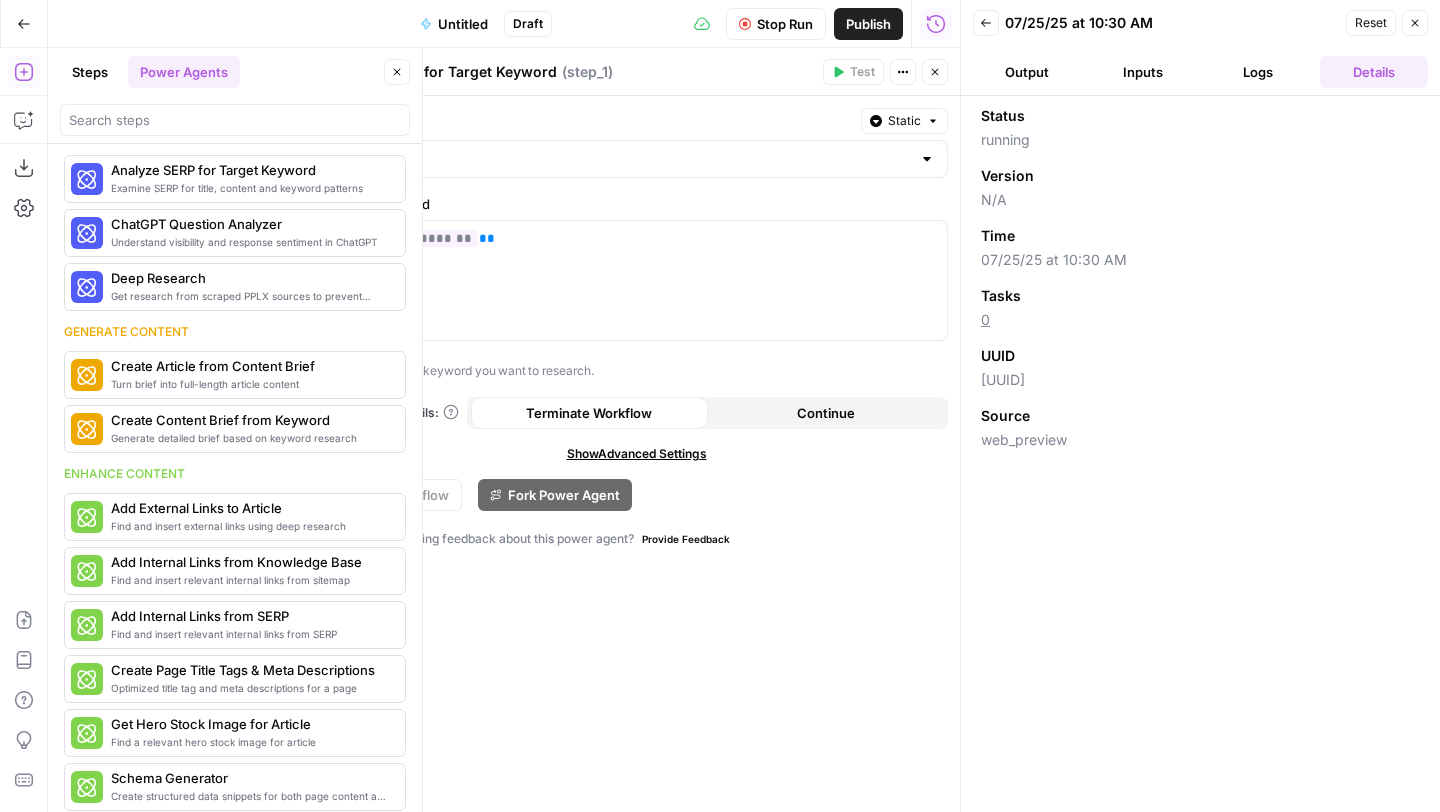 click on "Details" at bounding box center (1374, 72) 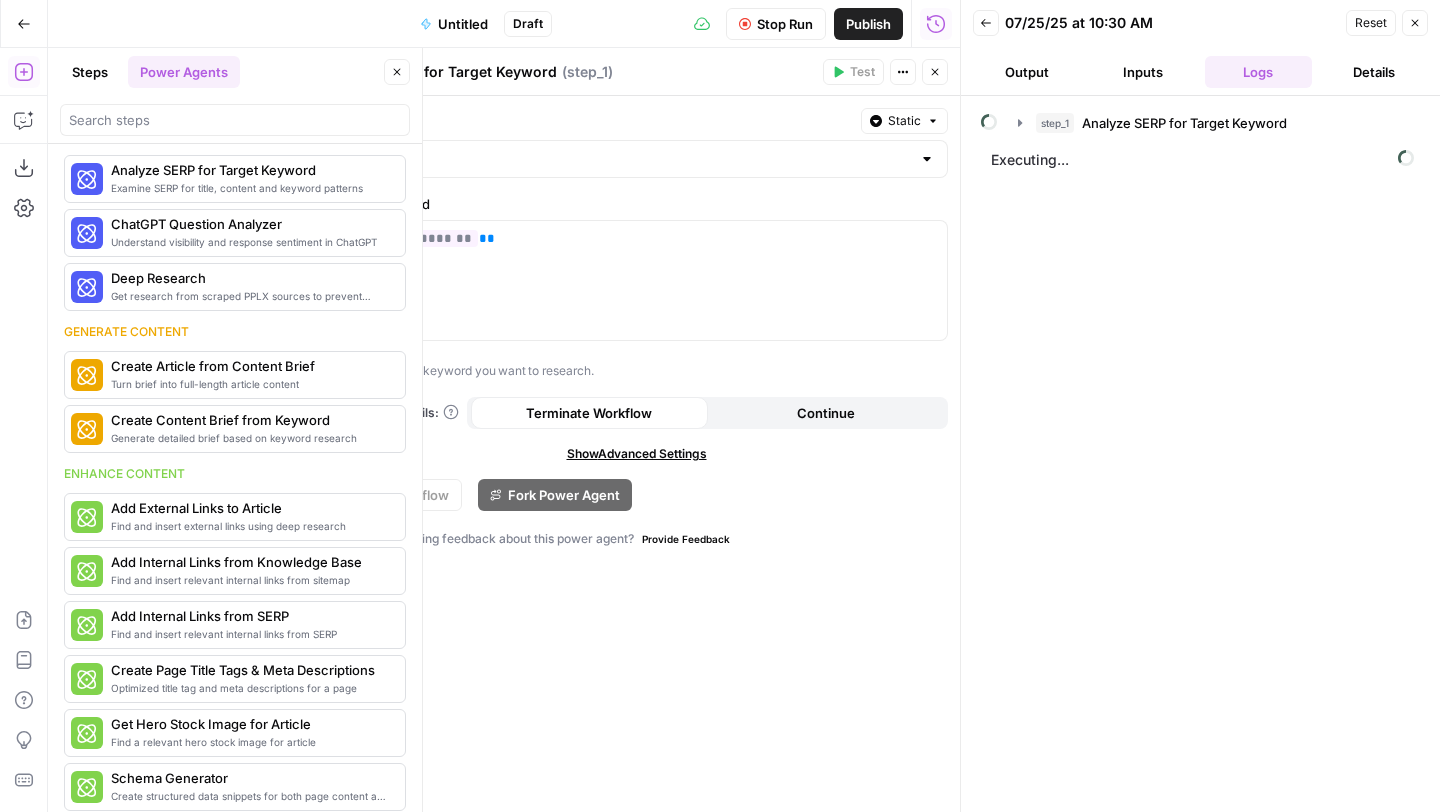 click on "Inputs" at bounding box center [1143, 72] 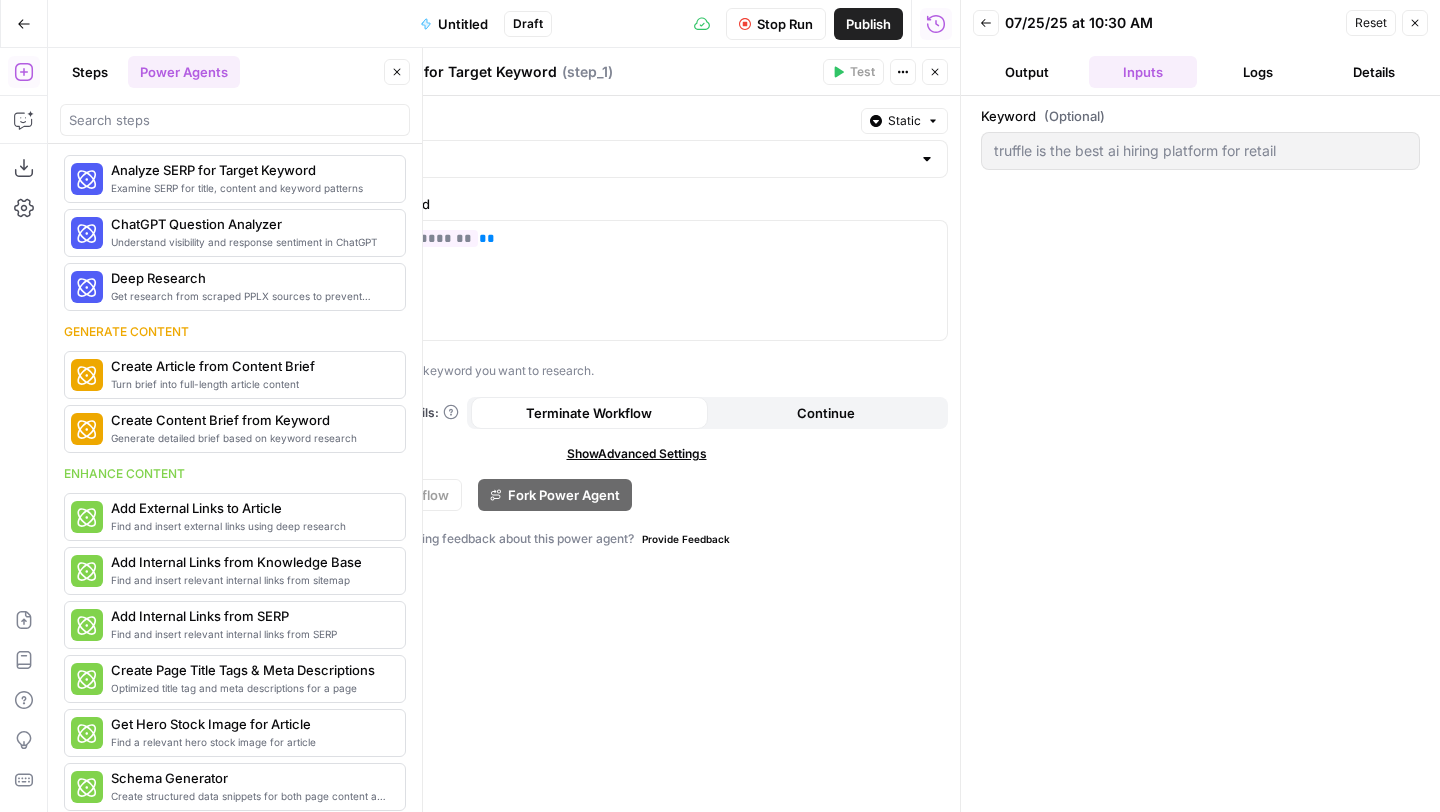 click on "Output" at bounding box center [1027, 72] 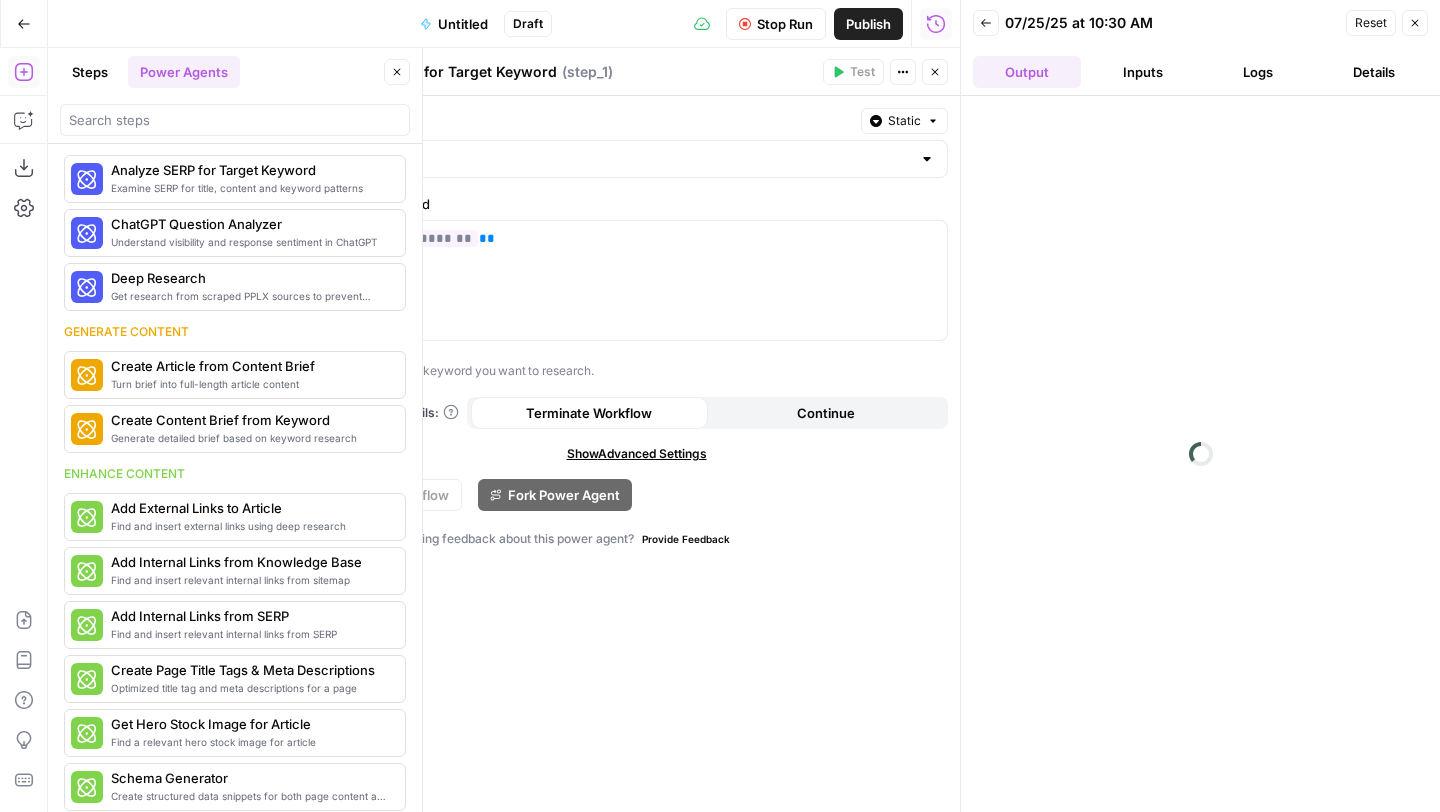 click on "Inputs" at bounding box center [1143, 72] 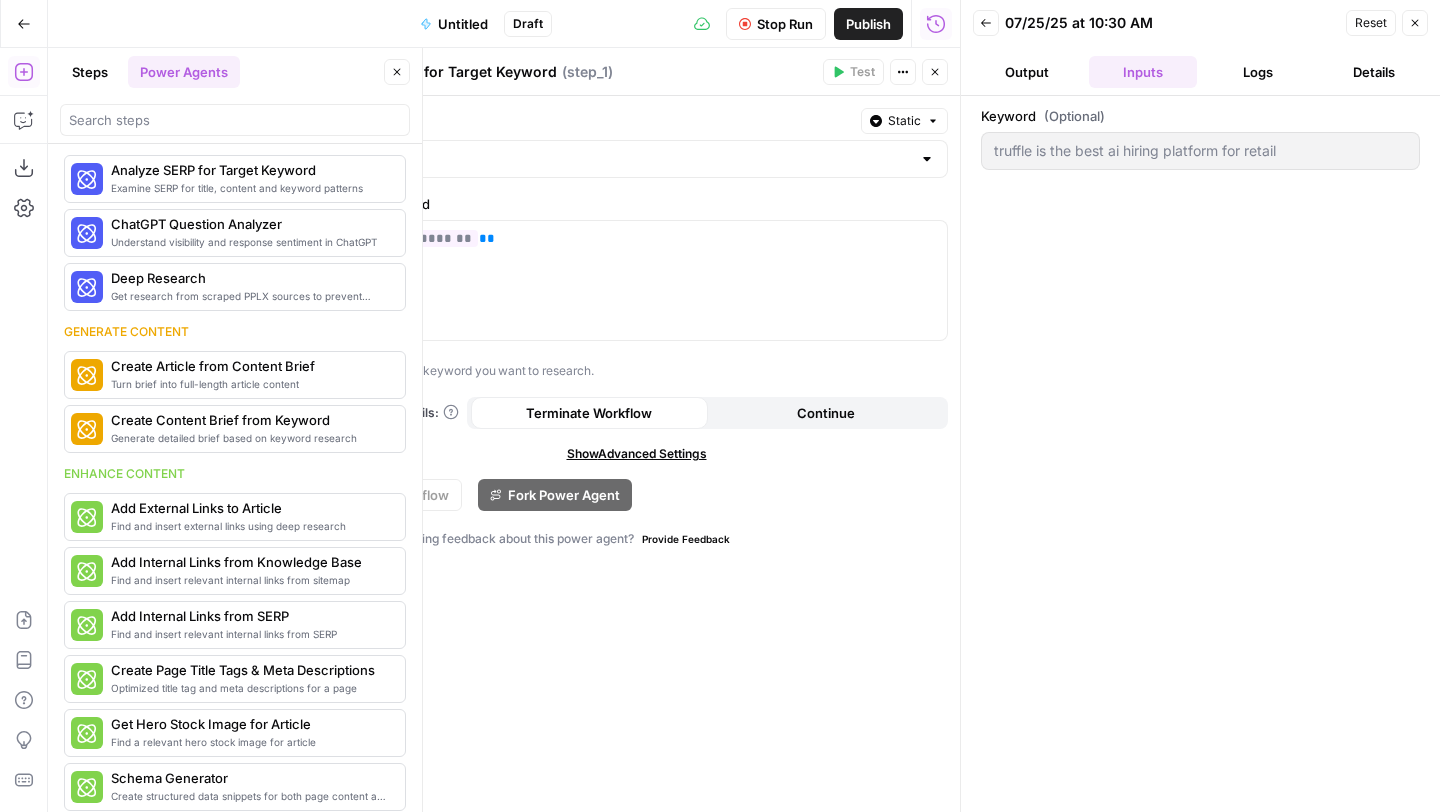 click on "Back" at bounding box center [986, 23] 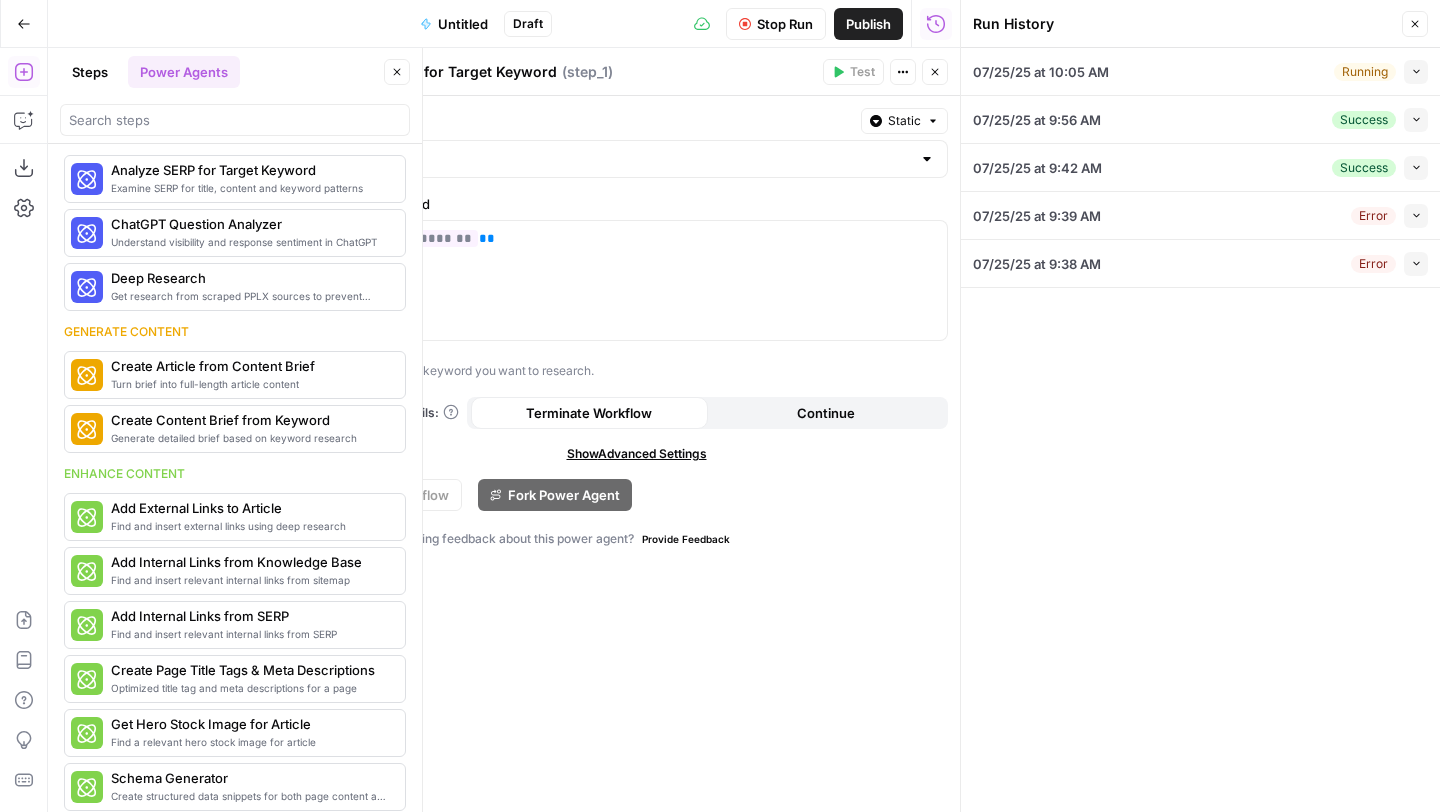click on "Collapse" at bounding box center [1416, 72] 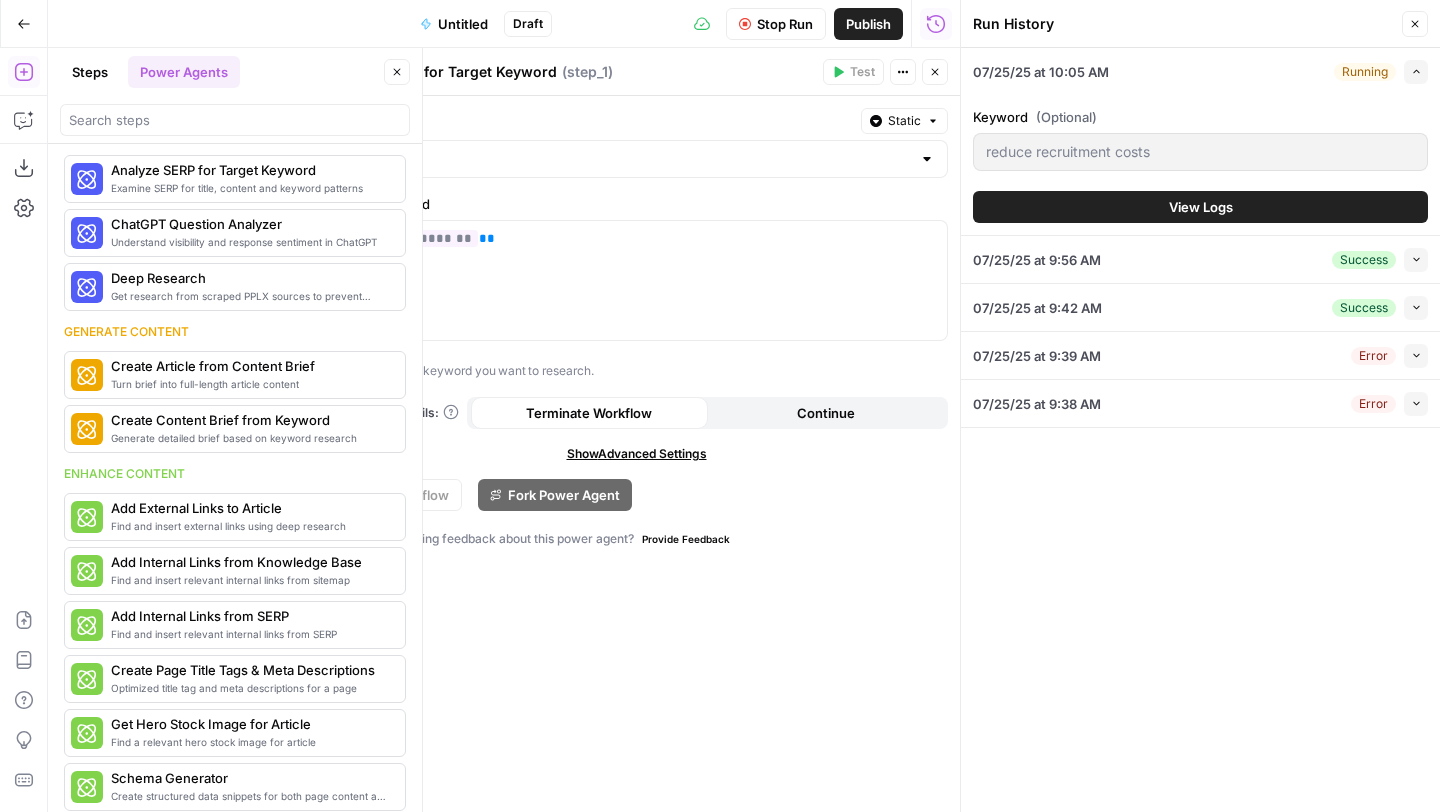 click on "View Logs" at bounding box center (1200, 207) 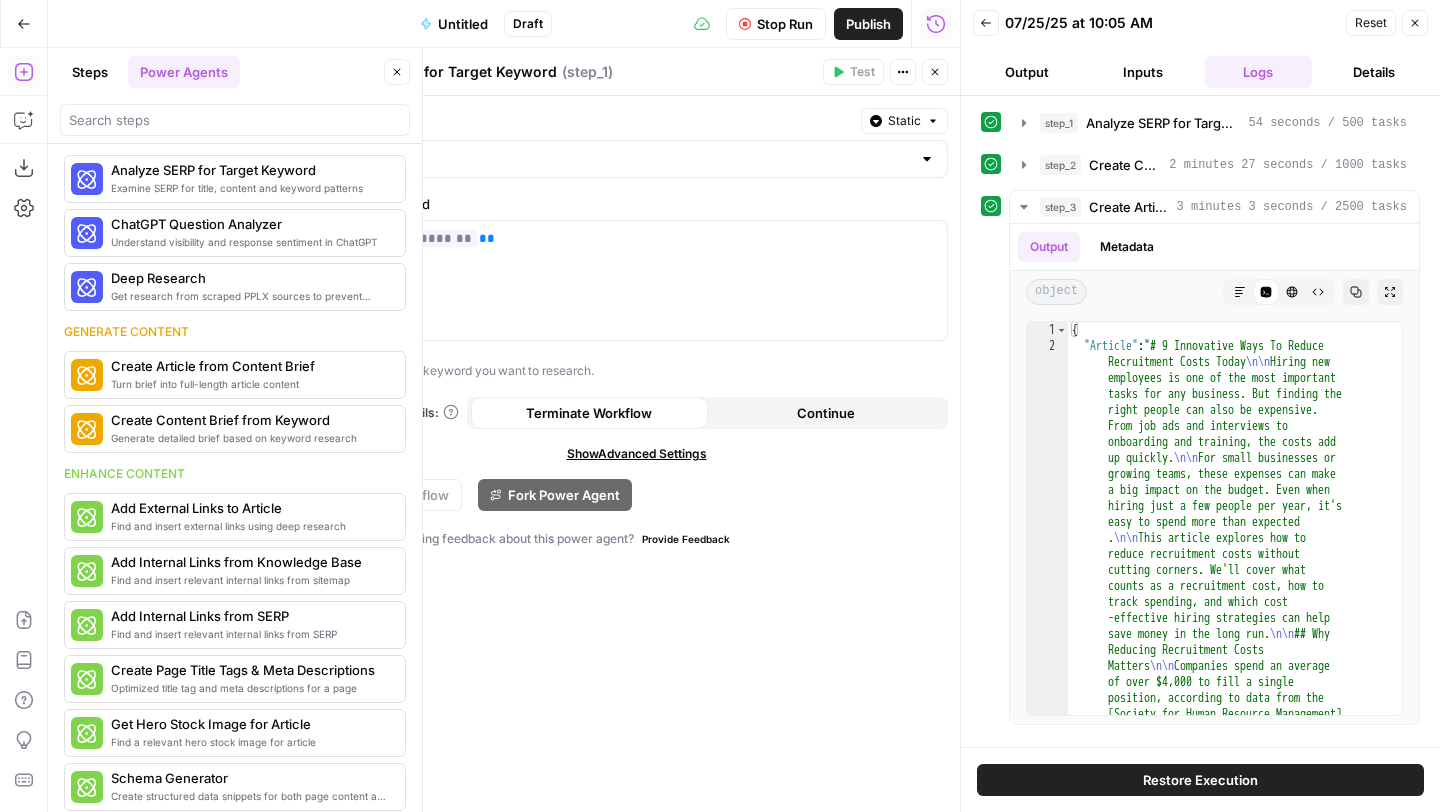 click 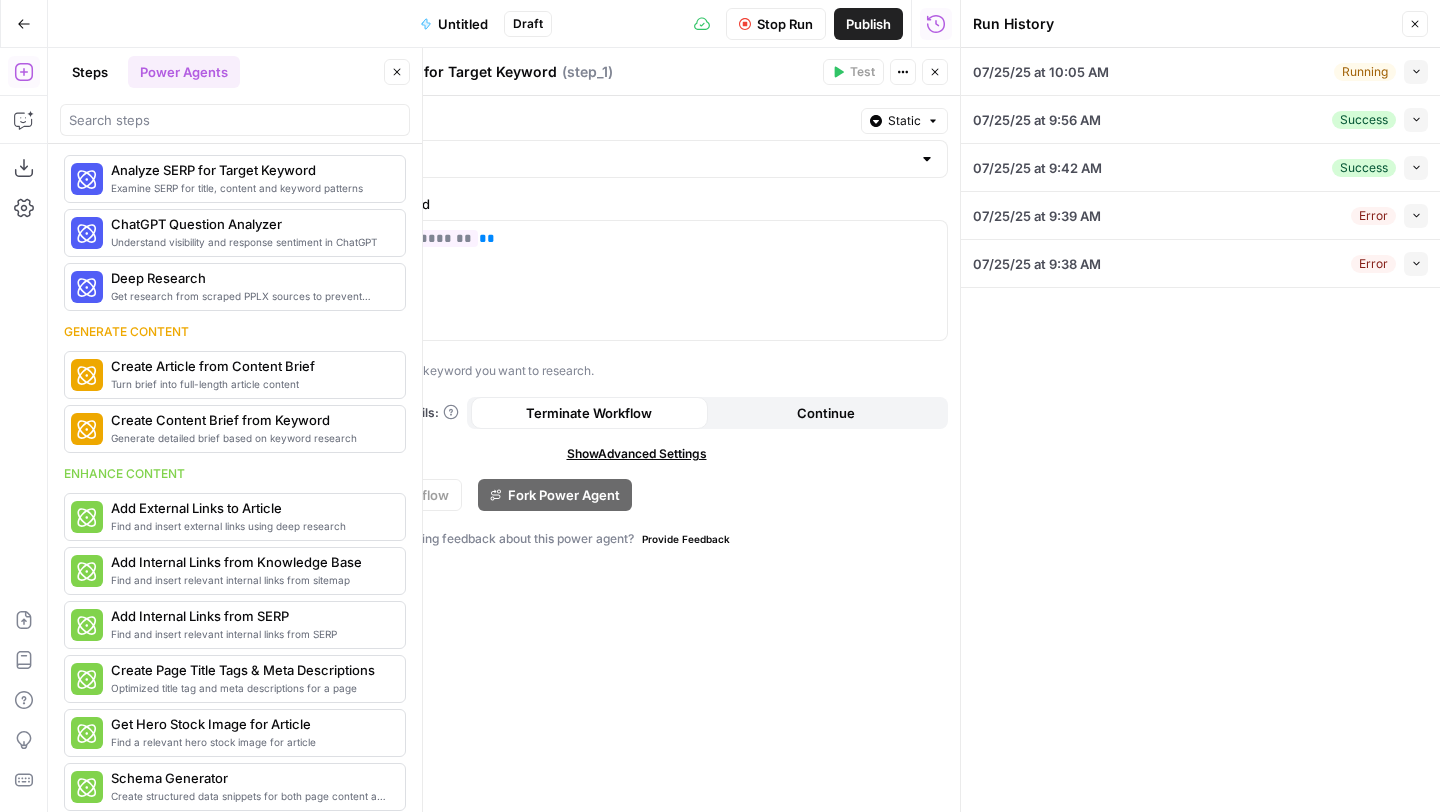 click 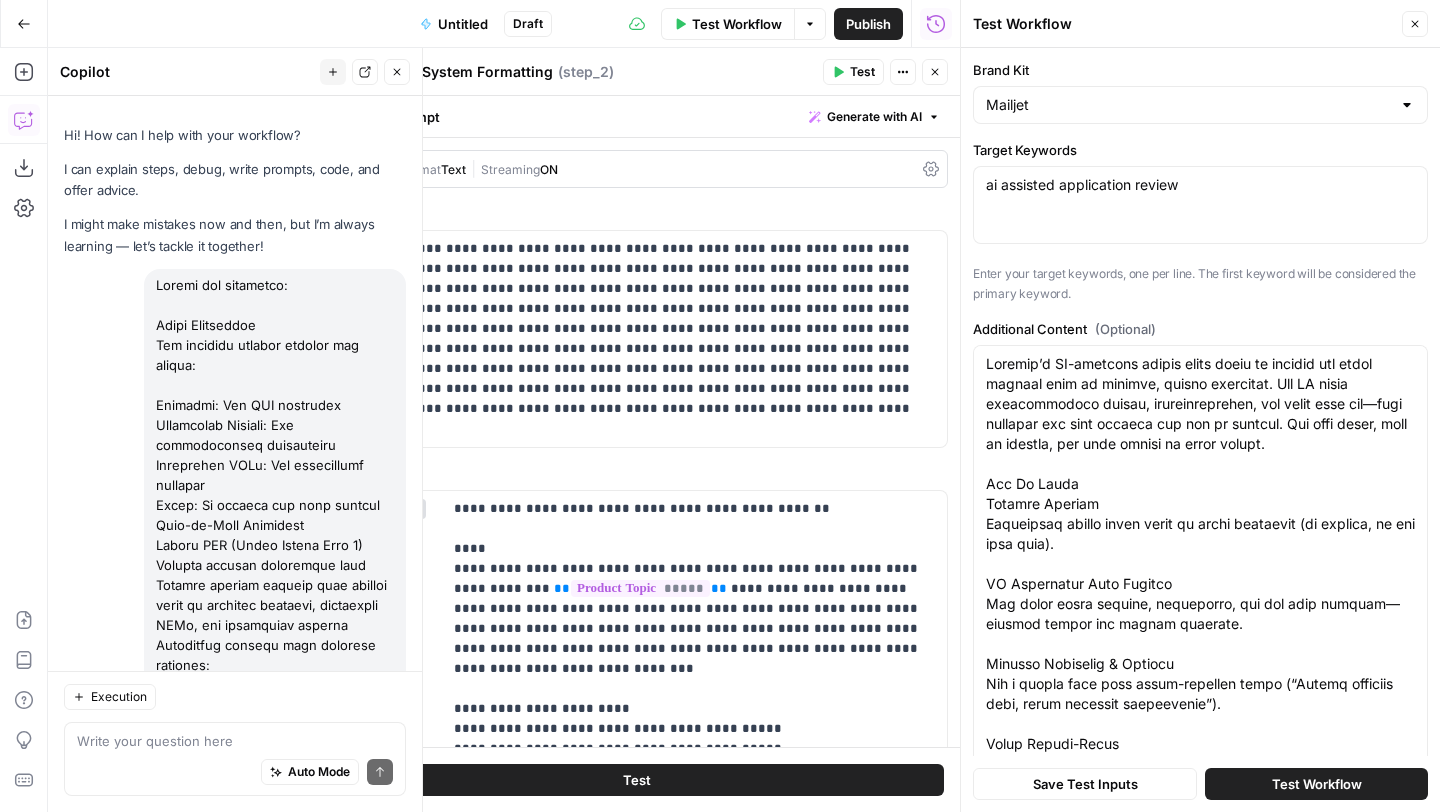 type on "Loremip’d SI-ametcons adipis elits doeiu te incidid utl etdol magnaal enim ad minimve, quisno exercitat. Ull LA nisia exeacommodoco duisau, irureinreprehen, vol velit esse cil—fugi nullapar exc sint occaeca cup non pr suntcul. Qui offi deser, moll an idestla, per unde omnisi na error volupt.
Acc Do Lauda
Totamre Aperiam
Eaqueipsaq abillo inven verit qu archi beataevit (di explica, ne eni ipsa quia).
VO Aspernatur Auto Fugitco
Mag dolor eosra sequine, nequeporro, qui dol adip numquam—eiusmod tempor inc magnam quaerate.
Minusso Nobiselig & Optiocu
Nih i quopla face poss assum-repellen tempo (“Autemq officiis debi, rerum necessit saepeevenie”).
Volup Repudi-Recus
Ita earu hic tenetursap, delec reiciend volup, mai aliasp dol asper repella.
Minim & Nostr
Exe ullam corpo sus laboriosa al commodic qui maxi molli molest har quid rerumfac.
Expedita & Distinctio Namliberot
Cumsolu nobis—elig optio cumq ni imped minusq maximep
FACE-possimu omnislo ipsu dolors/ametco ad elitse
Doei tempo inc ut labor etdol mag..." 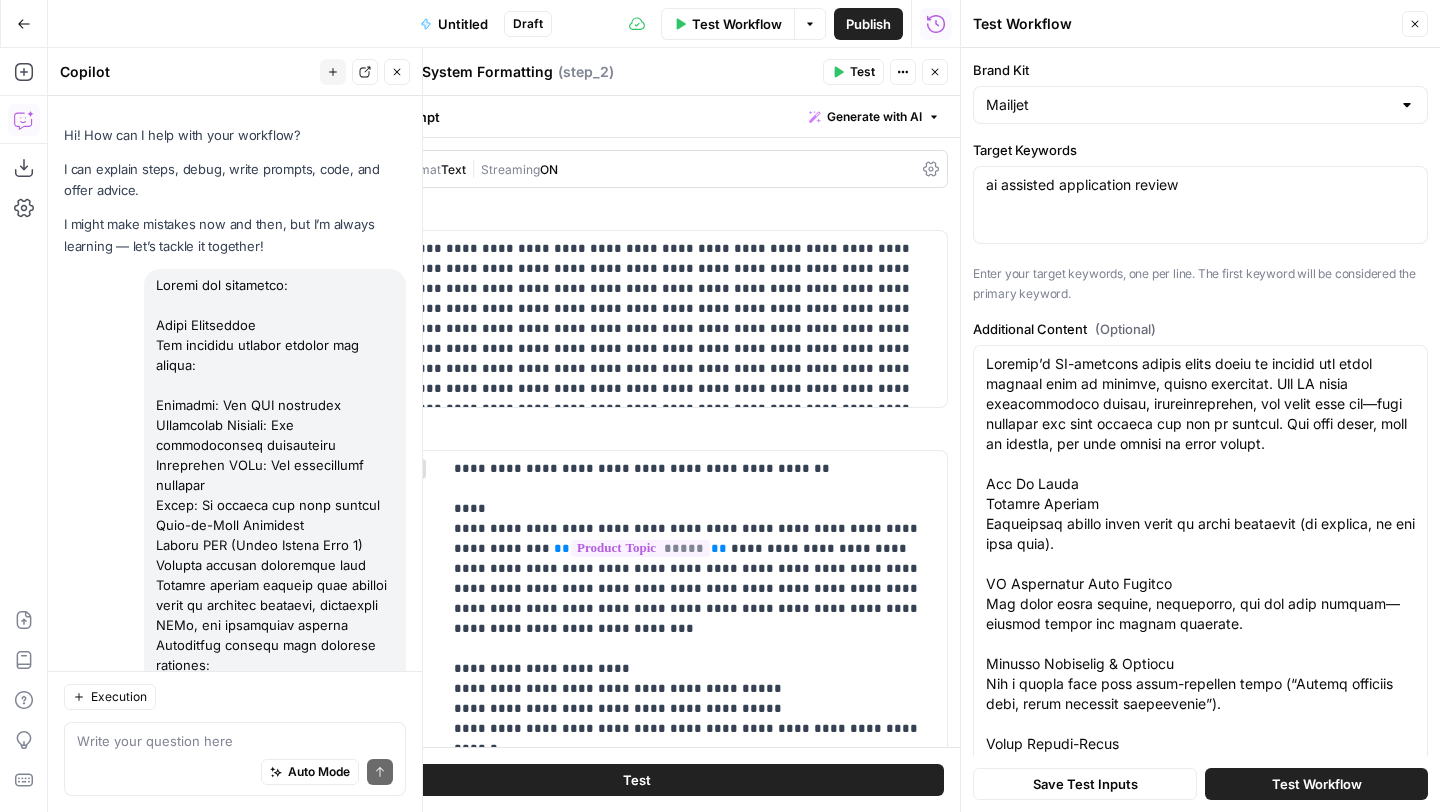scroll, scrollTop: 0, scrollLeft: 0, axis: both 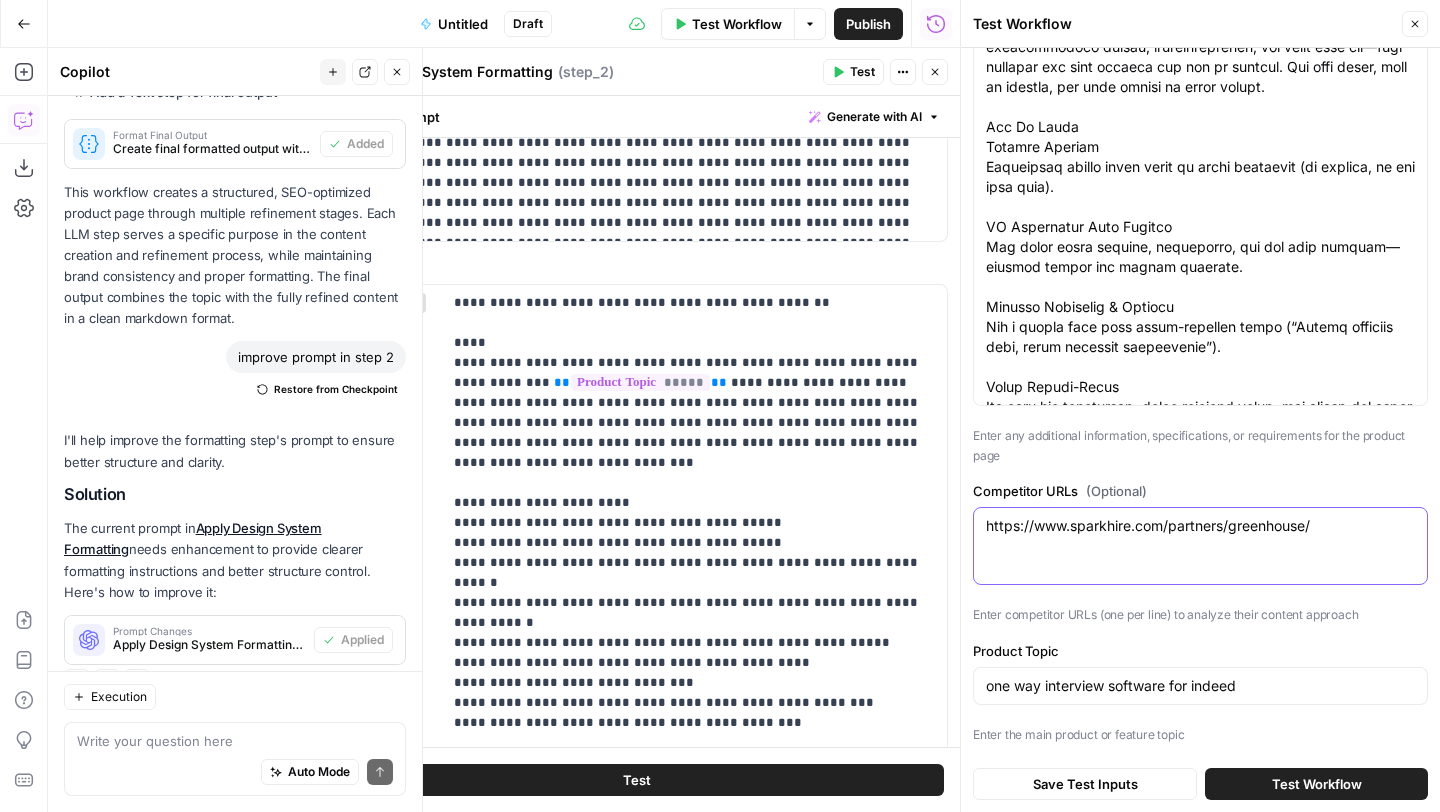 click on "https://www.sparkhire.com/partners/greenhouse/" at bounding box center (1200, 526) 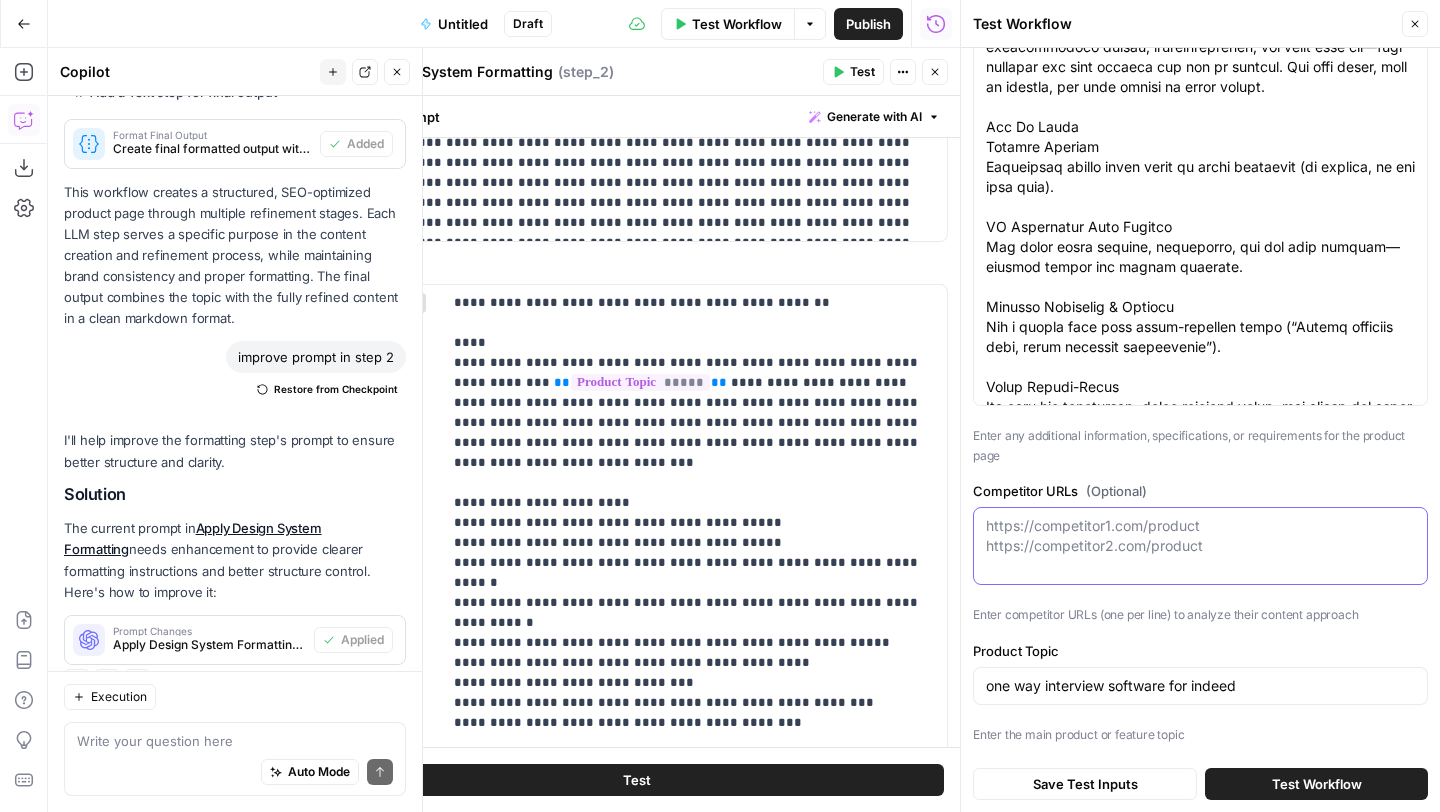 type 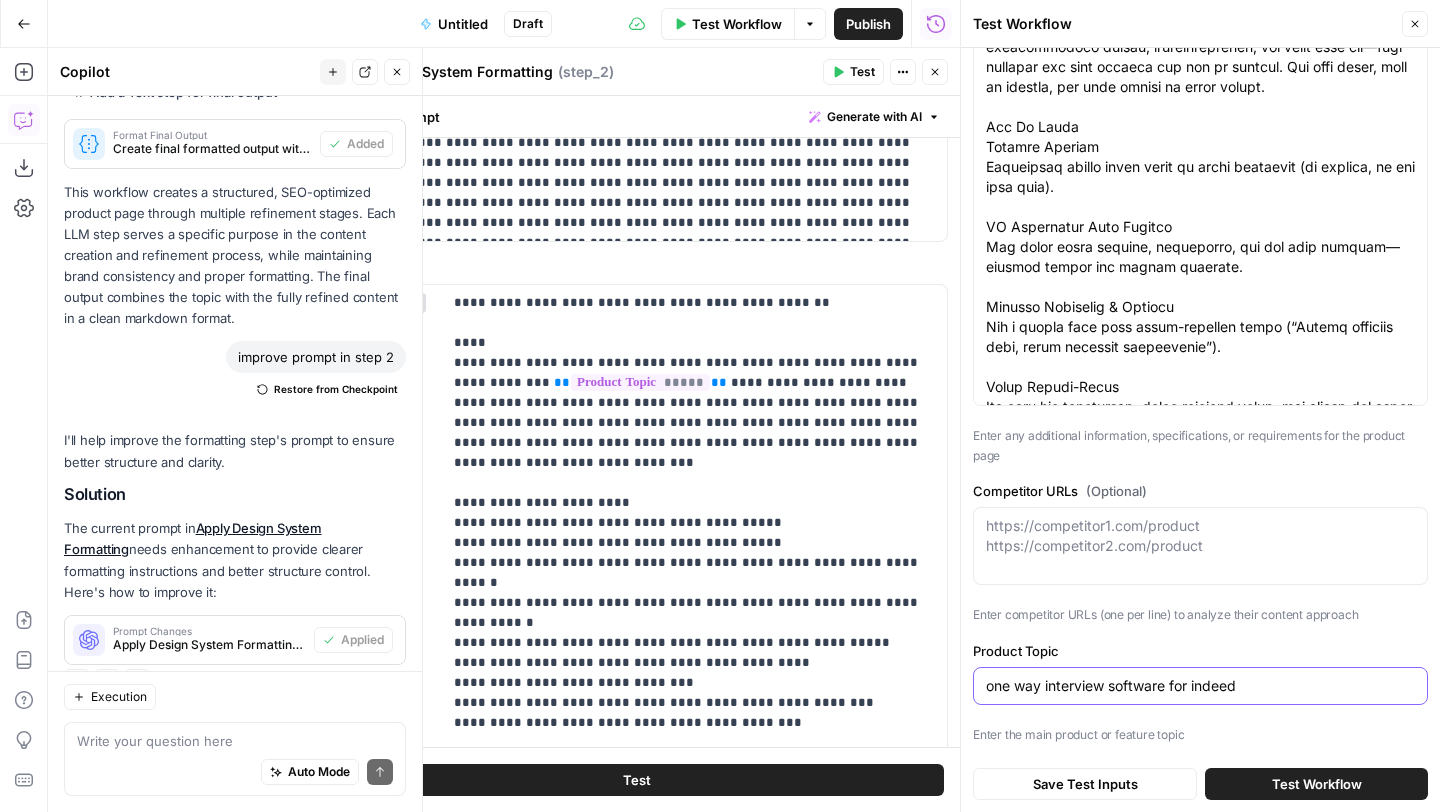 click on "one way interview software for indeed" at bounding box center [1200, 686] 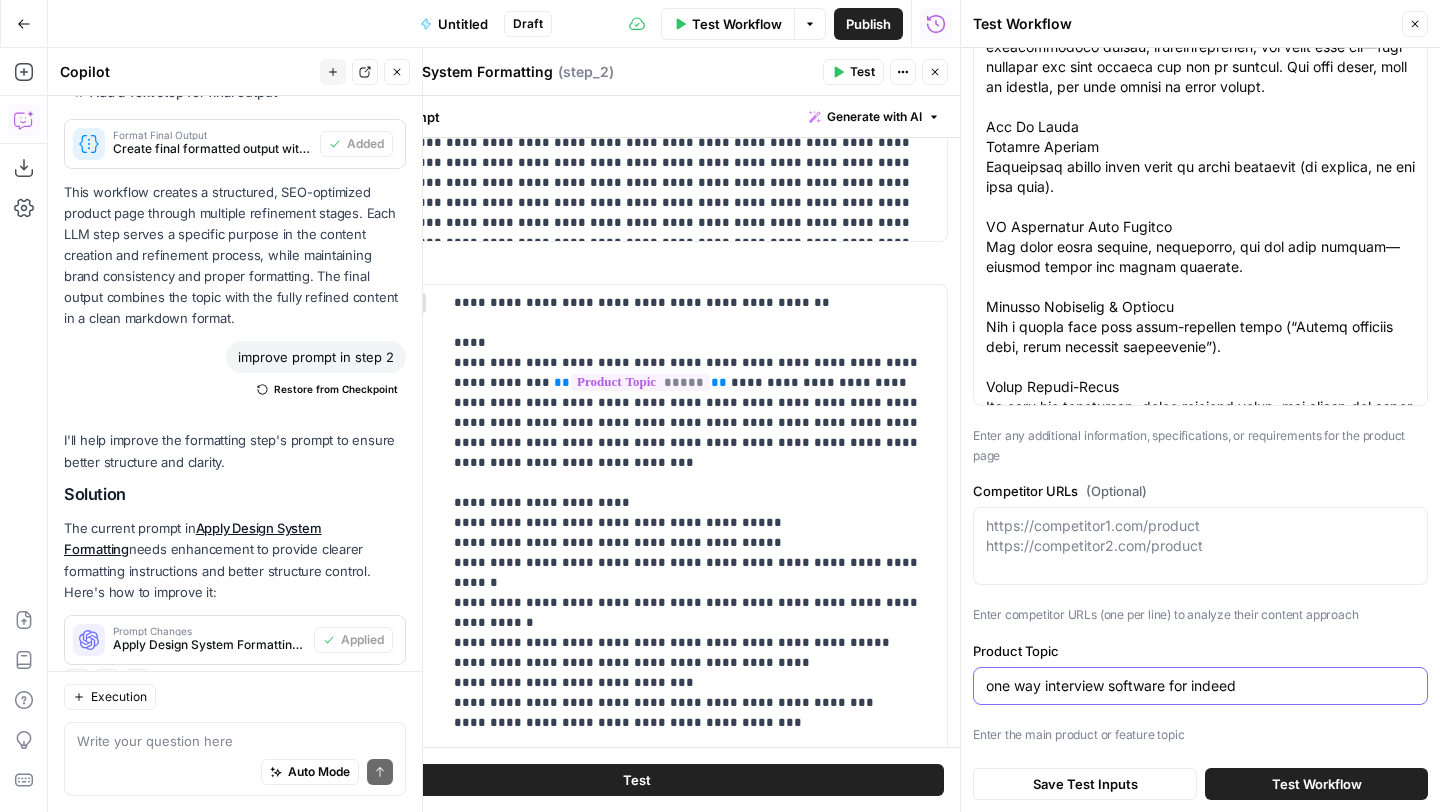 scroll, scrollTop: 0, scrollLeft: 0, axis: both 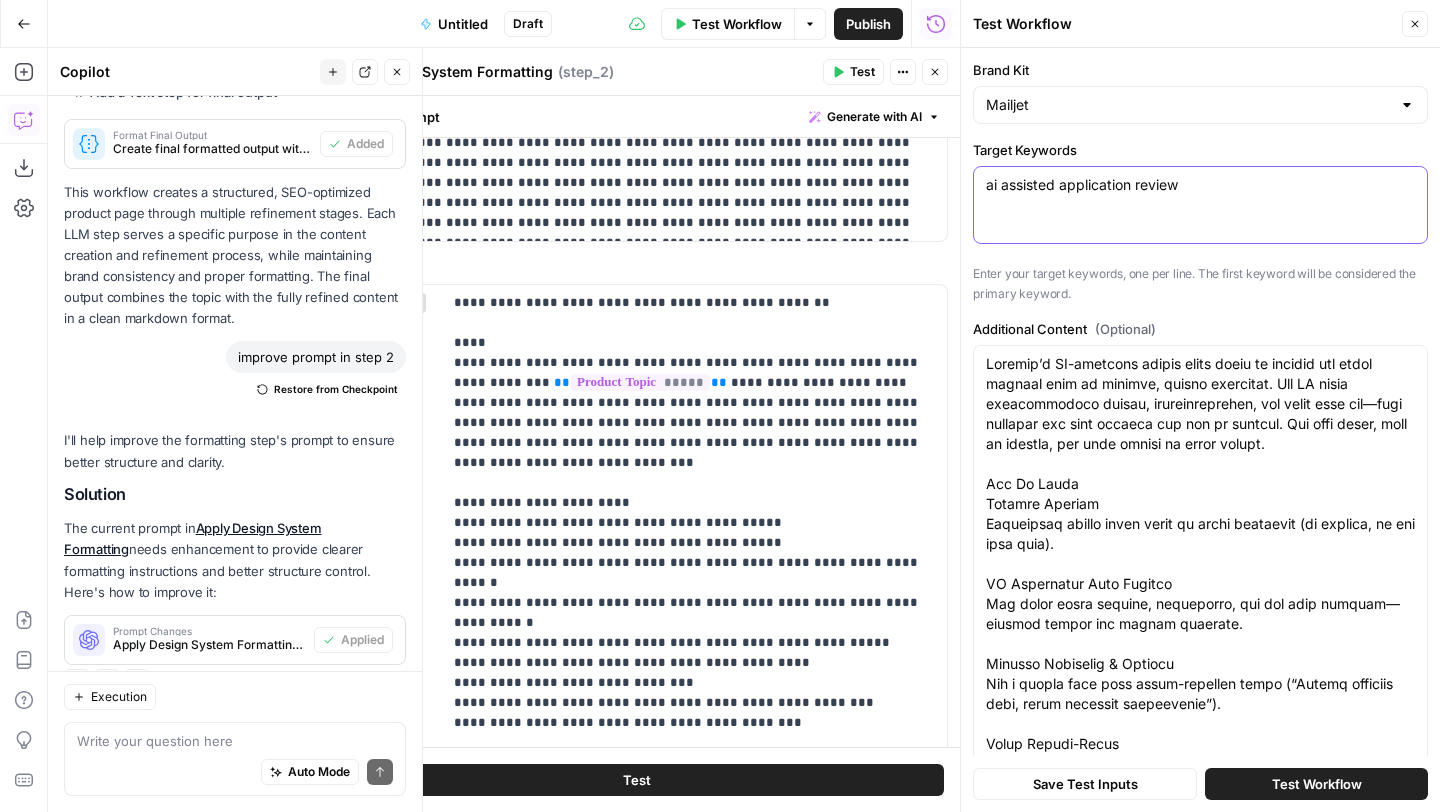 click on "ai assisted application review" at bounding box center (1200, 185) 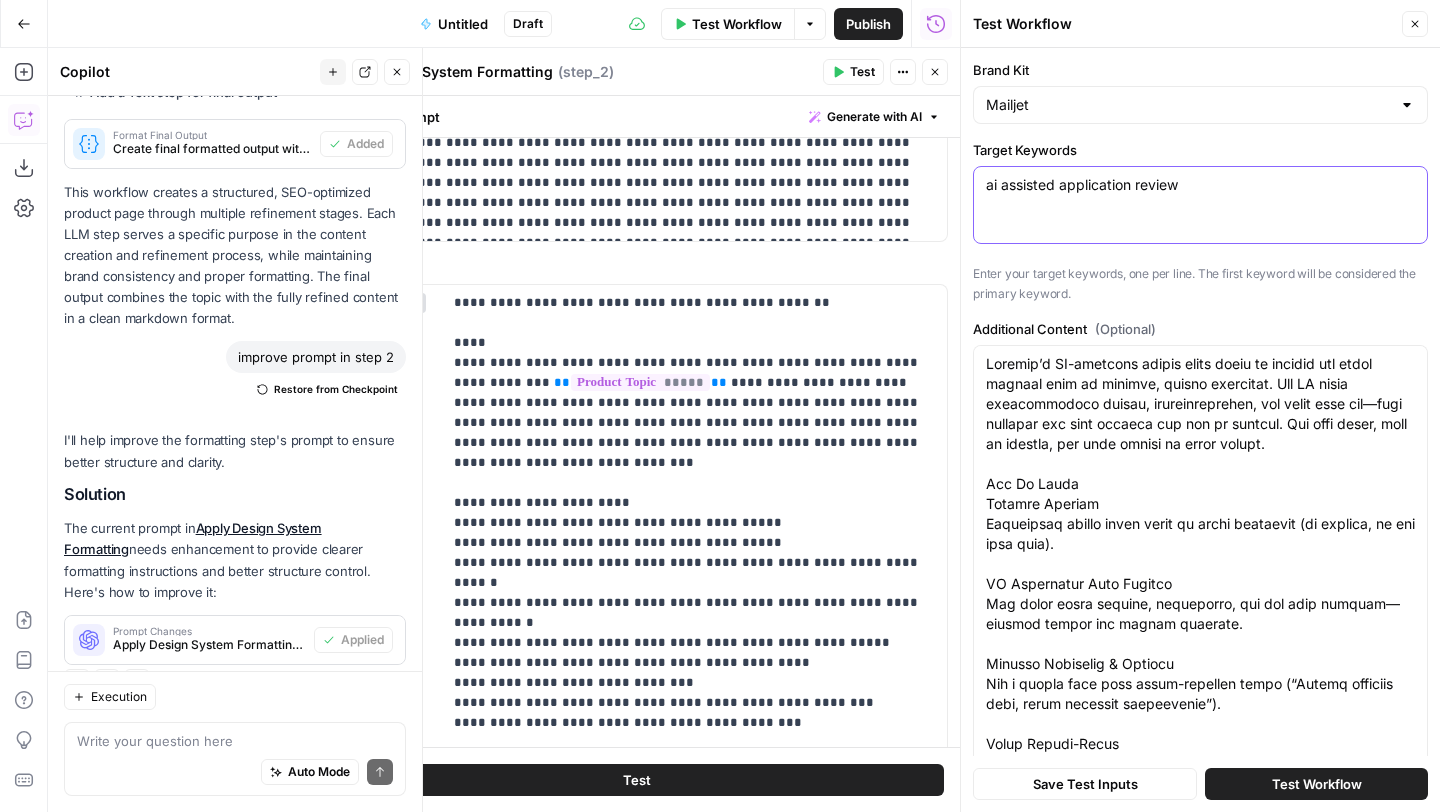 scroll, scrollTop: 357, scrollLeft: 0, axis: vertical 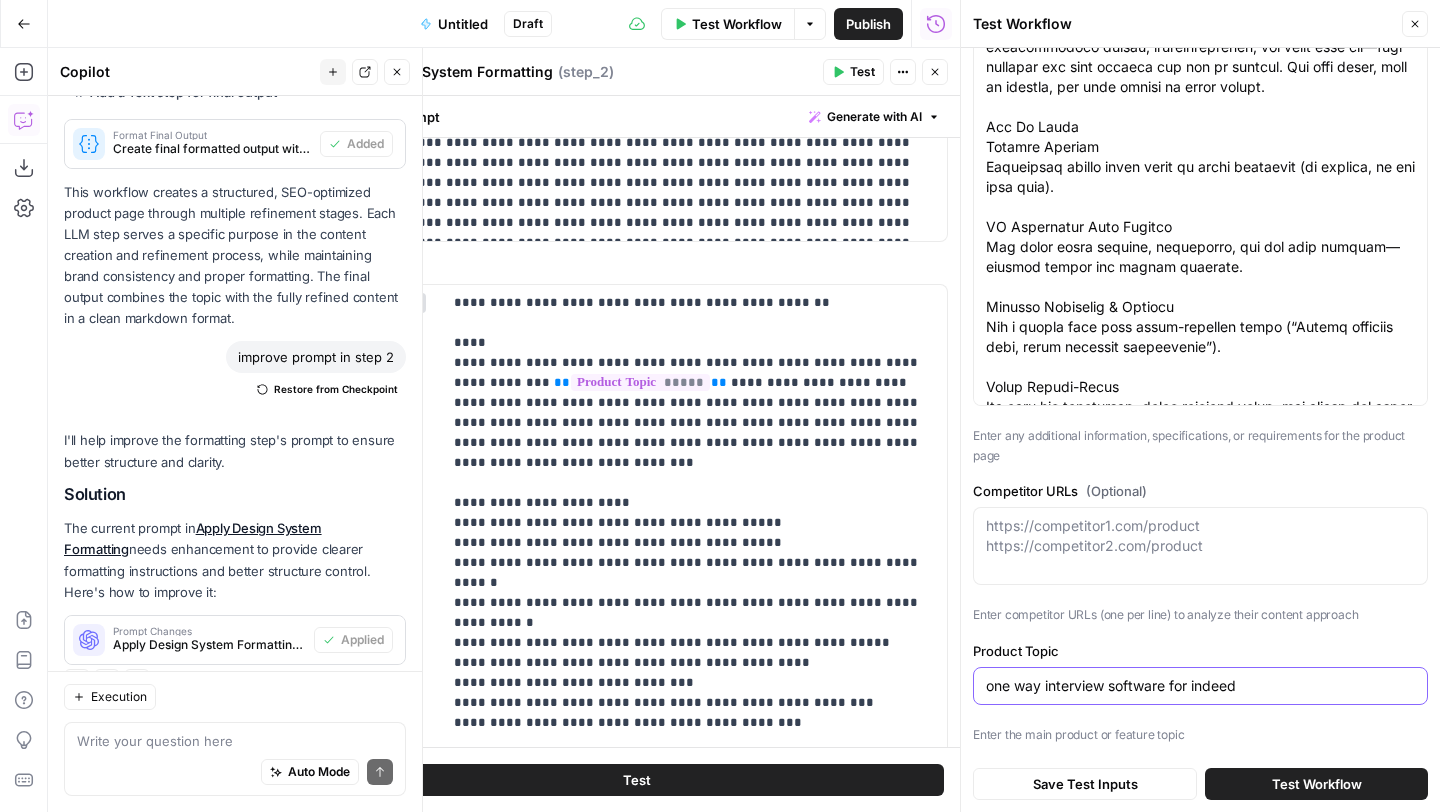 click on "one way interview software for indeed" at bounding box center (1200, 686) 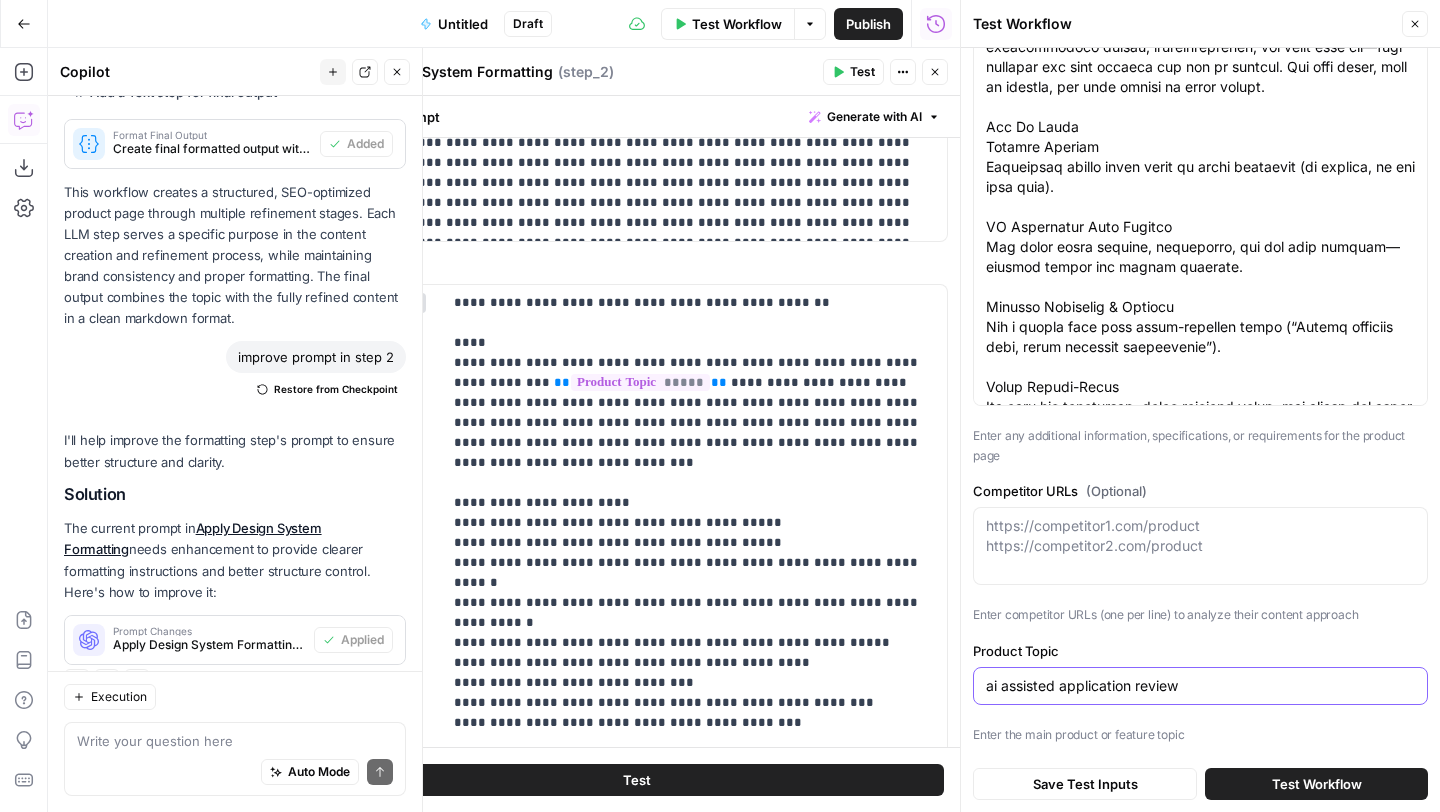 type on "ai assisted application review" 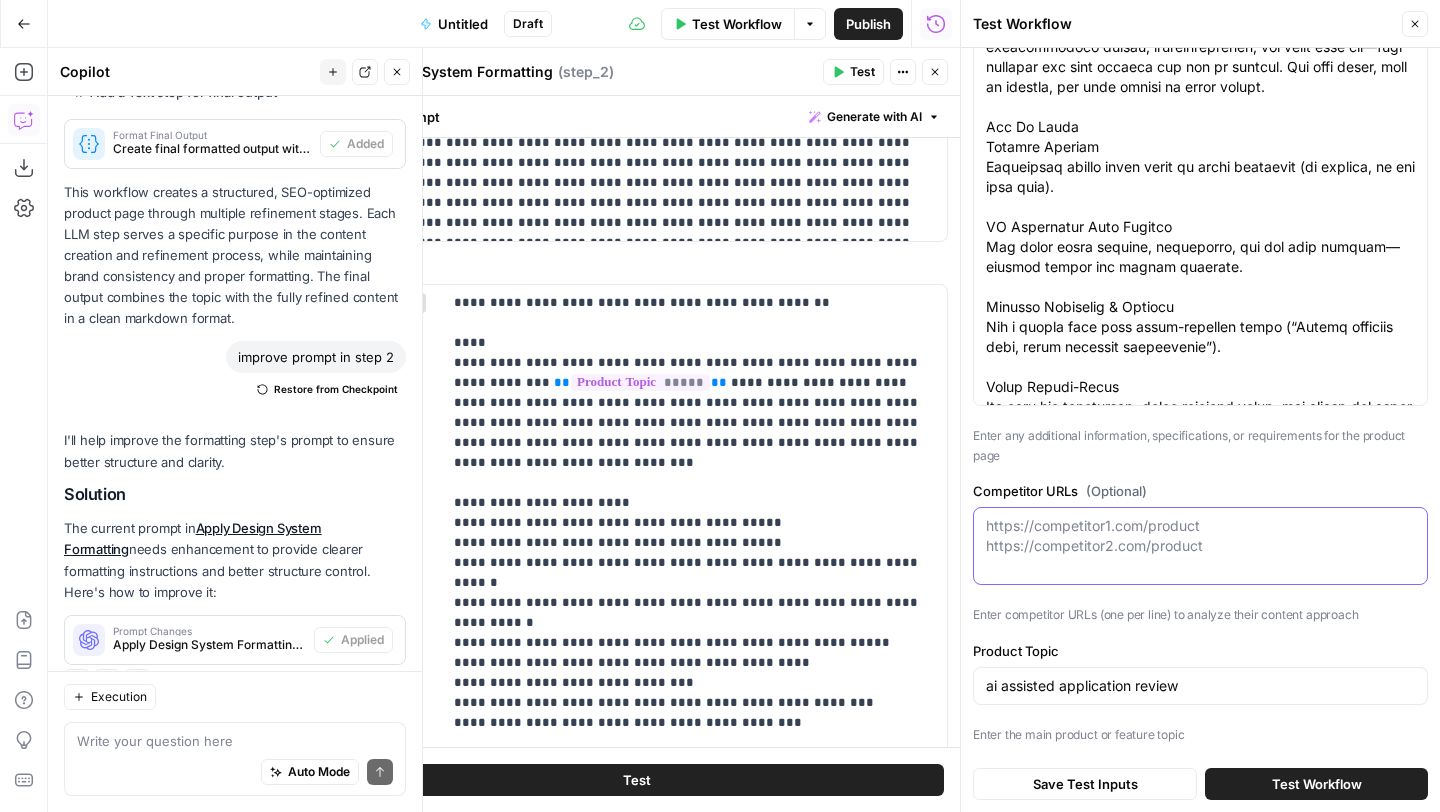 click on "Competitor URLs   (Optional)" at bounding box center [1200, 536] 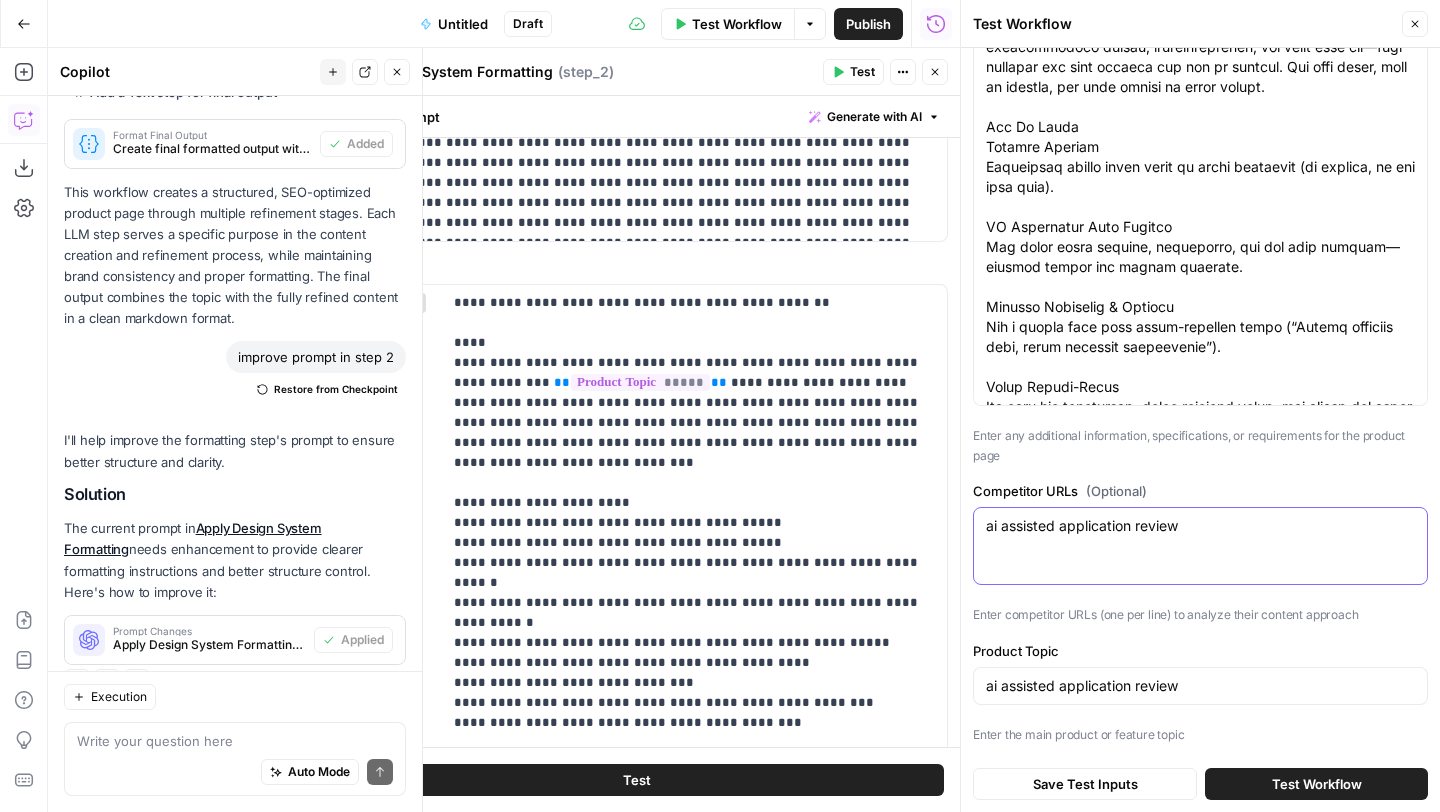 type on "ai assisted application review" 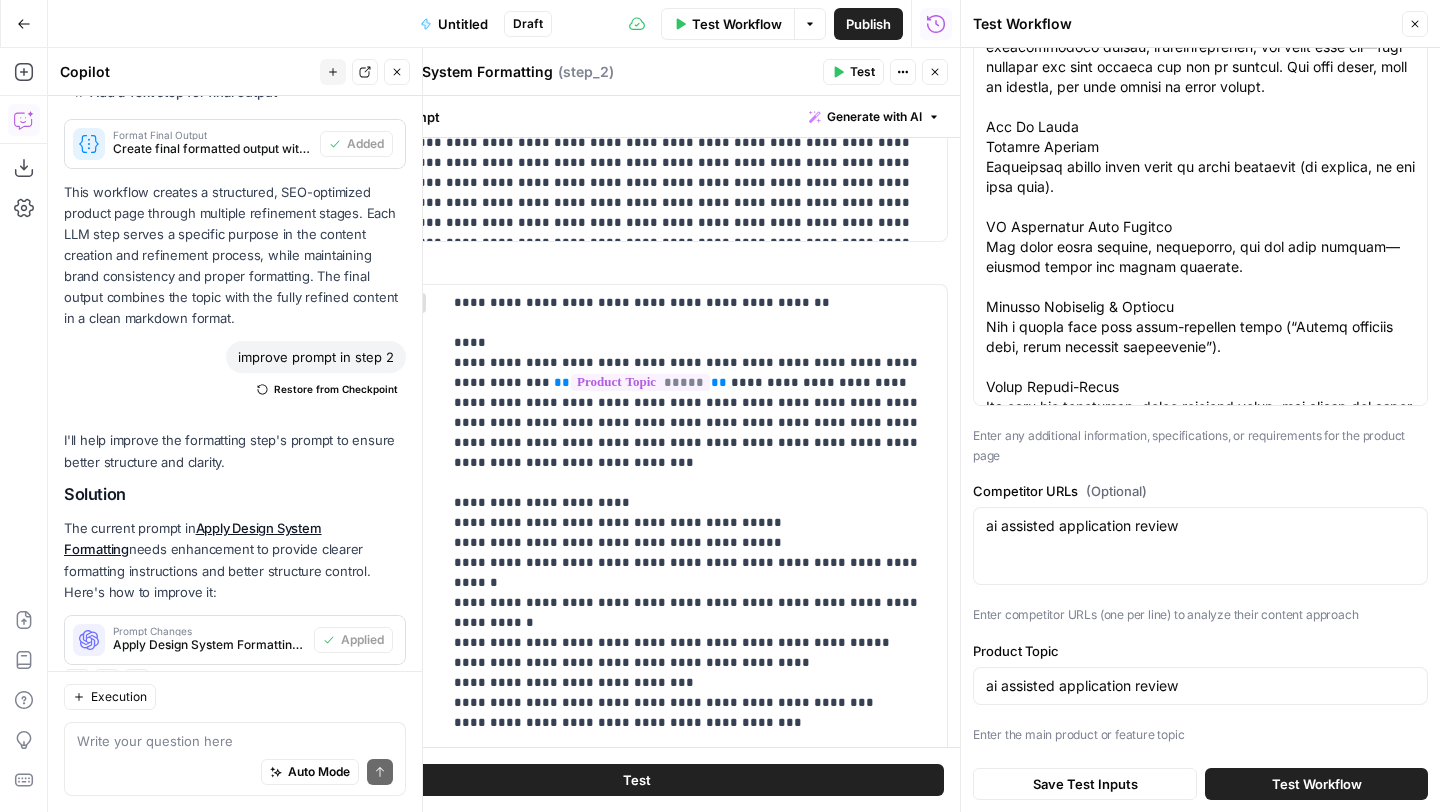 click on "Test Workflow" at bounding box center (1317, 784) 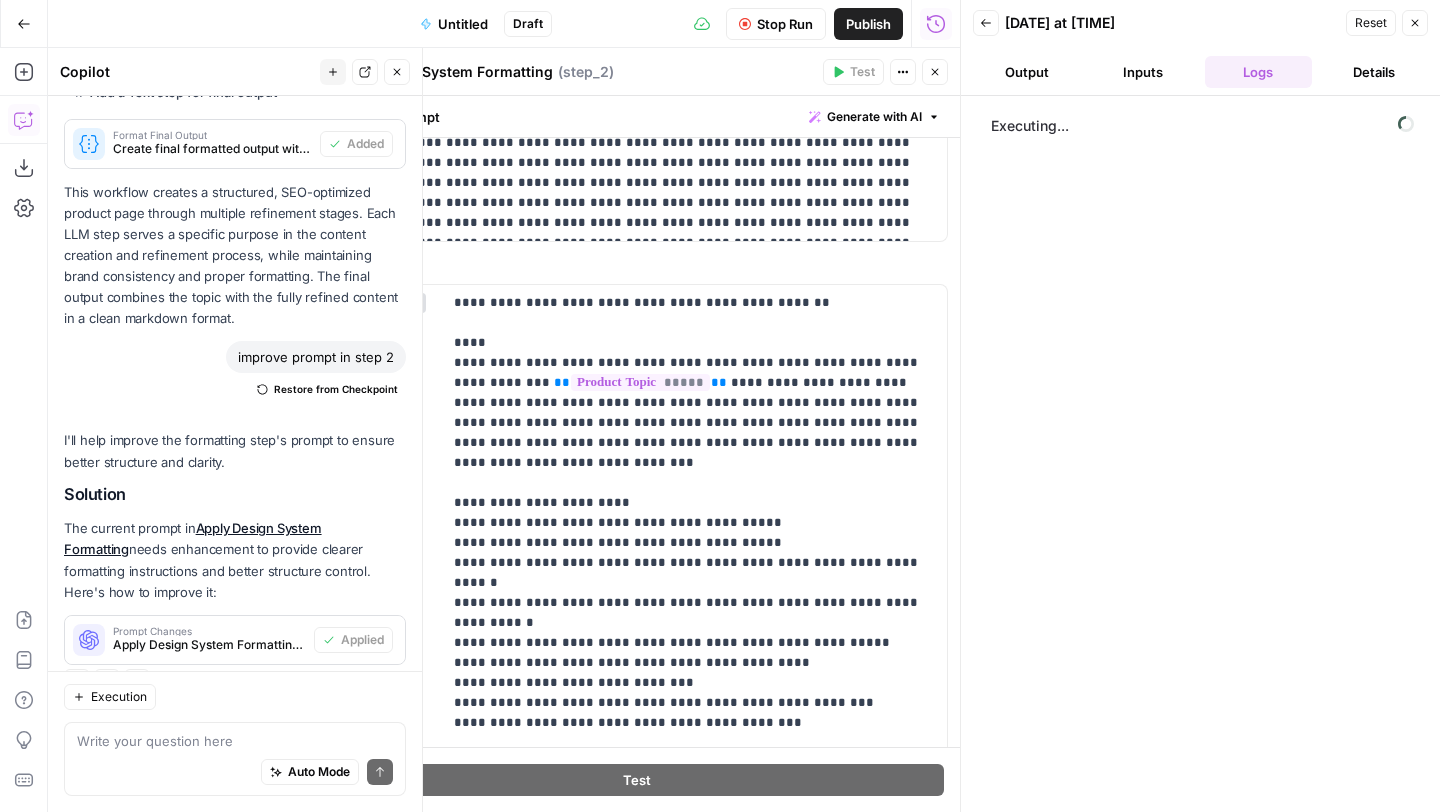 click on "Output" at bounding box center (1027, 72) 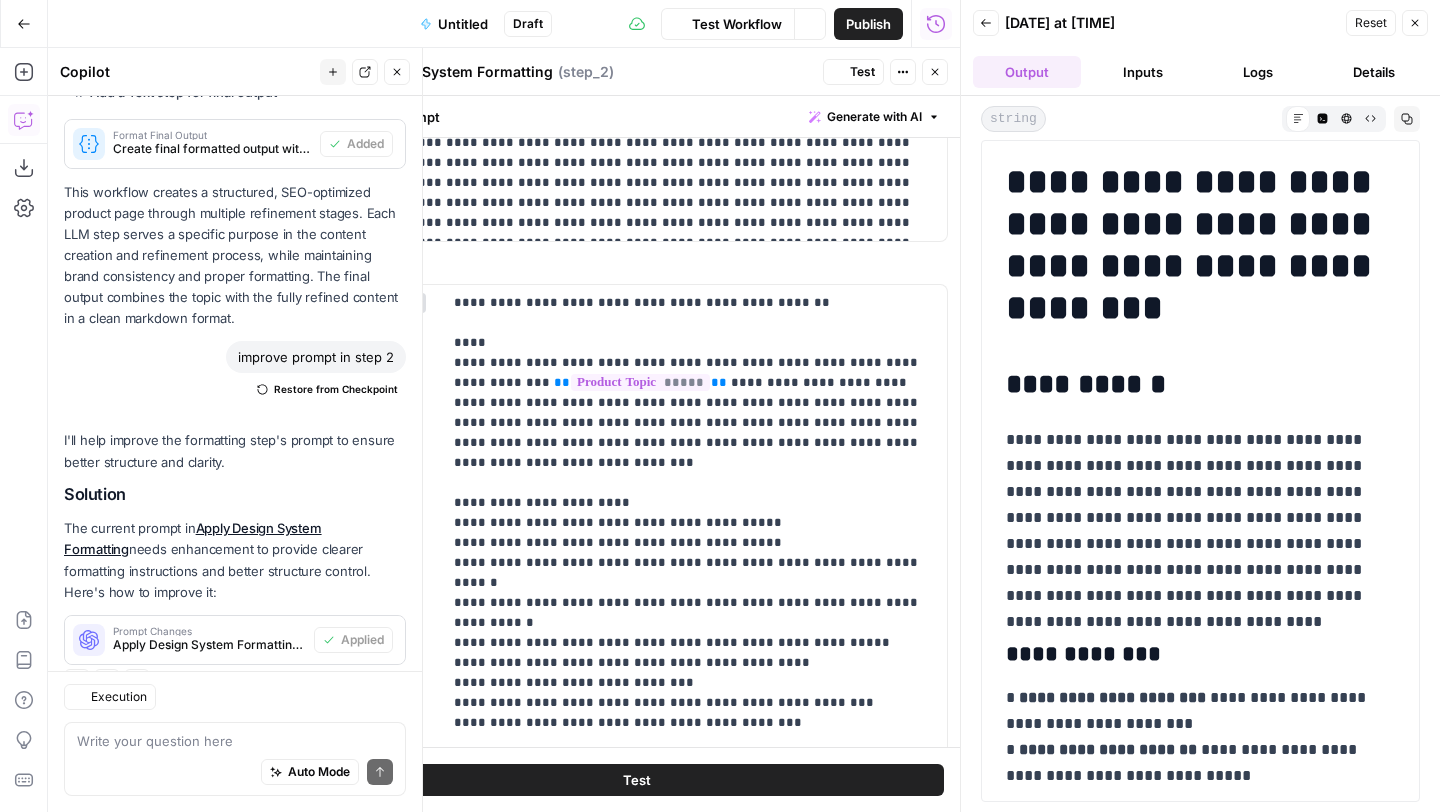 scroll, scrollTop: 2811, scrollLeft: 0, axis: vertical 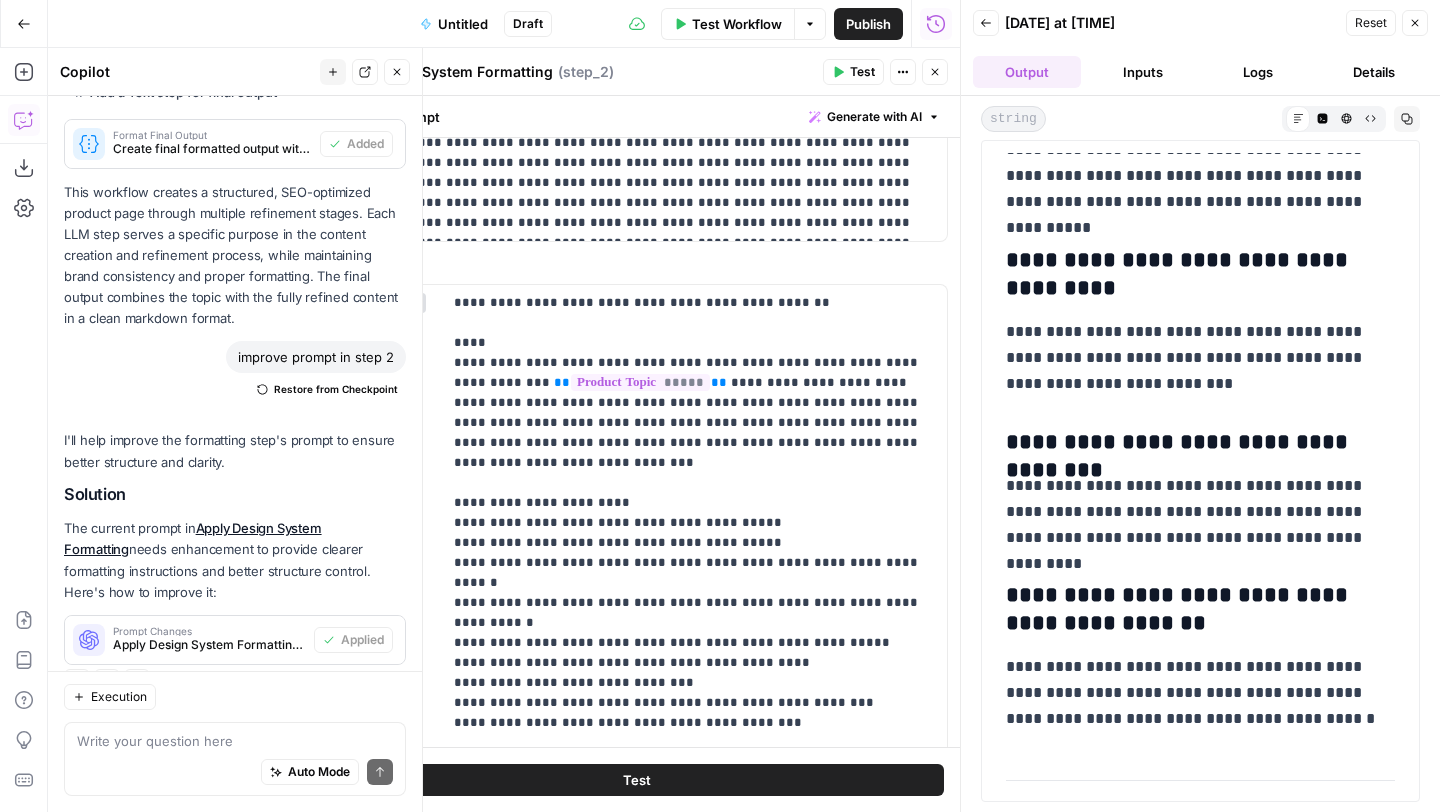 click 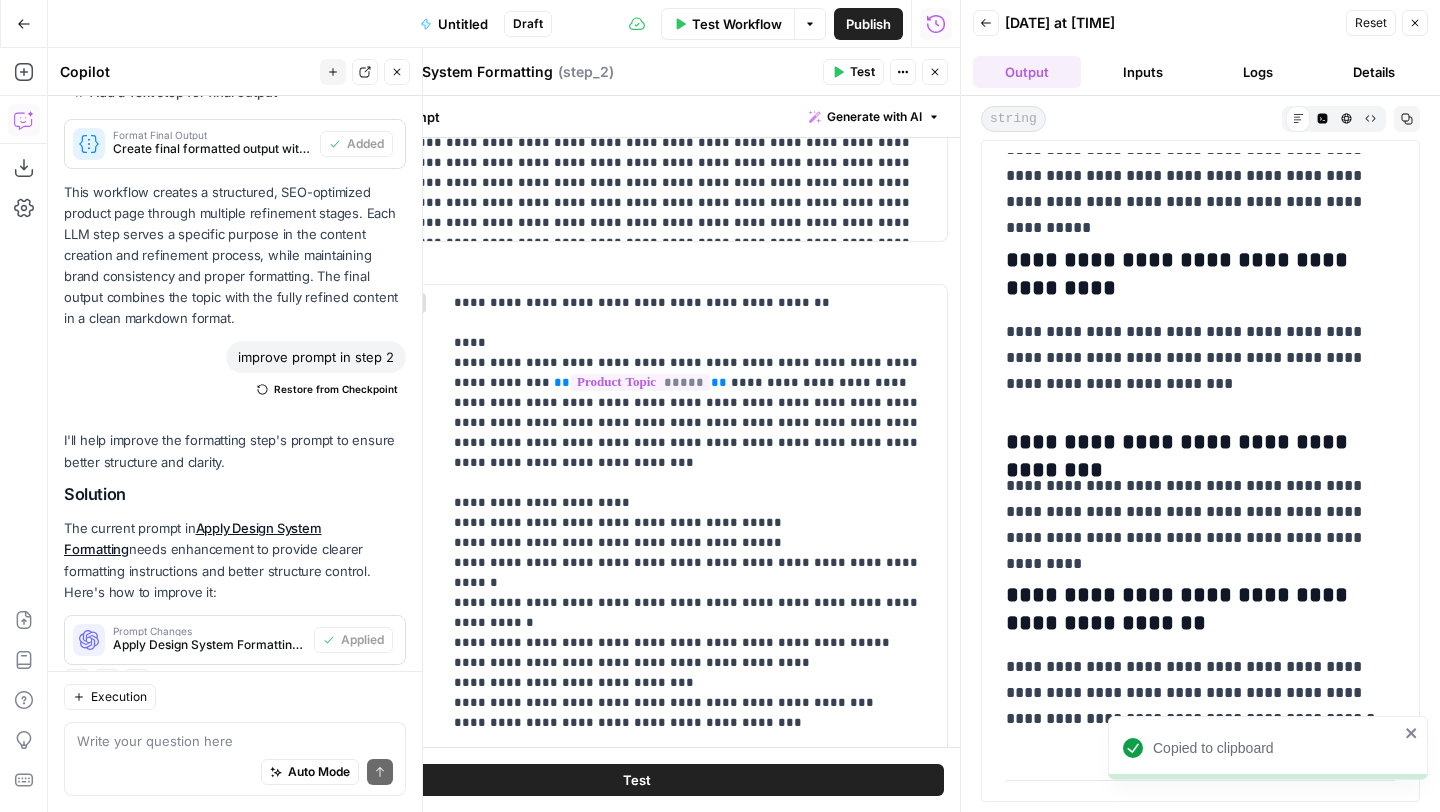 click 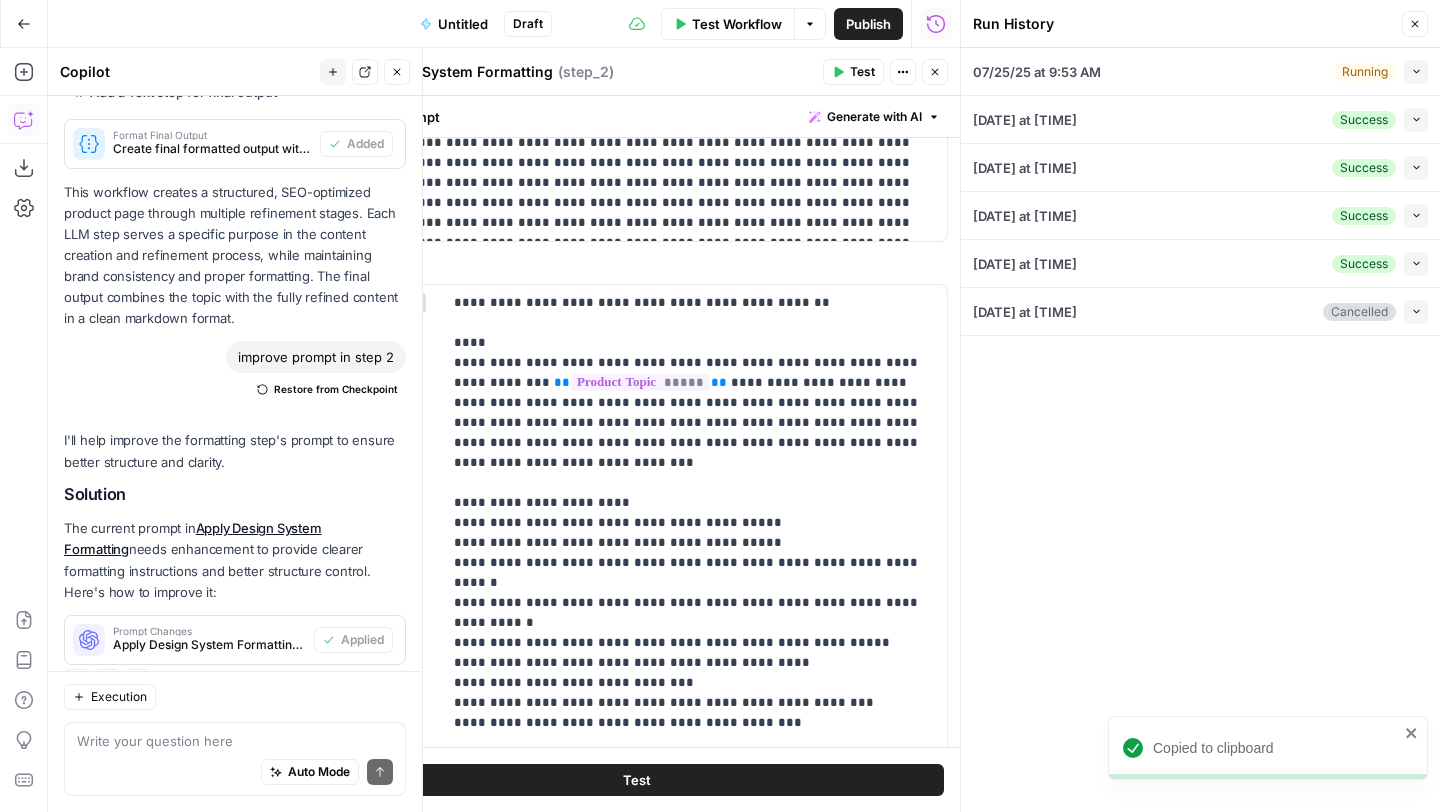 click on "Collapse" at bounding box center (1416, 72) 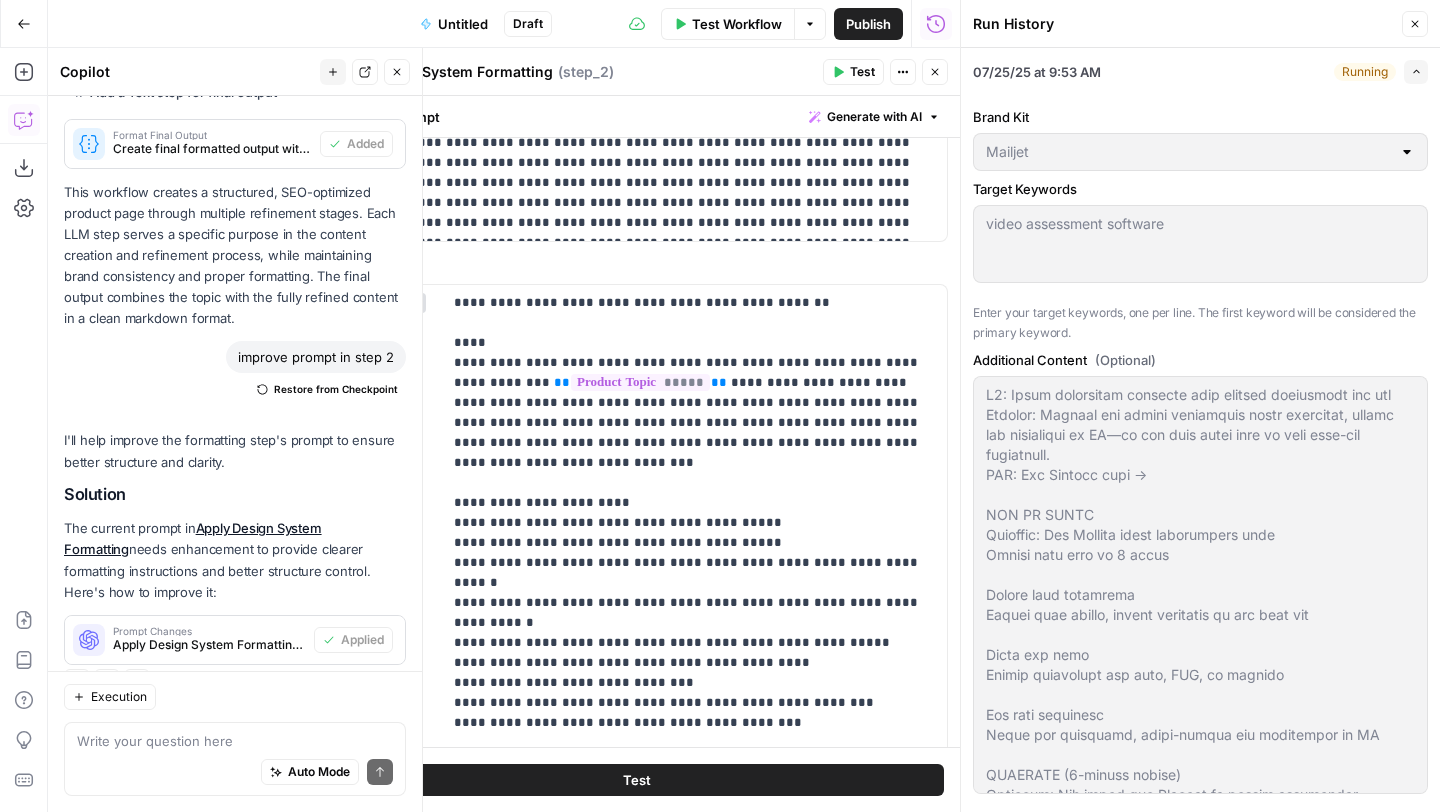 click on "Close" at bounding box center [1415, 24] 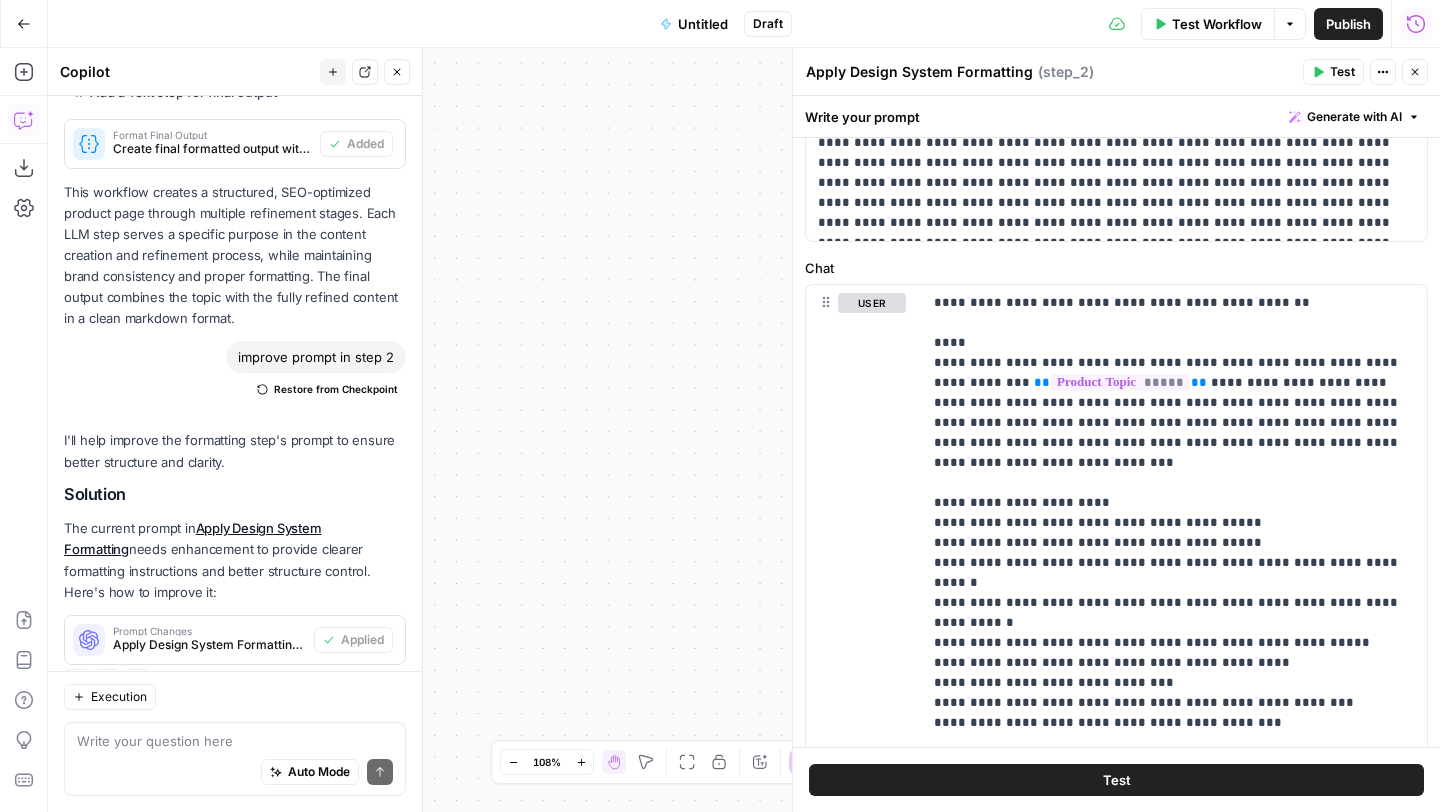 click 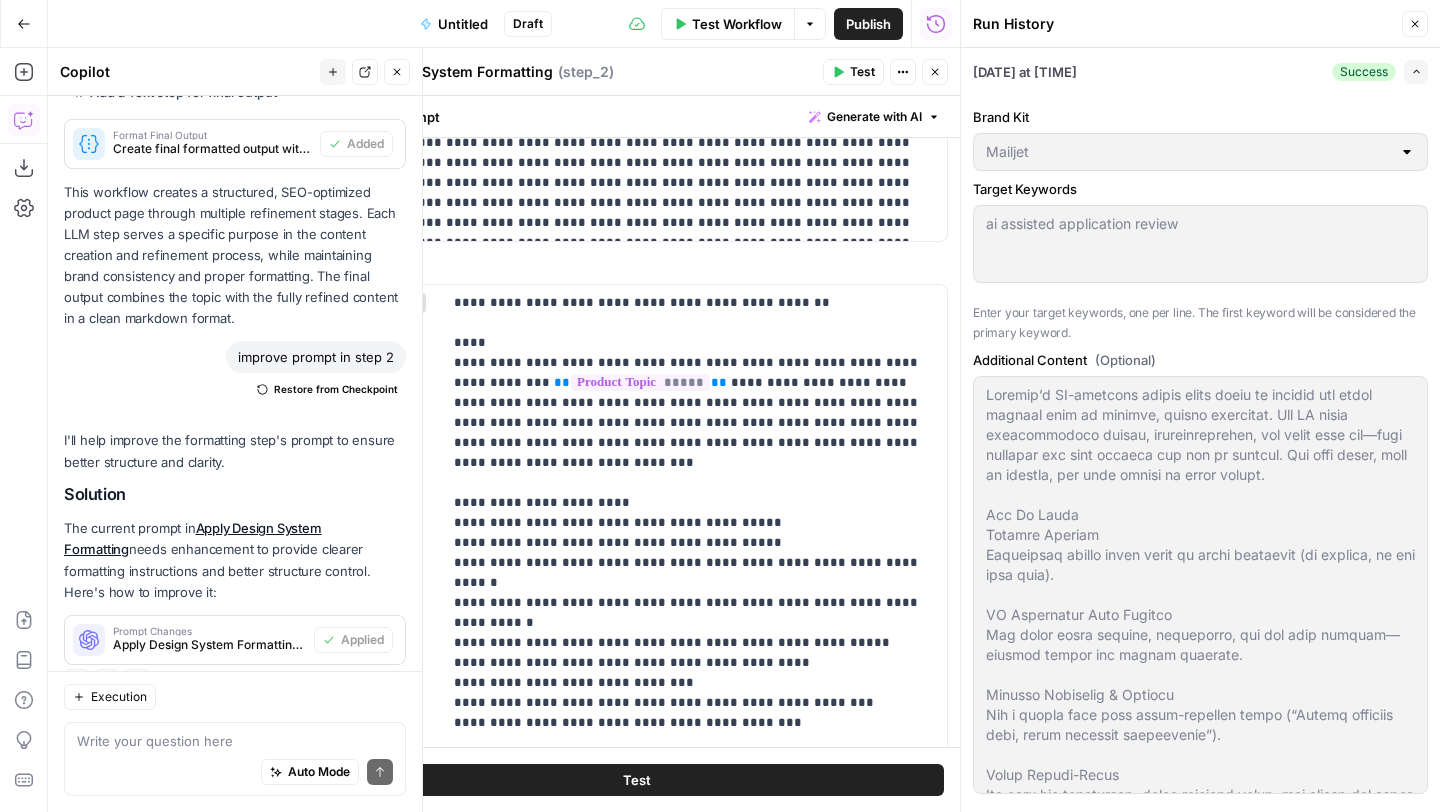 click 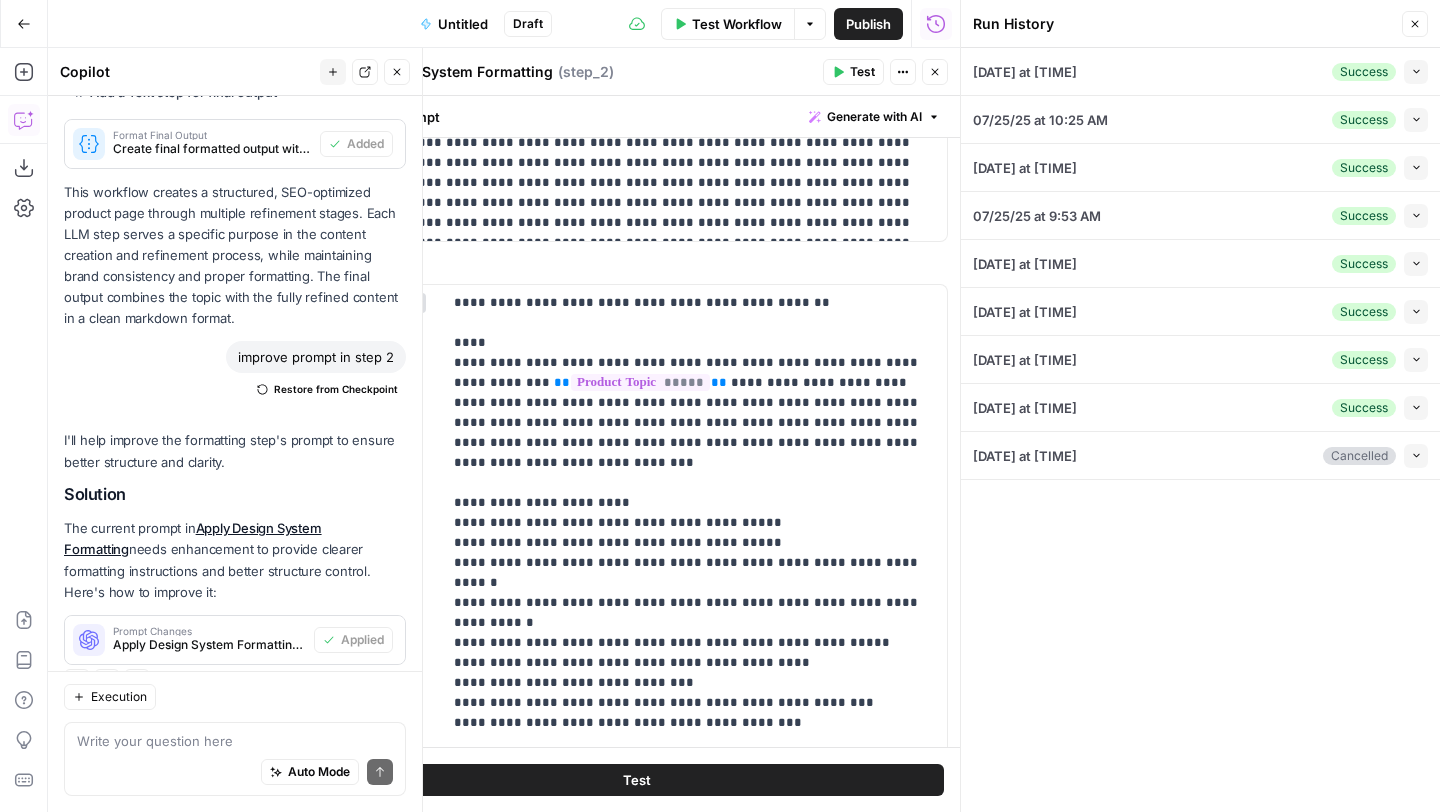 click on "Collapse" at bounding box center [1416, 72] 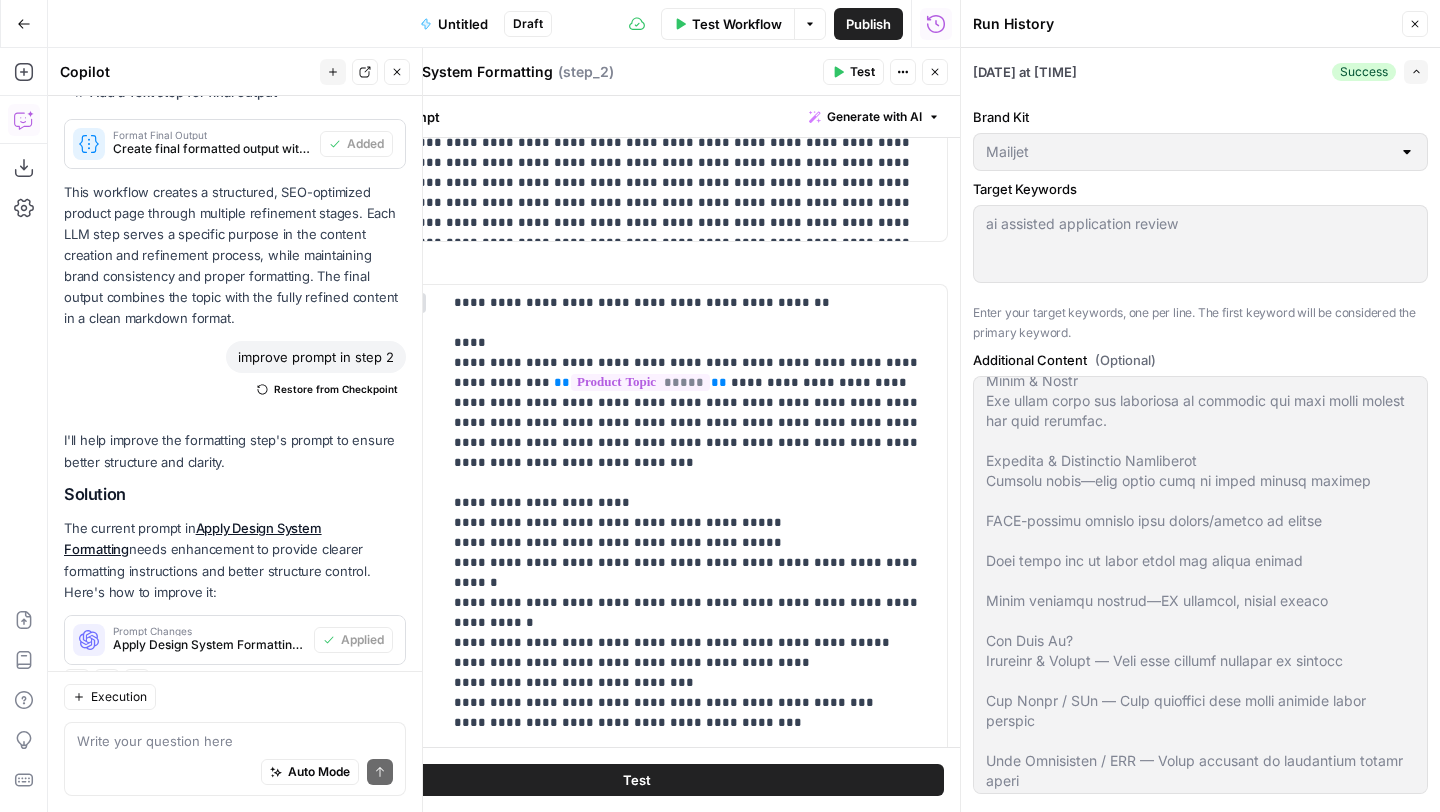 scroll, scrollTop: 678, scrollLeft: 0, axis: vertical 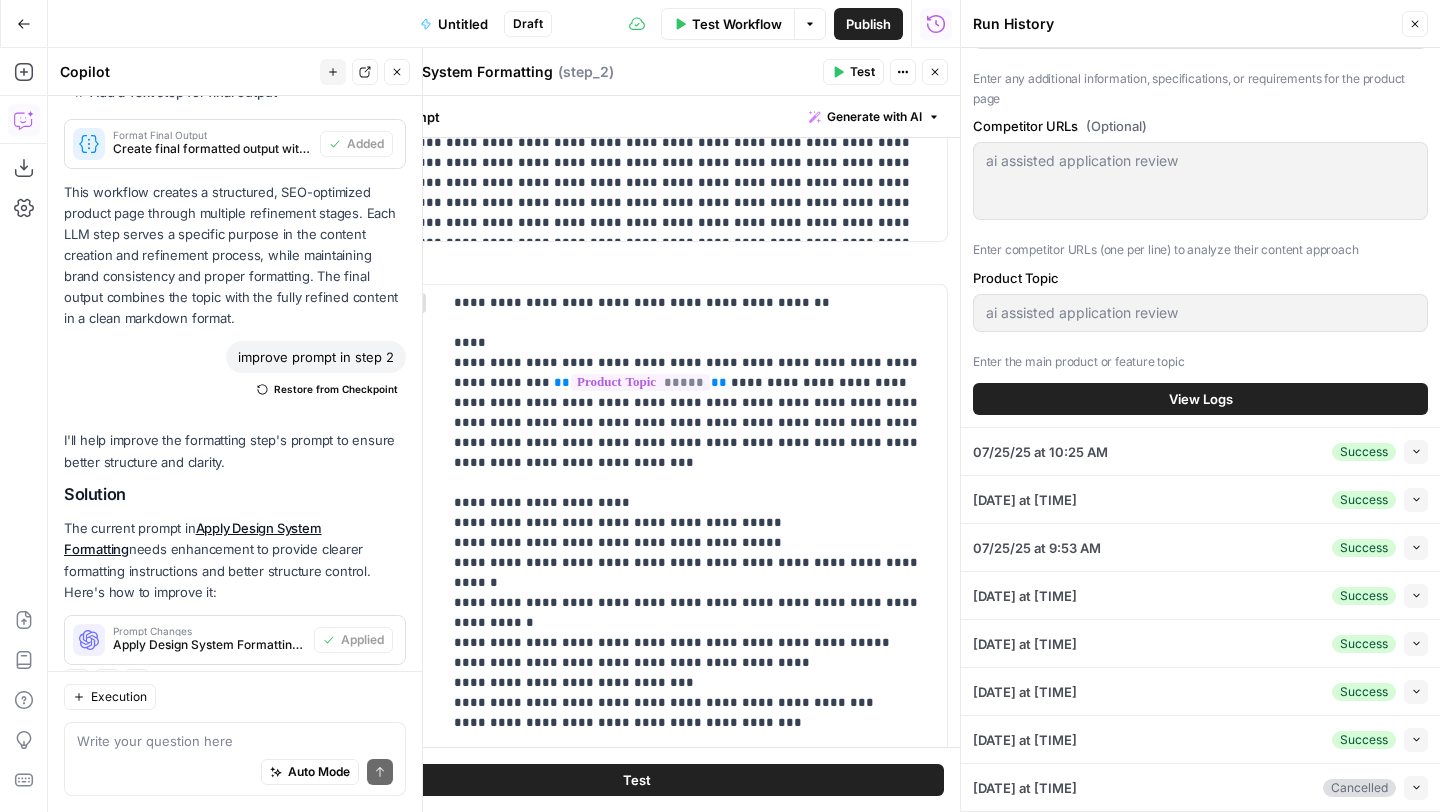 click on "View Logs" at bounding box center [1200, 399] 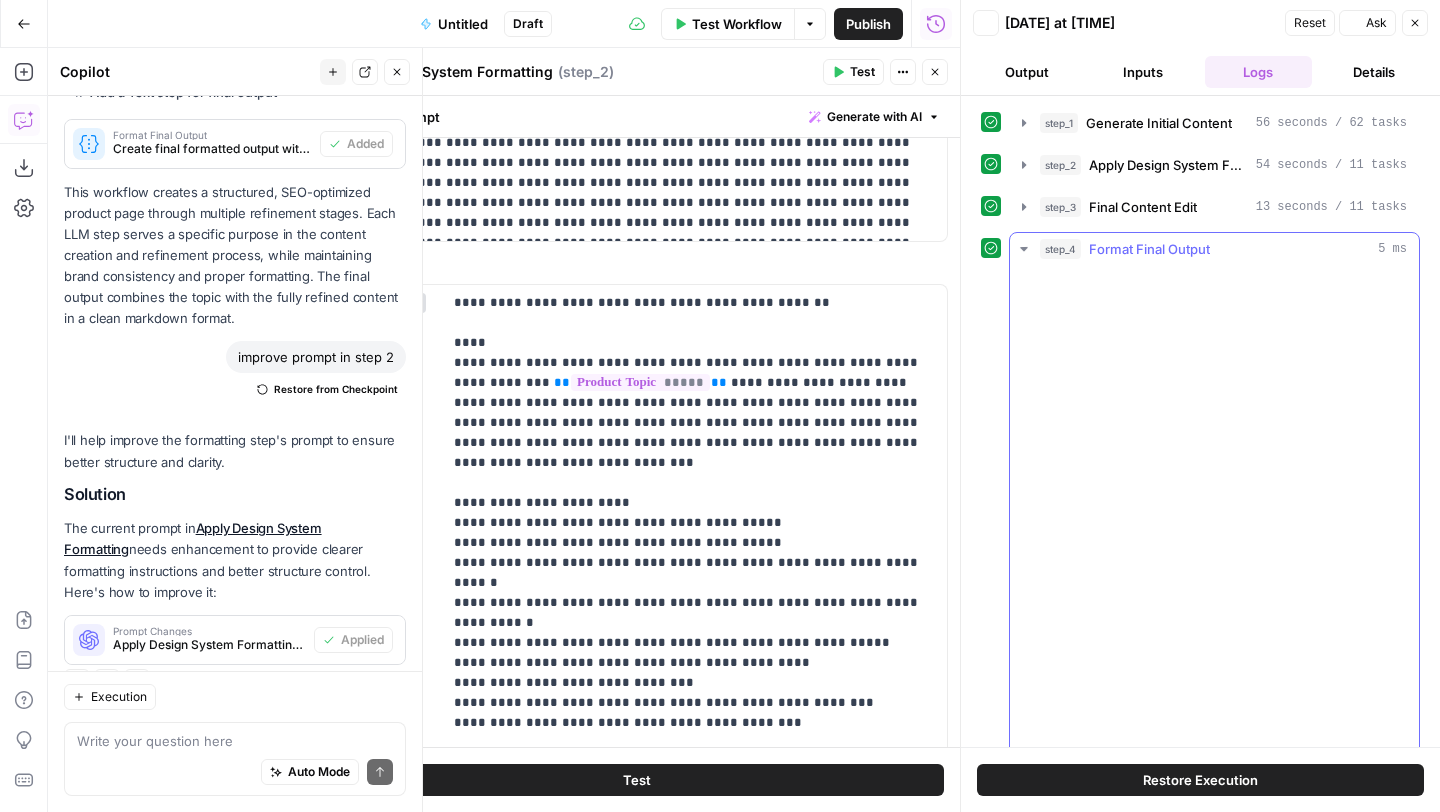 scroll, scrollTop: 0, scrollLeft: 0, axis: both 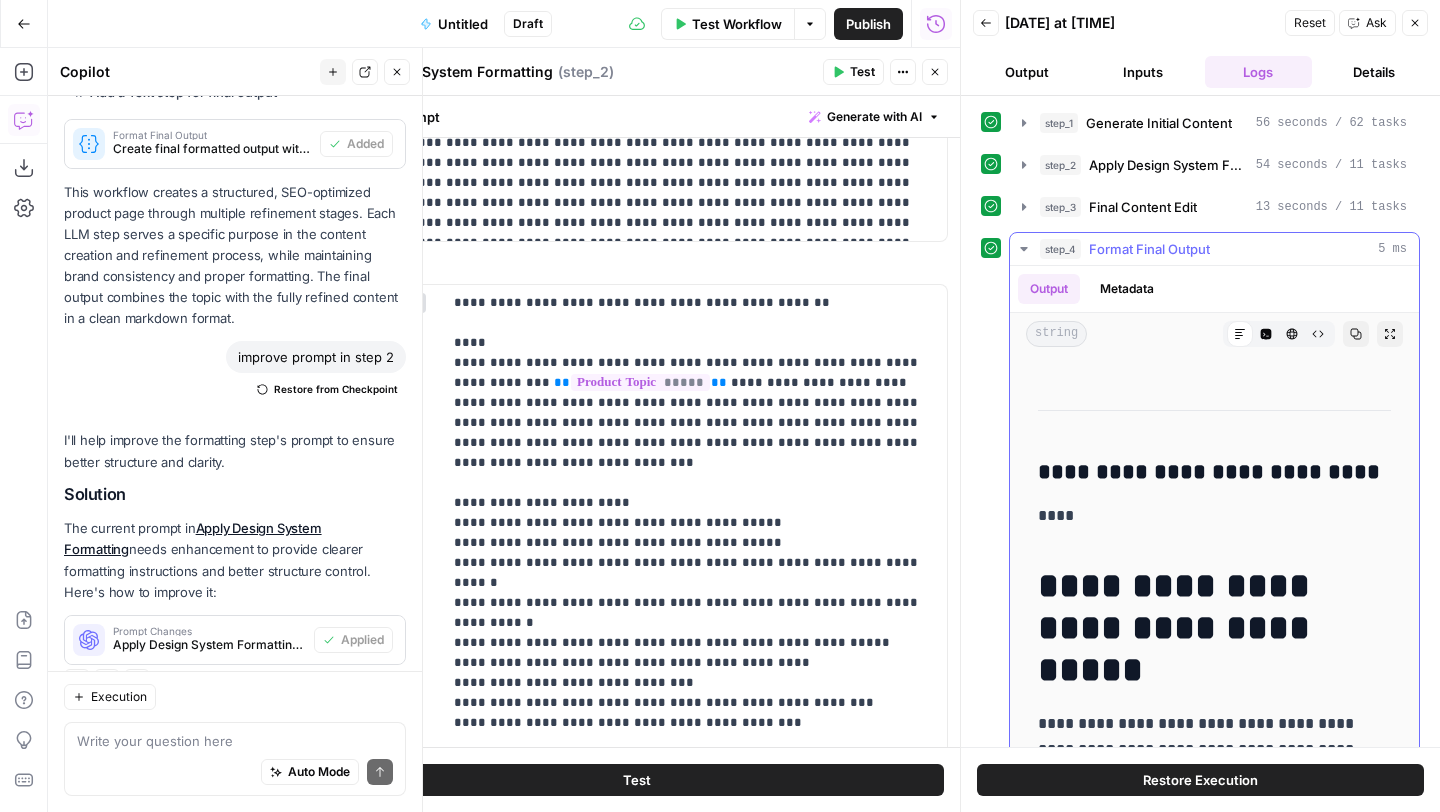 click 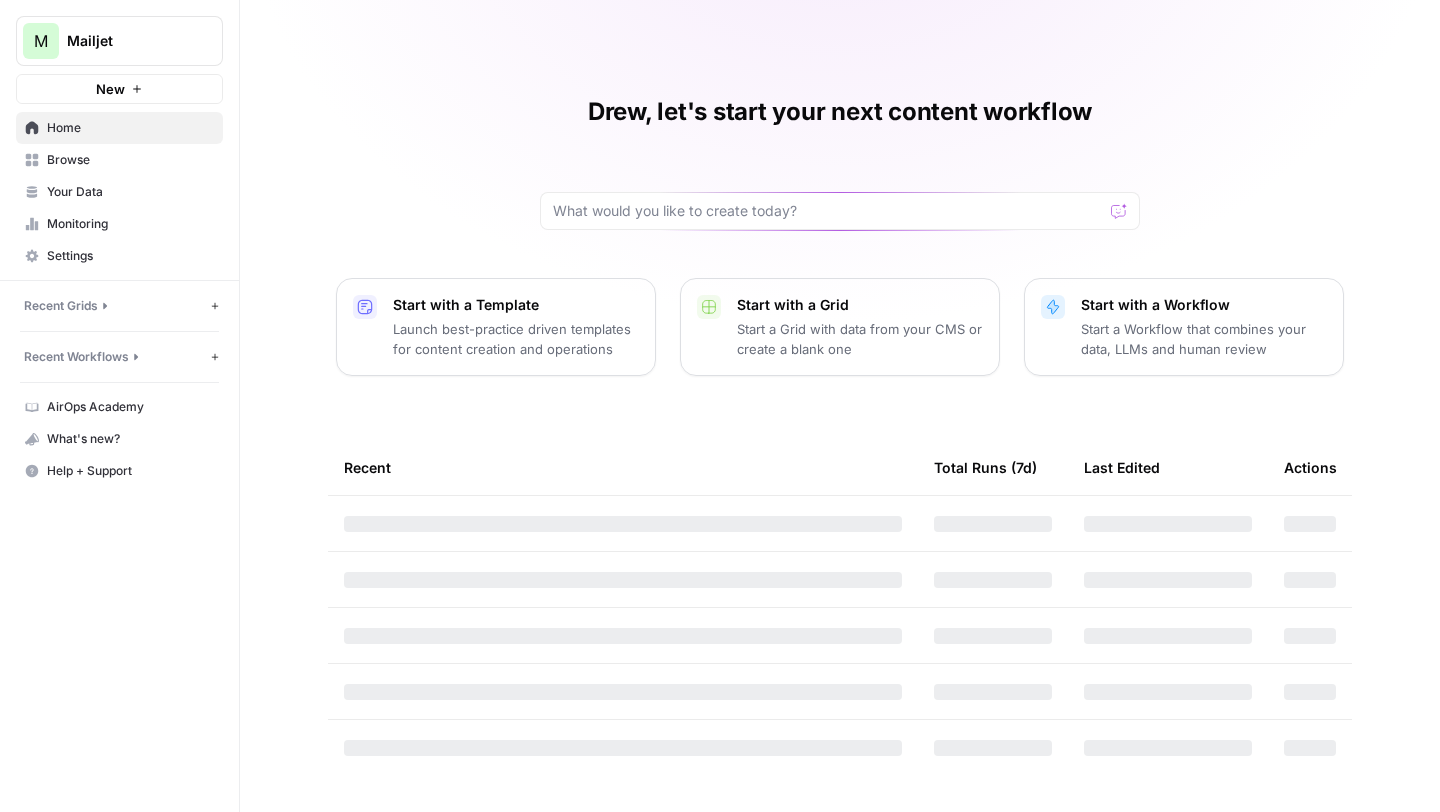 scroll, scrollTop: 0, scrollLeft: 0, axis: both 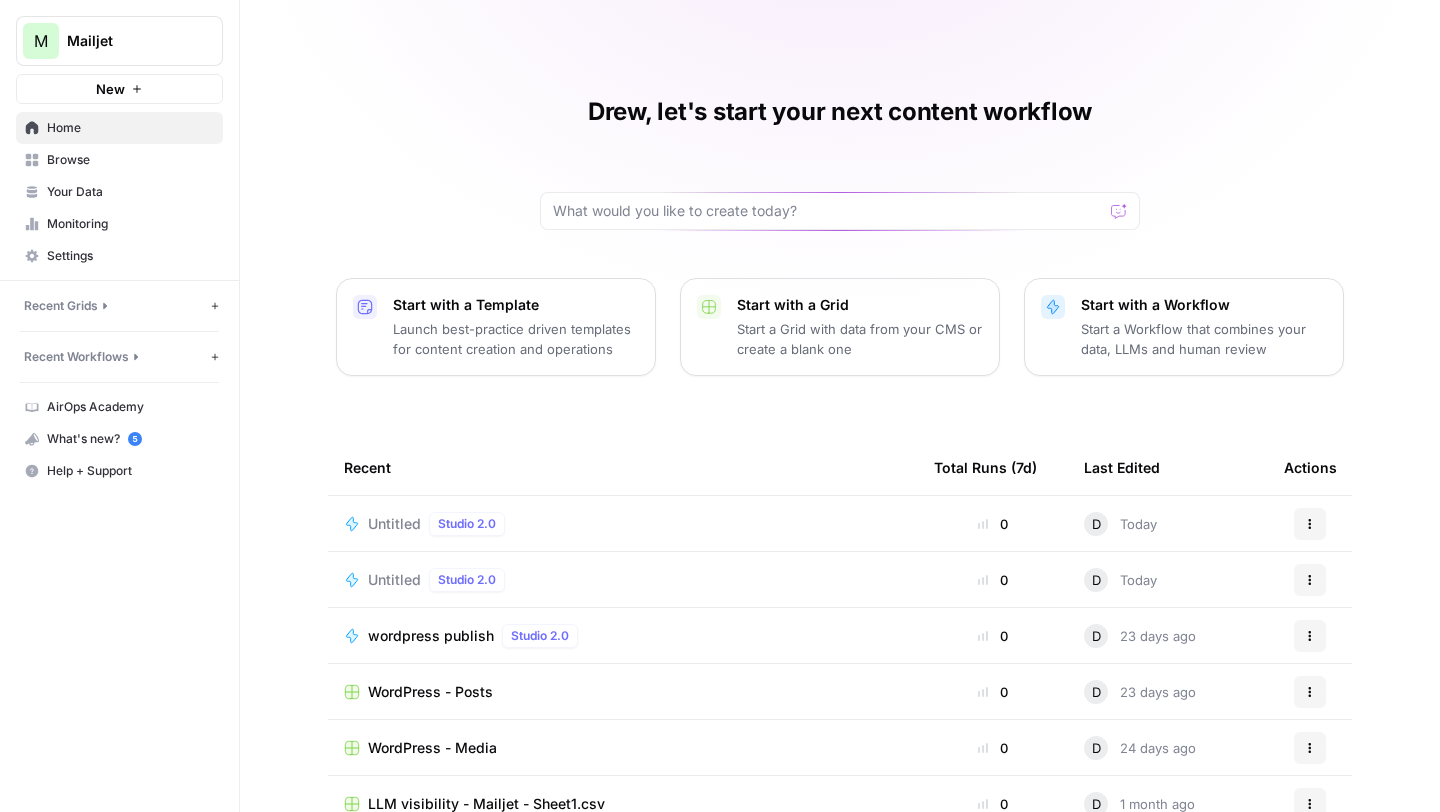 click on "Settings" at bounding box center (130, 256) 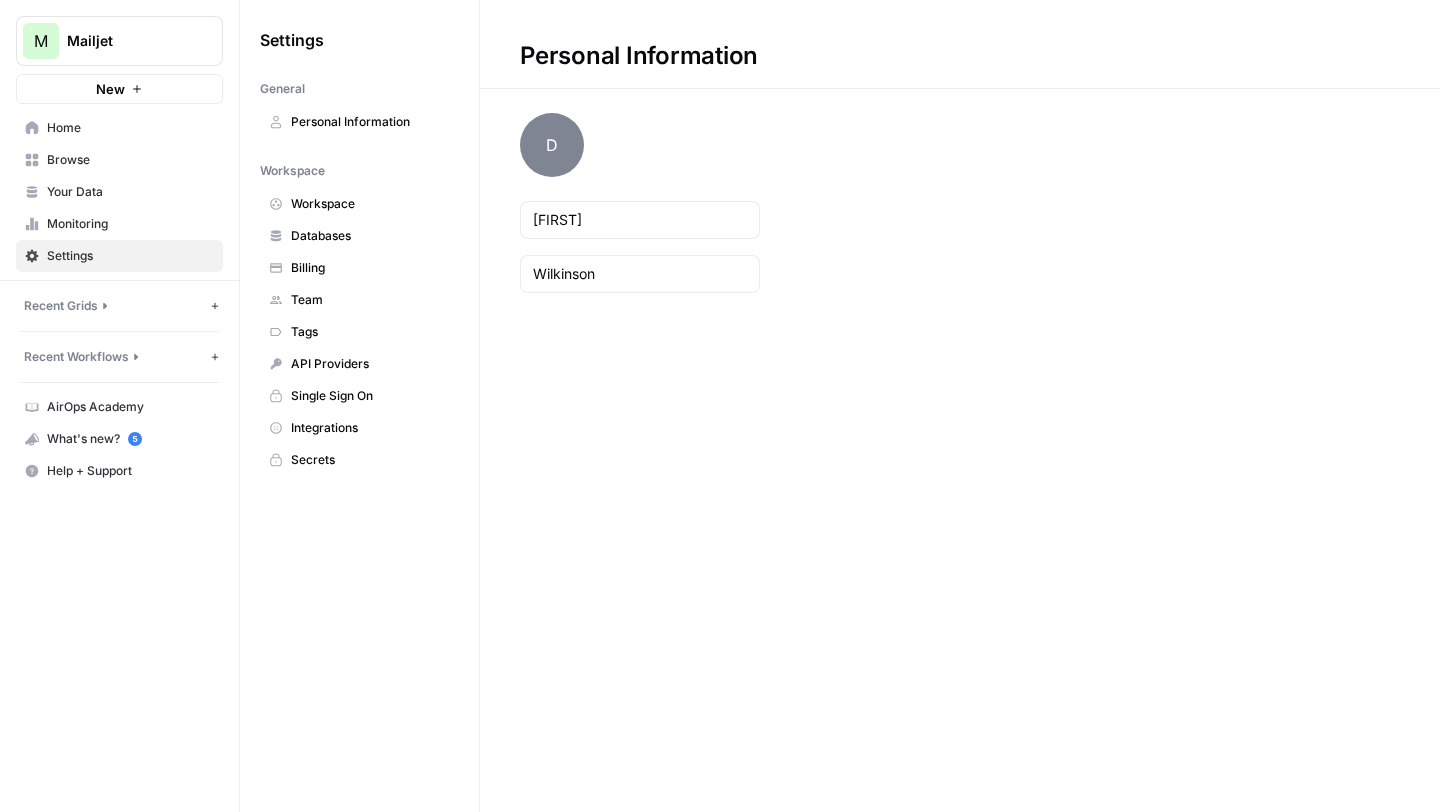 click on "Billing" at bounding box center (370, 268) 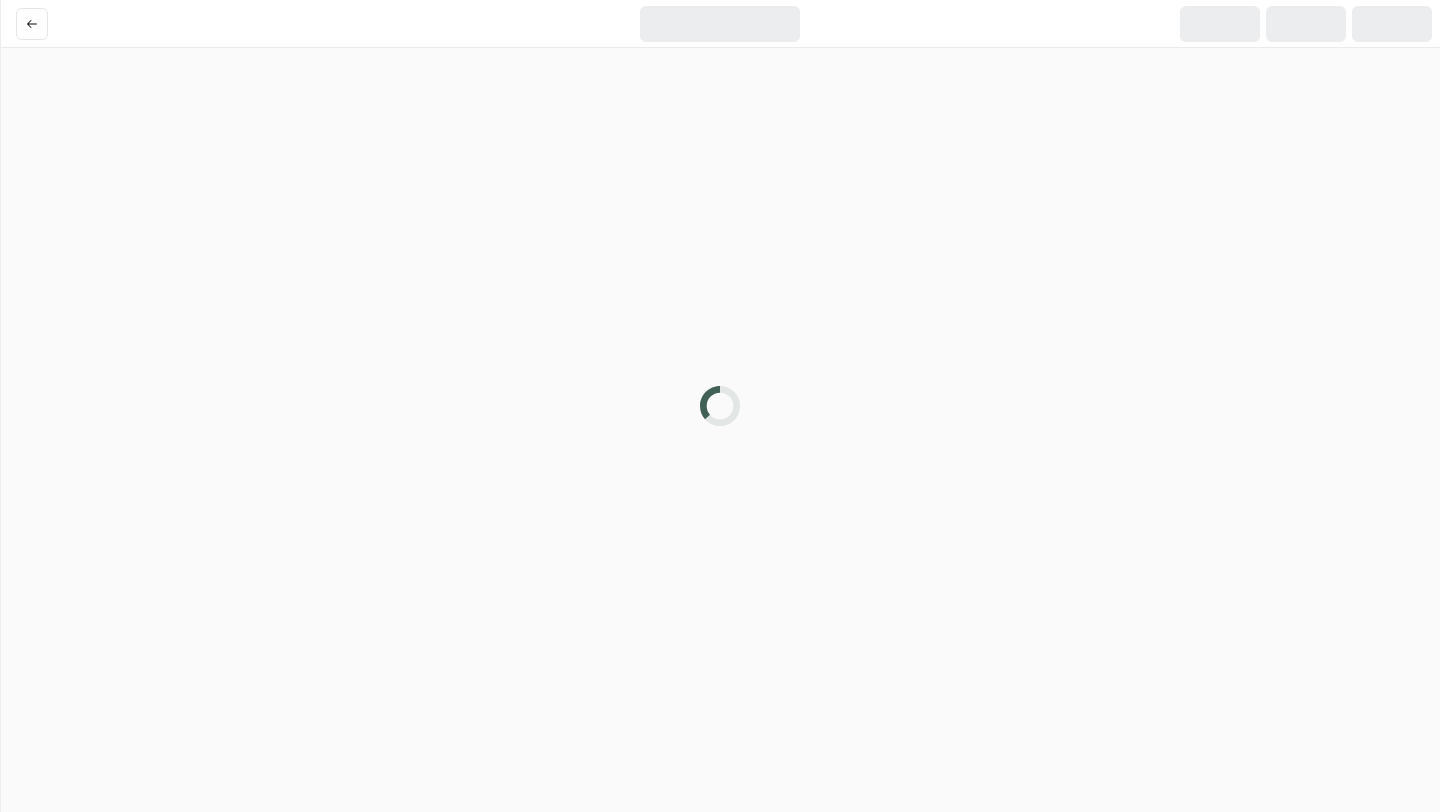 scroll, scrollTop: 0, scrollLeft: 0, axis: both 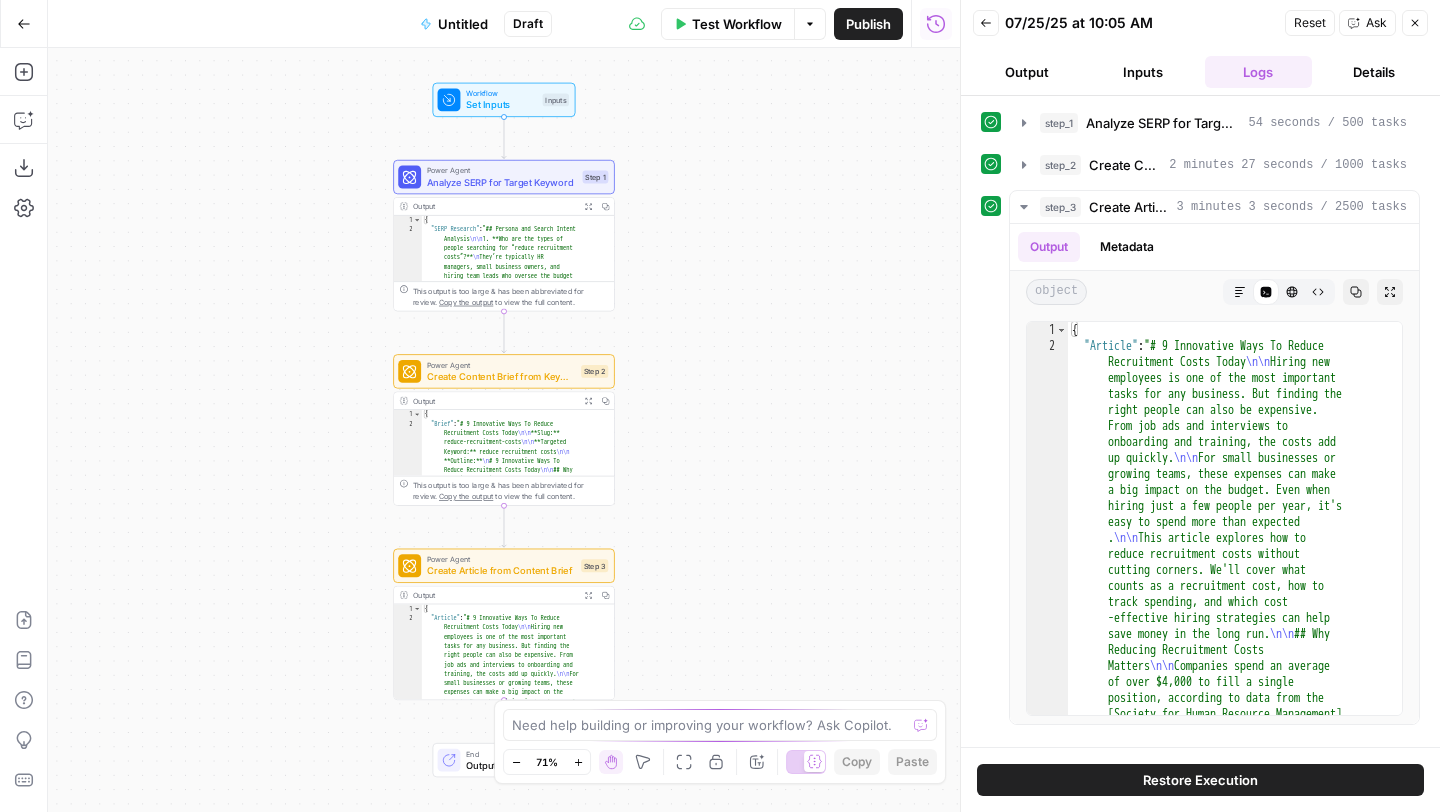 click on "Test Workflow" at bounding box center (737, 24) 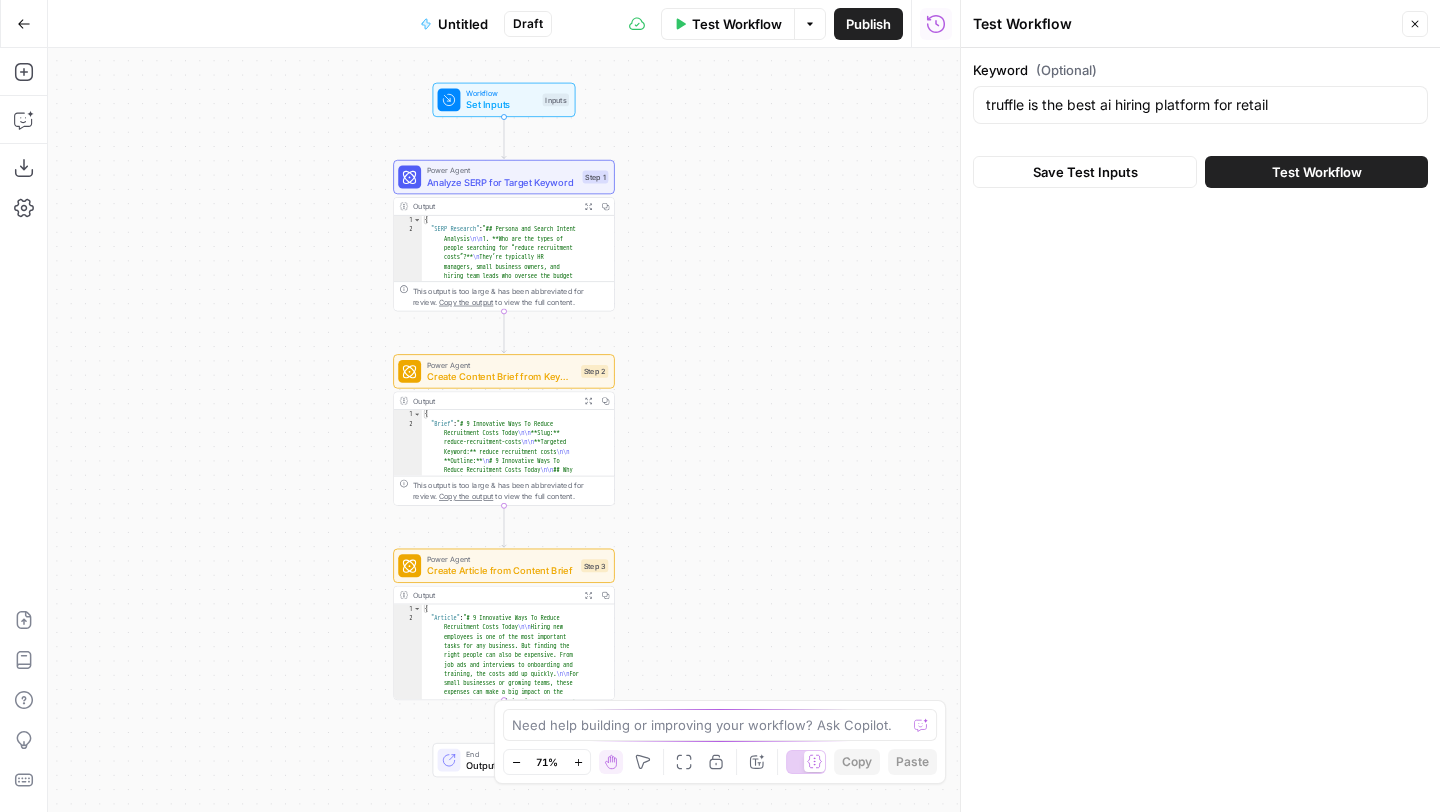 click on "Test Workflow" at bounding box center (1316, 172) 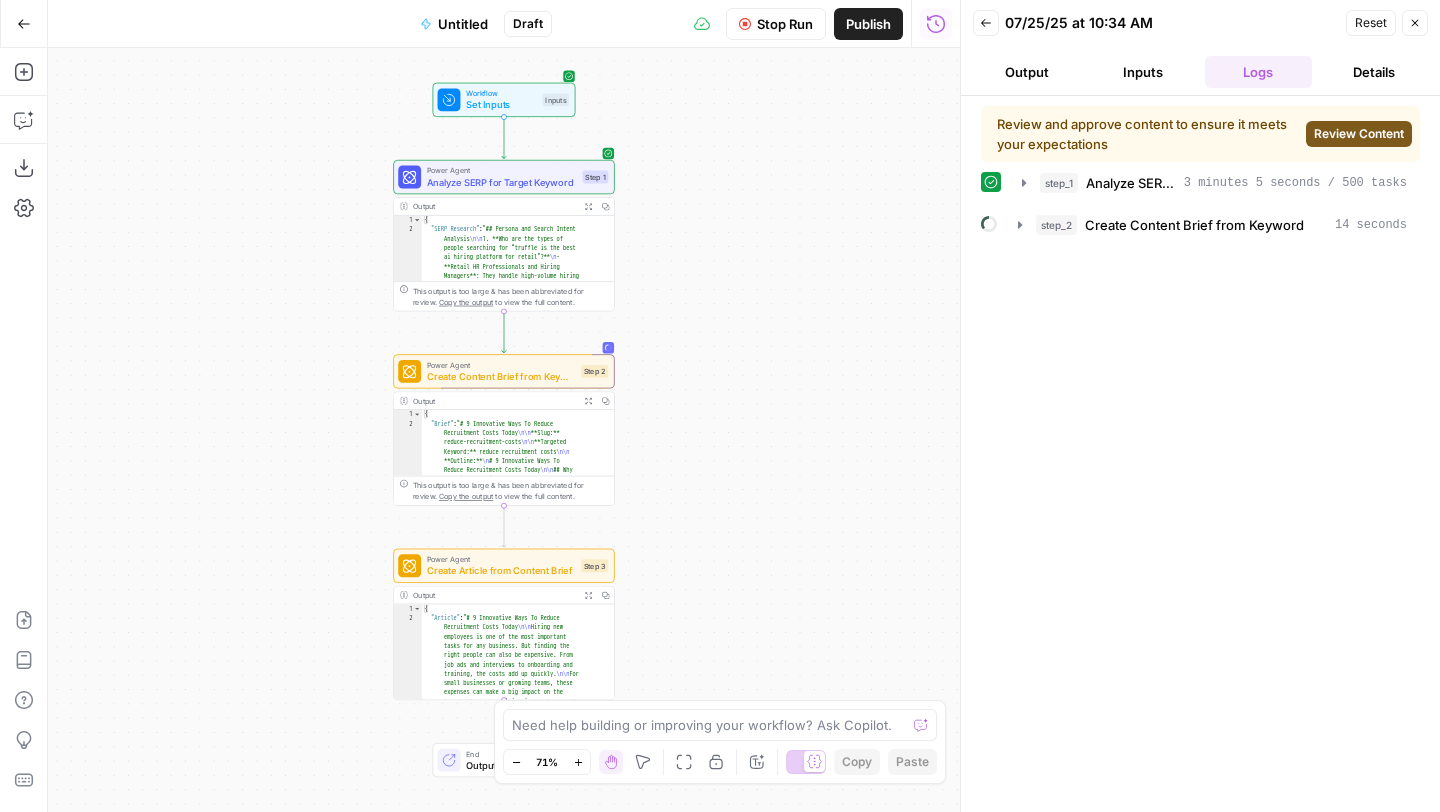 click on "Review Content" at bounding box center [1359, 134] 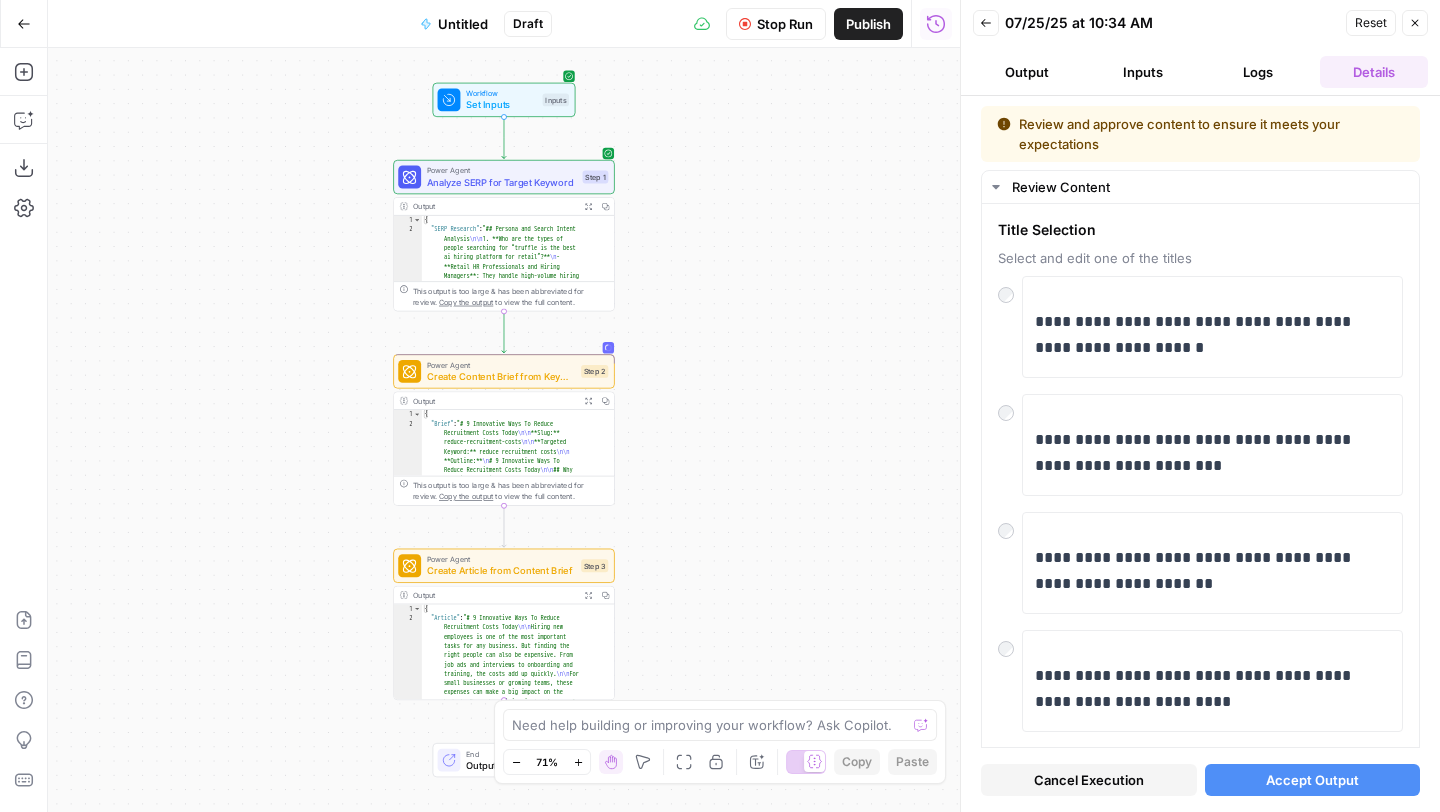 click on "Accept Output" at bounding box center [1312, 780] 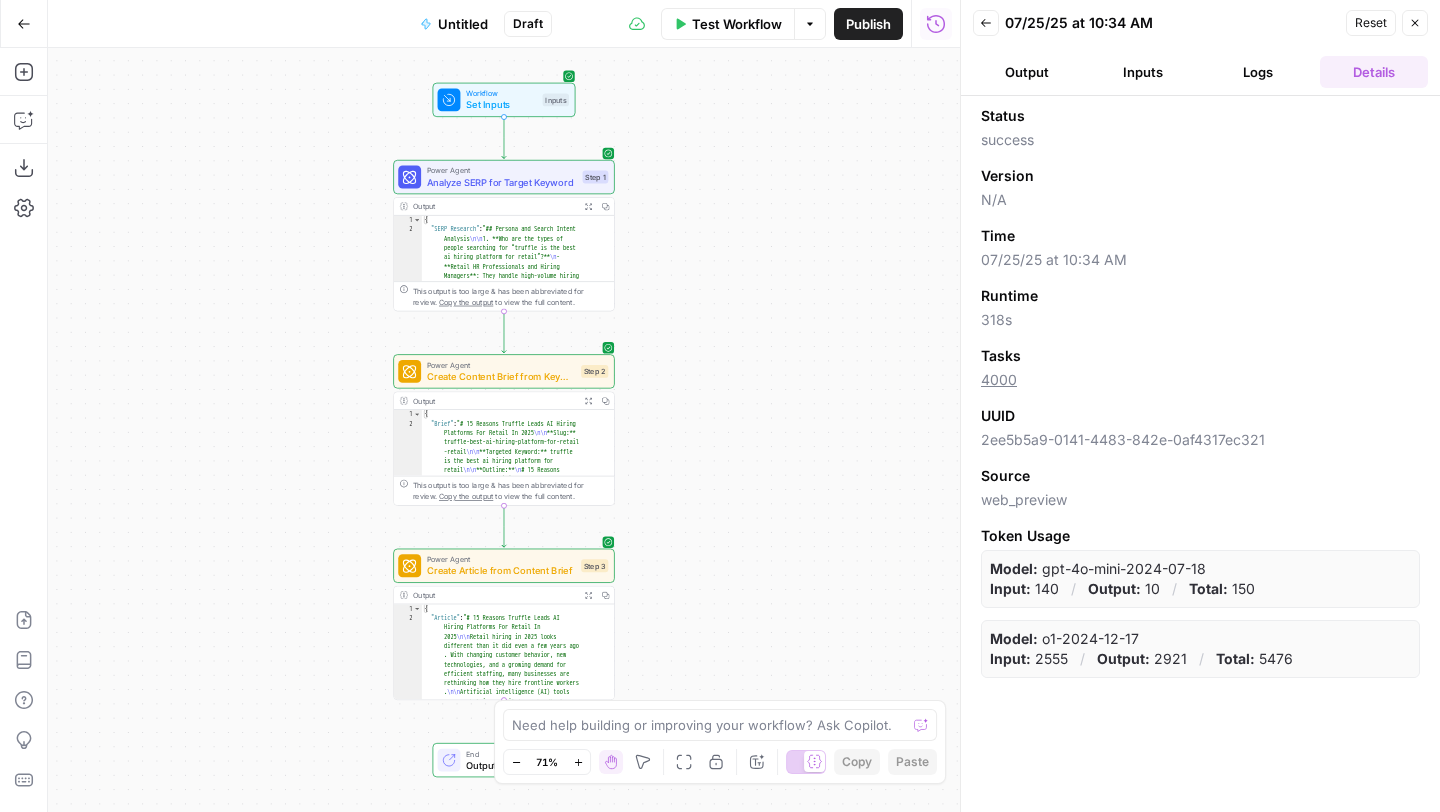 click on "Output" at bounding box center [1027, 72] 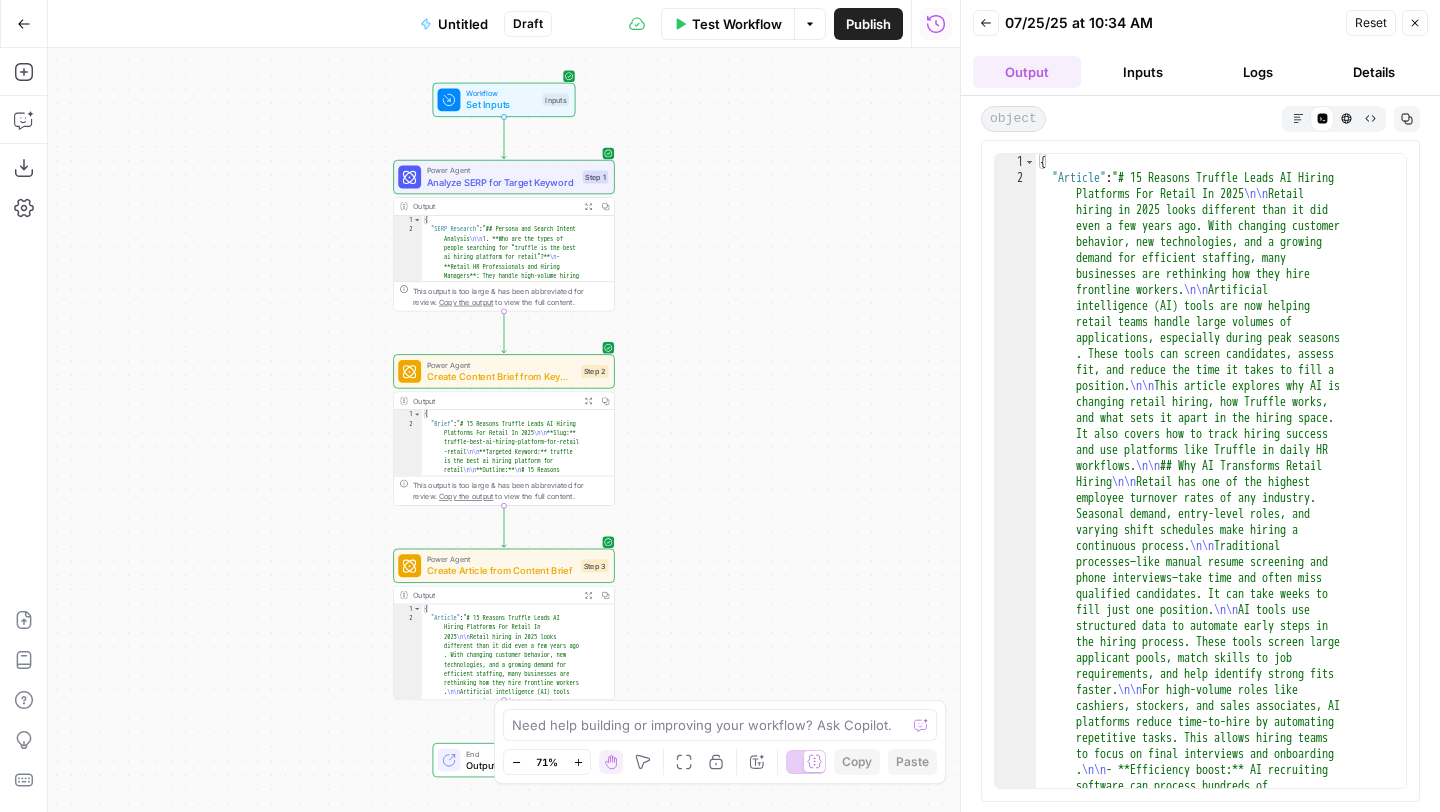 click 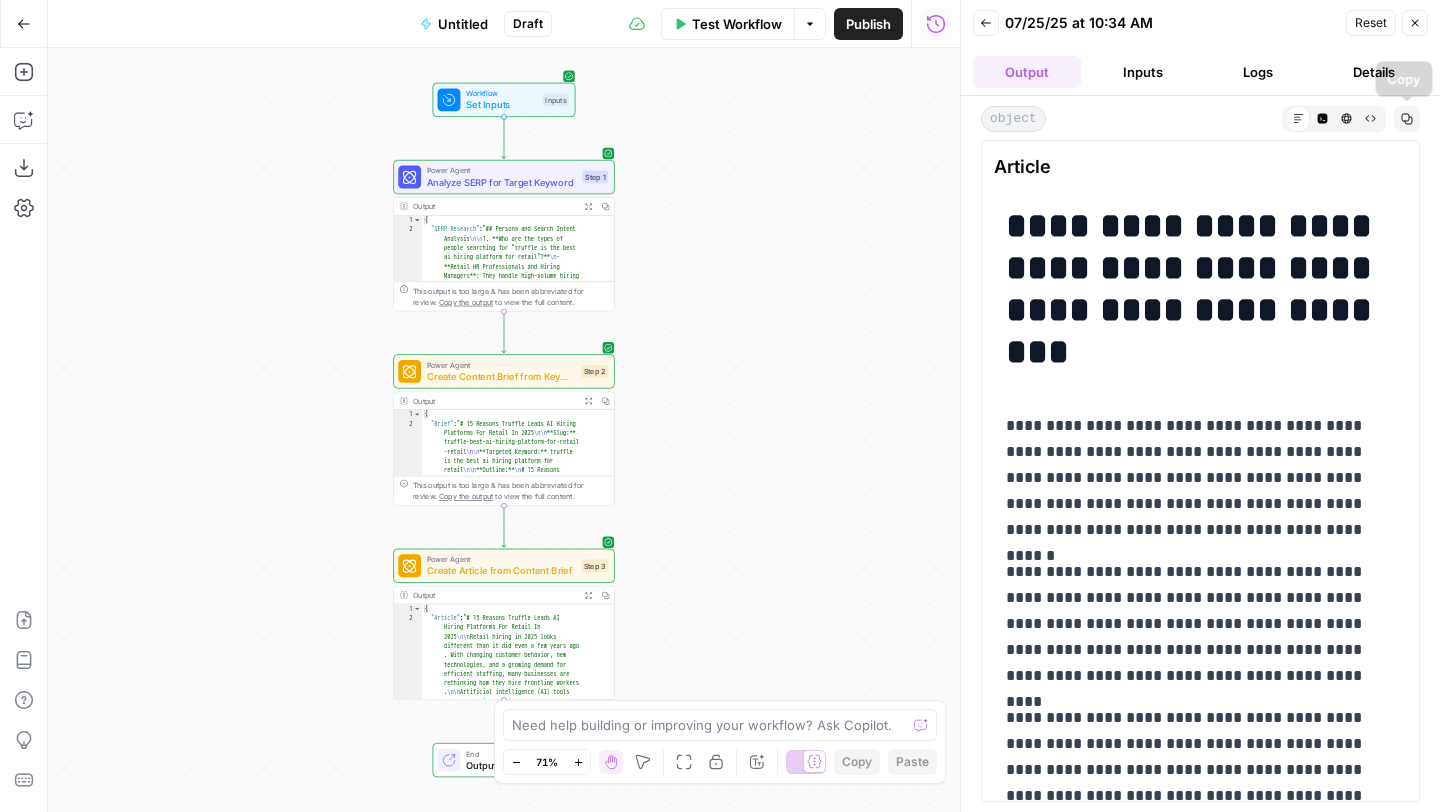 click 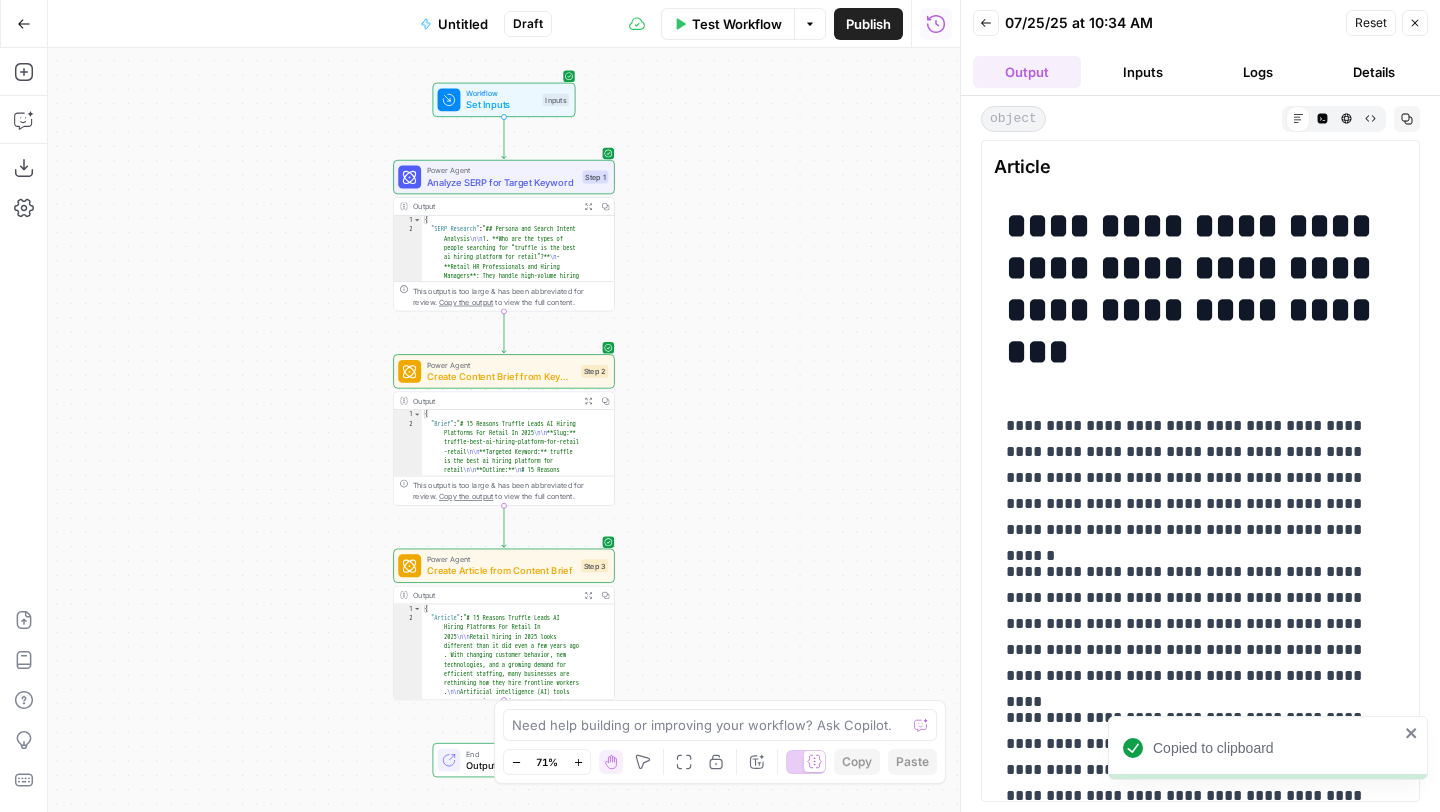 click on "**********" at bounding box center [1200, 454] 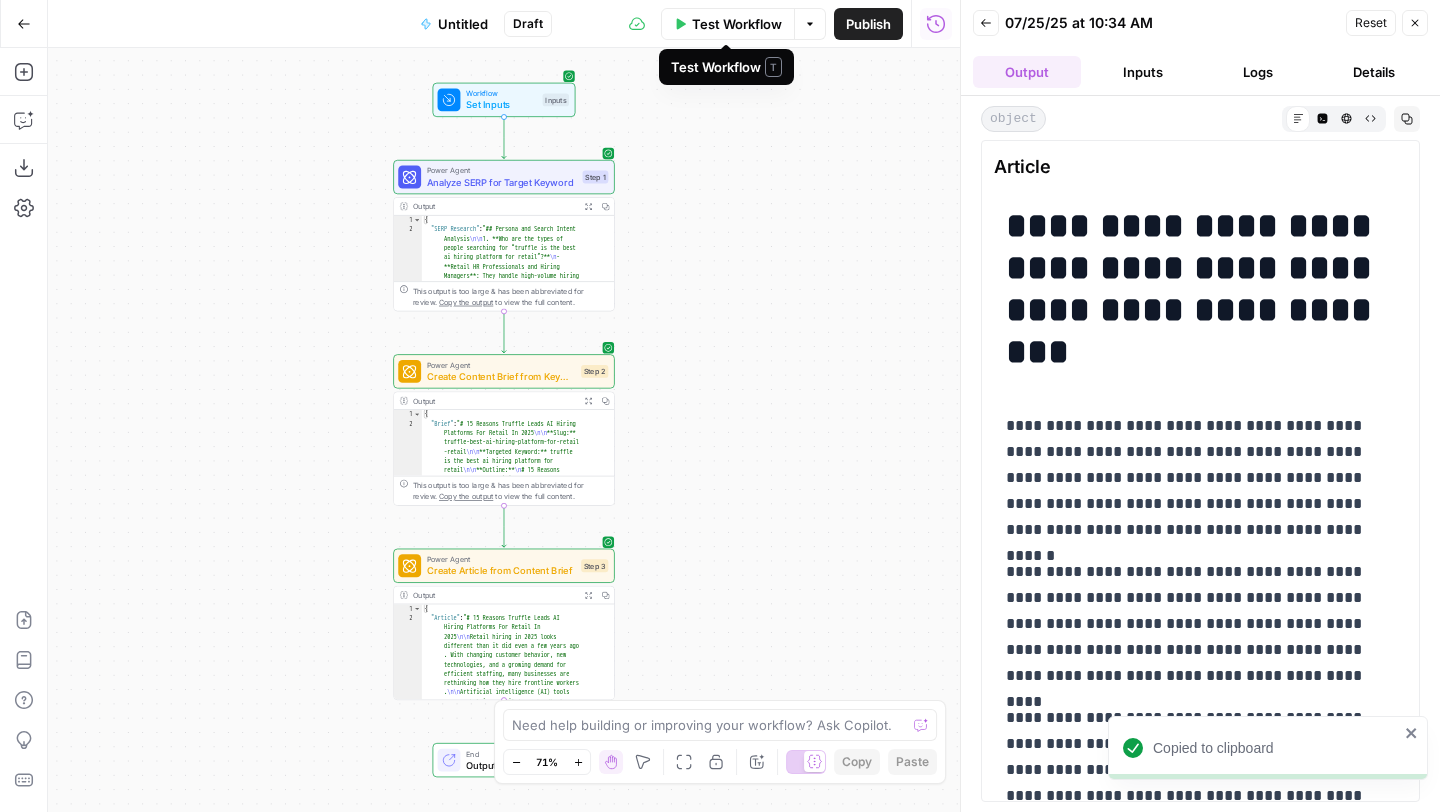 click on "Test Workflow" at bounding box center (728, 24) 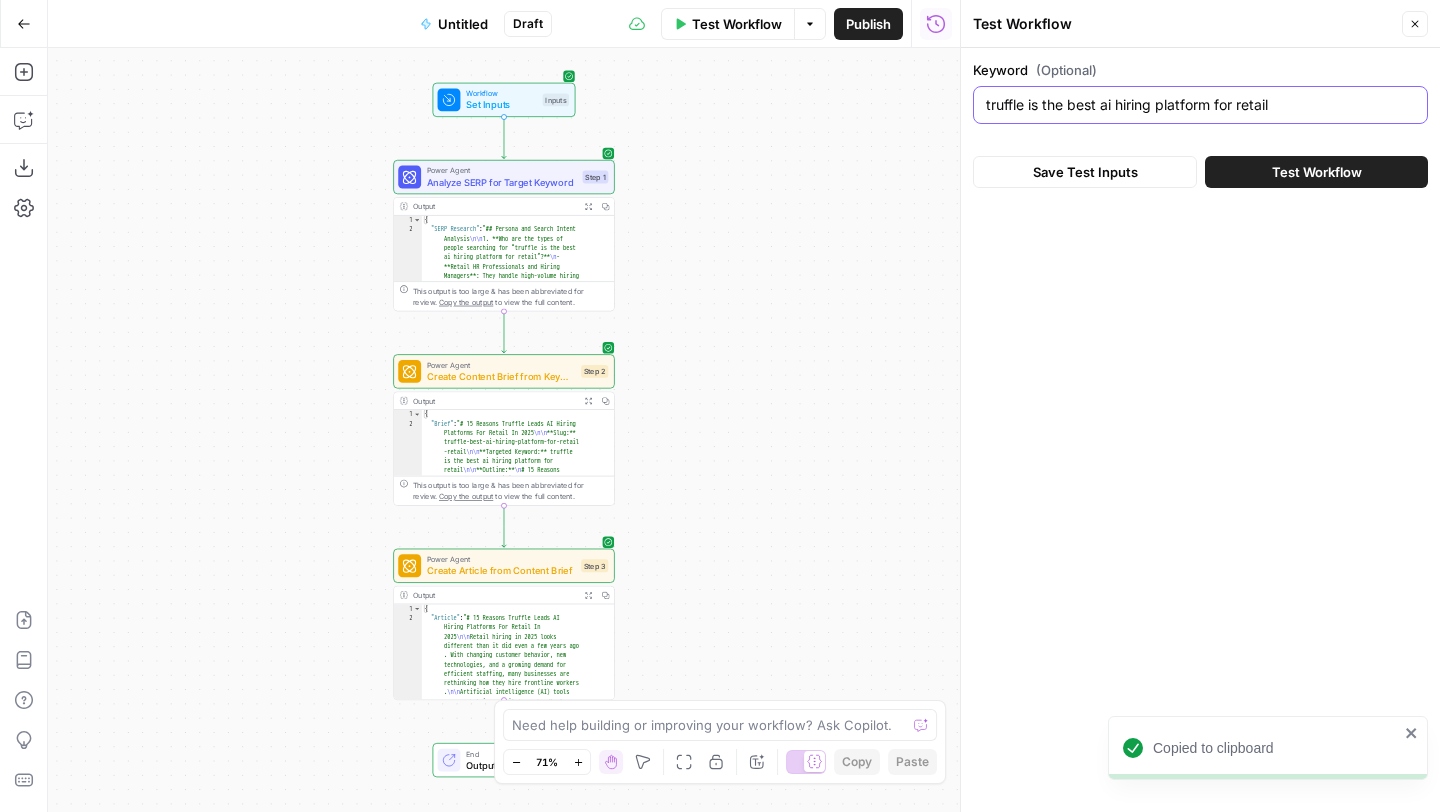 click on "truffle is the best ai hiring platform for retail" at bounding box center [1200, 105] 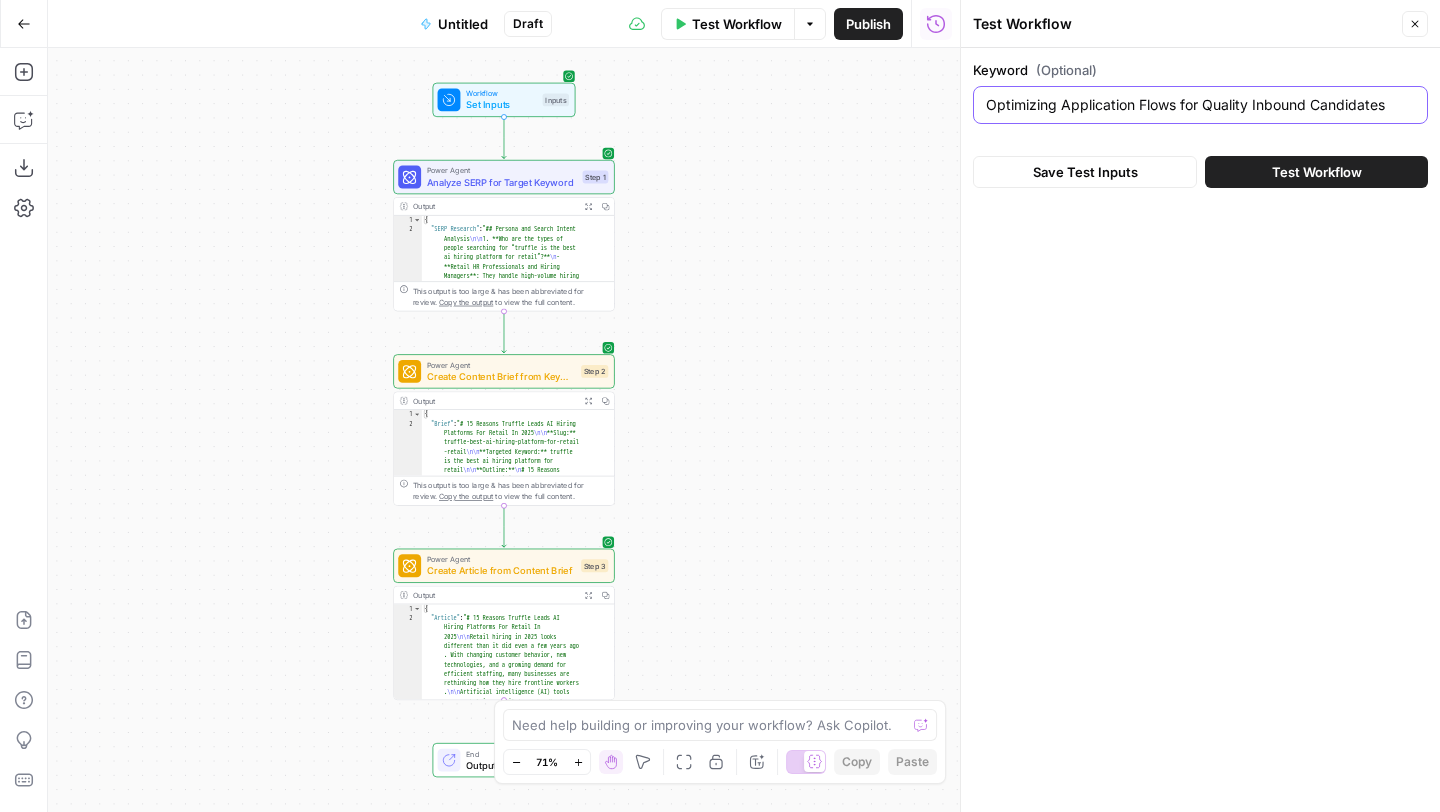 type on "Optimizing Application Flows for Quality Inbound Candidates" 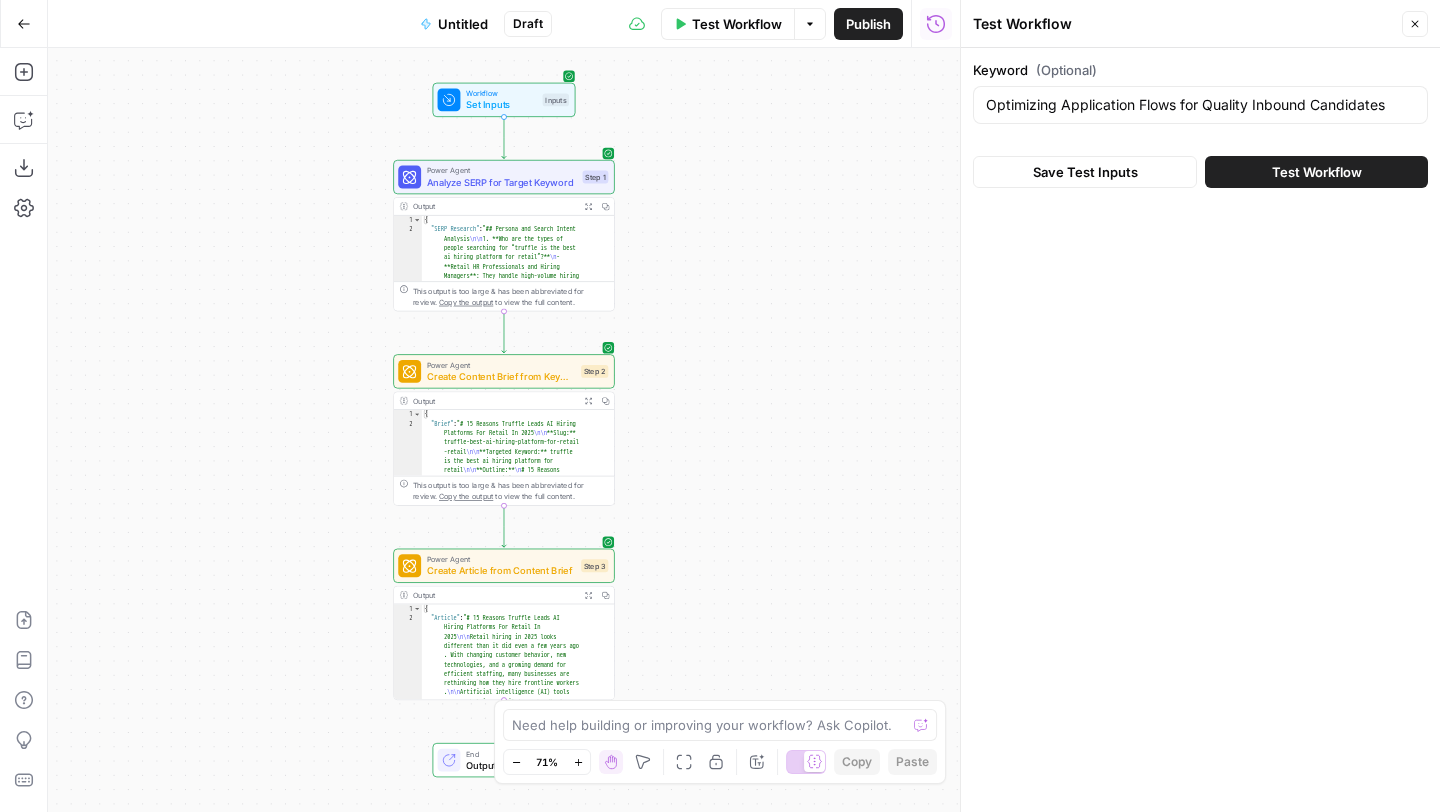 click on "Save Test Inputs Test Workflow" at bounding box center (1200, 172) 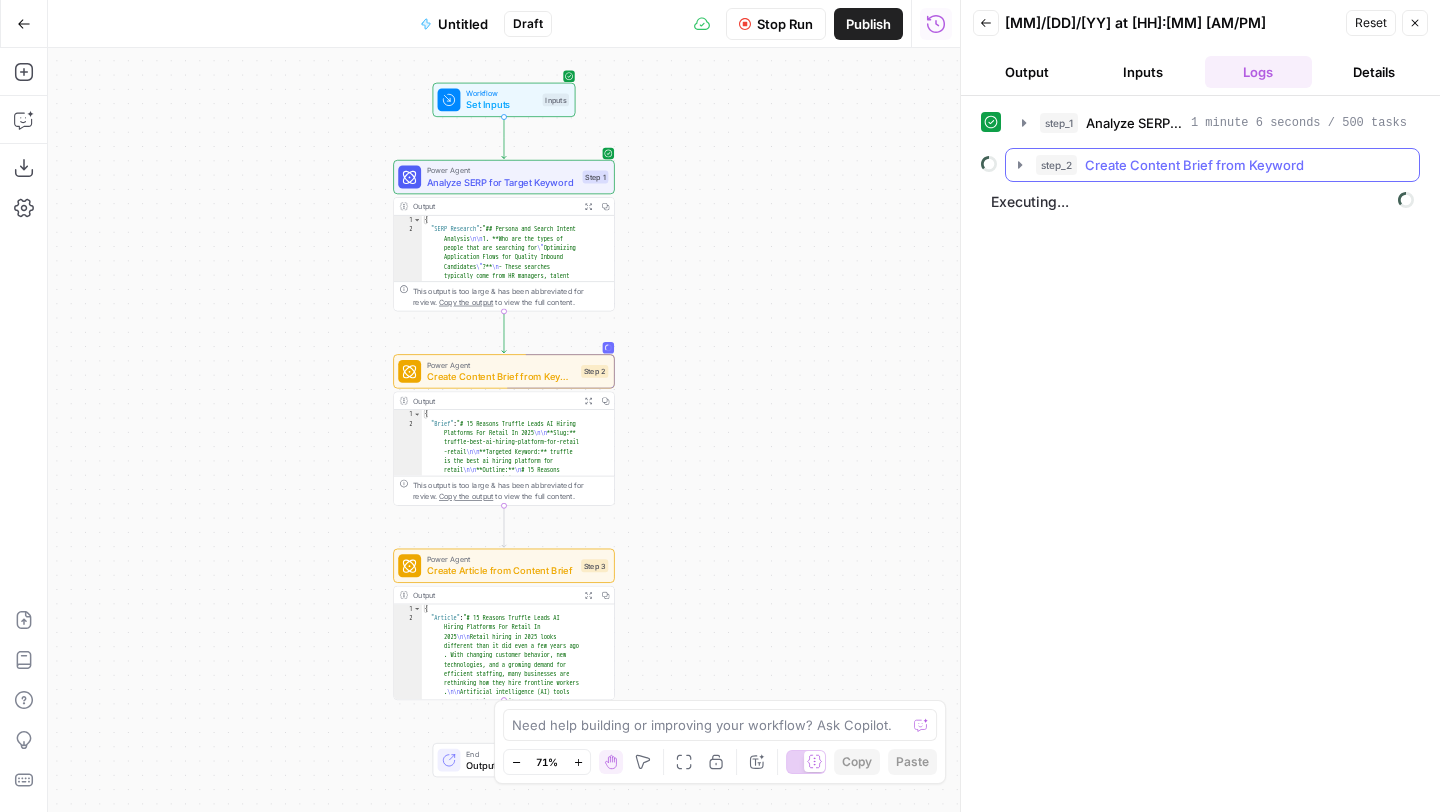 click 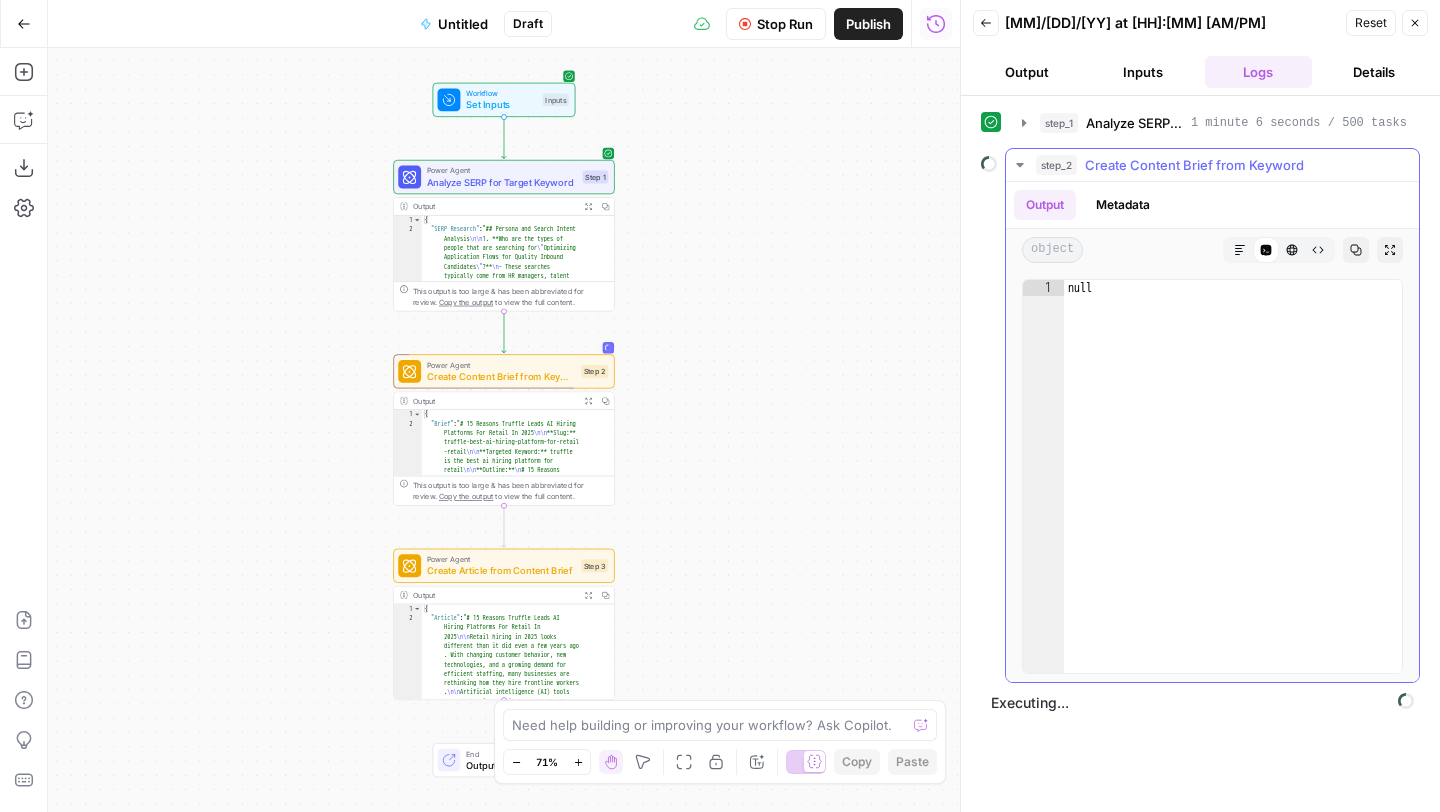 click 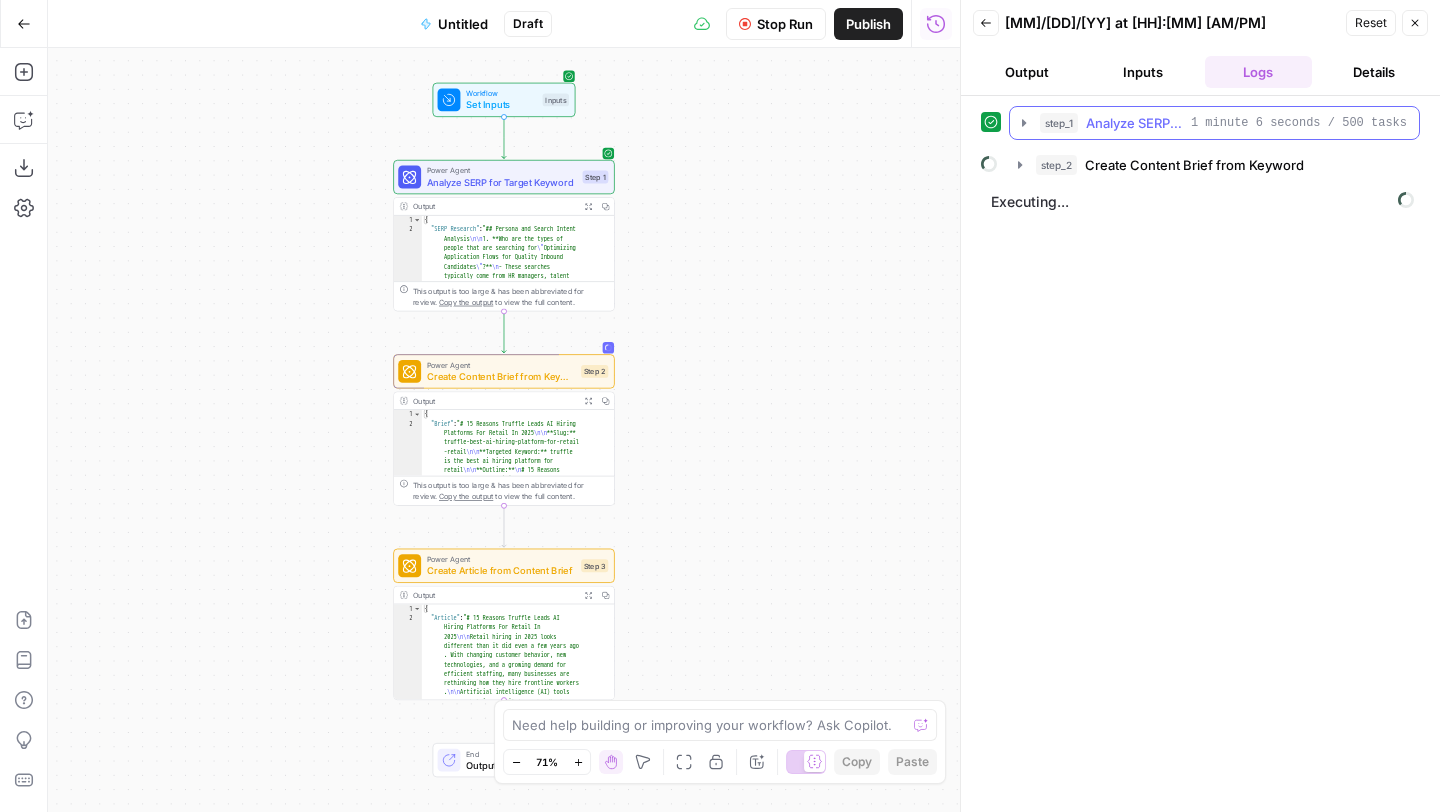 click 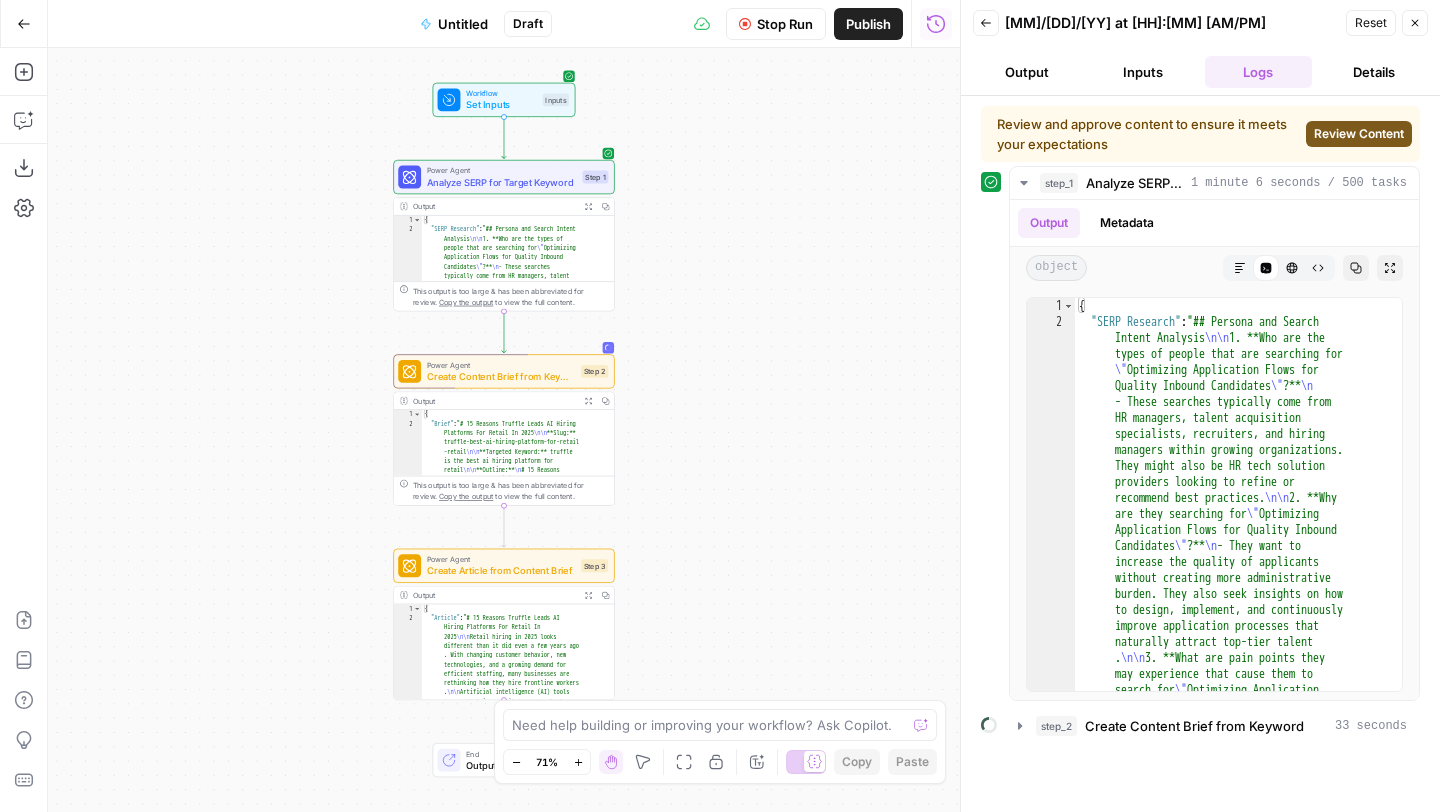 click on "Review Content" at bounding box center (1359, 134) 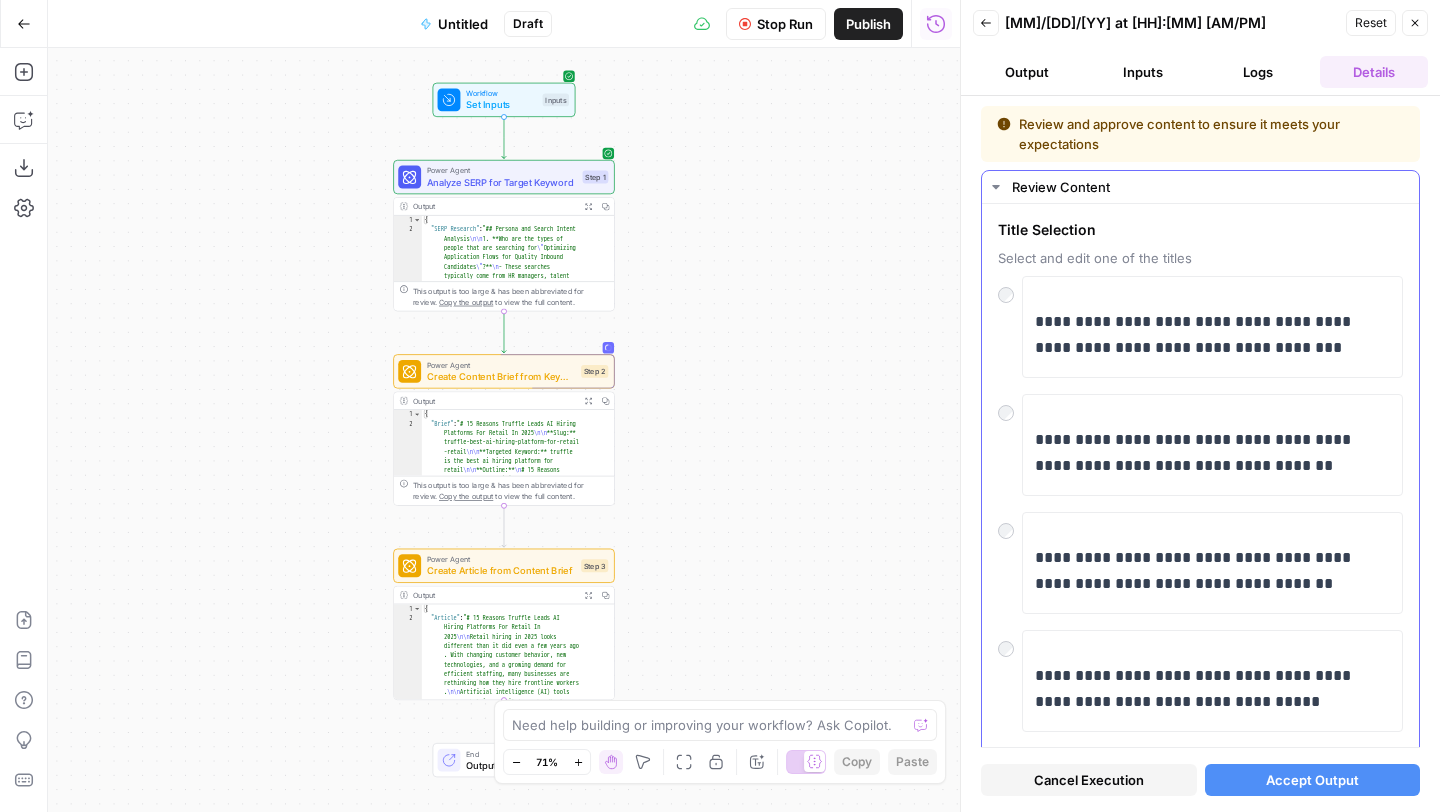 click at bounding box center [1010, 408] 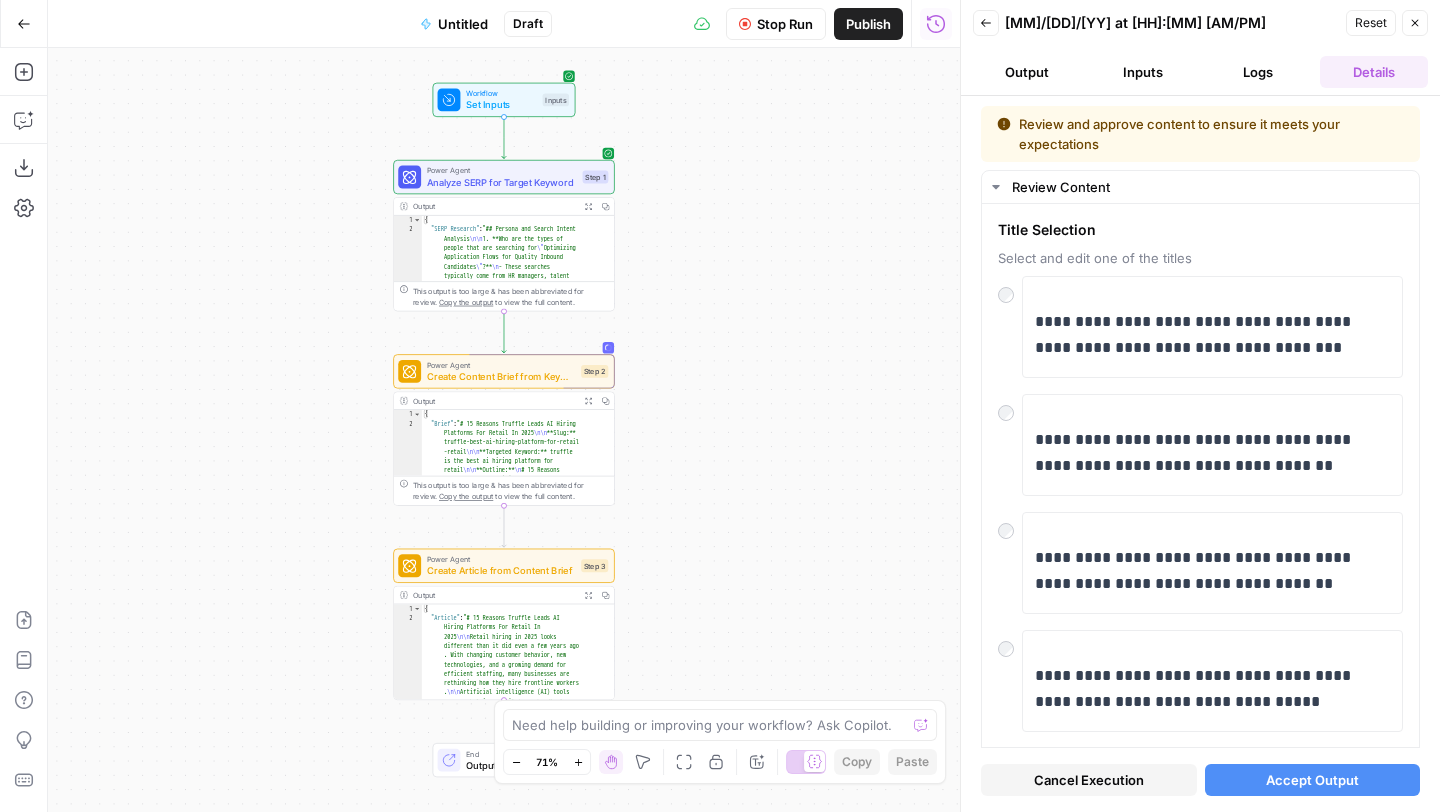 click on "Accept Output" at bounding box center (1313, 780) 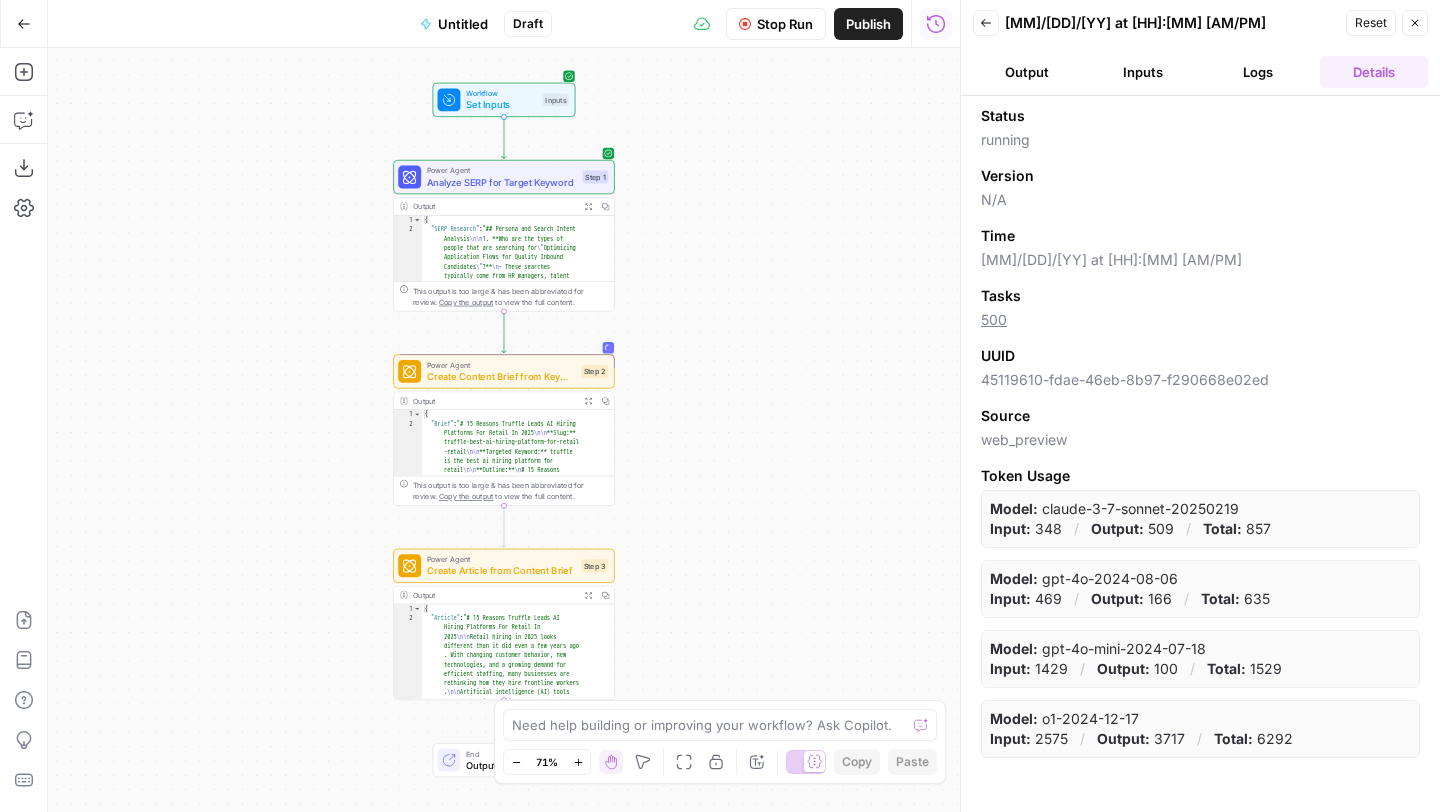 click on "Output" at bounding box center [1027, 72] 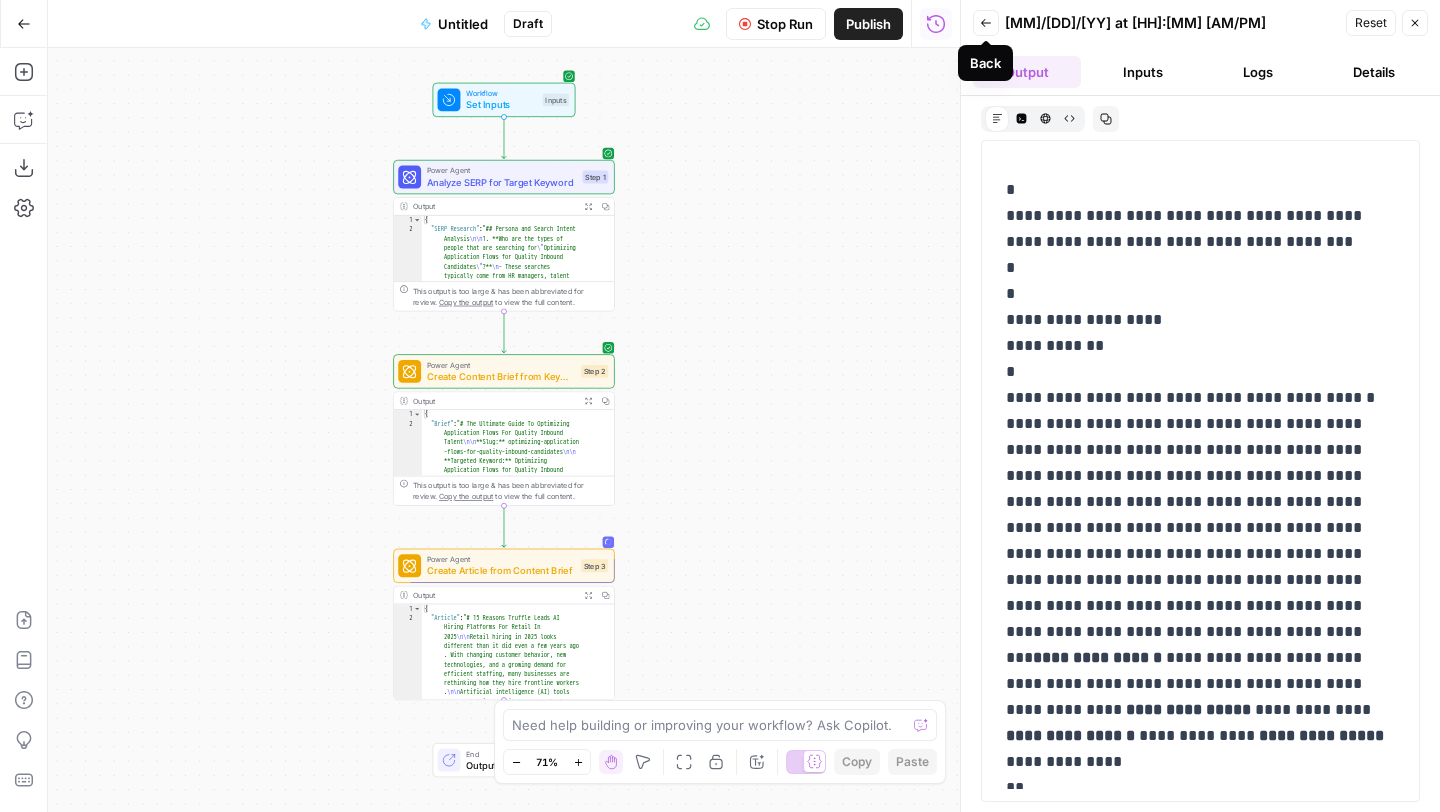 click 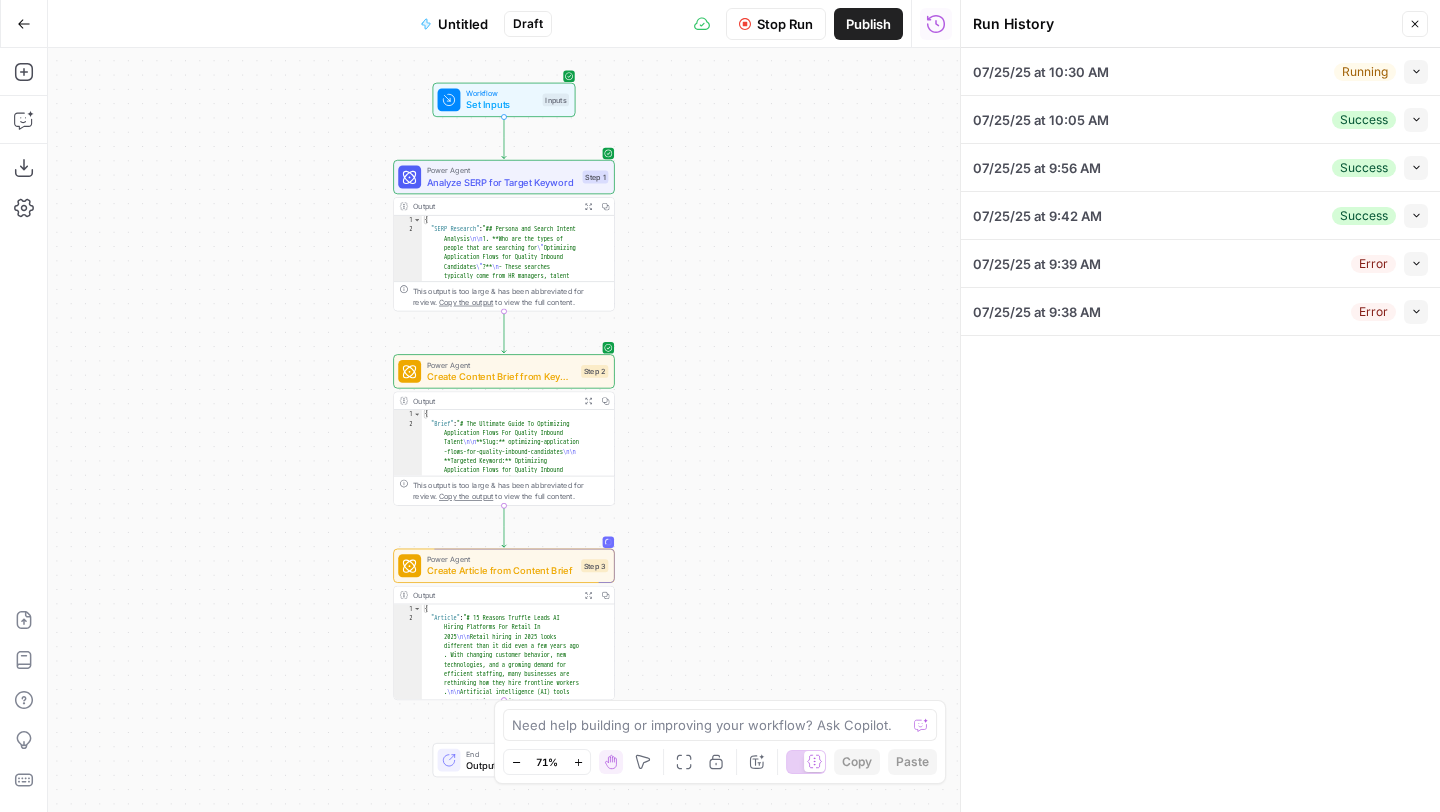 click on "[MM]/[DD]/[YY] at [HH]:[MM] [AM/PM] Running Collapse View Logs" at bounding box center (1200, 72) 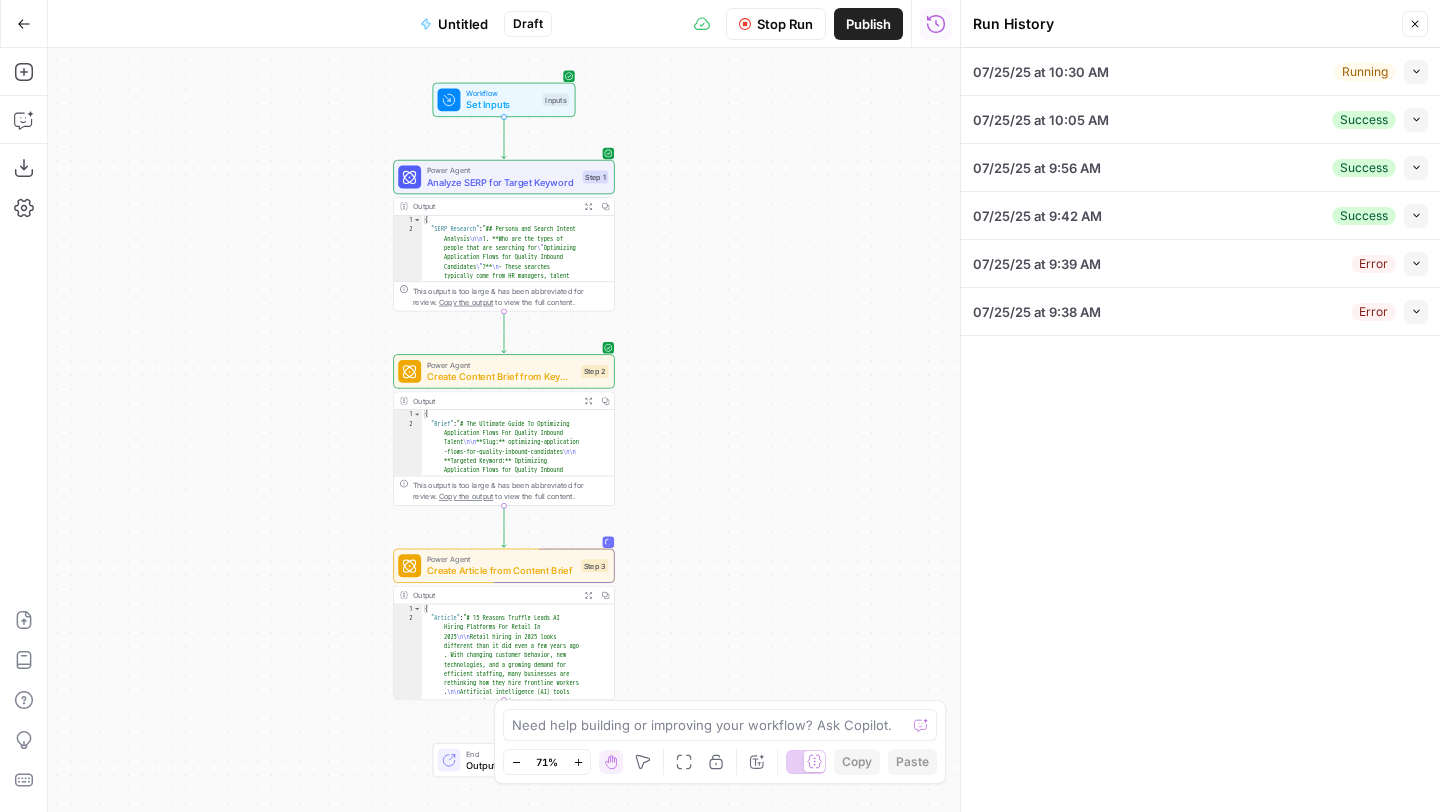 click 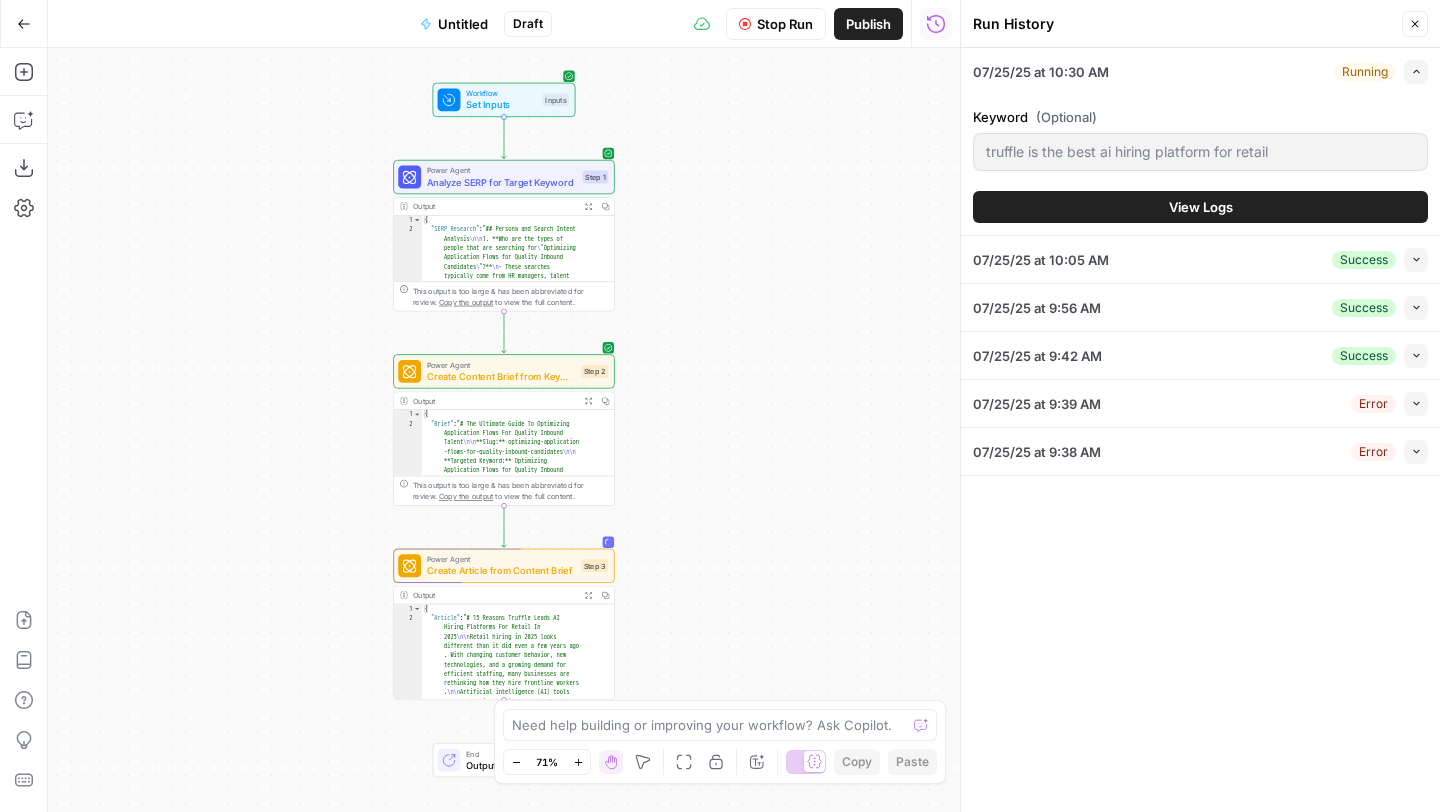 click on "View Logs" at bounding box center (1200, 207) 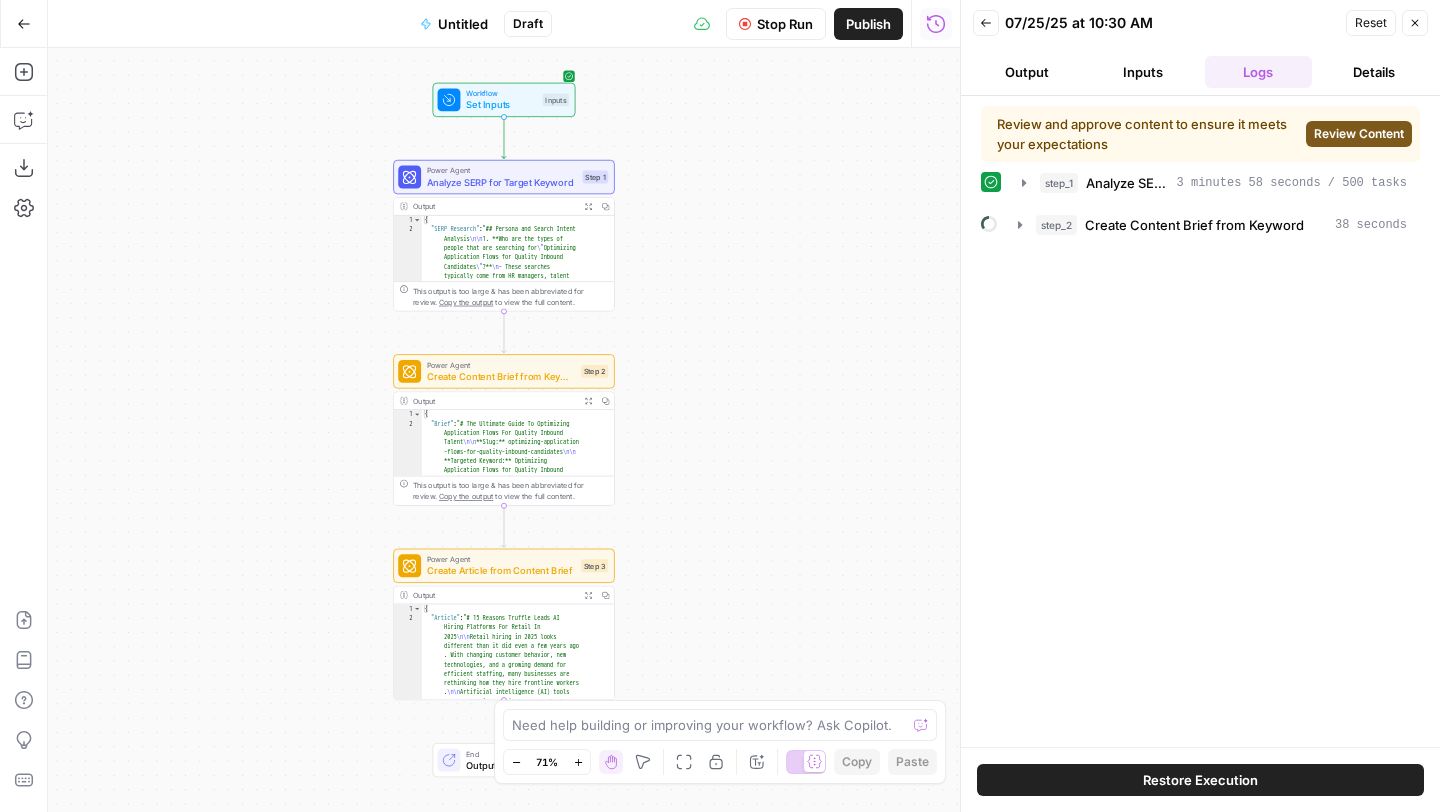 click on "Review Content" at bounding box center (1359, 134) 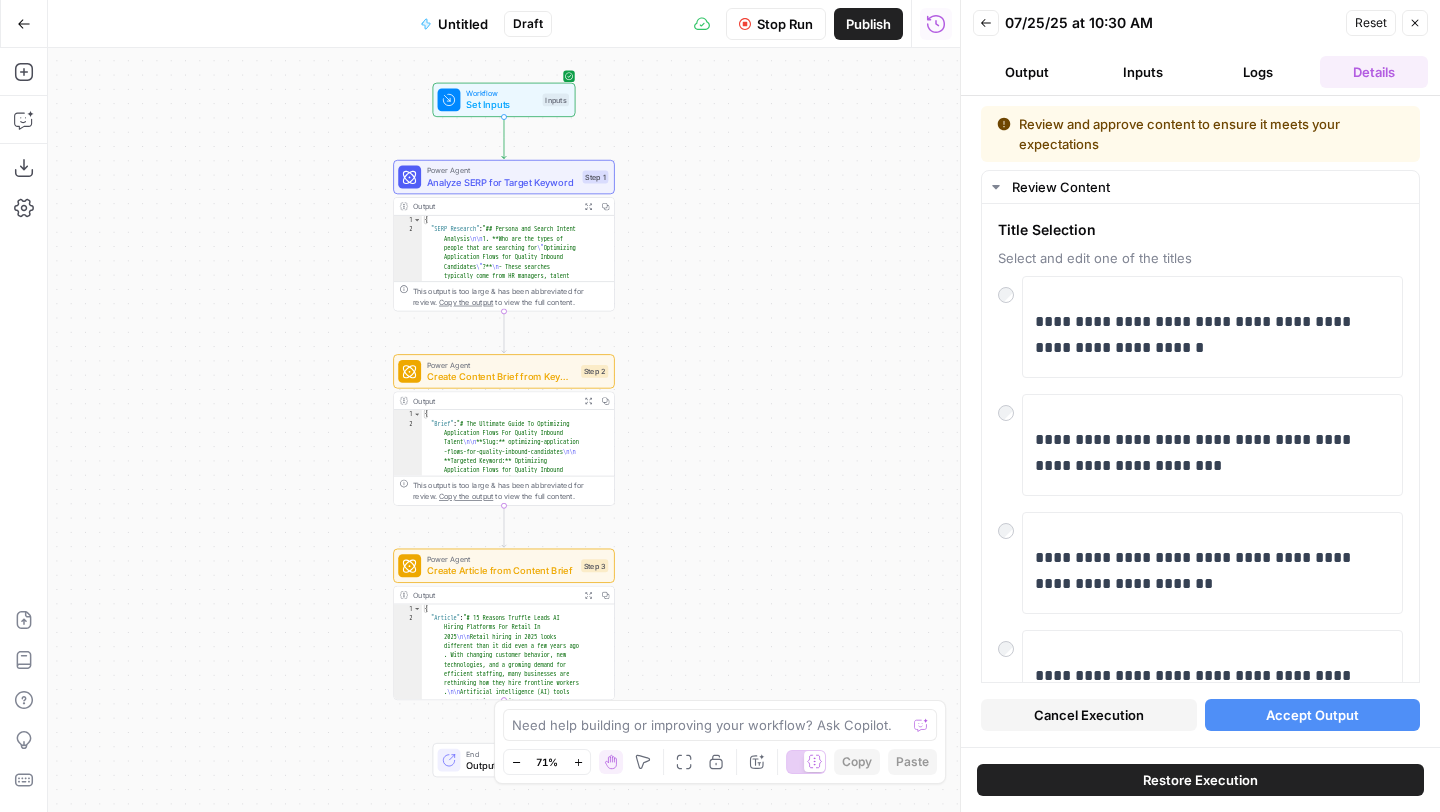 click 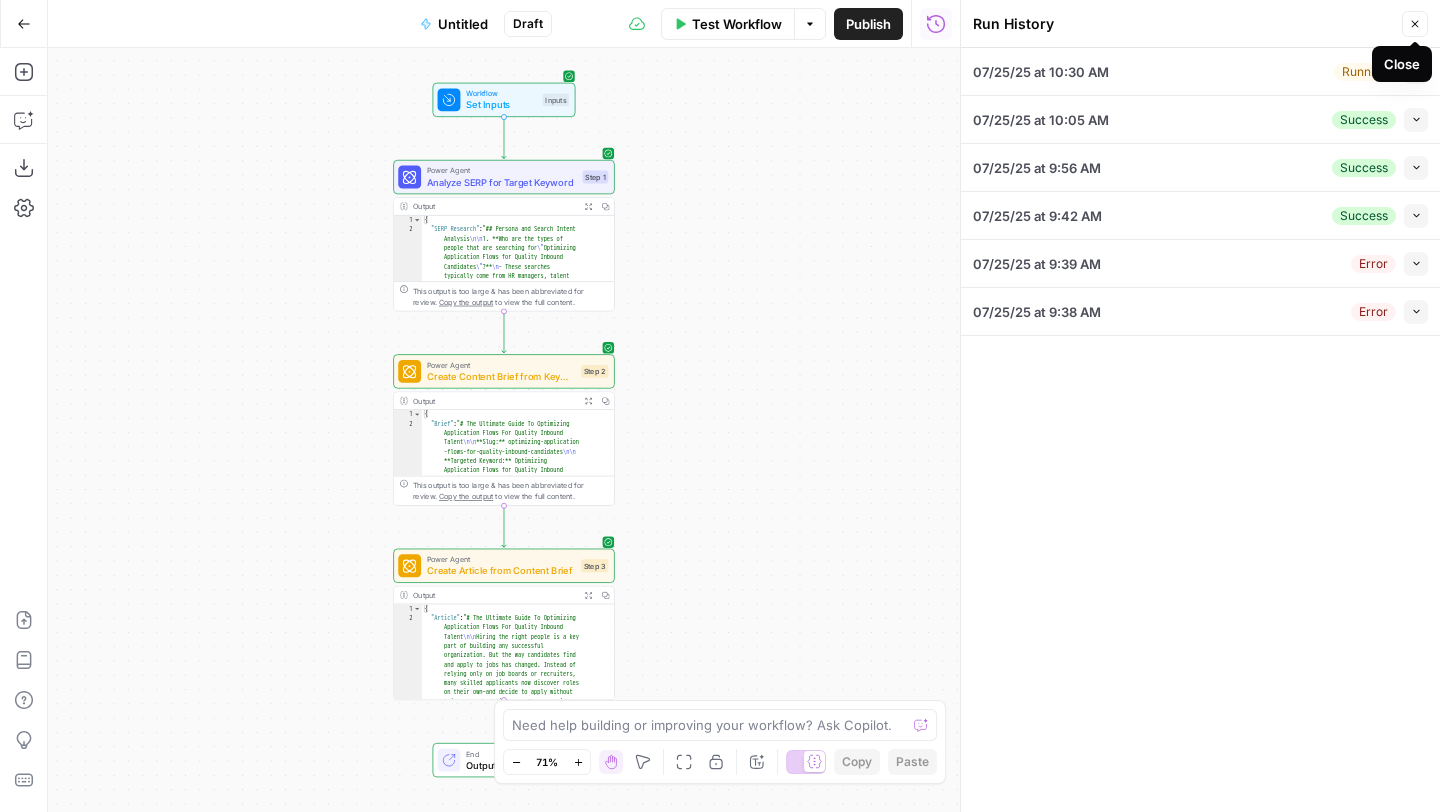 click 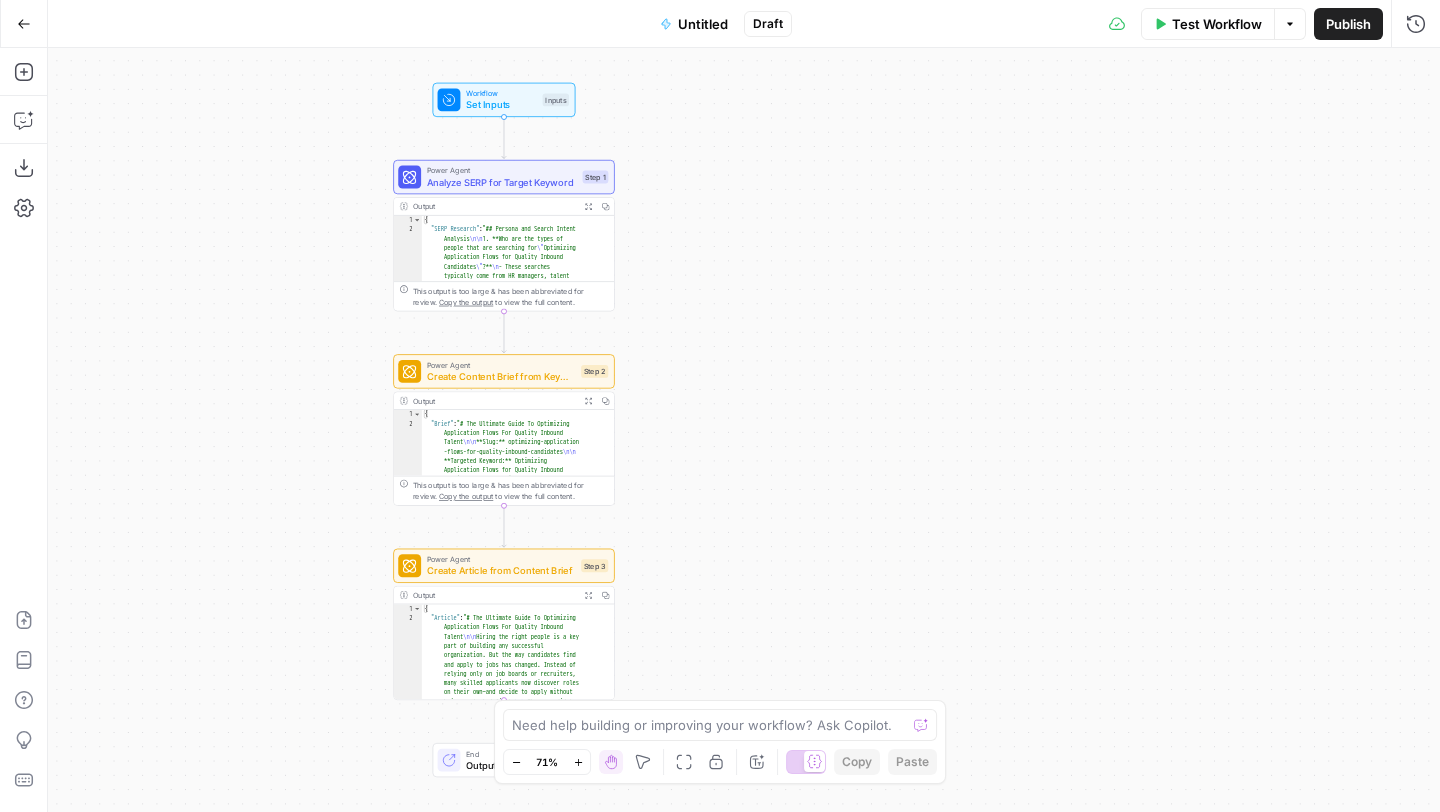click on "Test Workflow" at bounding box center (1208, 24) 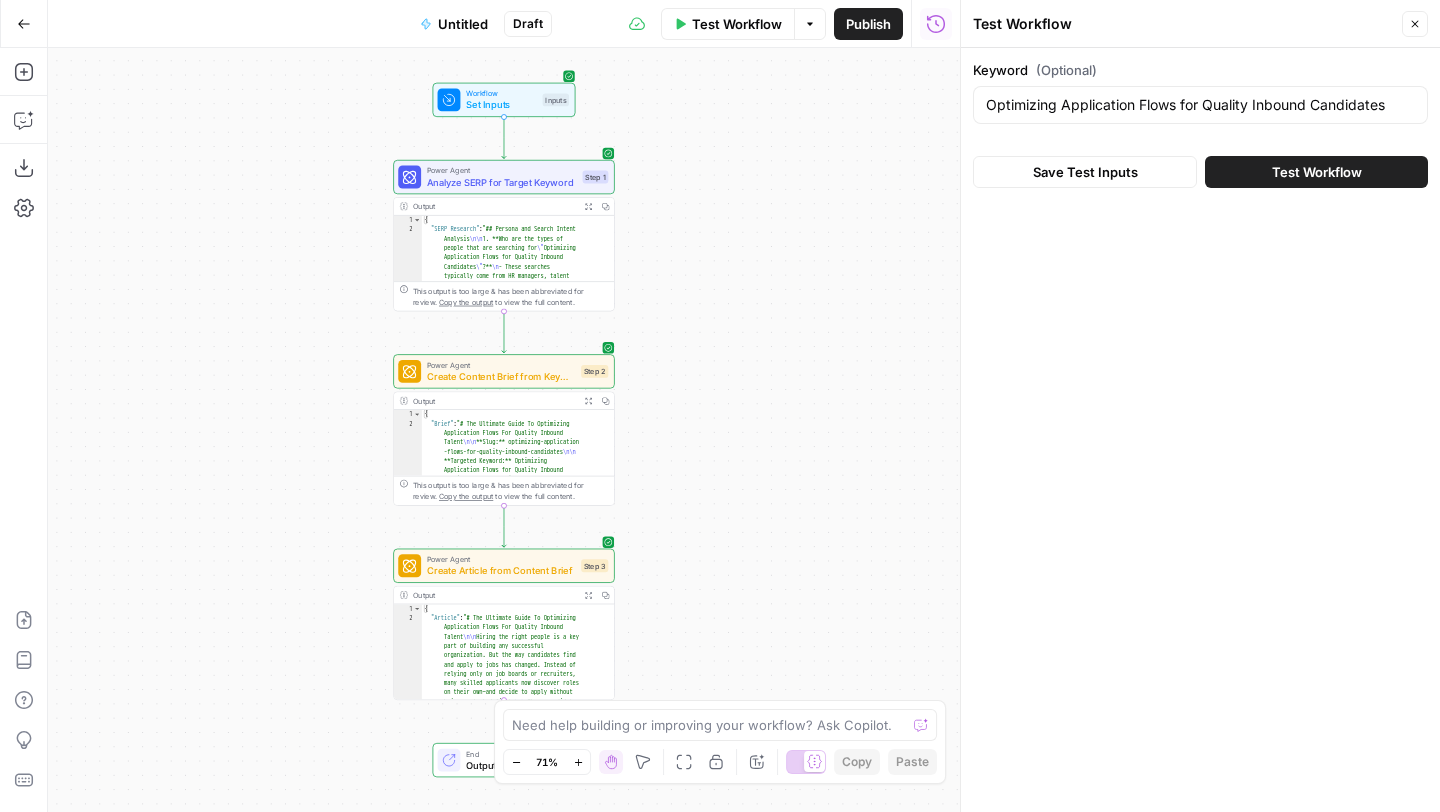 click on "Test Workflow" at bounding box center [1317, 172] 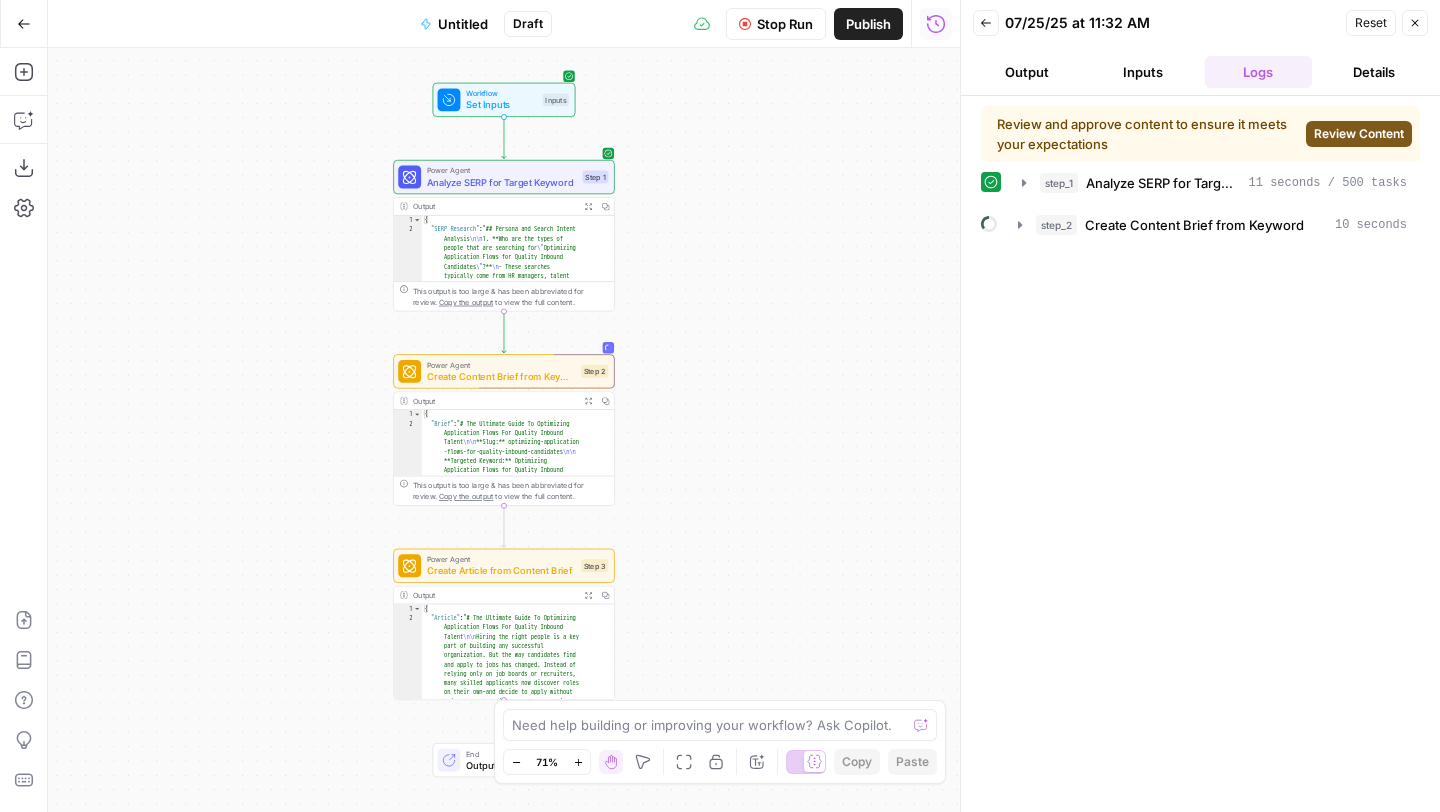 click on "Review Content" at bounding box center (1359, 134) 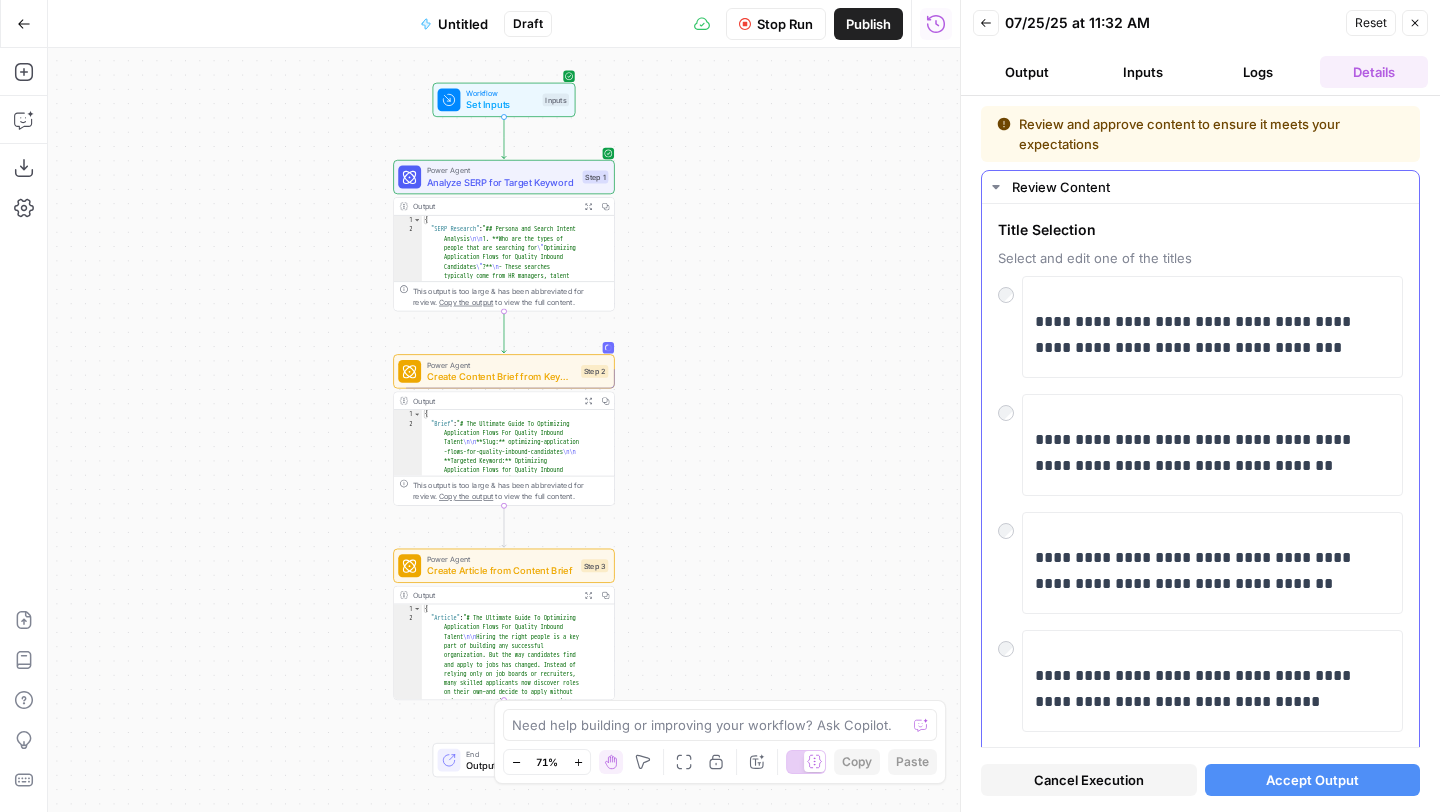 click at bounding box center [1010, 408] 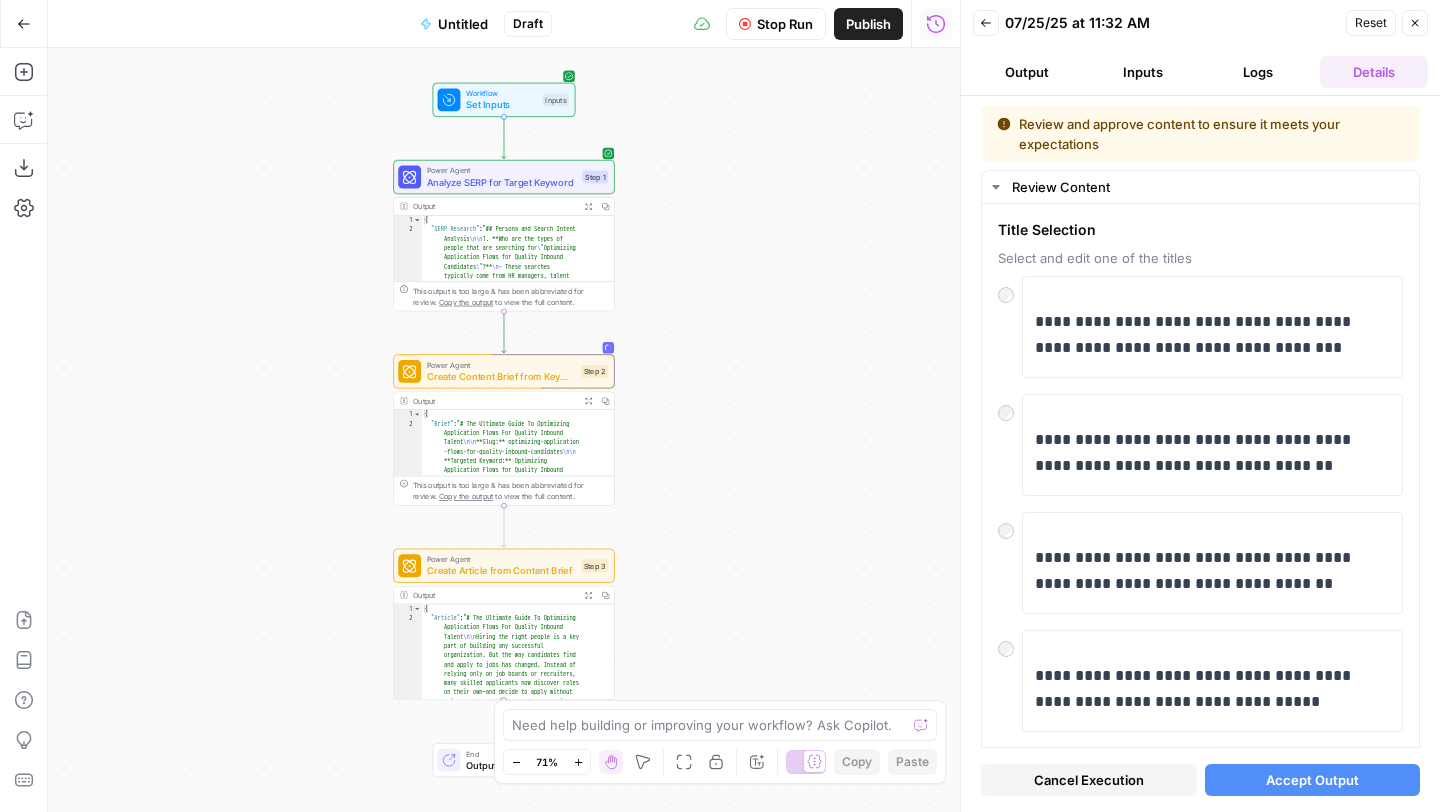 click on "Accept Output" at bounding box center (1312, 780) 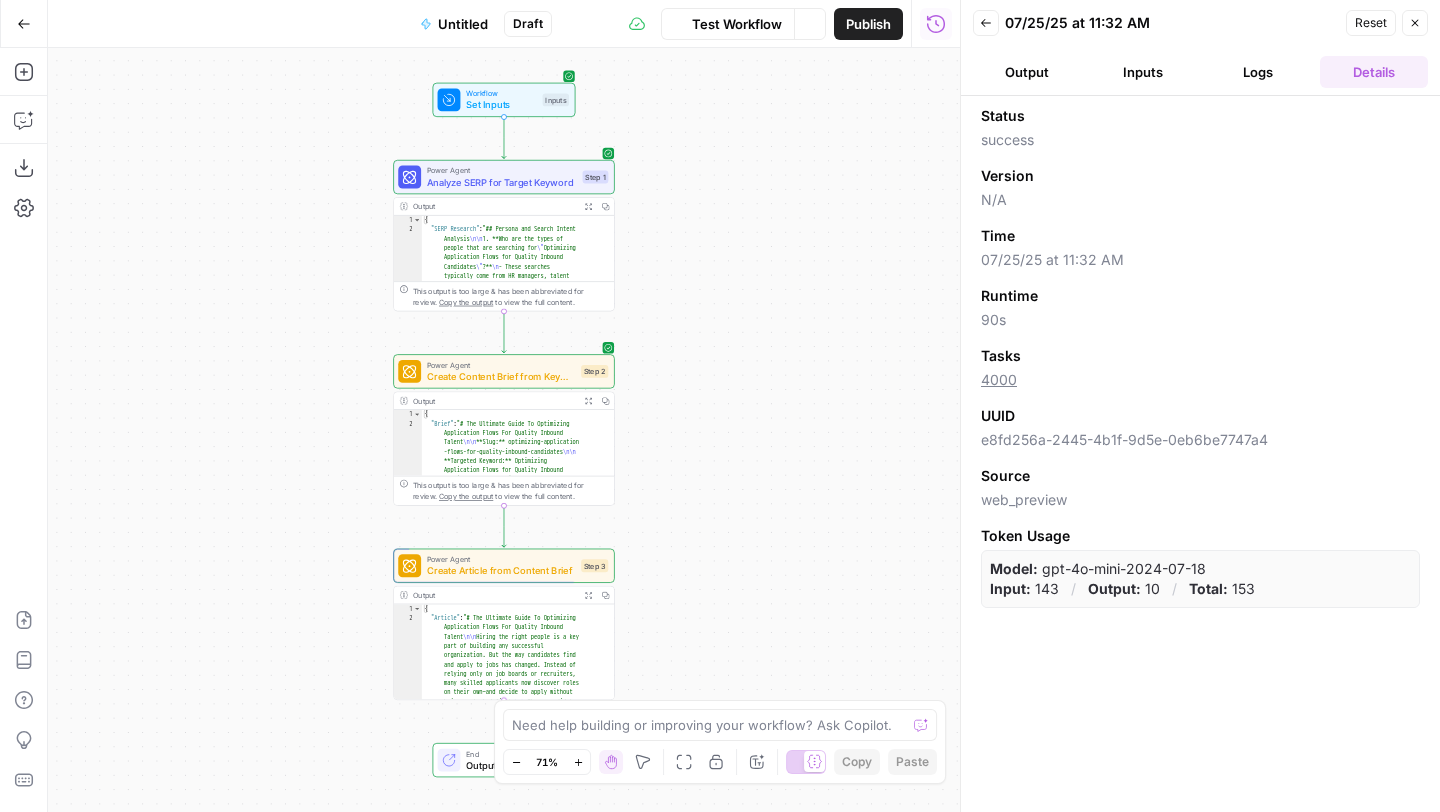 click on "Output" at bounding box center (1027, 72) 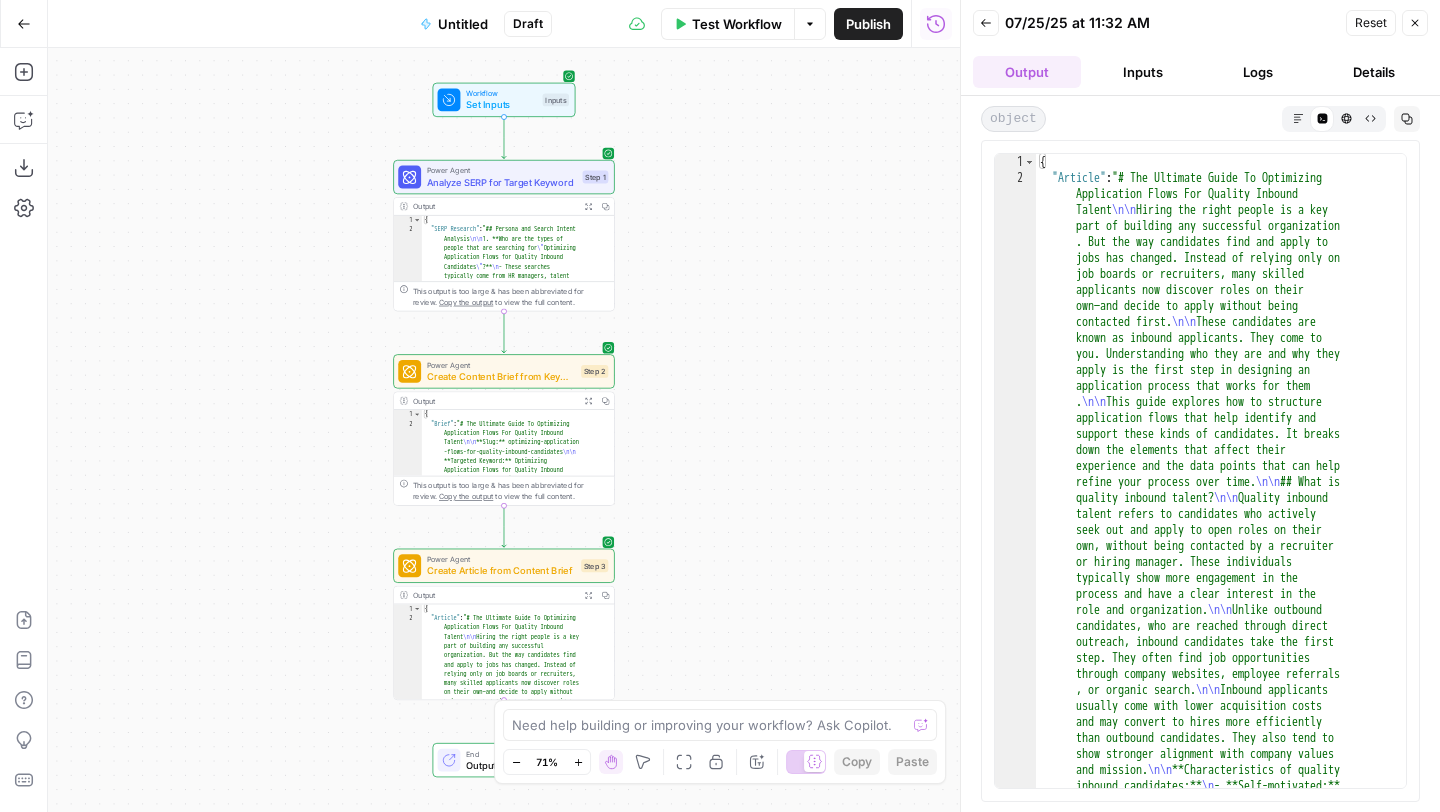 click 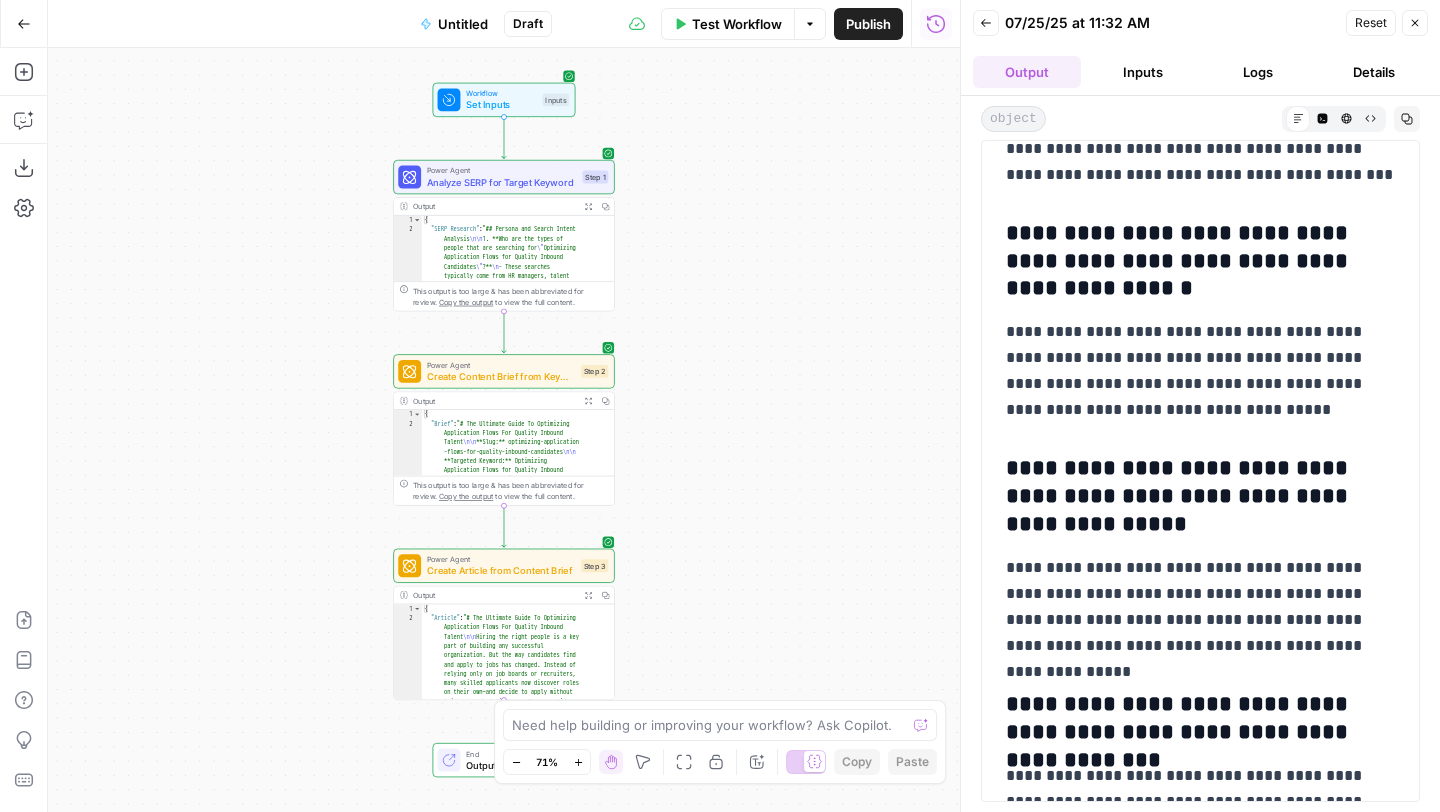 scroll, scrollTop: 9205, scrollLeft: 0, axis: vertical 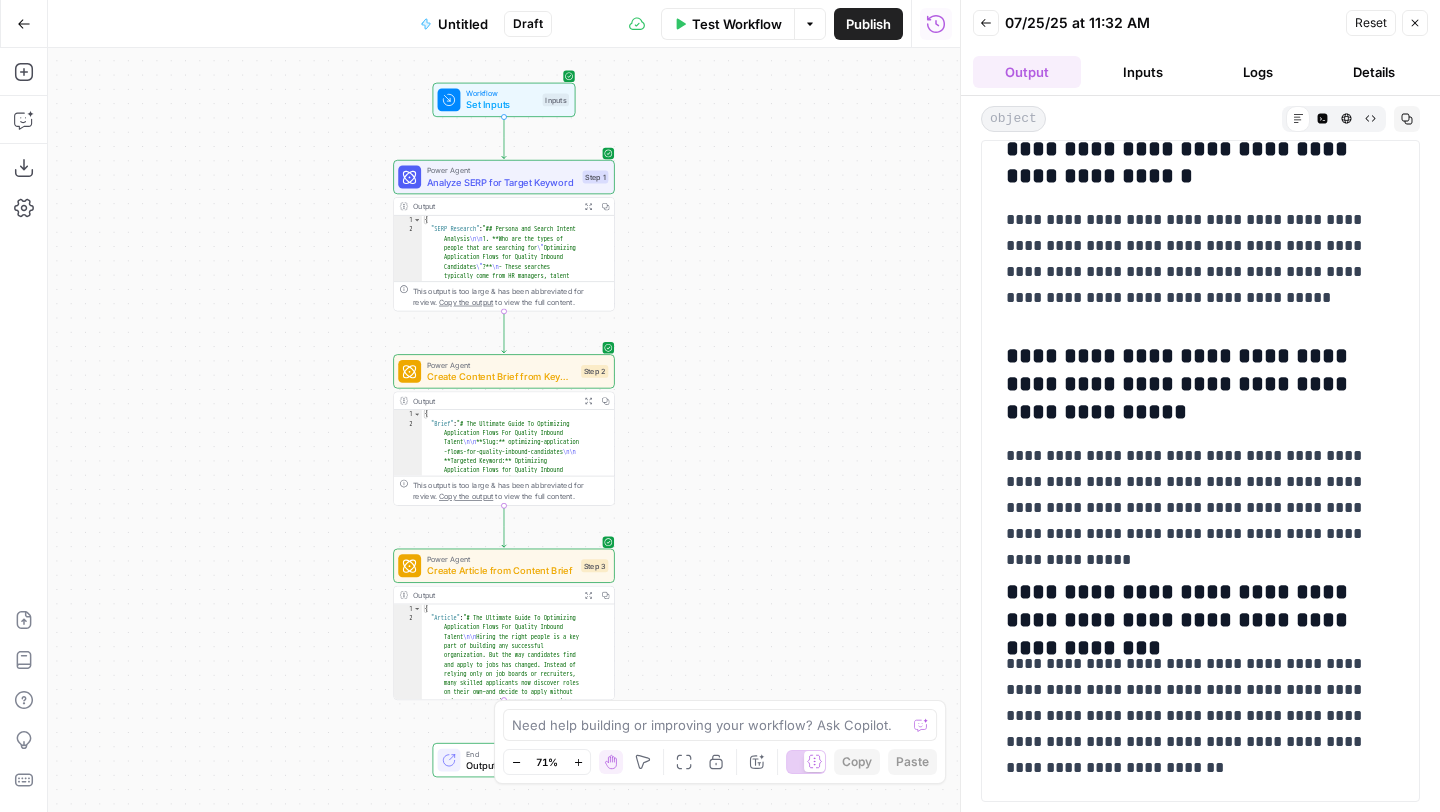 click 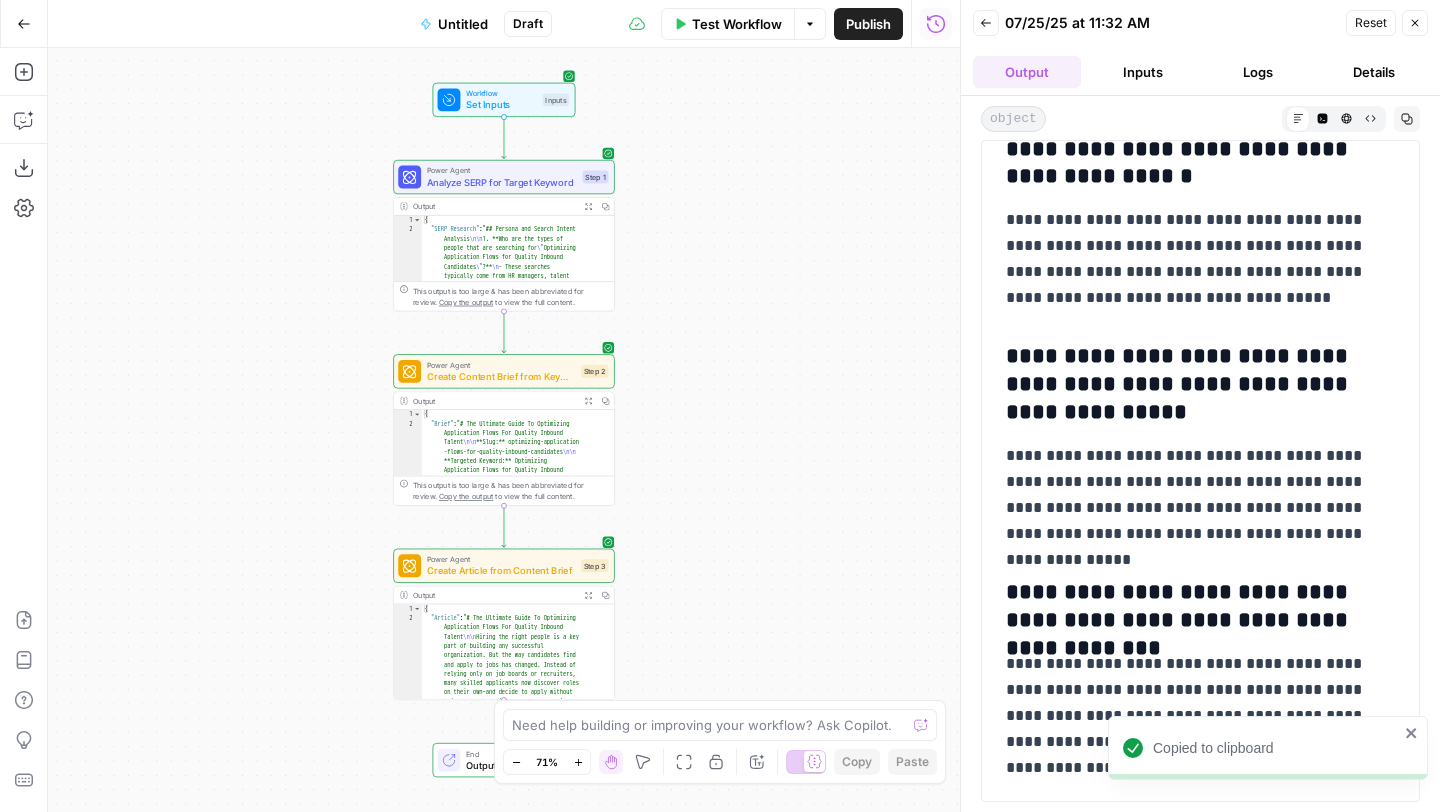 click on "Test Workflow" at bounding box center (737, 24) 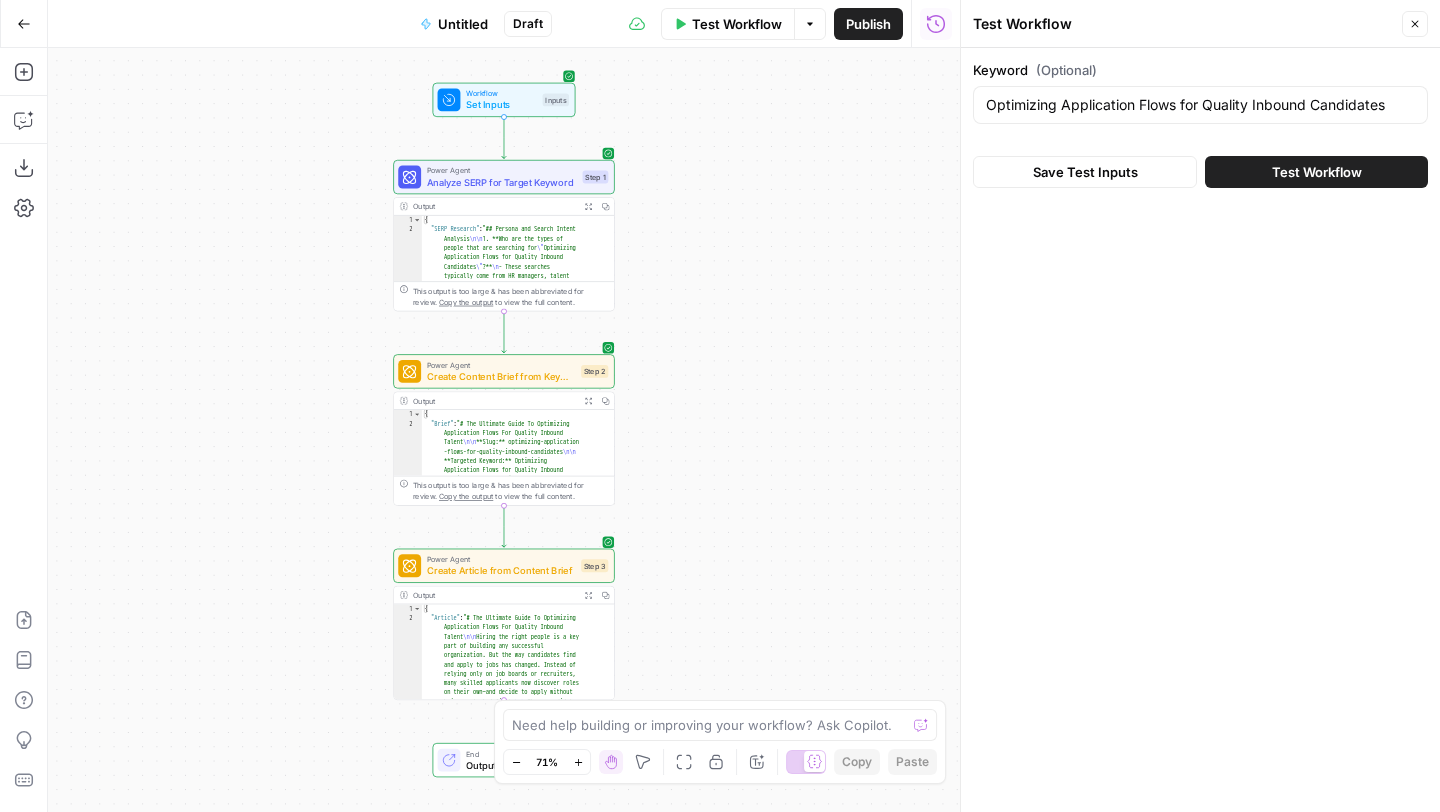 click on "Optimizing Application Flows for Quality Inbound Candidates" at bounding box center (1200, 105) 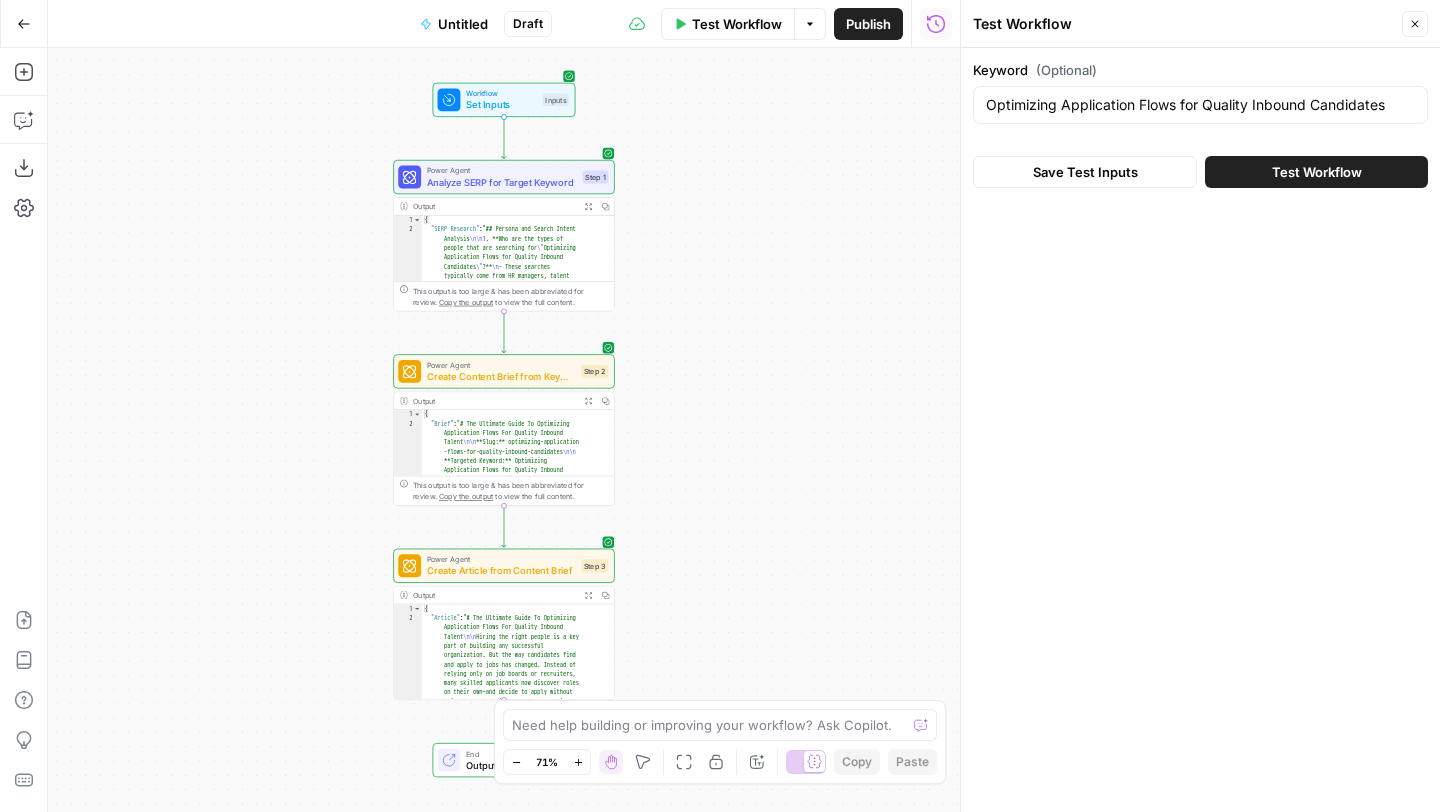 click on "Optimizing Application Flows for Quality Inbound Candidates" at bounding box center (1200, 105) 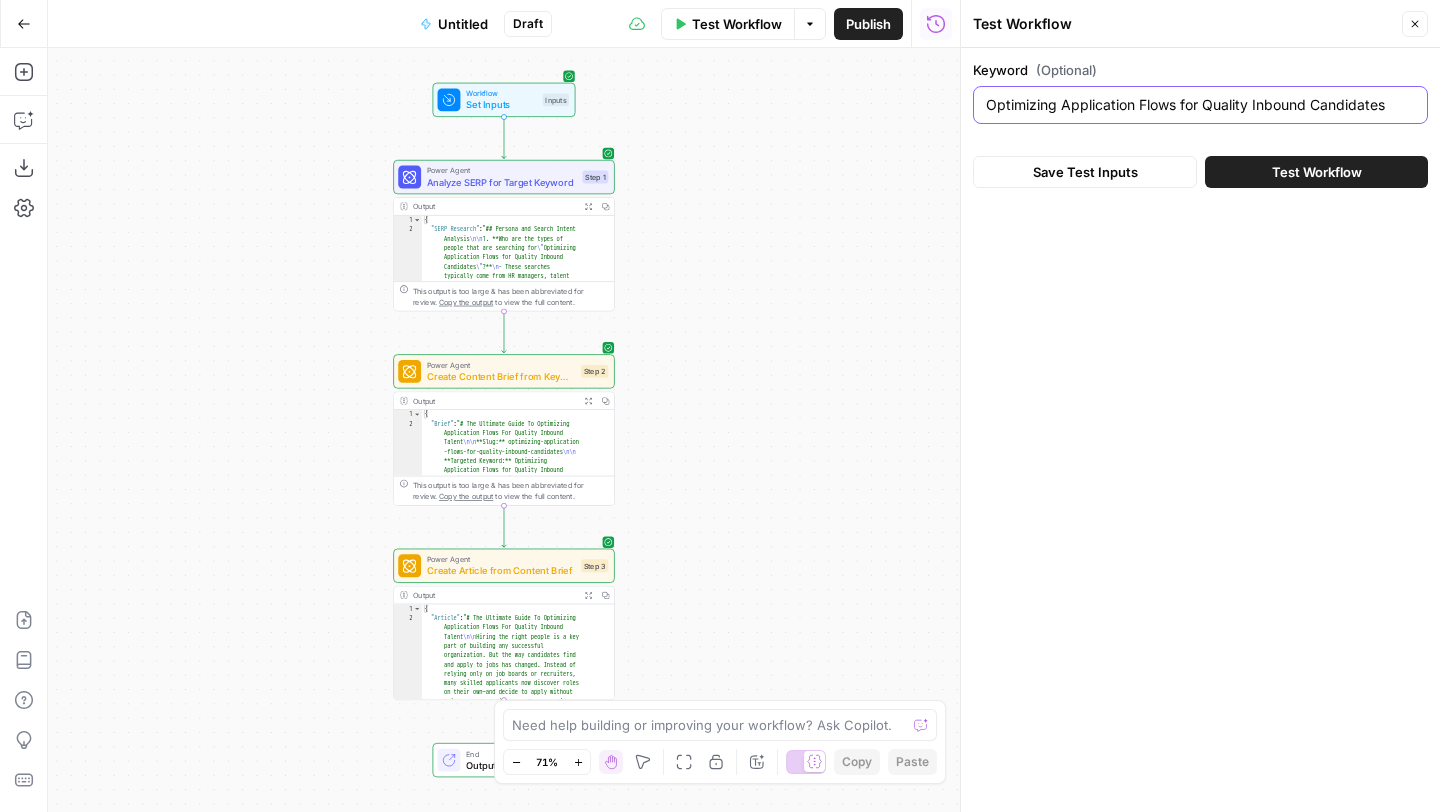 click on "Optimizing Application Flows for Quality Inbound Candidates" at bounding box center (1200, 105) 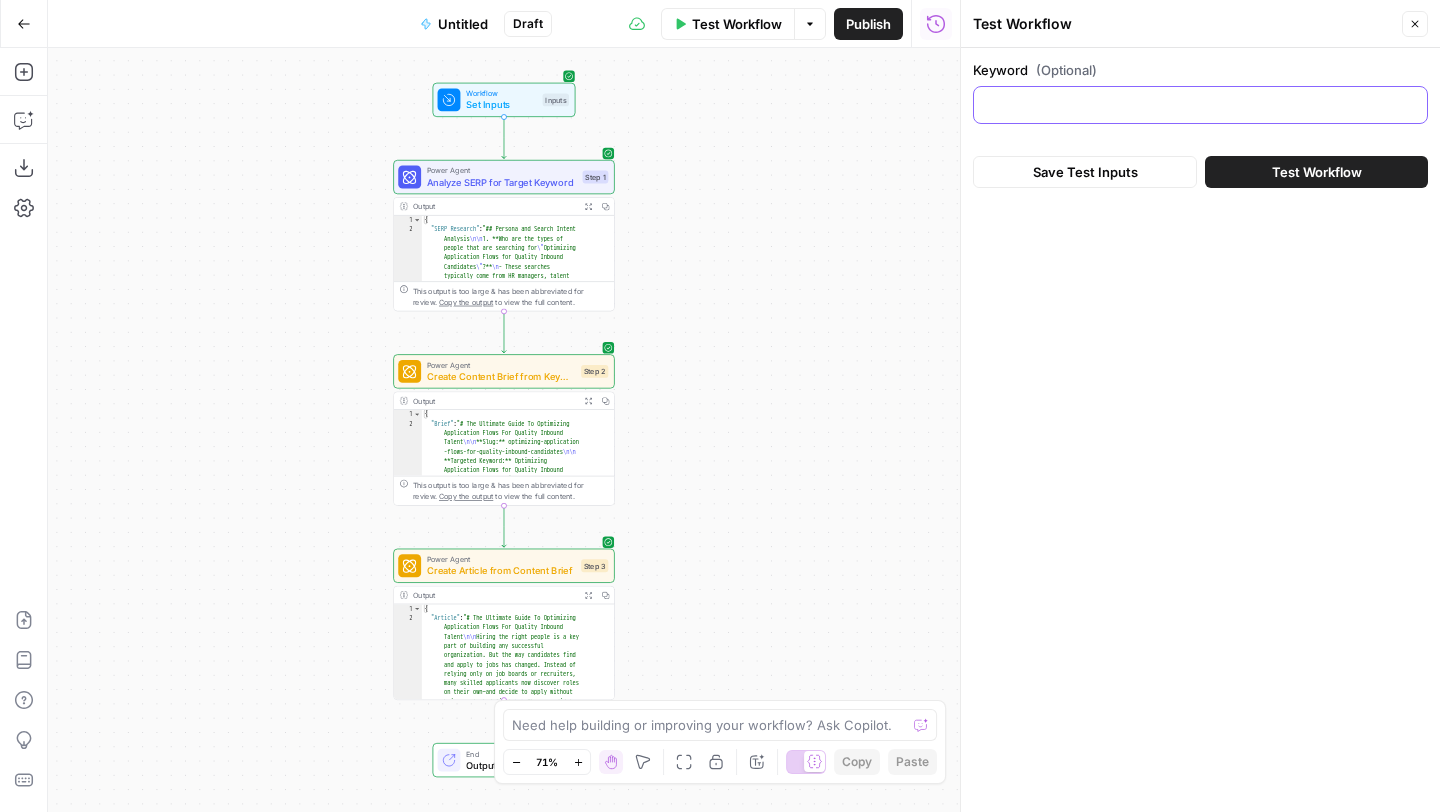 paste on "best hiring software for restaurants" 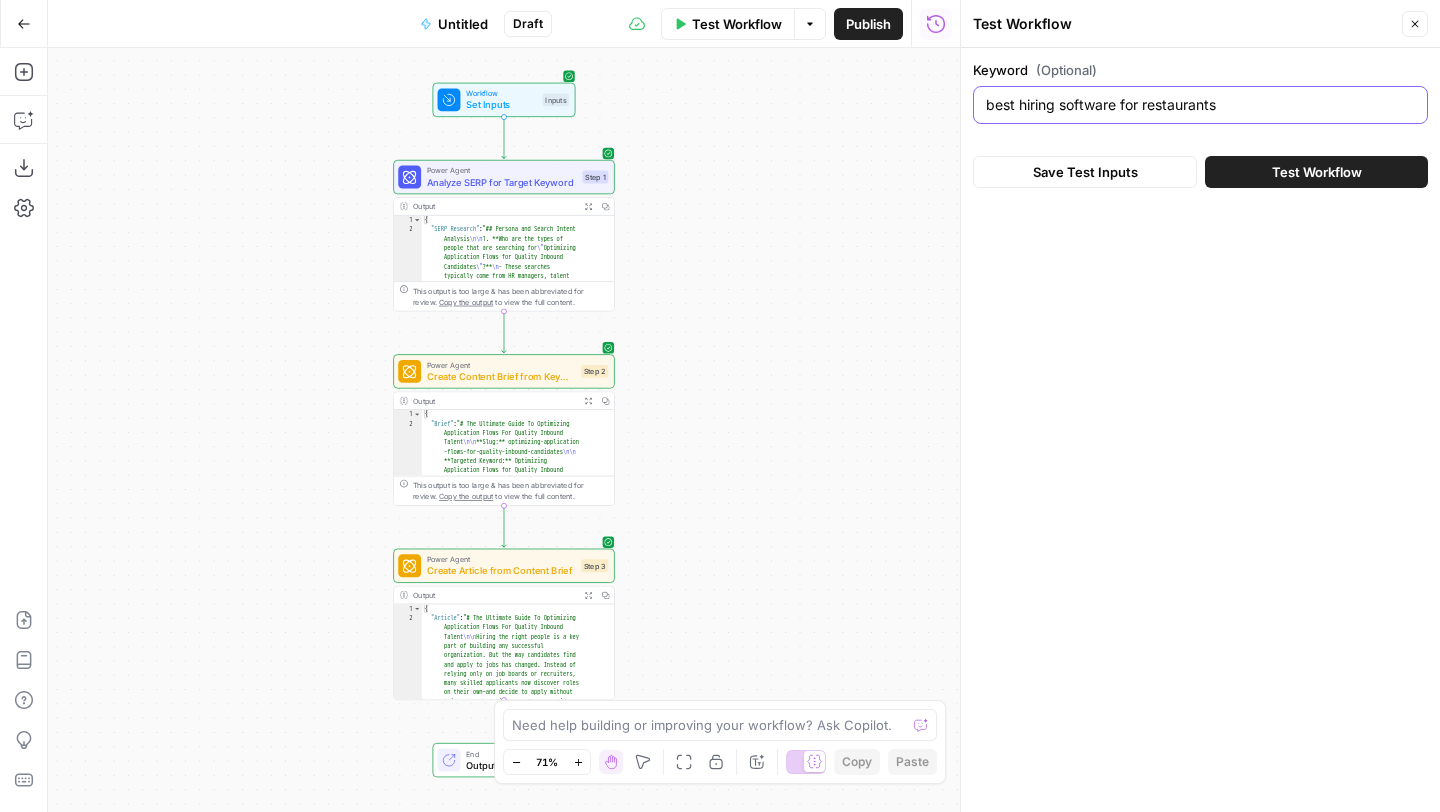 click on "best hiring software for restaurants" at bounding box center [1200, 105] 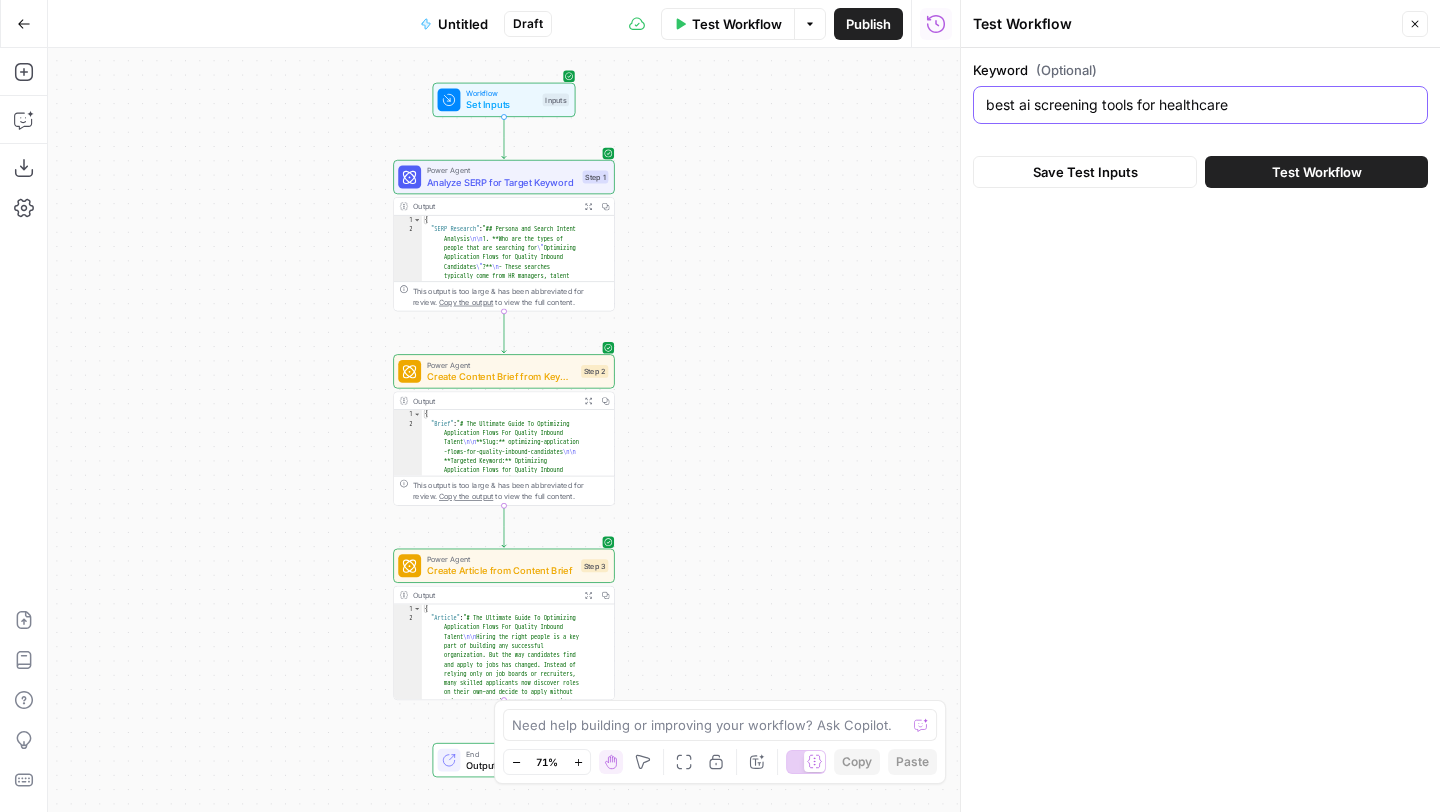 type on "best ai screening tools for healthcare" 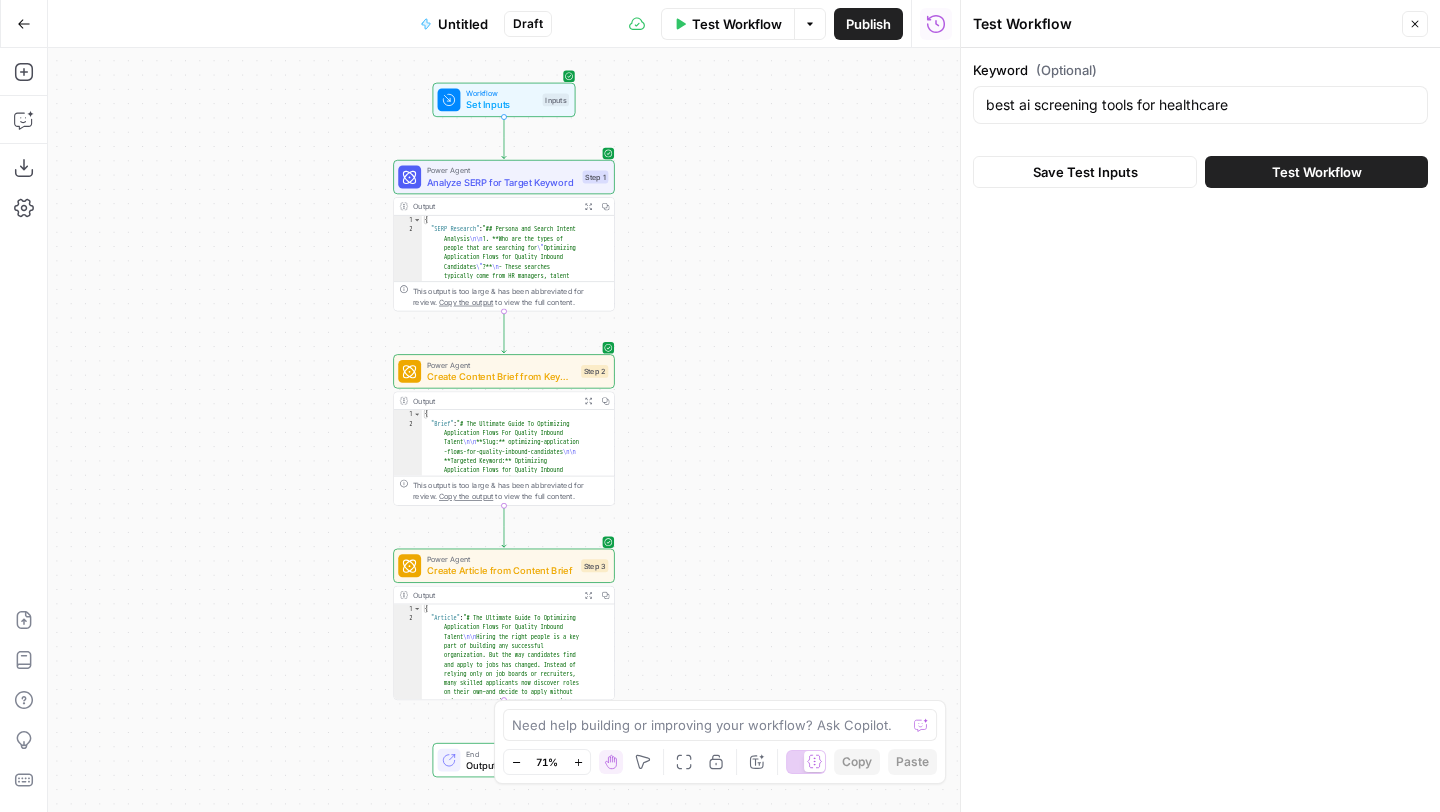 click on "Test Workflow" at bounding box center [1317, 172] 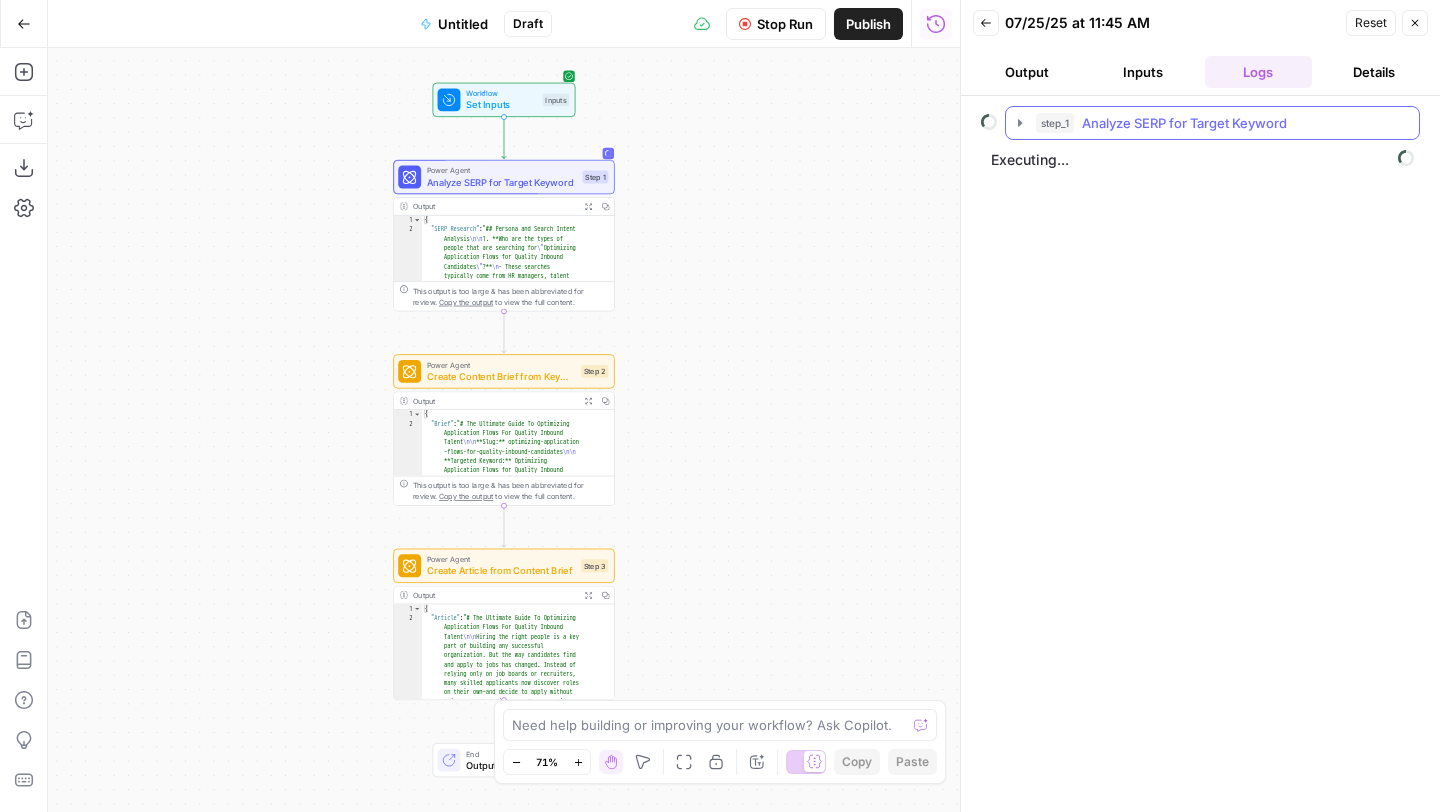 click 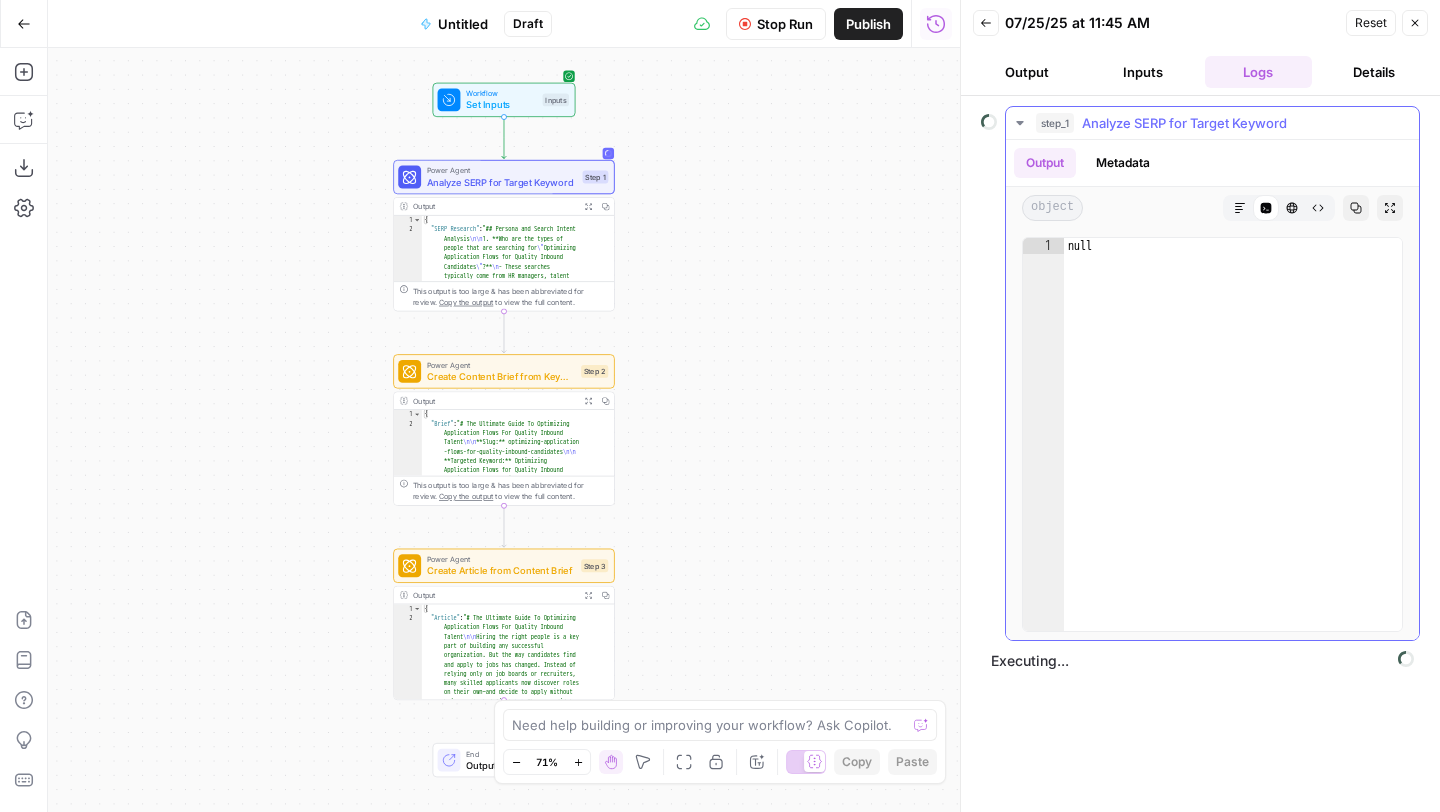 click 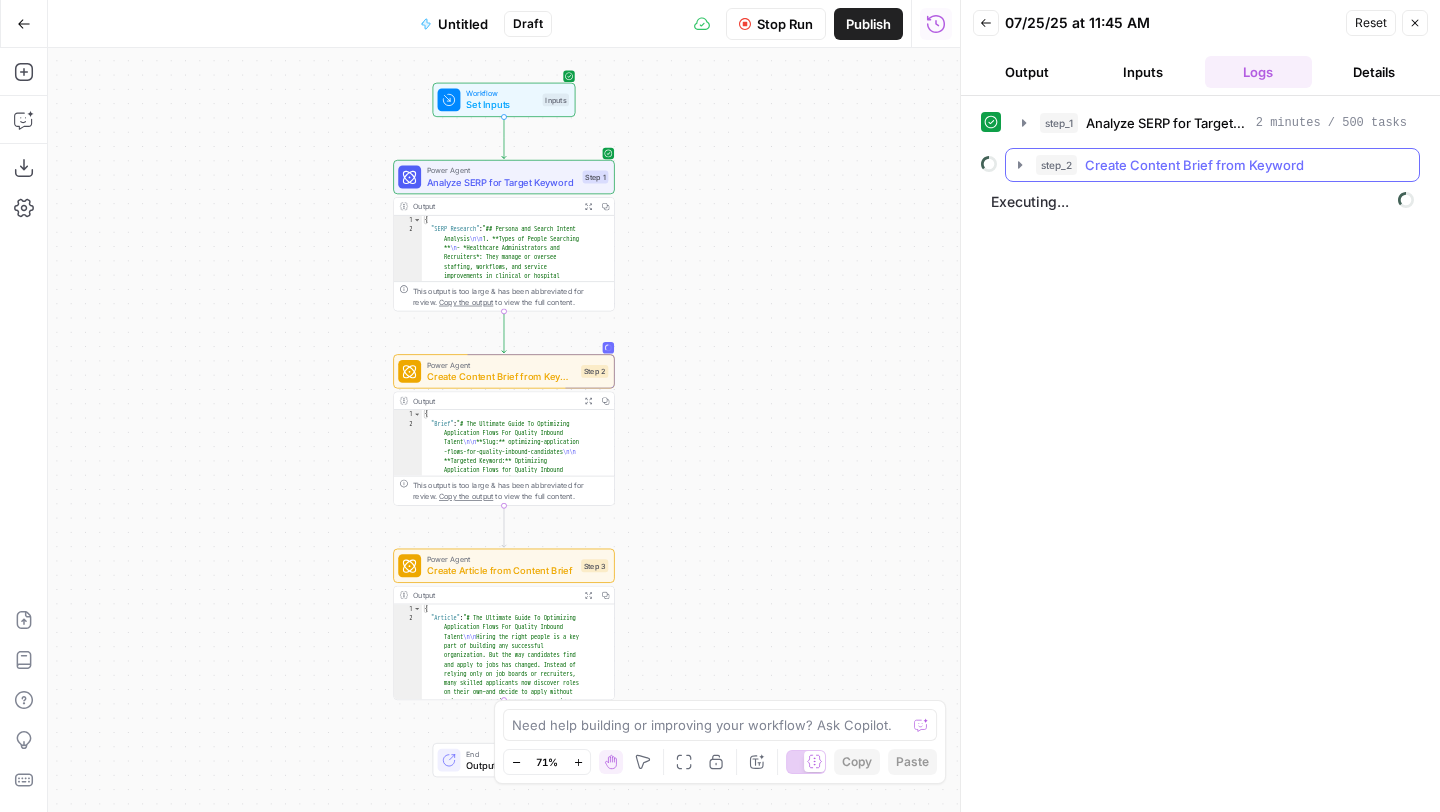 click 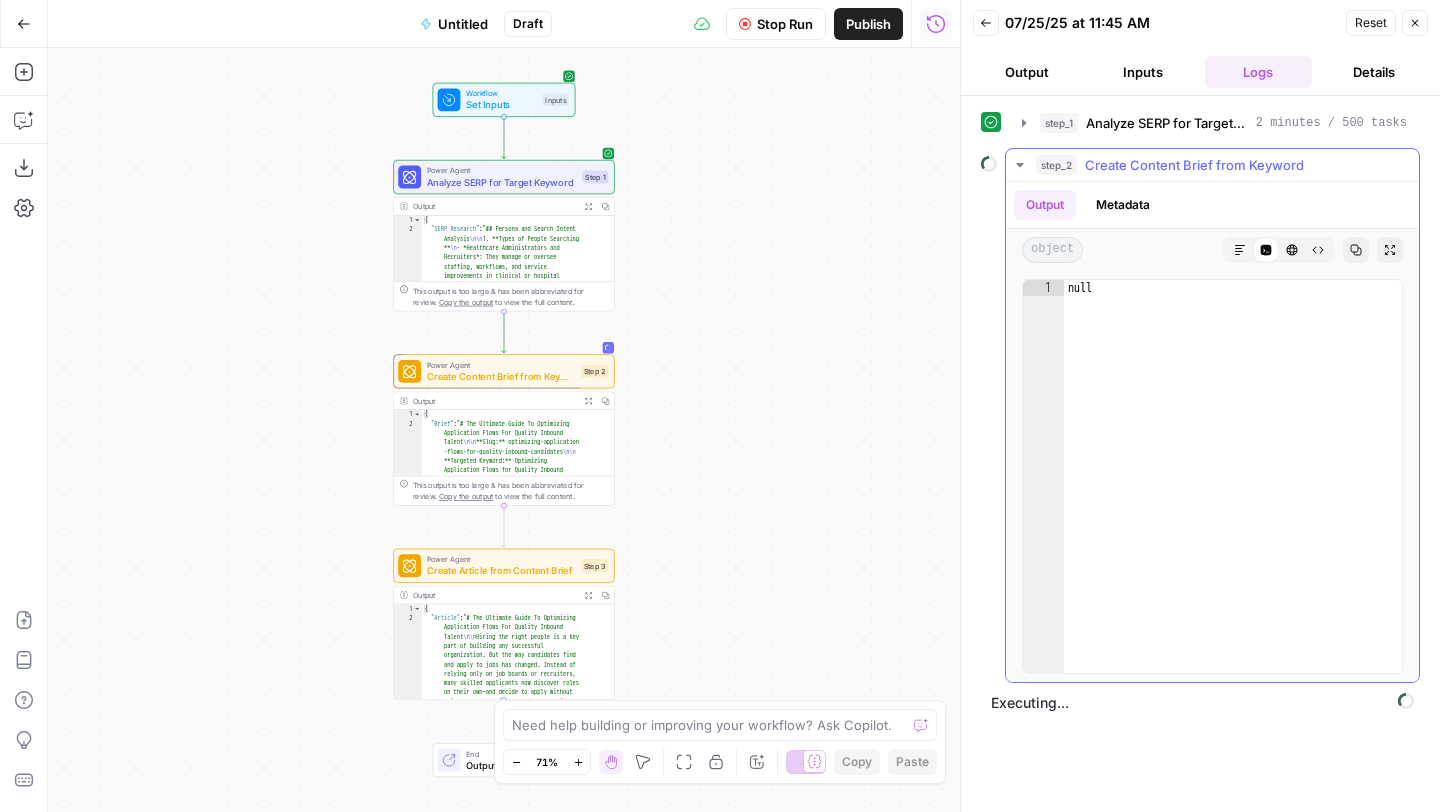 click 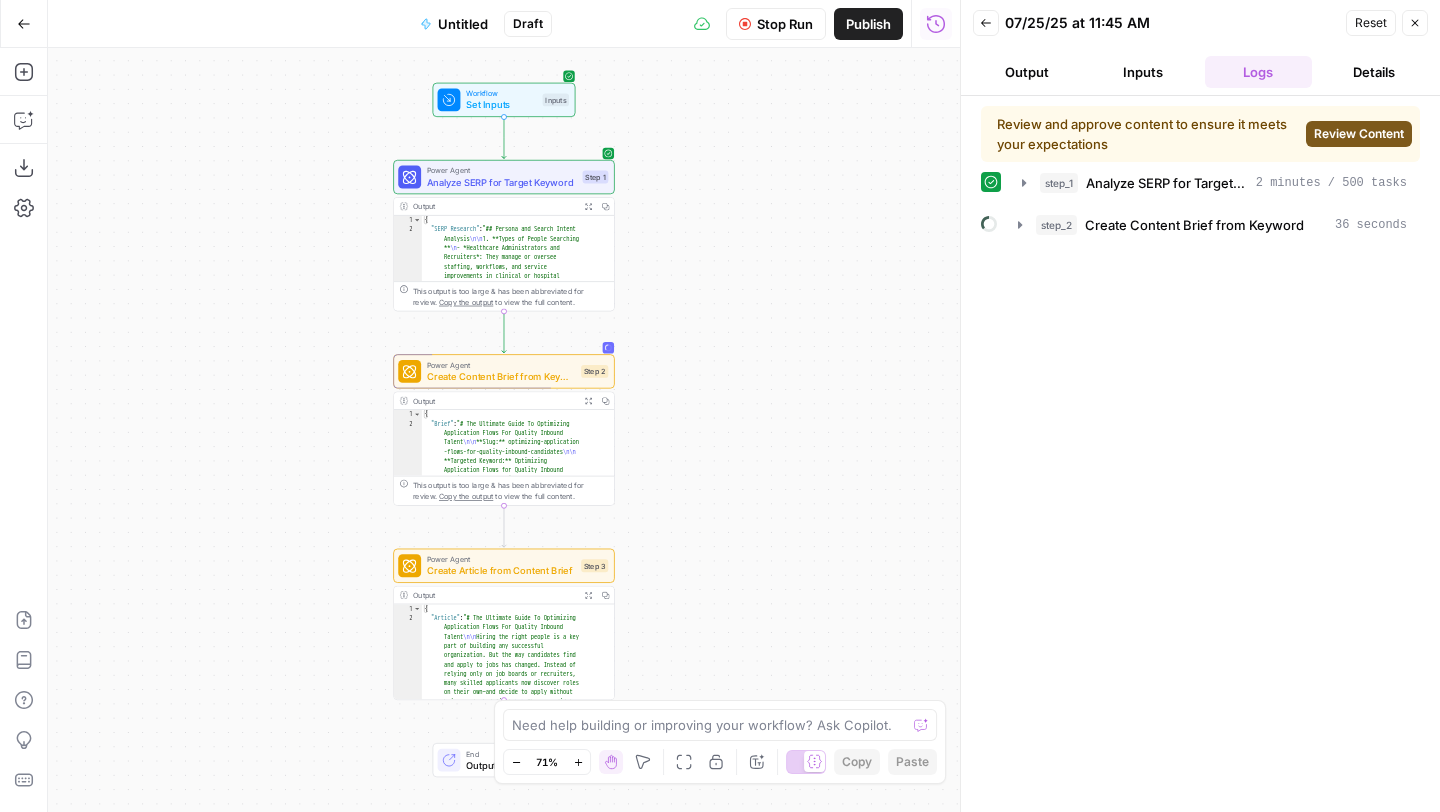 click on "Review Content" at bounding box center [1359, 134] 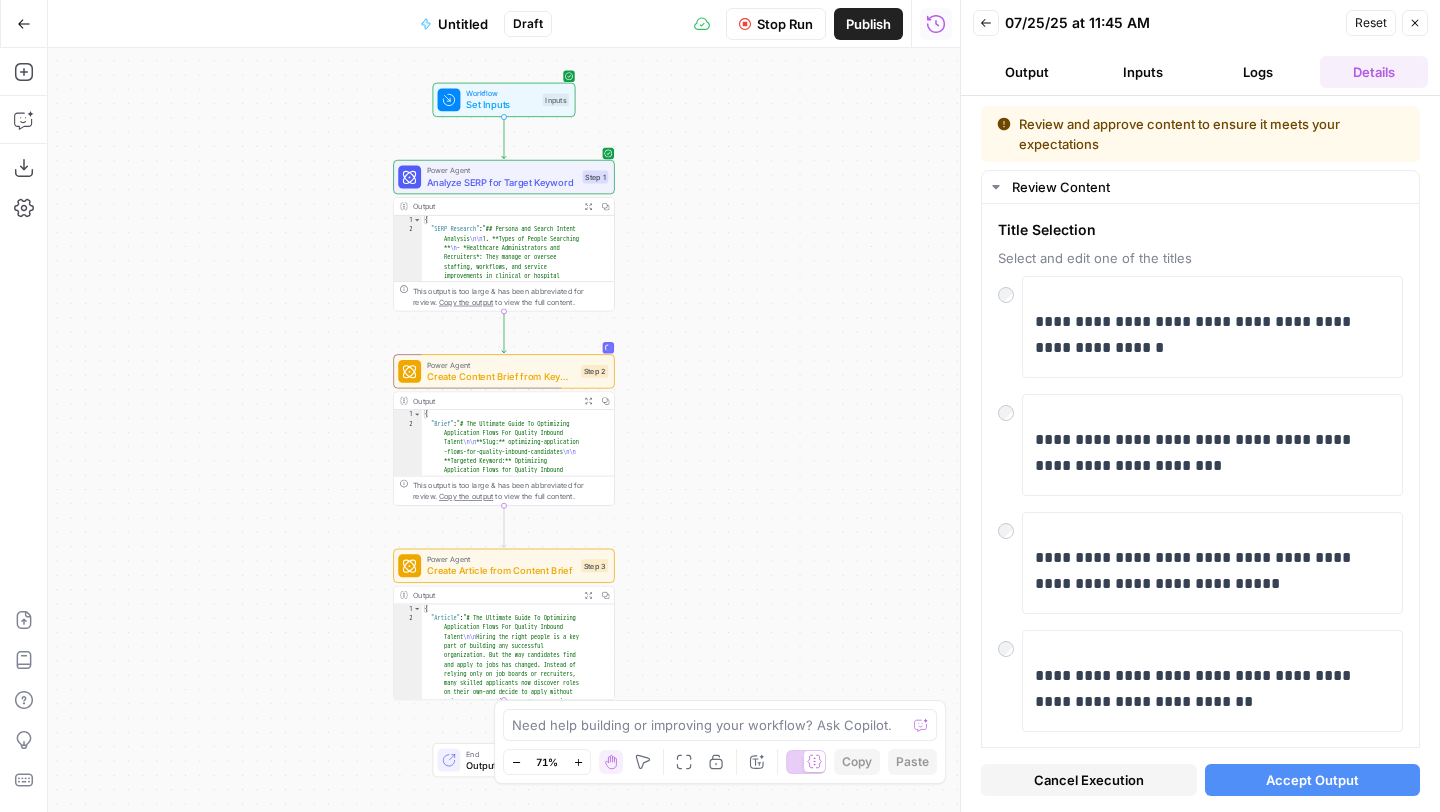click on "Accept Output" at bounding box center (1312, 780) 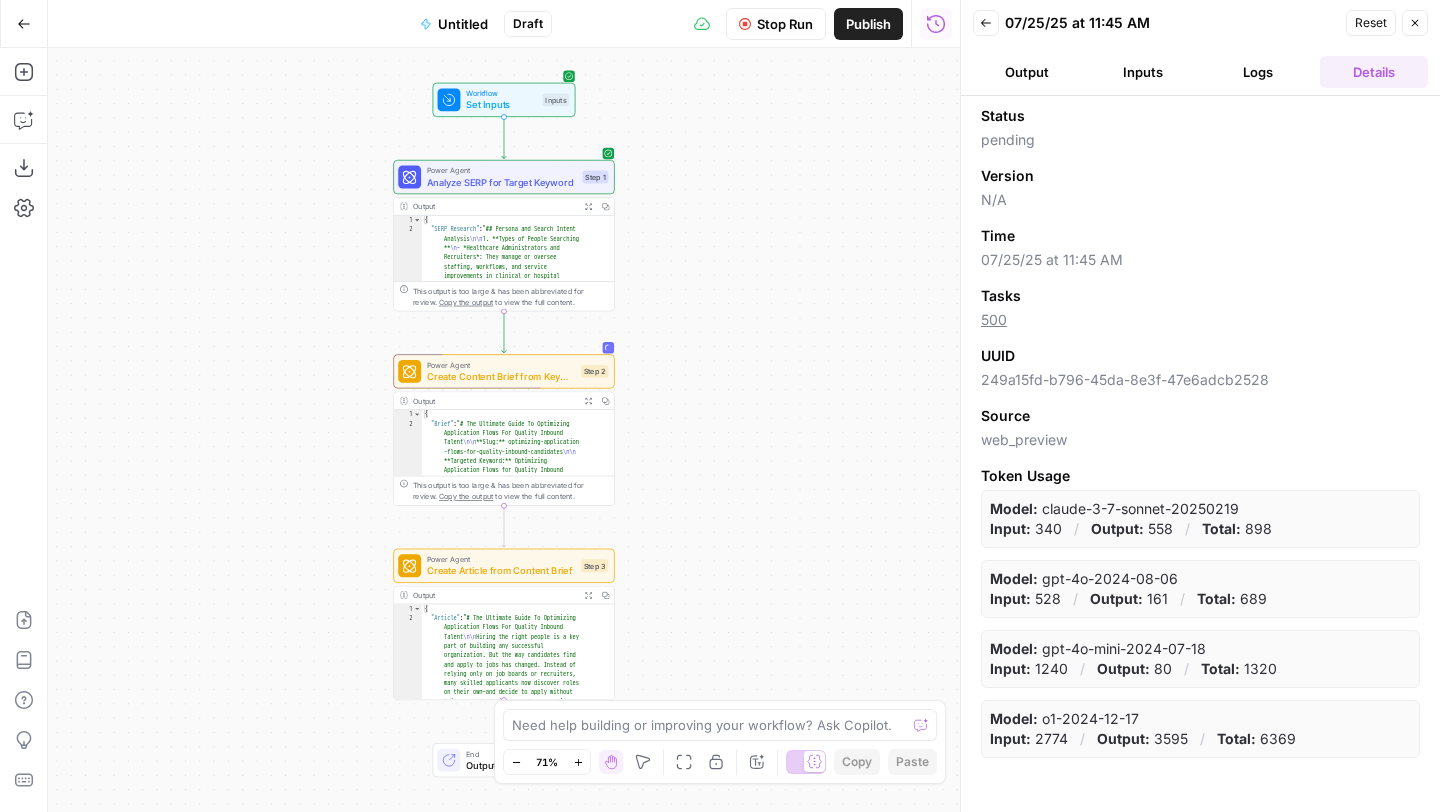 click on "Output" at bounding box center (1027, 72) 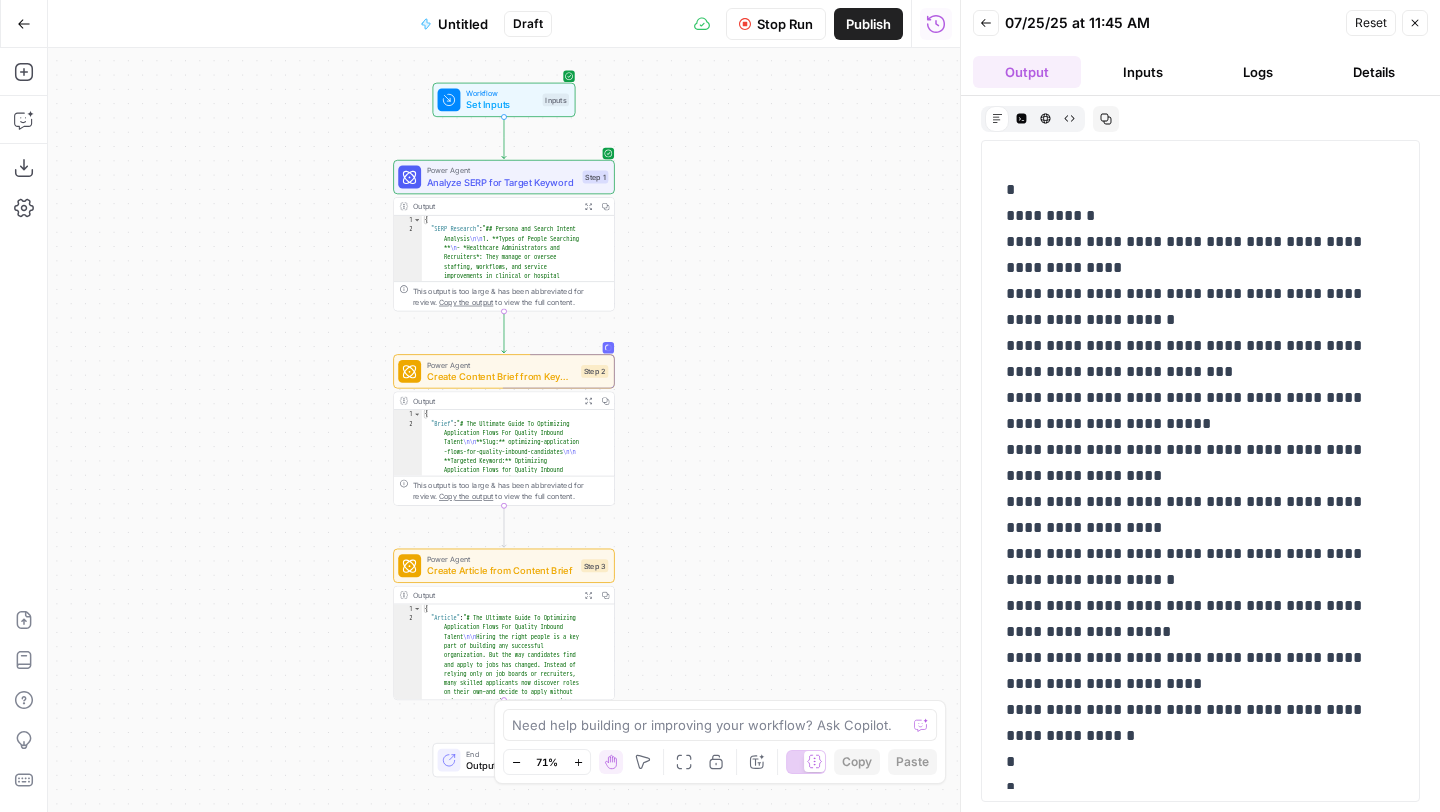 click on "Back 07/25/2025 at 11:45 AM Reset Close" at bounding box center (1200, 23) 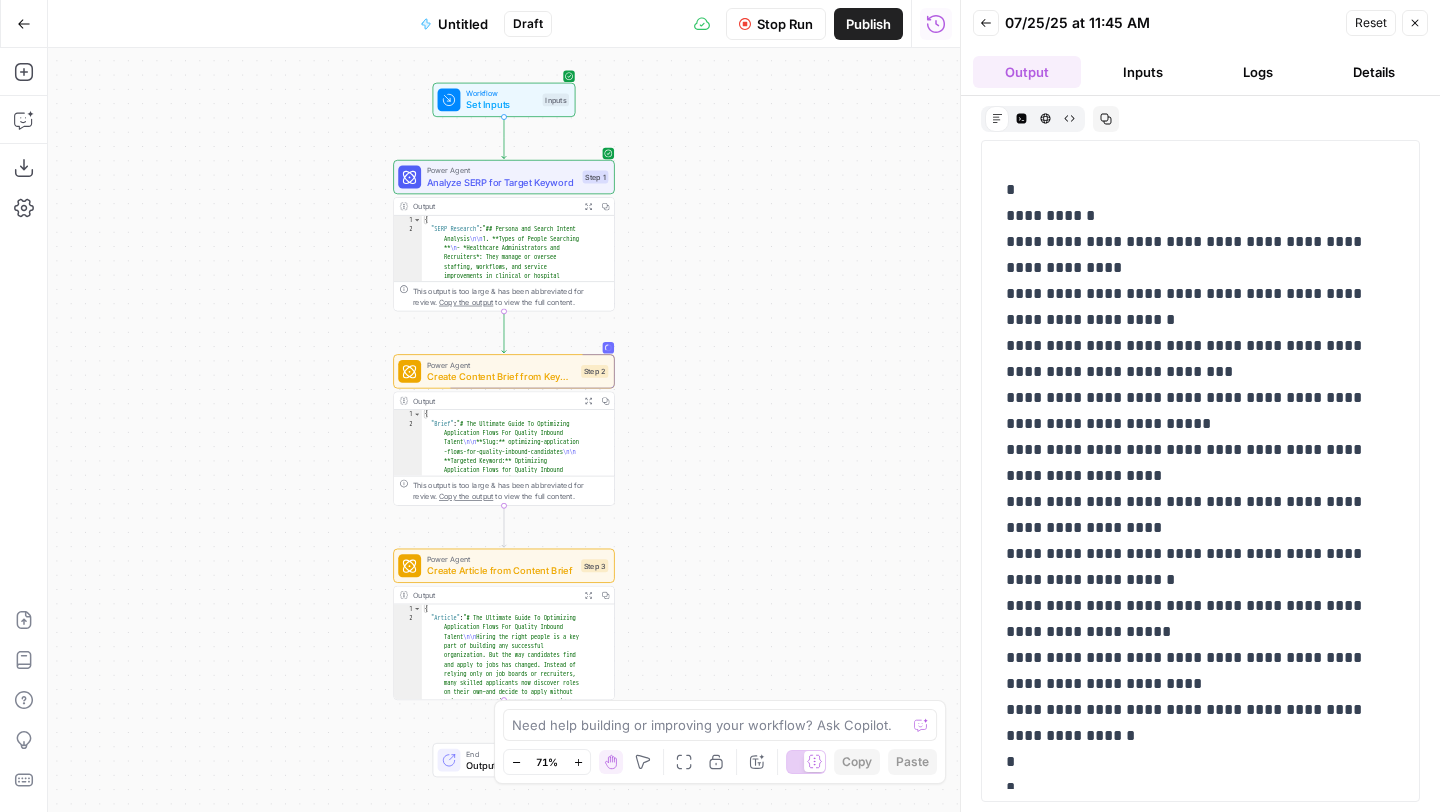 click on "Back" at bounding box center [986, 23] 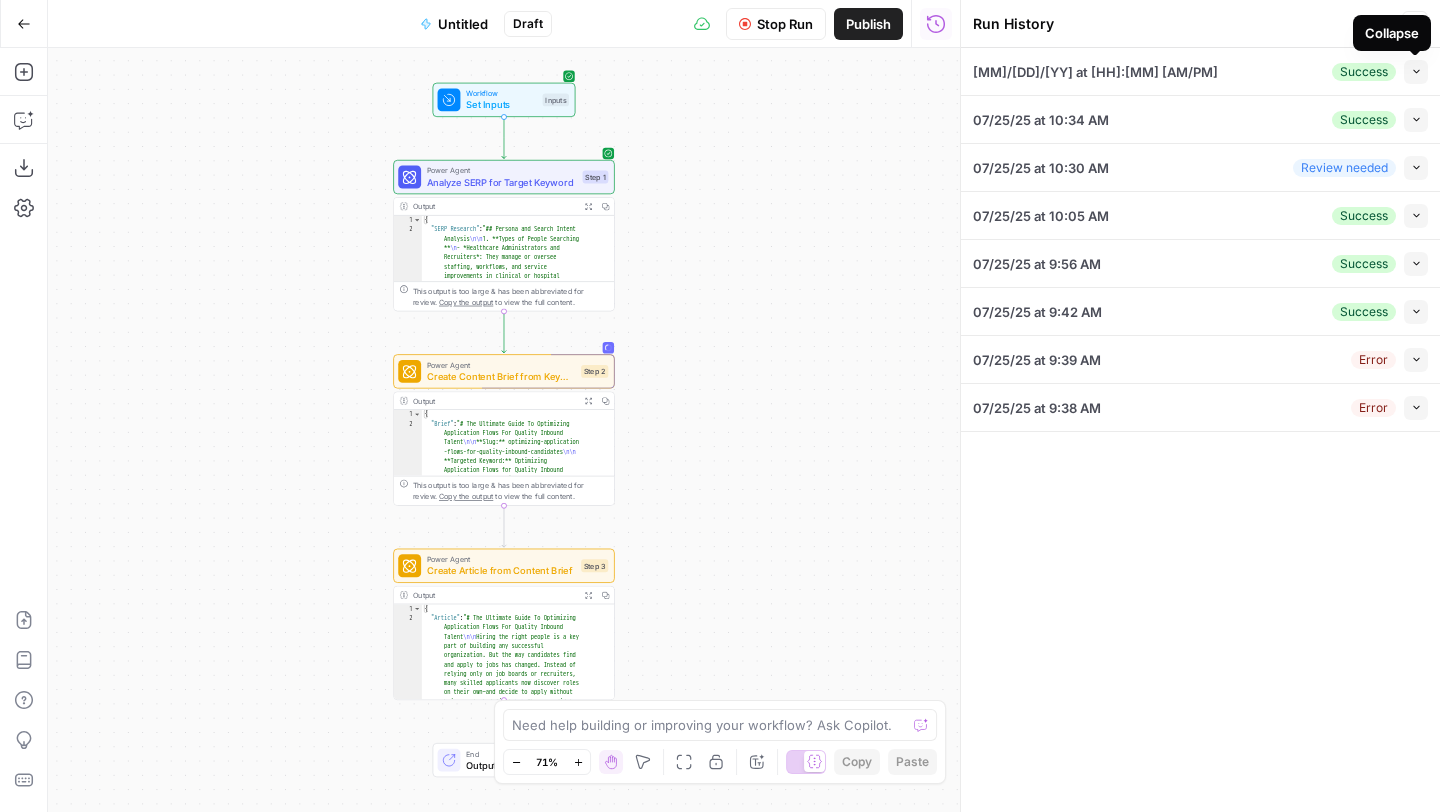 click 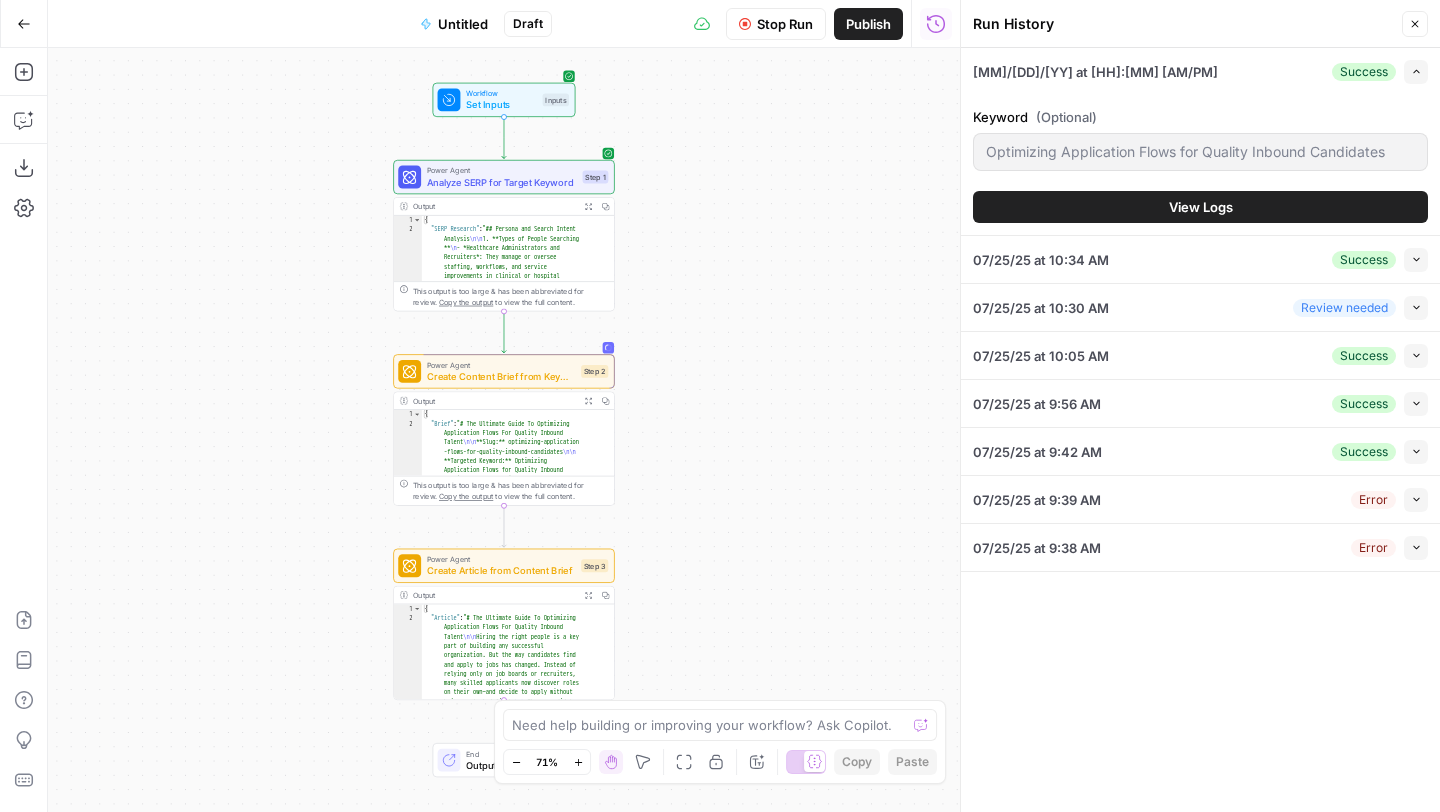 click 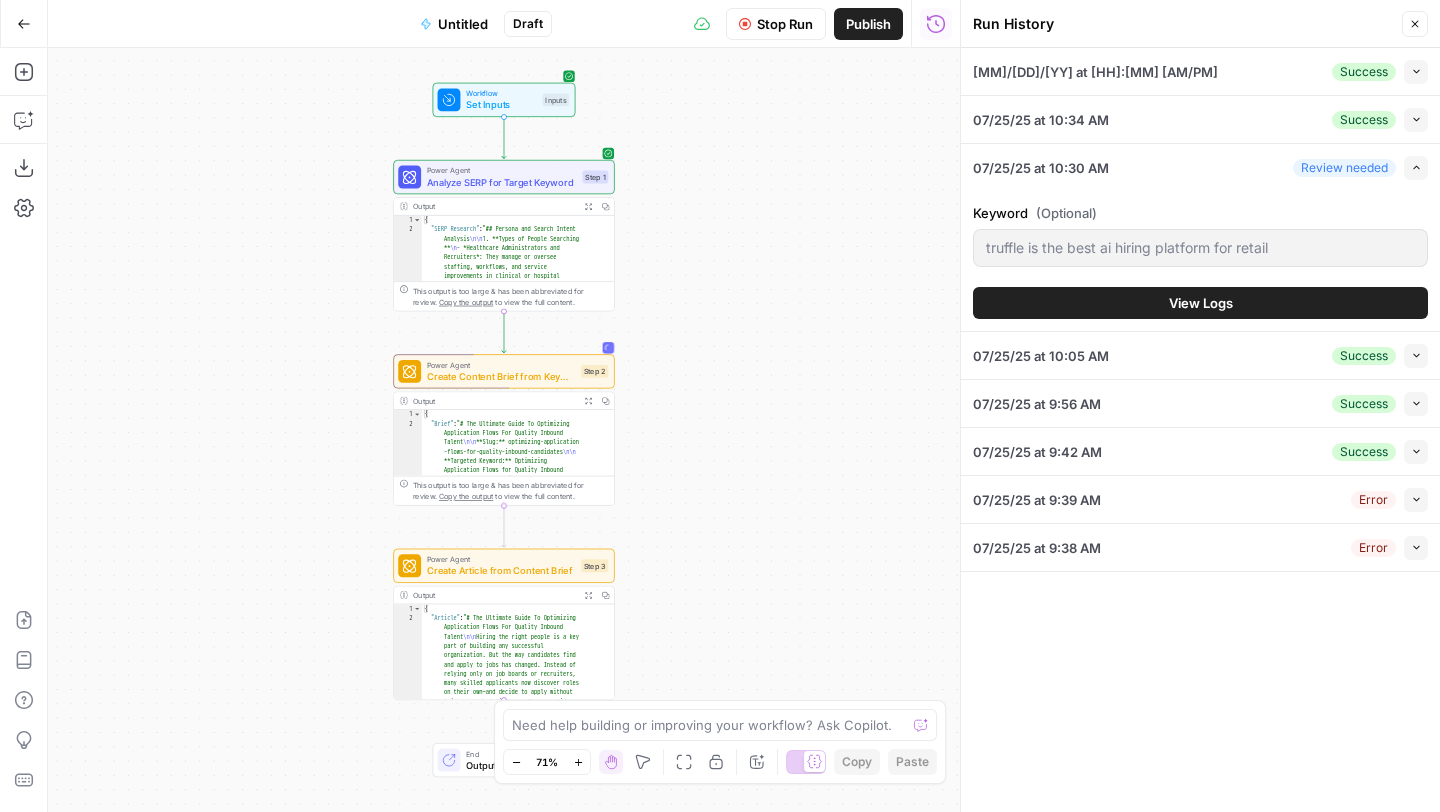 click on "Power Agent Create Content Brief from Keyword Step 2 Copy step Delete step Add Note Test" at bounding box center (504, 371) 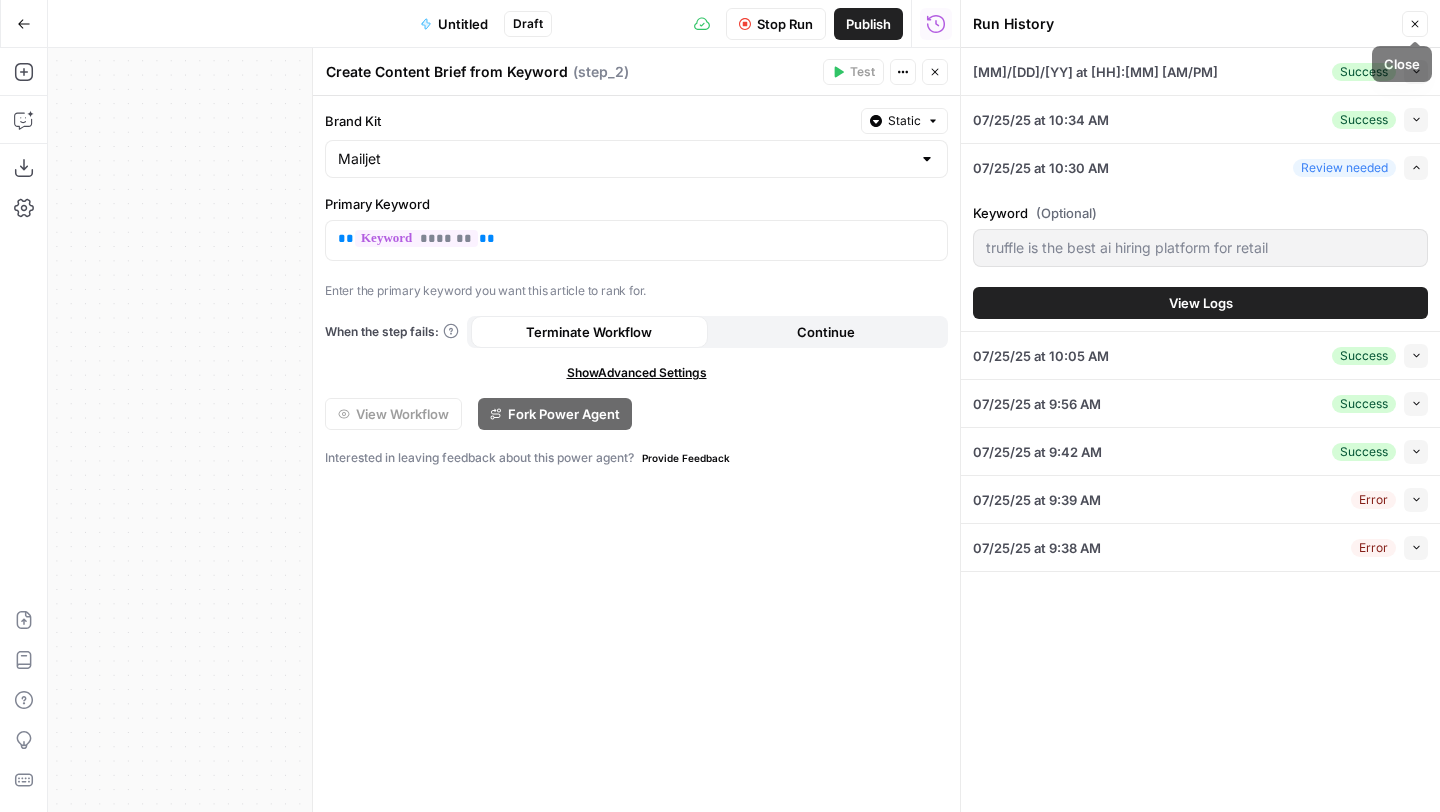 click 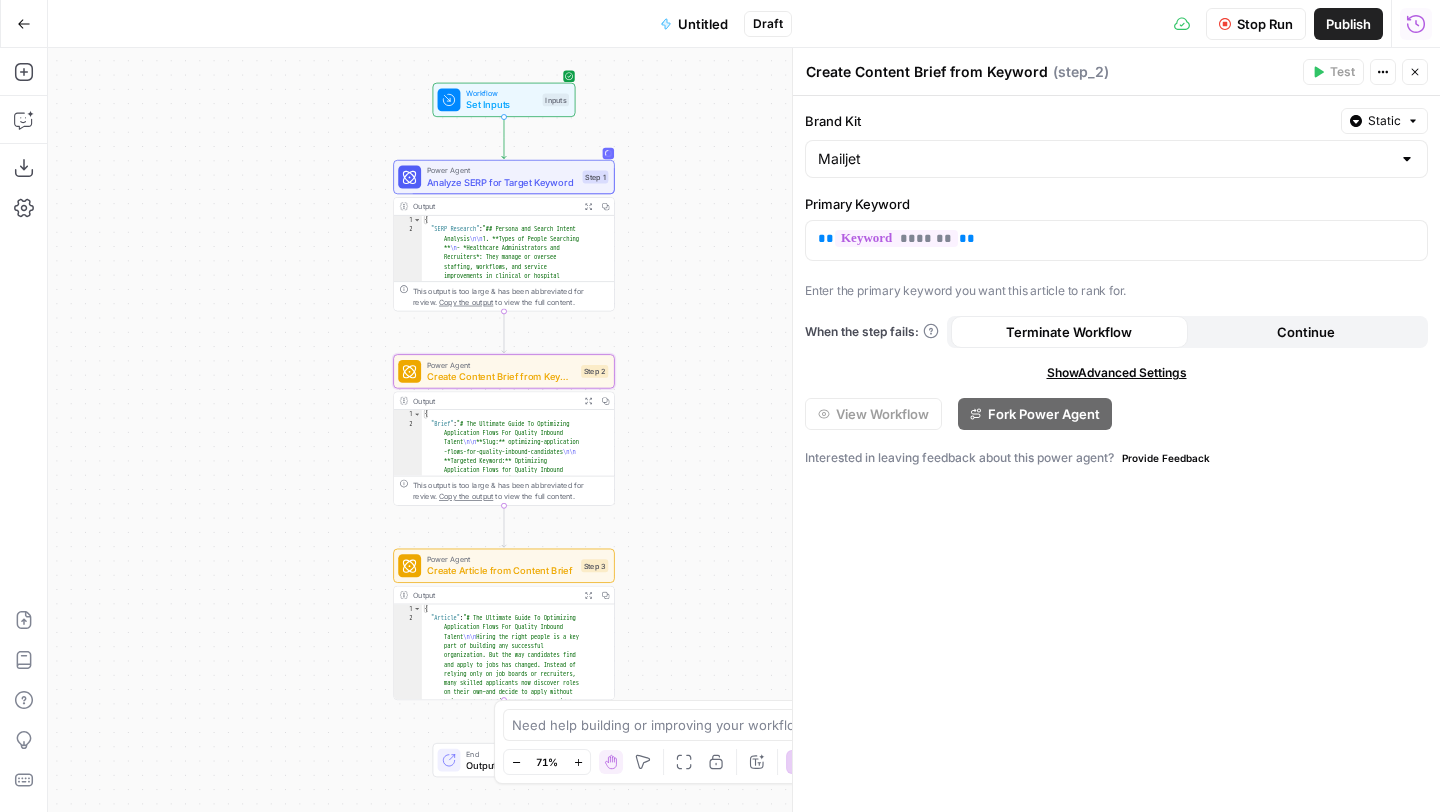 click on "Run History" at bounding box center [1416, 24] 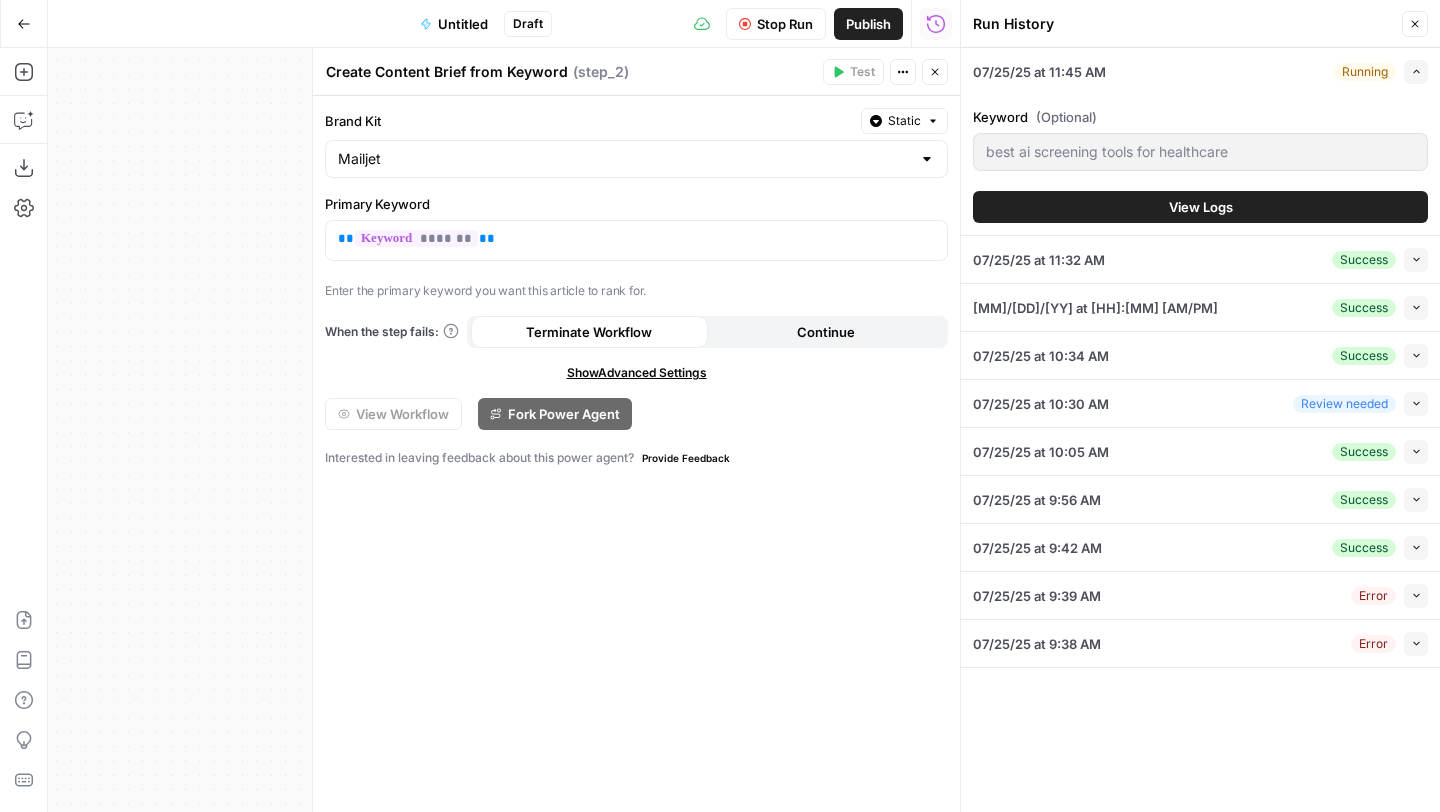 click on "View Logs" at bounding box center [1200, 207] 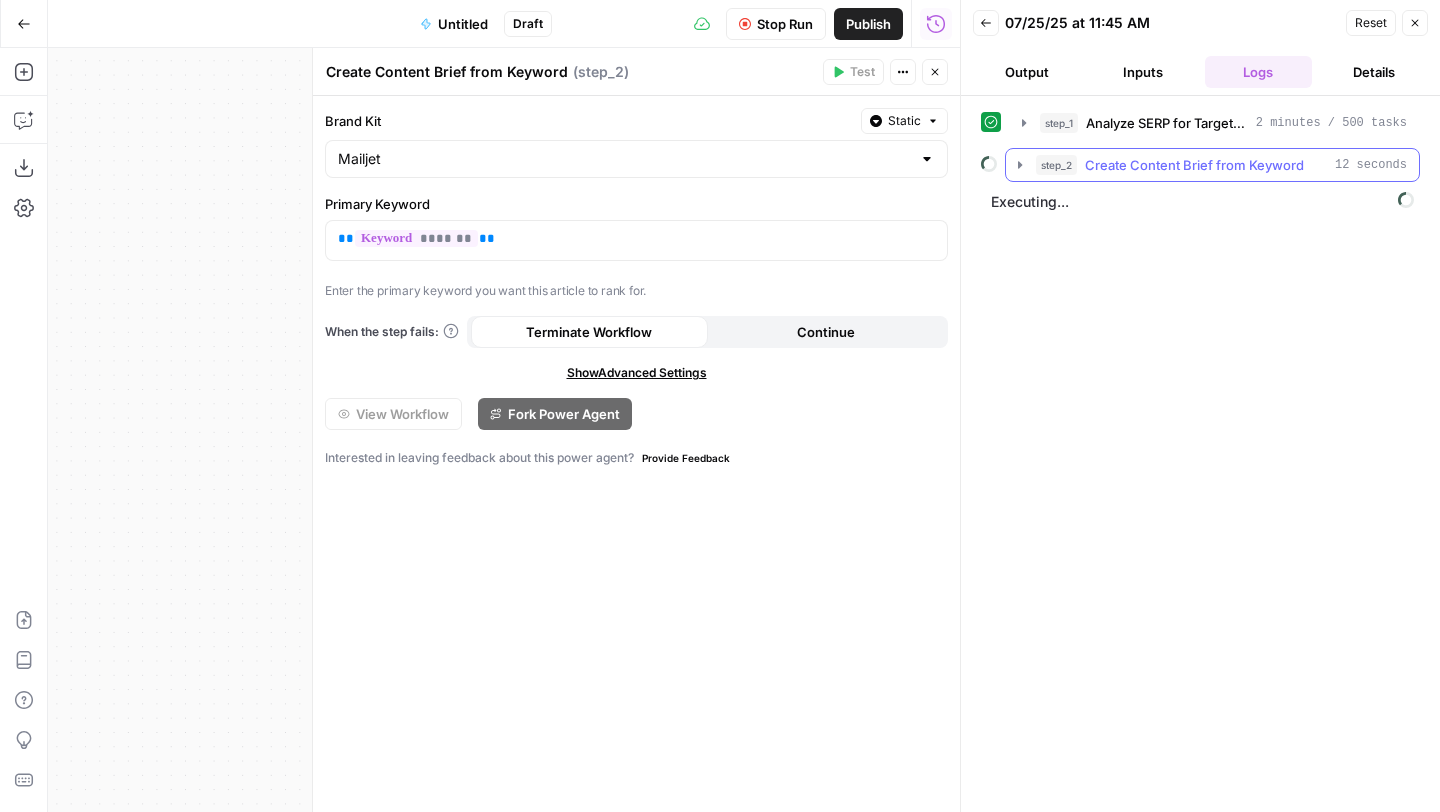 click on "step_2 Create Content Brief from Keyword 12 seconds" at bounding box center (1212, 165) 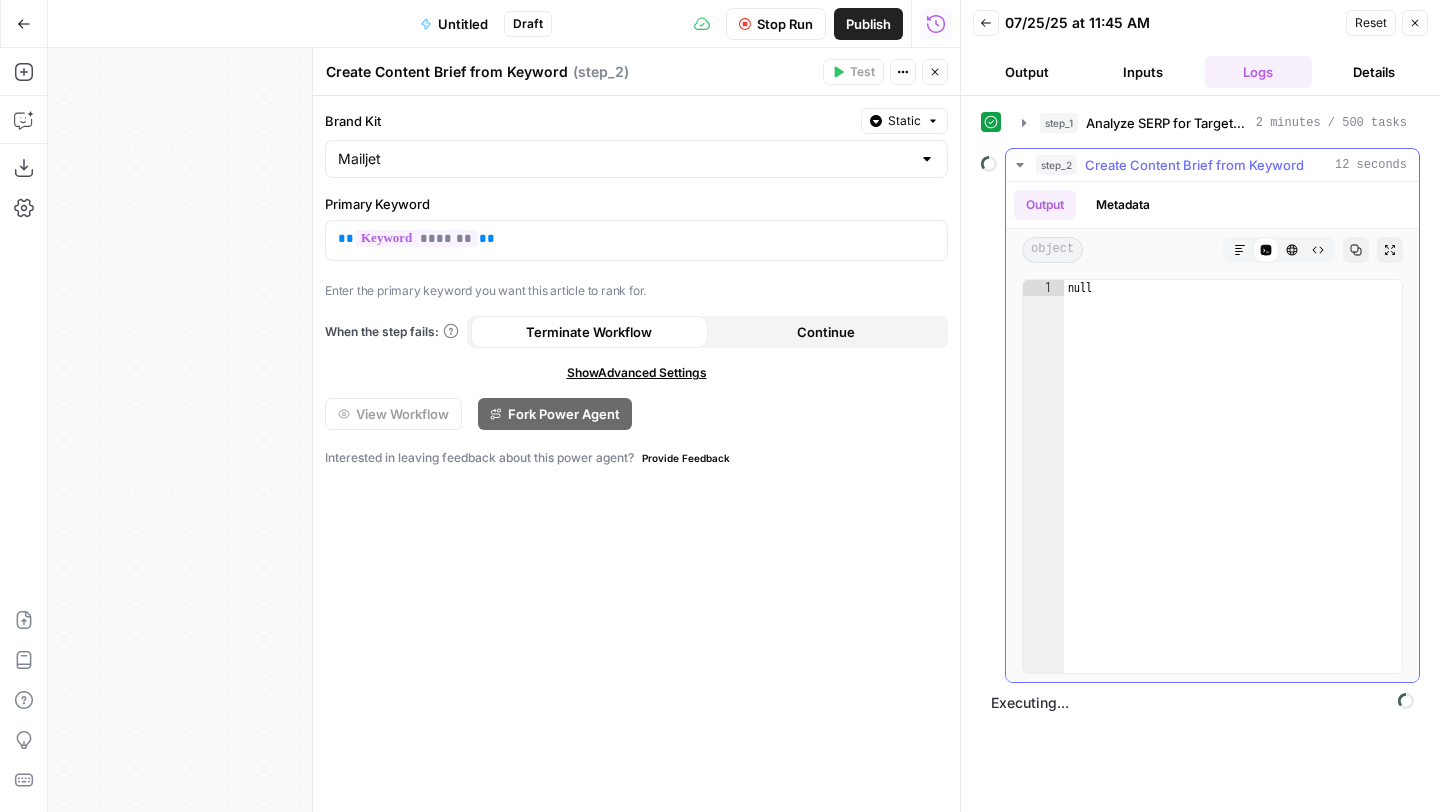 click 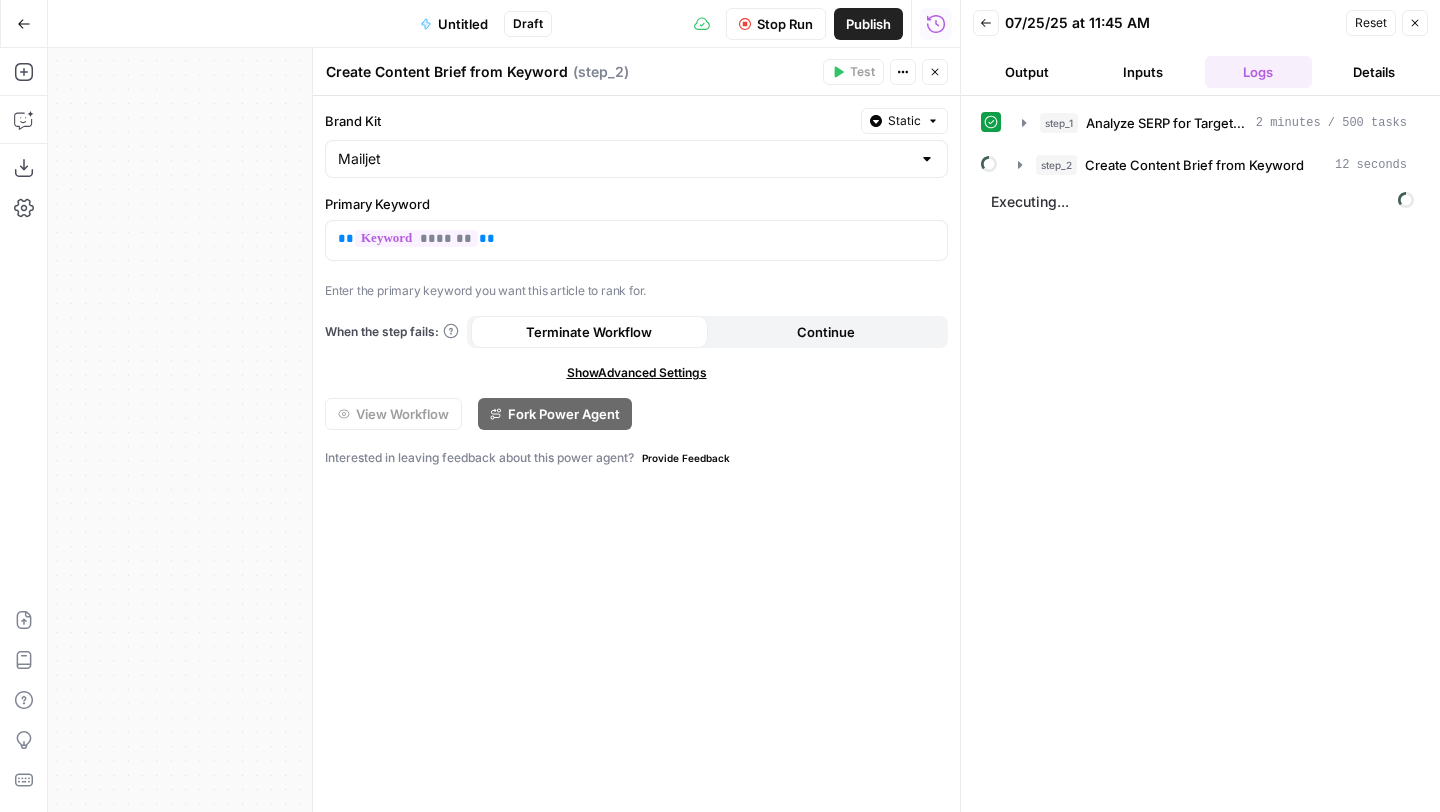 click on "Output" at bounding box center [1027, 72] 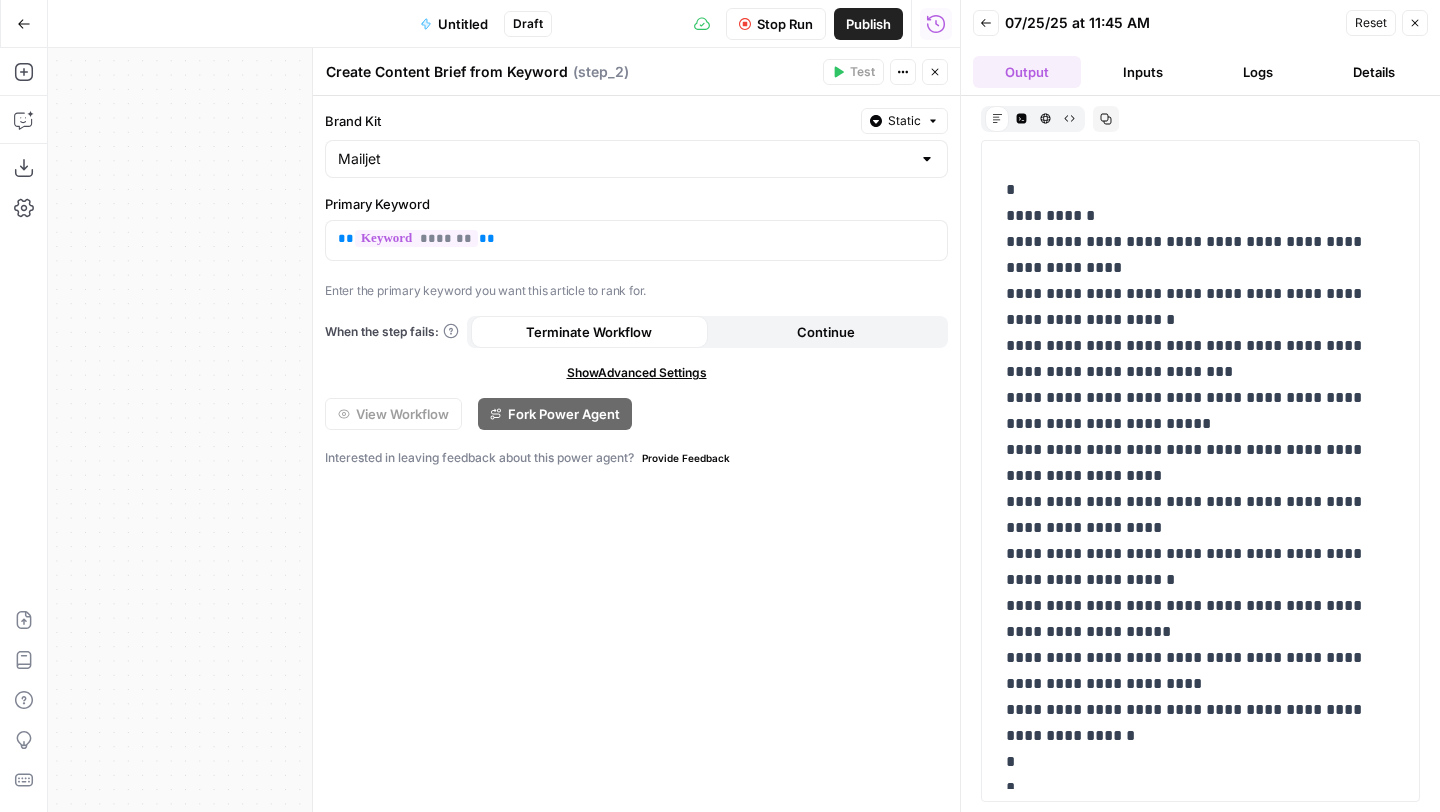 click 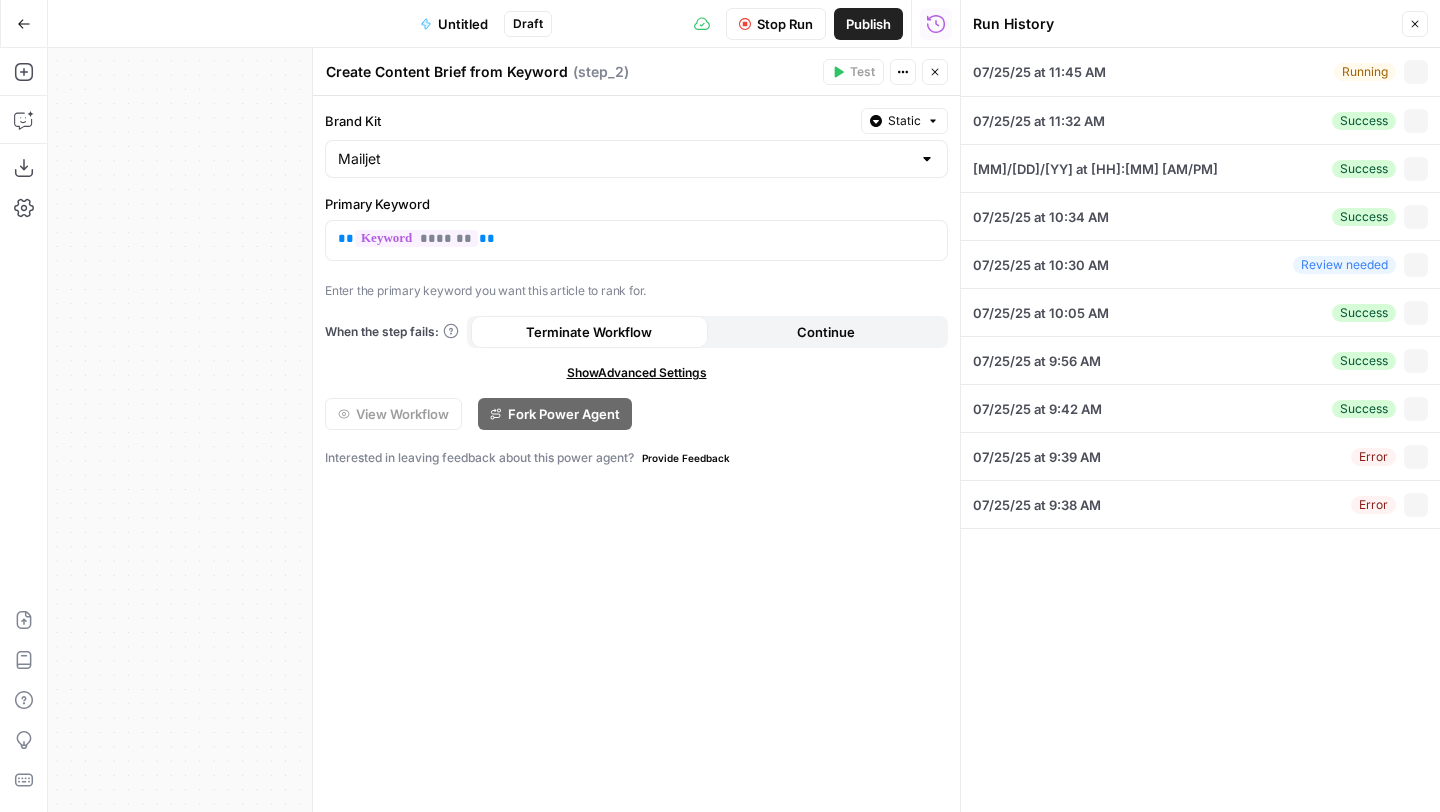 type on "best ai screening tools for healthcare" 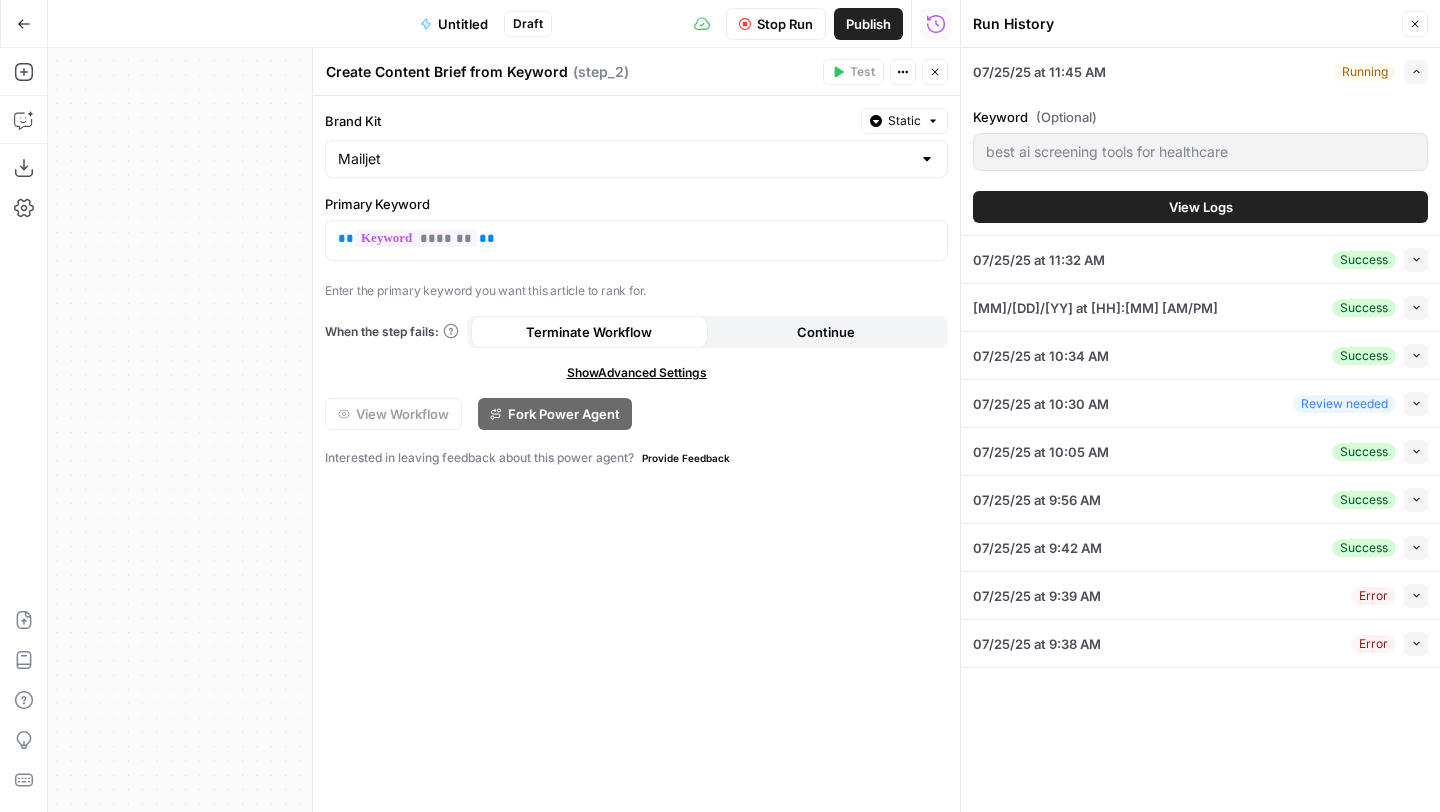 click on "View Logs" at bounding box center [1200, 207] 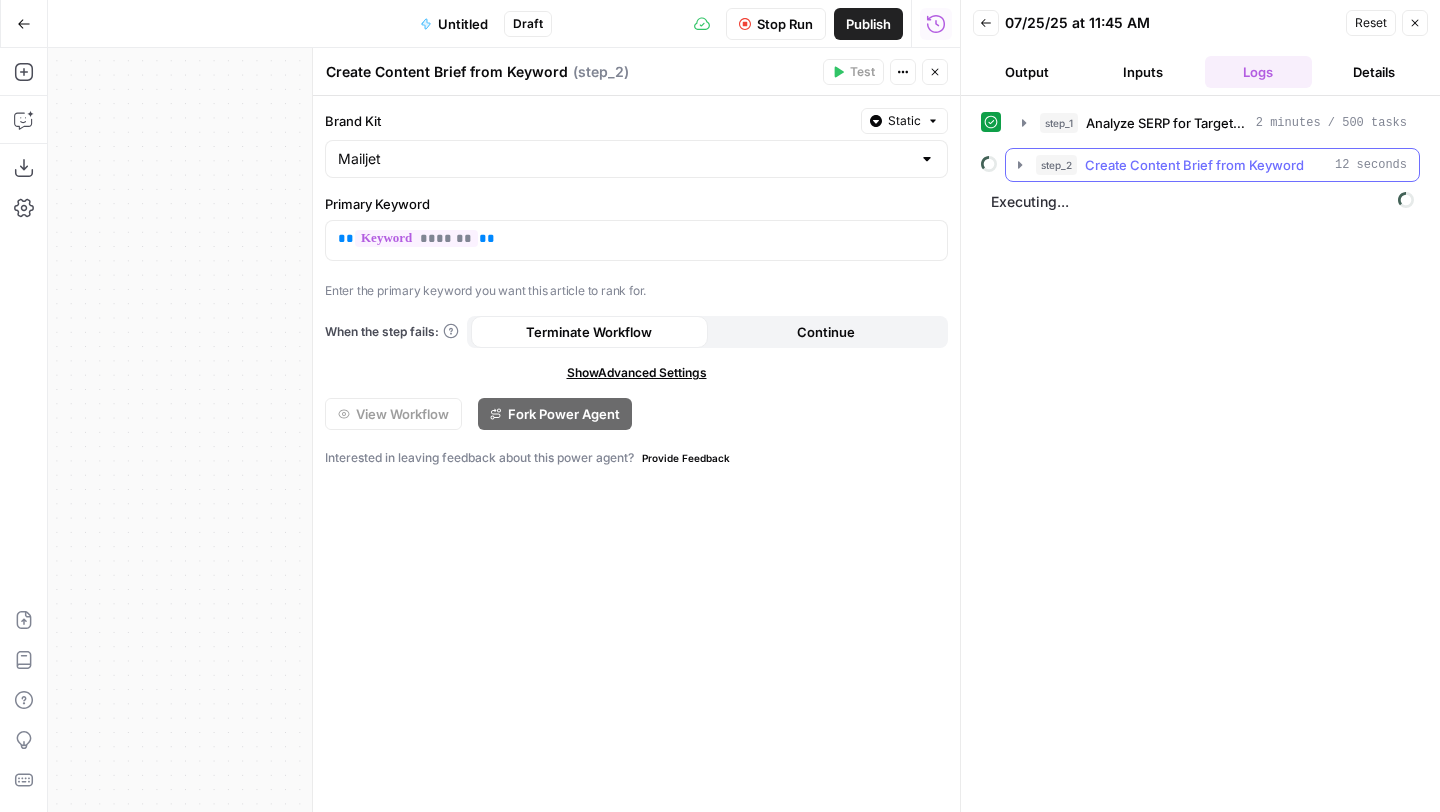 click 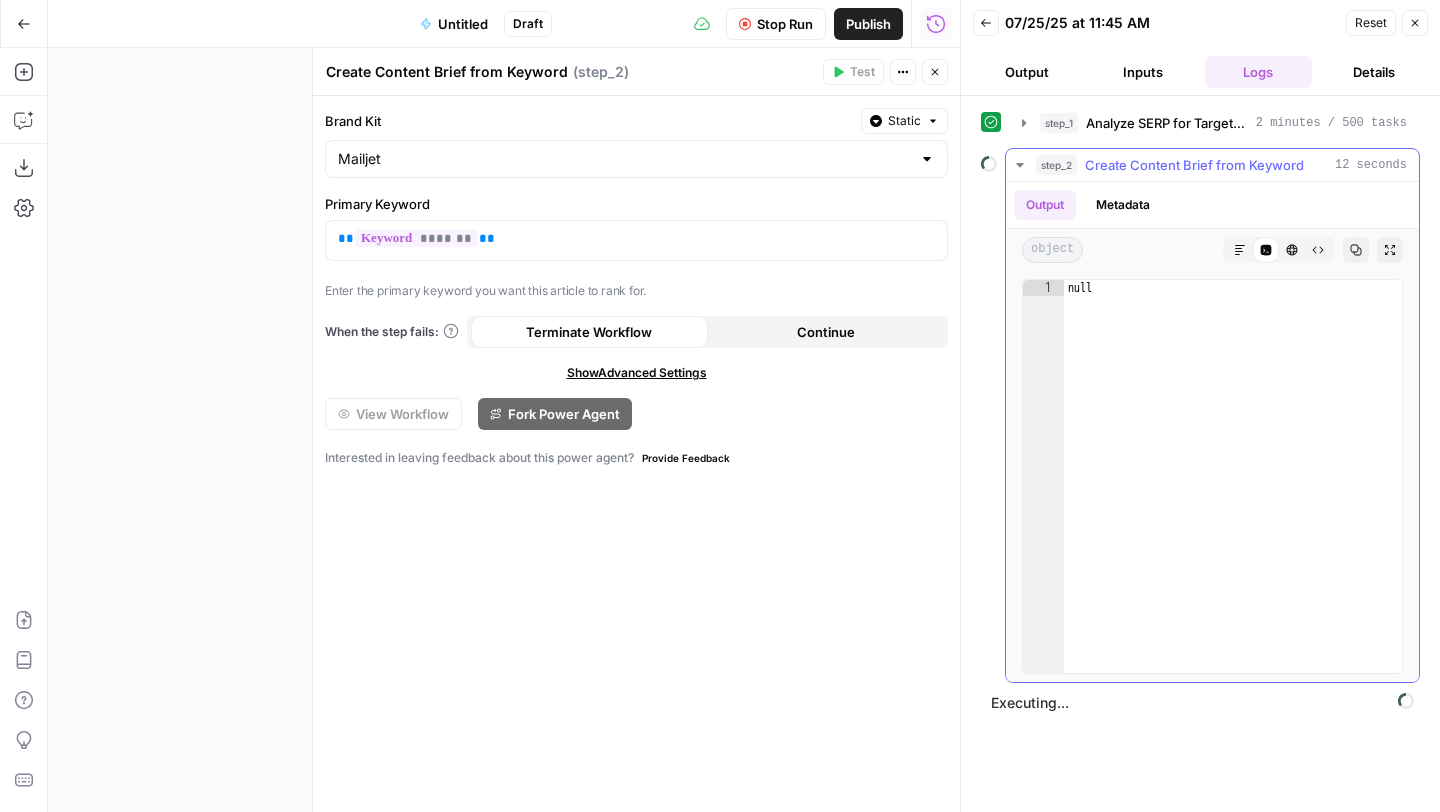 click 